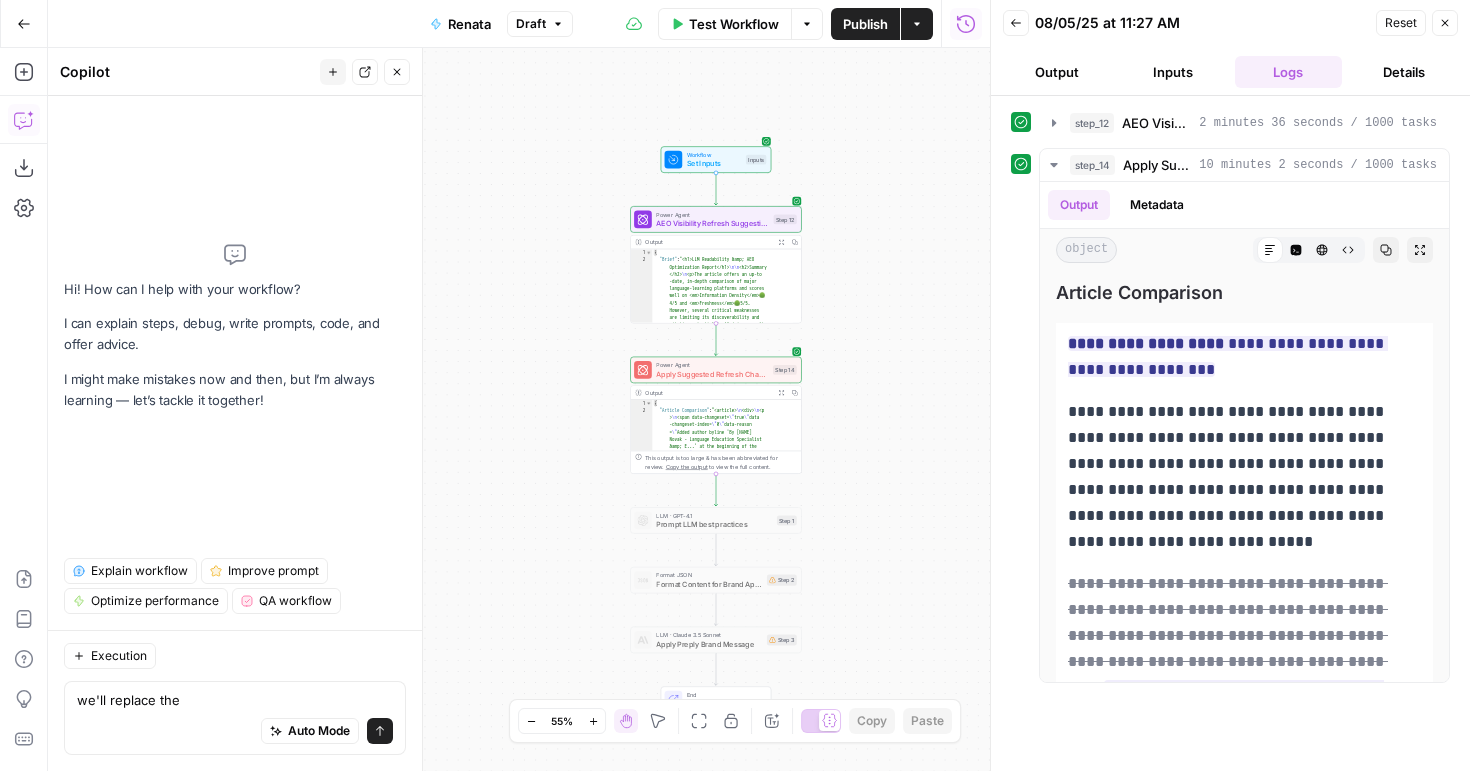 scroll, scrollTop: 0, scrollLeft: 0, axis: both 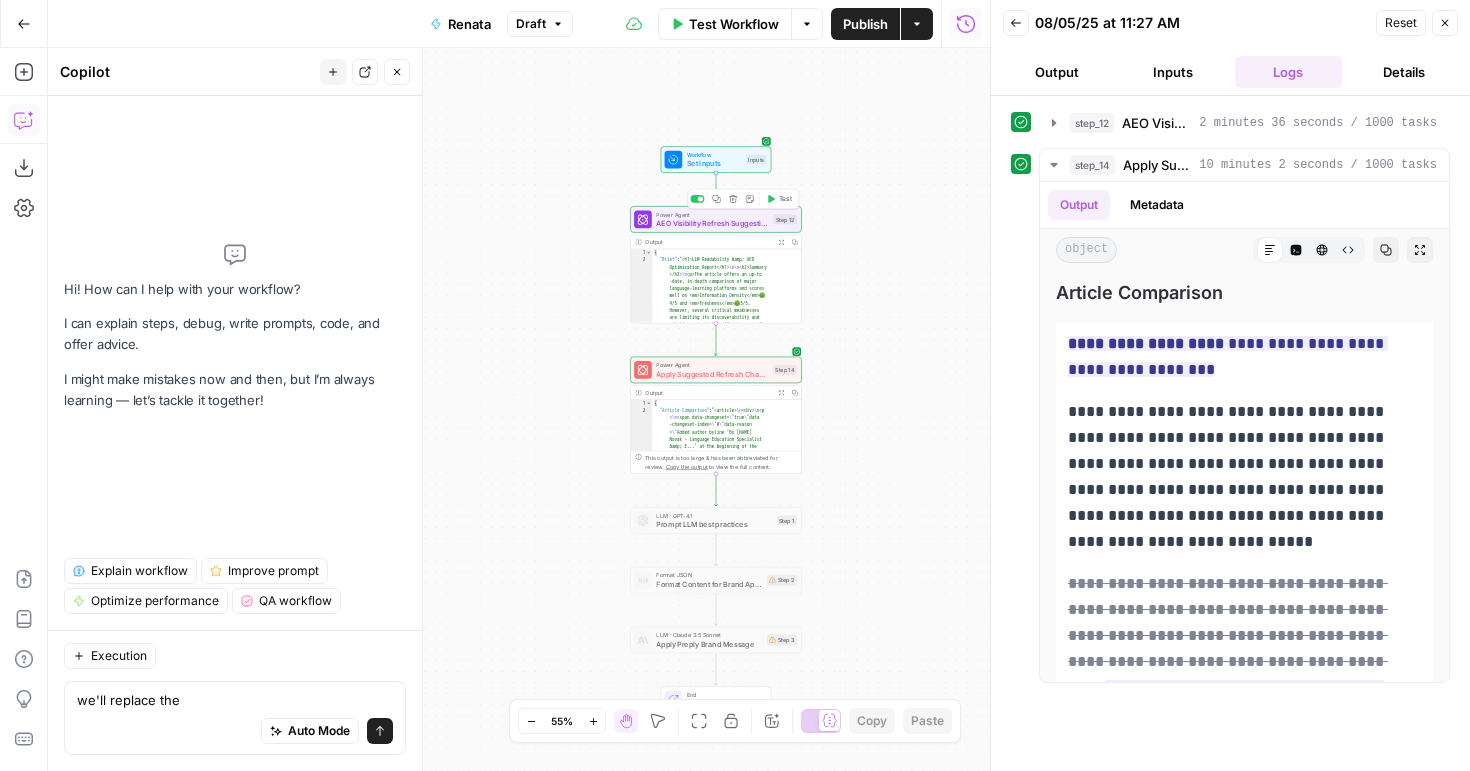 click on "AEO Visibility Refresh Suggestions" at bounding box center [712, 223] 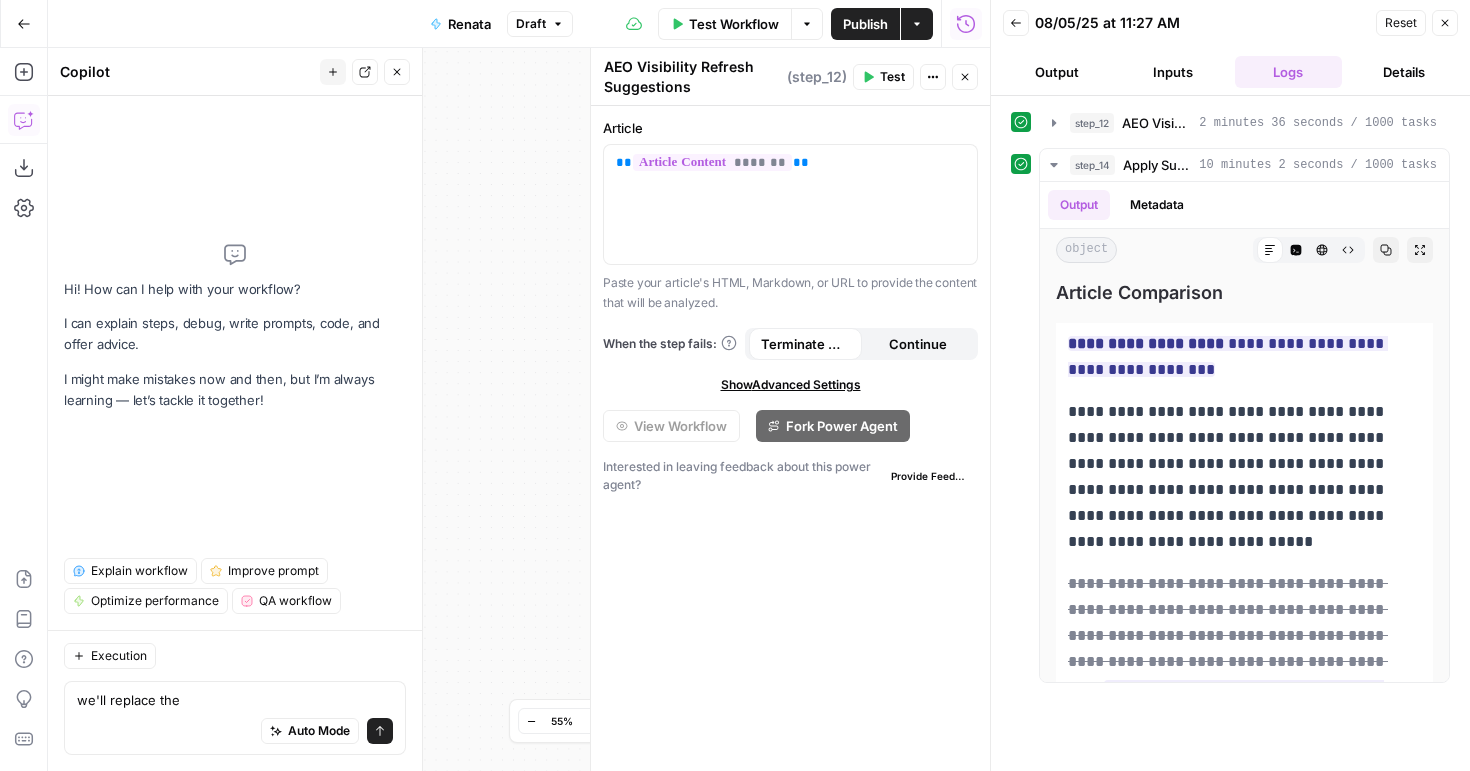 click on "Close" at bounding box center [965, 77] 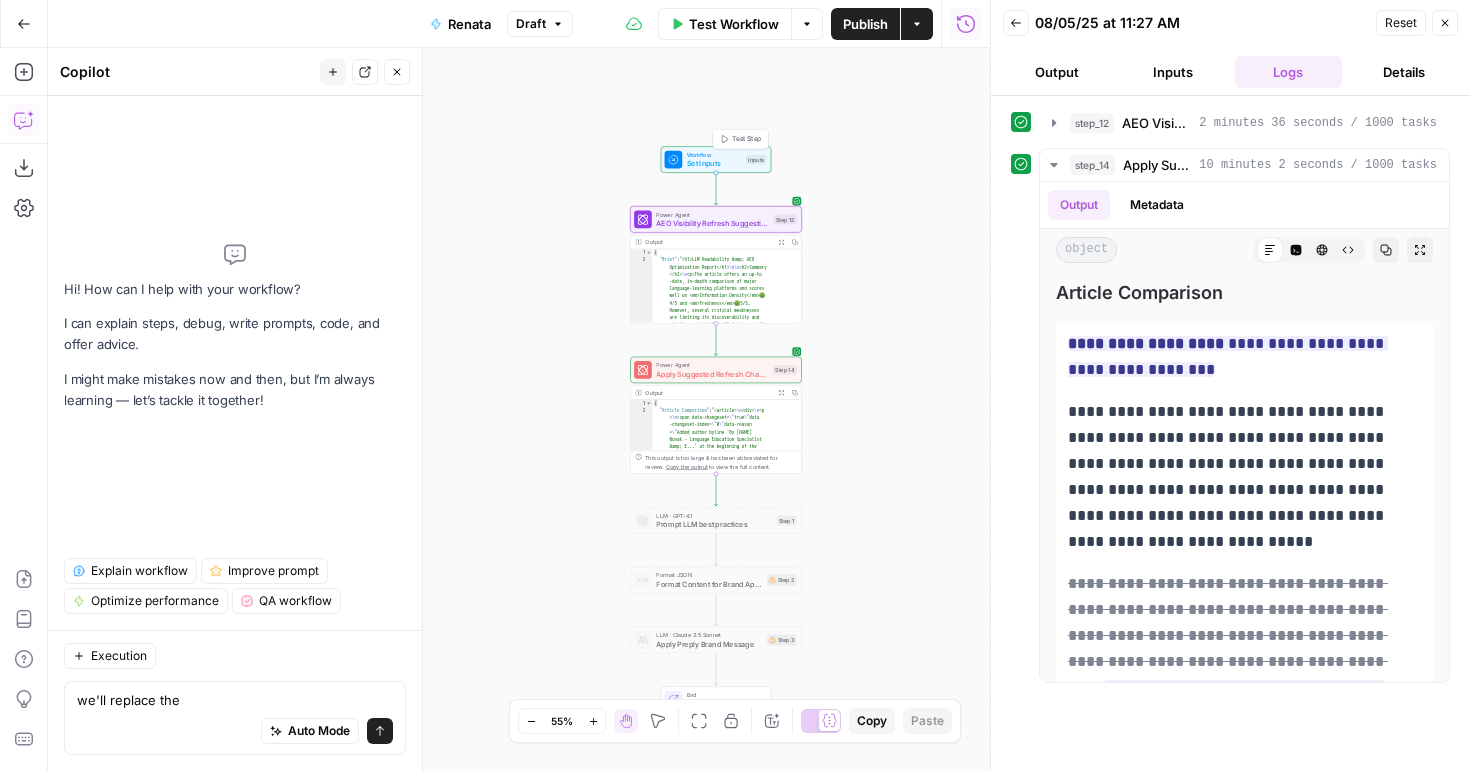 click on "Workflow Set Inputs Inputs Test Step" at bounding box center [716, 159] 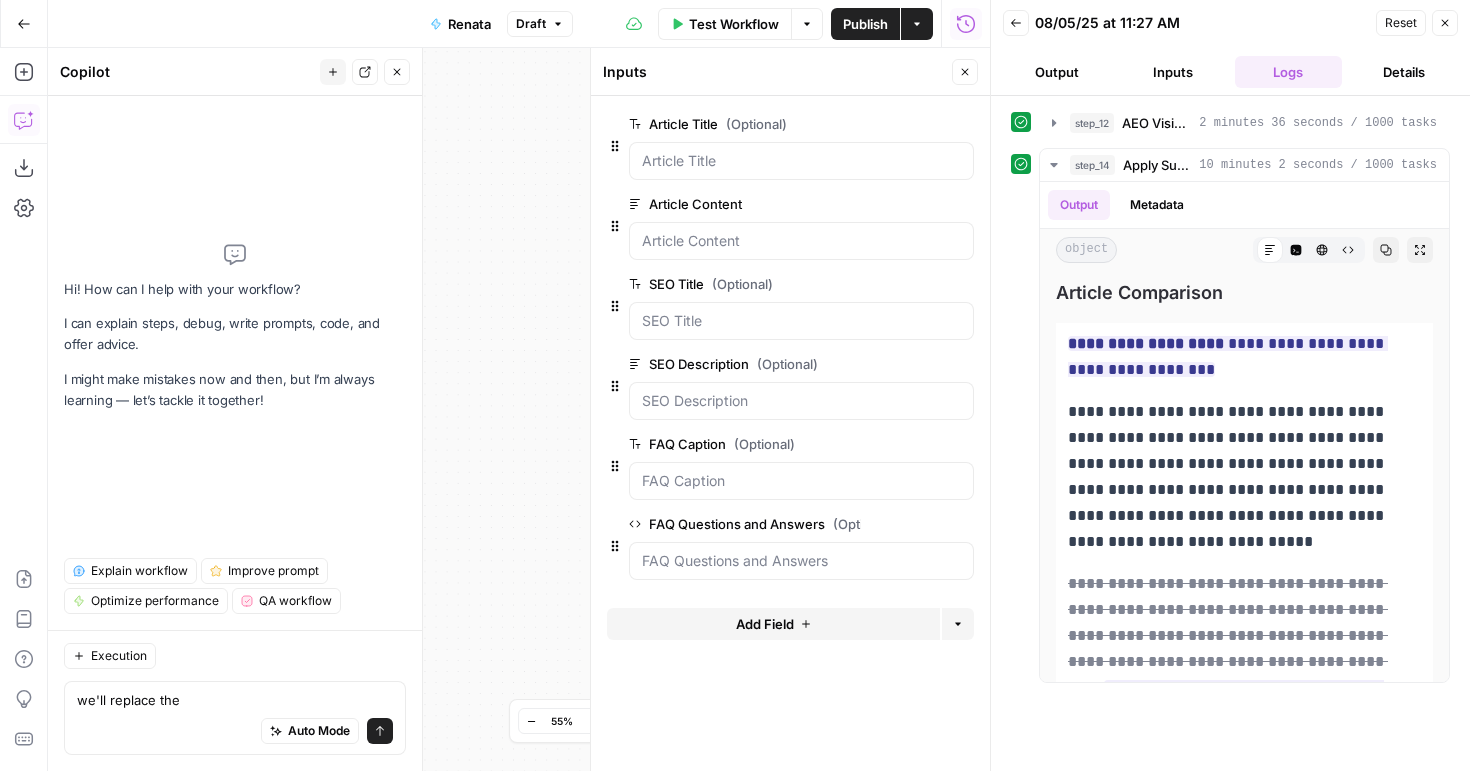 click on "Workflow Set Inputs Inputs Power Agent AEO Visibility Refresh Suggestions Step 12 Output Expand Output Copy 1 2 {    "Brief" :  "<h1>LLM Readability &amp; AEO         Optimization Report</h1> \n\n <h2>Summary        </h2> \n <p>The article offers an up-to        -date, in-depth comparison of major         language-learning platforms and scores         well on <em>Information Density</em>  🟢          4/5 and <em>Freshness</em>  🟢  5/5.         However, several critical weaknesses         are limiting its discoverability and         citation potential in AI-driven results        :</p> \n <ul> \n <li><strong>Sentence         Complexity</strong> ⚫ 1/5 – long,         compound sentences hinder machine         parsing and reader comprehension.</li        > \n <li><strong>Evidence &amp; Source         Attribution</strong>  🔴  2/5 – many         claims lack citations or link only to         \n 🔴 \n" at bounding box center (519, 409) 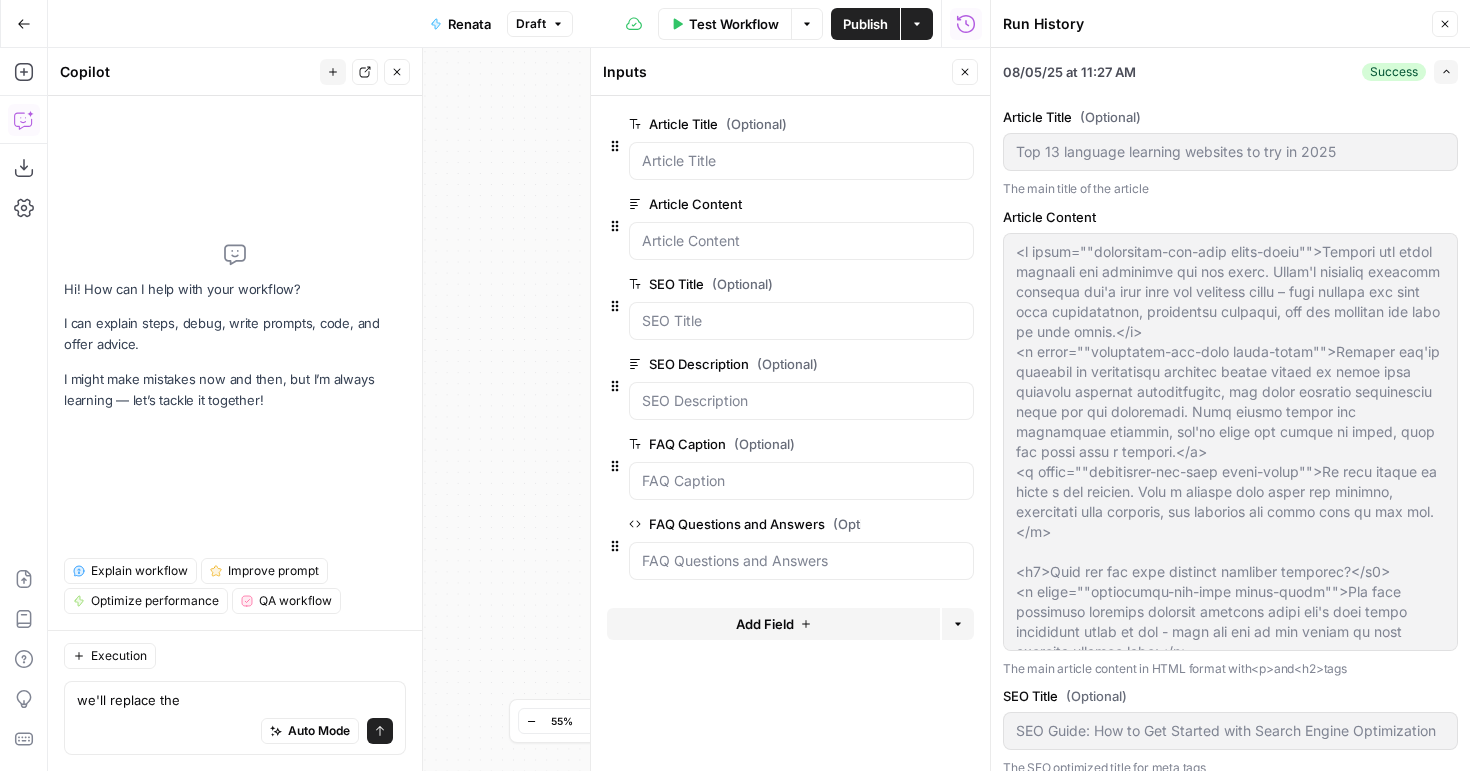 click 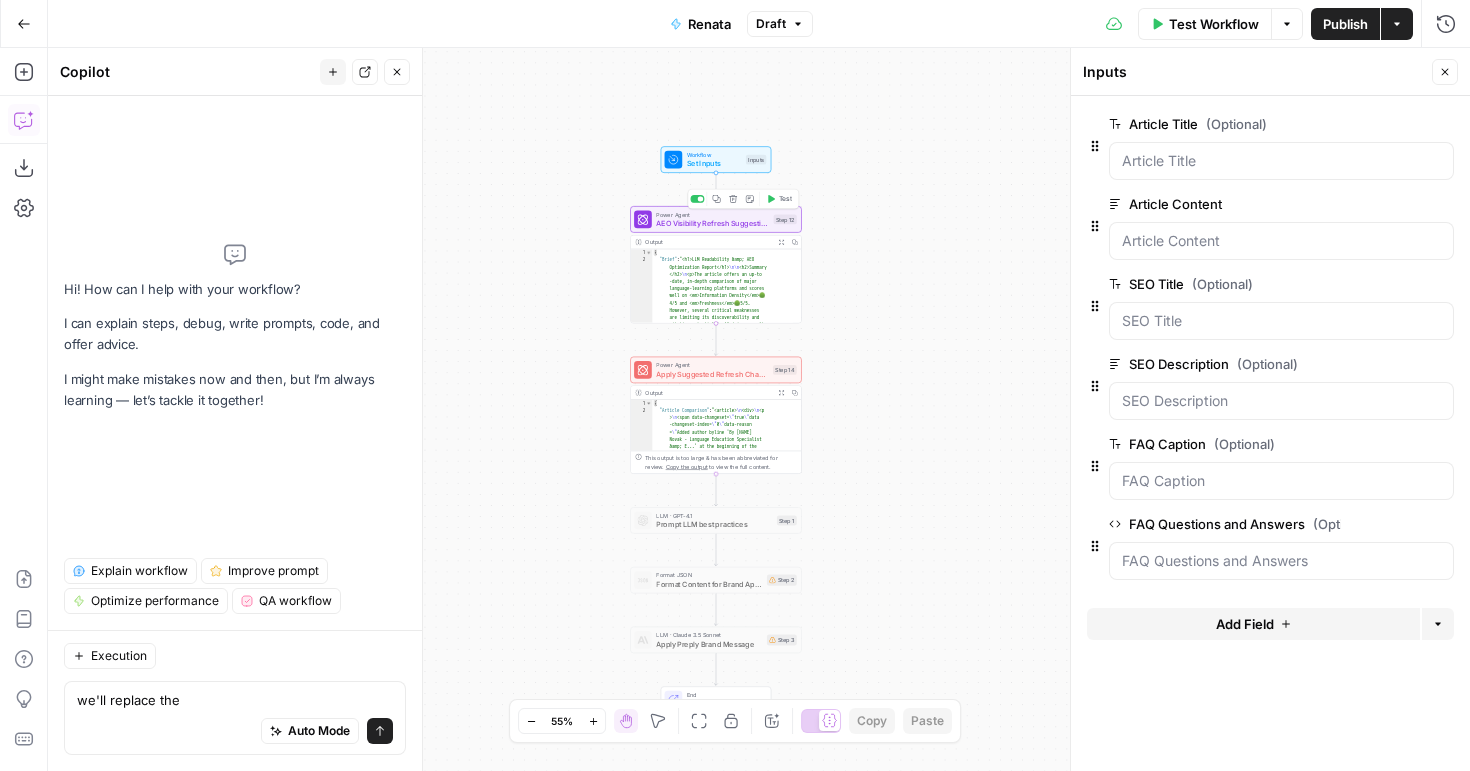 click on "Power Agent" at bounding box center (712, 214) 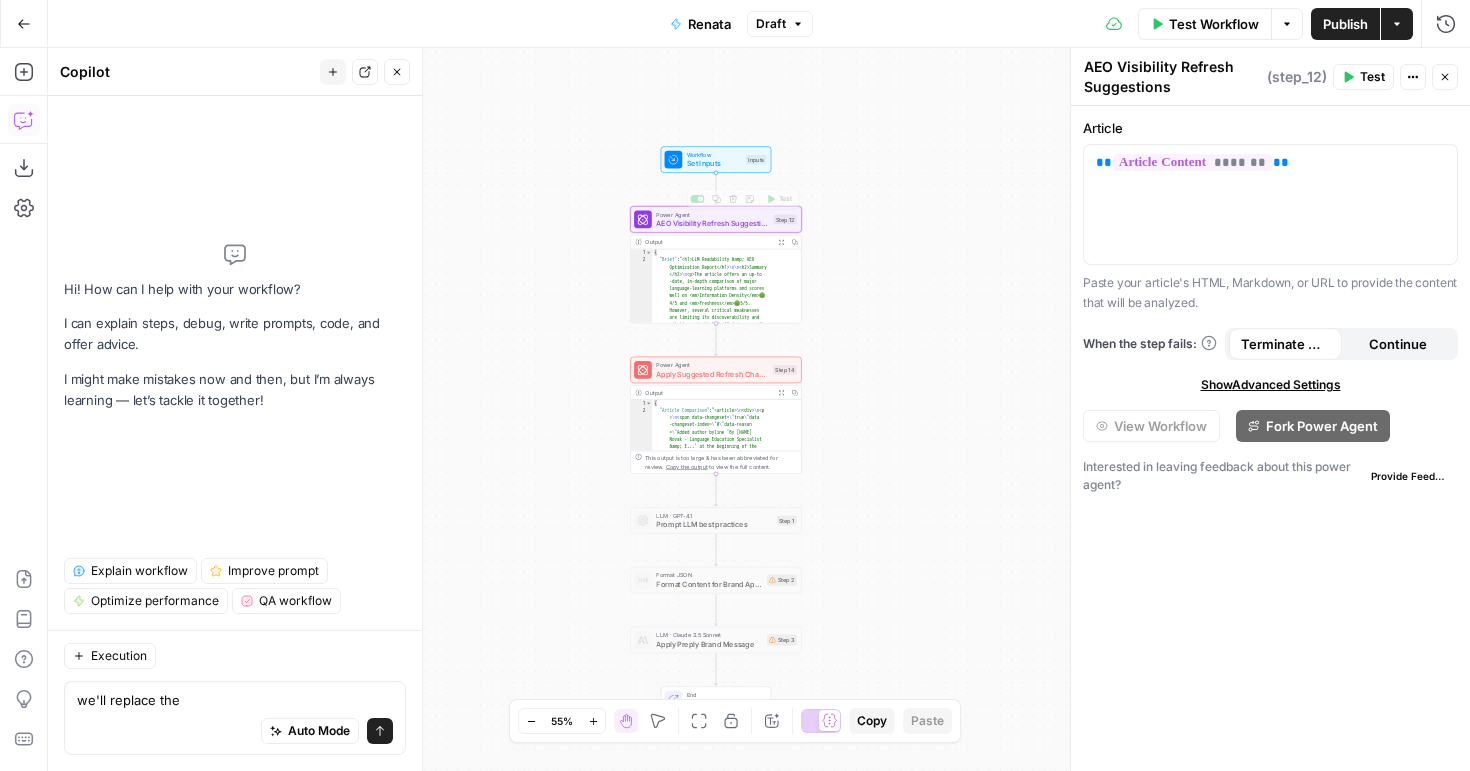 type on "**********" 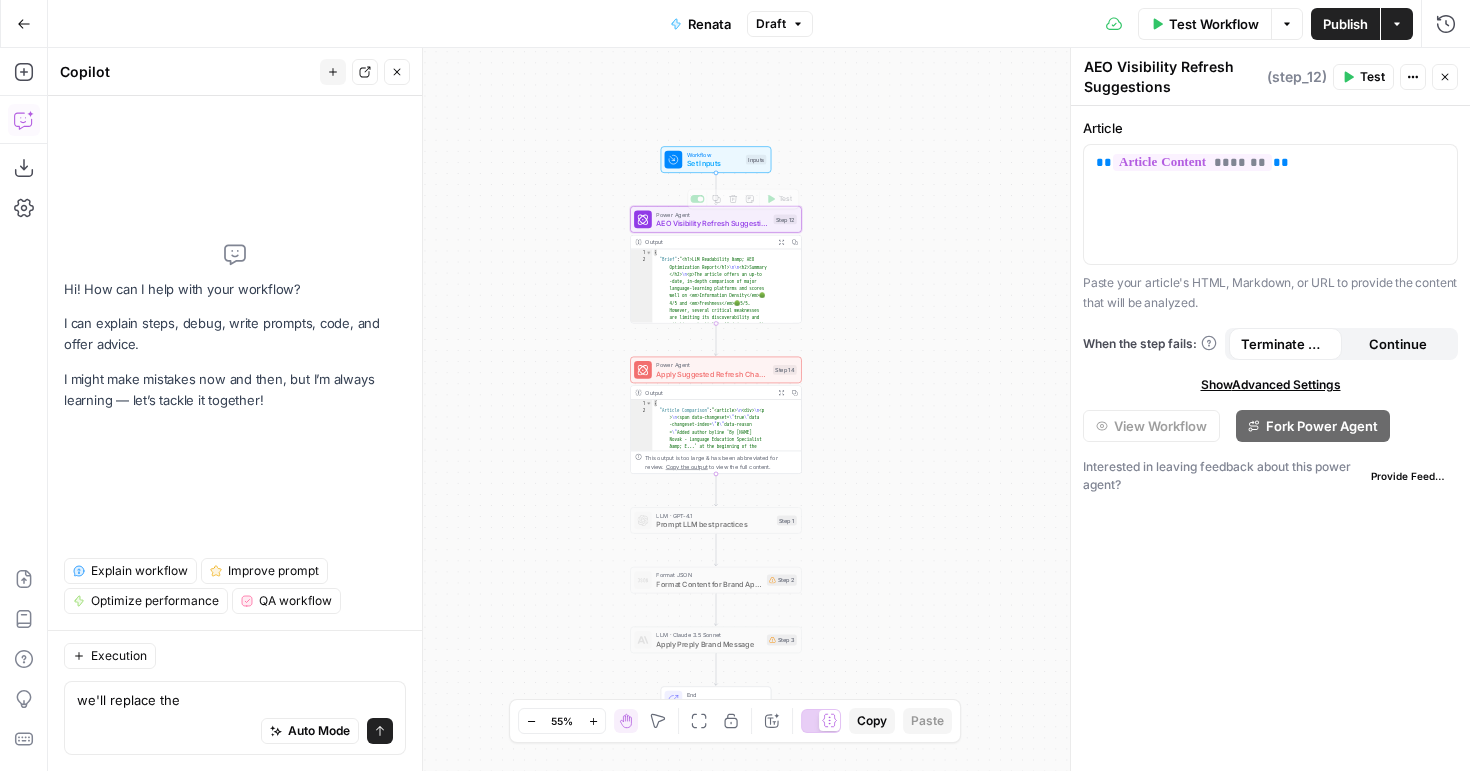 click on "{"Brief" : "<h1>LLM Readability &amp; AEO Optimization Report</h1> \n\n <h2>Summary </h2> \n <p>The article offers an up-to -date, in-depth comparison of major language-learning platforms and scores well on <em>Information Density</em> 🟢 4/5 and <em>Freshness</em> 🟢 5/5. However, several critical weaknesses are limiting its discoverability and citation potential in AI-driven results :</p> \n <ul> \n <li><strong>Sentence Complexity</strong> ⚫ 1/5 – long, compound sentences hinder machine parsing and reader comprehension.</li> \n <li><strong>Evidence &amp; Source Attribution</strong> 🔴 2/5 – many claims lack citations or link only to commercial sites.</li> \n <li><strong>Content Structure</strong> 🔴 2/5 – \n" at bounding box center (722, 1714) 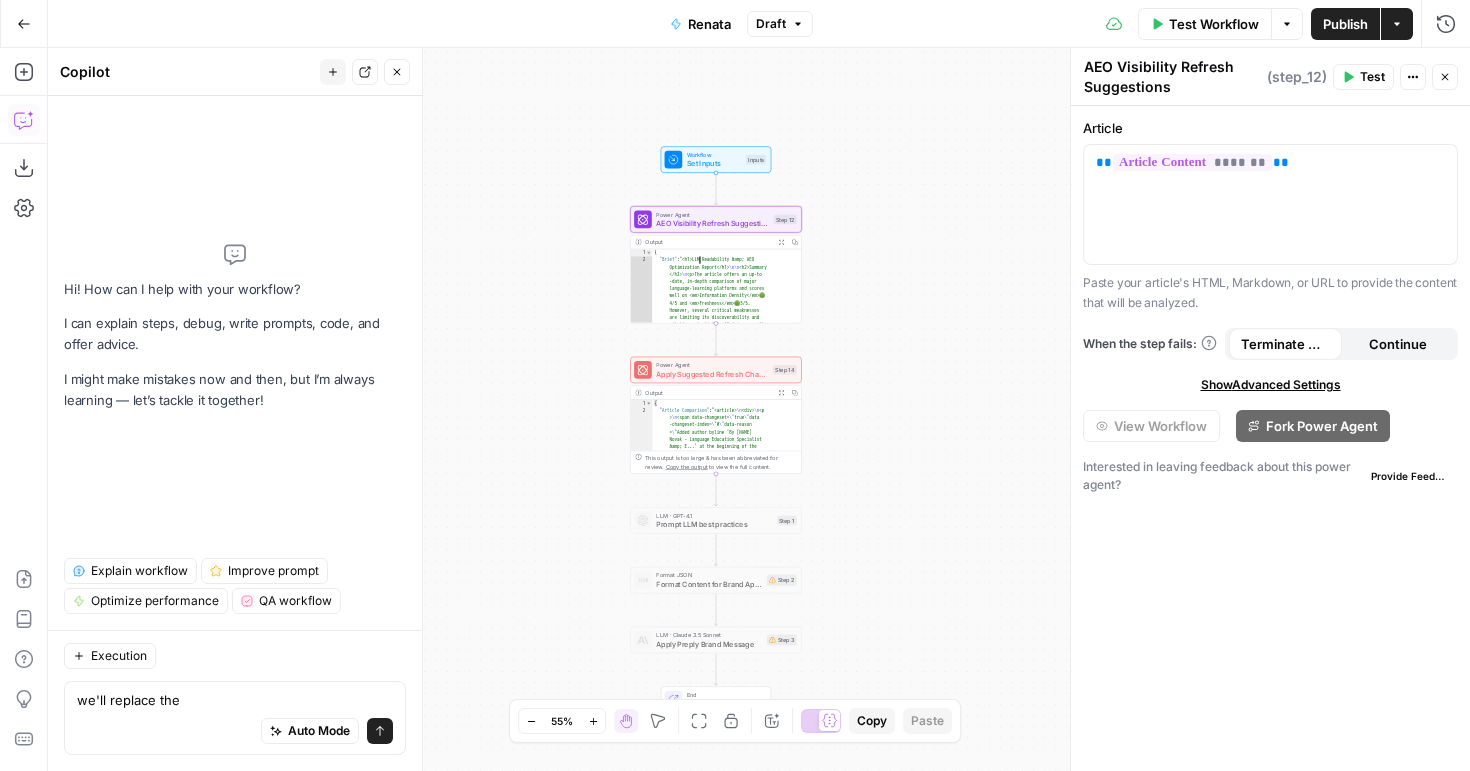click on "{"Brief" : "<h1>LLM Readability &amp; AEO Optimization Report</h1> \n\n <h2>Summary </h2> \n <p>The article offers an up-to -date, in-depth comparison of major language-learning platforms and scores well on <em>Information Density</em> 🟢 4/5 and <em>Freshness</em> 🟢 5/5. However, several critical weaknesses are limiting its discoverability and citation potential in AI-driven results :</p> \n <ul> \n <li><strong>Sentence Complexity</strong> ⚫ 1/5 – long, compound sentences hinder machine parsing and reader comprehension.</li> \n <li><strong>Evidence &amp; Source Attribution</strong> 🔴 2/5 – many claims lack citations or link only to commercial sites.</li> \n <li><strong>Content Structure</strong> 🔴 2/5 – \n" at bounding box center [722, 1714] 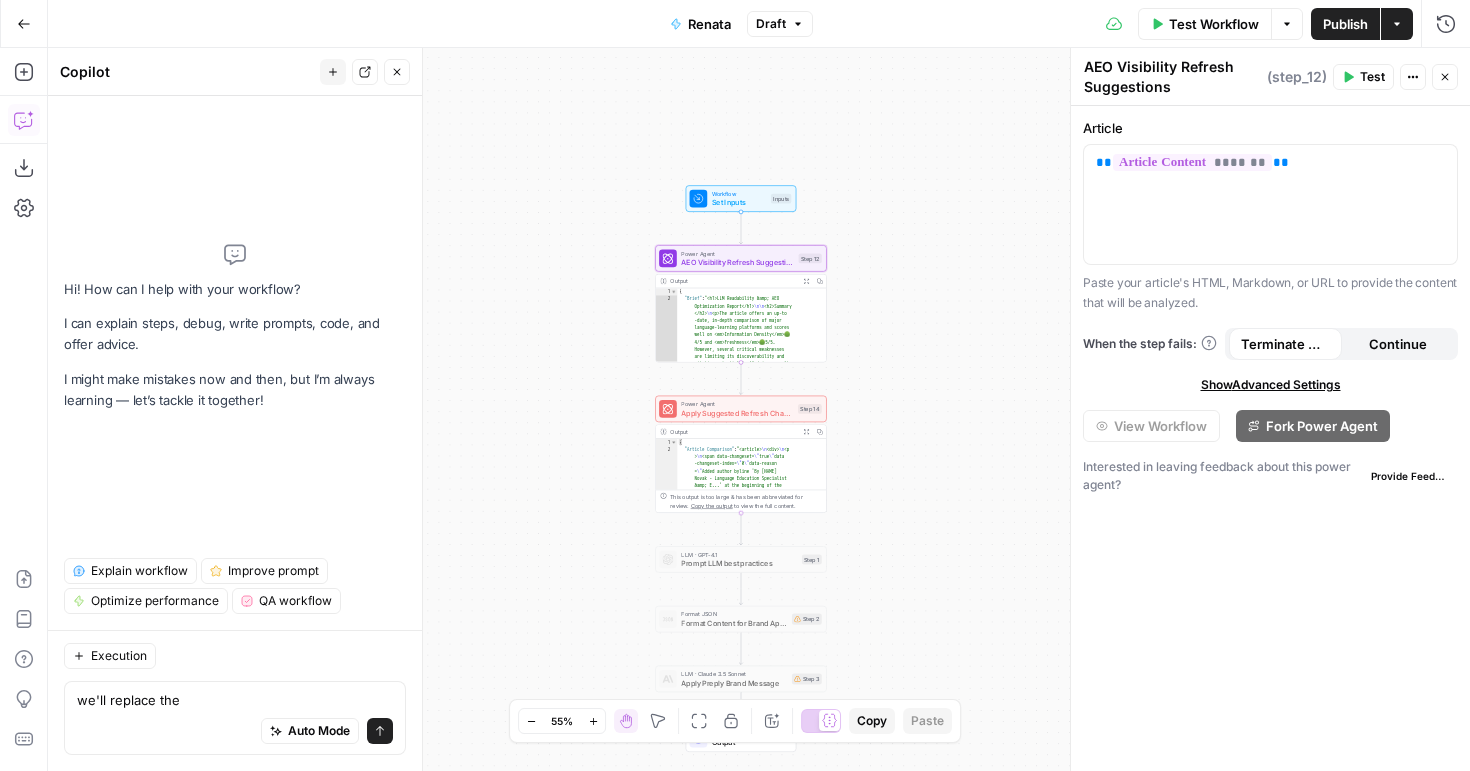drag, startPoint x: 888, startPoint y: 285, endPoint x: 896, endPoint y: 323, distance: 38.832977 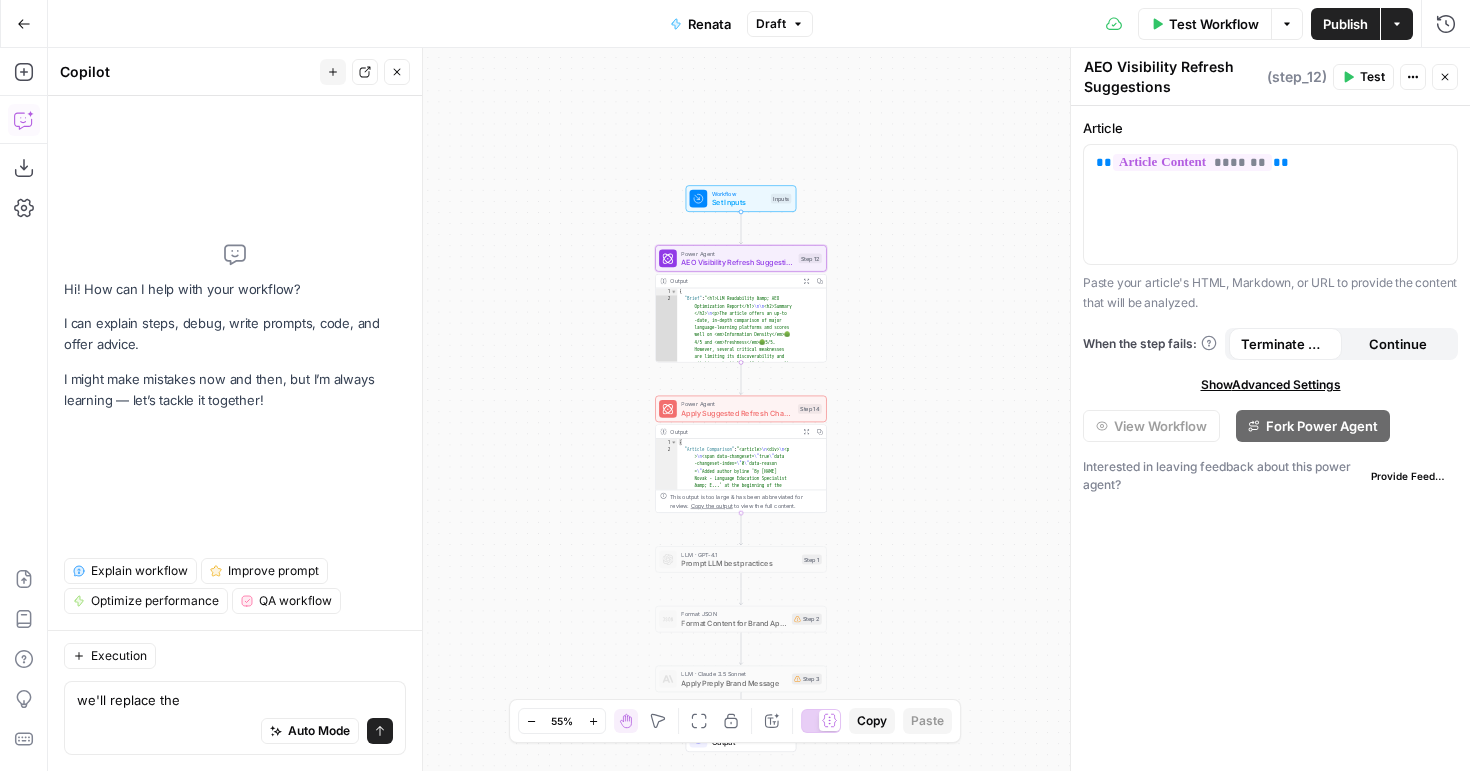 click on "**********" at bounding box center (759, 409) 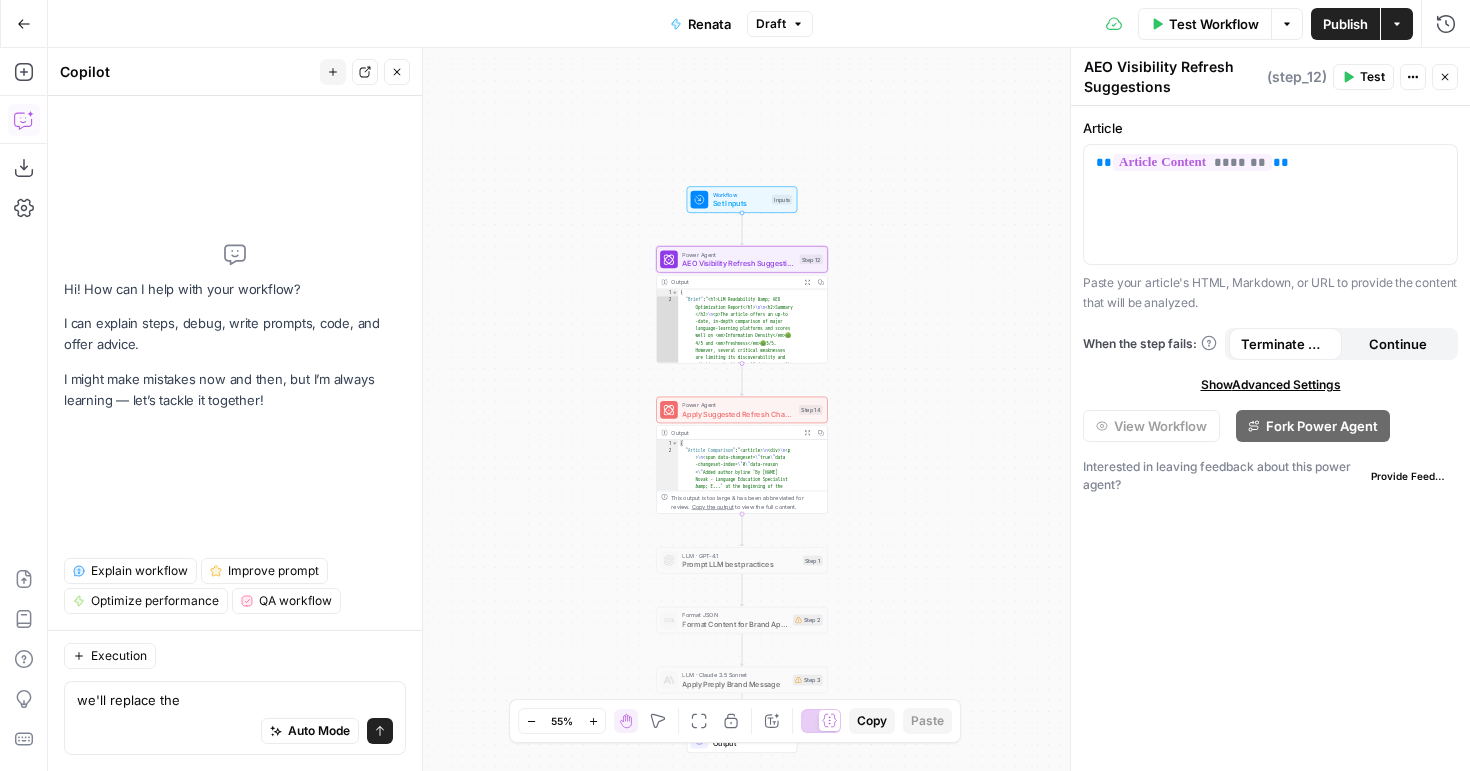 scroll, scrollTop: 104, scrollLeft: 0, axis: vertical 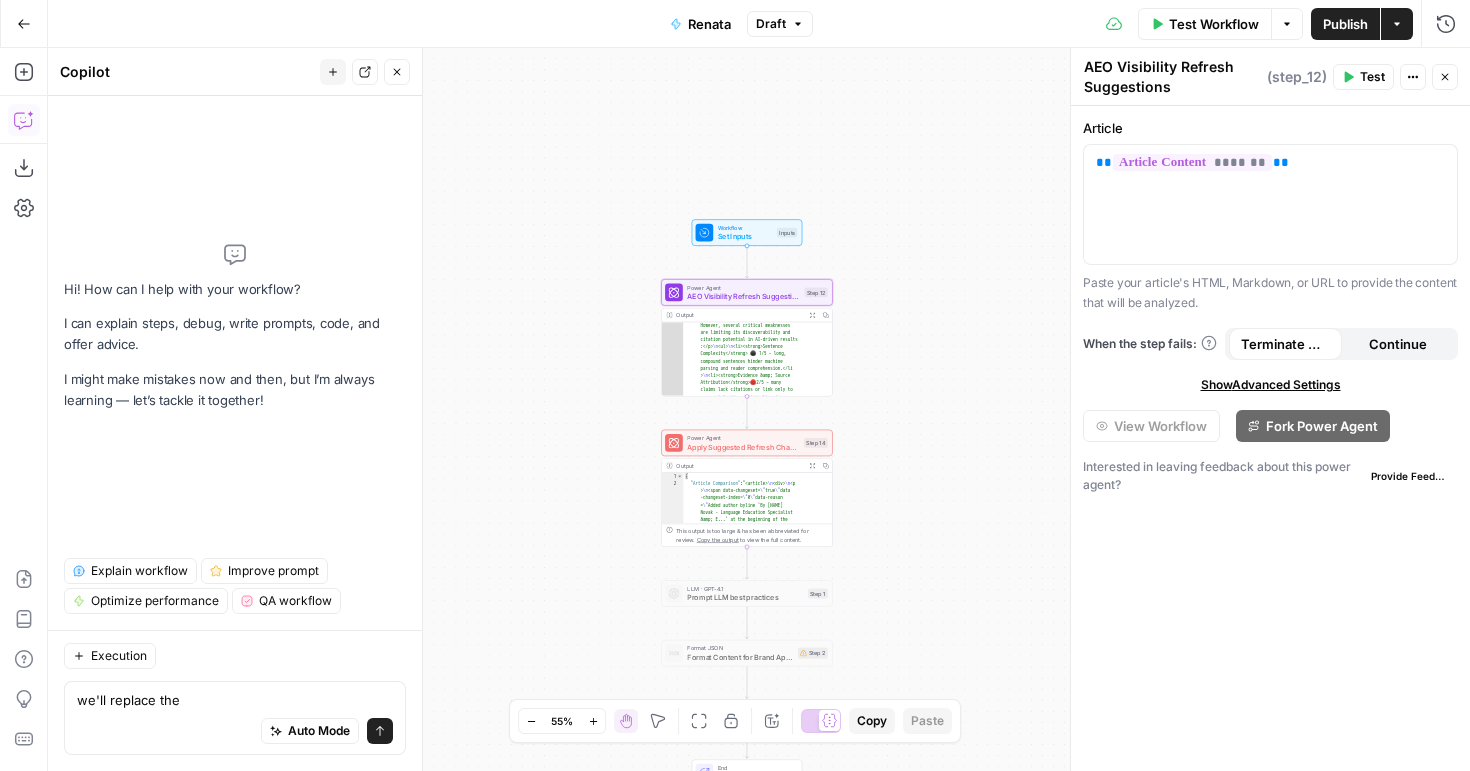 drag, startPoint x: 923, startPoint y: 328, endPoint x: 928, endPoint y: 361, distance: 33.37664 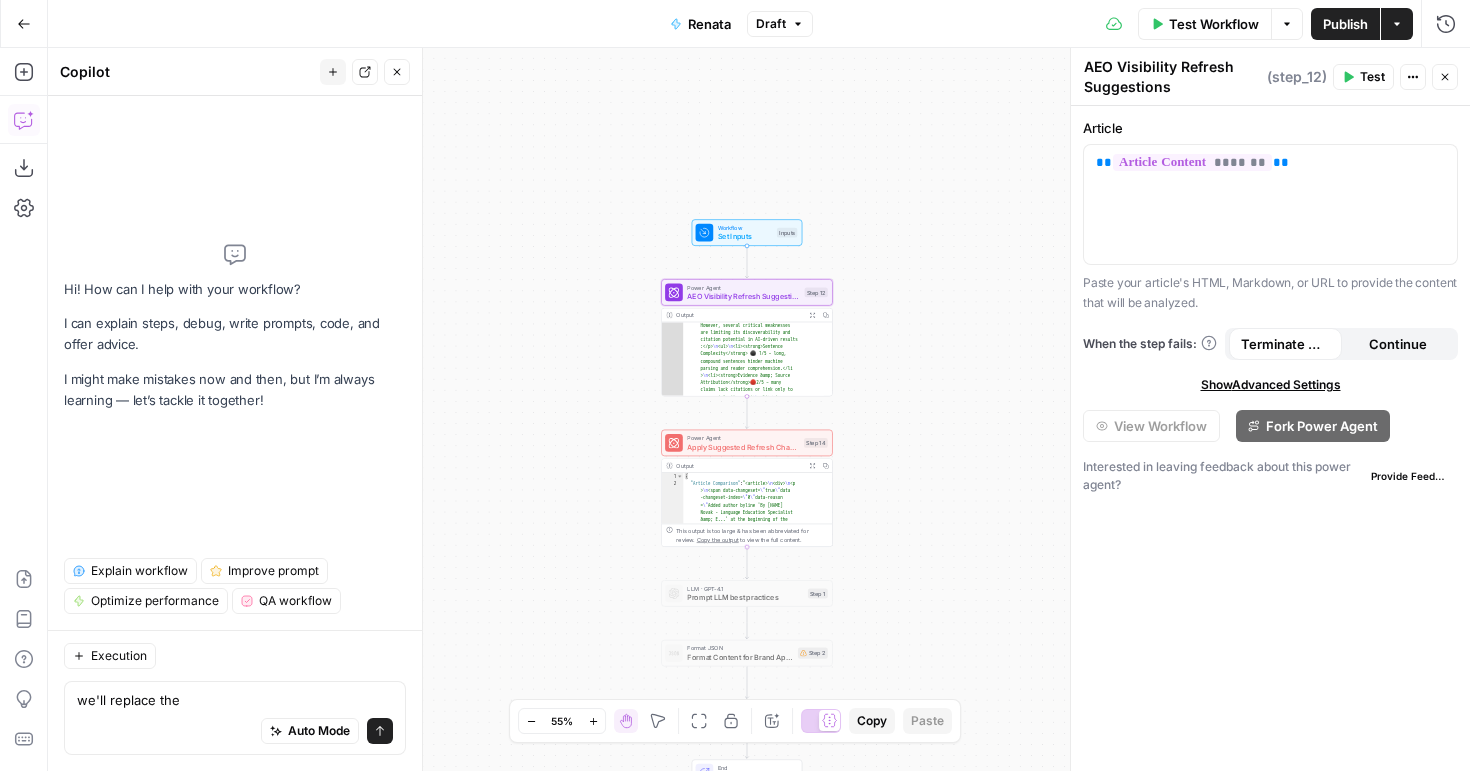 click on "**********" at bounding box center (759, 409) 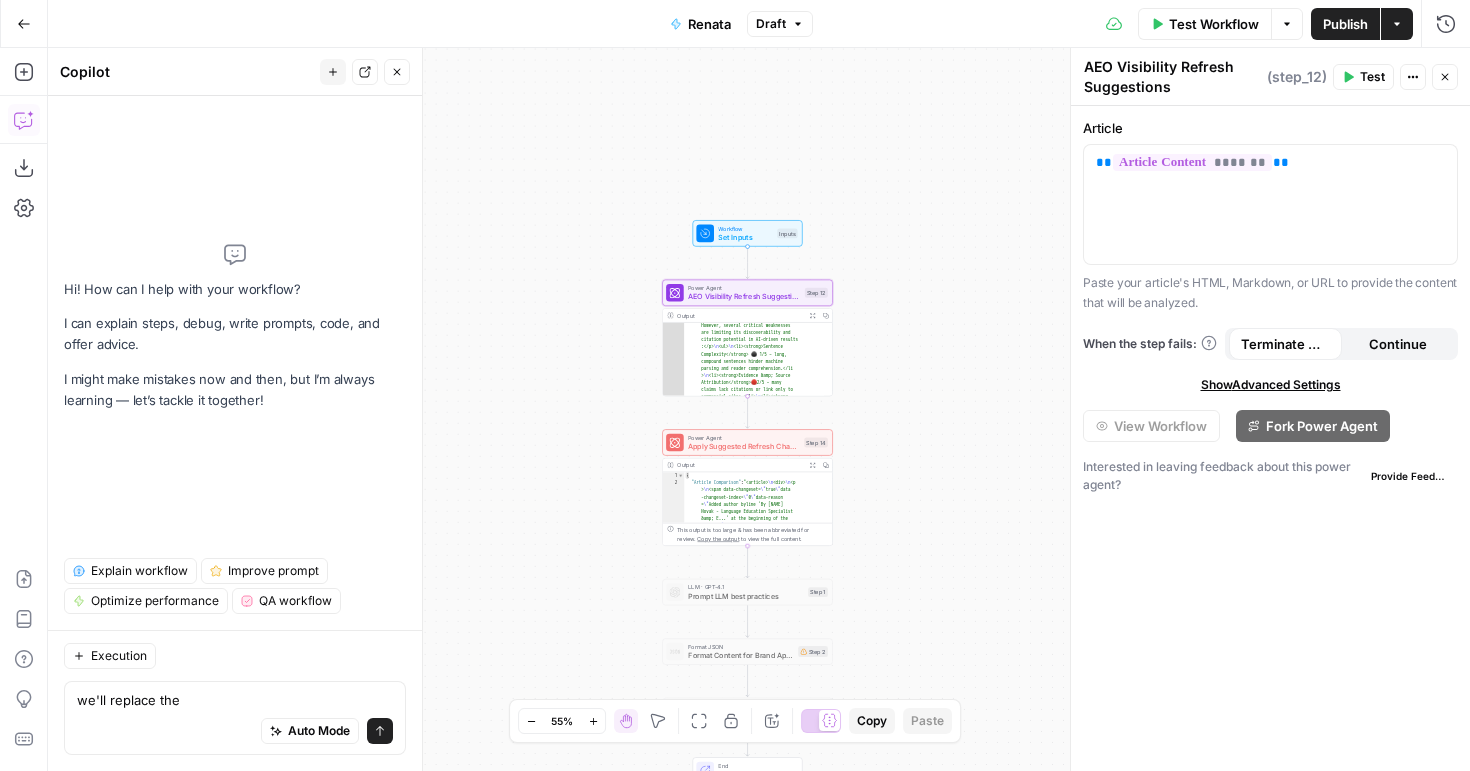 click on "Zoom In" at bounding box center (593, 721) 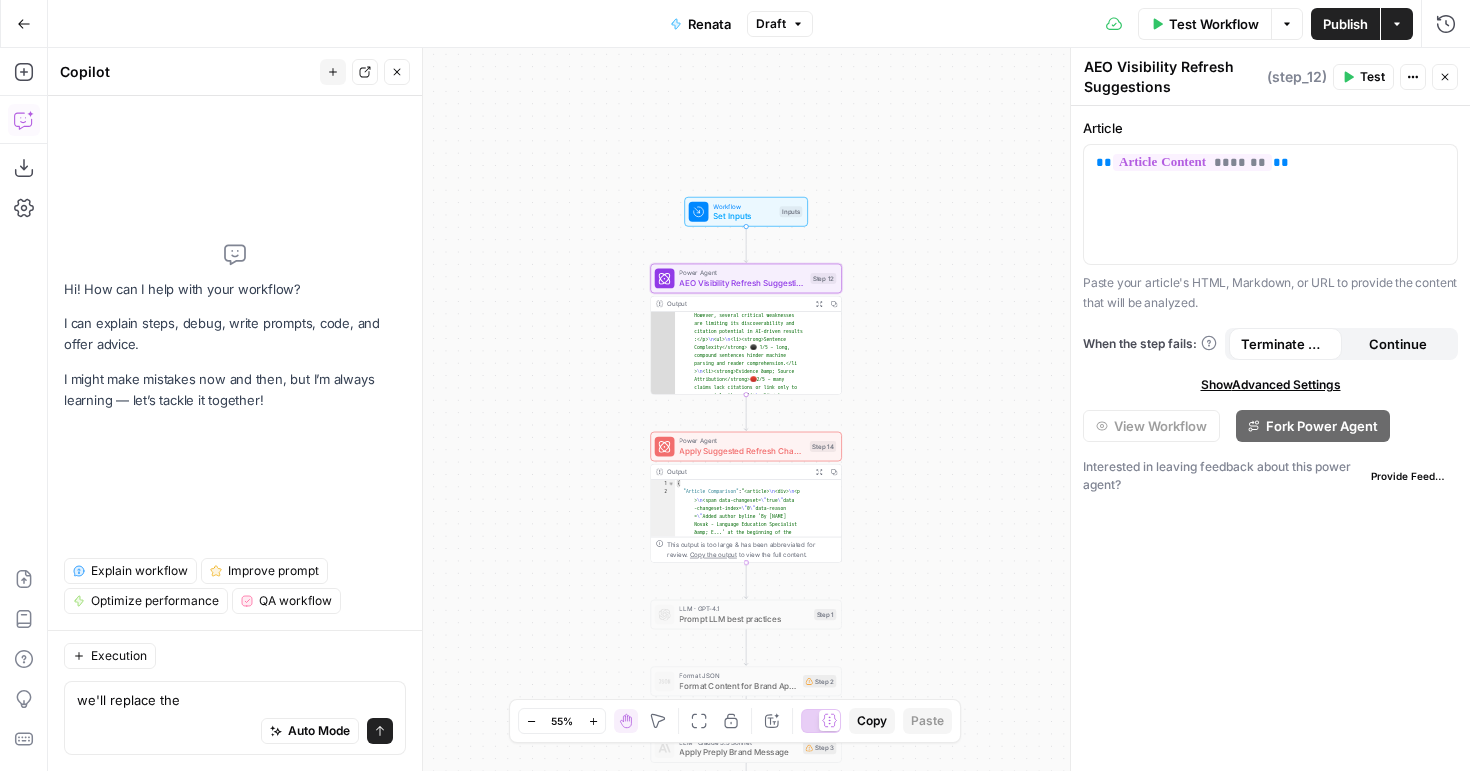 click on "Zoom In" at bounding box center (593, 721) 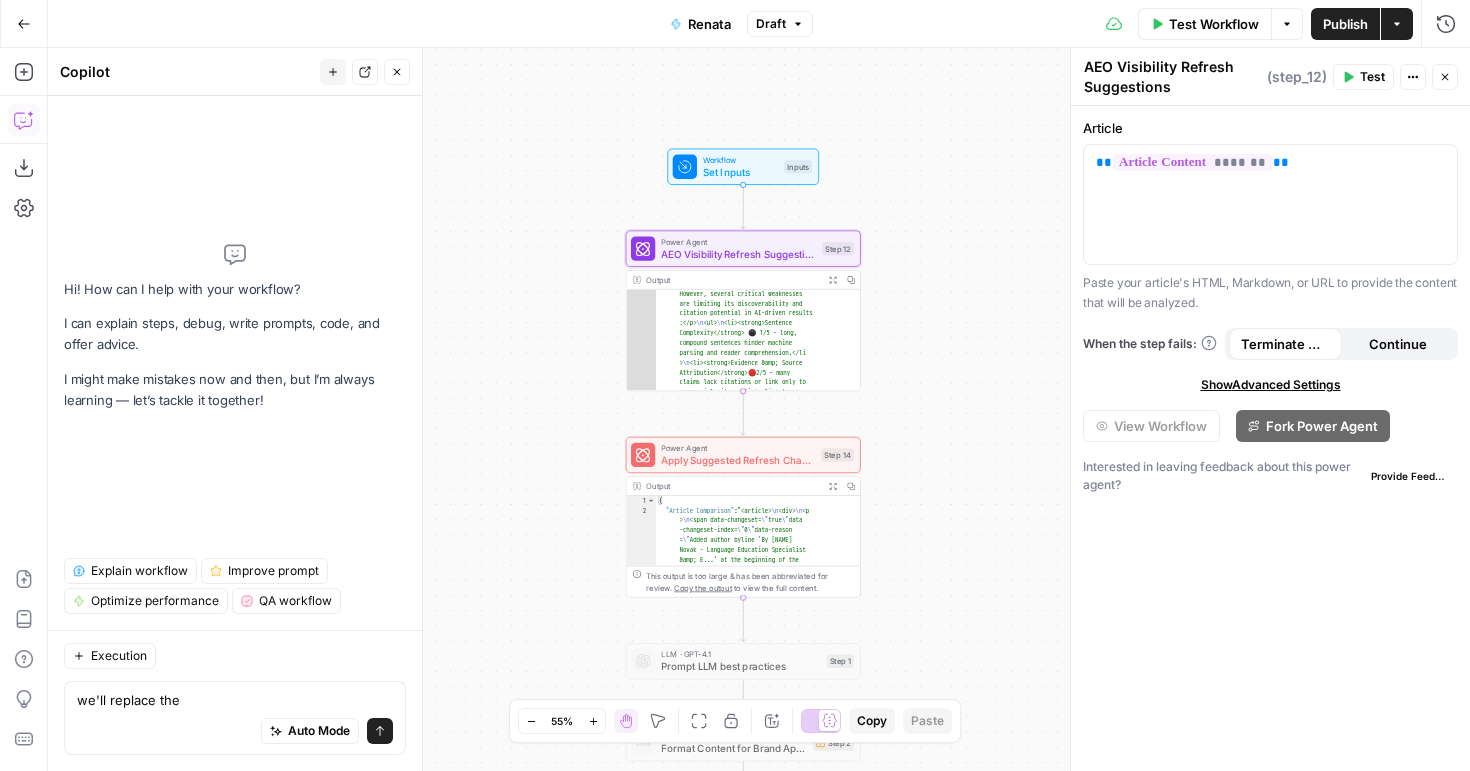click on "Zoom In" at bounding box center (593, 721) 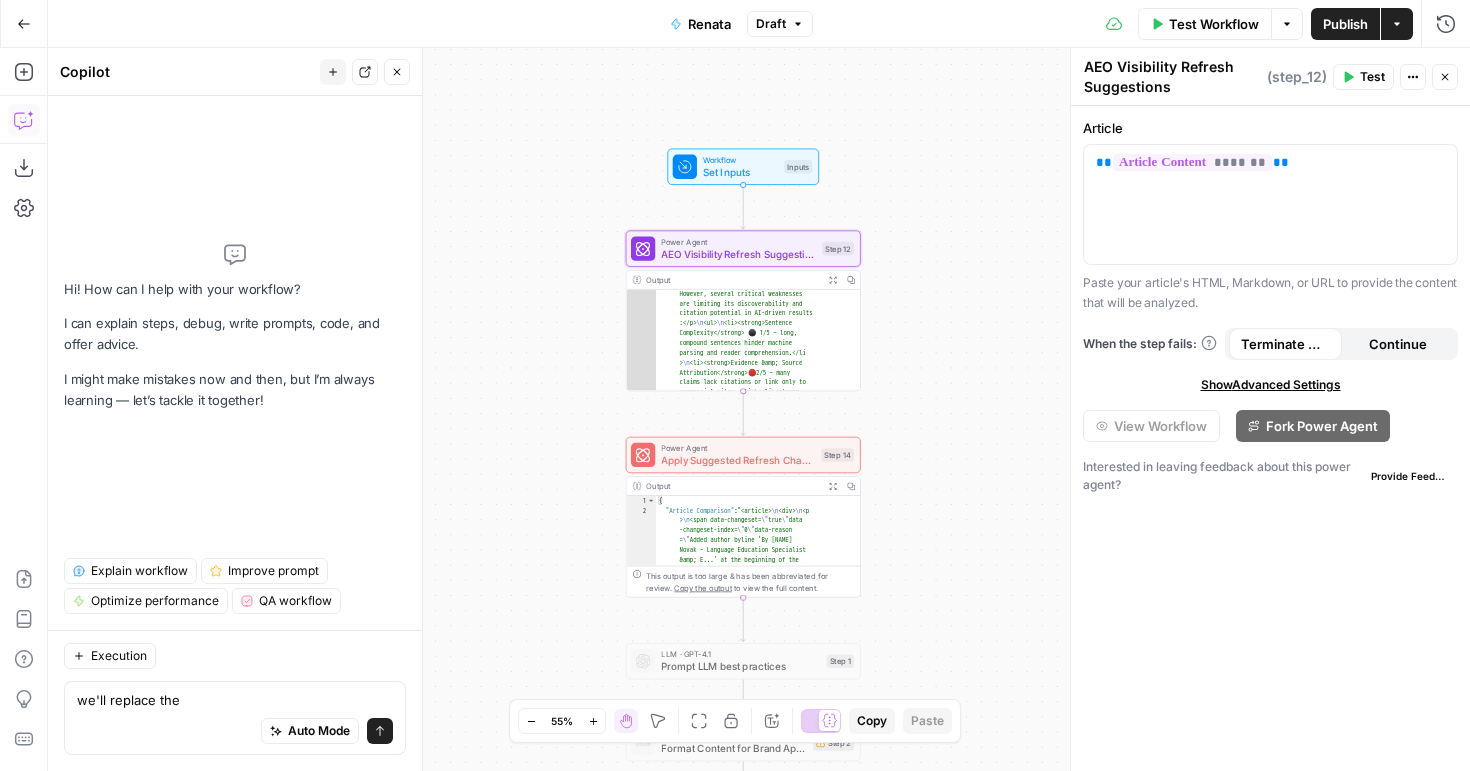 click on "Zoom In" at bounding box center [593, 721] 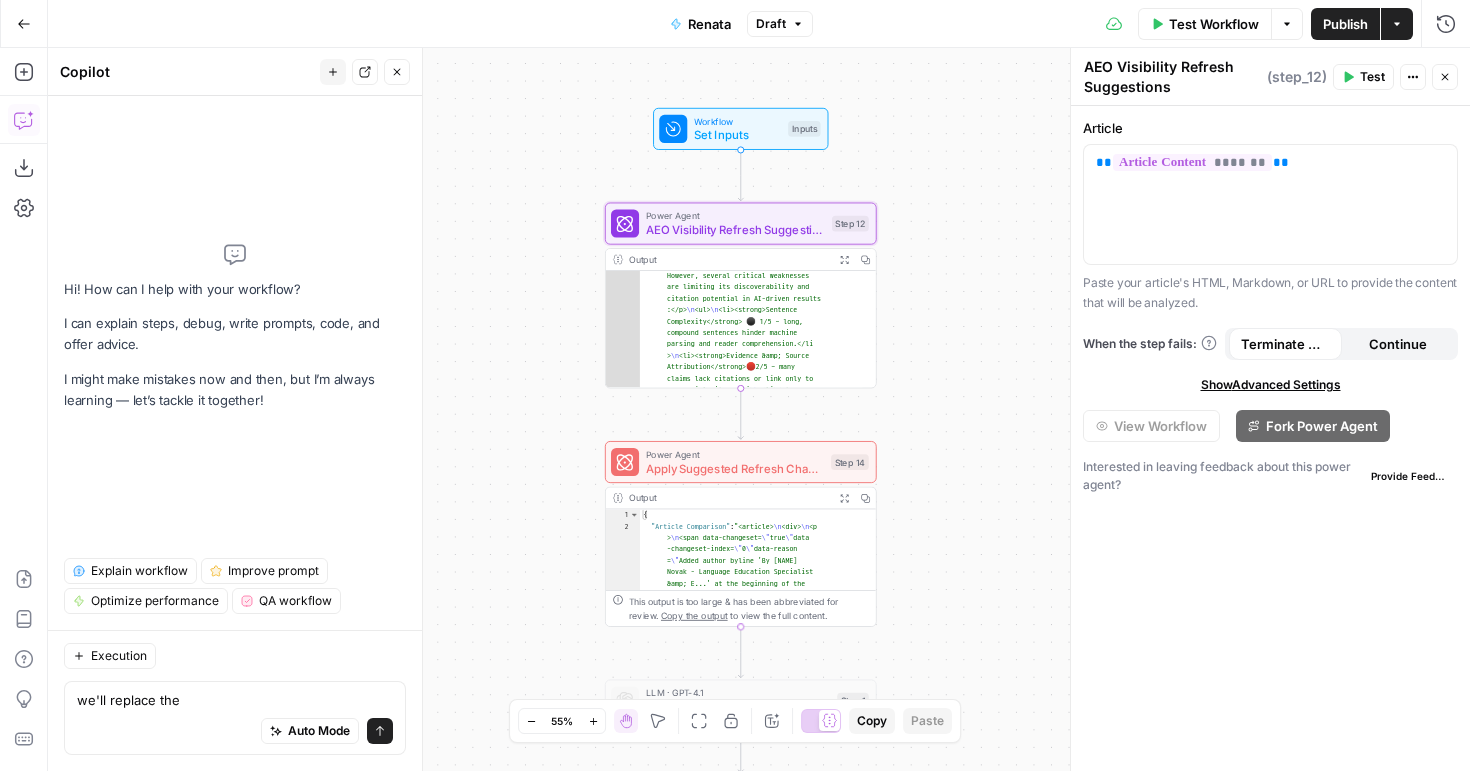 click on "Zoom In" at bounding box center [593, 721] 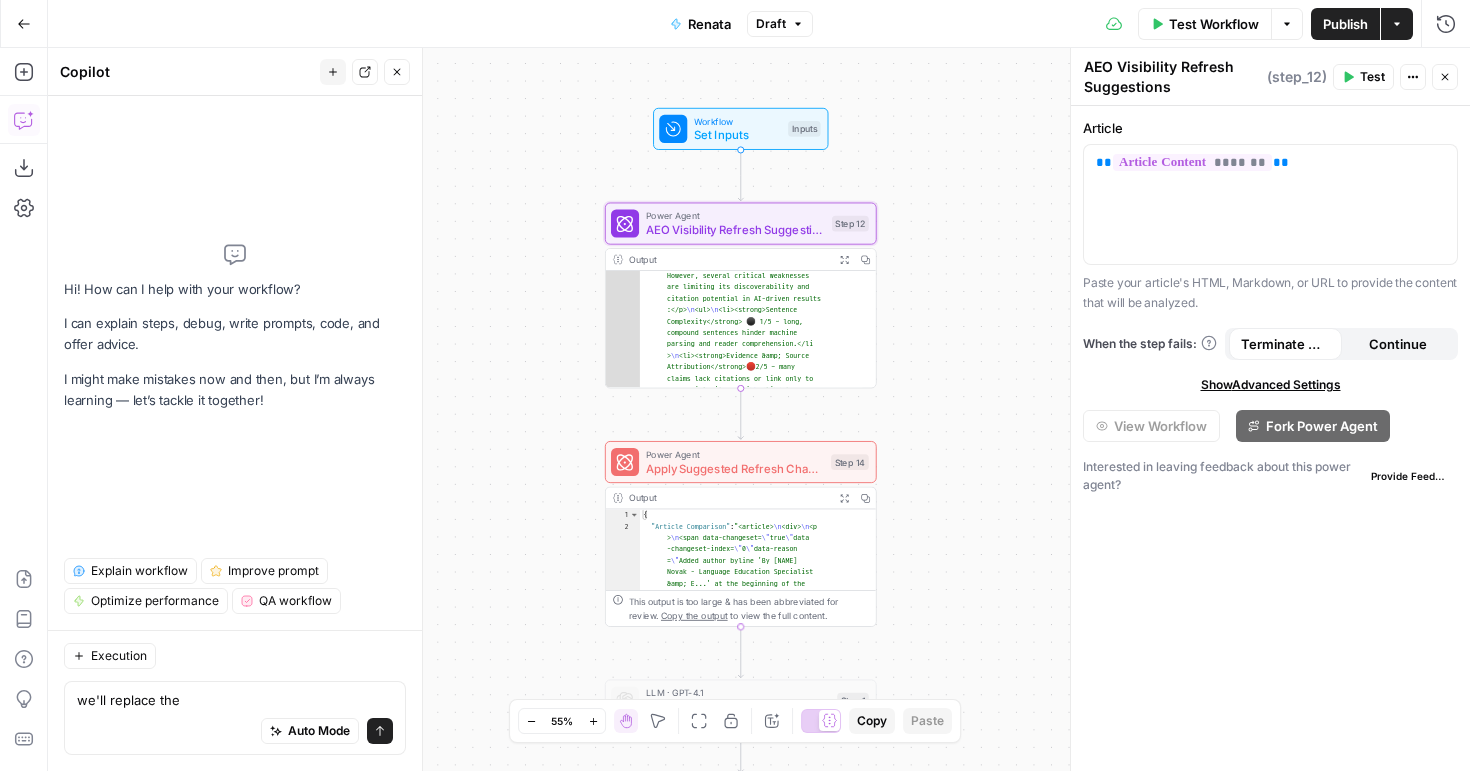 click on "Zoom In" at bounding box center [593, 721] 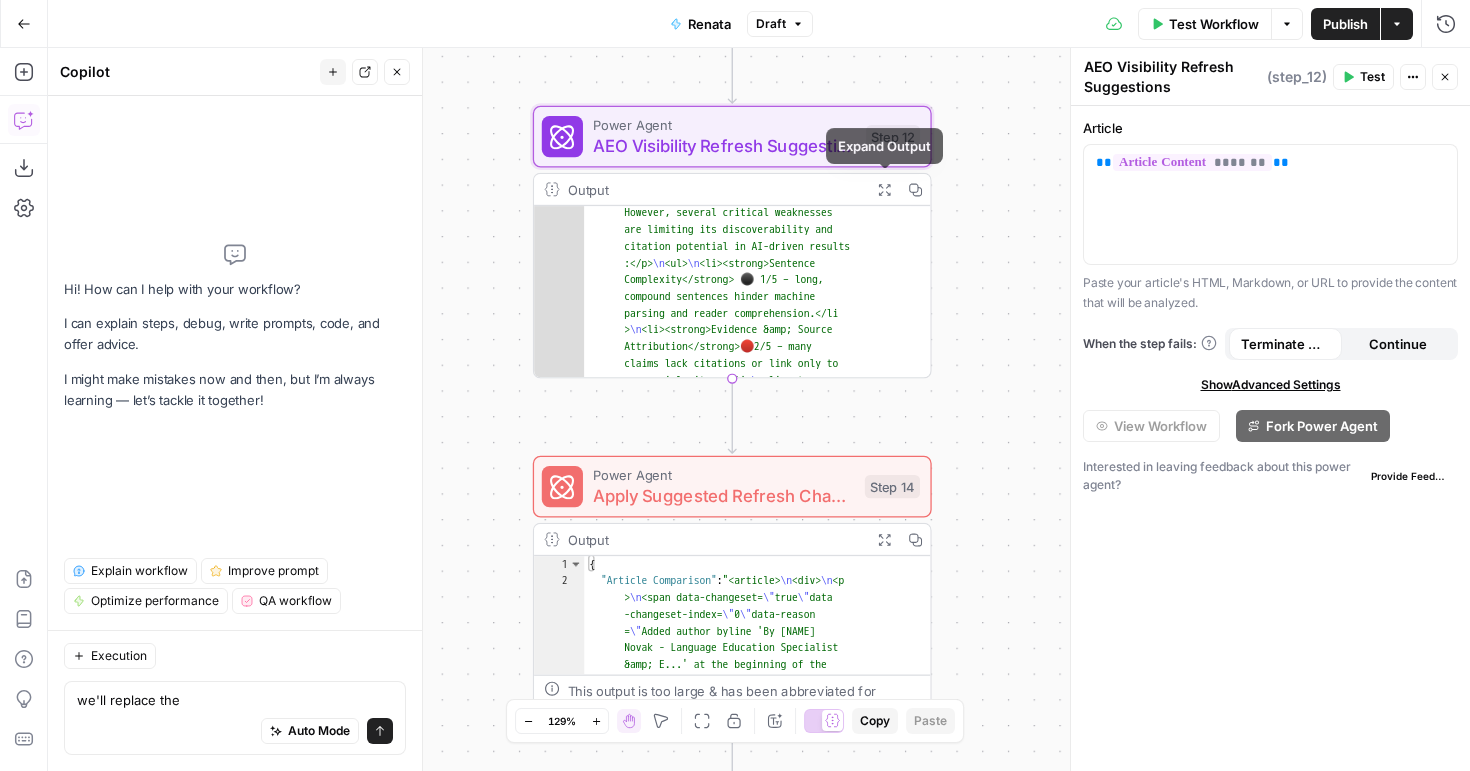 click 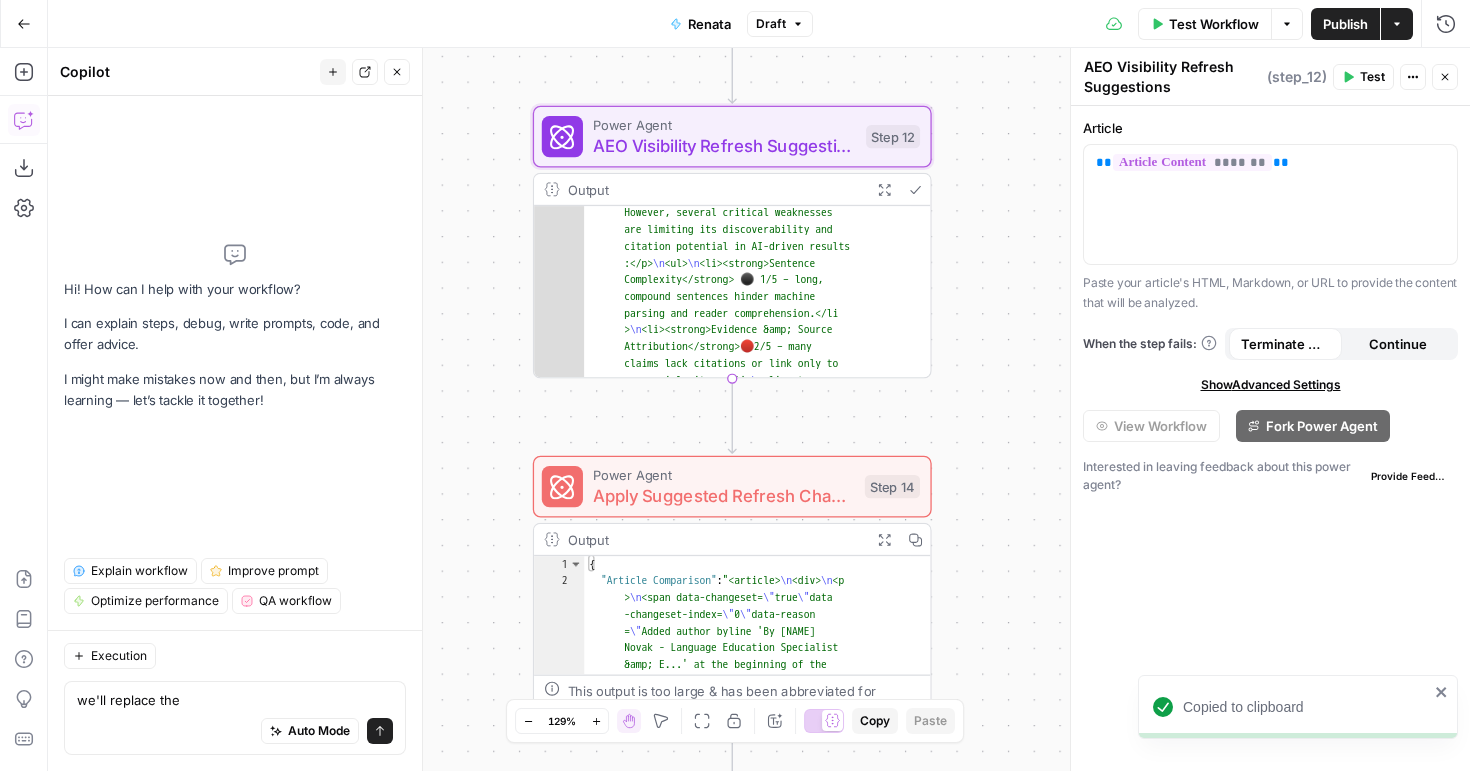 click 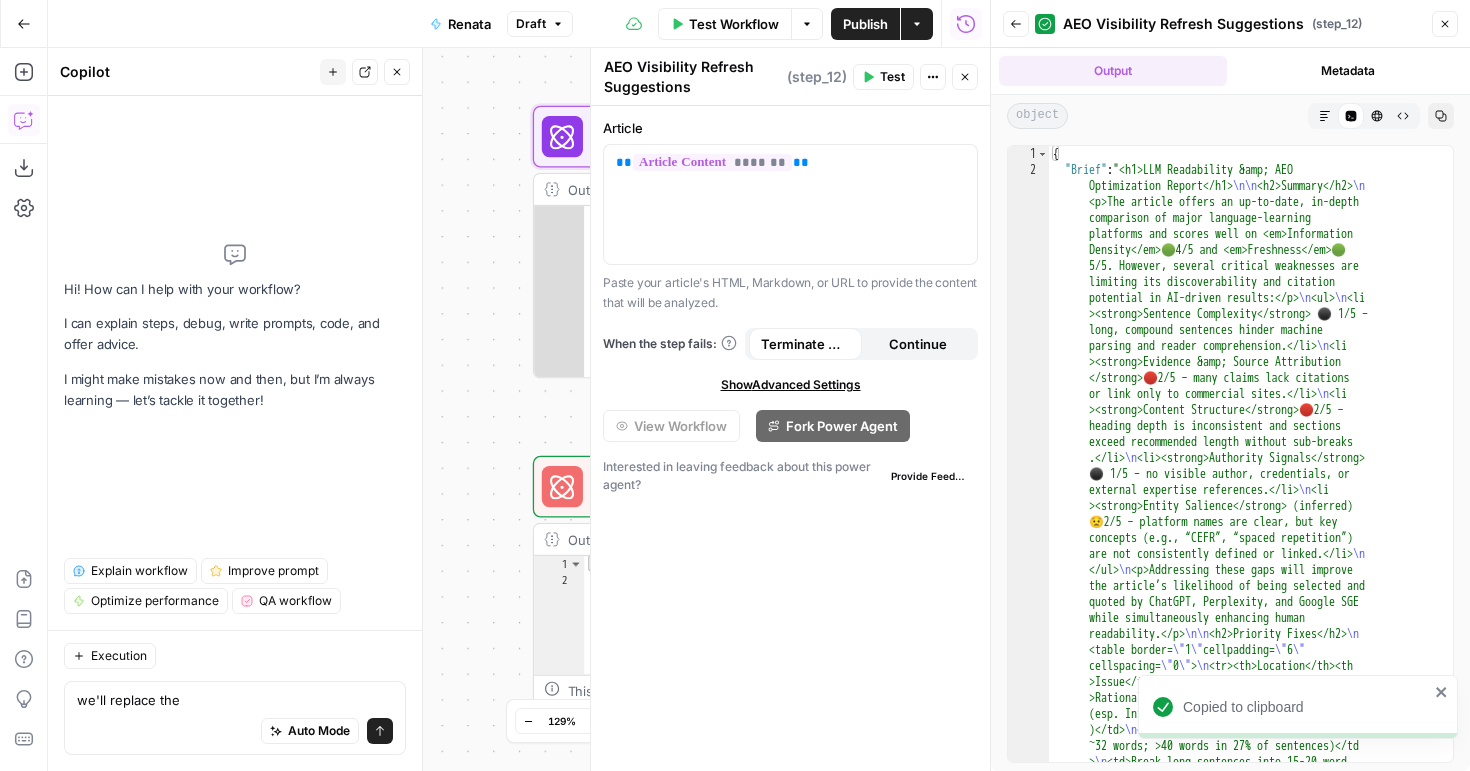 click 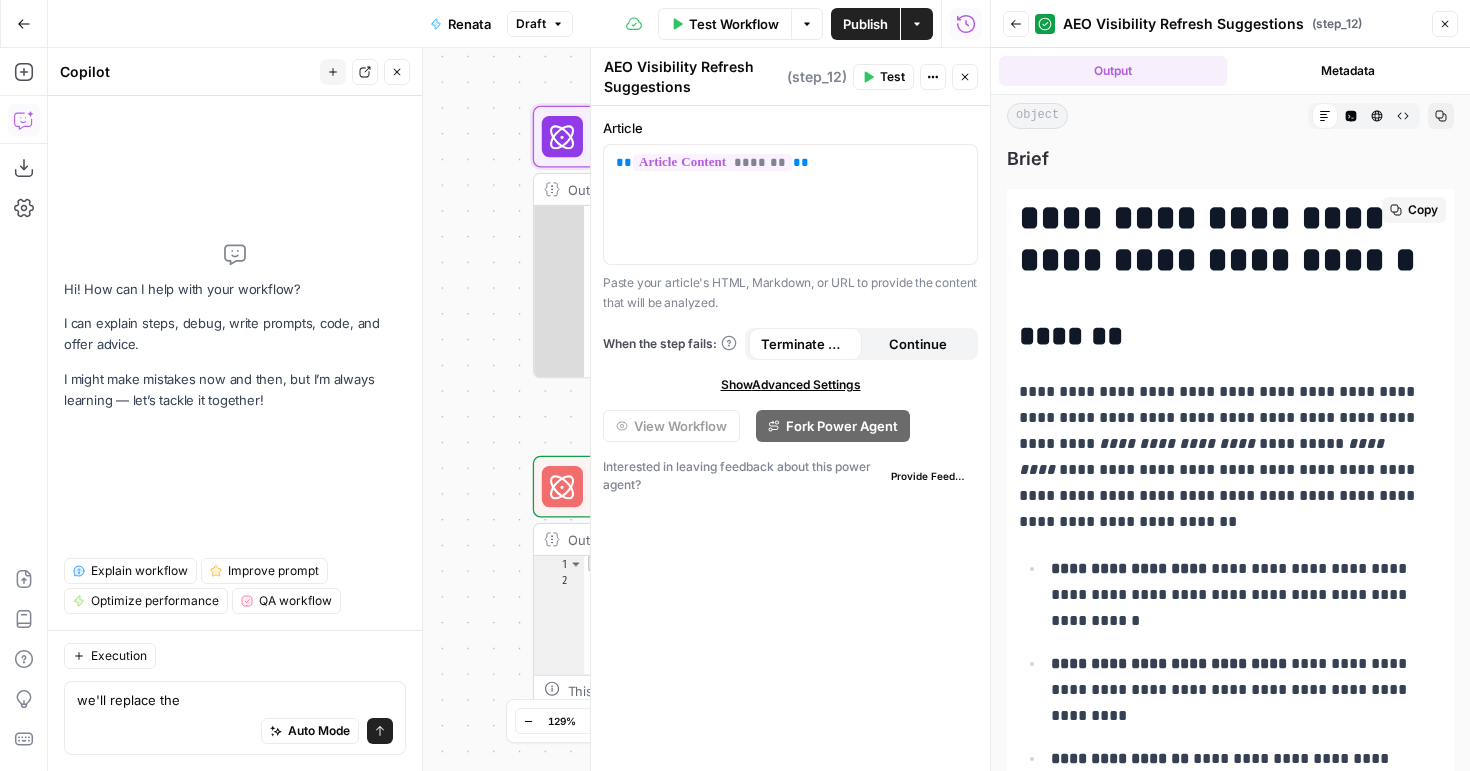 click on "**********" at bounding box center (1223, 239) 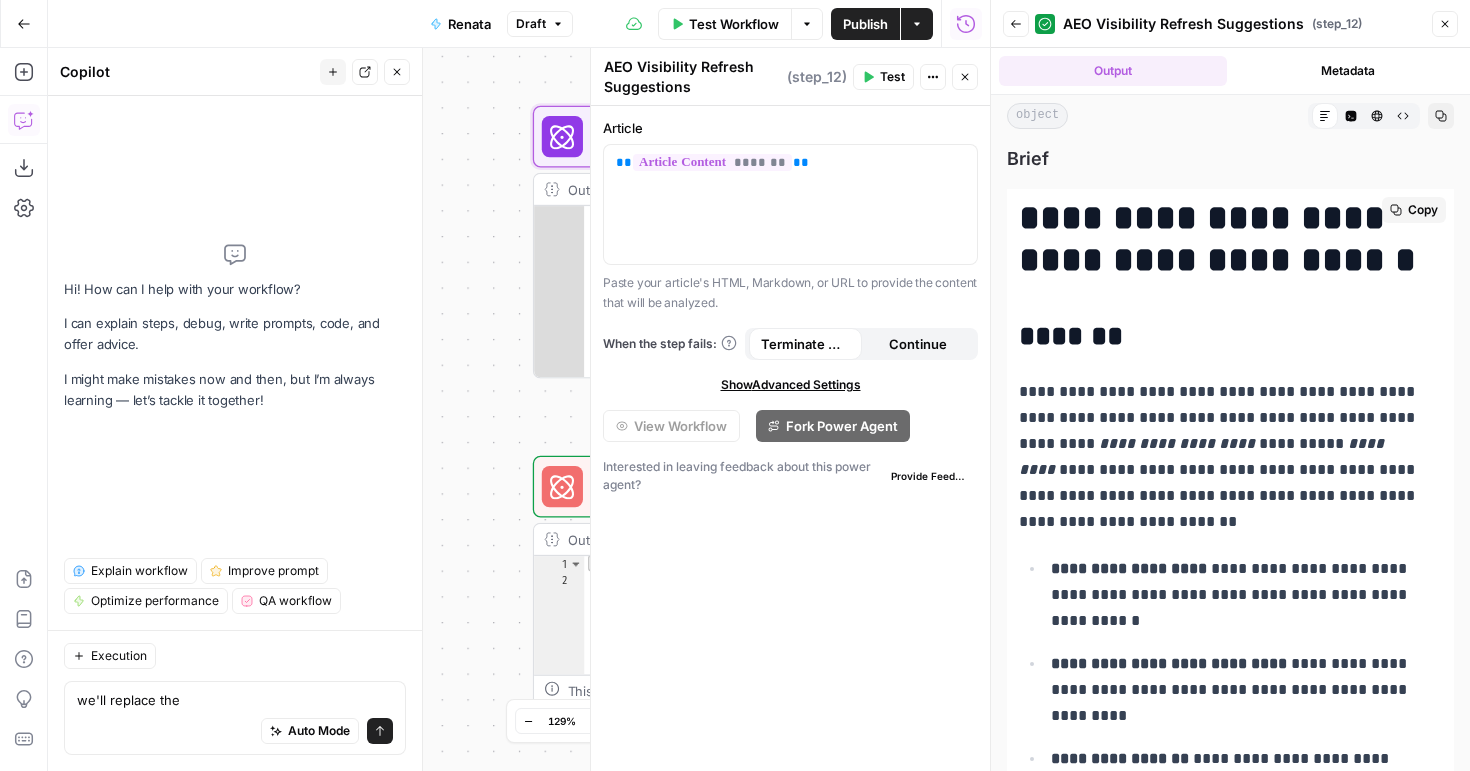 drag, startPoint x: 1050, startPoint y: 231, endPoint x: 1114, endPoint y: 257, distance: 69.079666 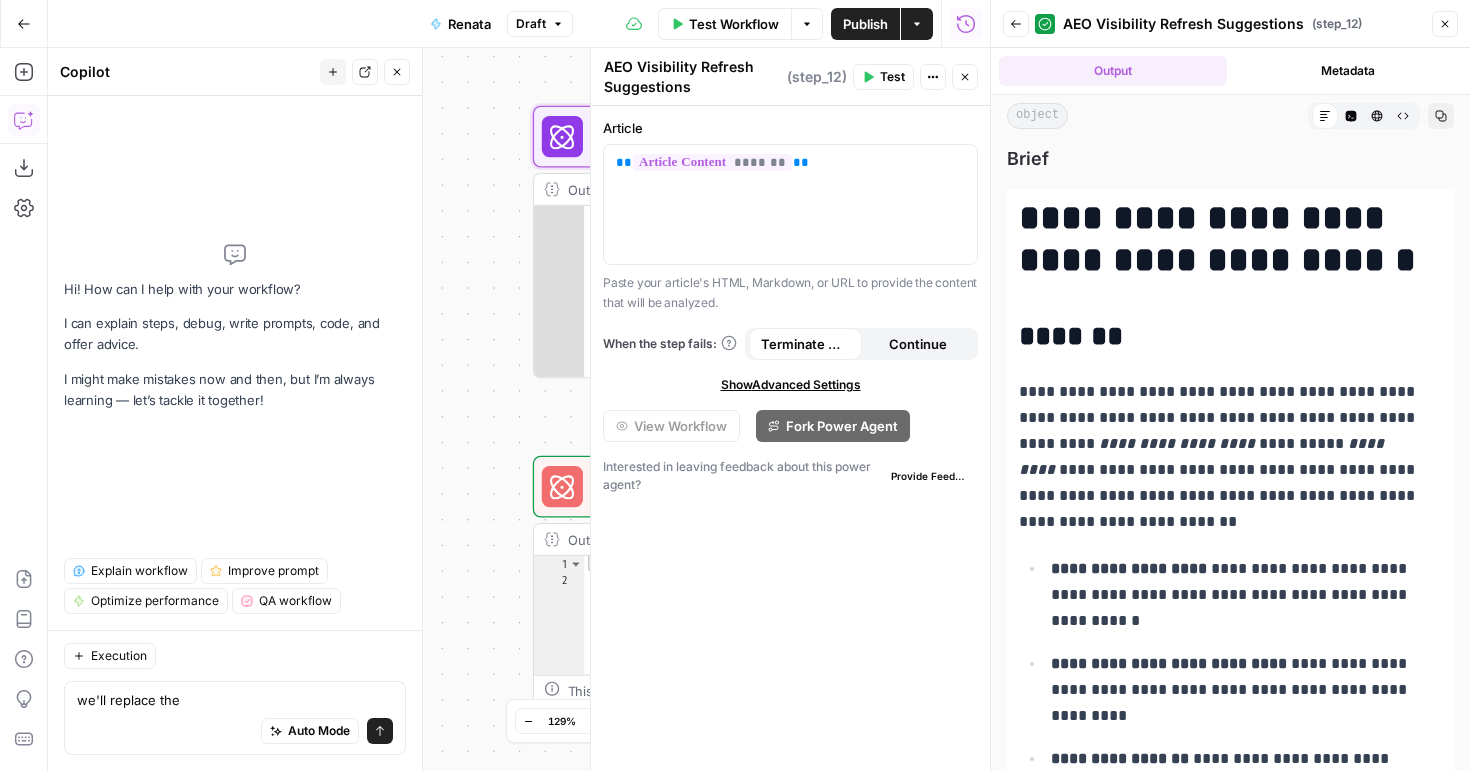 click 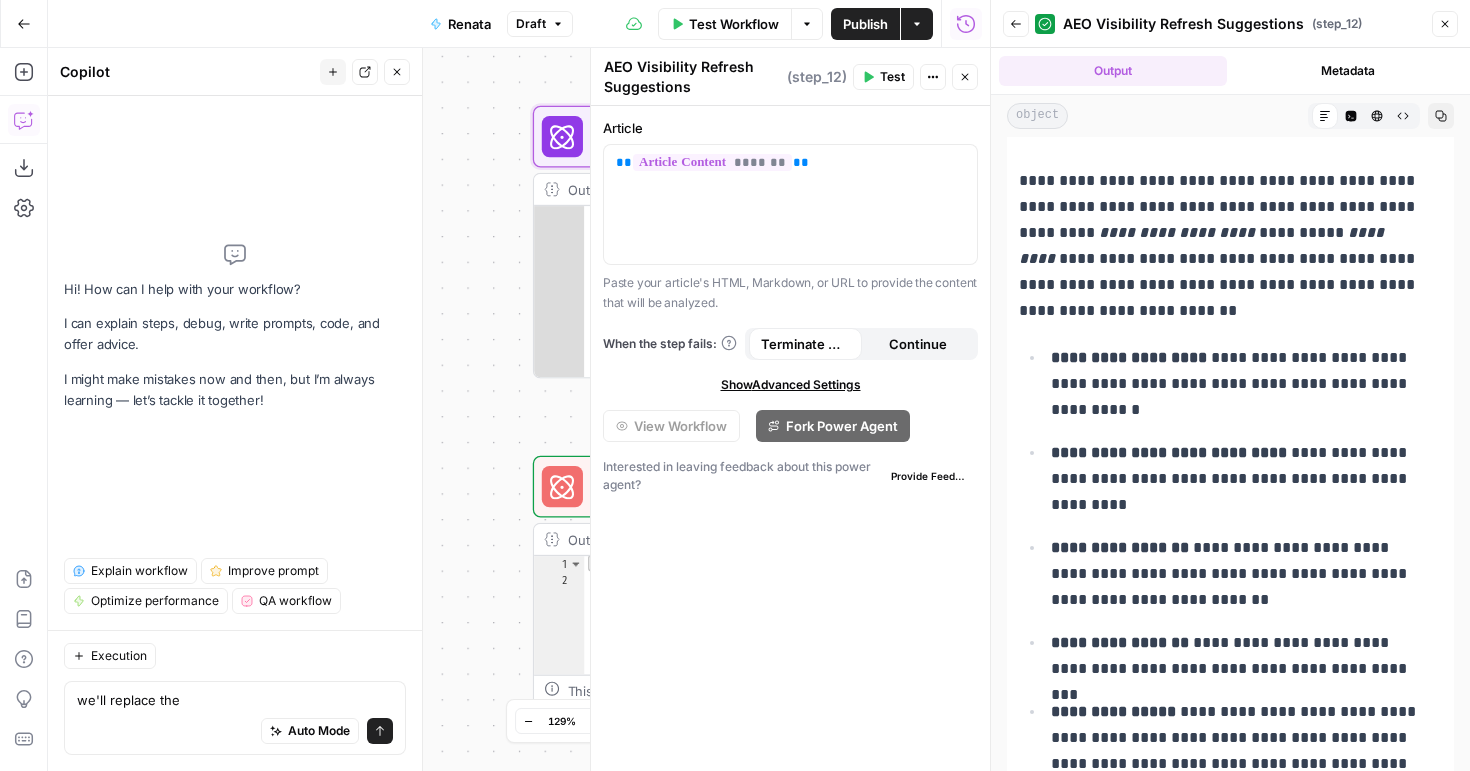 scroll, scrollTop: 0, scrollLeft: 0, axis: both 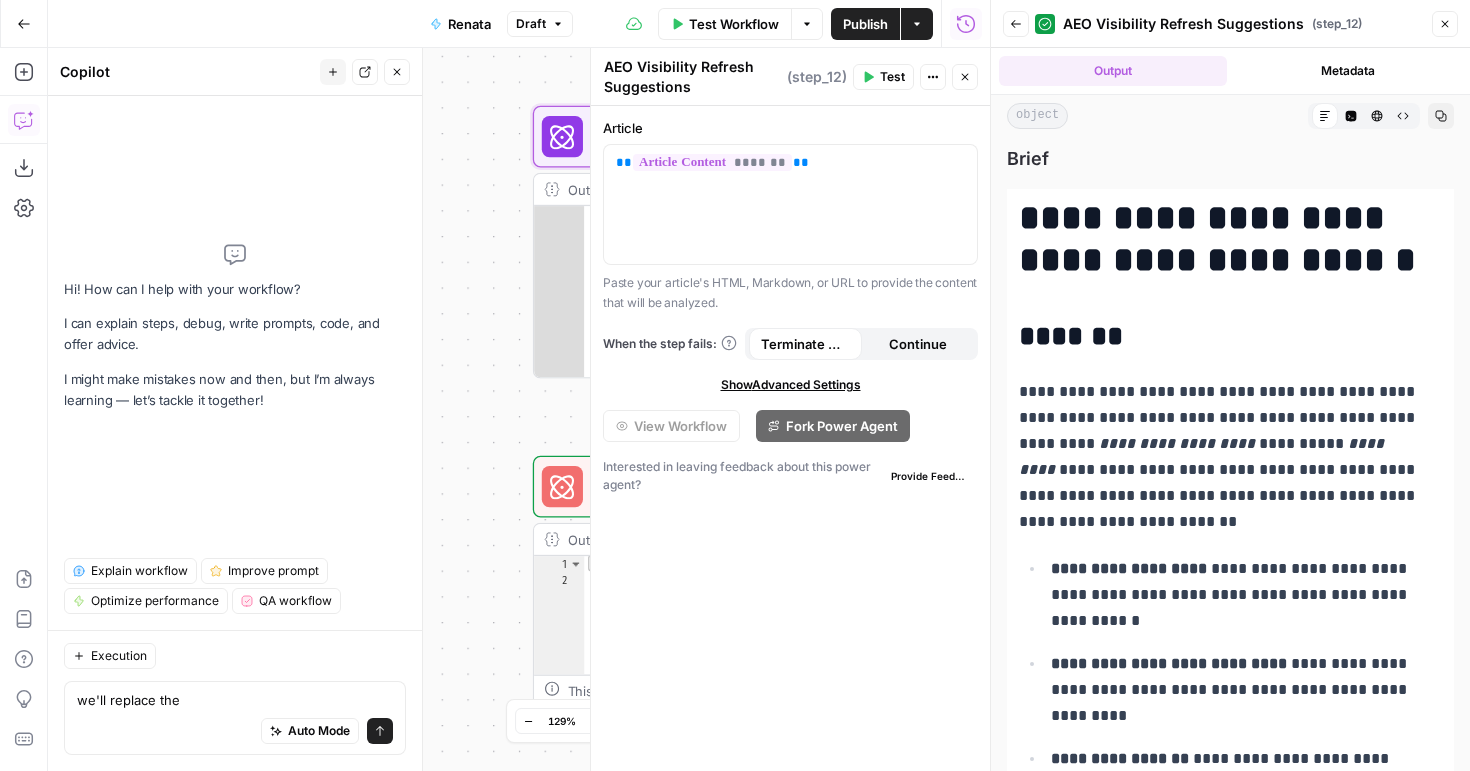 click on "**********" at bounding box center [519, 409] 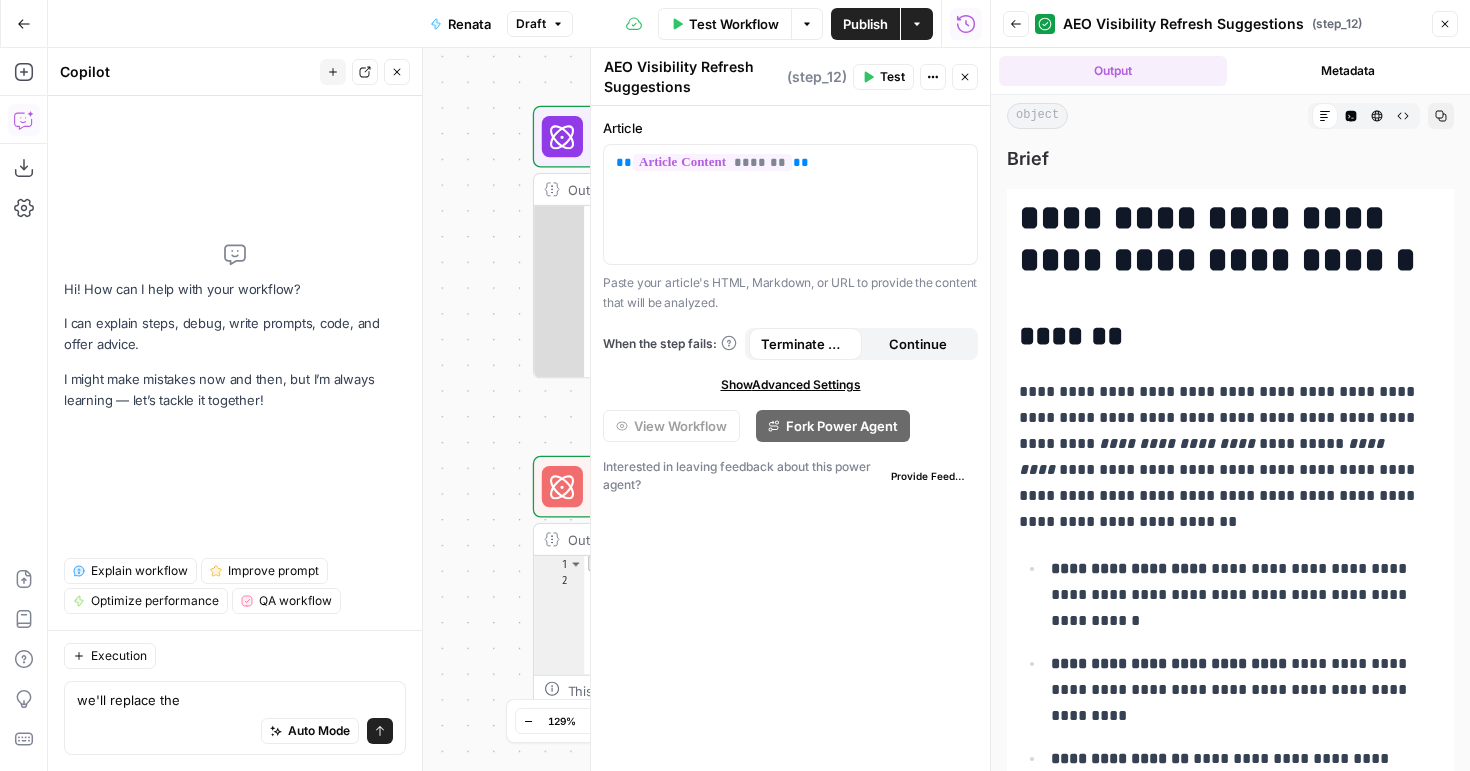 click 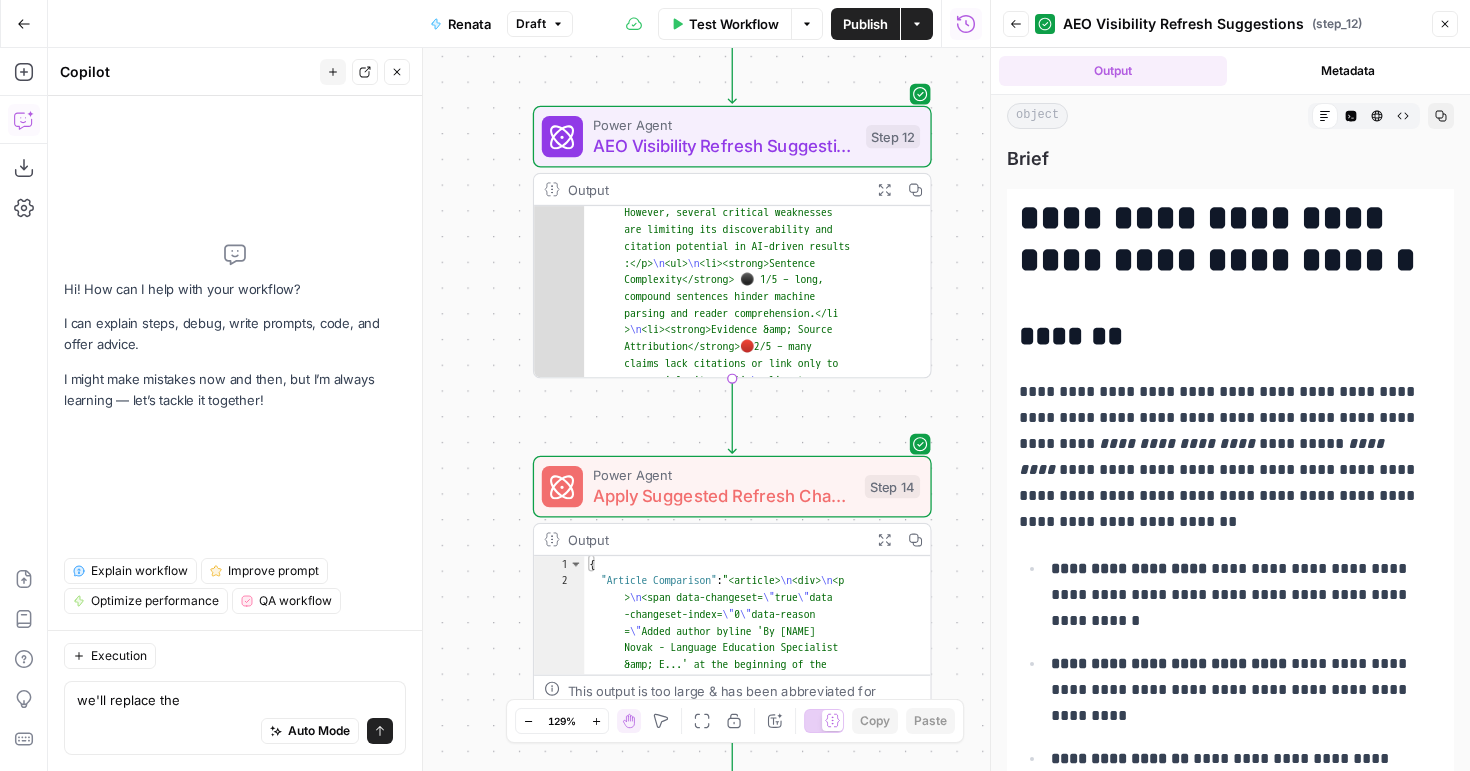 scroll, scrollTop: 0, scrollLeft: 0, axis: both 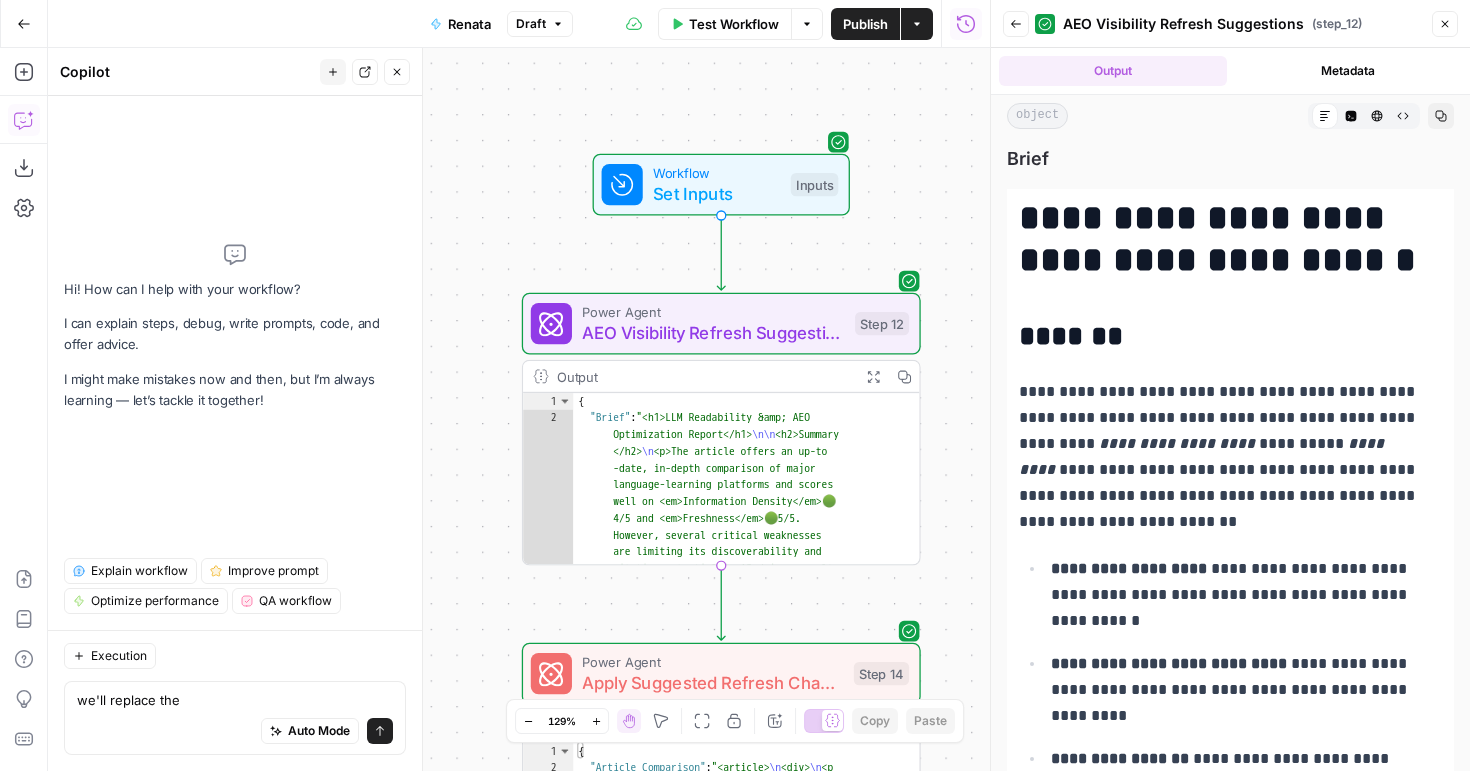 drag, startPoint x: 496, startPoint y: 113, endPoint x: 486, endPoint y: 367, distance: 254.19678 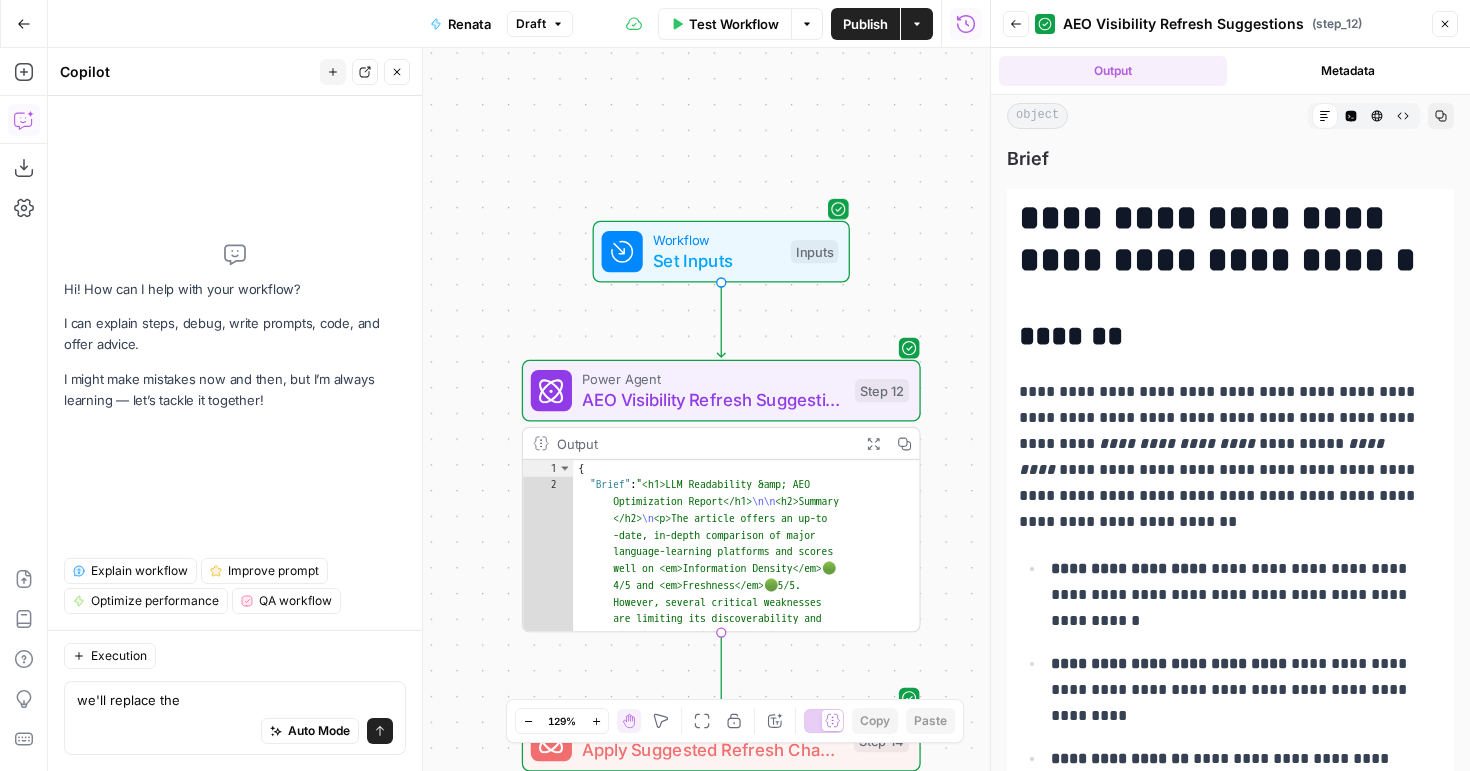 click on "Set Inputs" at bounding box center (716, 261) 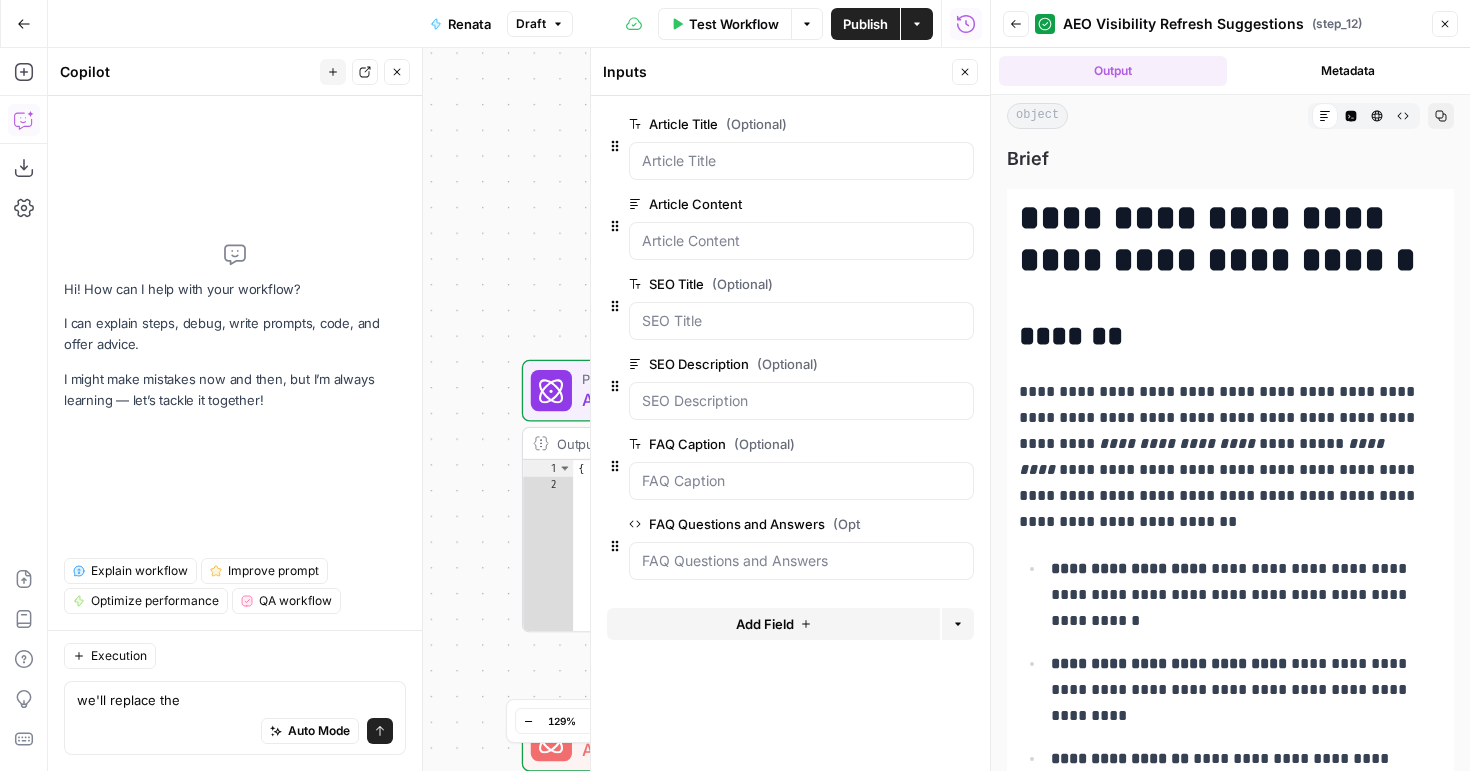 click on "AEO Visibility Refresh Suggestions" at bounding box center (1183, 24) 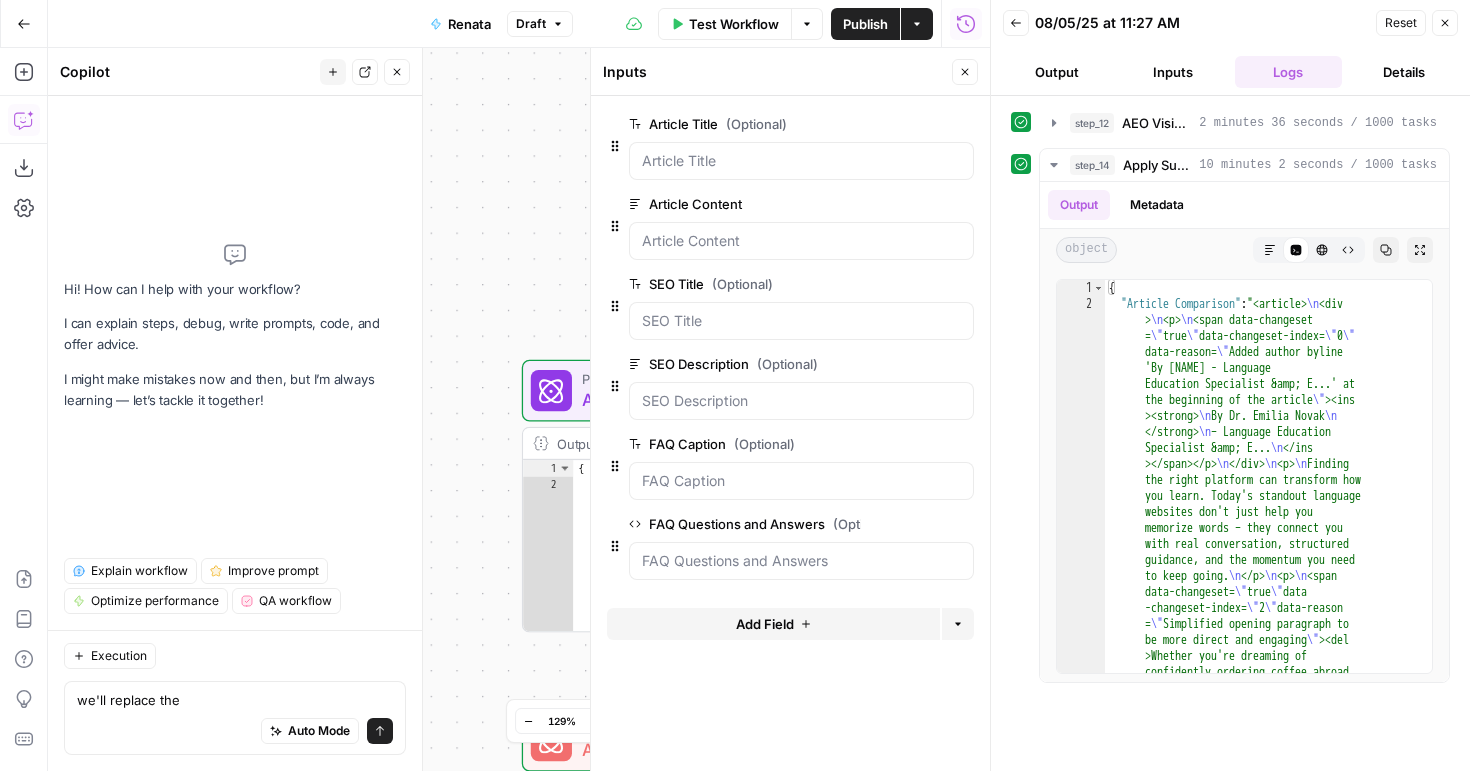 click on "Test Workflow" at bounding box center [734, 24] 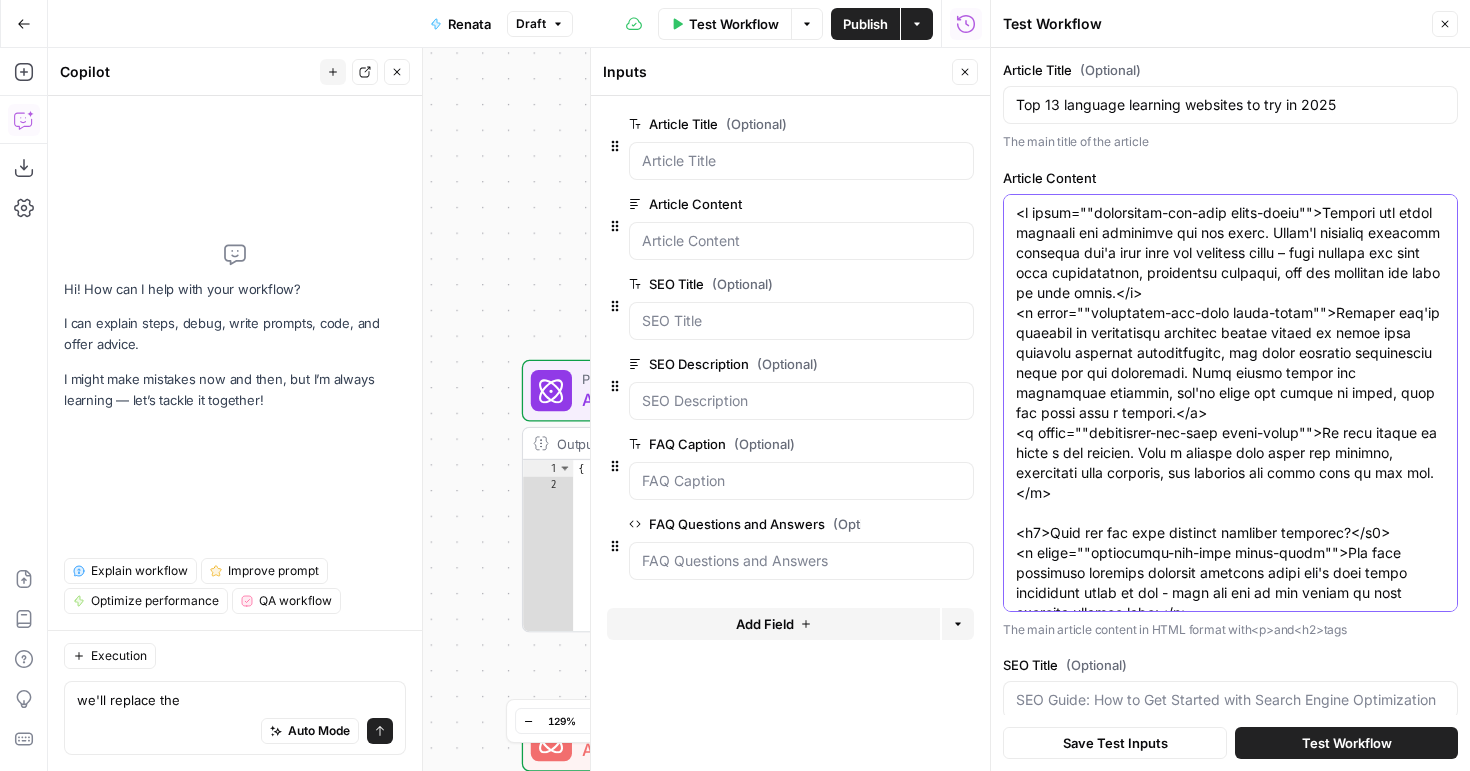 drag, startPoint x: 1091, startPoint y: 242, endPoint x: 1113, endPoint y: 334, distance: 94.59387 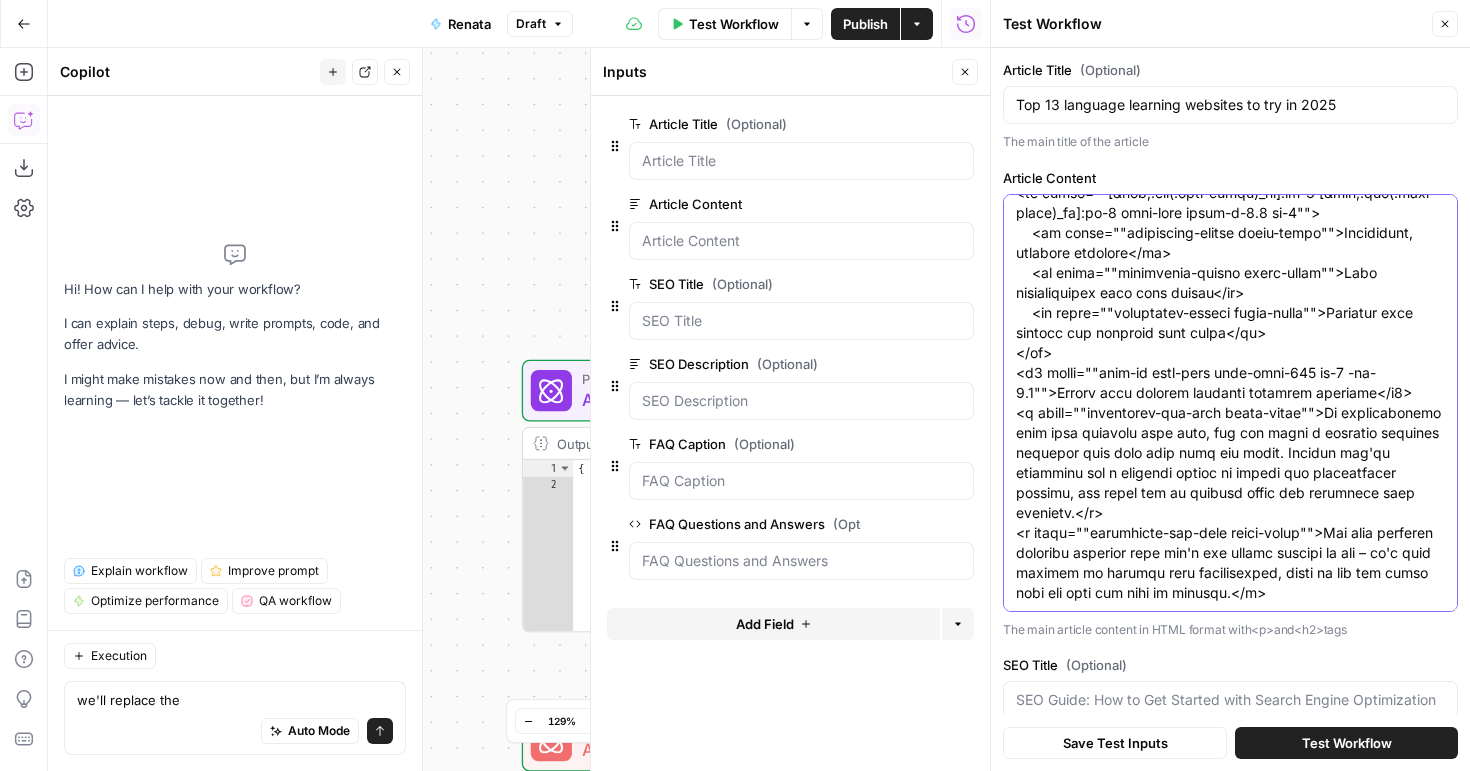 scroll, scrollTop: 19900, scrollLeft: 0, axis: vertical 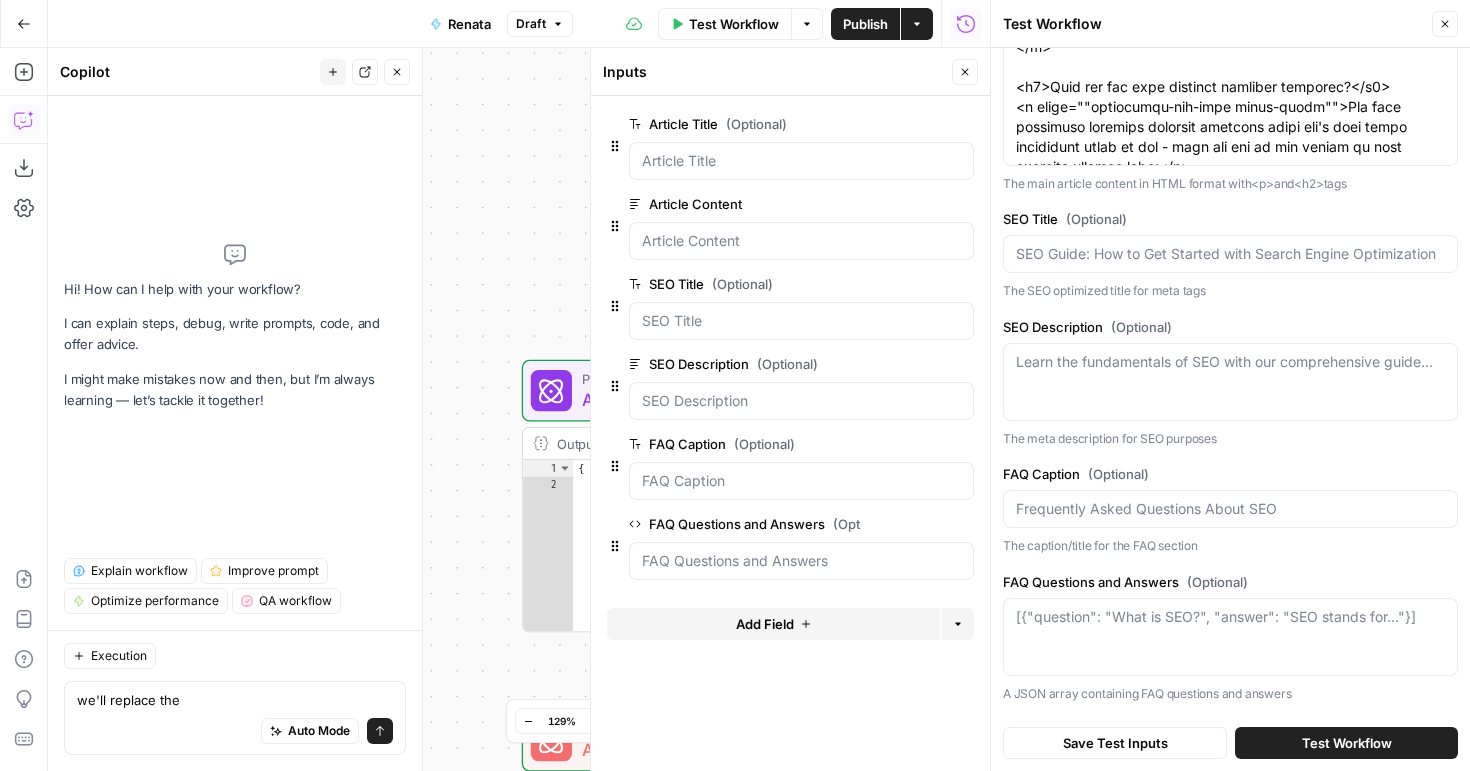 click 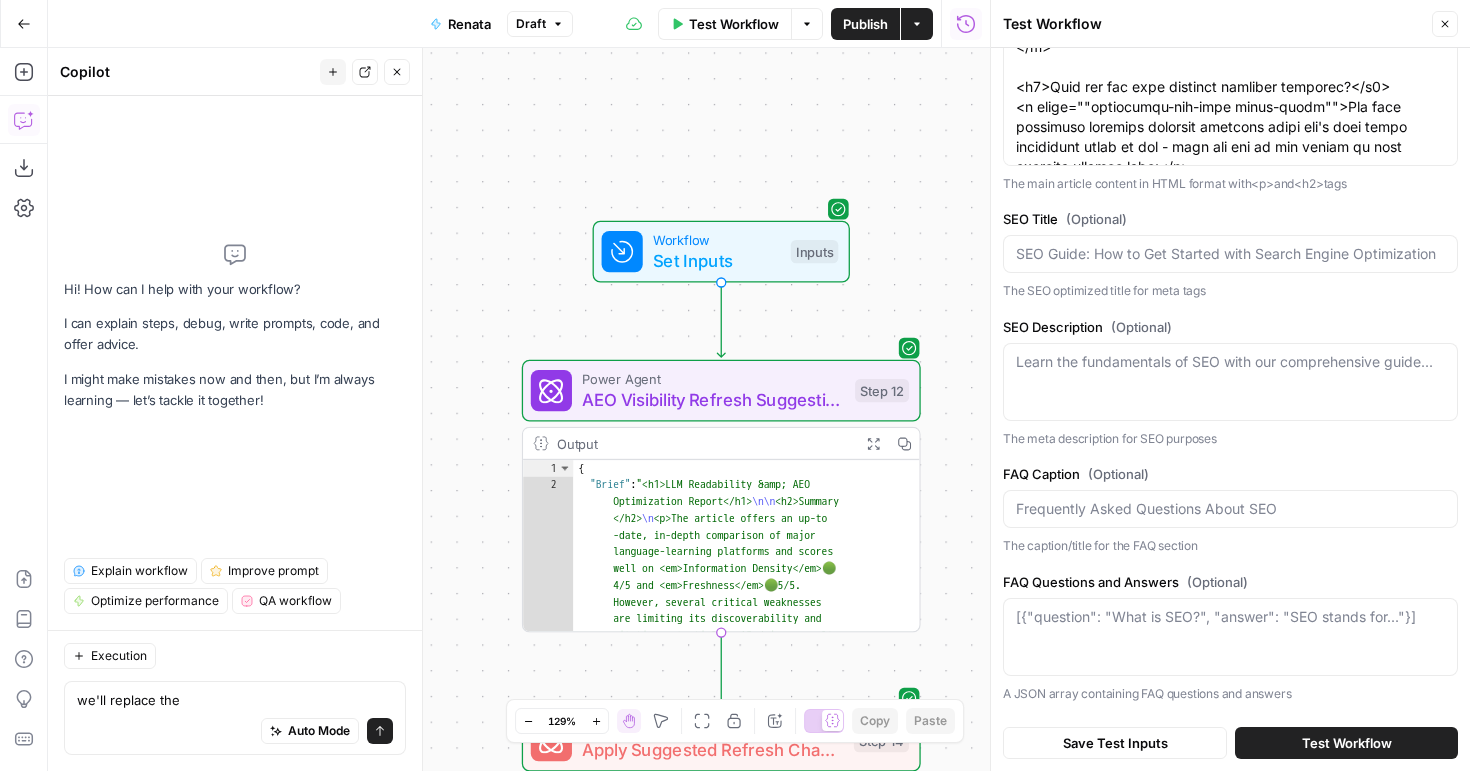 click on "{"Brief" : "<h1>LLM Readability &amp; AEO Optimization Report</h1> \n\n <h2>Summary </h2> \n <p>The article offers an up-to -date, in-depth comparison of major language-learning platforms and scores well on <em>Information Density</em> 🟢 4/5 and <em>Freshness</em> 🟢 5/5. However, several critical weaknesses are limiting its discoverability and citation potential in AI-driven results :</p> \n <ul> \n <li><strong>Sentence Complexity</strong> ⚫ 1/5 – long, compound sentences hinder machine parsing and reader comprehension.</li> \n <li><strong>Evidence &amp; Source Attribution</strong> 🔴 2/5 – many claims lack citations or link only to commercial sites.</li> \n <li><strong>Content Structure</strong> 🔴 2/5 – \n" at bounding box center [737, 3867] 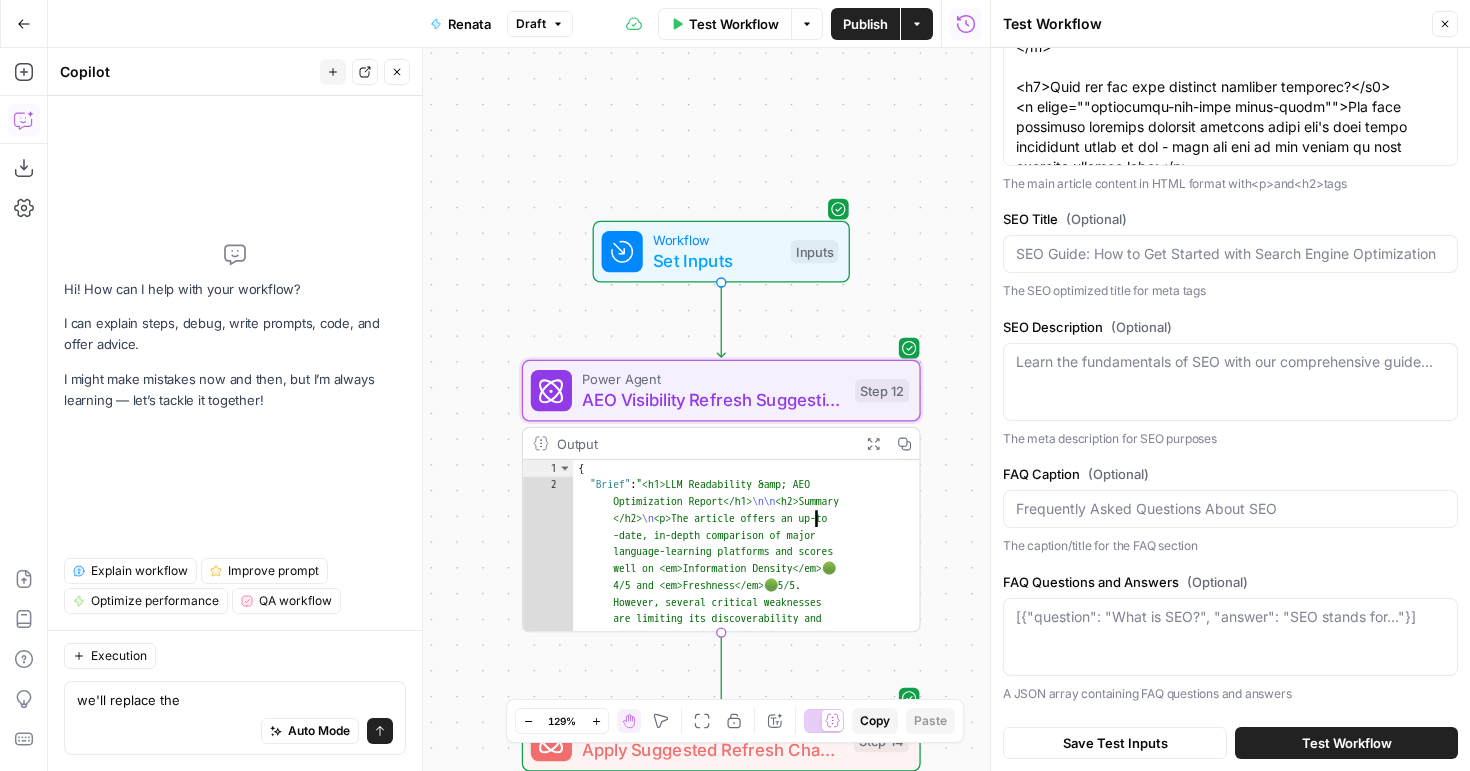 click 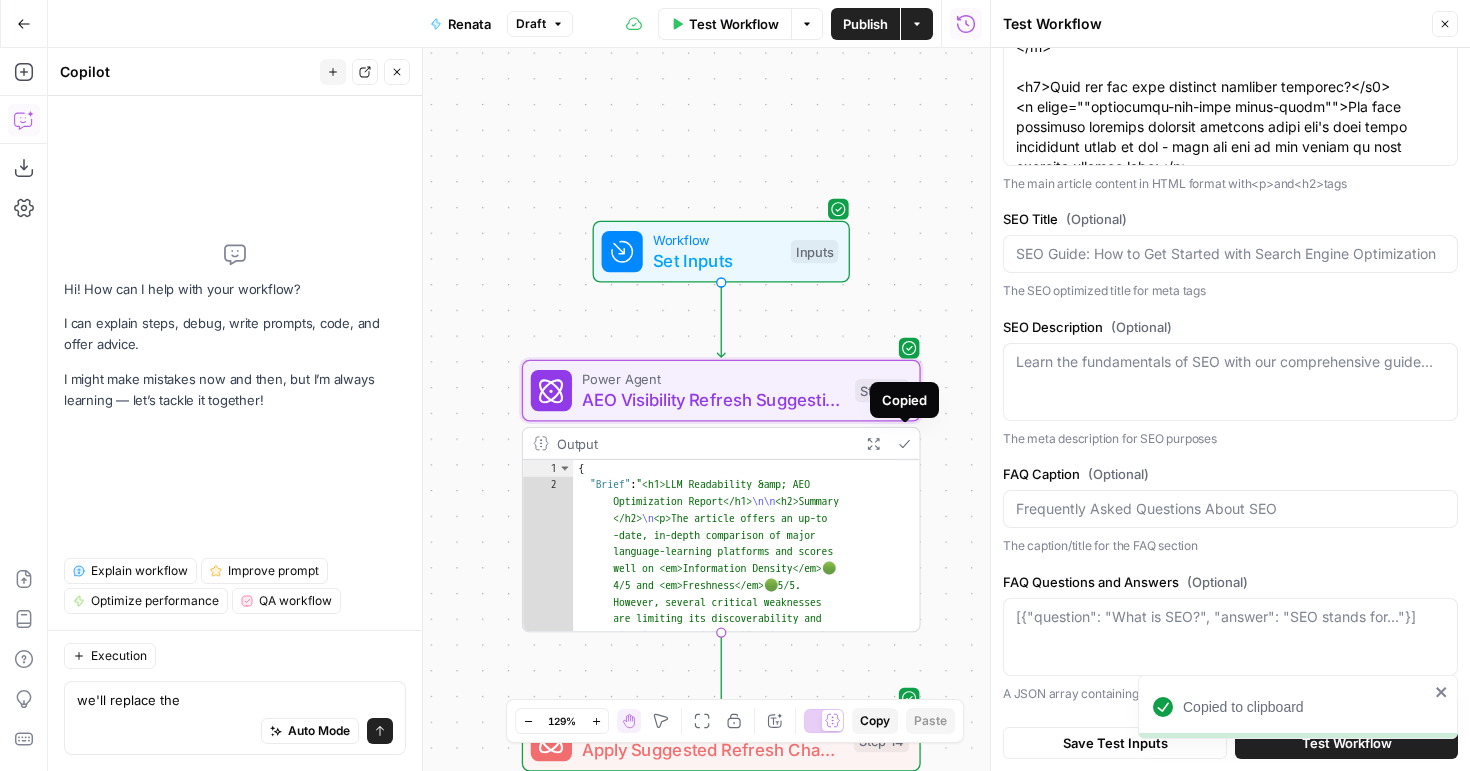 click 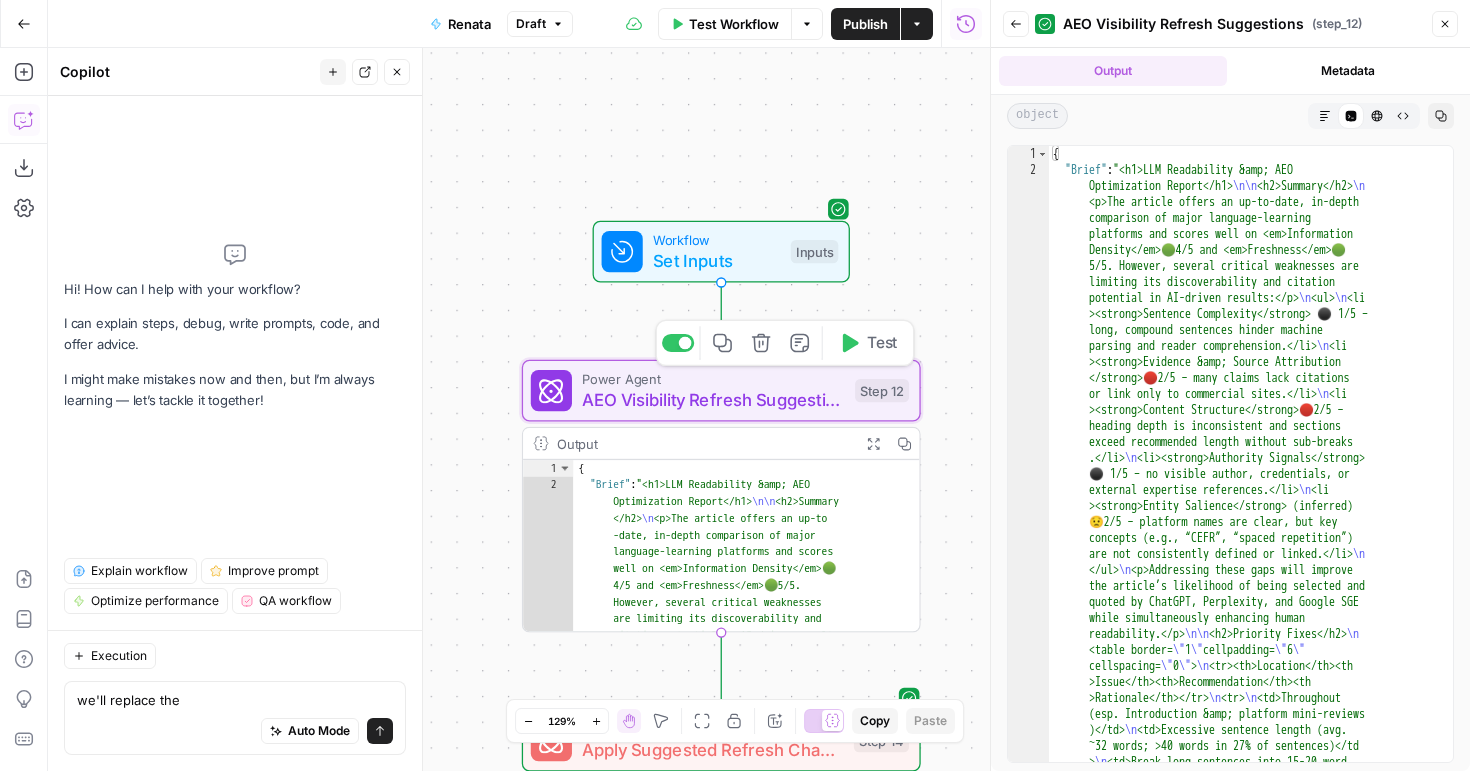 type 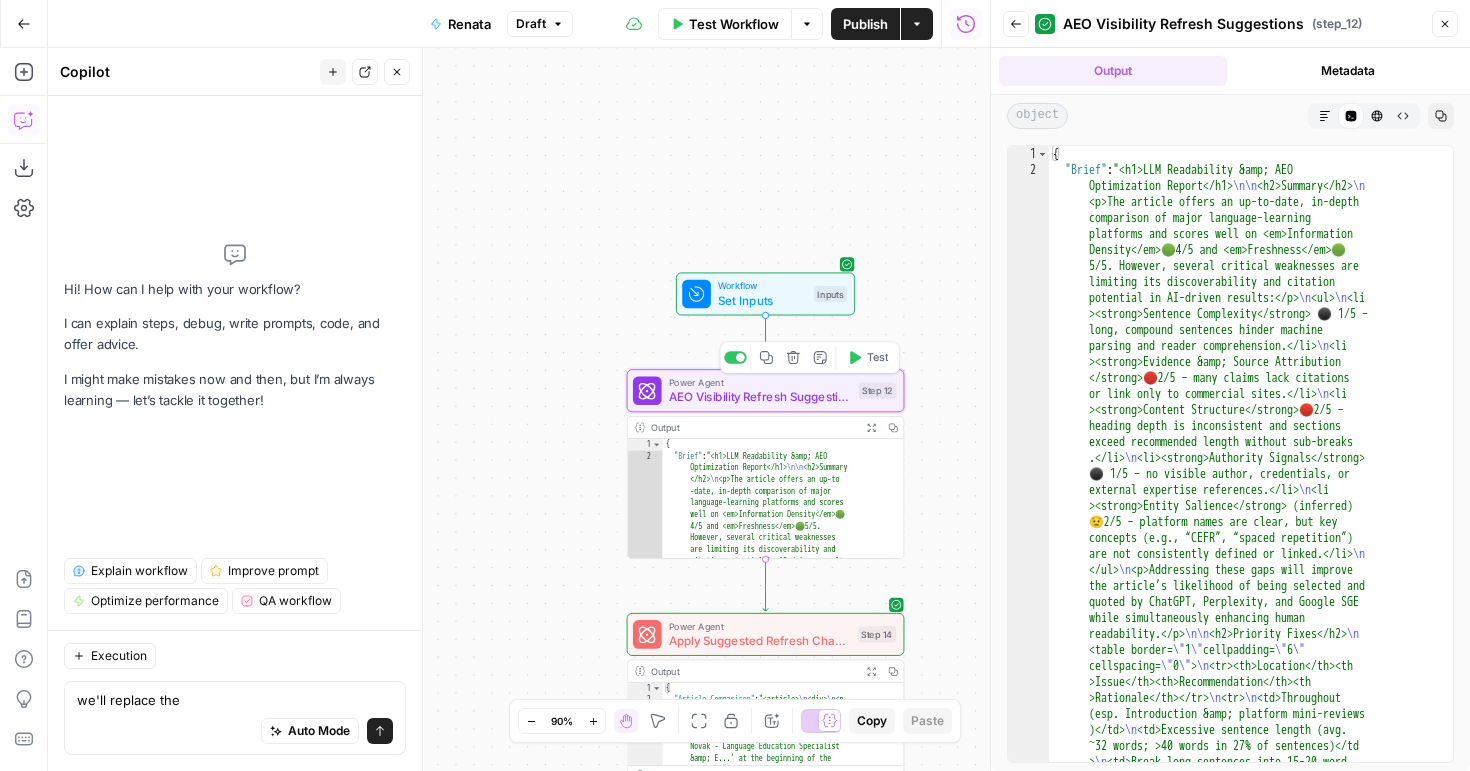 click on "**********" at bounding box center (519, 409) 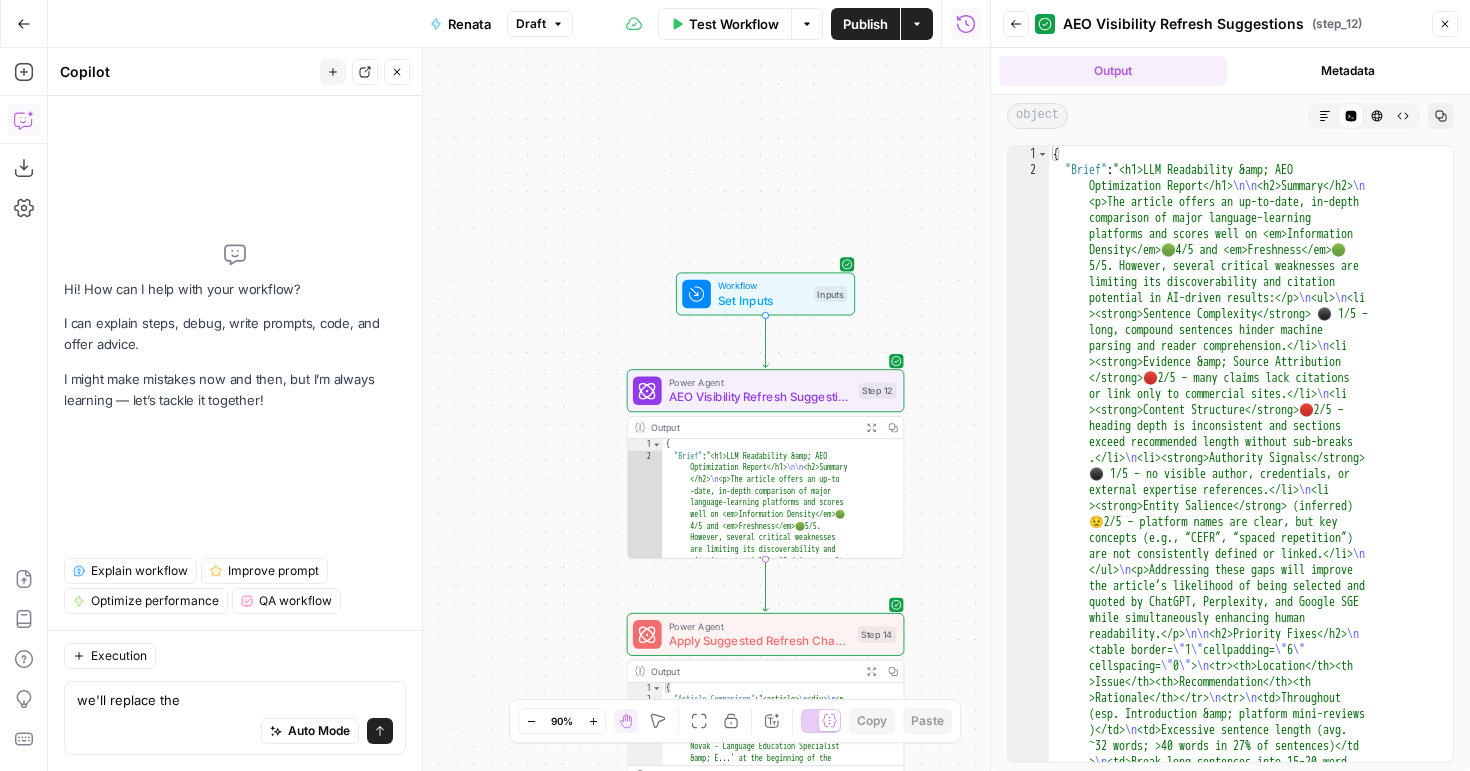 click on "Execution we'll replace the  we'll replace the  Auto Mode Send" at bounding box center [235, 700] 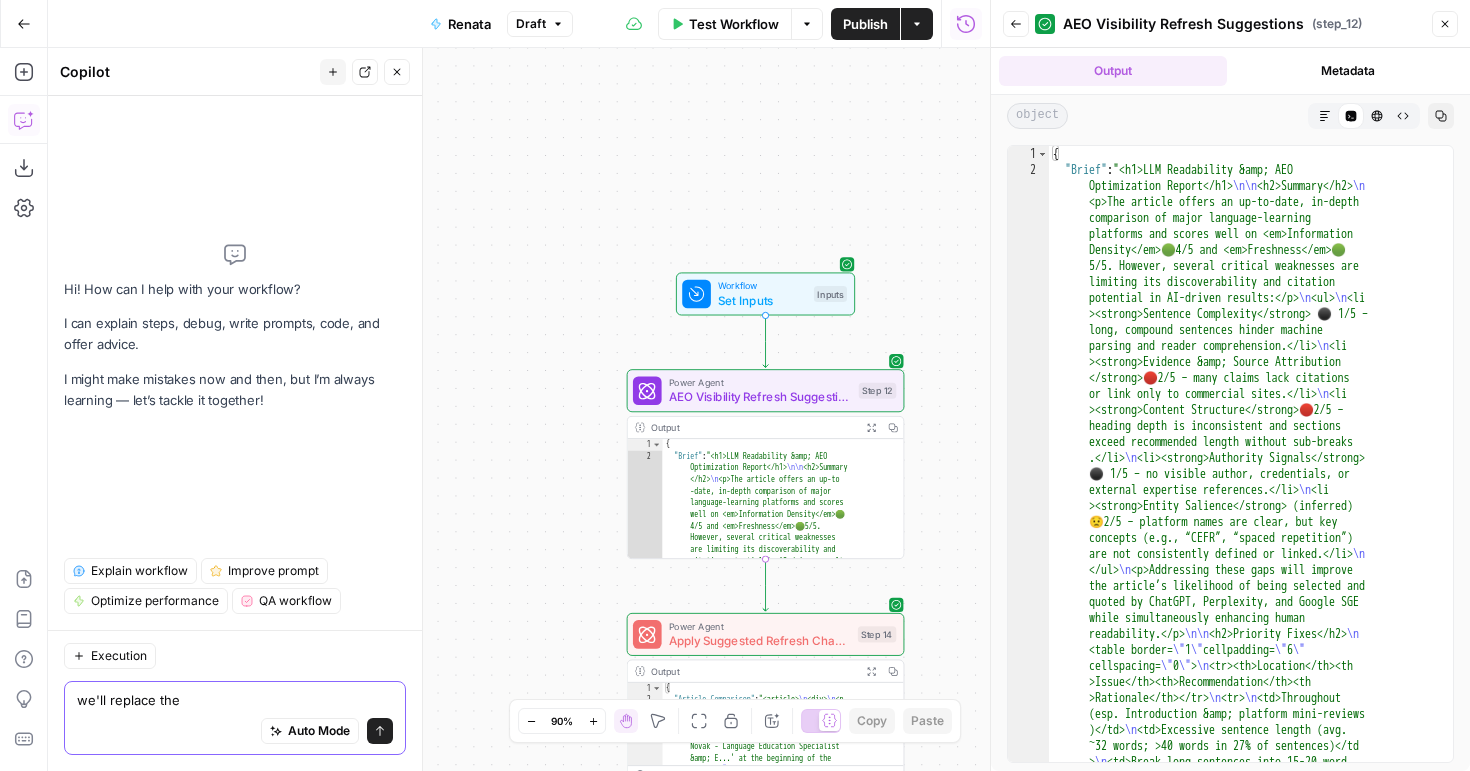 click on "we'll replace the" at bounding box center [235, 700] 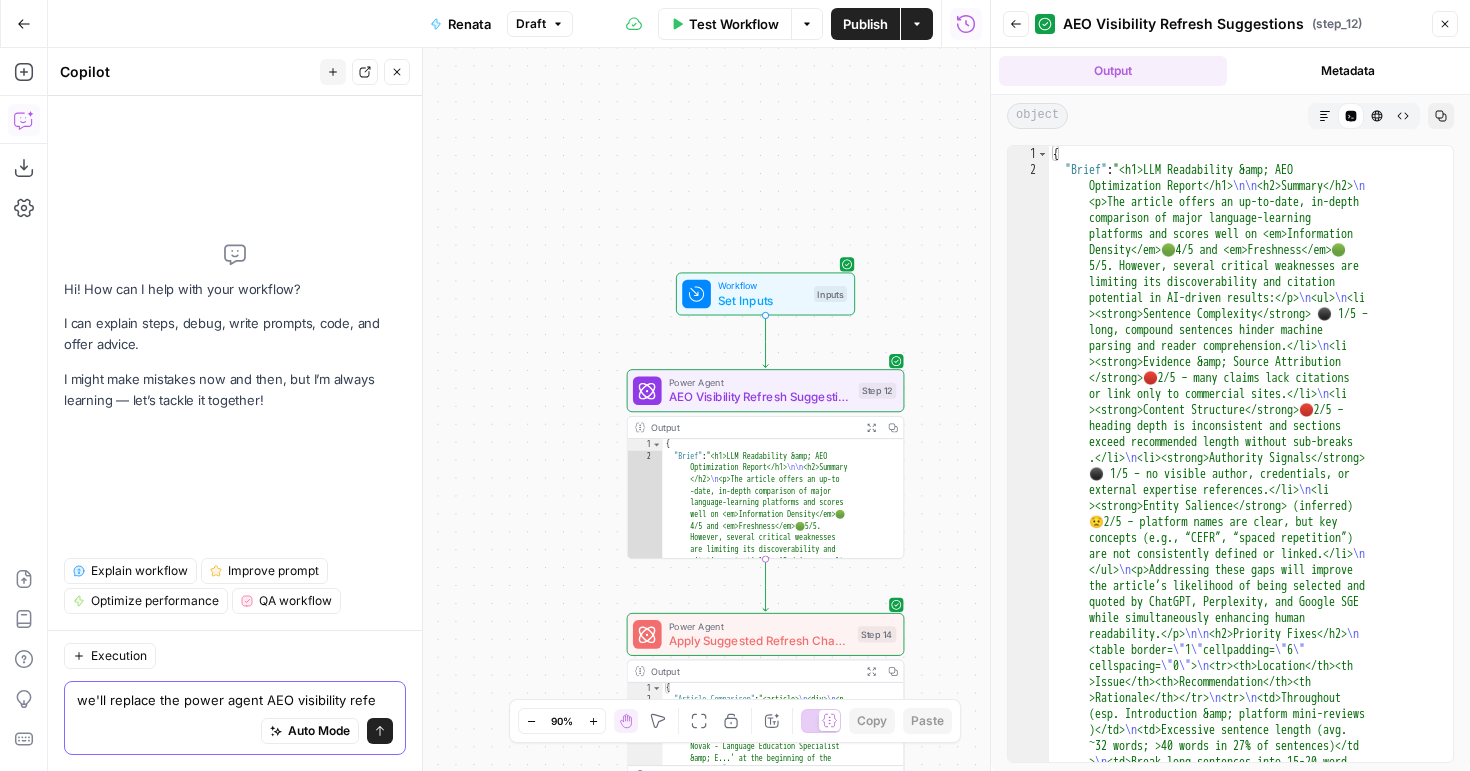 drag, startPoint x: 265, startPoint y: 702, endPoint x: 397, endPoint y: 702, distance: 132 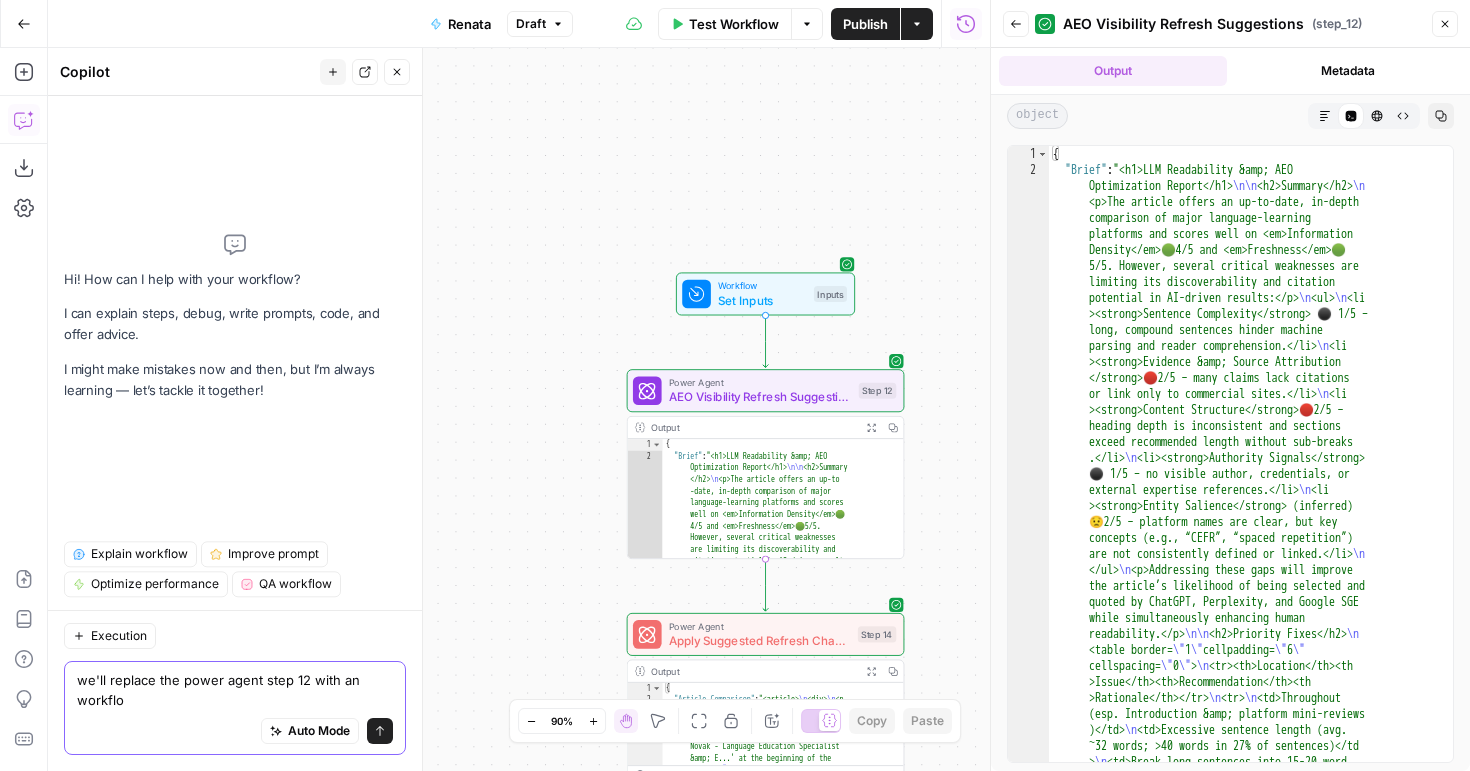 type on "we'll replace the power agent step 12 with an workflow" 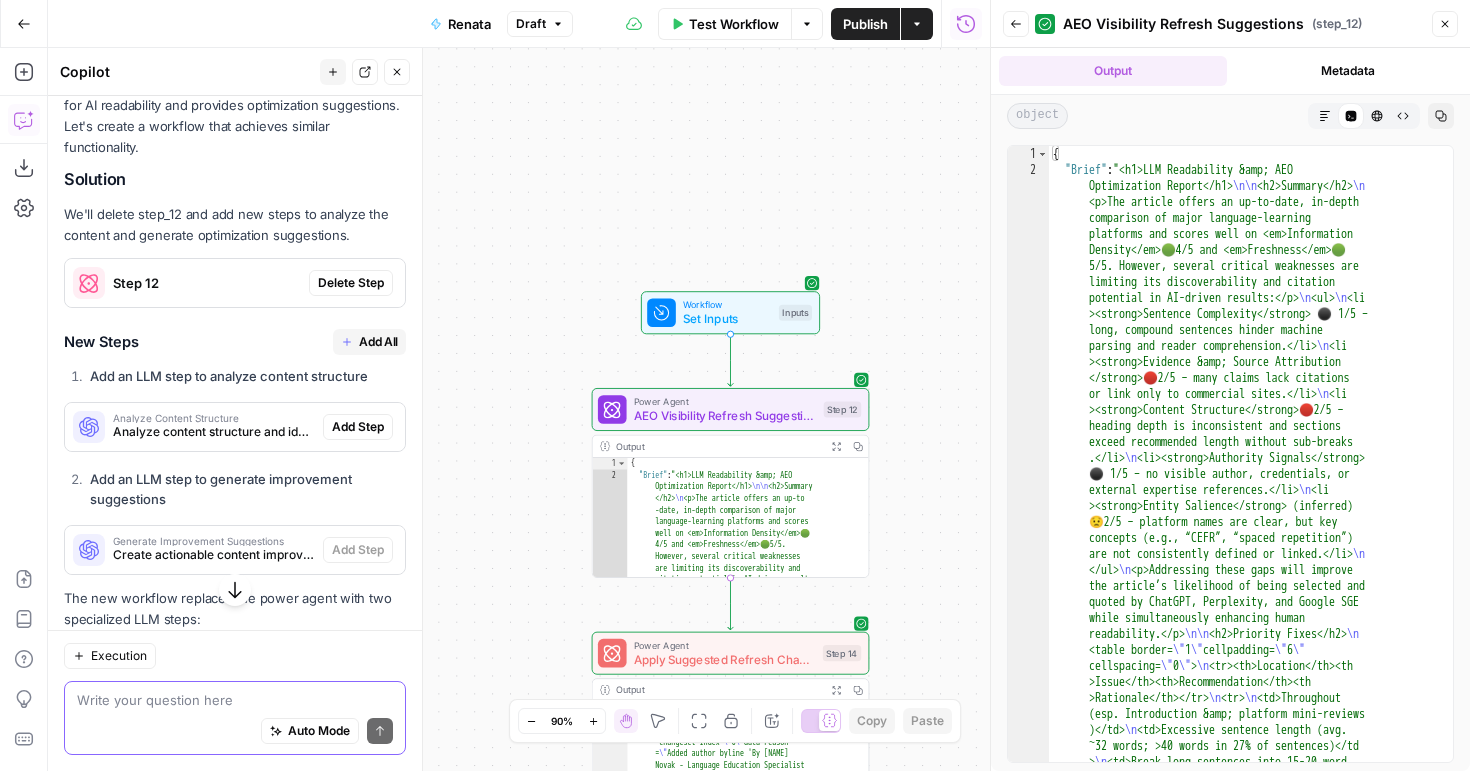 scroll, scrollTop: 234, scrollLeft: 0, axis: vertical 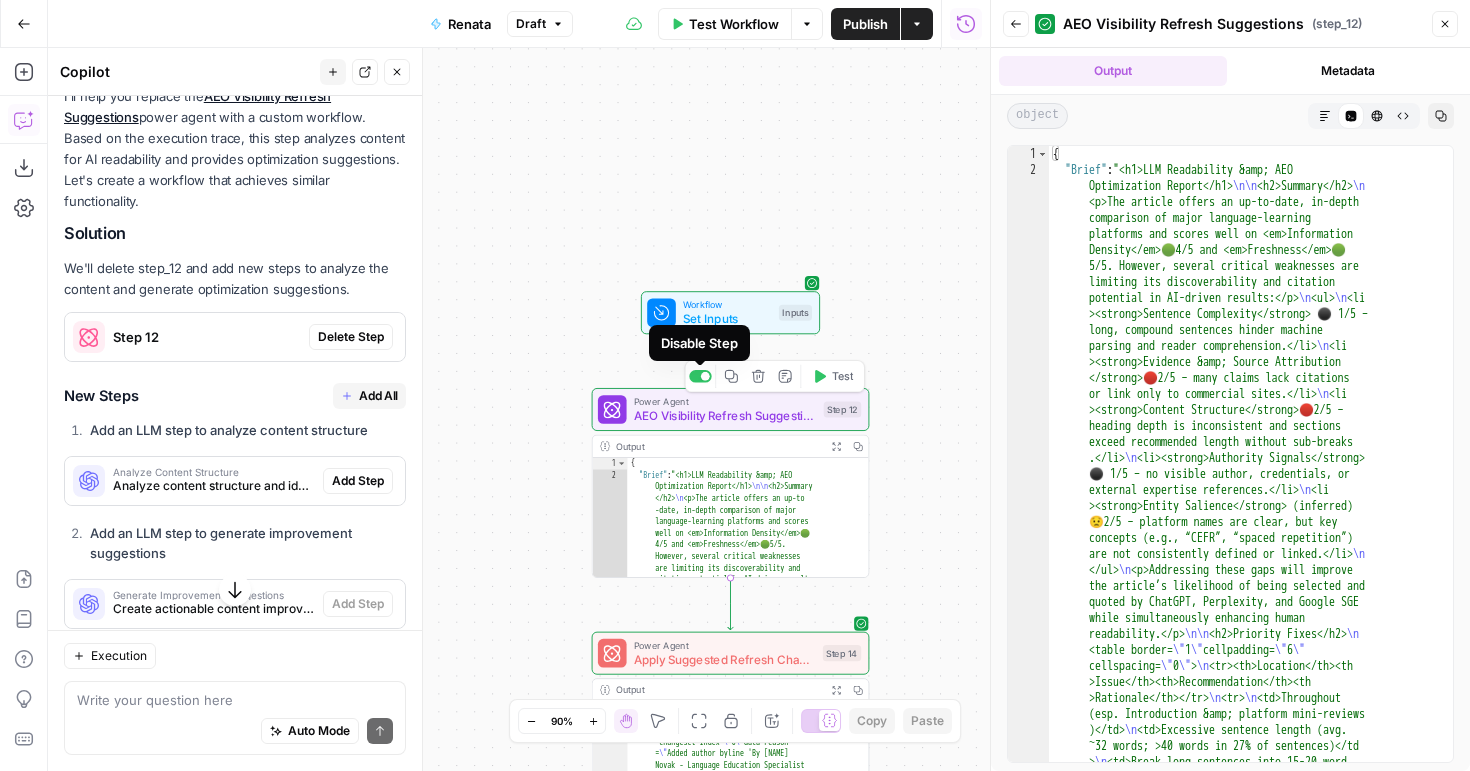 click at bounding box center (705, 376) 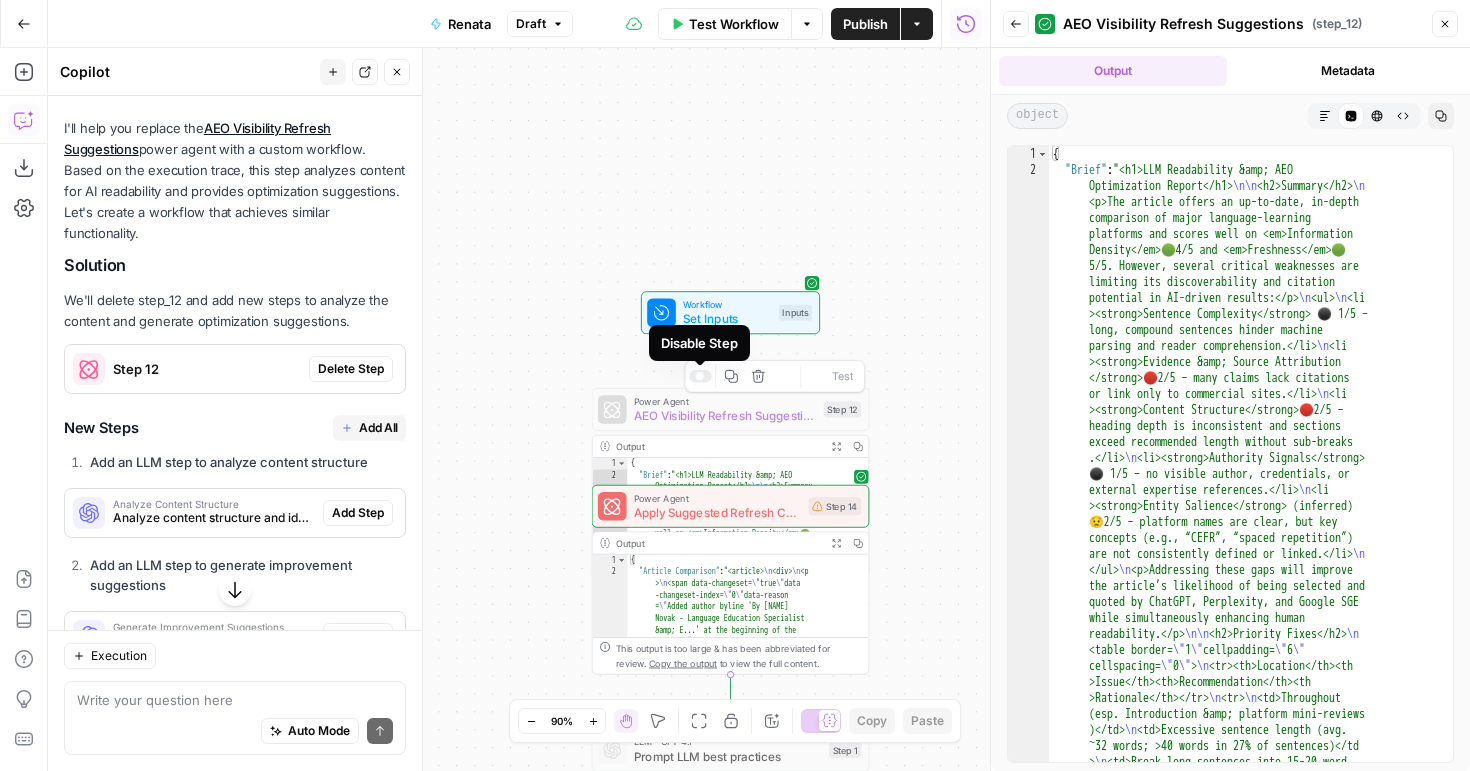 scroll, scrollTop: 266, scrollLeft: 0, axis: vertical 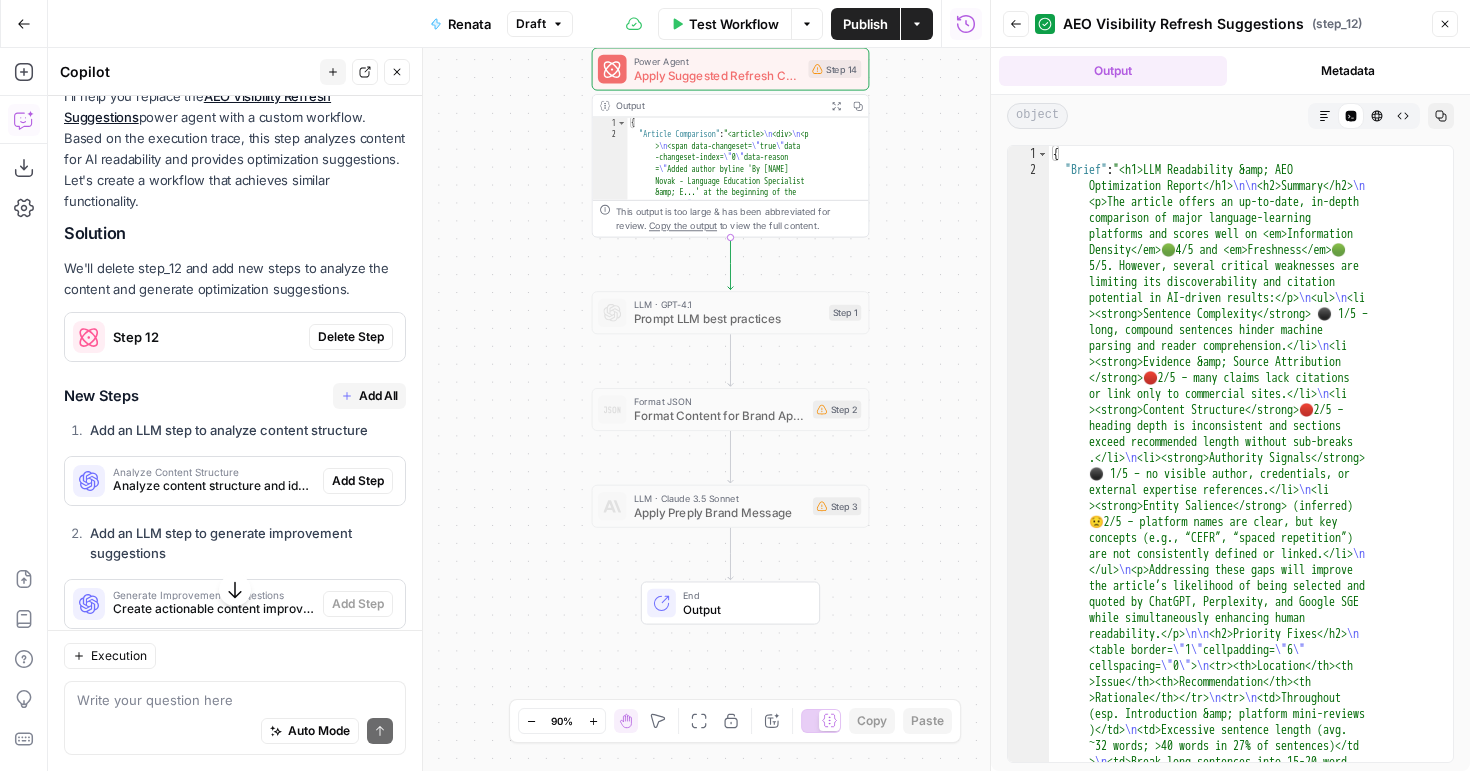 click on "Add All" at bounding box center (378, 396) 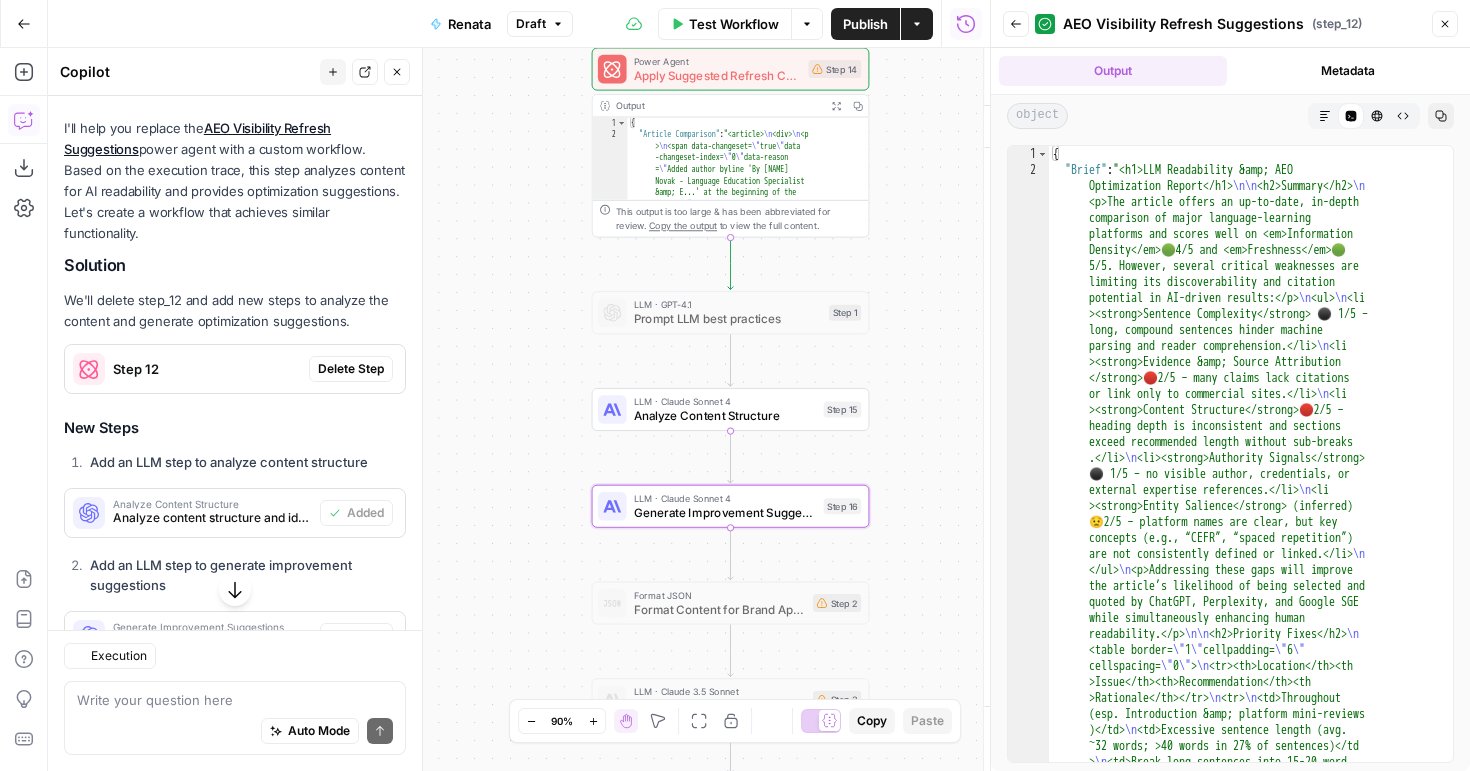 scroll, scrollTop: 266, scrollLeft: 0, axis: vertical 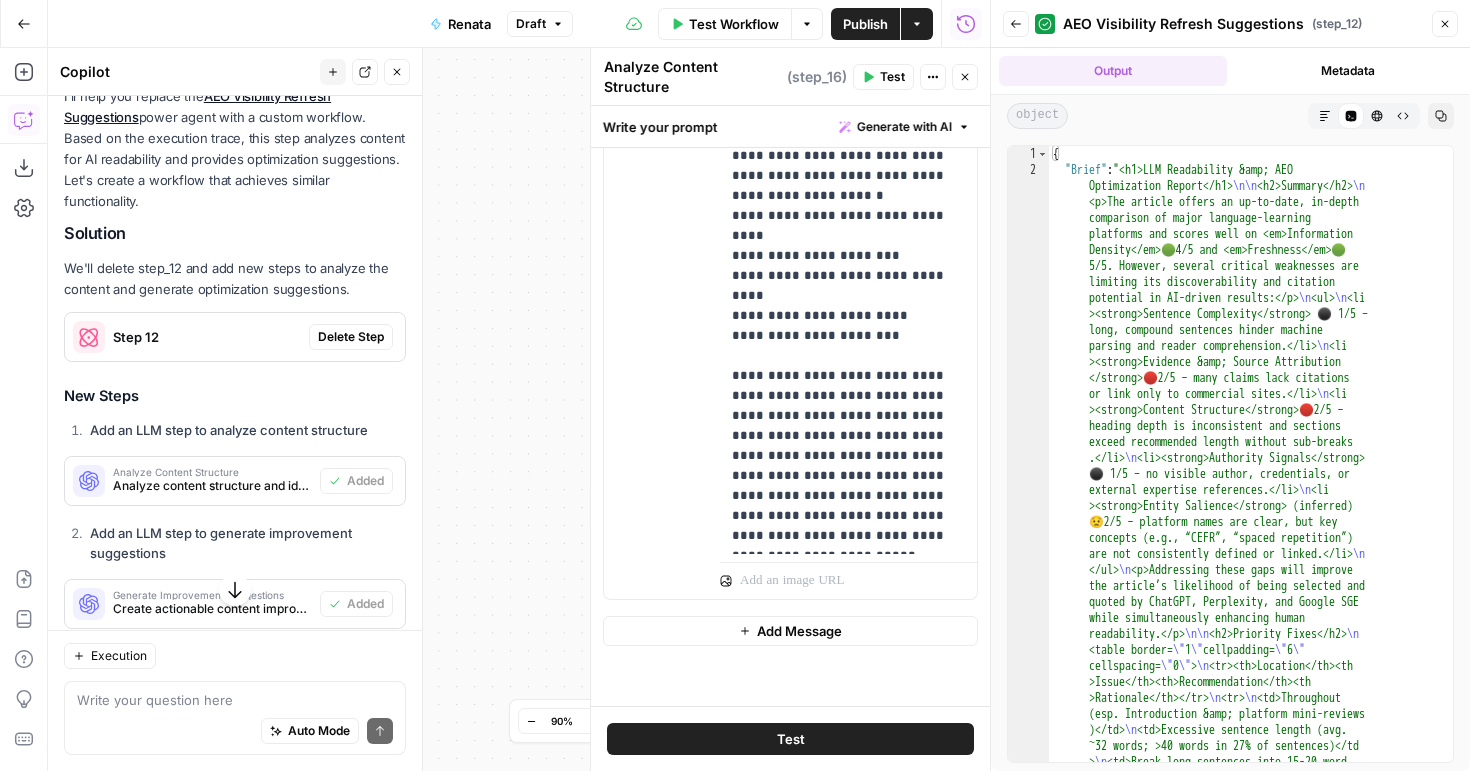 click on "Test" at bounding box center [790, 739] 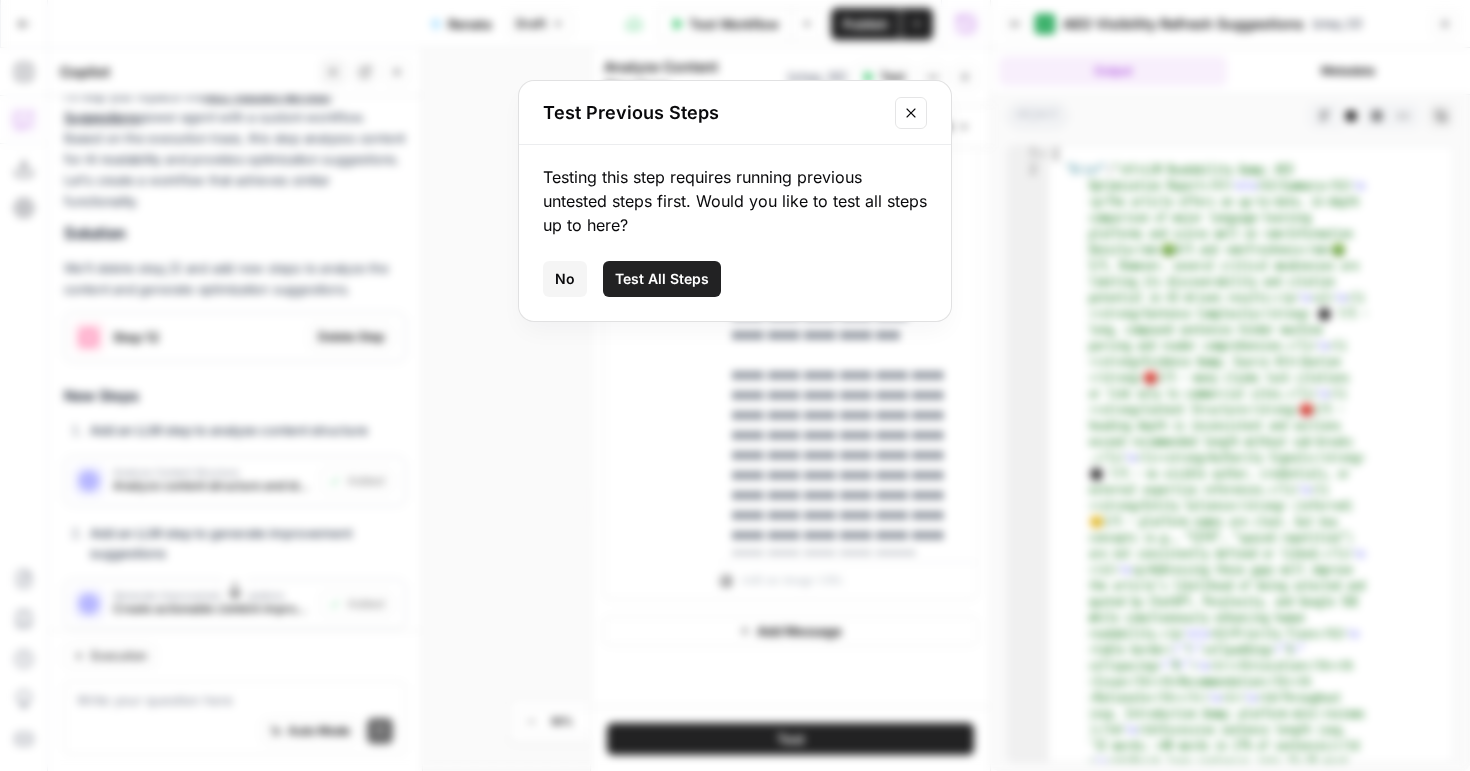 click on "Test All Steps" at bounding box center (662, 279) 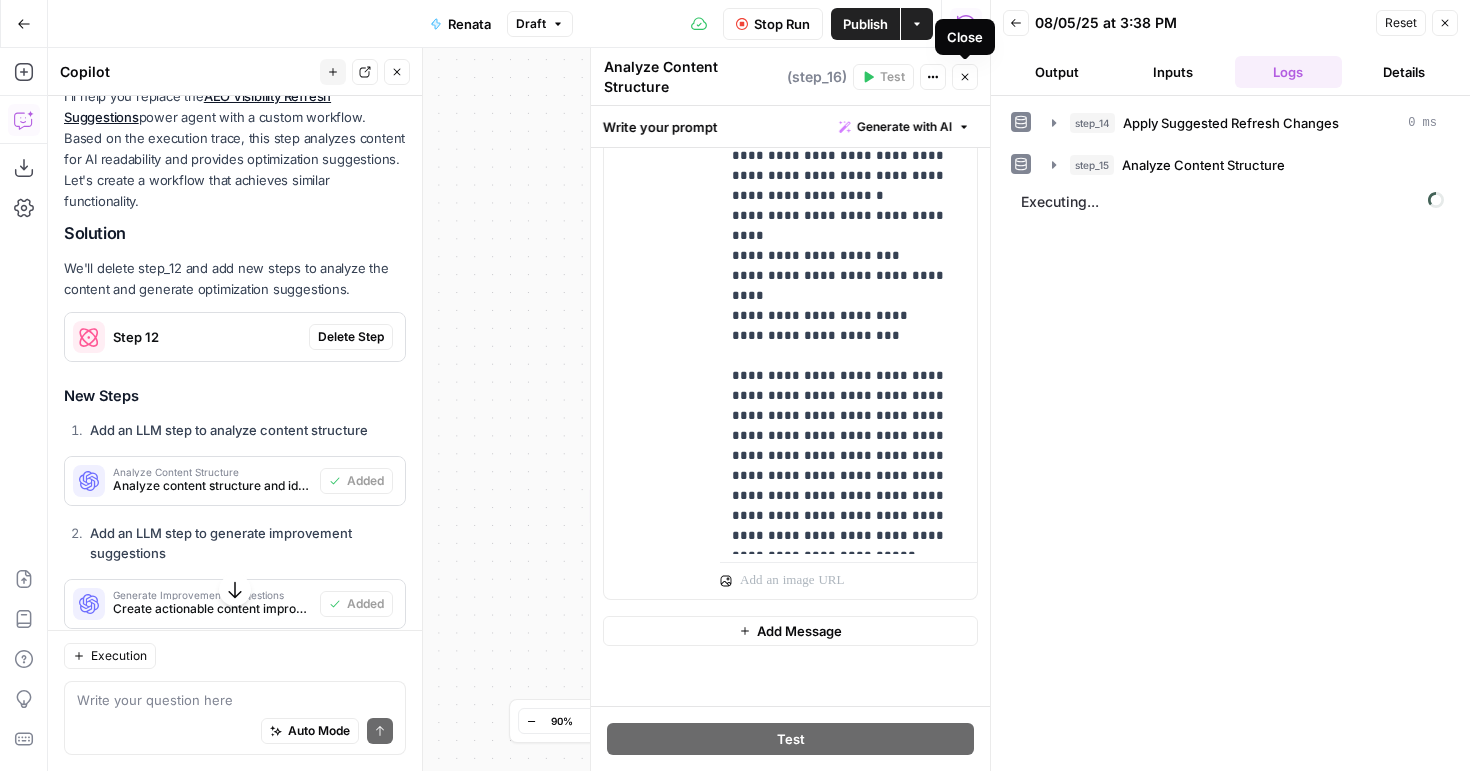 click 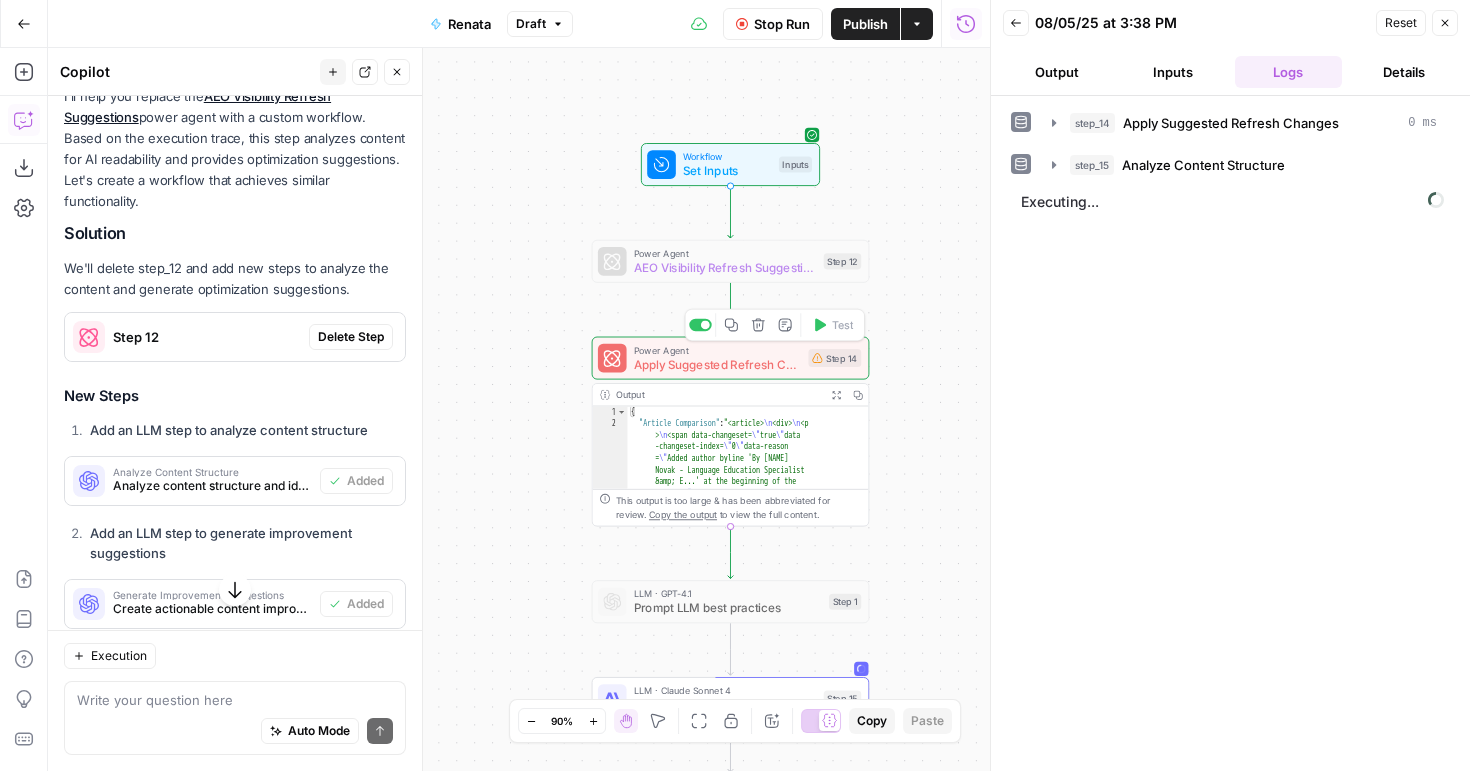 click at bounding box center (700, 325) 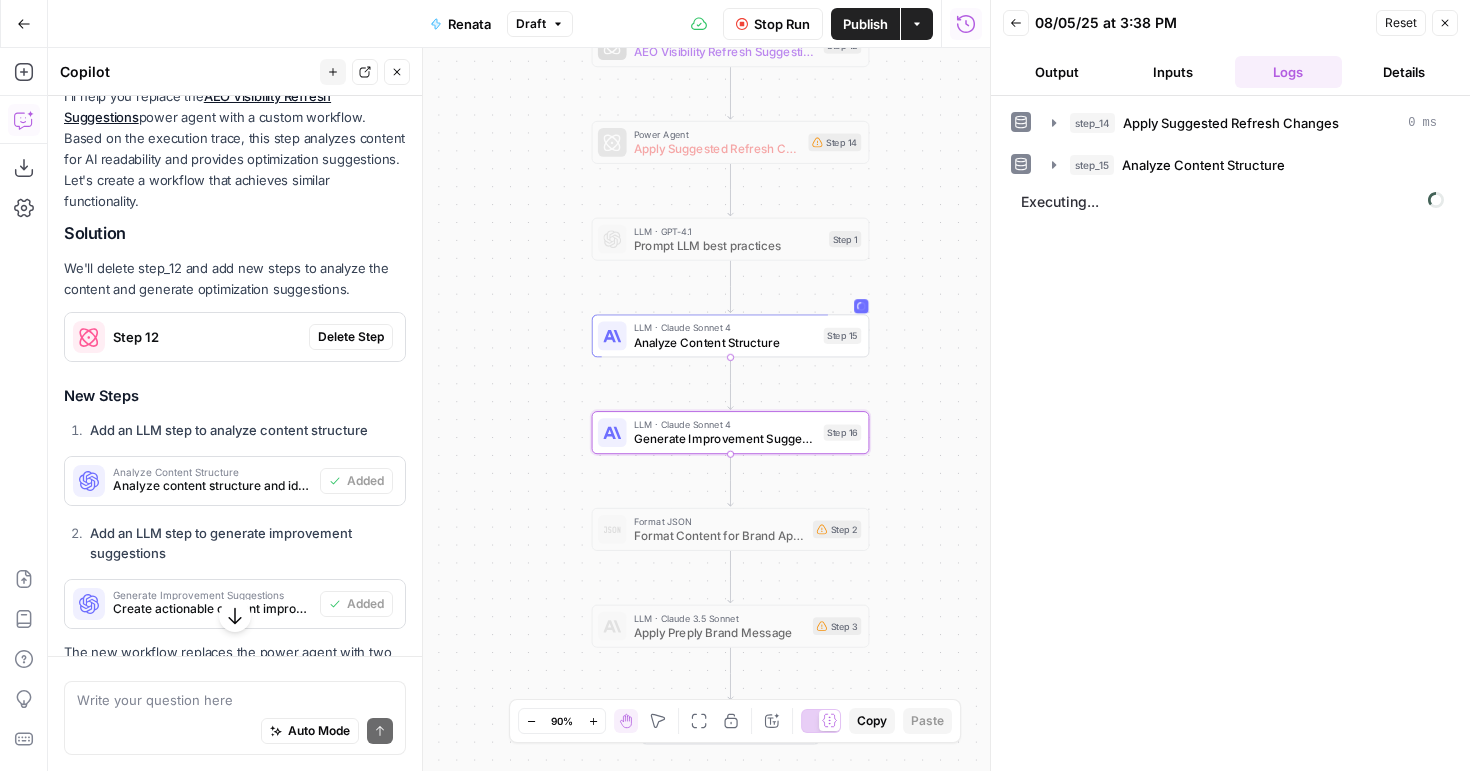scroll, scrollTop: 266, scrollLeft: 0, axis: vertical 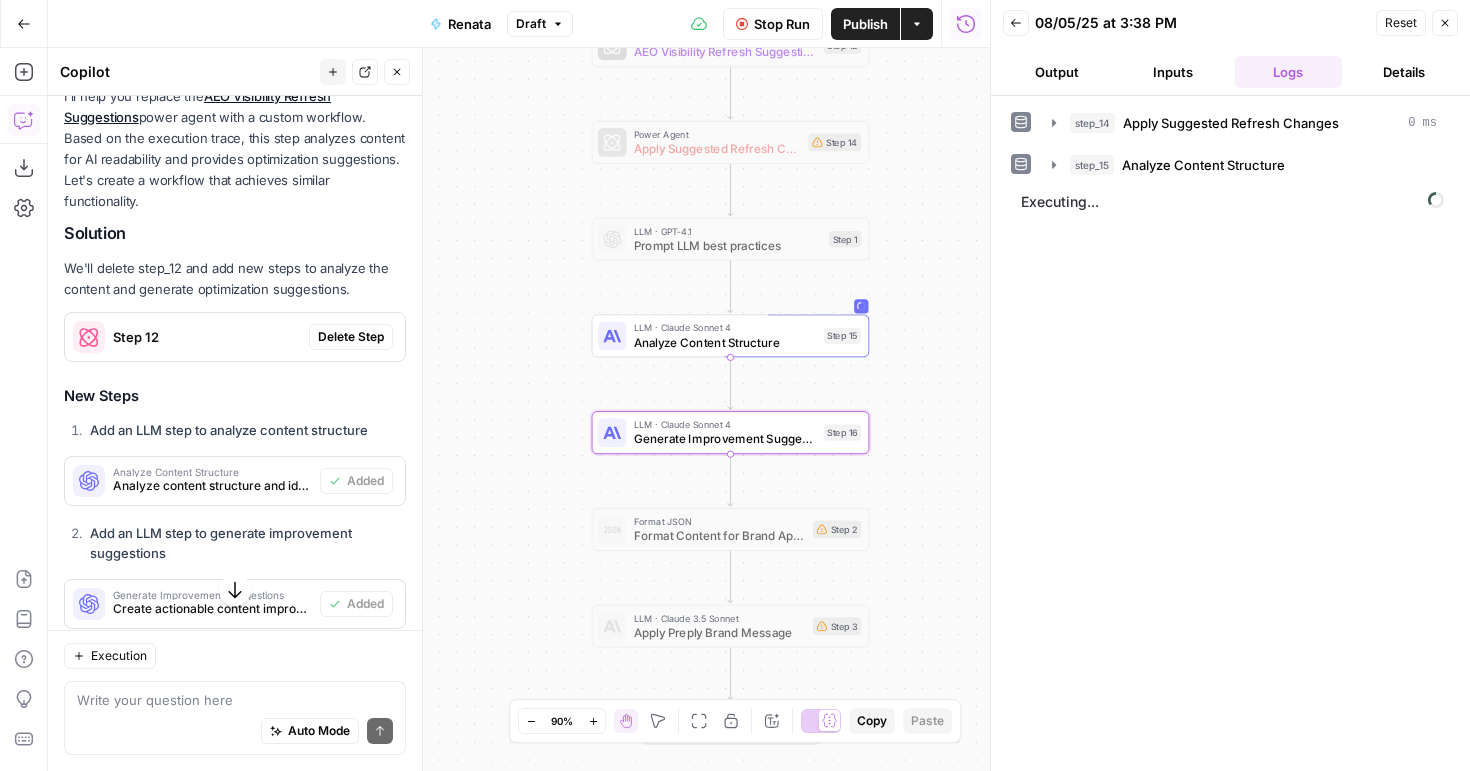 click on "Stop Run" at bounding box center (782, 24) 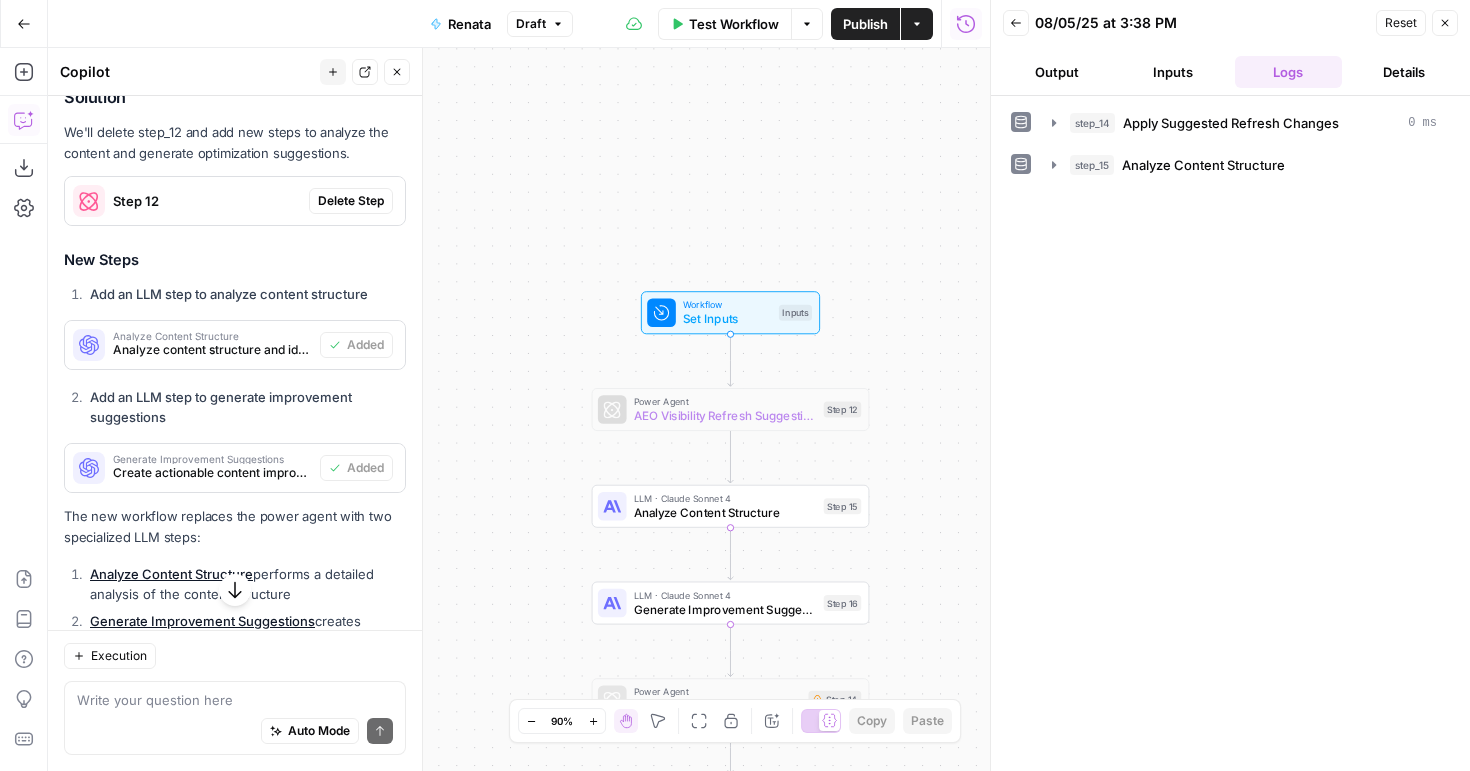 scroll, scrollTop: 640, scrollLeft: 0, axis: vertical 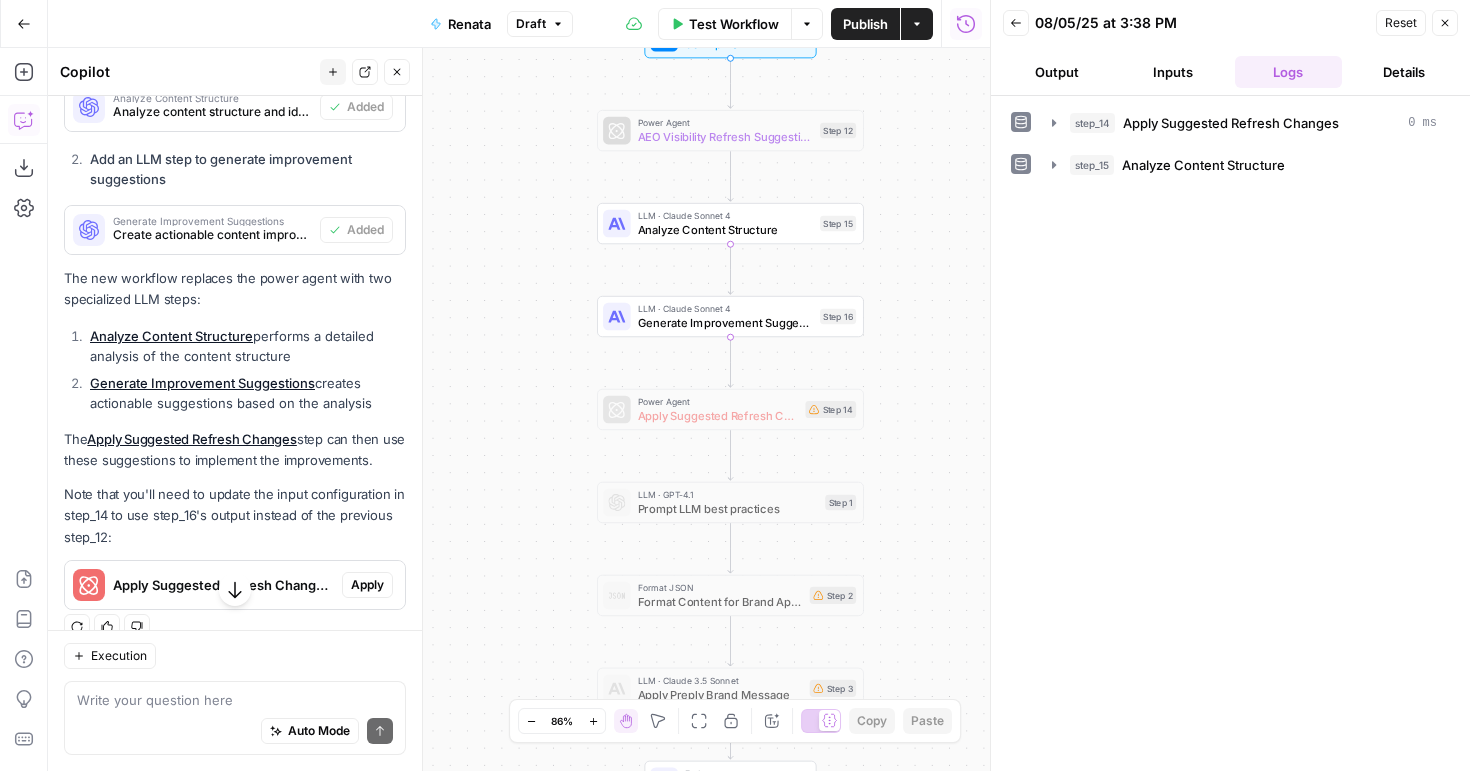 click on "Auto Mode Send" at bounding box center (235, 732) 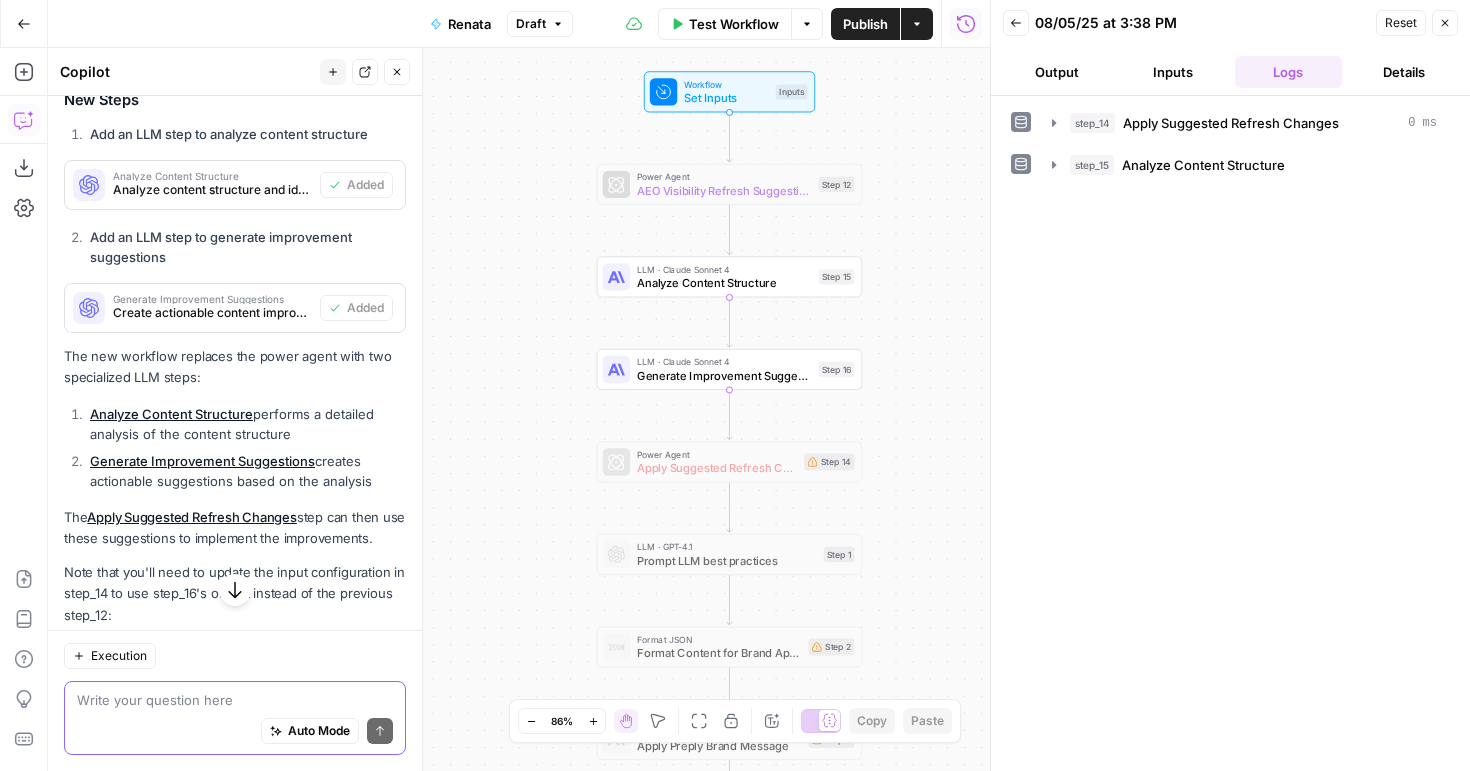 scroll, scrollTop: 24, scrollLeft: 0, axis: vertical 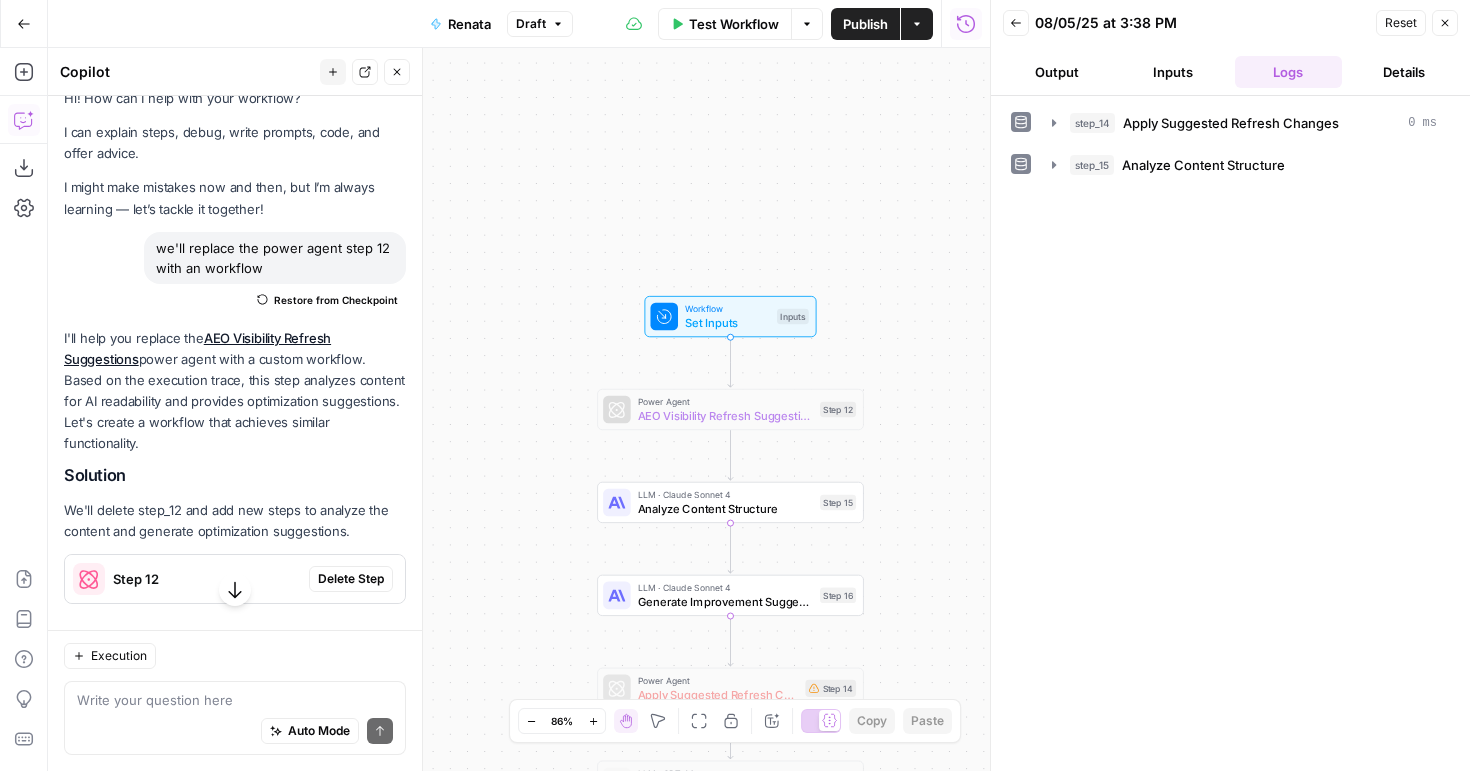 drag, startPoint x: 232, startPoint y: 262, endPoint x: 151, endPoint y: 247, distance: 82.37718 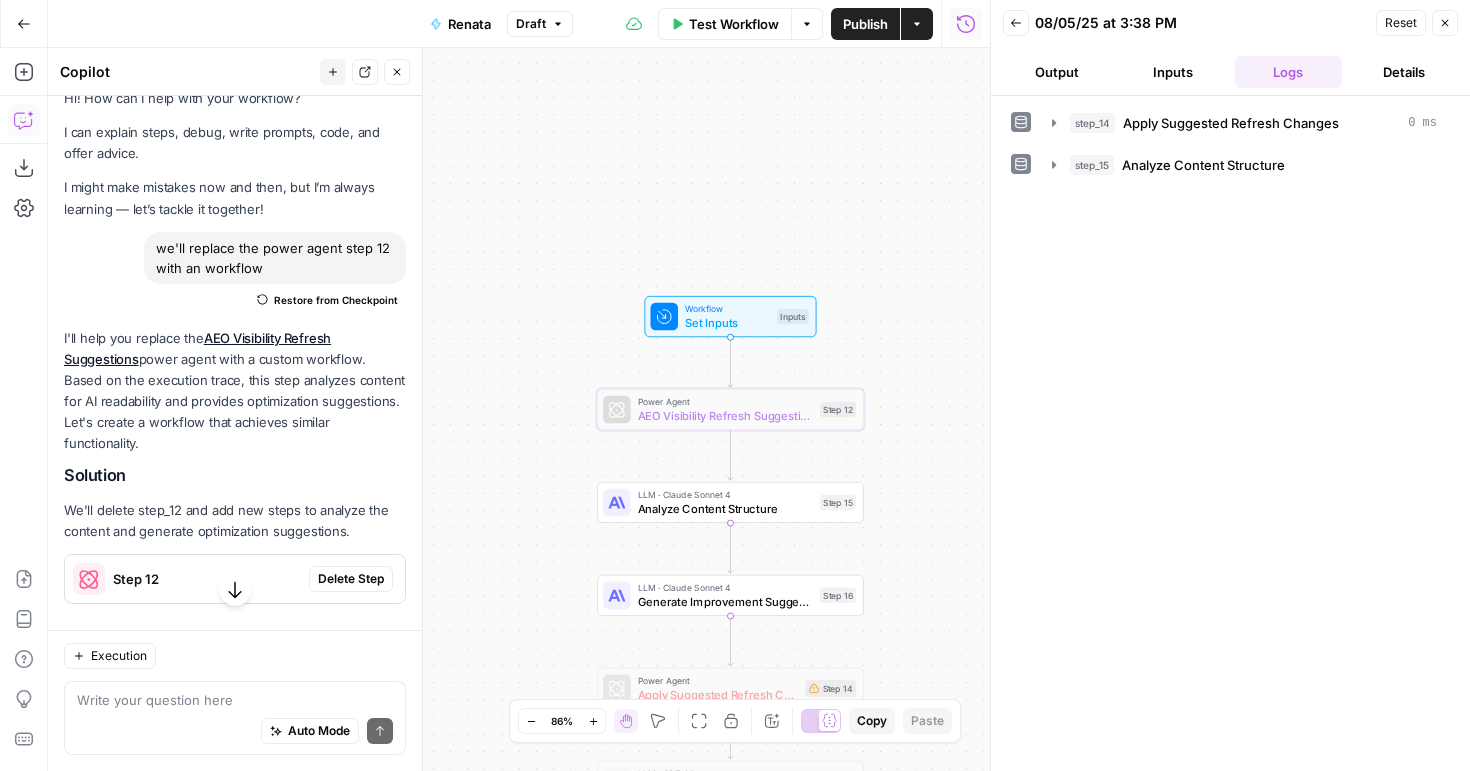 copy on "we'll replace the power agent step 12 with an workflow" 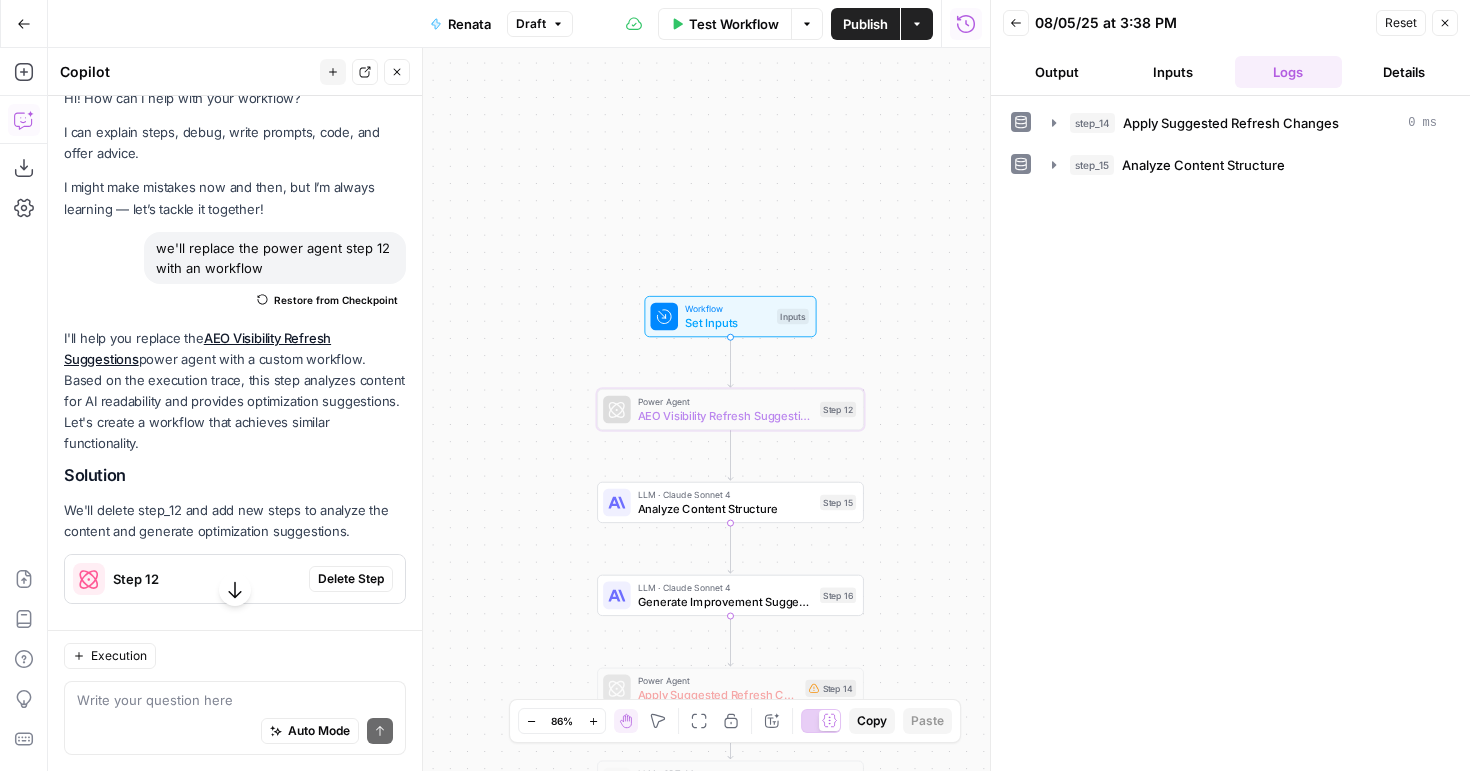 scroll, scrollTop: 689, scrollLeft: 0, axis: vertical 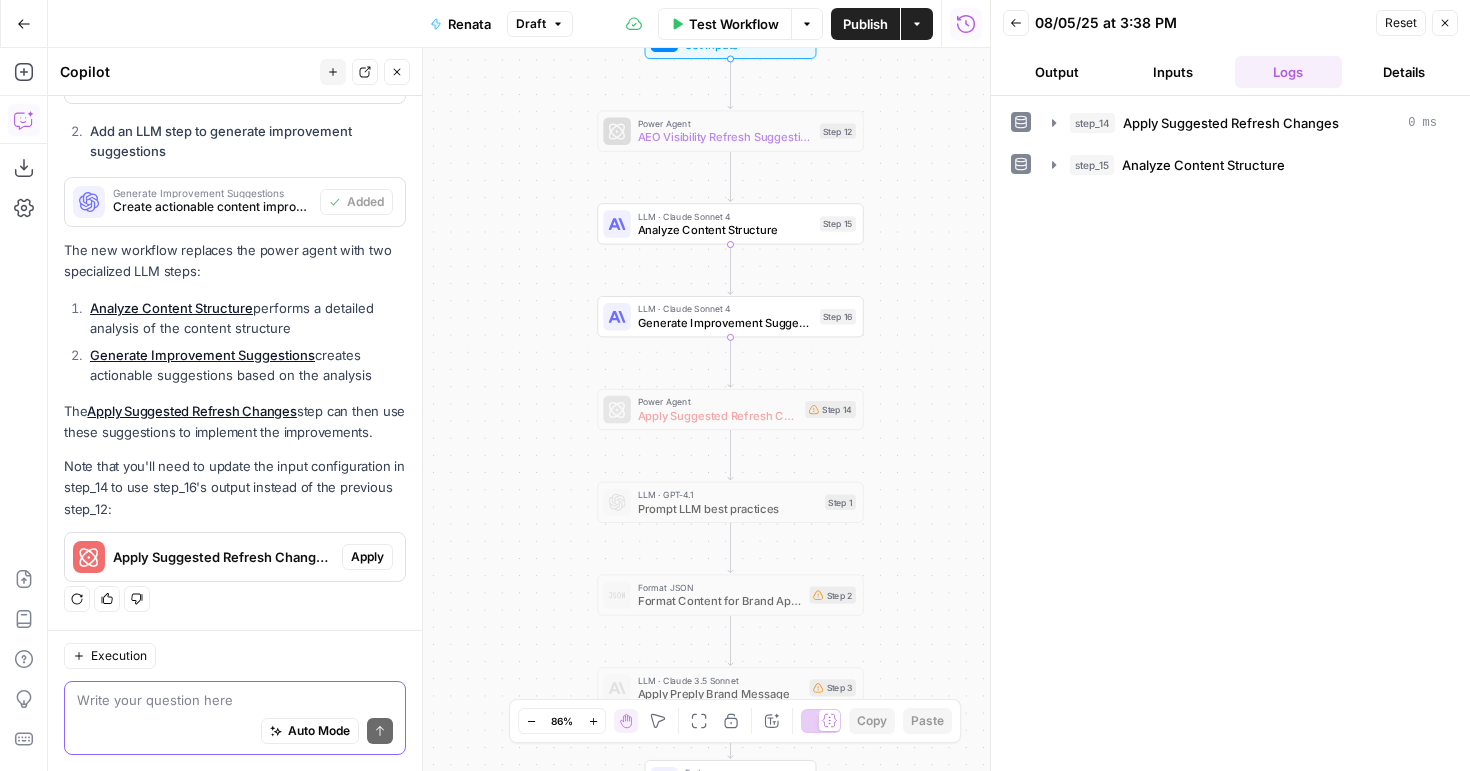 click at bounding box center (235, 700) 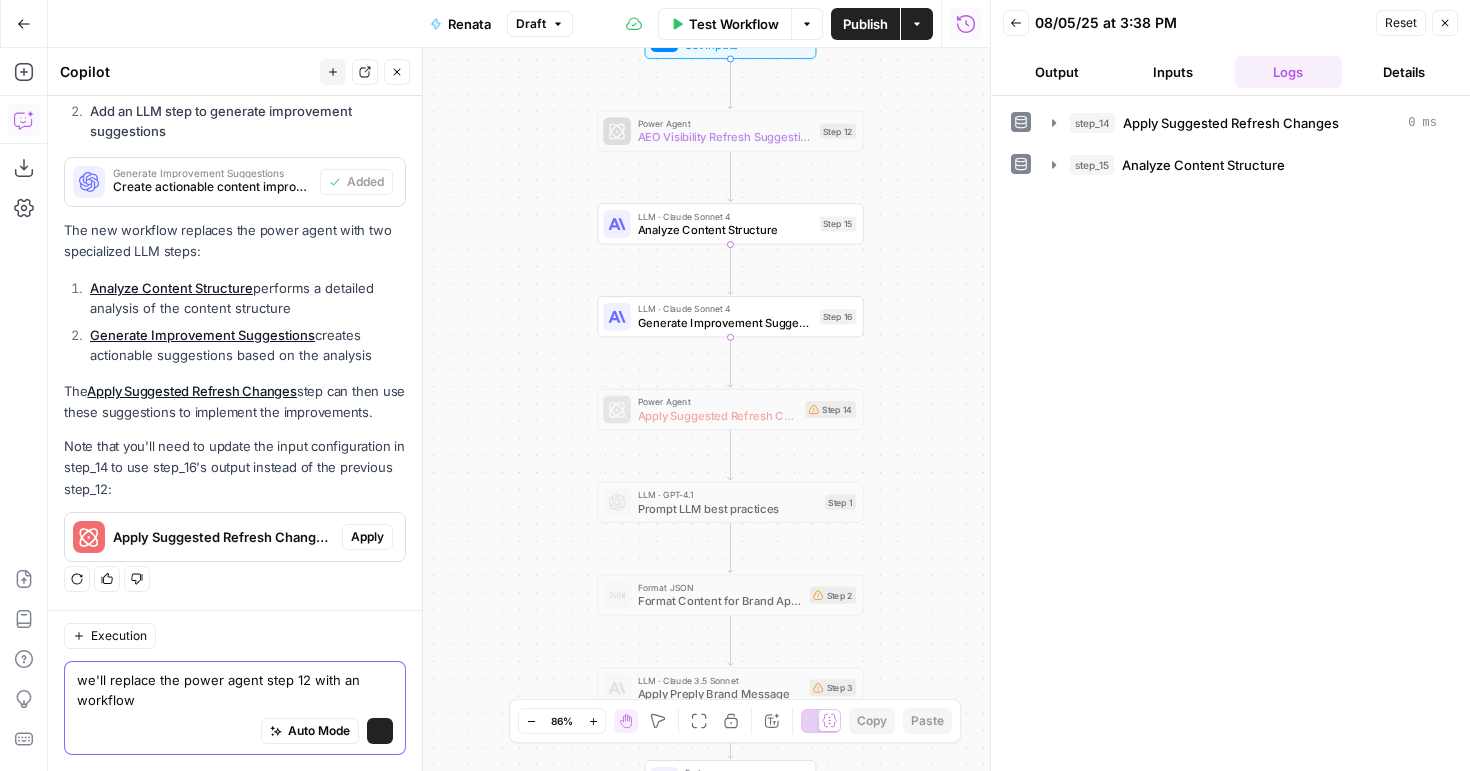 scroll, scrollTop: 709, scrollLeft: 0, axis: vertical 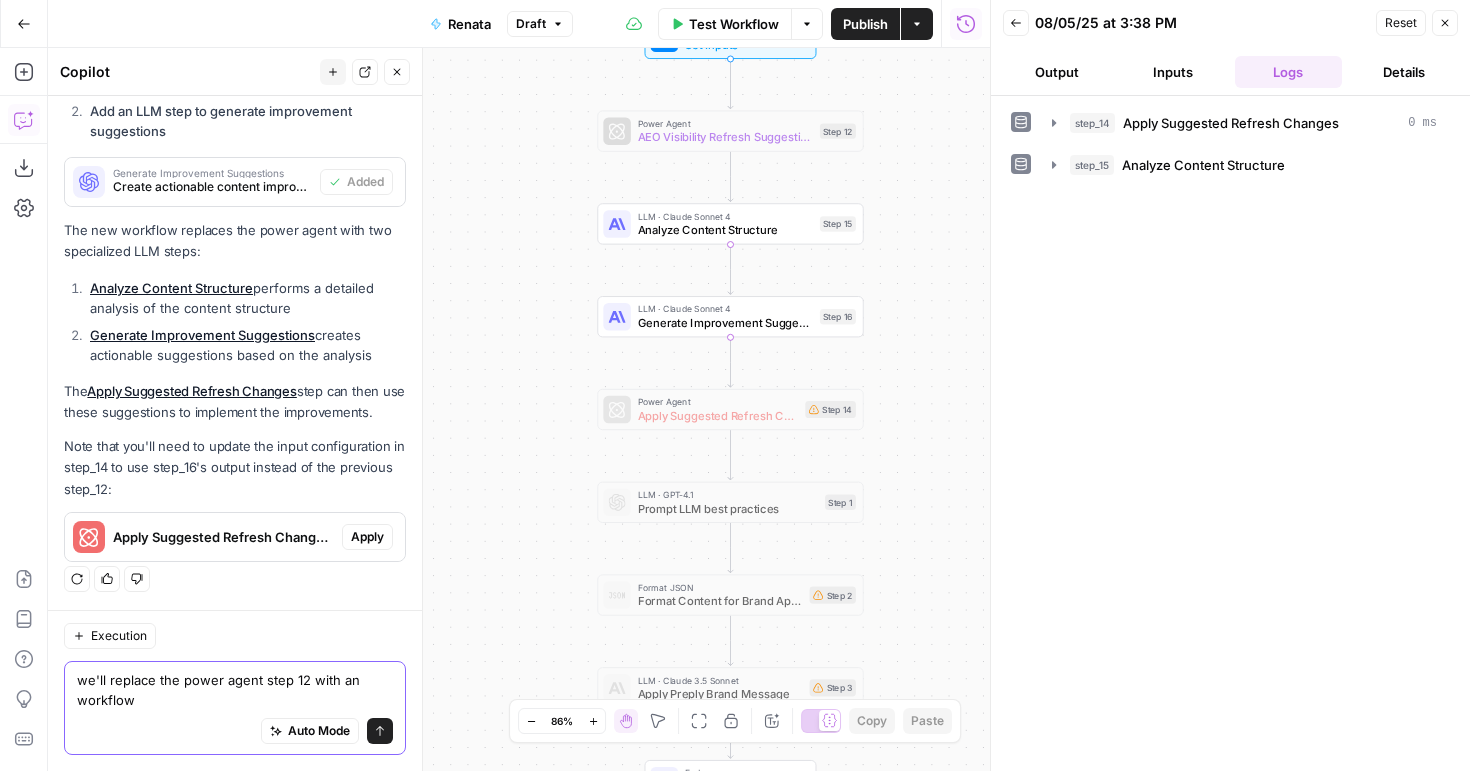 click on "we'll replace the power agent step 12 with an workflow" at bounding box center [235, 690] 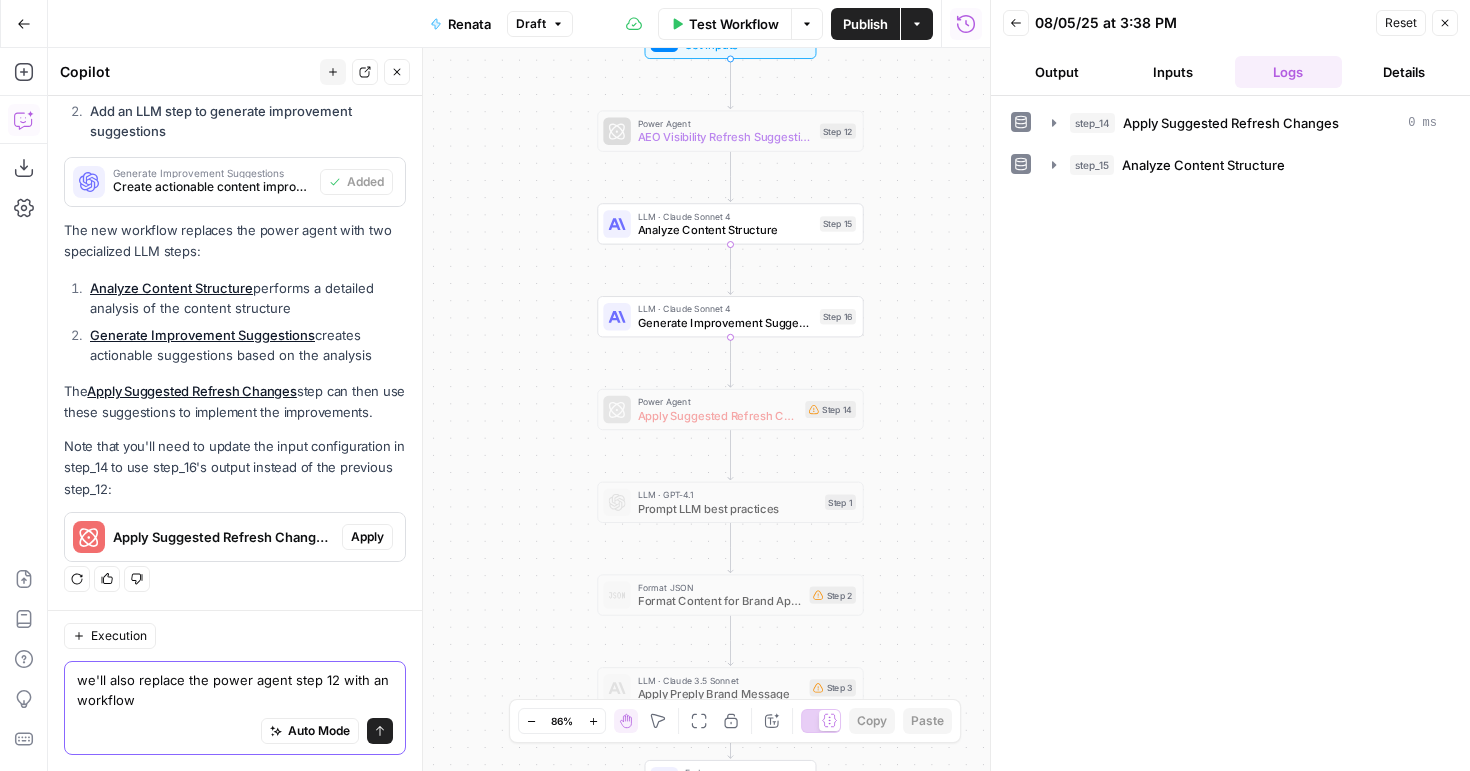 click on "we'll also replace the power agent step 12 with an workflow" at bounding box center (235, 690) 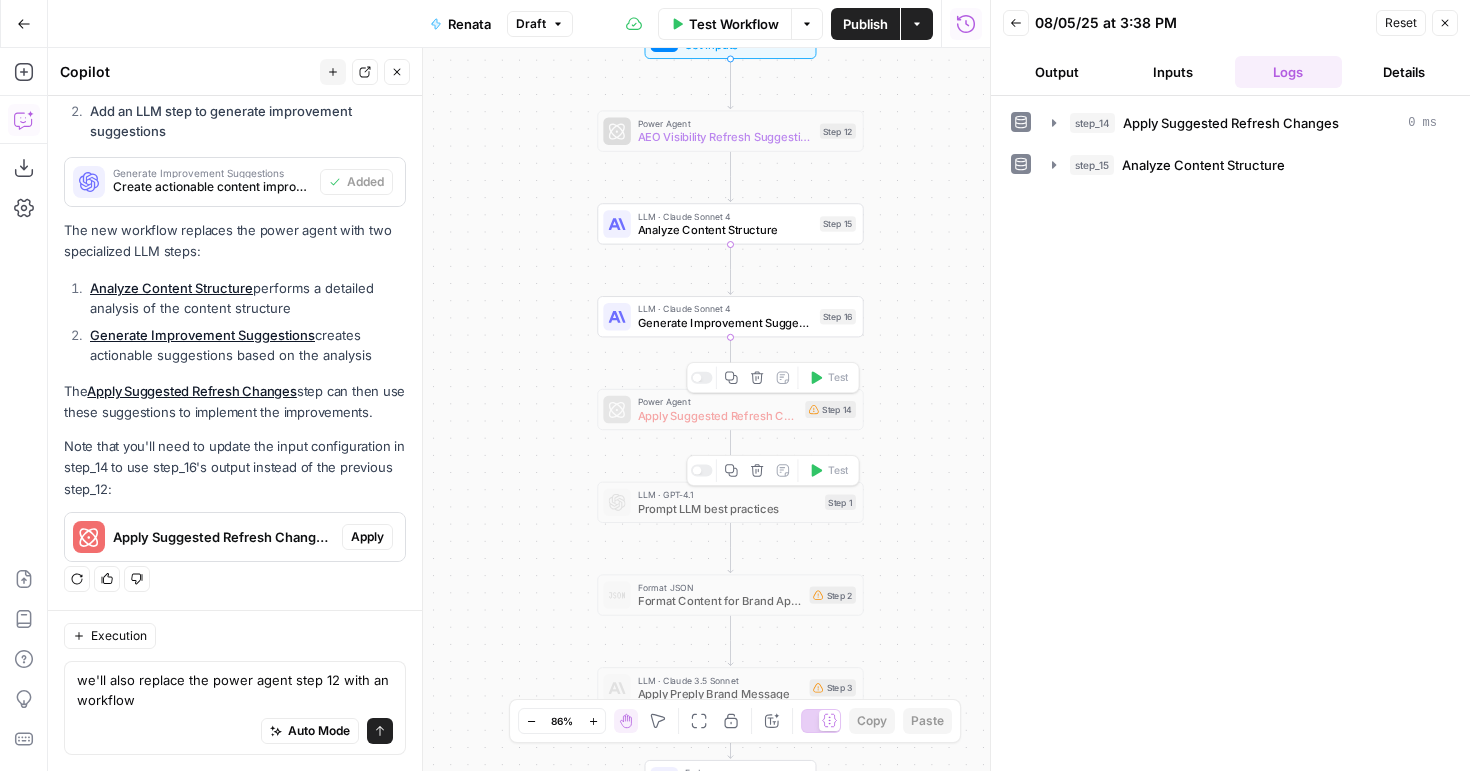 click at bounding box center (702, 378) 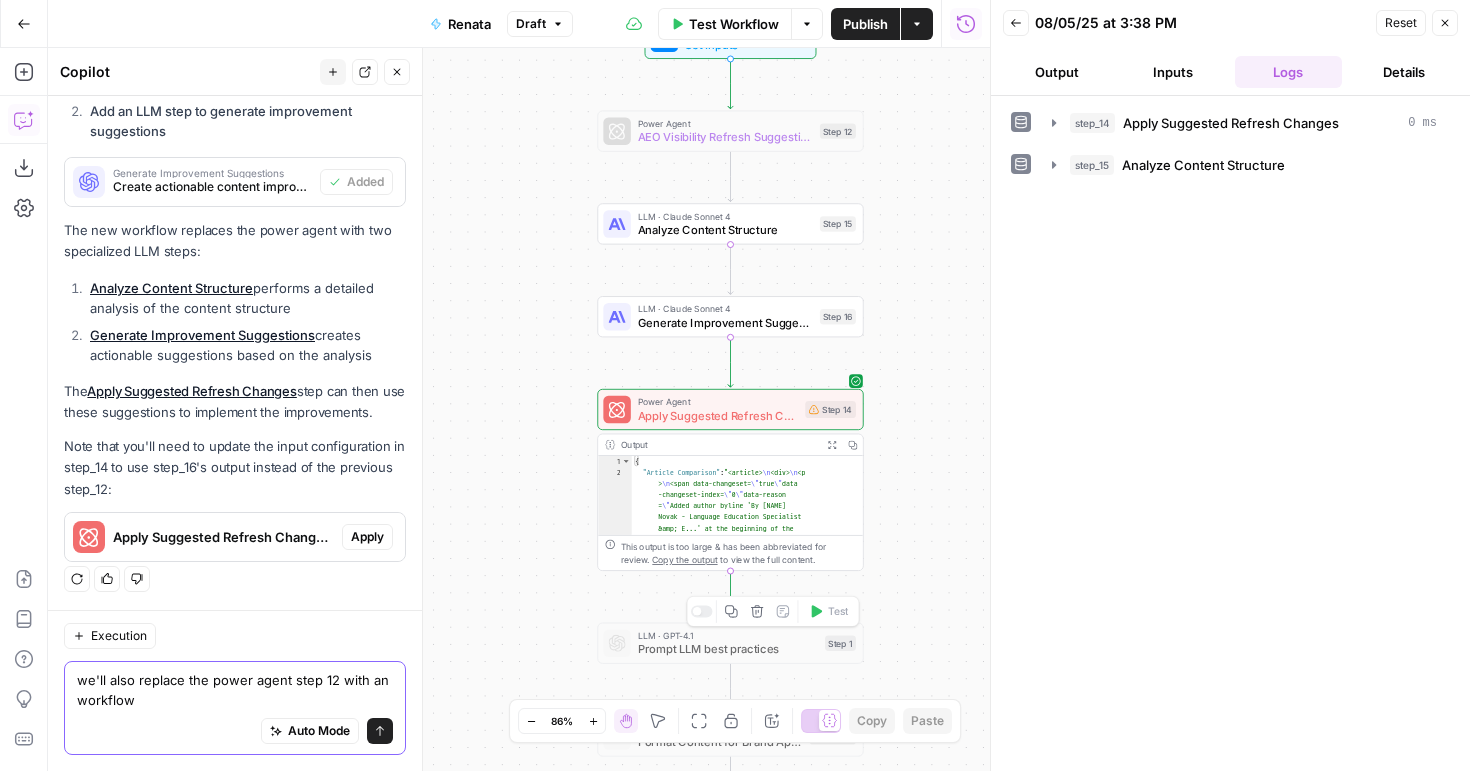 click on "we'll also replace the power agent step 12 with an workflow" at bounding box center (235, 690) 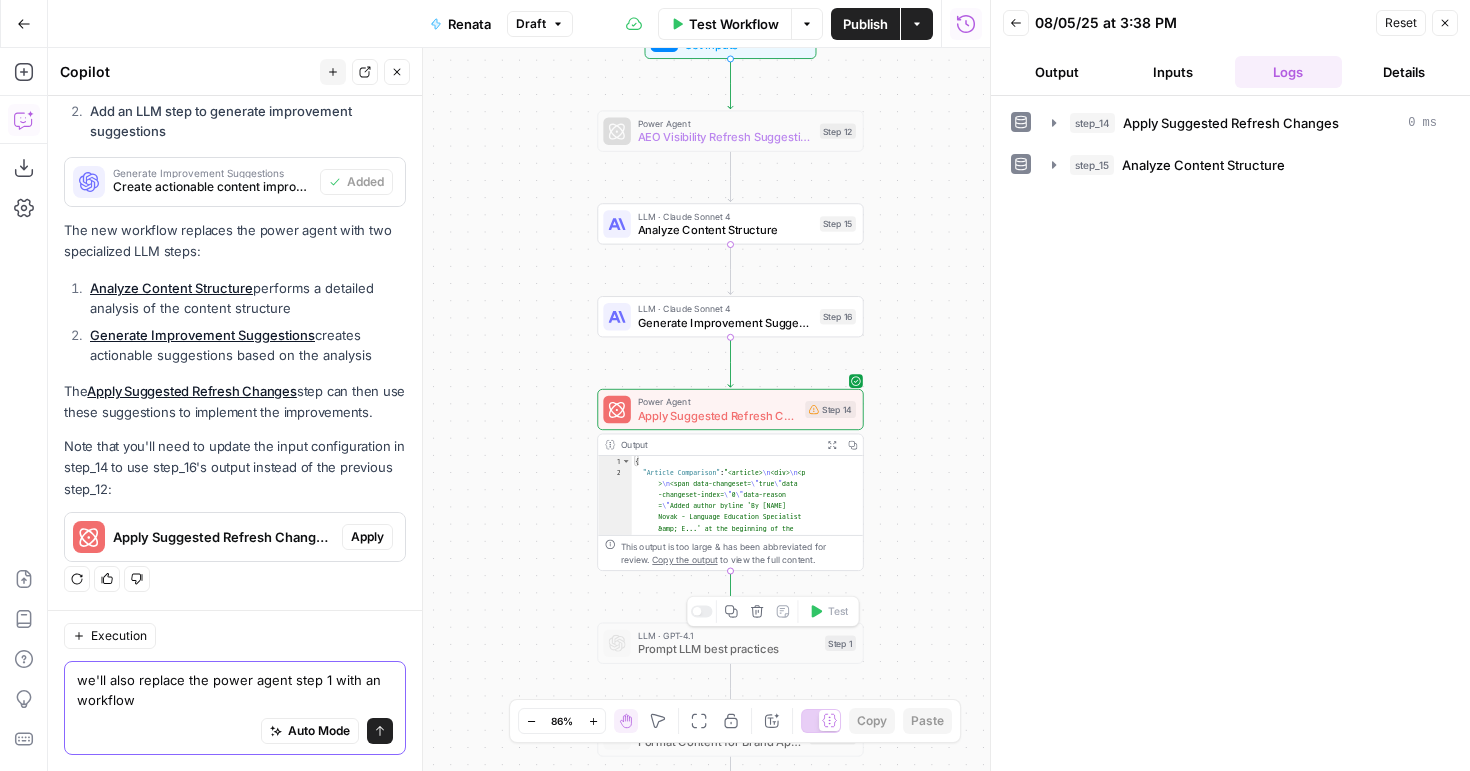 type on "we'll also replace the power agent step 14 with an workflow" 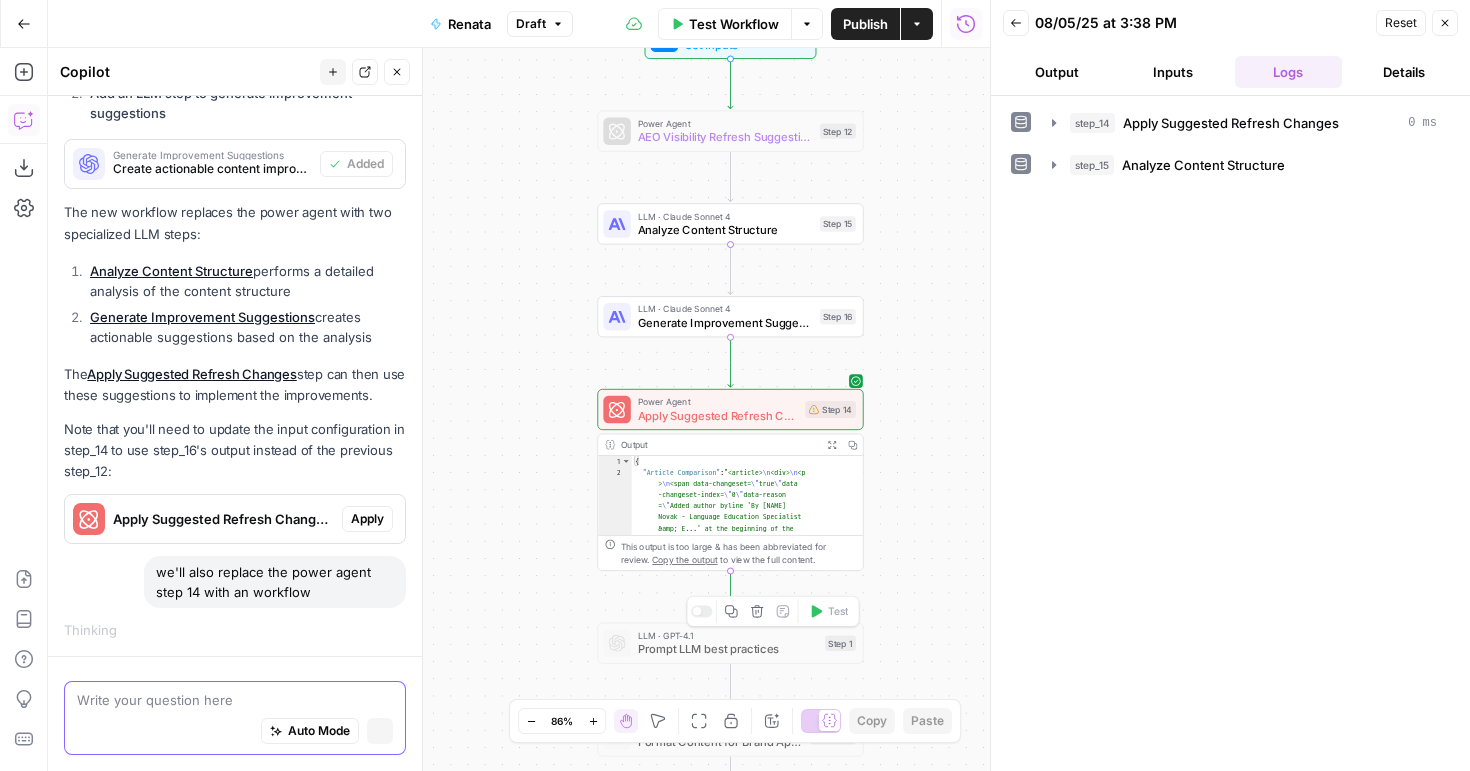 scroll, scrollTop: 687, scrollLeft: 0, axis: vertical 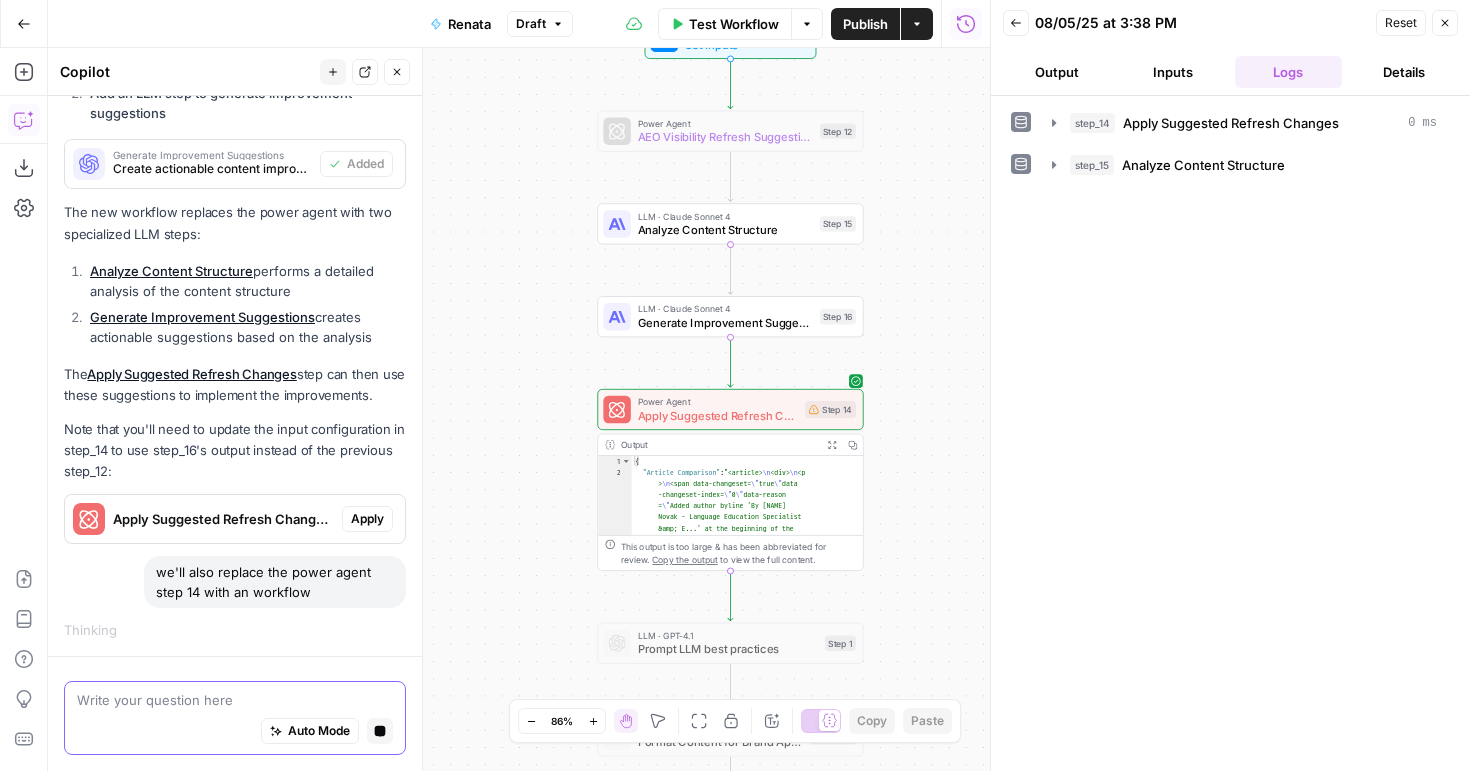 type 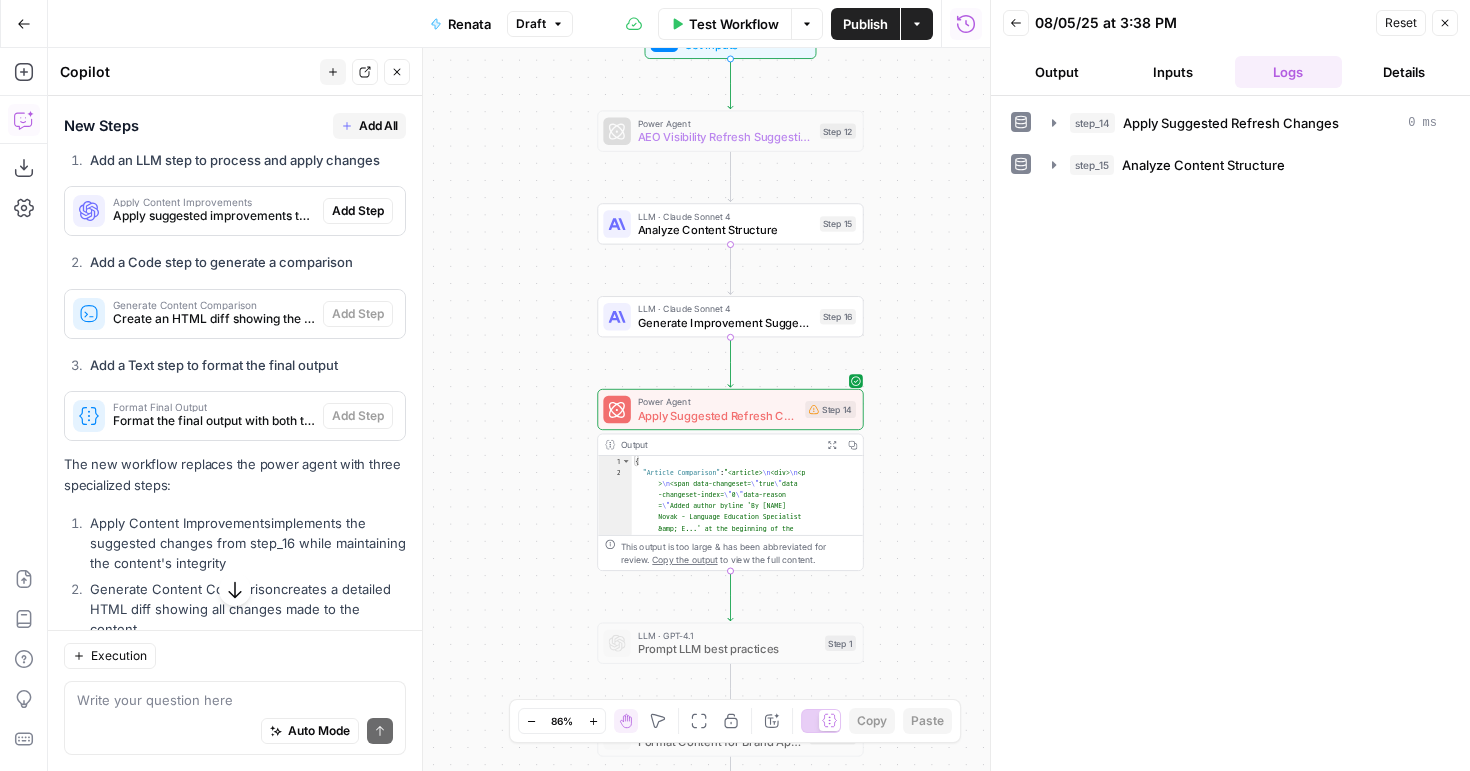 scroll, scrollTop: 1291, scrollLeft: 0, axis: vertical 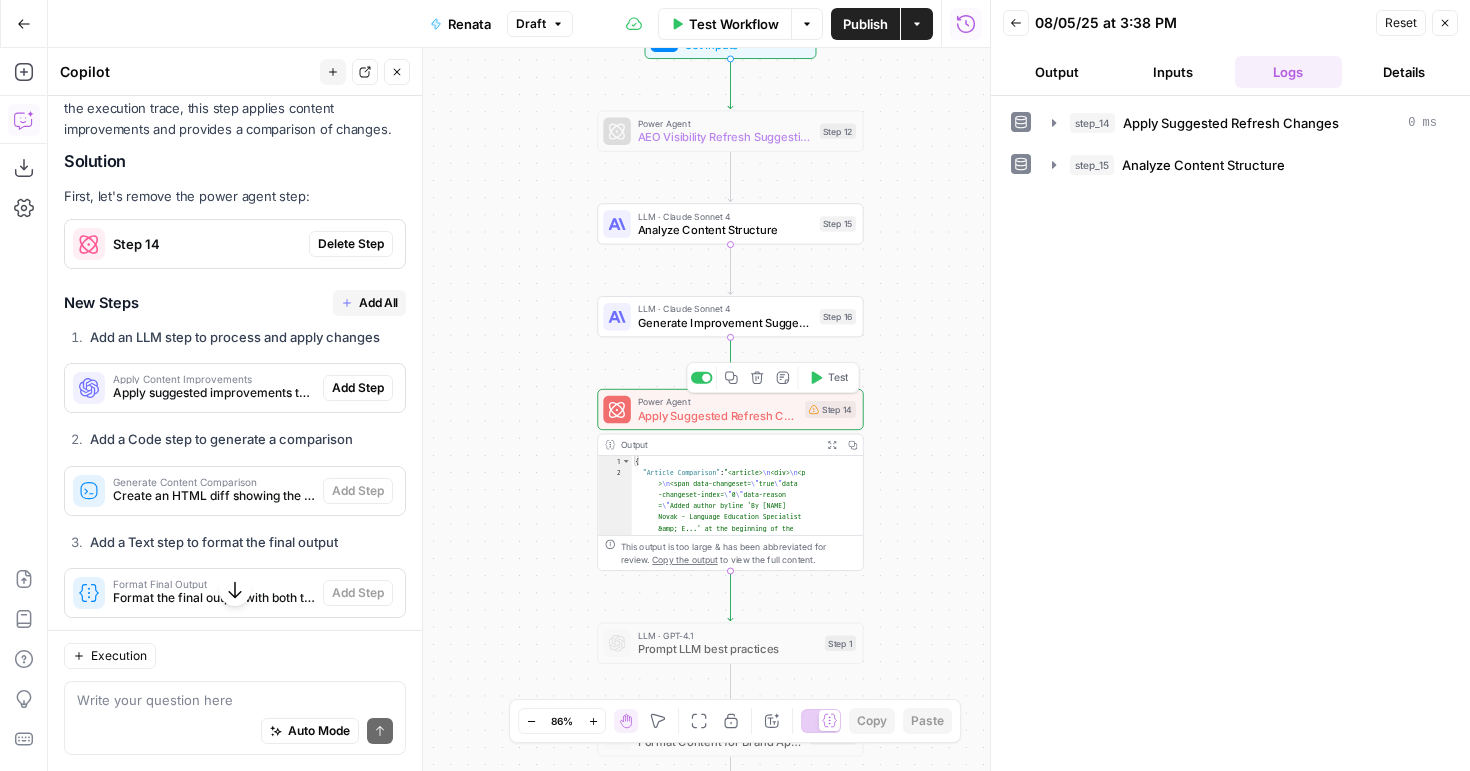 click at bounding box center (706, 377) 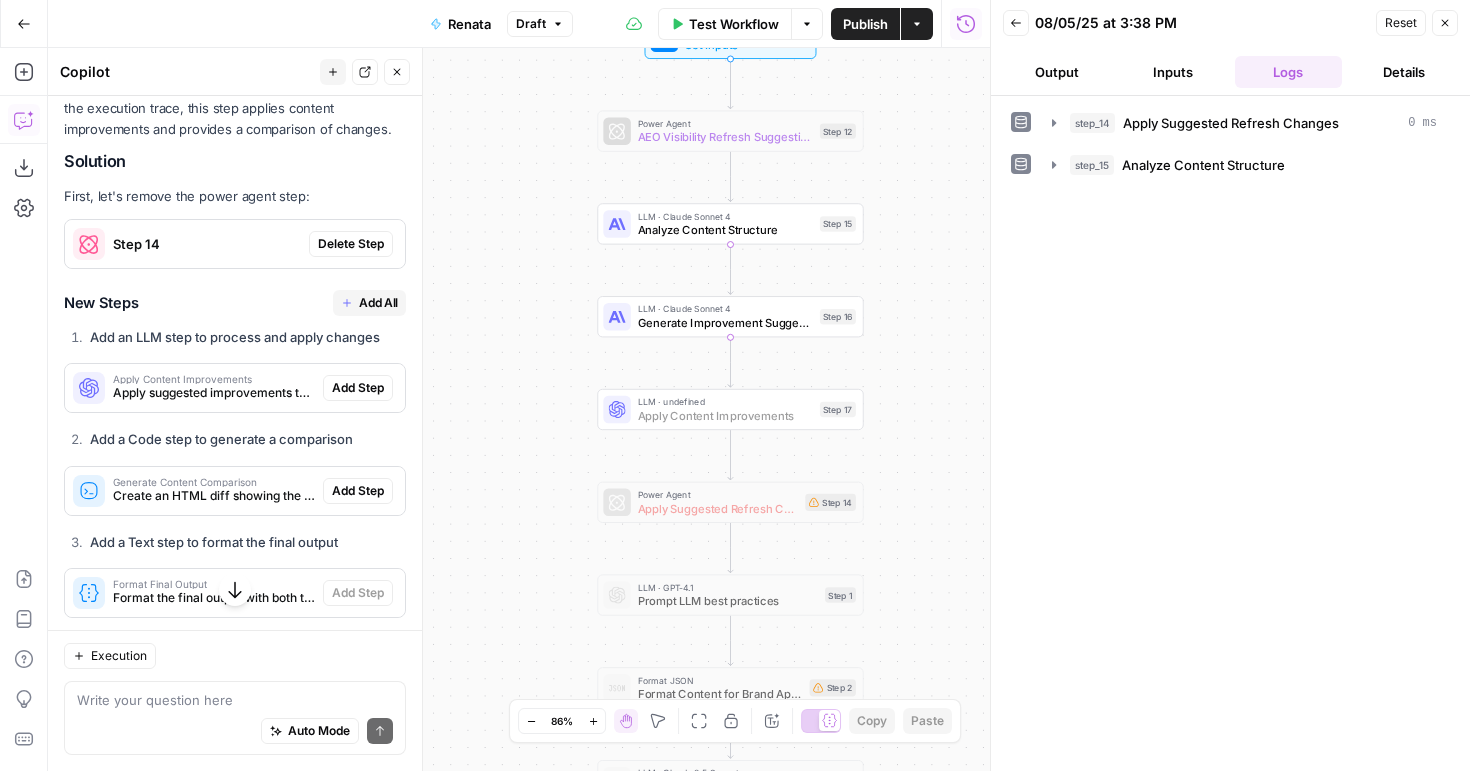 click on "Add Step" at bounding box center (358, 388) 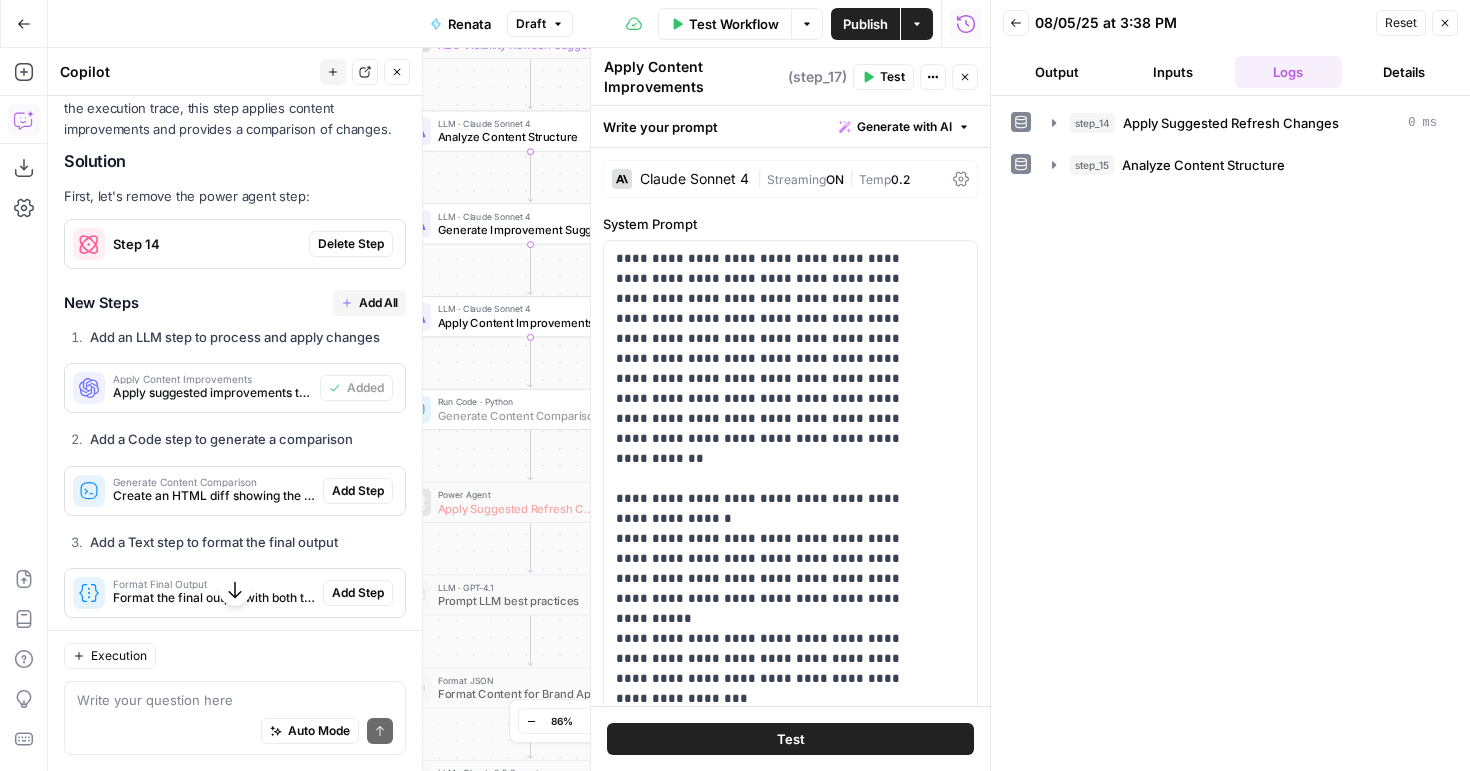 click on "Add Step" at bounding box center (358, 491) 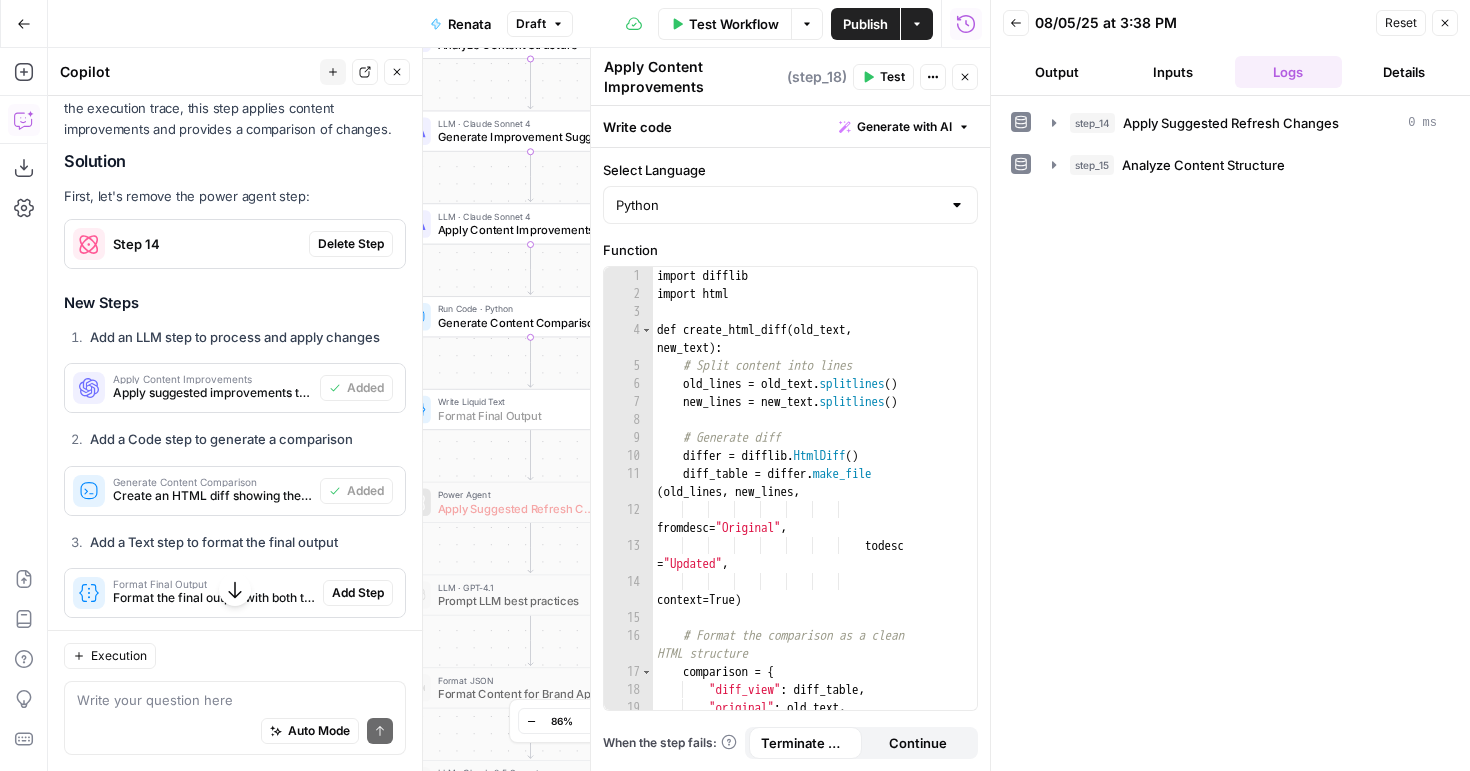 click on "Add Step" at bounding box center (358, 593) 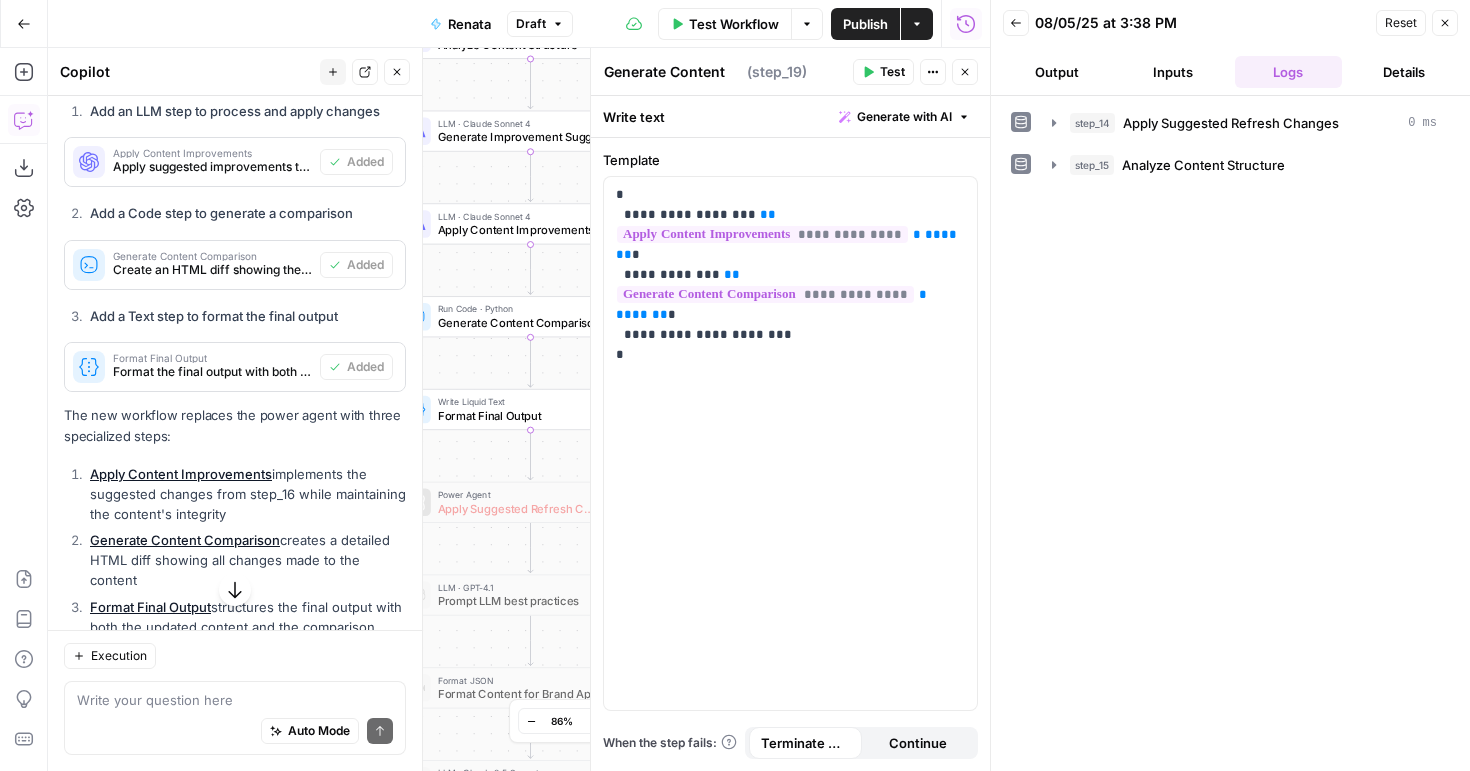 scroll, scrollTop: 1788, scrollLeft: 0, axis: vertical 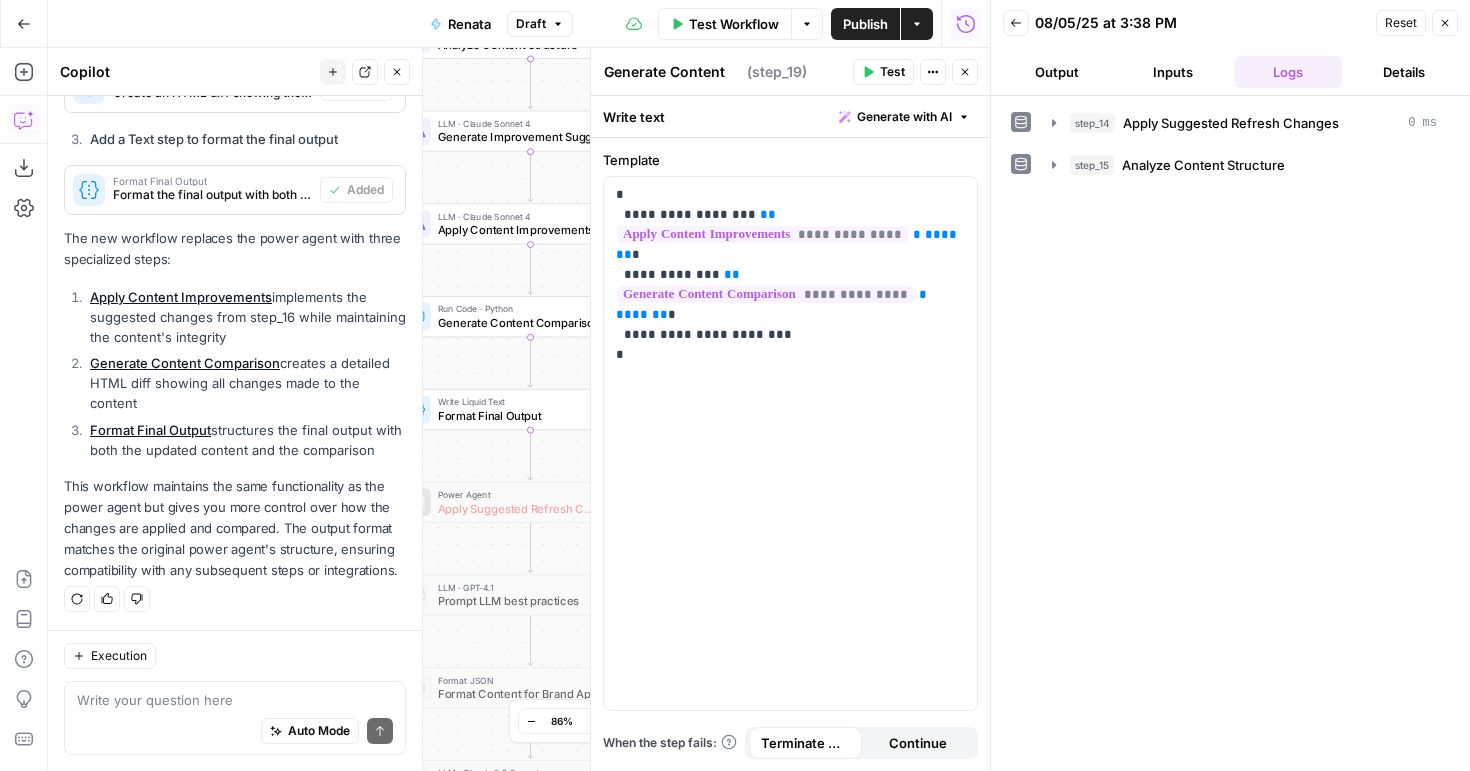 click on "Close" at bounding box center [965, 72] 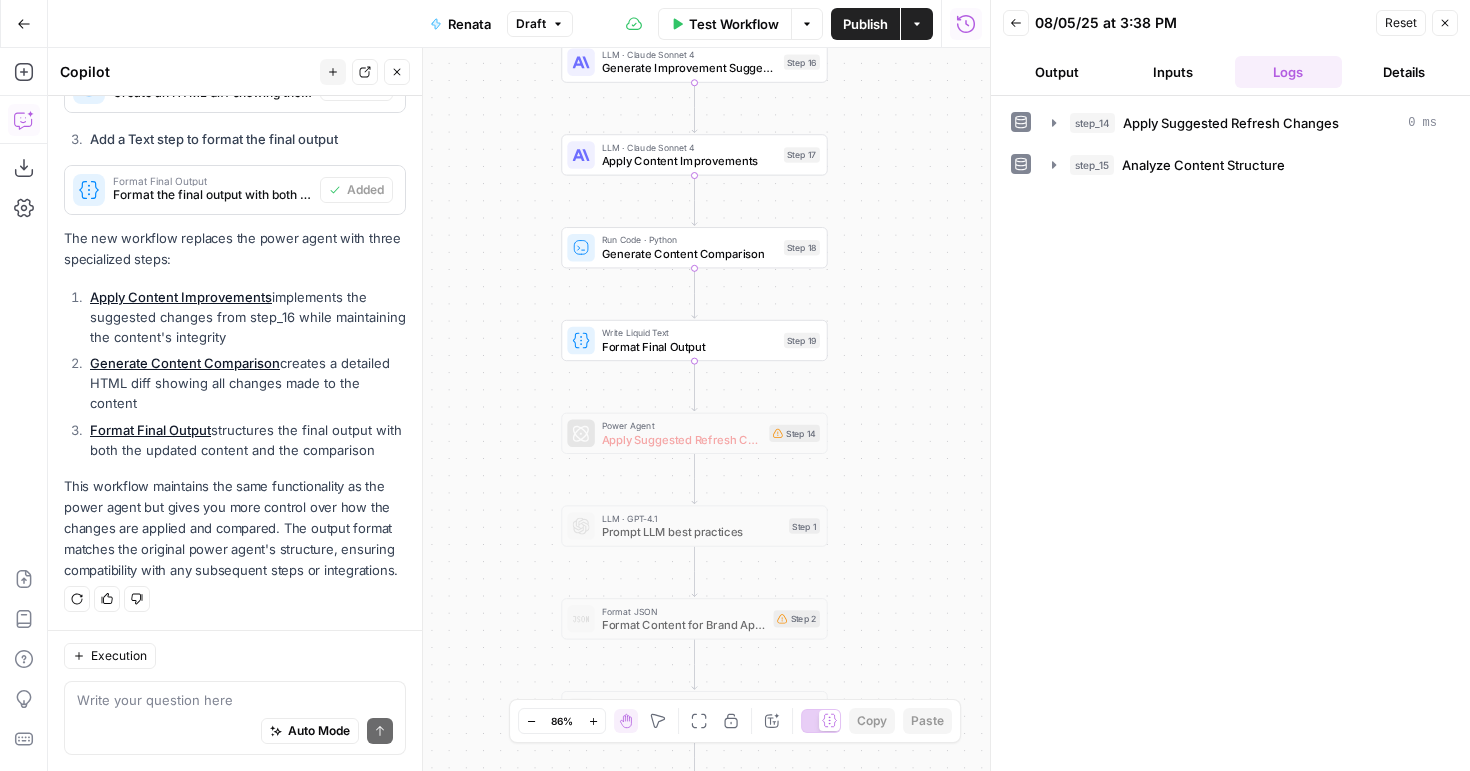 drag, startPoint x: 742, startPoint y: 394, endPoint x: 906, endPoint y: 324, distance: 178.31433 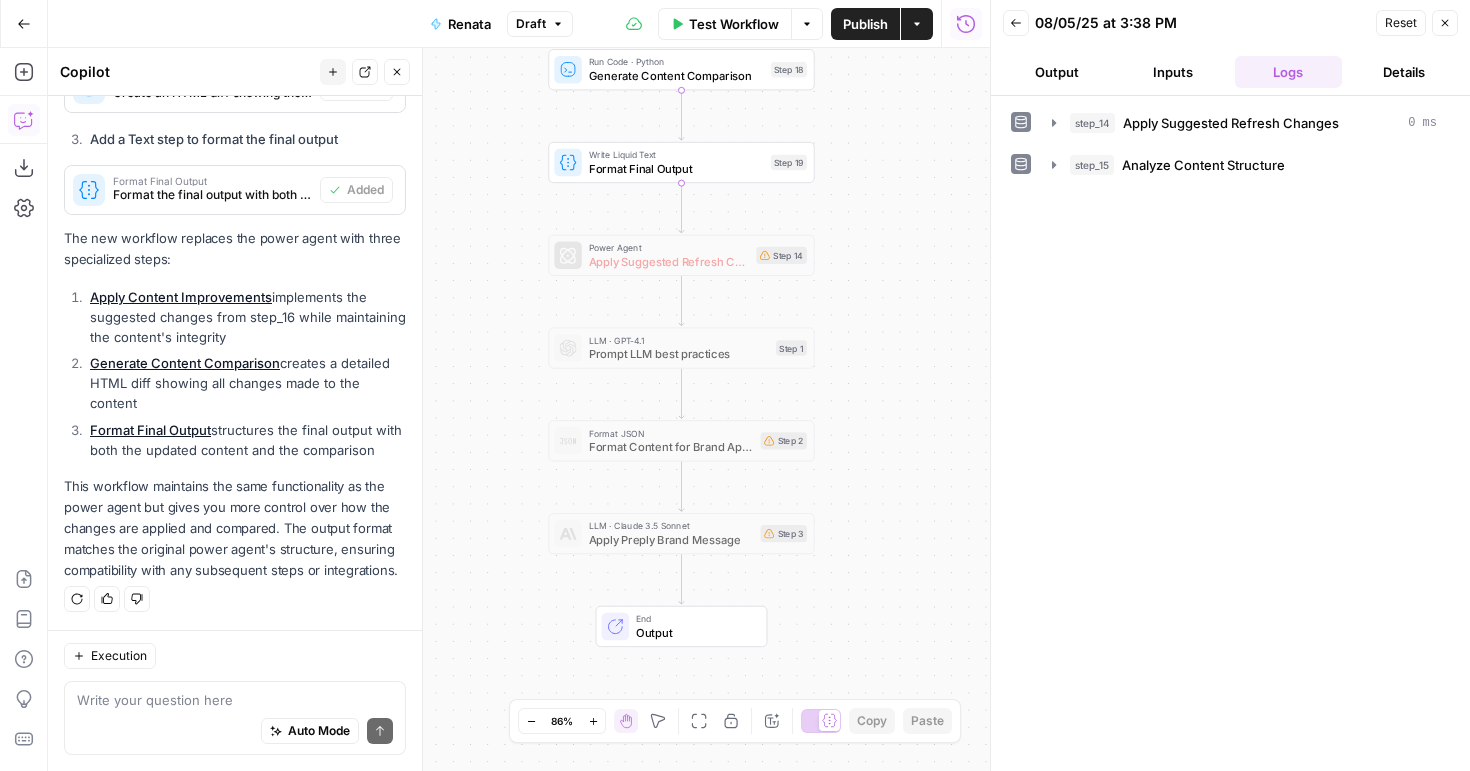 drag, startPoint x: 865, startPoint y: 499, endPoint x: 865, endPoint y: 390, distance: 109 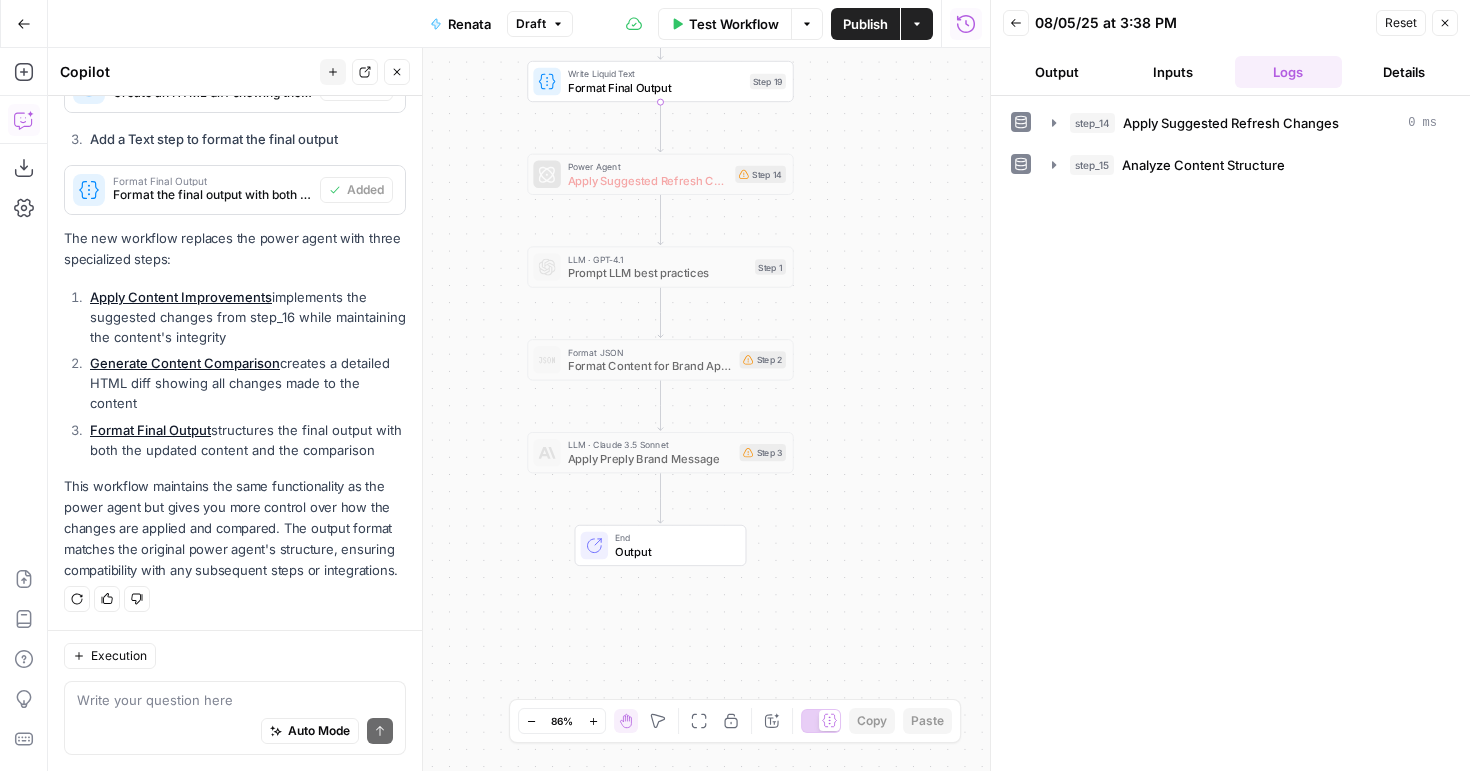 drag, startPoint x: 915, startPoint y: 502, endPoint x: 899, endPoint y: 428, distance: 75.70998 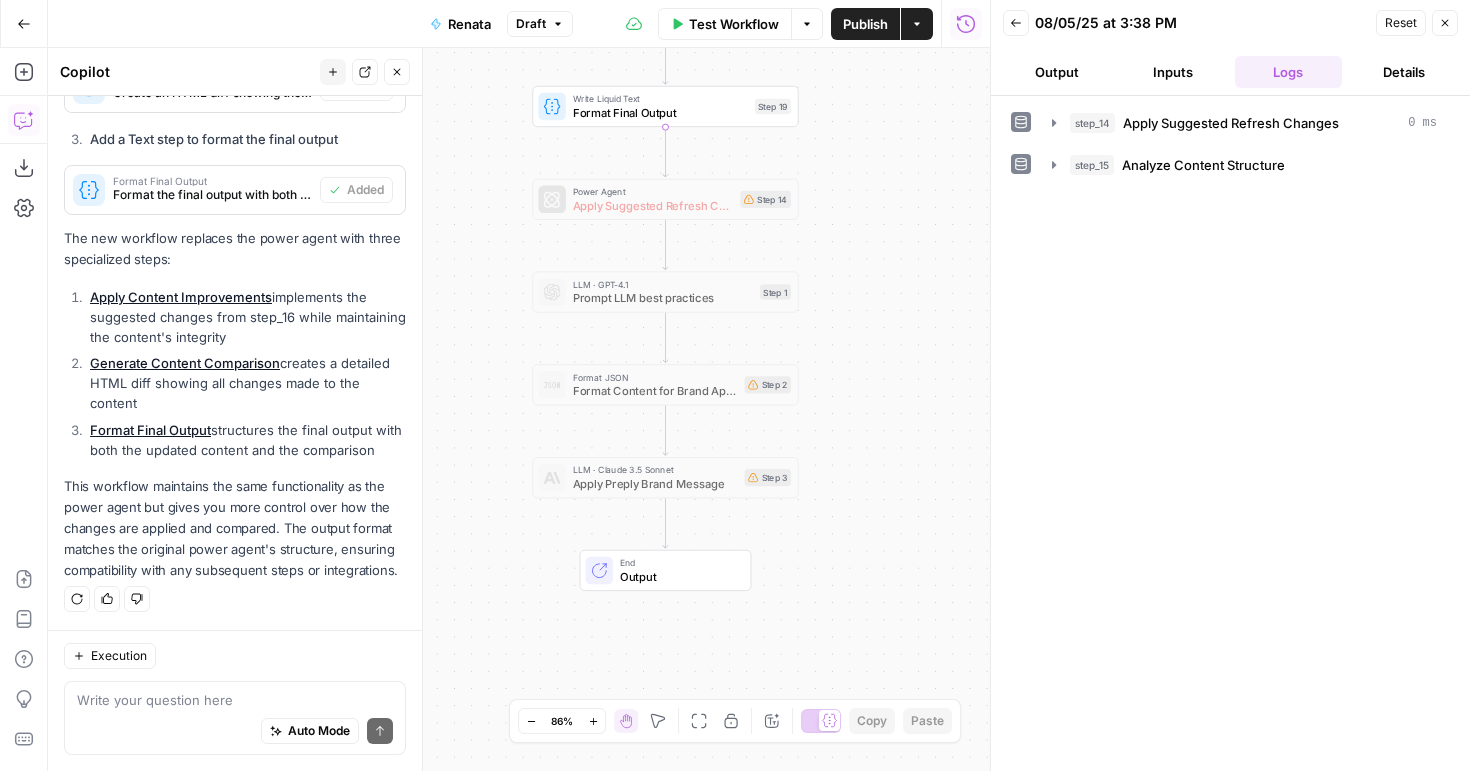 drag, startPoint x: 864, startPoint y: 316, endPoint x: 869, endPoint y: 366, distance: 50.24938 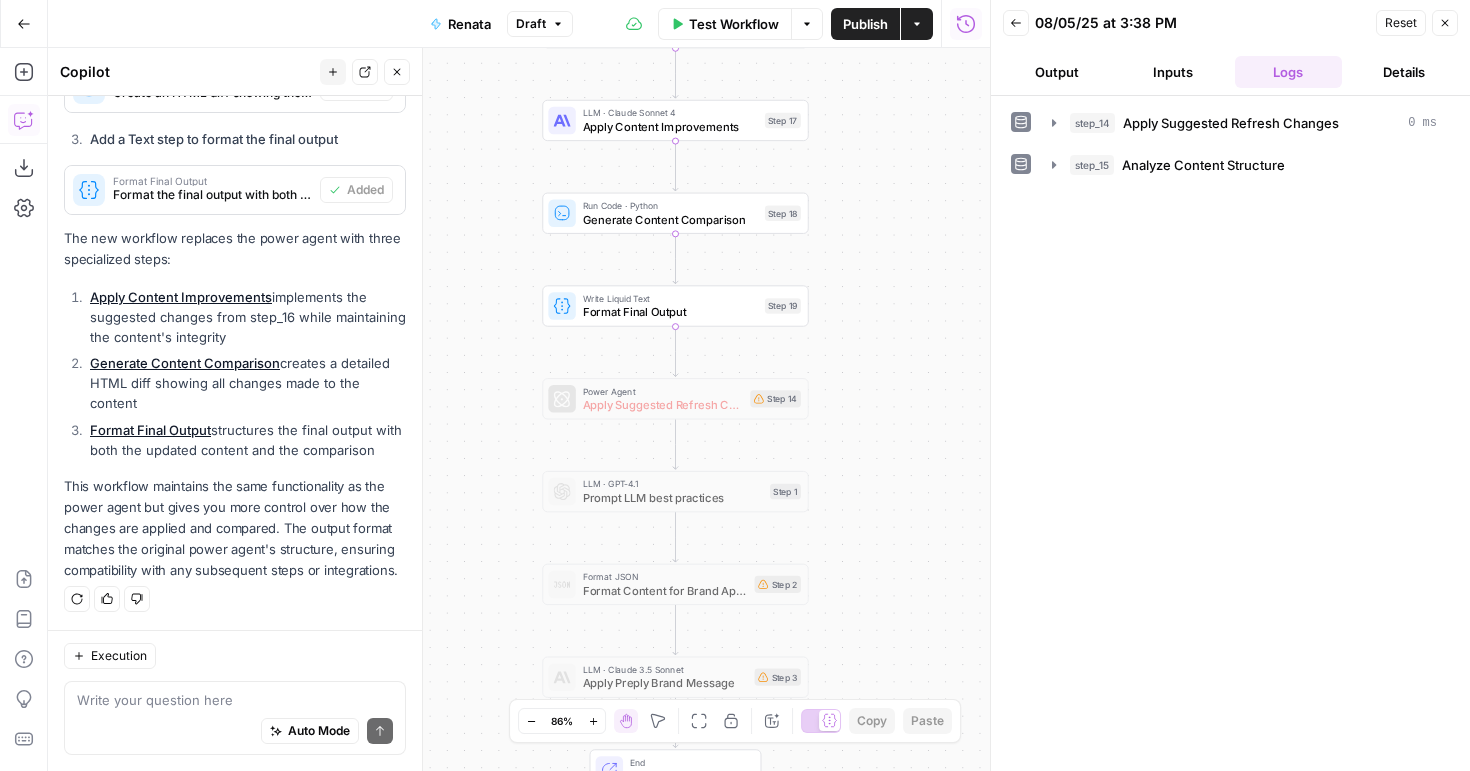 drag, startPoint x: 887, startPoint y: 254, endPoint x: 879, endPoint y: 441, distance: 187.17105 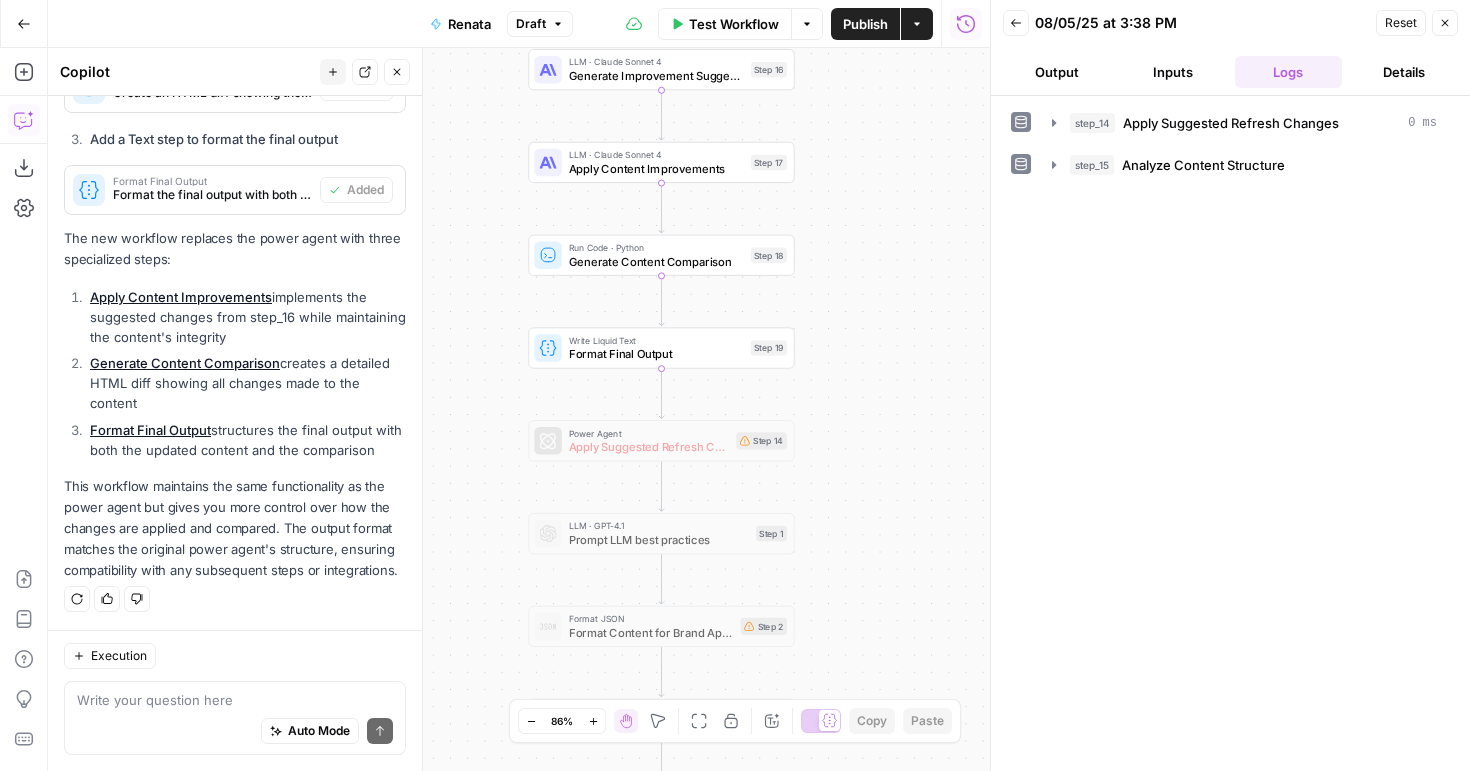 drag, startPoint x: 866, startPoint y: 404, endPoint x: 855, endPoint y: 504, distance: 100.60318 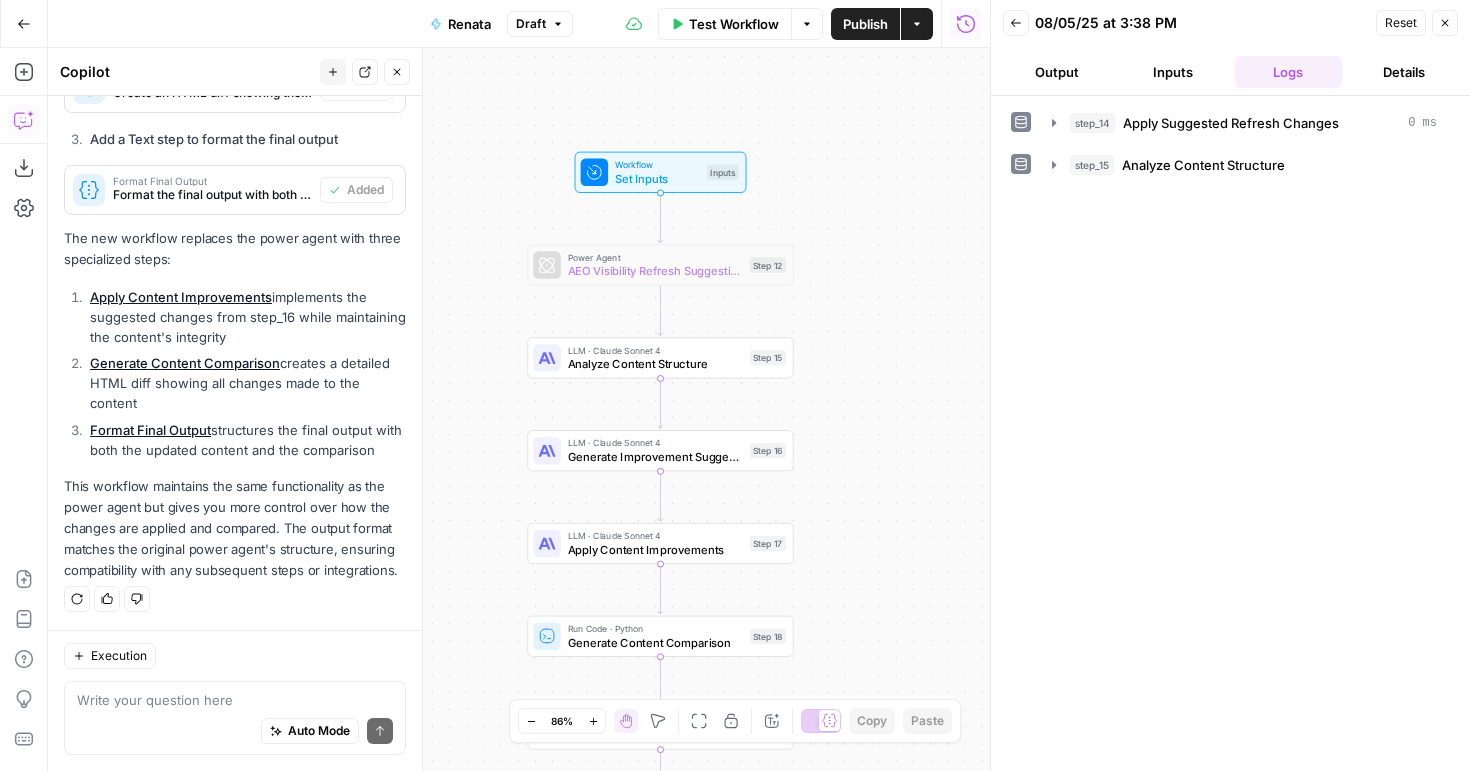 drag, startPoint x: 880, startPoint y: 343, endPoint x: 891, endPoint y: 369, distance: 28.231188 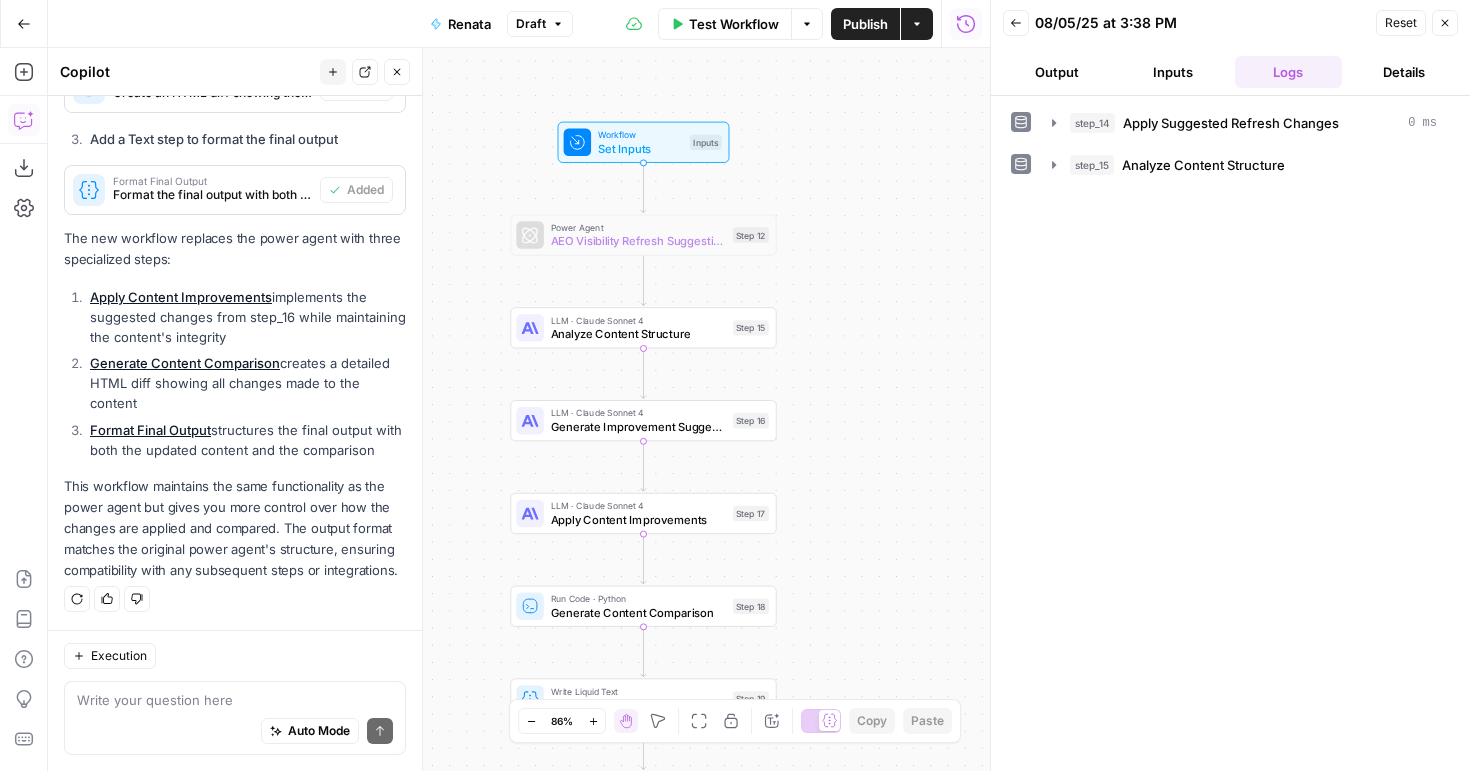 drag, startPoint x: 884, startPoint y: 270, endPoint x: 865, endPoint y: 230, distance: 44.28318 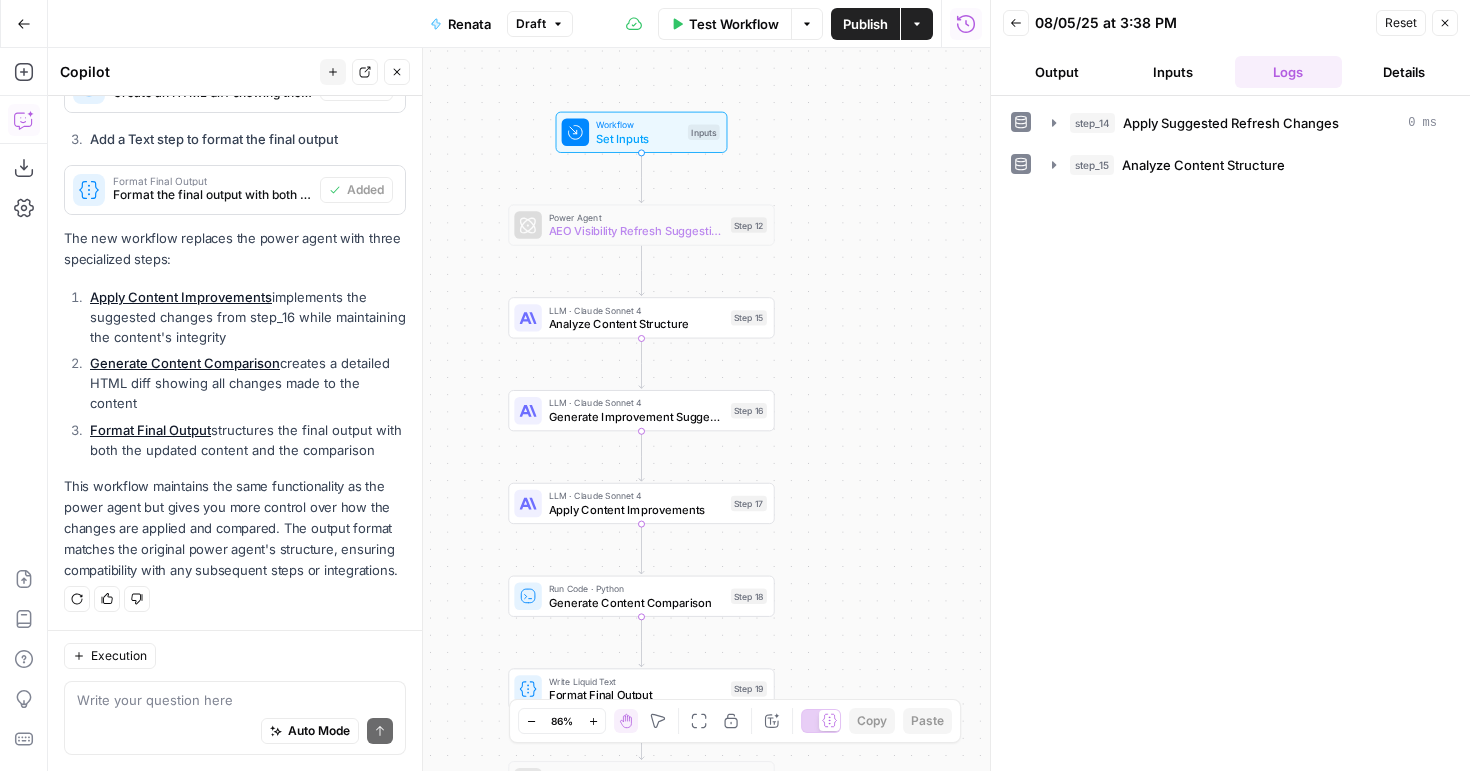 click on "Set Inputs" at bounding box center [638, 138] 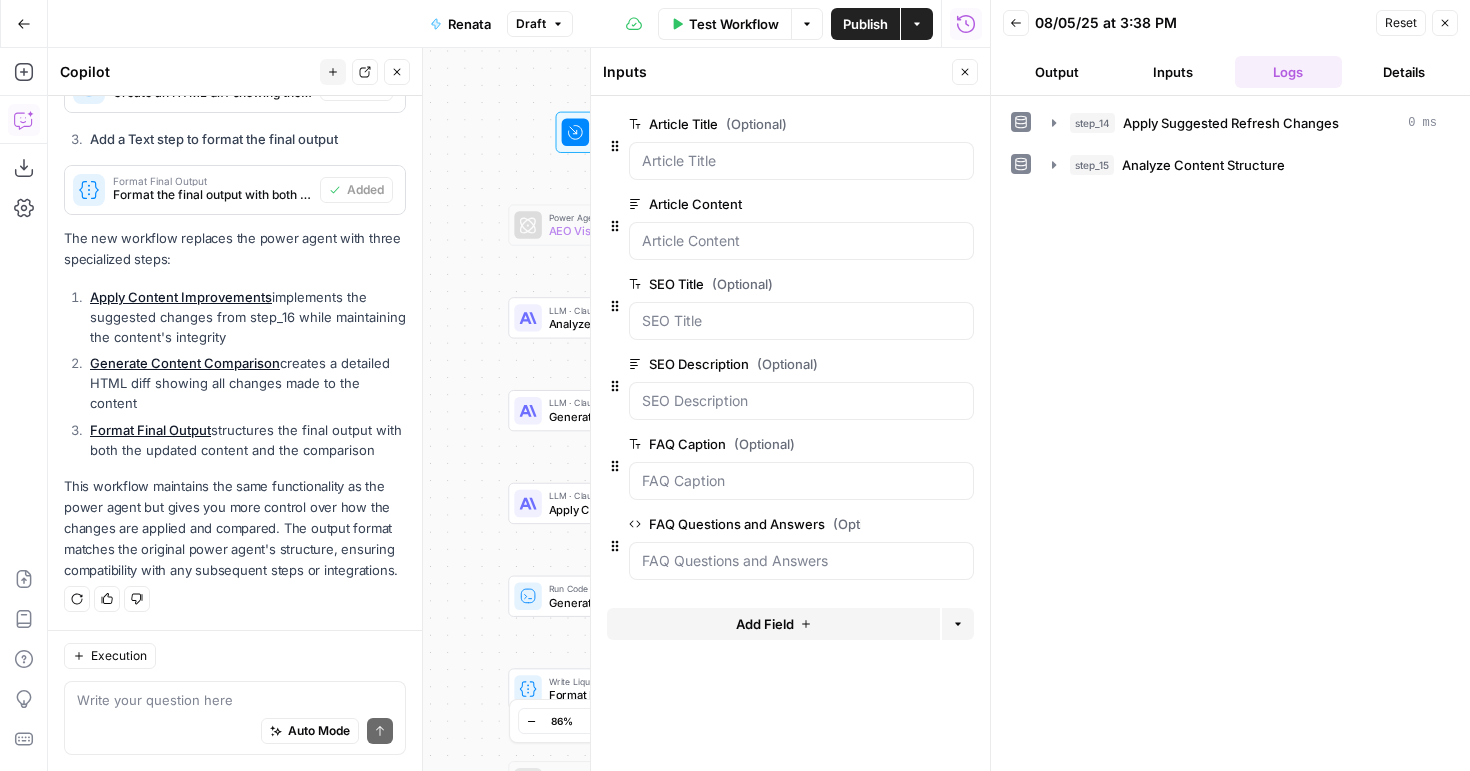 click on "Workflow Set Inputs Inputs Test Step Power Agent AEO Visibility Refresh Suggestions Step 12 LLM · Claude Sonnet 4 Analyze Content Structure Step 15 LLM · Claude Sonnet 4 Generate Improvement Suggestions Step 16 LLM · Claude Sonnet 4 Apply Content Improvements Step 17 Run Code · Python Generate Content Comparison Step 18 Write Liquid Text Format Final Output Step 19 Power Agent Apply Suggested Refresh Changes Step 14 LLM · GPT-4.1 Prompt LLM best practices Step 1 Format JSON Format Content for Brand Application Step 2 LLM · Claude 3.5 Sonnet Apply Preply Brand Message Step 3 End Output" at bounding box center (519, 409) 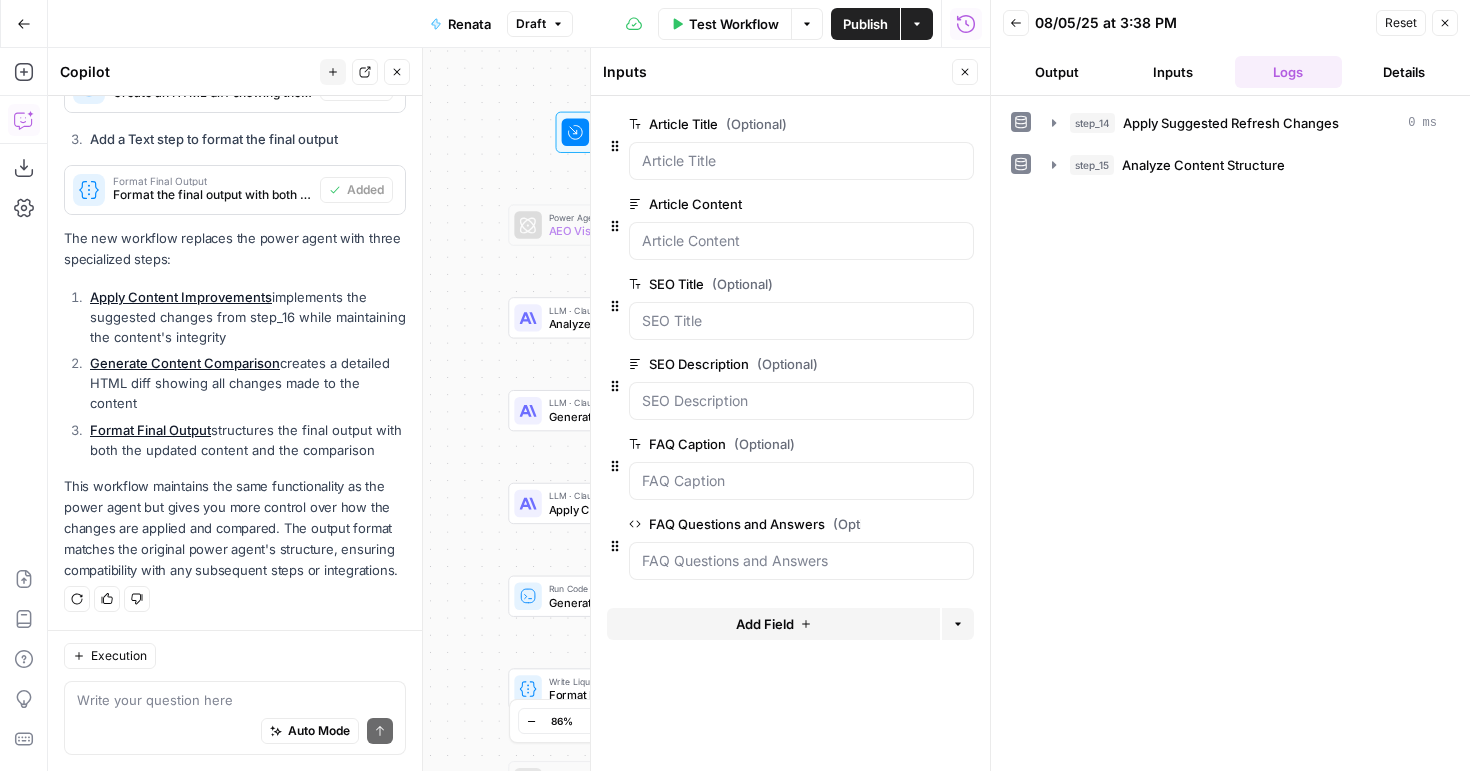 click on "Test Workflow" at bounding box center (734, 24) 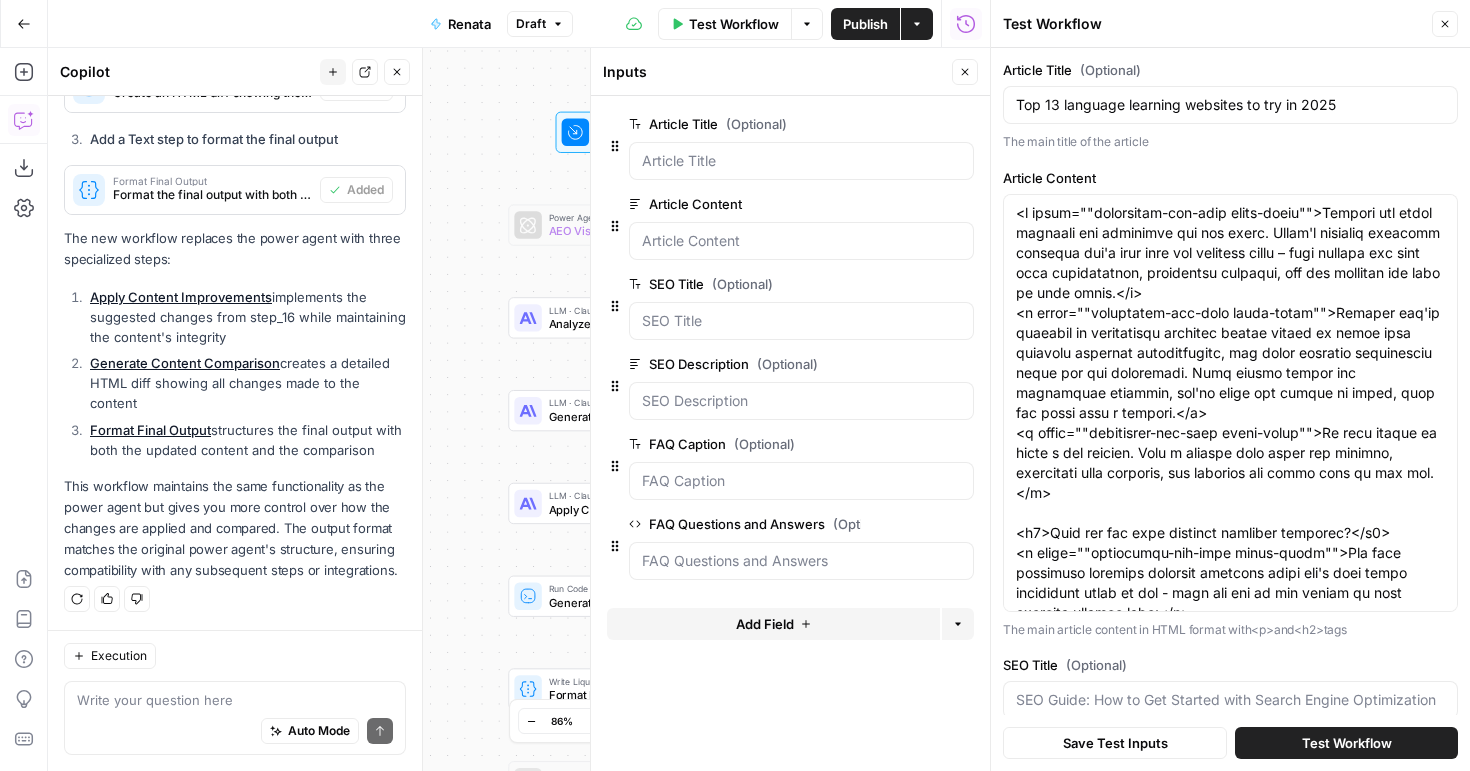 click 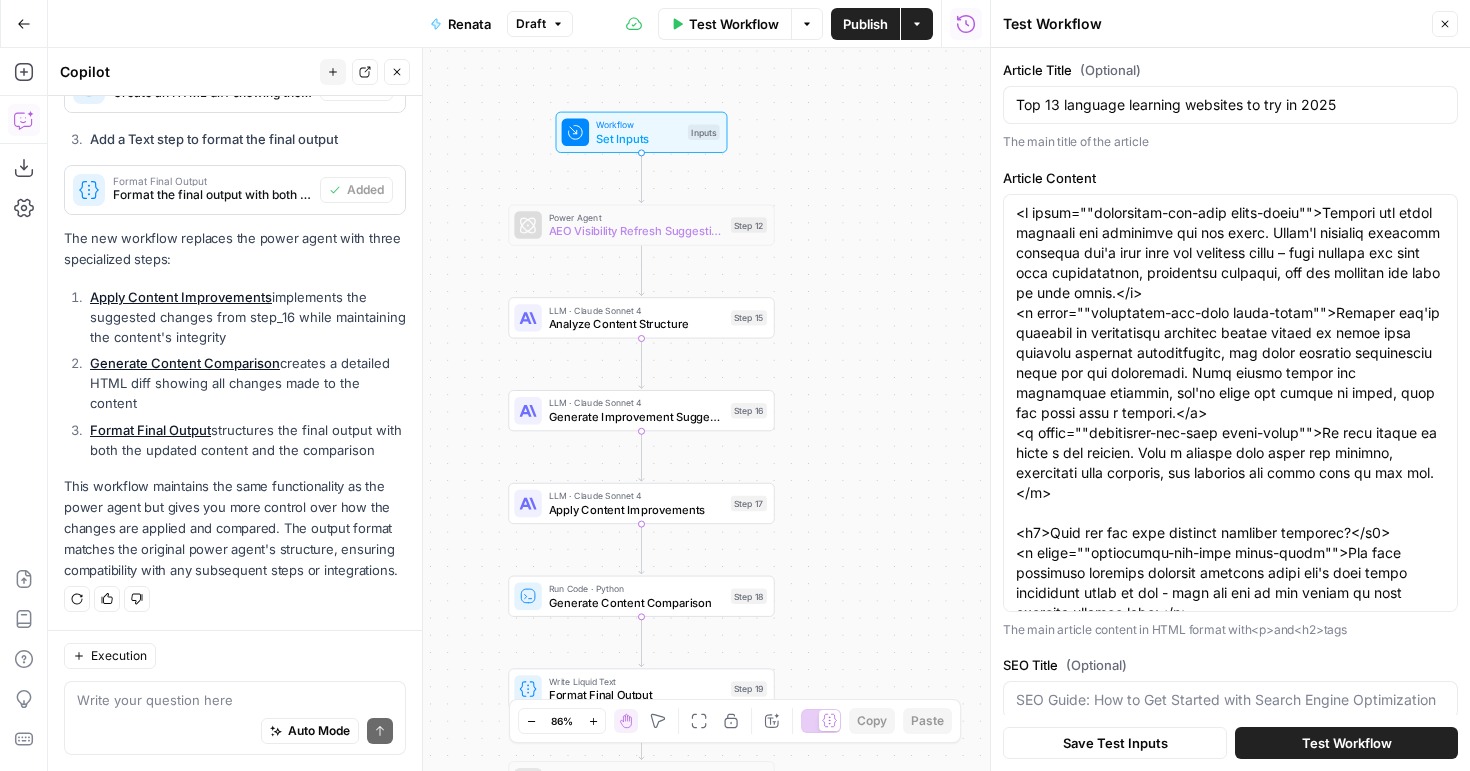 click on "Test Workflow" at bounding box center (1347, 743) 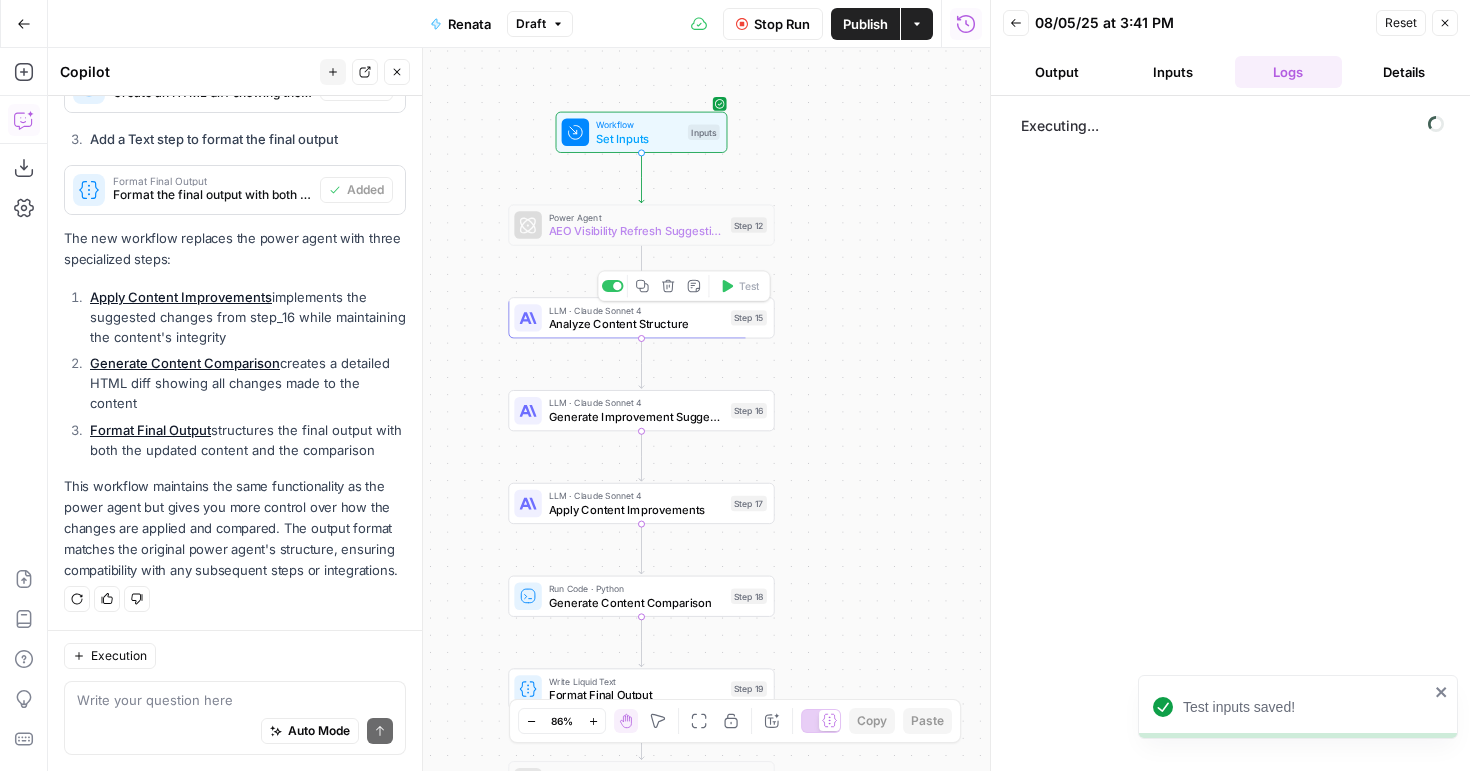 click on "LLM · Claude Sonnet 4 Analyze Content Structure Step 15 Copy step Delete step Add Note Test" at bounding box center (641, 317) 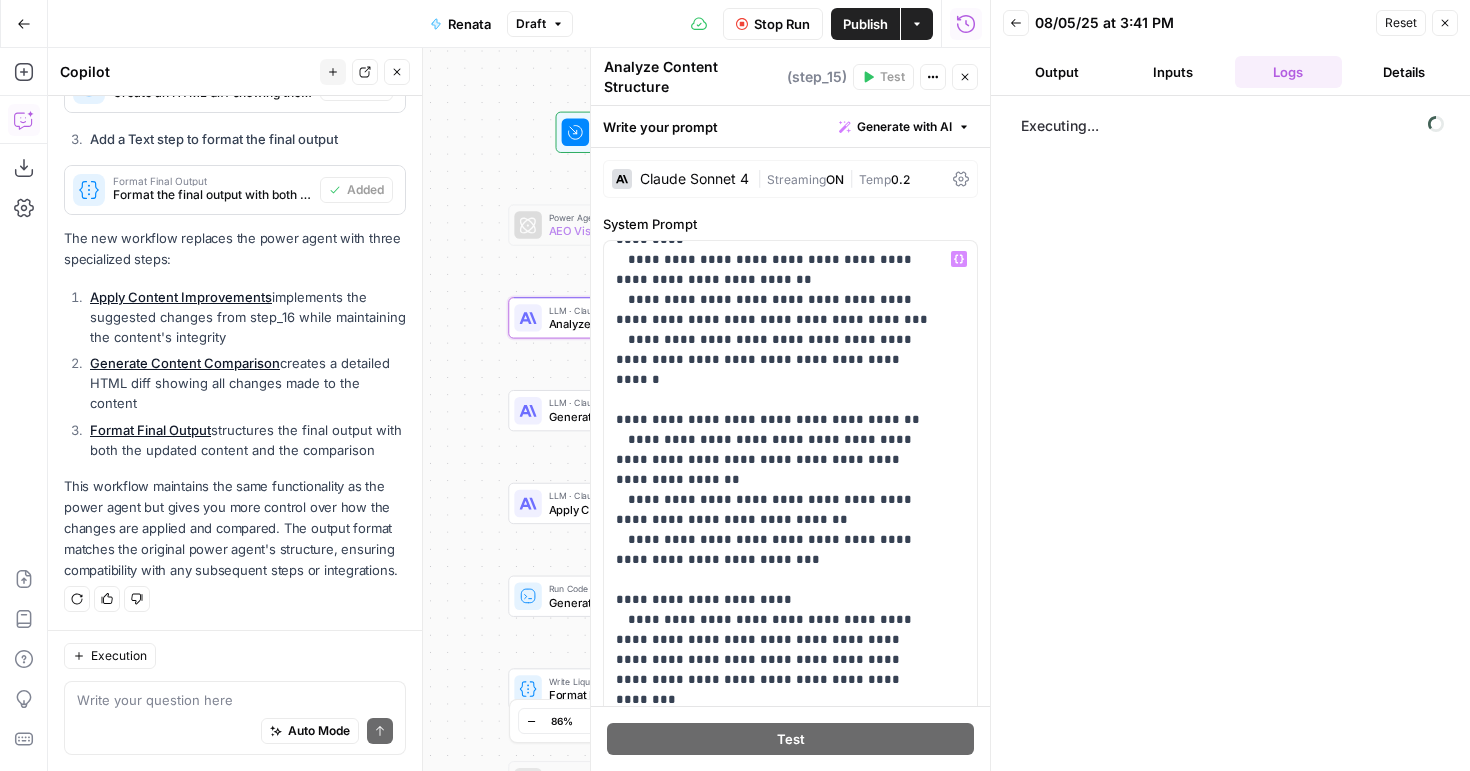 scroll, scrollTop: 761, scrollLeft: 0, axis: vertical 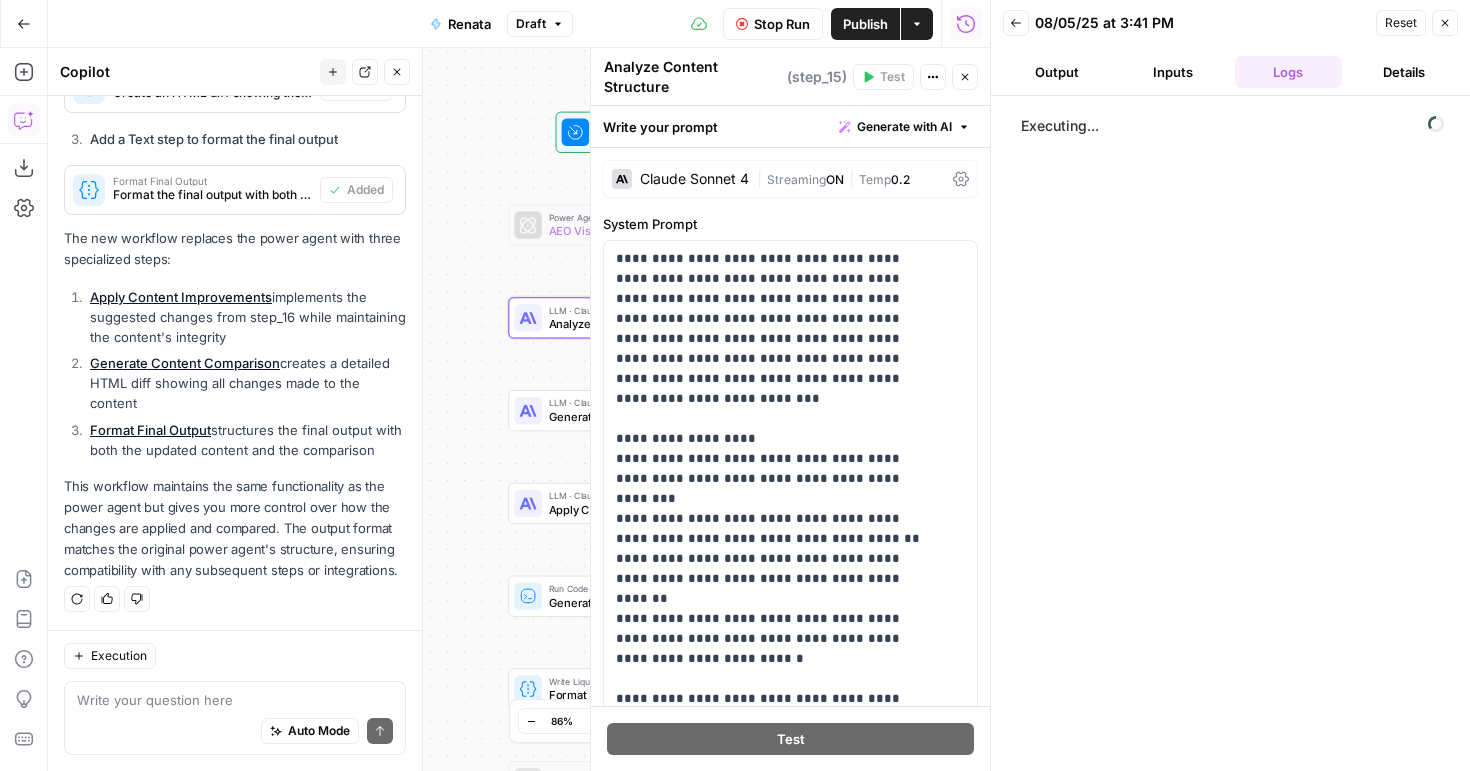 click 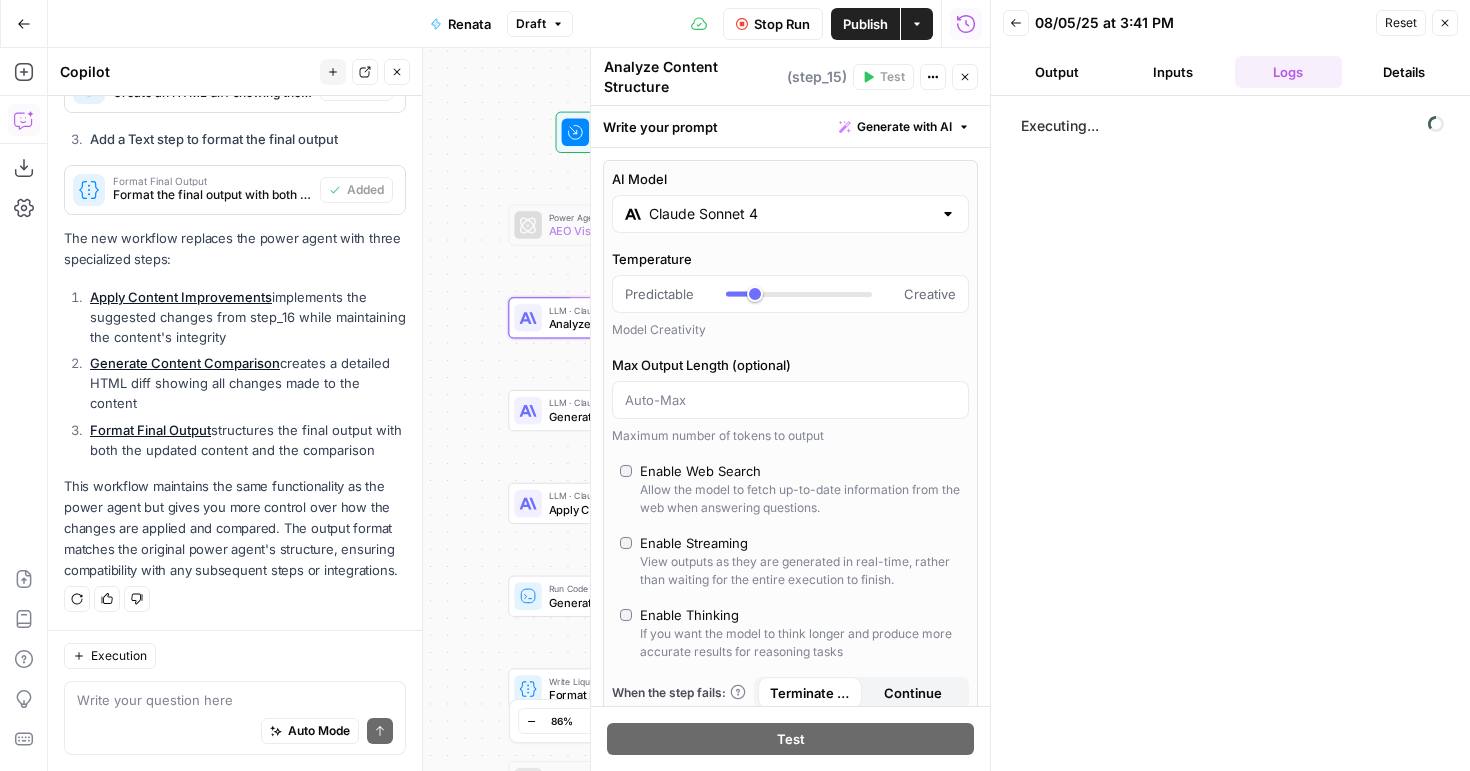 click on "Close" at bounding box center [965, 77] 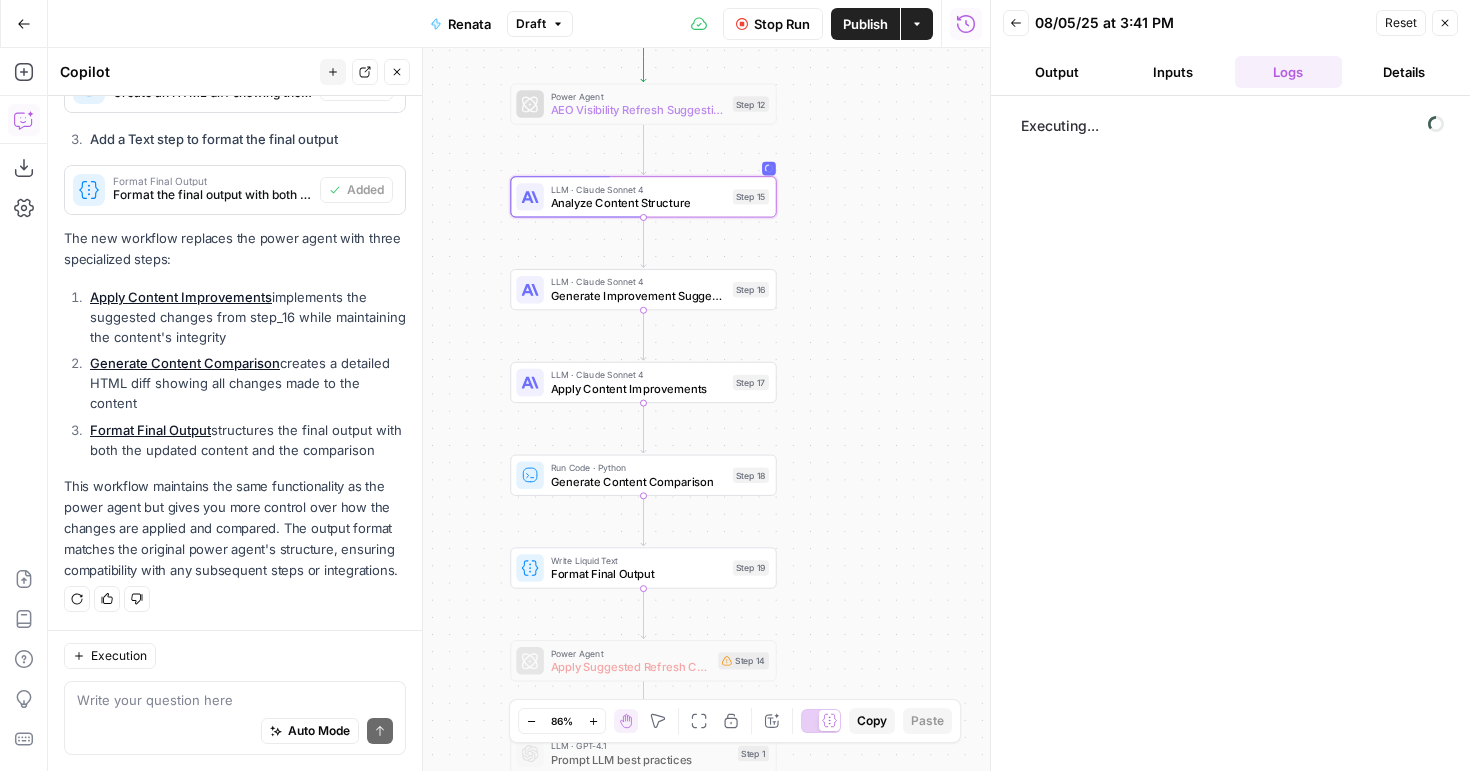 drag, startPoint x: 911, startPoint y: 384, endPoint x: 935, endPoint y: 324, distance: 64.62198 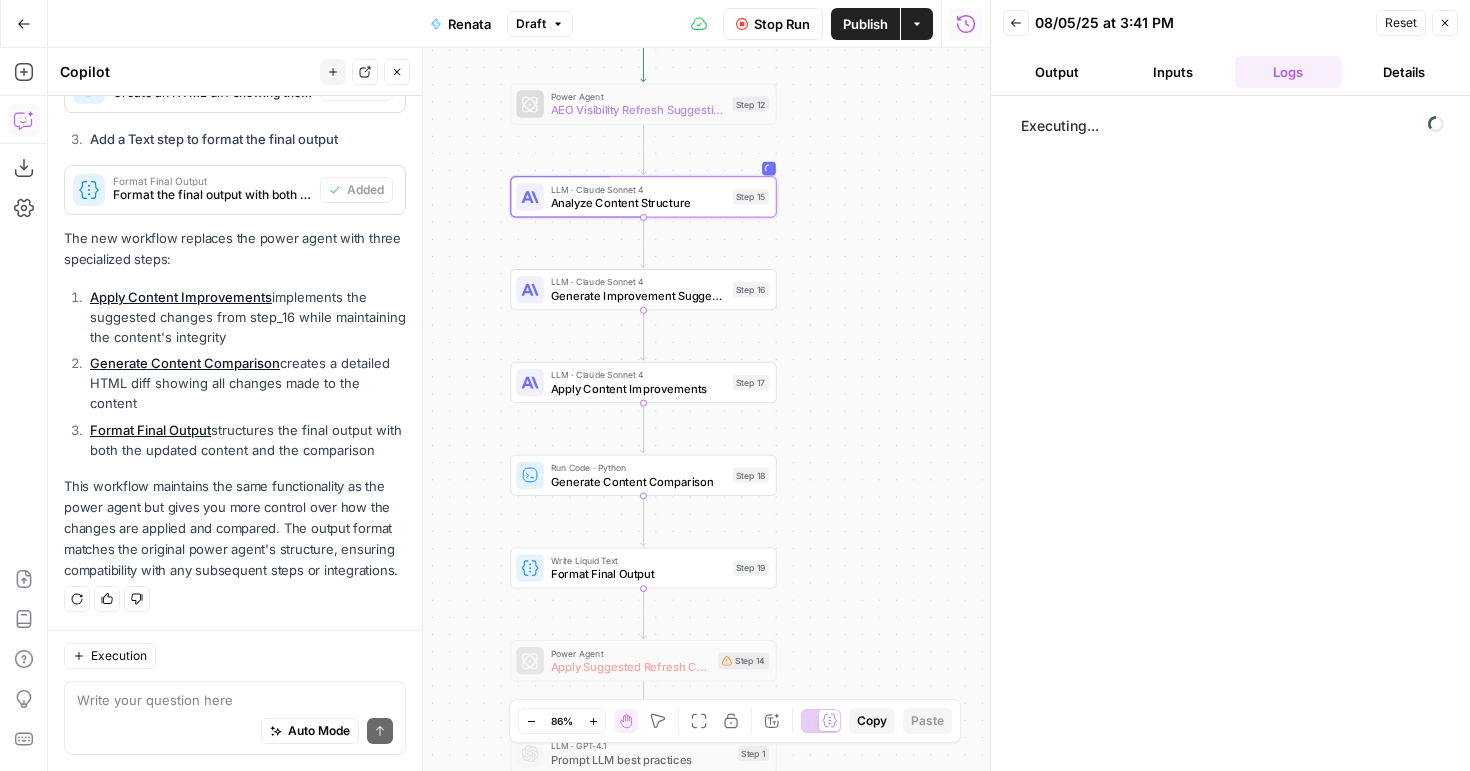 click on "Workflow Set Inputs Inputs Power Agent AEO Visibility Refresh Suggestions Step 12 LLM · Claude Sonnet 4 Analyze Content Structure Step 15 LLM · Claude Sonnet 4 Generate Improvement Suggestions Step 16 LLM · Claude Sonnet 4 Apply Content Improvements Step 17 Run Code · Python Generate Content Comparison Step 18 Write Liquid Text Format Final Output Step 19 Power Agent Apply Suggested Refresh Changes Step 14 LLM · GPT-4.1 Prompt LLM best practices Step 1 Format JSON Format Content for Brand Application Step 2 LLM · Claude 3.5 Sonnet Apply Preply Brand Message Step 3 End Output" at bounding box center [519, 409] 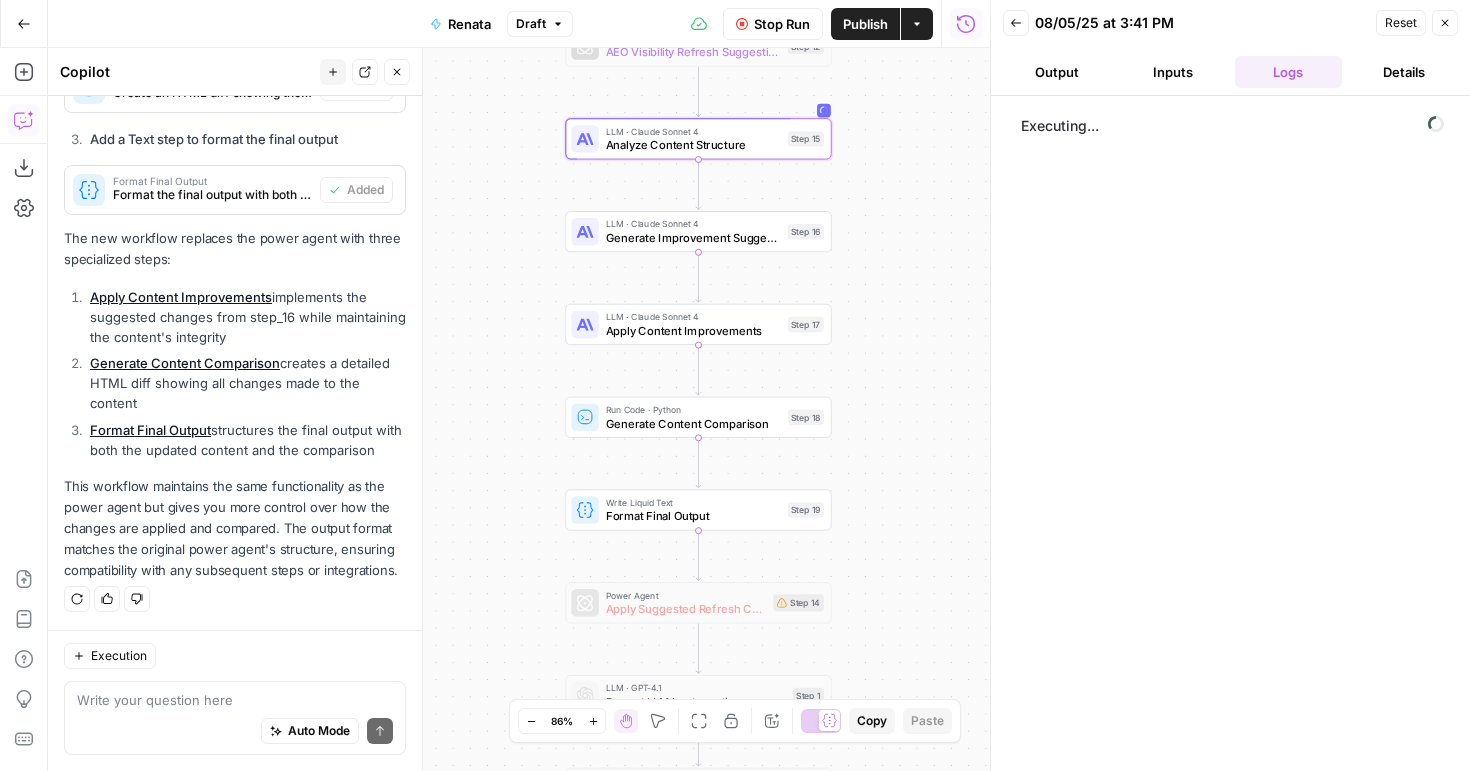 drag, startPoint x: 860, startPoint y: 401, endPoint x: 915, endPoint y: 343, distance: 79.93122 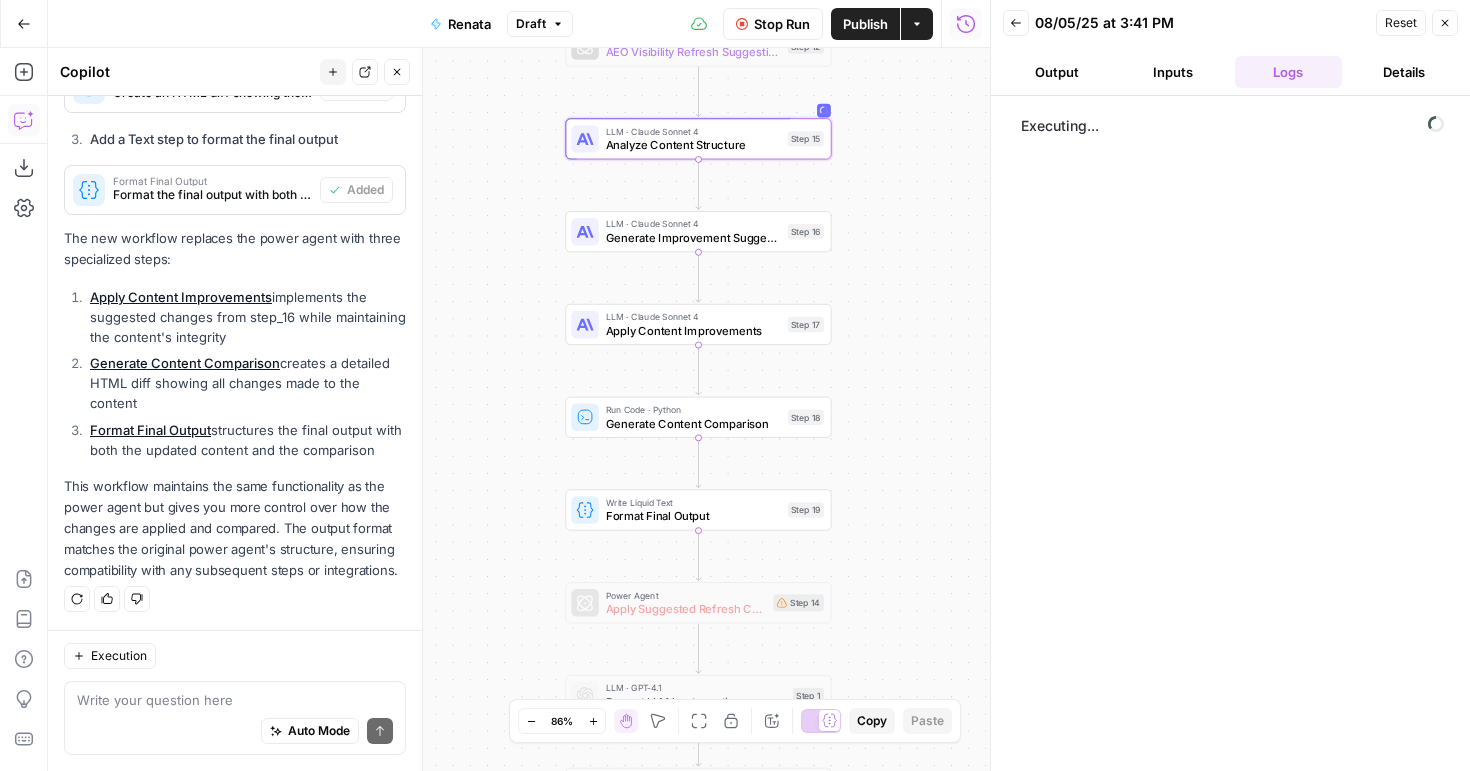click on "Workflow Set Inputs Inputs Power Agent AEO Visibility Refresh Suggestions Step 12 LLM · Claude Sonnet 4 Analyze Content Structure Step 15 LLM · Claude Sonnet 4 Generate Improvement Suggestions Step 16 LLM · Claude Sonnet 4 Apply Content Improvements Step 17 Run Code · Python Generate Content Comparison Step 18 Write Liquid Text Format Final Output Step 19 Power Agent Apply Suggested Refresh Changes Step 14 LLM · GPT-4.1 Prompt LLM best practices Step 1 Format JSON Format Content for Brand Application Step 2 LLM · Claude 3.5 Sonnet Apply Preply Brand Message Step 3 End Output" at bounding box center (519, 409) 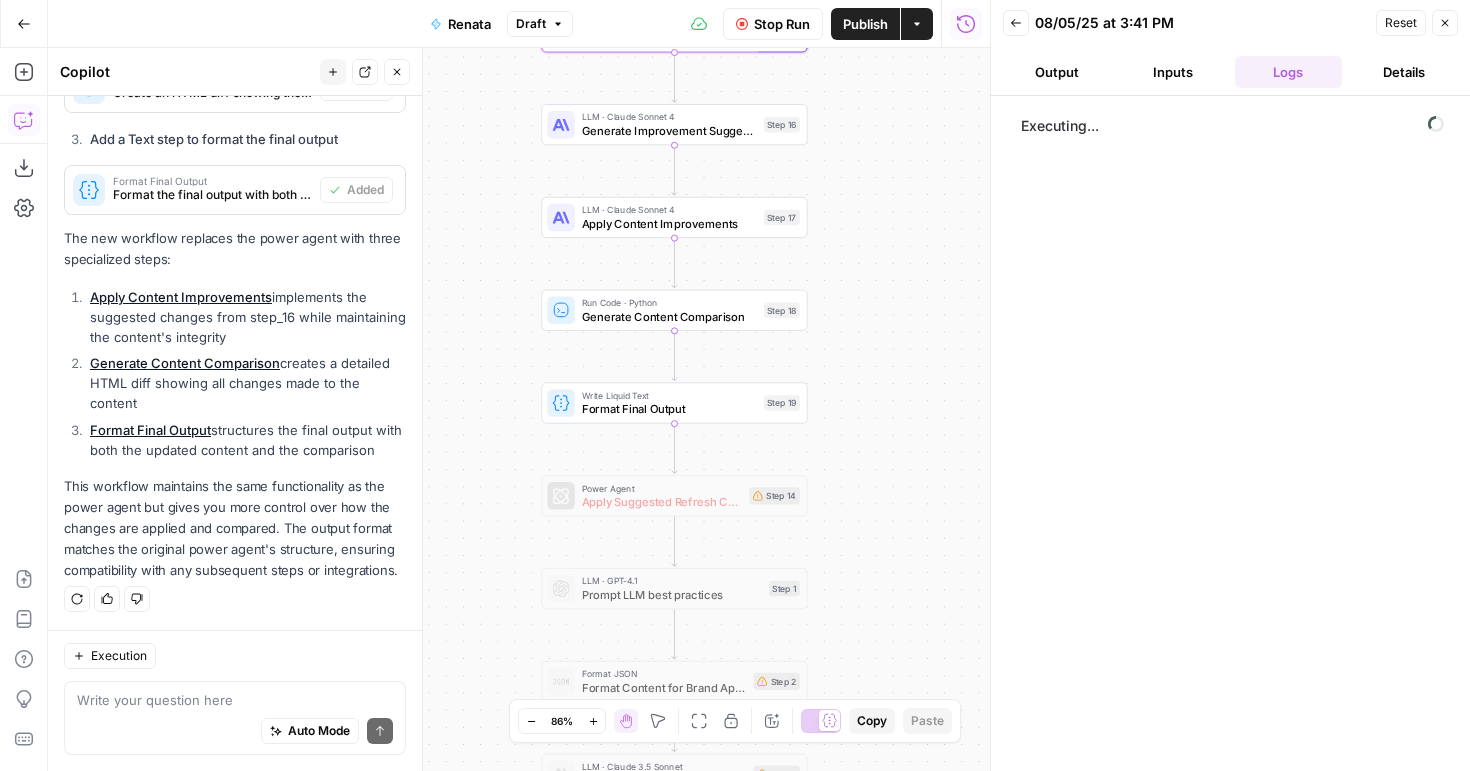 drag, startPoint x: 911, startPoint y: 385, endPoint x: 911, endPoint y: 368, distance: 17 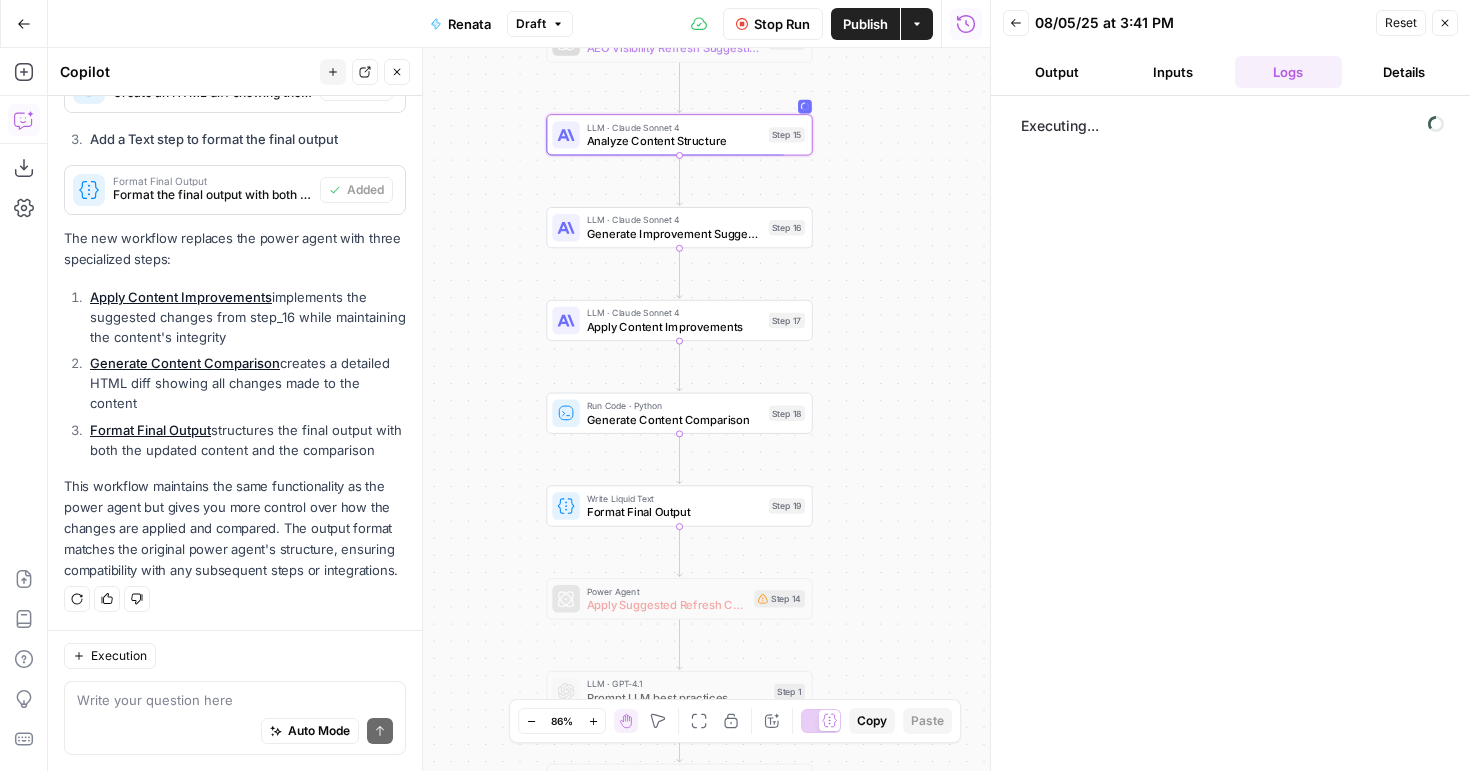 drag, startPoint x: 893, startPoint y: 300, endPoint x: 898, endPoint y: 411, distance: 111.11256 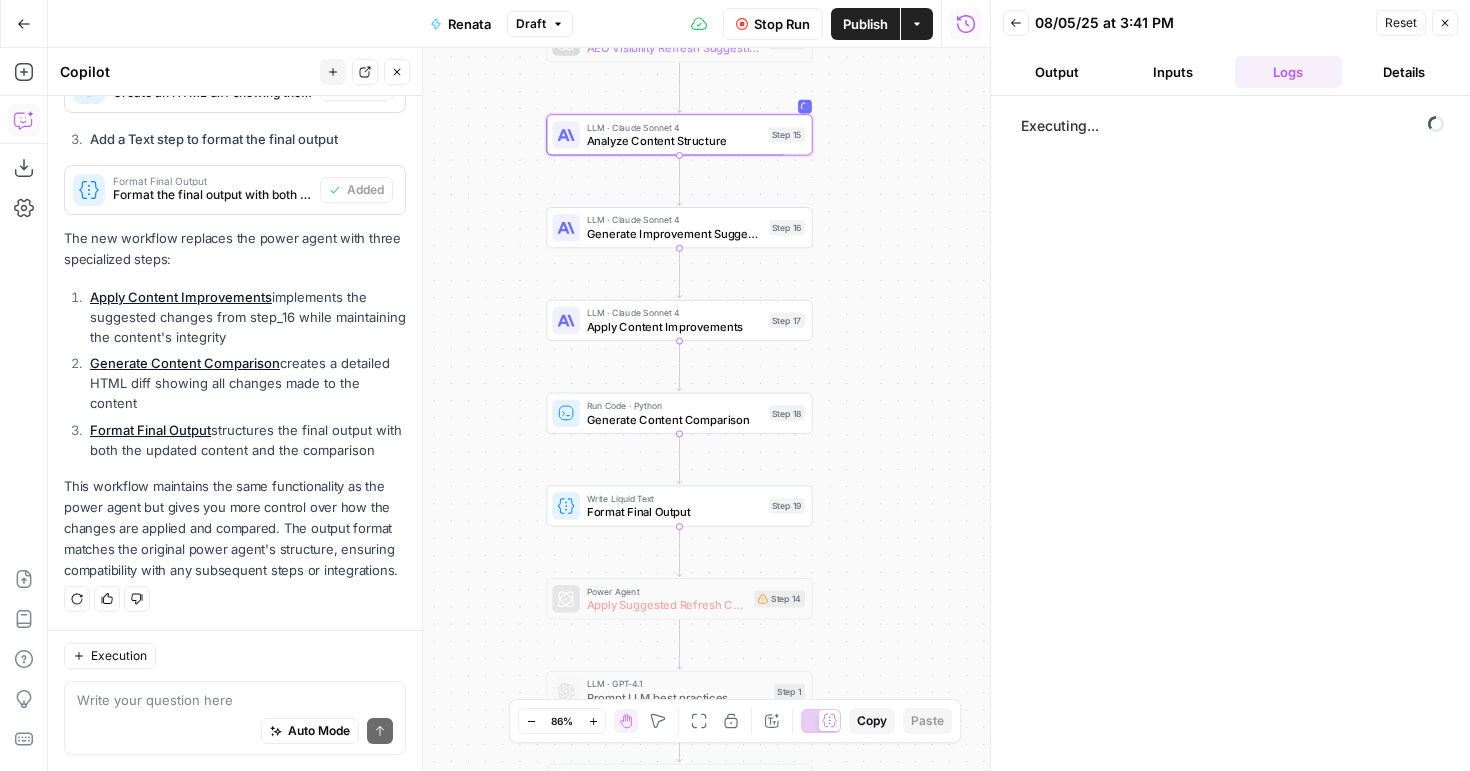 click on "Workflow Set Inputs Inputs Power Agent AEO Visibility Refresh Suggestions Step 12 LLM · Claude Sonnet 4 Analyze Content Structure Step 15 LLM · Claude Sonnet 4 Generate Improvement Suggestions Step 16 LLM · Claude Sonnet 4 Apply Content Improvements Step 17 Run Code · Python Generate Content Comparison Step 18 Write Liquid Text Format Final Output Step 19 Power Agent Apply Suggested Refresh Changes Step 14 LLM · GPT-4.1 Prompt LLM best practices Step 1 Format JSON Format Content for Brand Application Step 2 LLM · Claude 3.5 Sonnet Apply Preply Brand Message Step 3 End Output" at bounding box center [519, 409] 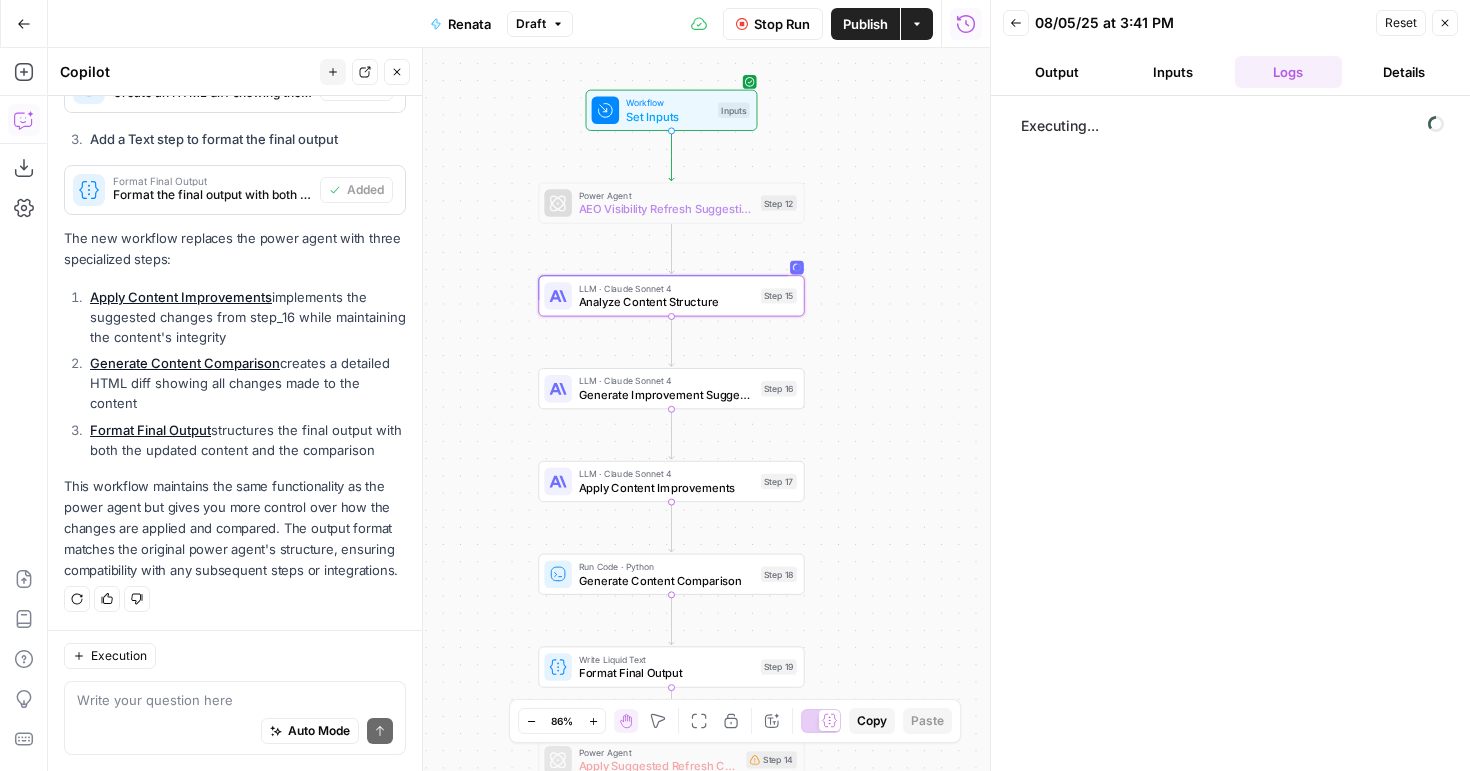 drag, startPoint x: 890, startPoint y: 285, endPoint x: 882, endPoint y: 446, distance: 161.19864 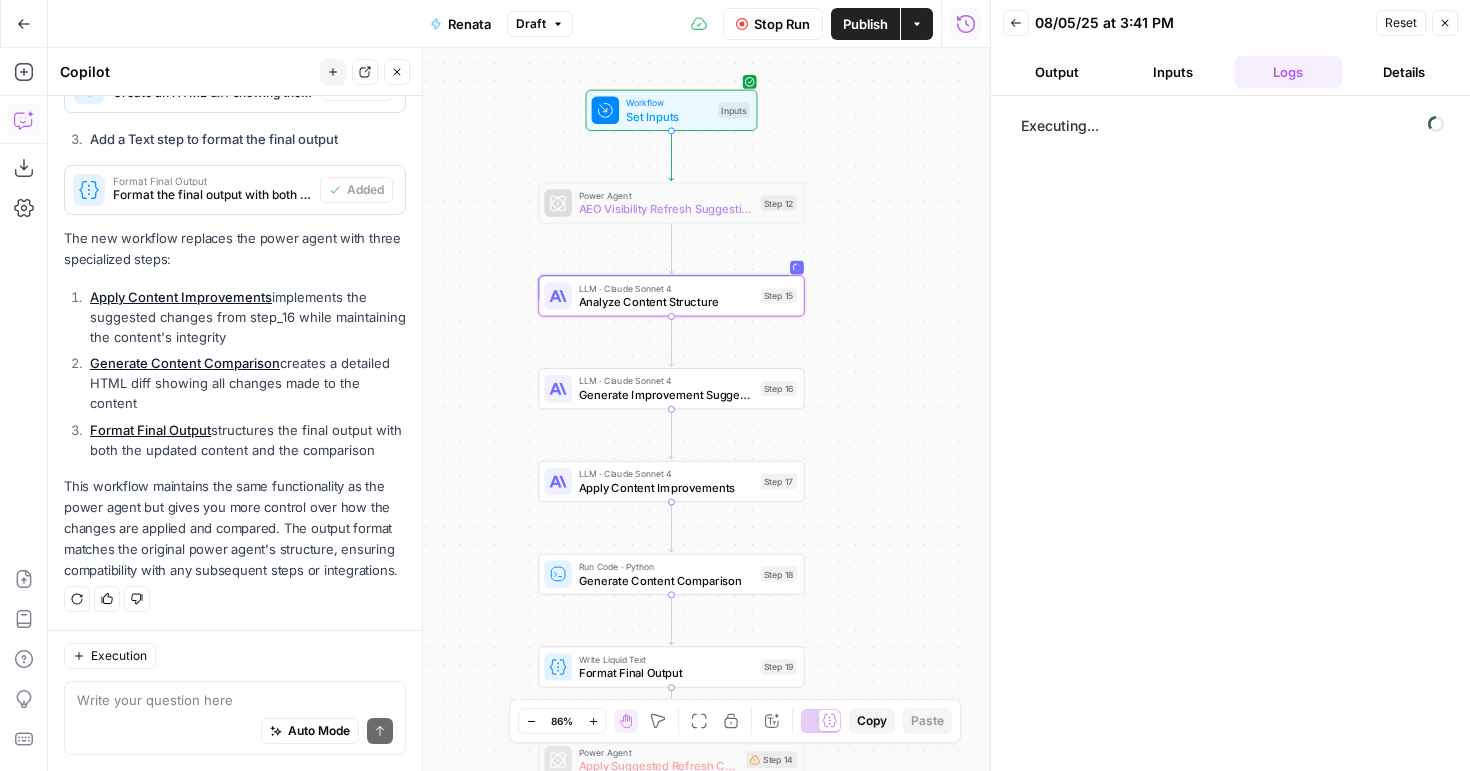 click on "Workflow Set Inputs Inputs Power Agent AEO Visibility Refresh Suggestions Step 12 LLM · Claude Sonnet 4 Analyze Content Structure Step 15 LLM · Claude Sonnet 4 Generate Improvement Suggestions Step 16 LLM · Claude Sonnet 4 Apply Content Improvements Step 17 Run Code · Python Generate Content Comparison Step 18 Write Liquid Text Format Final Output Step 19 Power Agent Apply Suggested Refresh Changes Step 14 LLM · GPT-4.1 Prompt LLM best practices Step 1 Format JSON Format Content for Brand Application Step 2 LLM · Claude 3.5 Sonnet Apply Preply Brand Message Step 3 End Output" at bounding box center [519, 409] 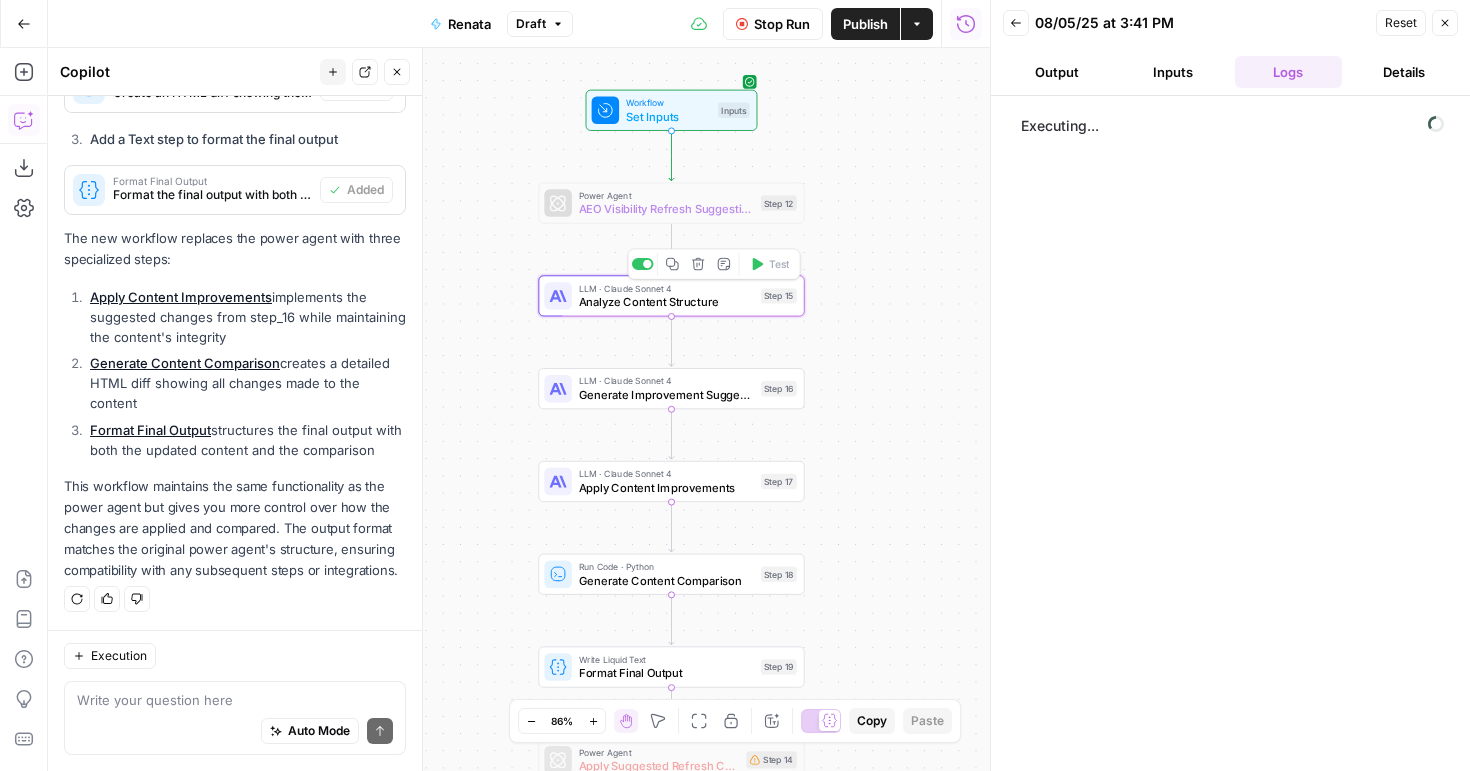 click on "Analyze Content Structure" at bounding box center [666, 301] 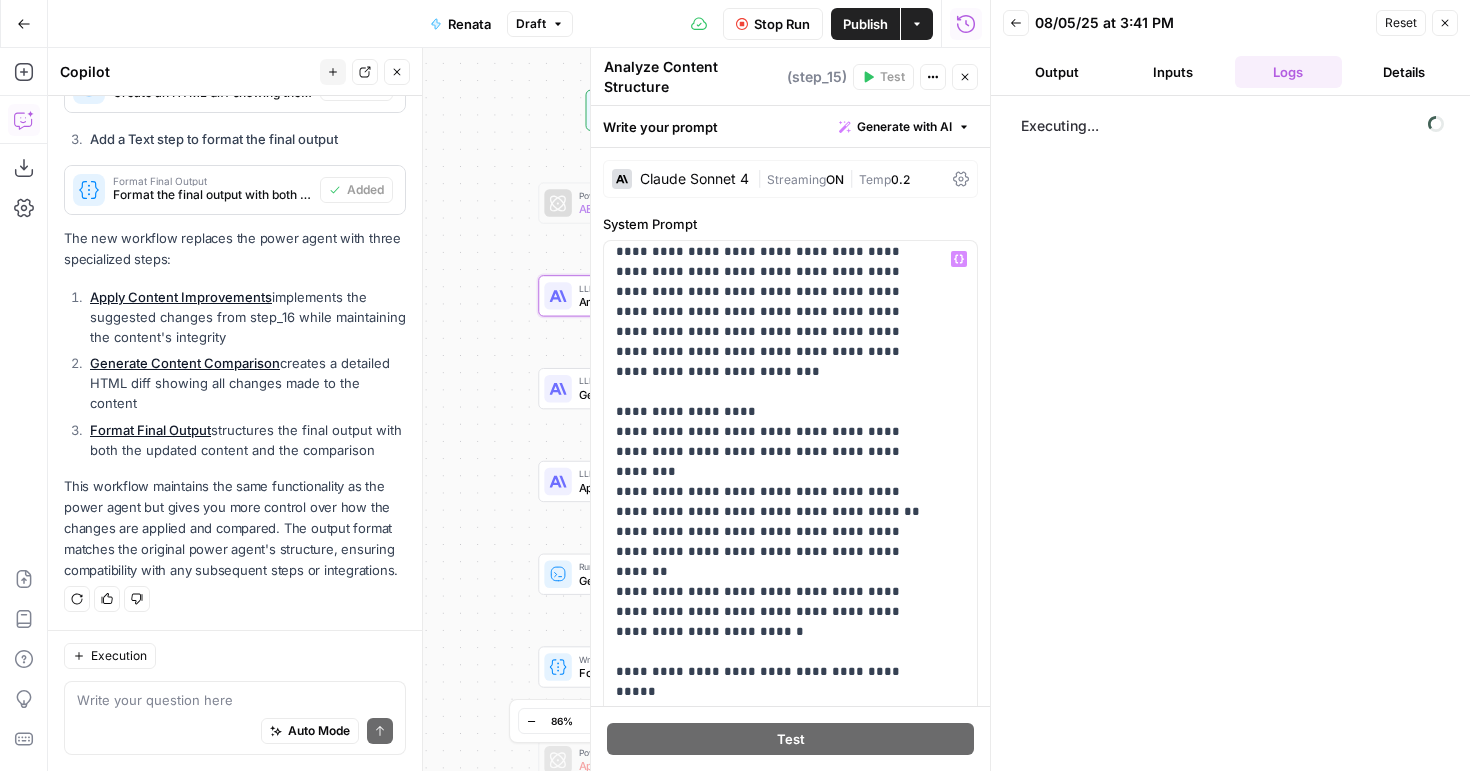 scroll, scrollTop: 0, scrollLeft: 0, axis: both 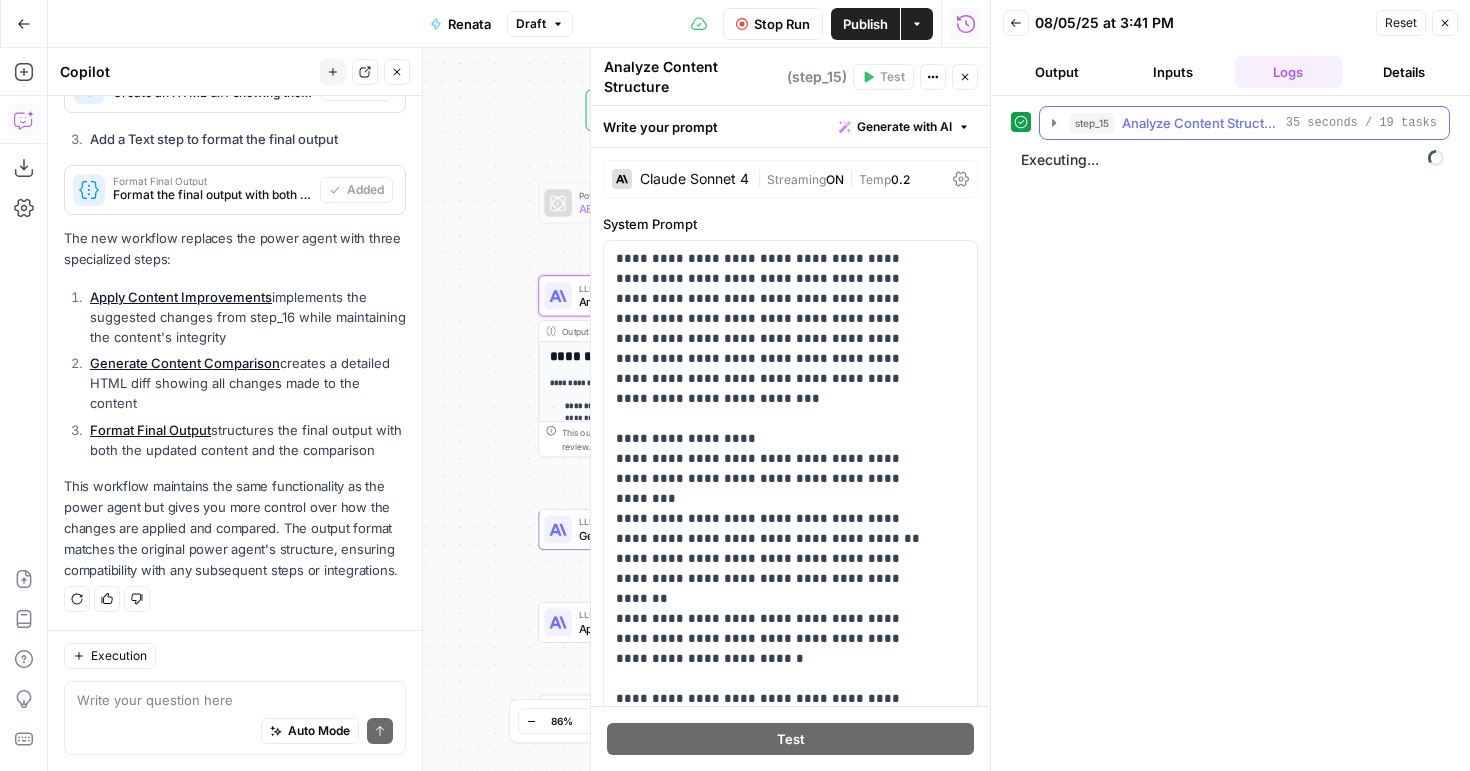 click 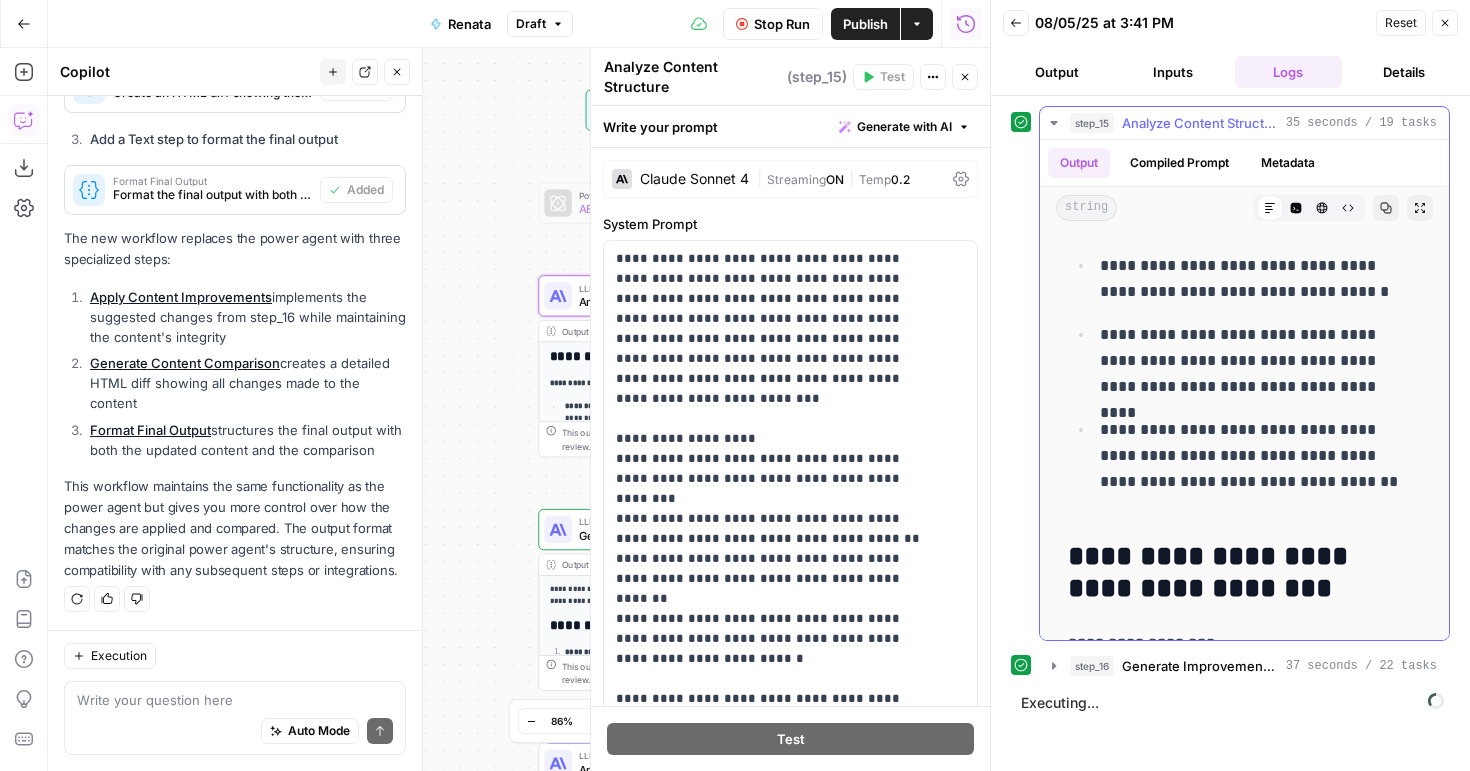 scroll, scrollTop: 1869, scrollLeft: 0, axis: vertical 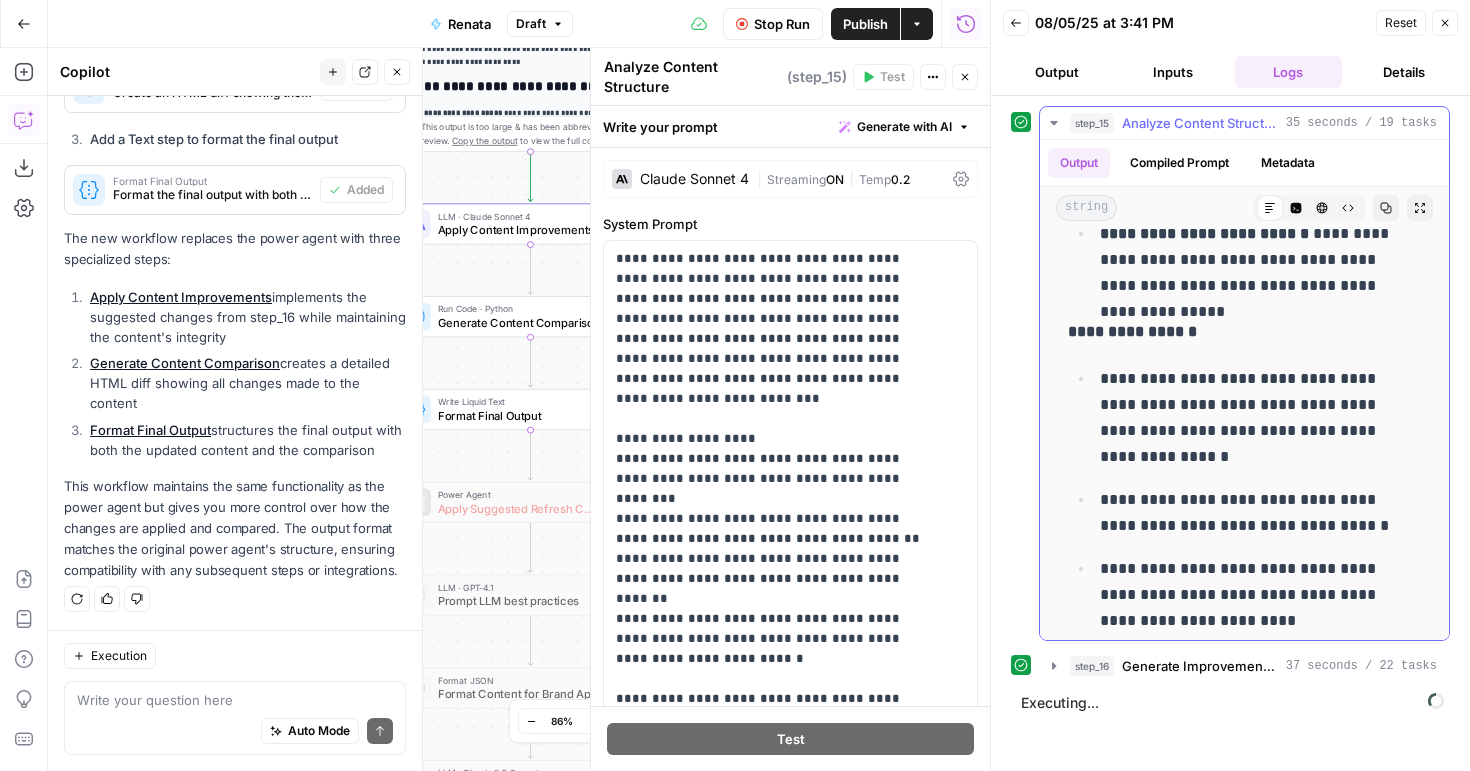 click 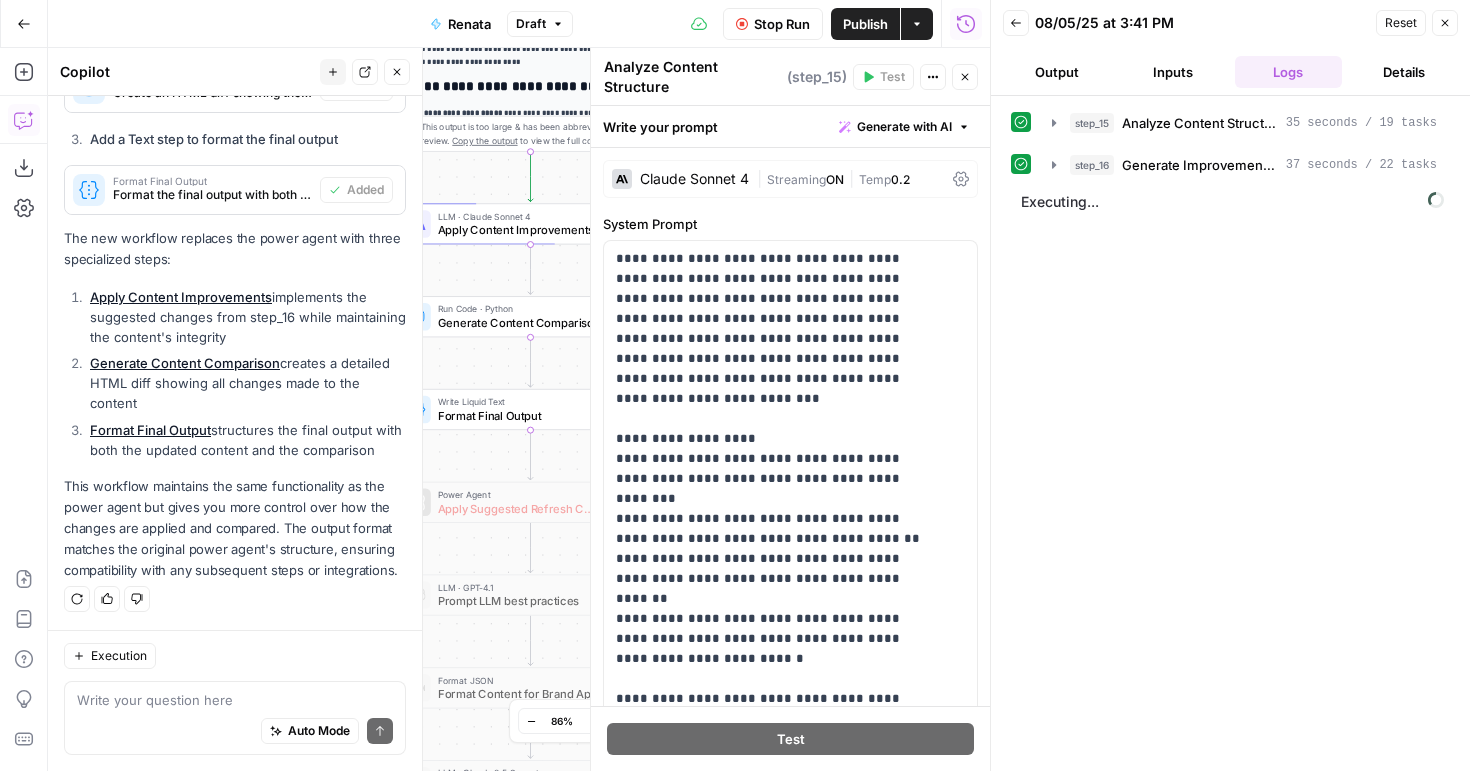 click on "Close" at bounding box center [965, 77] 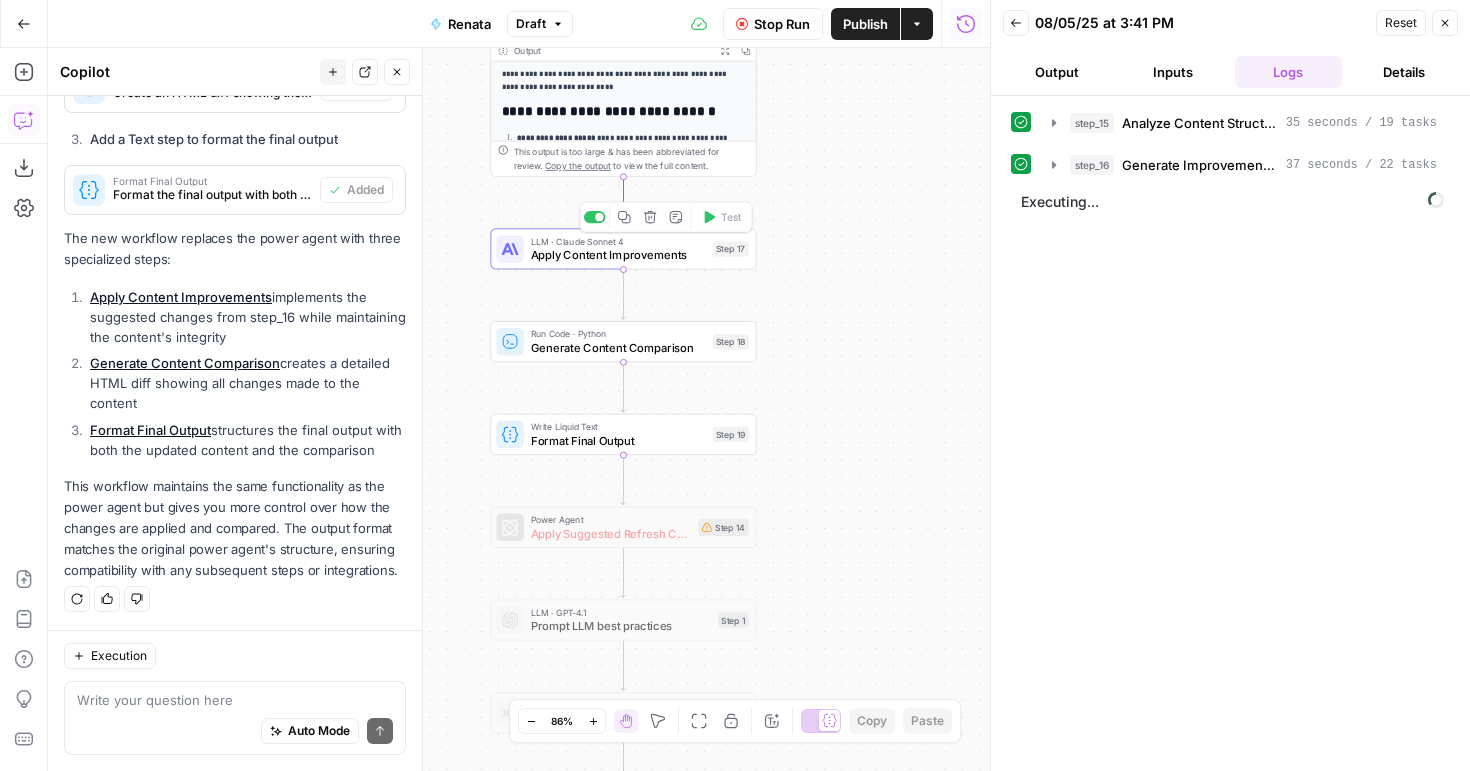 click on "Apply Content Improvements" at bounding box center [618, 254] 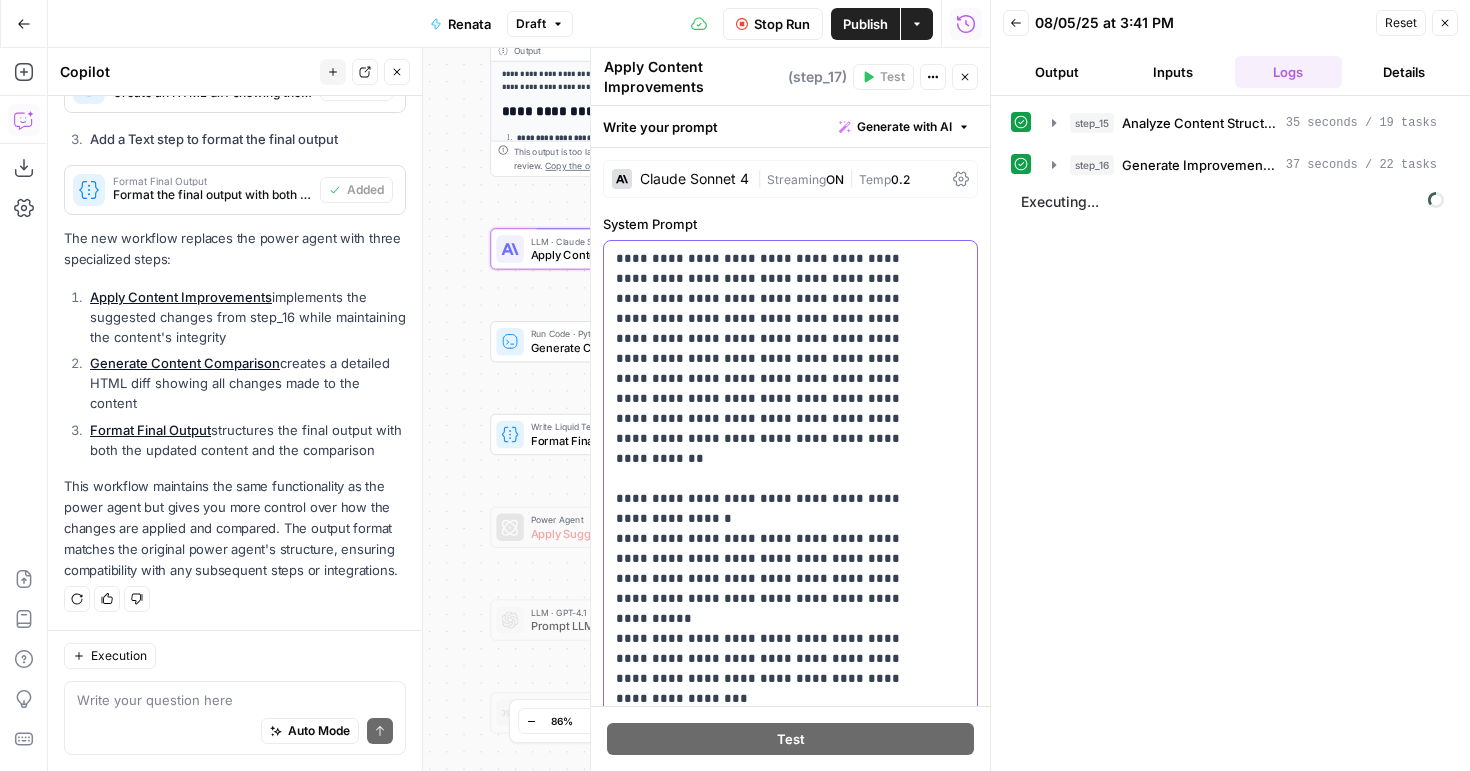 click on "**********" at bounding box center (775, 859) 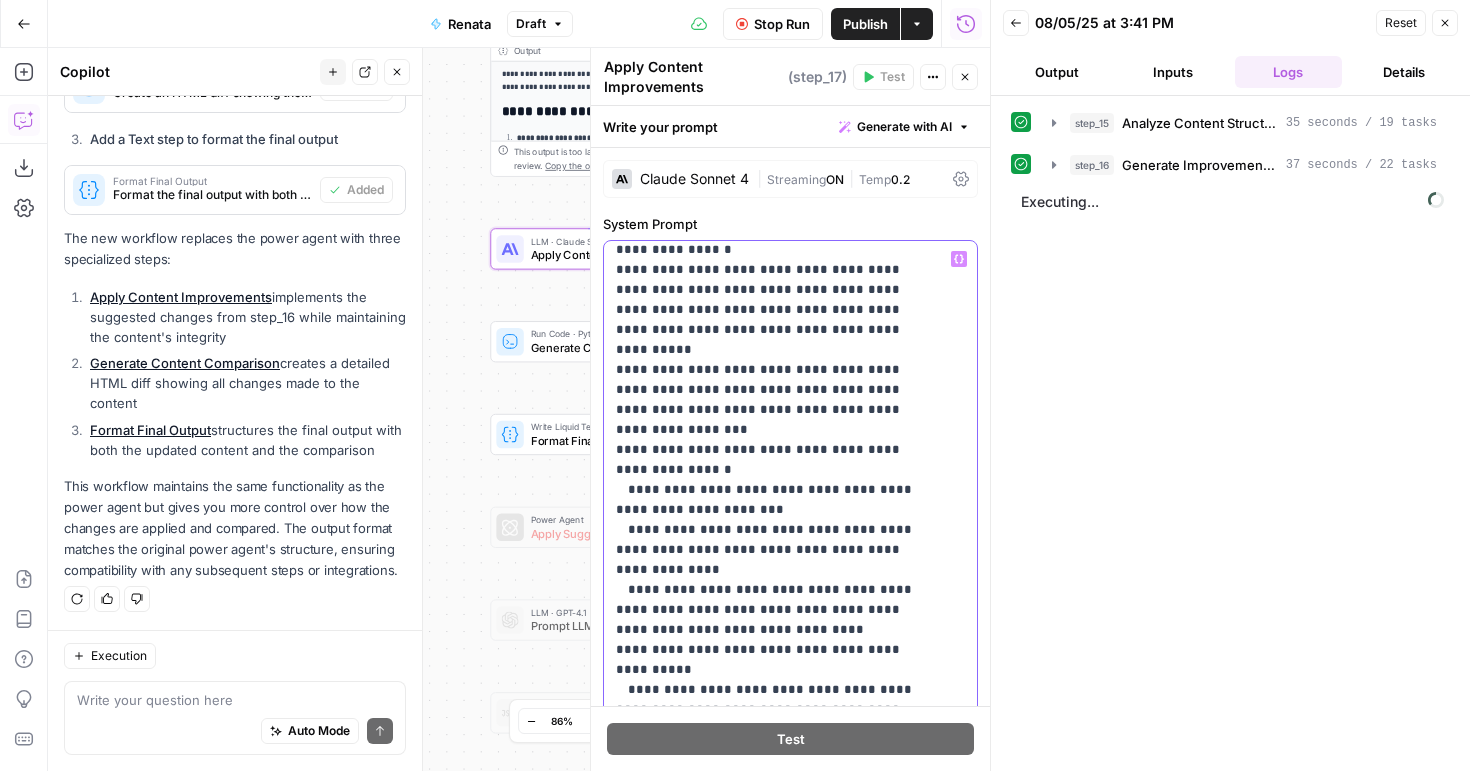 scroll, scrollTop: 421, scrollLeft: 0, axis: vertical 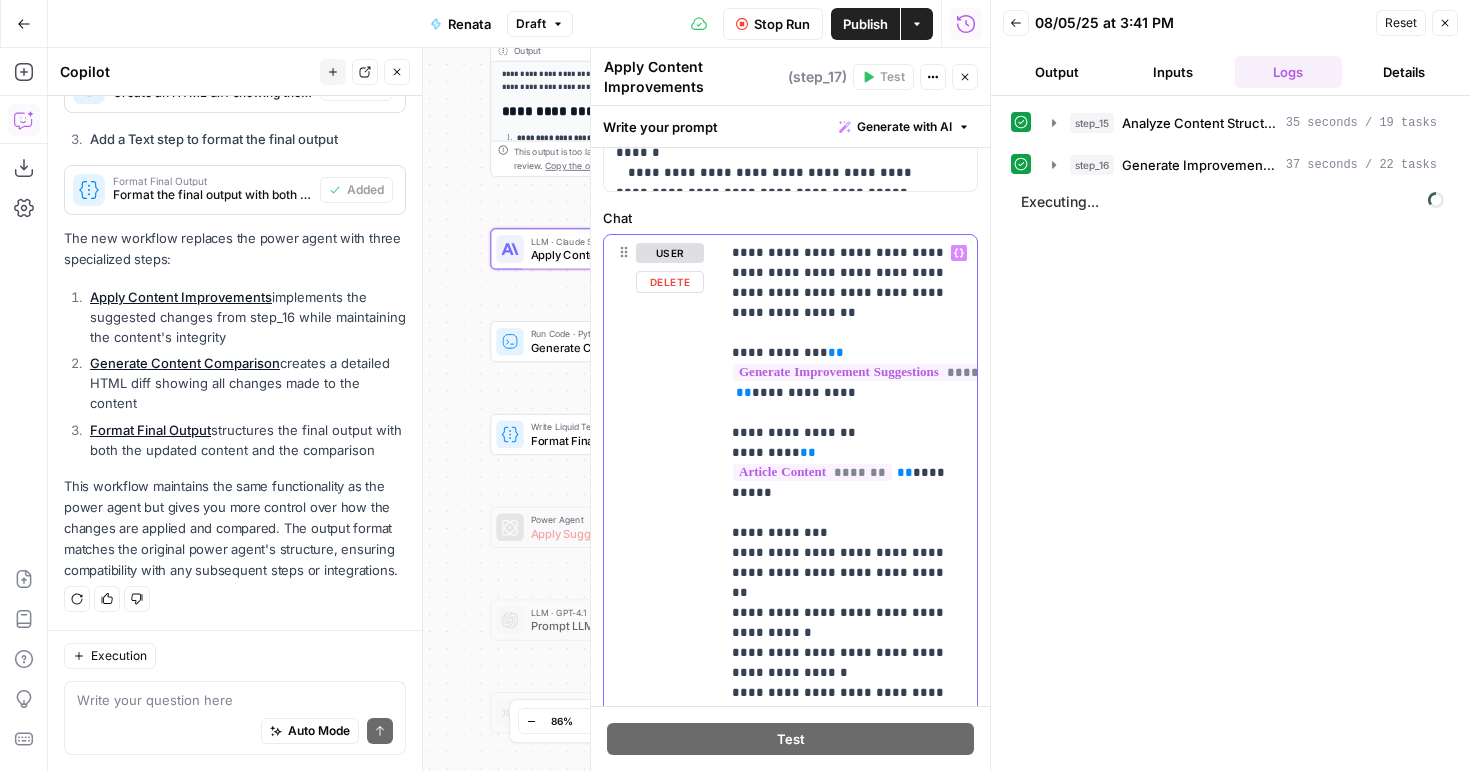 click on "**********" at bounding box center [841, 493] 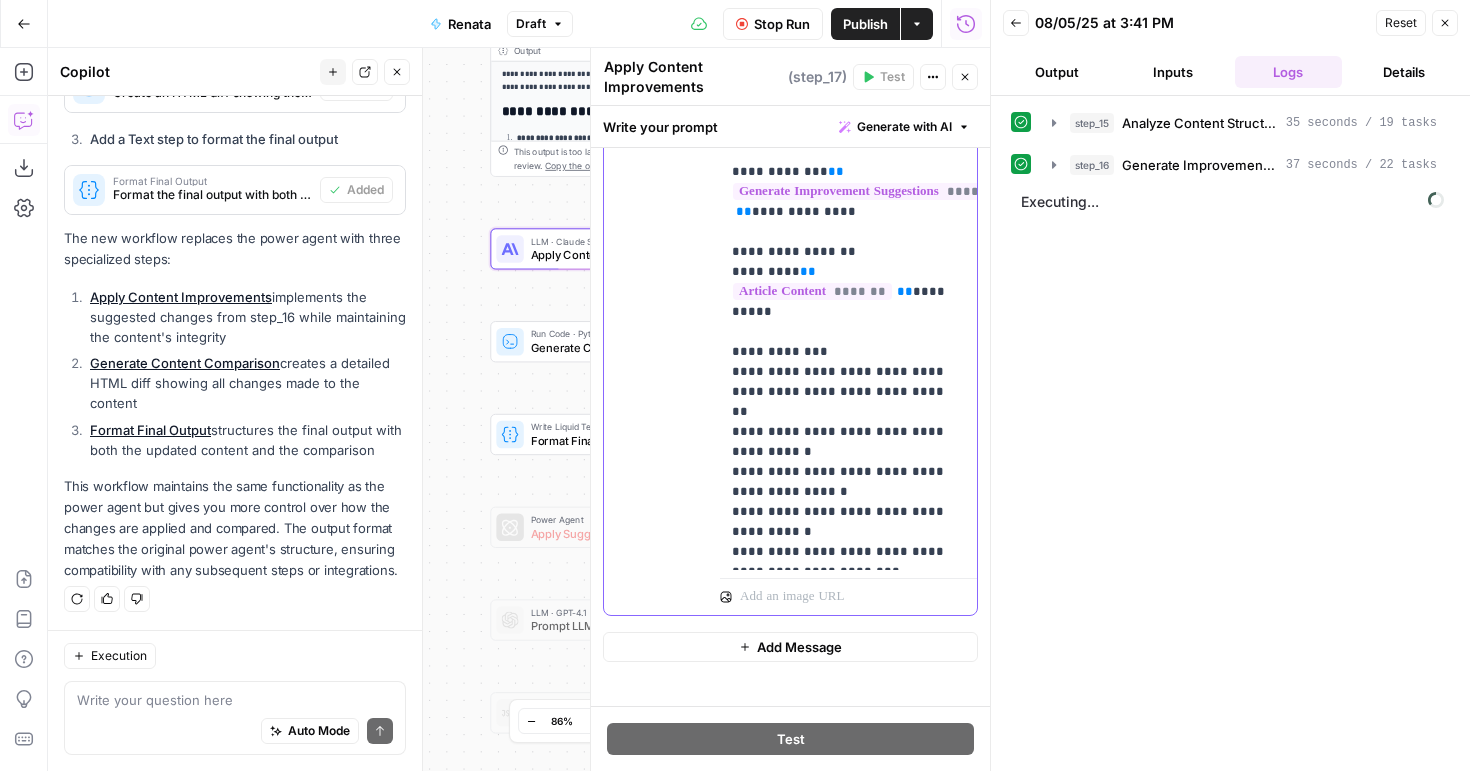 scroll, scrollTop: 1076, scrollLeft: 0, axis: vertical 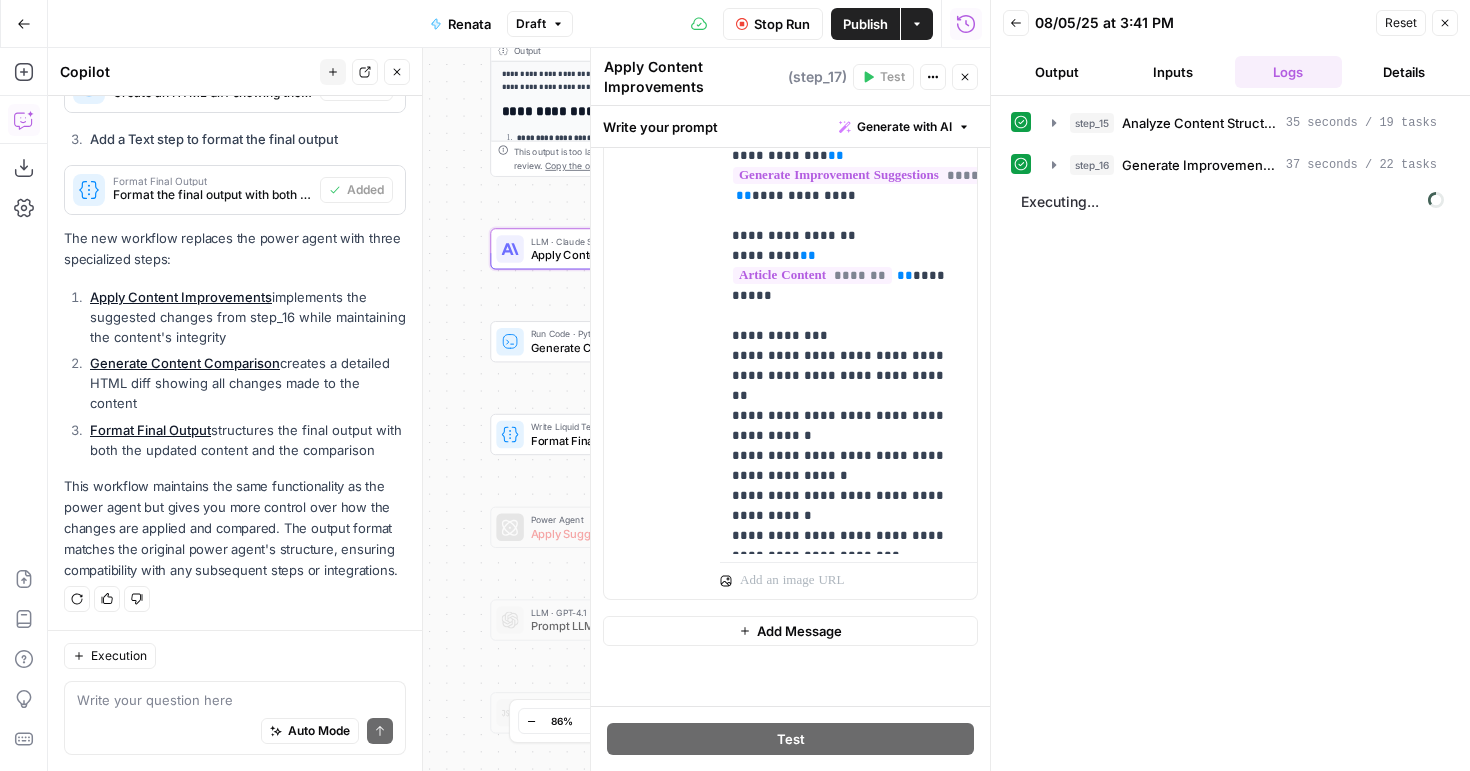 click on "Generate Content Comparison" at bounding box center [618, 347] 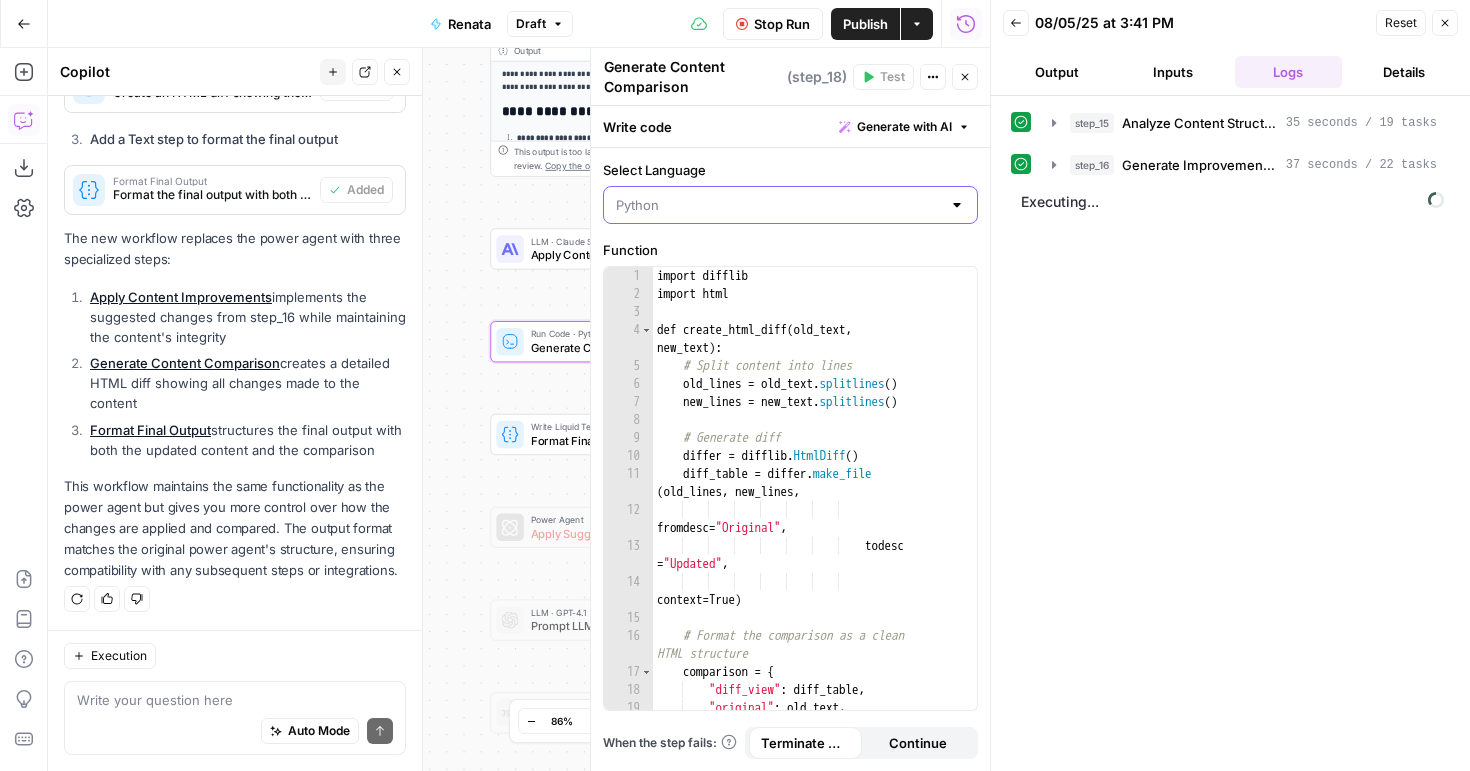 drag, startPoint x: 676, startPoint y: 204, endPoint x: 599, endPoint y: 201, distance: 77.05842 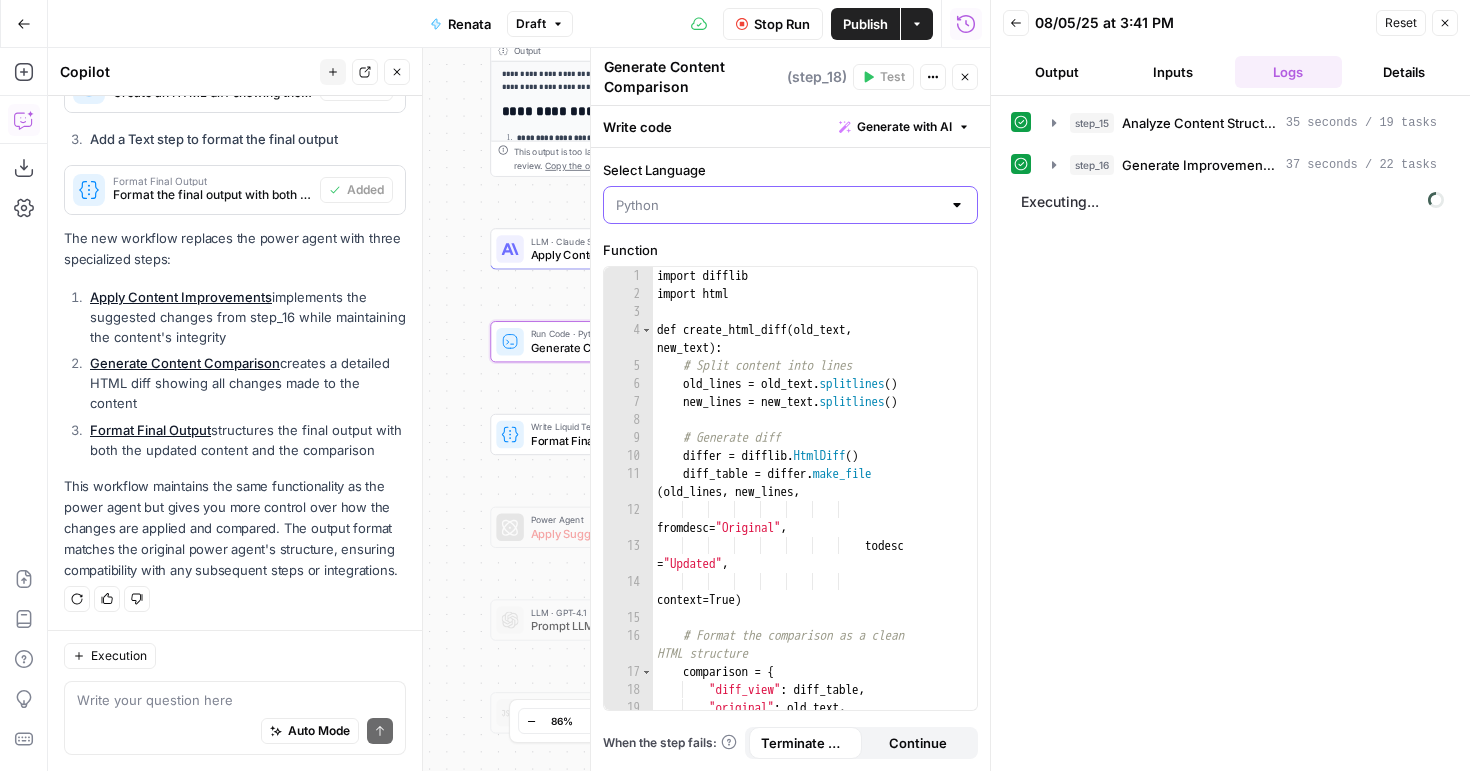 click on "Select Language" at bounding box center [778, 205] 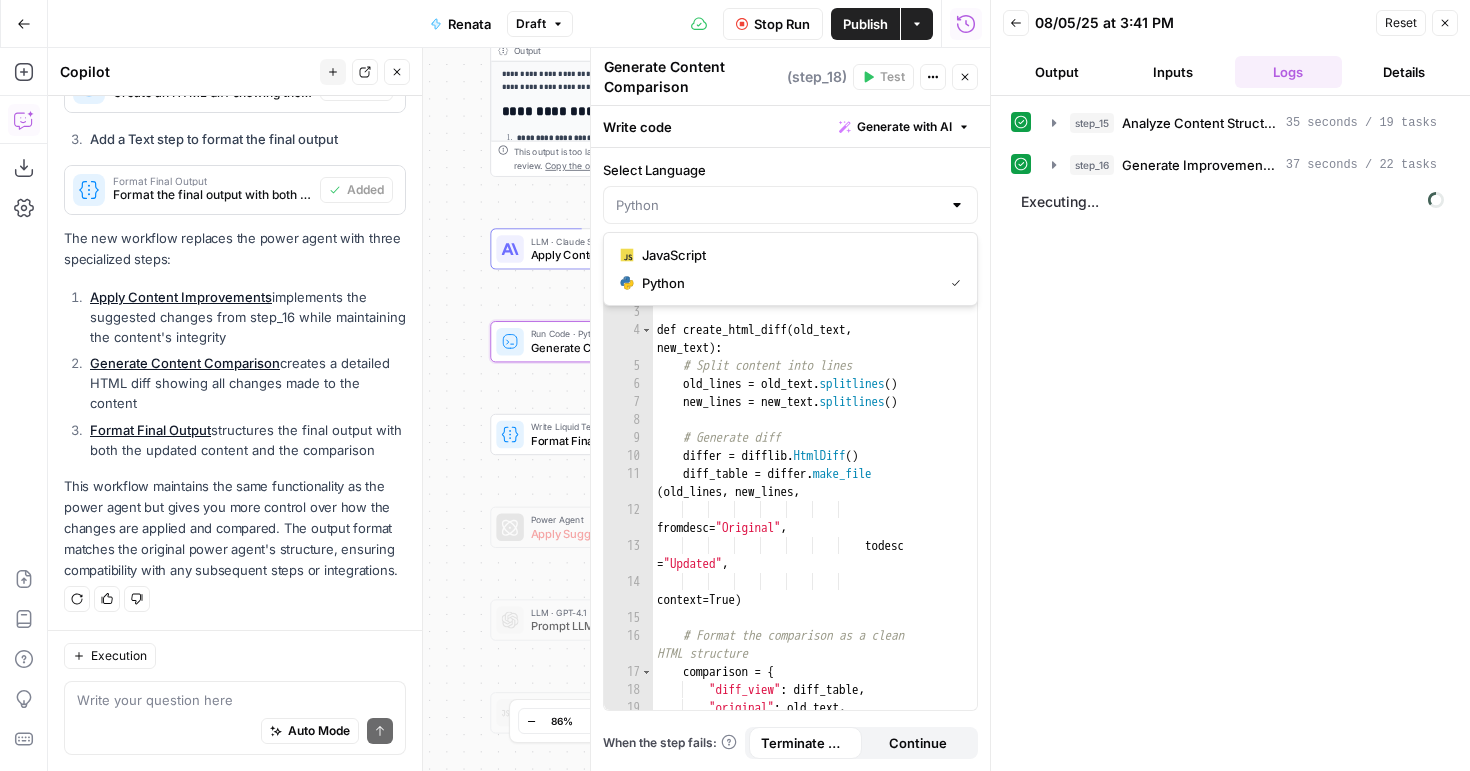 type on "Python" 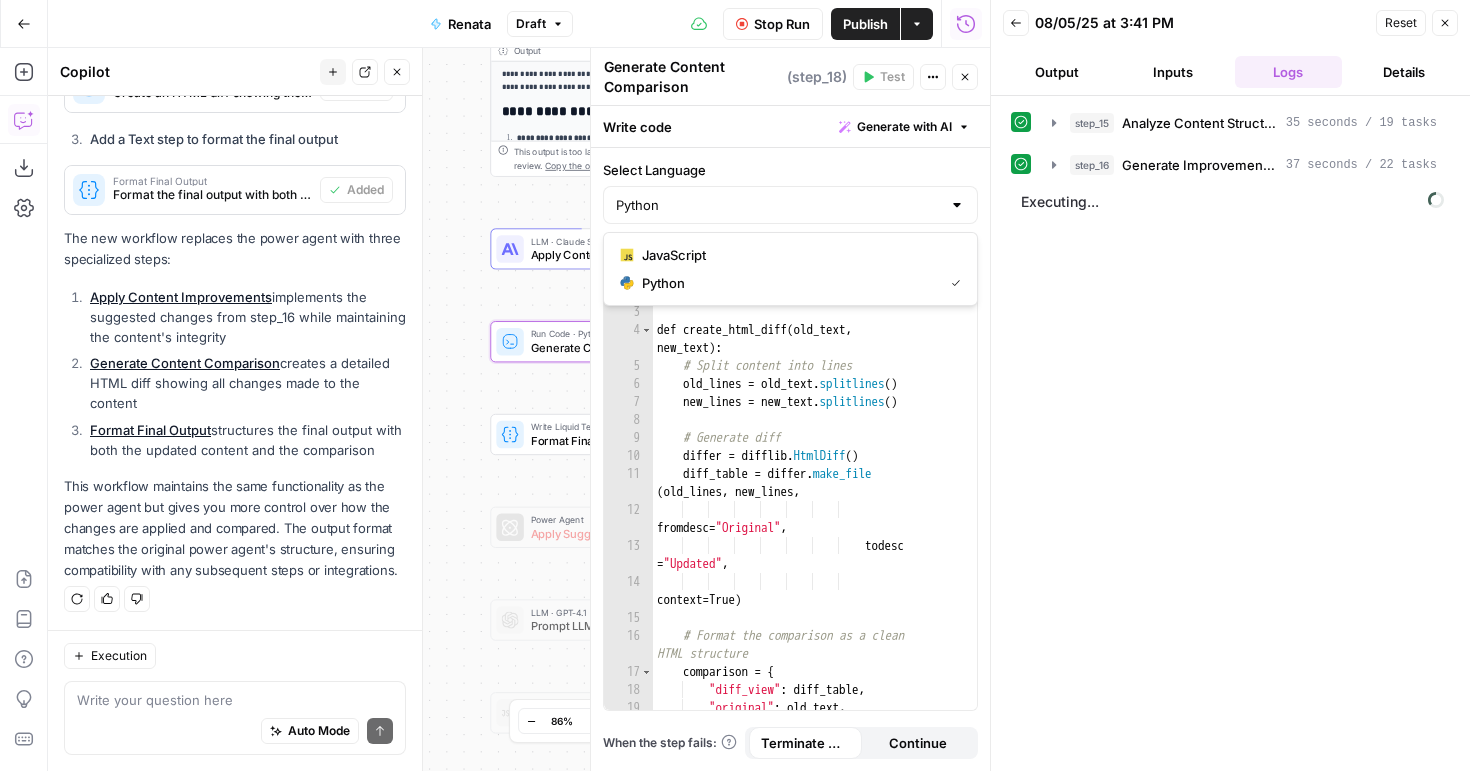 click on "Select Language" at bounding box center (790, 170) 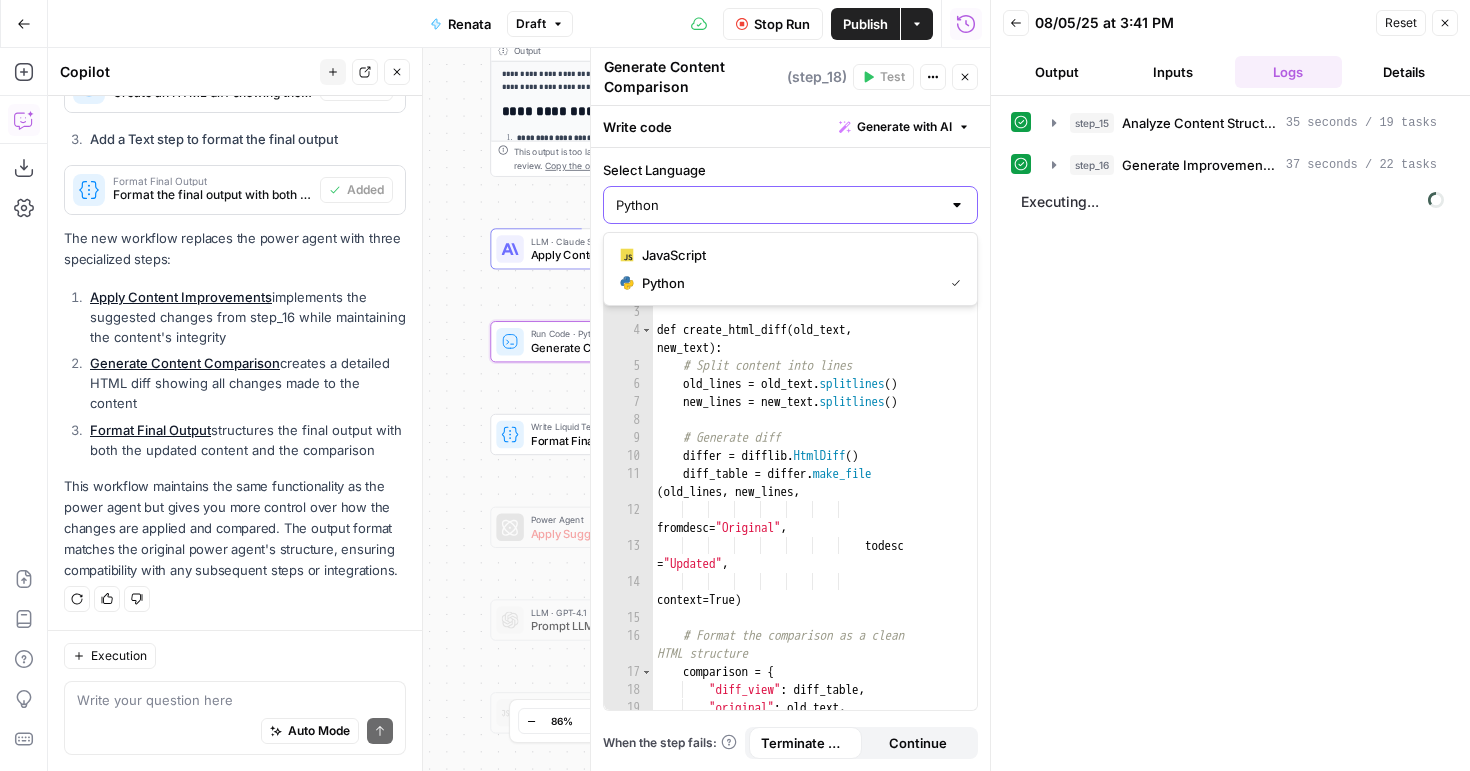click on "Python" at bounding box center [778, 205] 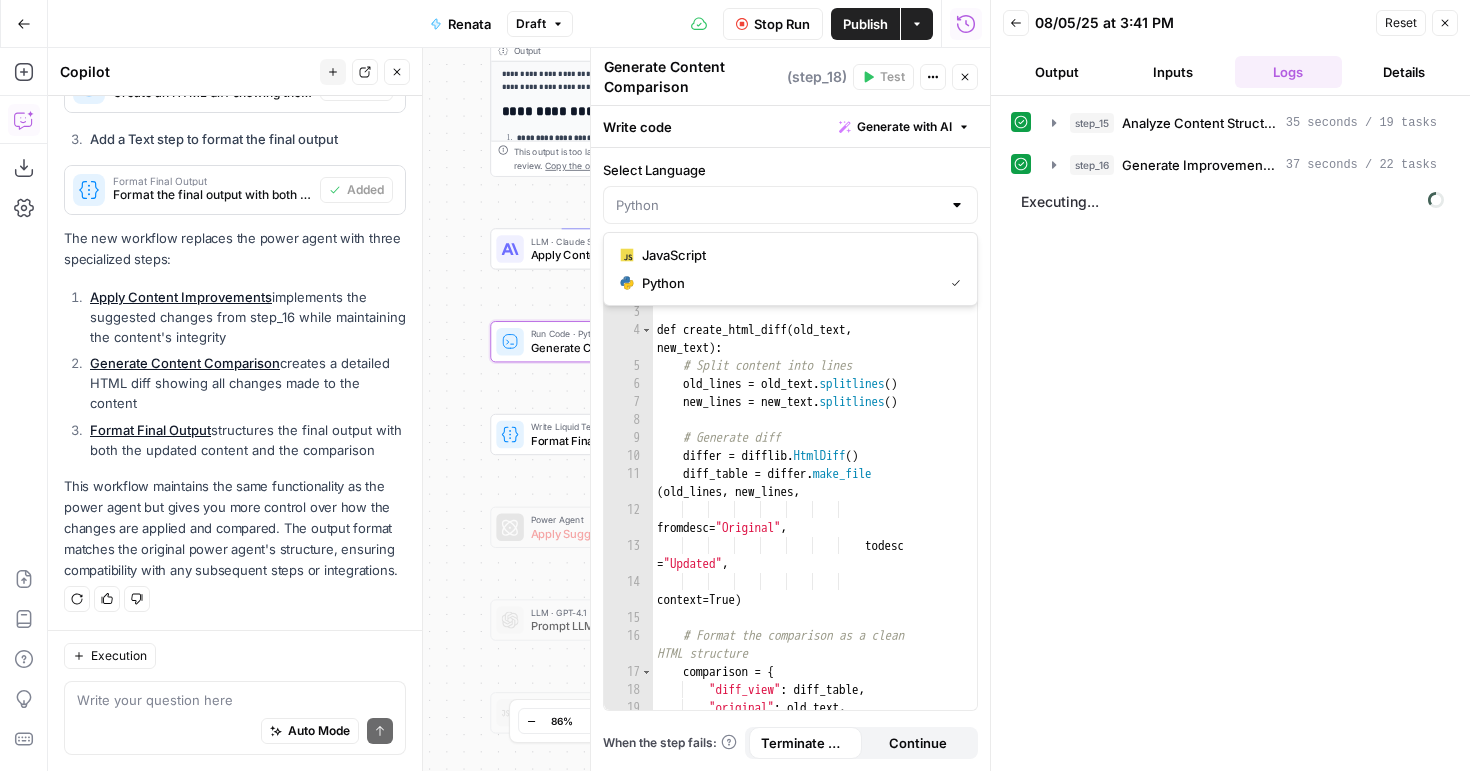 type on "Python" 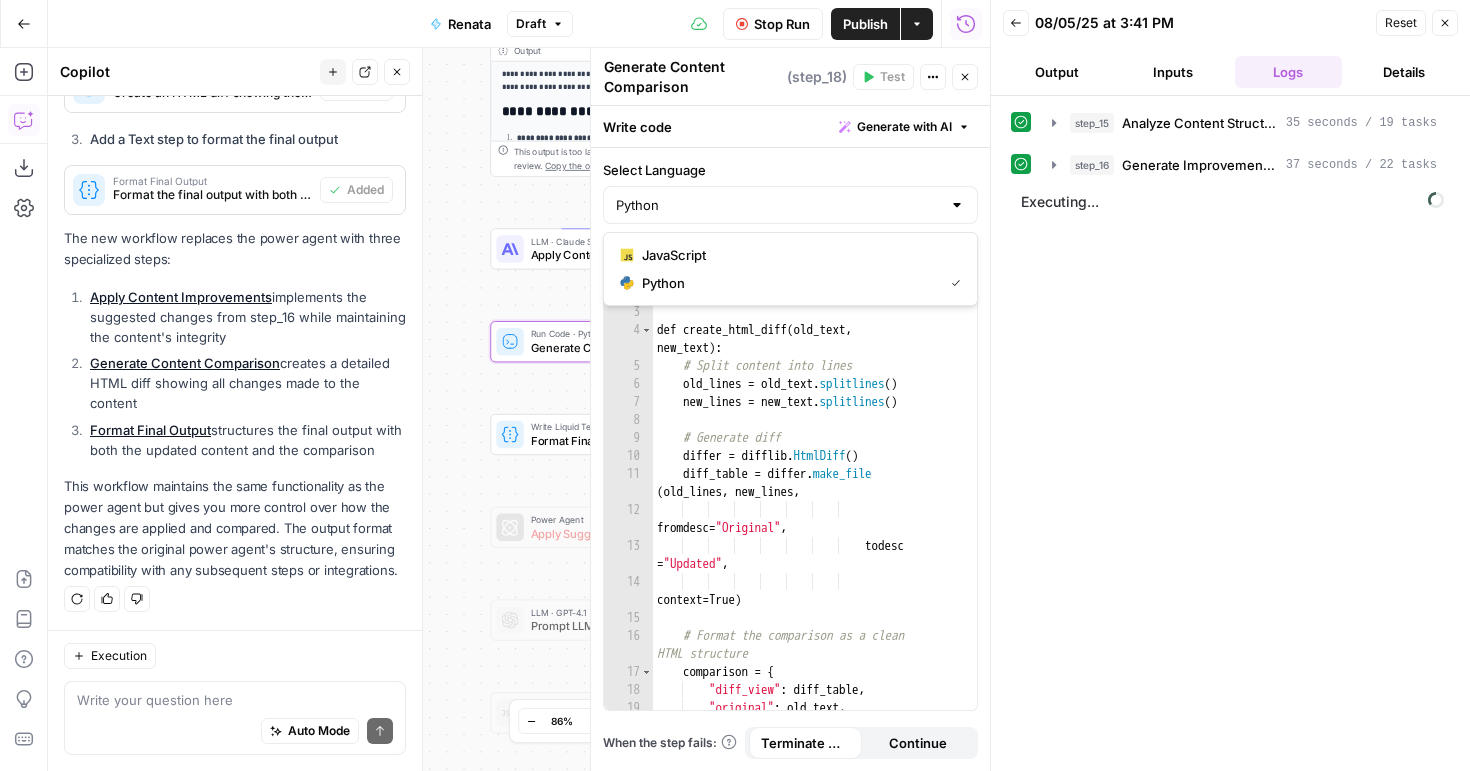 click on "step_15 Analyze Content Structure 35 seconds / 19 tasks step_16 Generate Improvement Suggestions 37 seconds / 22 tasks Executing..." at bounding box center [1230, 433] 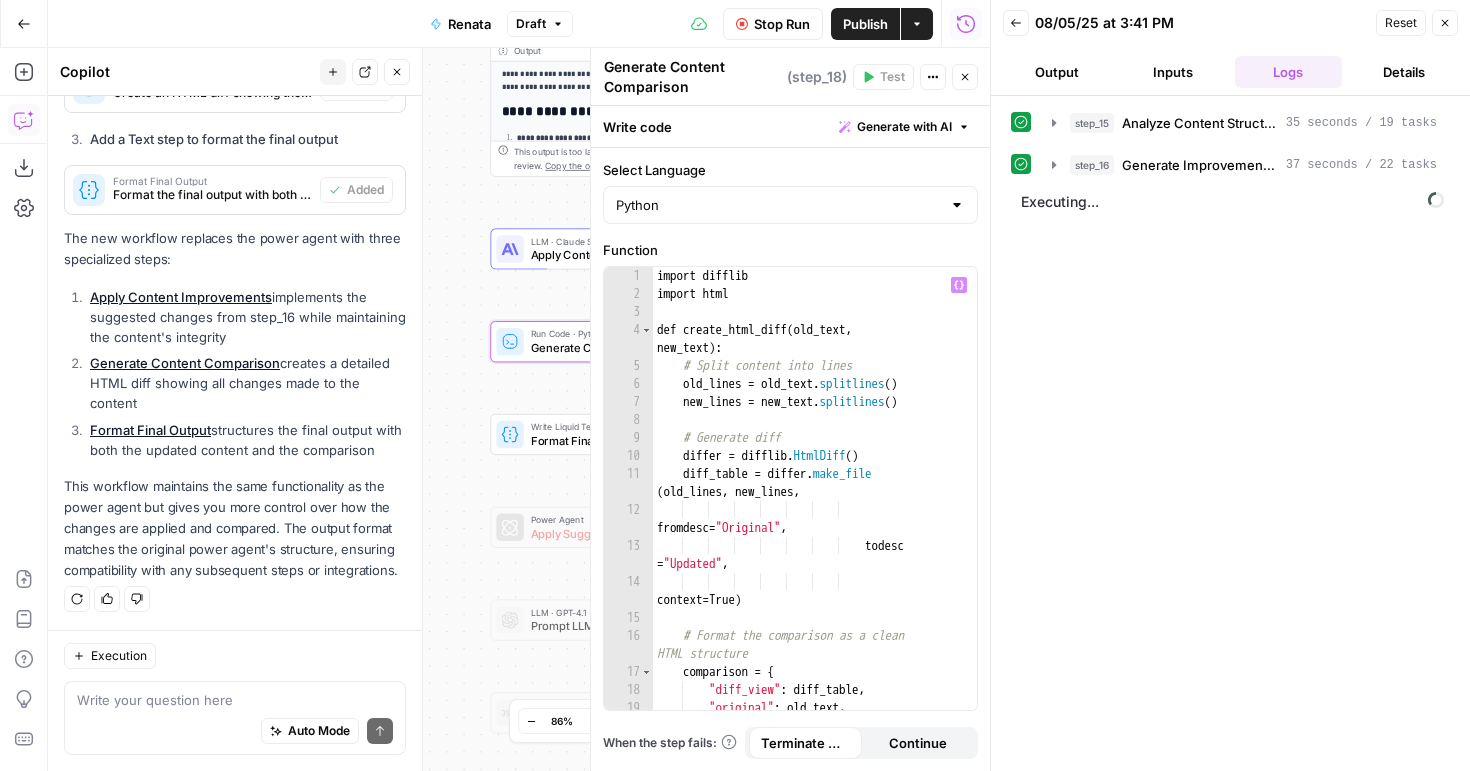 click on "import   difflib import   html def   create_html_diff ( old_text ,   new_text ) :      # Split content into lines      old_lines   =   old_text . splitlines ( )      new_lines   =   new_text . splitlines ( )           # Generate diff      differ   =   difflib . HtmlDiff ( )      diff_table   =   differ . make_file ( old_lines ,   new_lines ,                                           fromdesc = "Original" ,                                           todesc = "Updated" ,                                         context = True )           # Format the comparison as a clean  HTML structure      comparison   =   {           "diff_view" :   diff_table ,           "original" :   old_text ,           "updated" :   new_text" at bounding box center (807, 506) 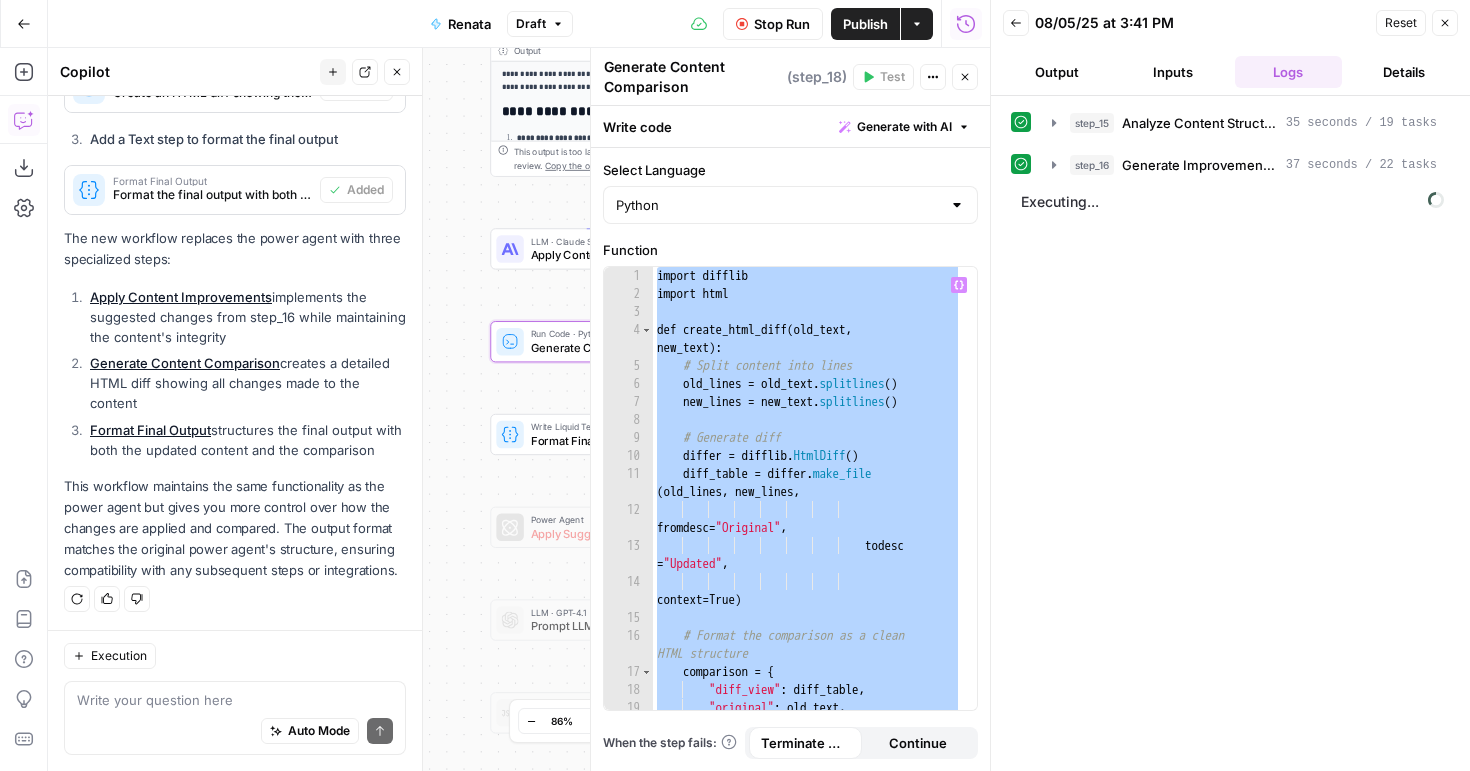 type on "**********" 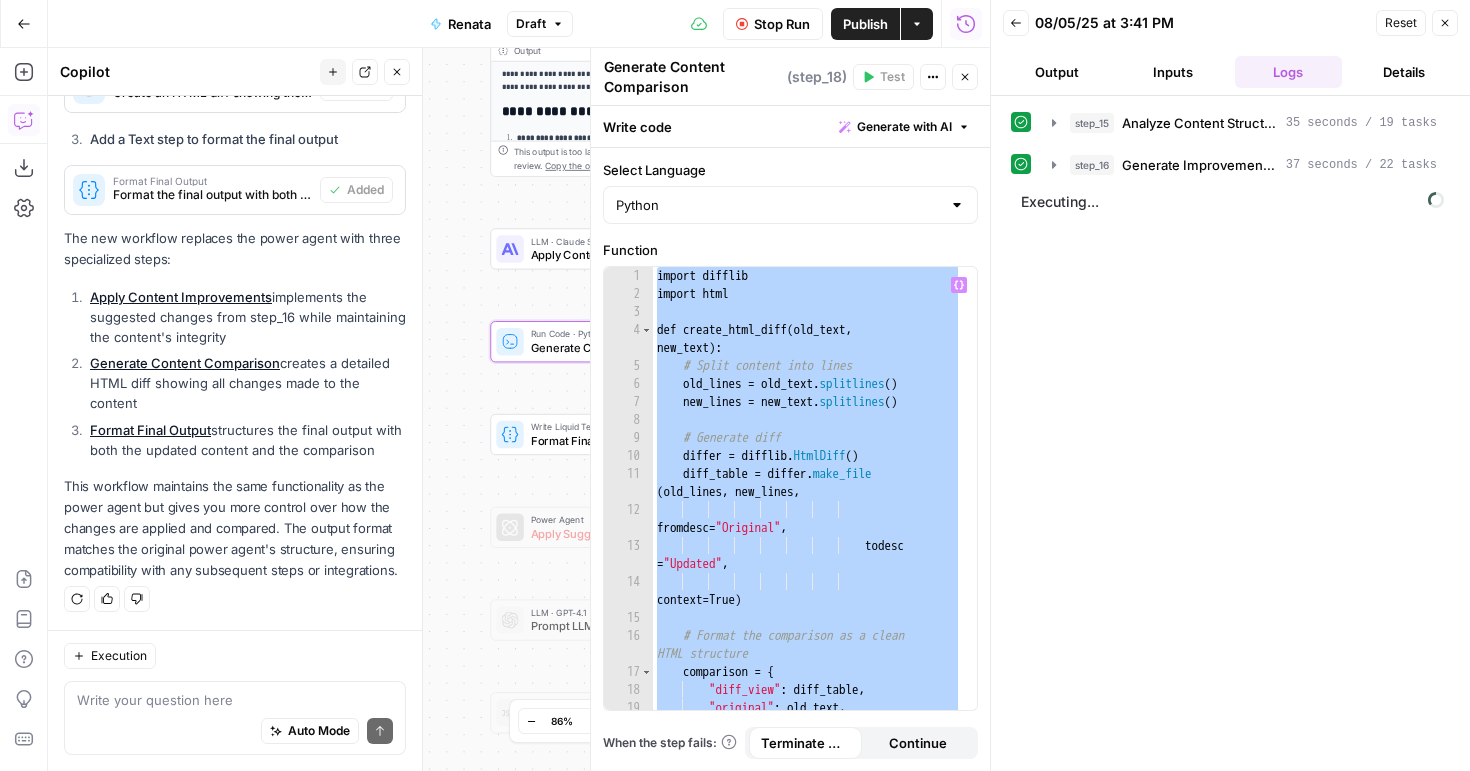 click on "**********" at bounding box center [519, 409] 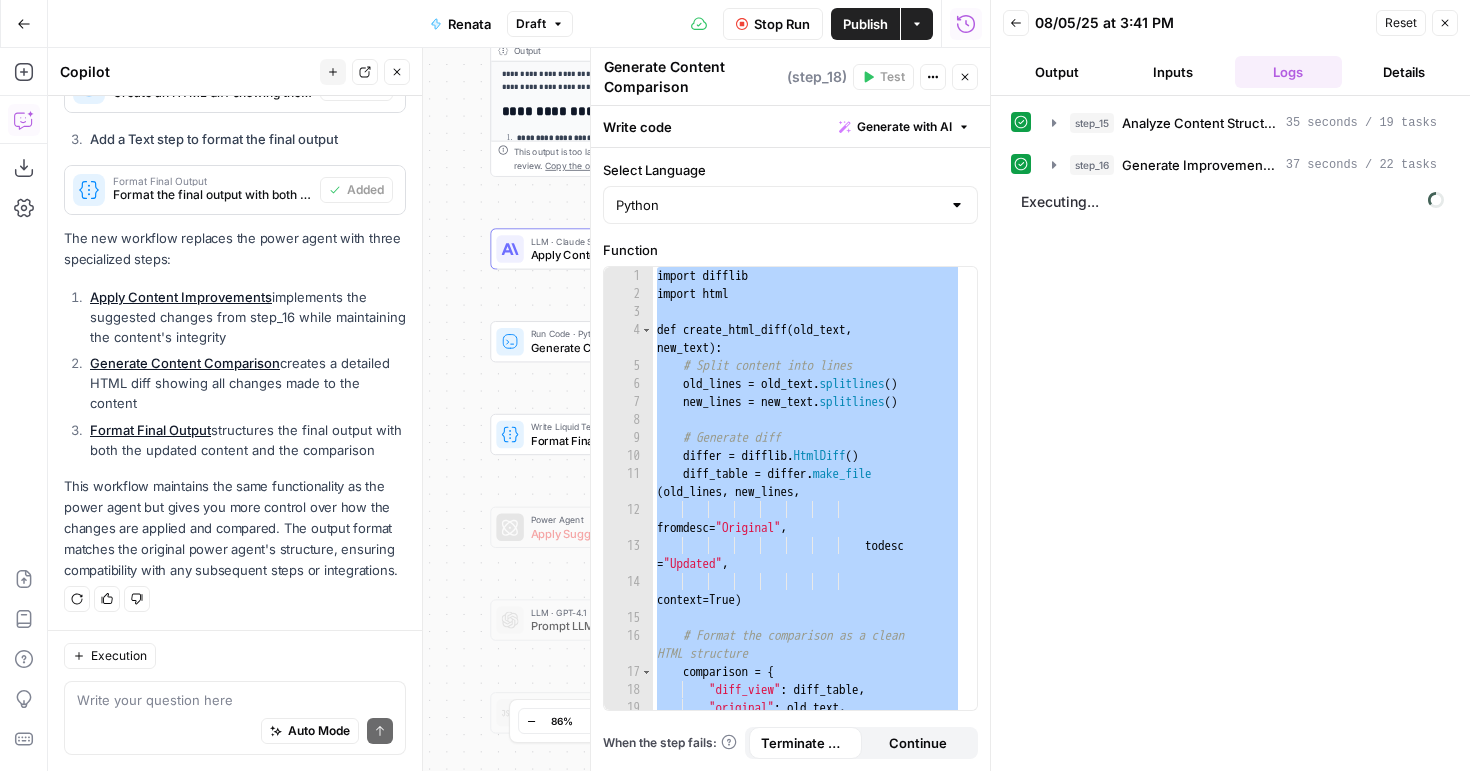 click 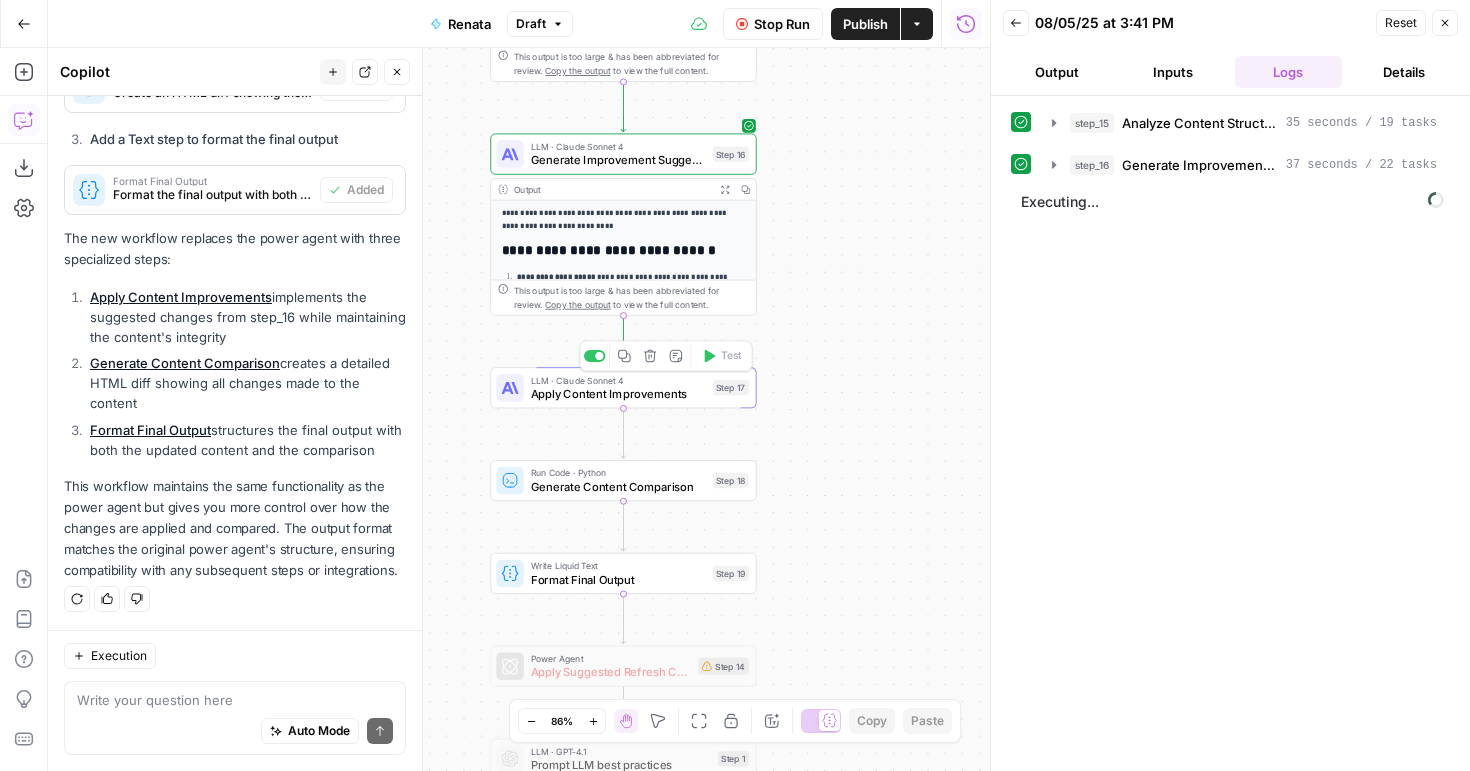 click on "Apply Content Improvements" at bounding box center [618, 393] 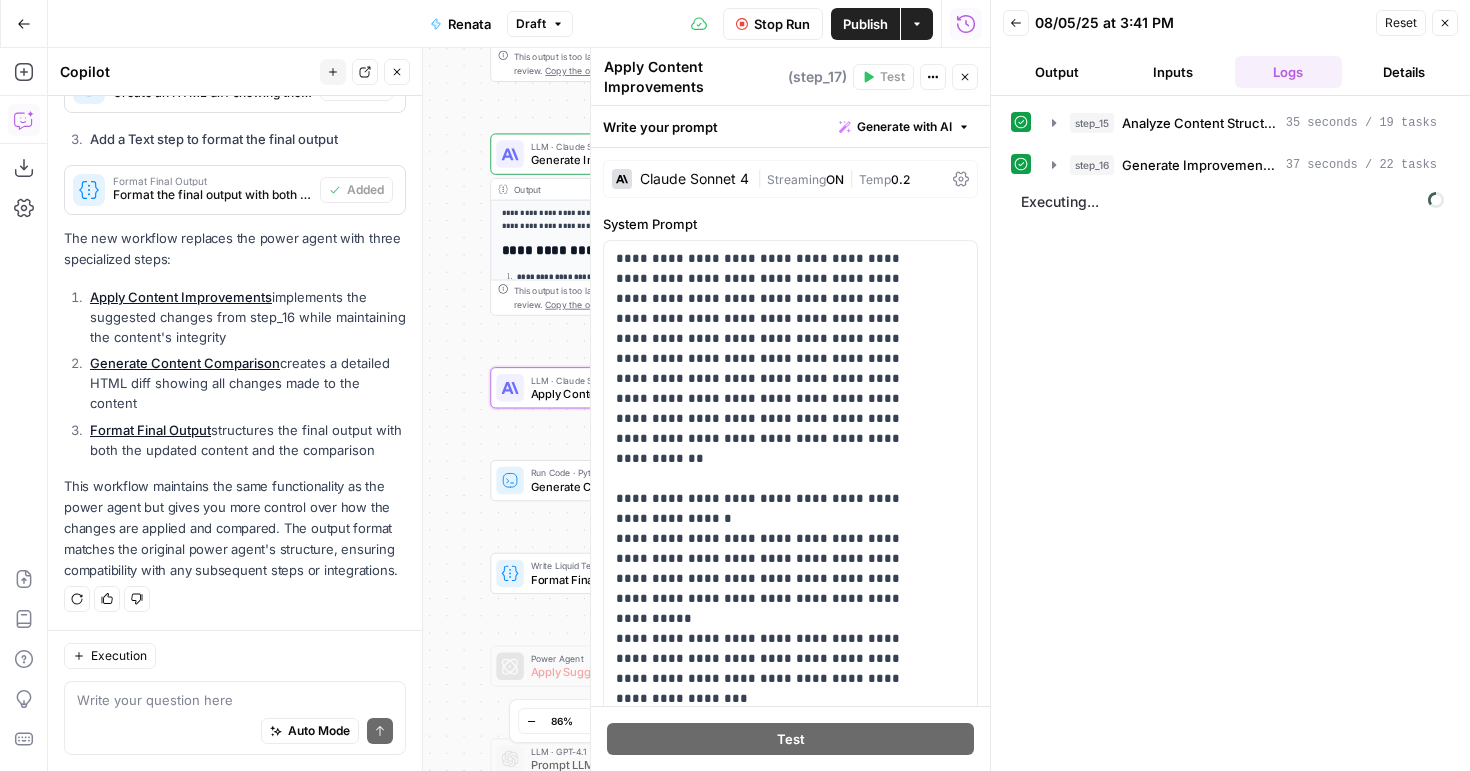 drag, startPoint x: 697, startPoint y: 89, endPoint x: 582, endPoint y: 69, distance: 116.72617 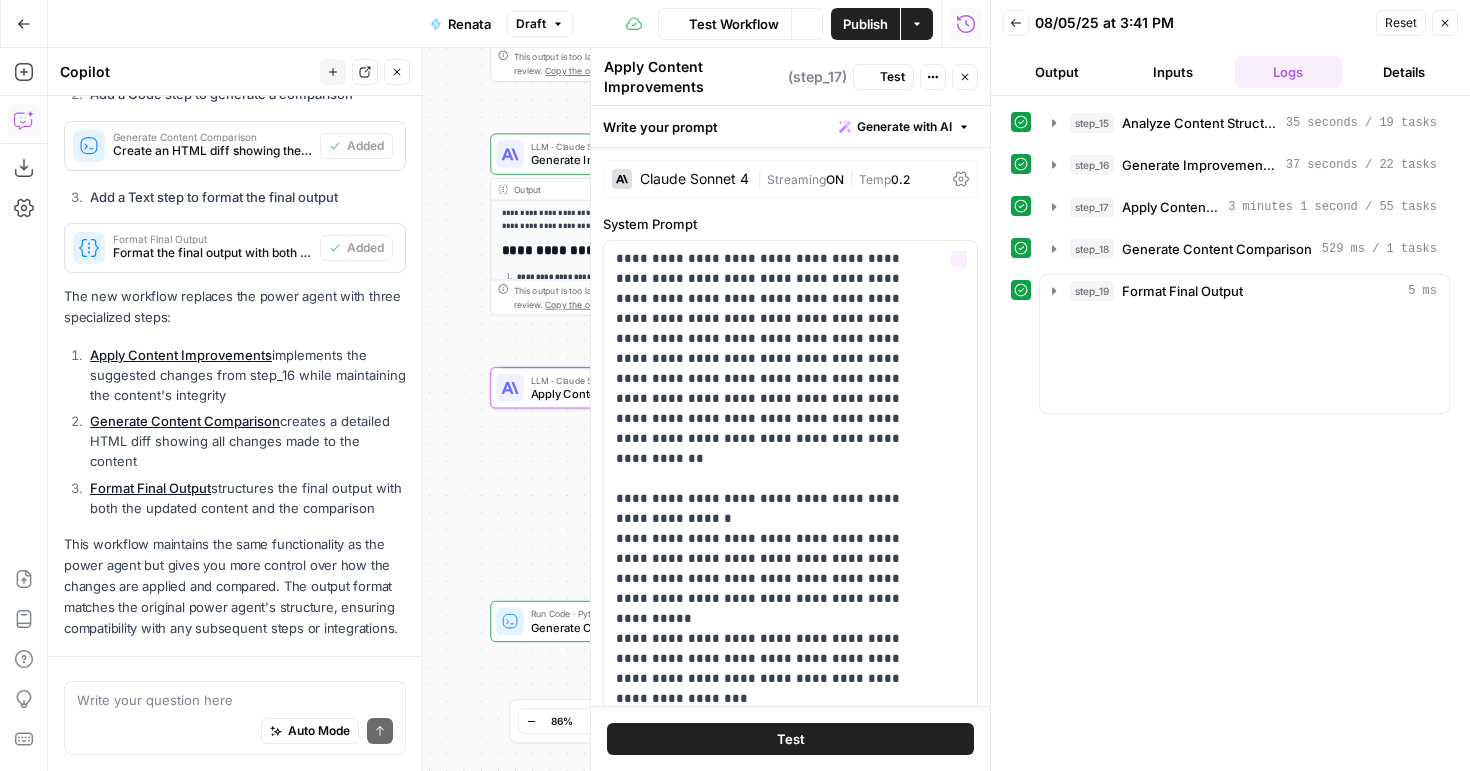 click on "LLM · Claude Sonnet 4" at bounding box center [618, 147] 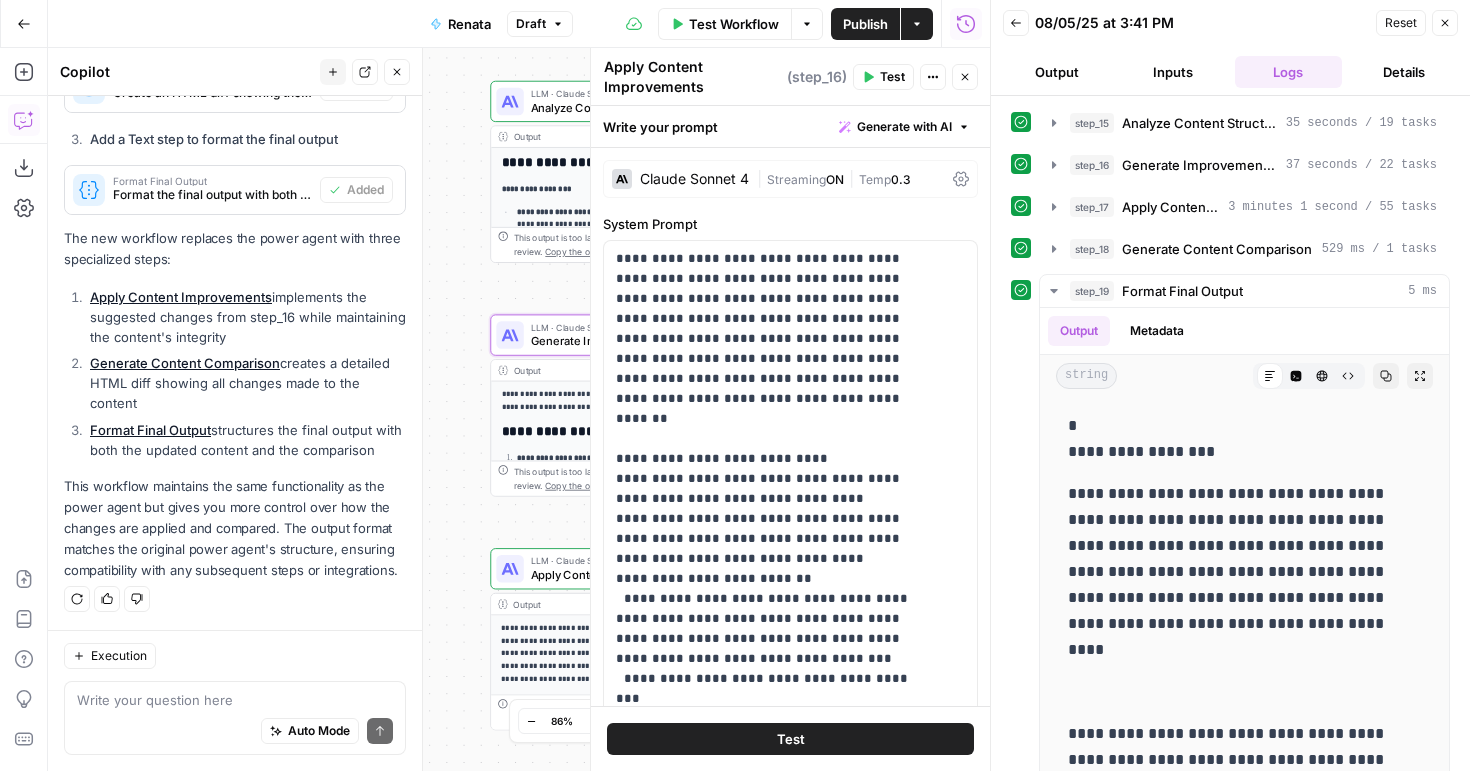 click on "Generate Improvement Suggestions" at bounding box center [693, 77] 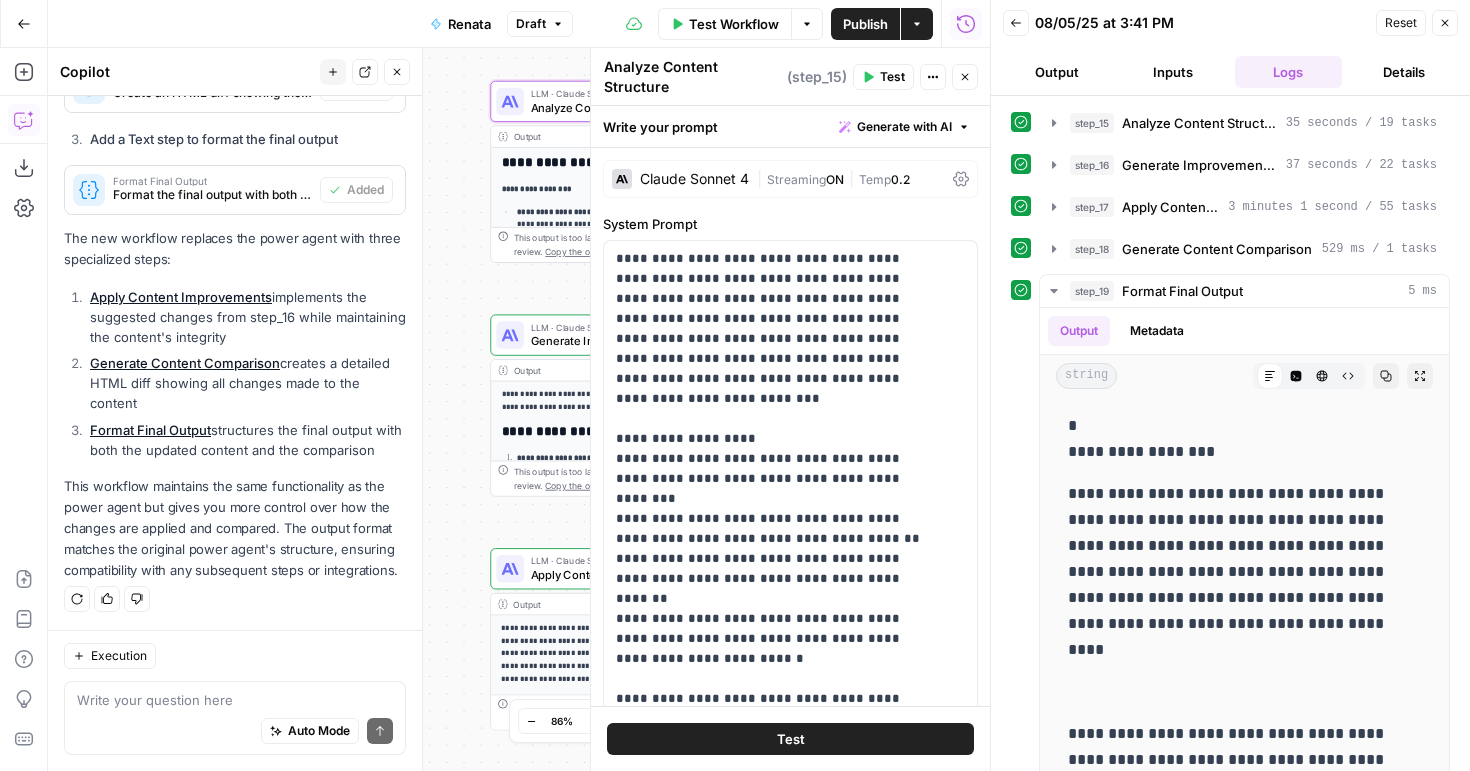 drag, startPoint x: 709, startPoint y: 82, endPoint x: 598, endPoint y: 61, distance: 112.969025 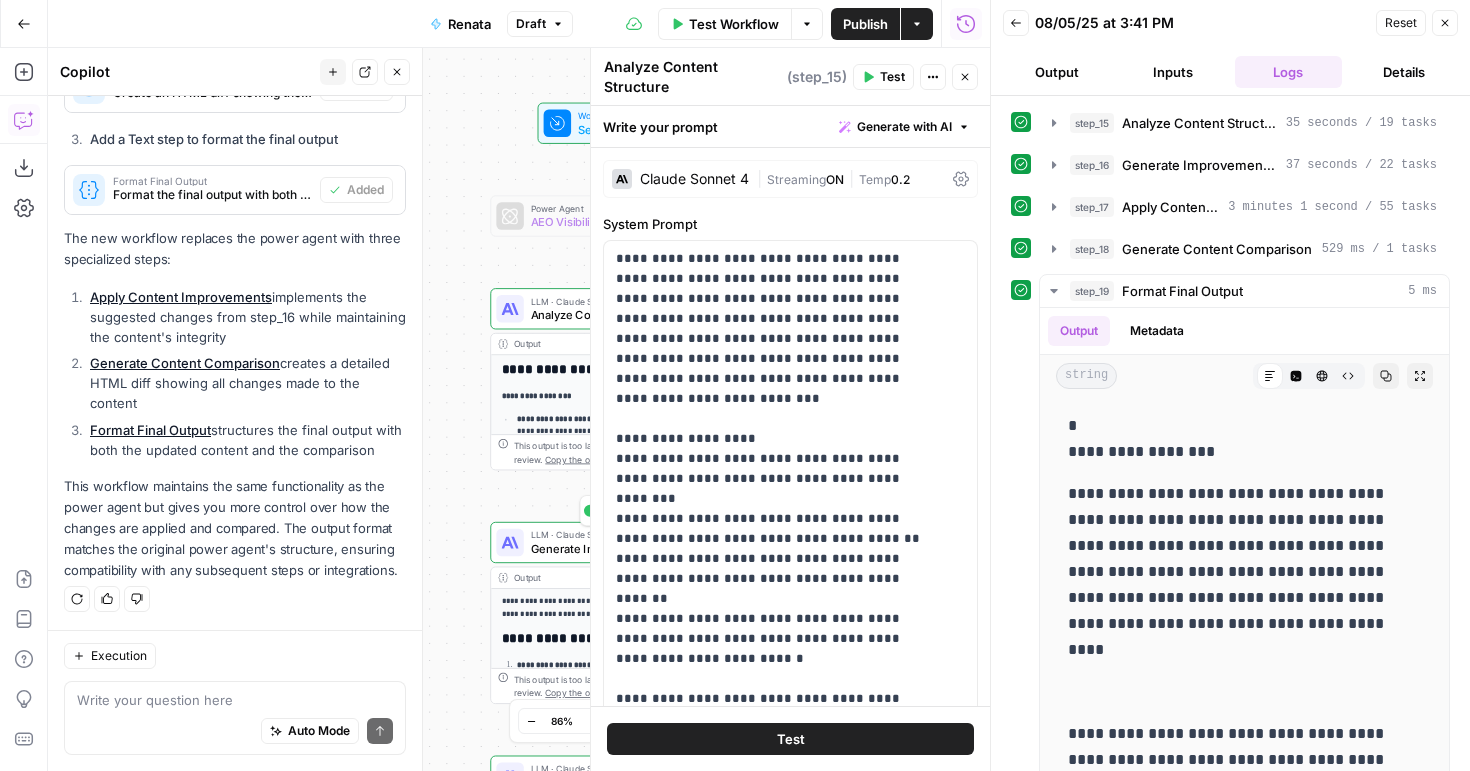 click 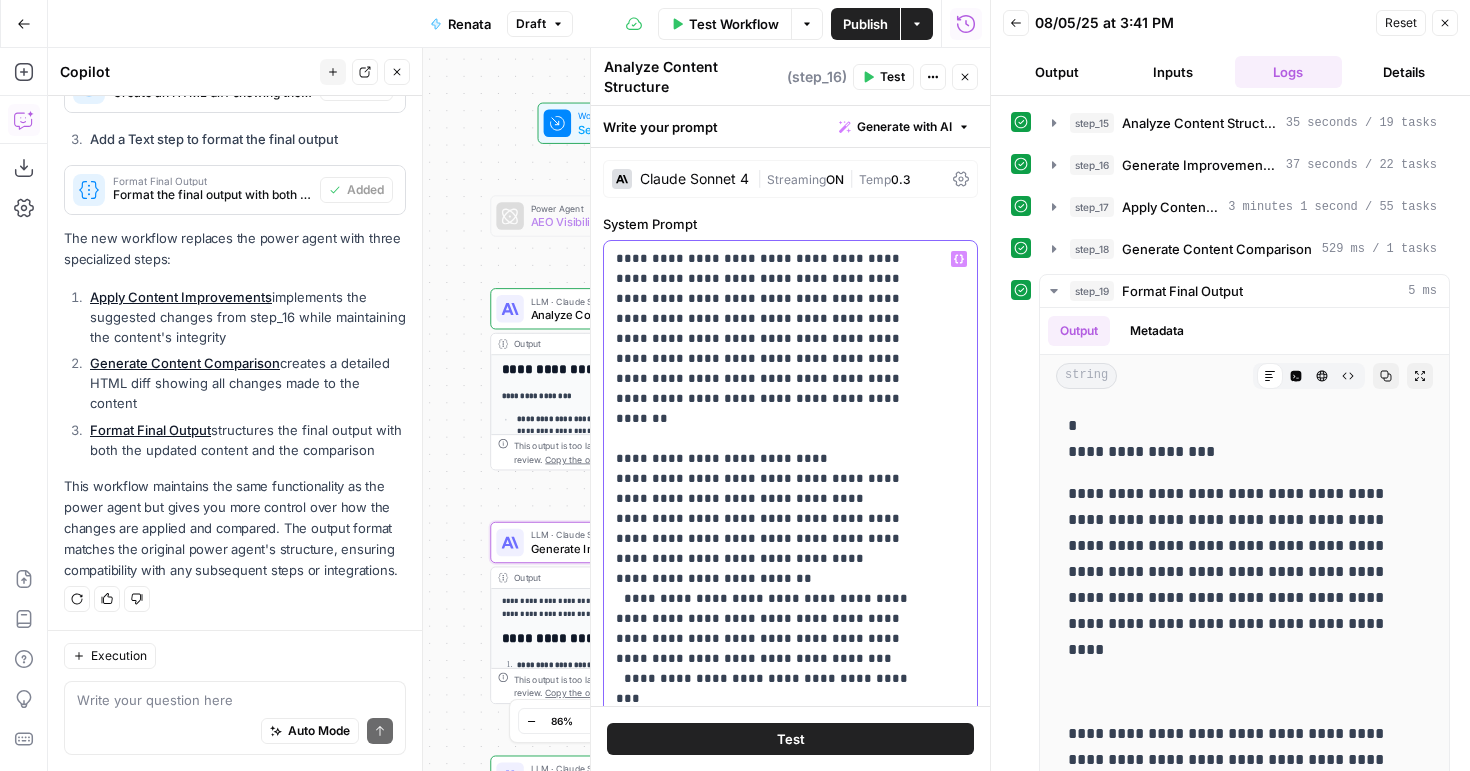 click on "**********" at bounding box center (775, 899) 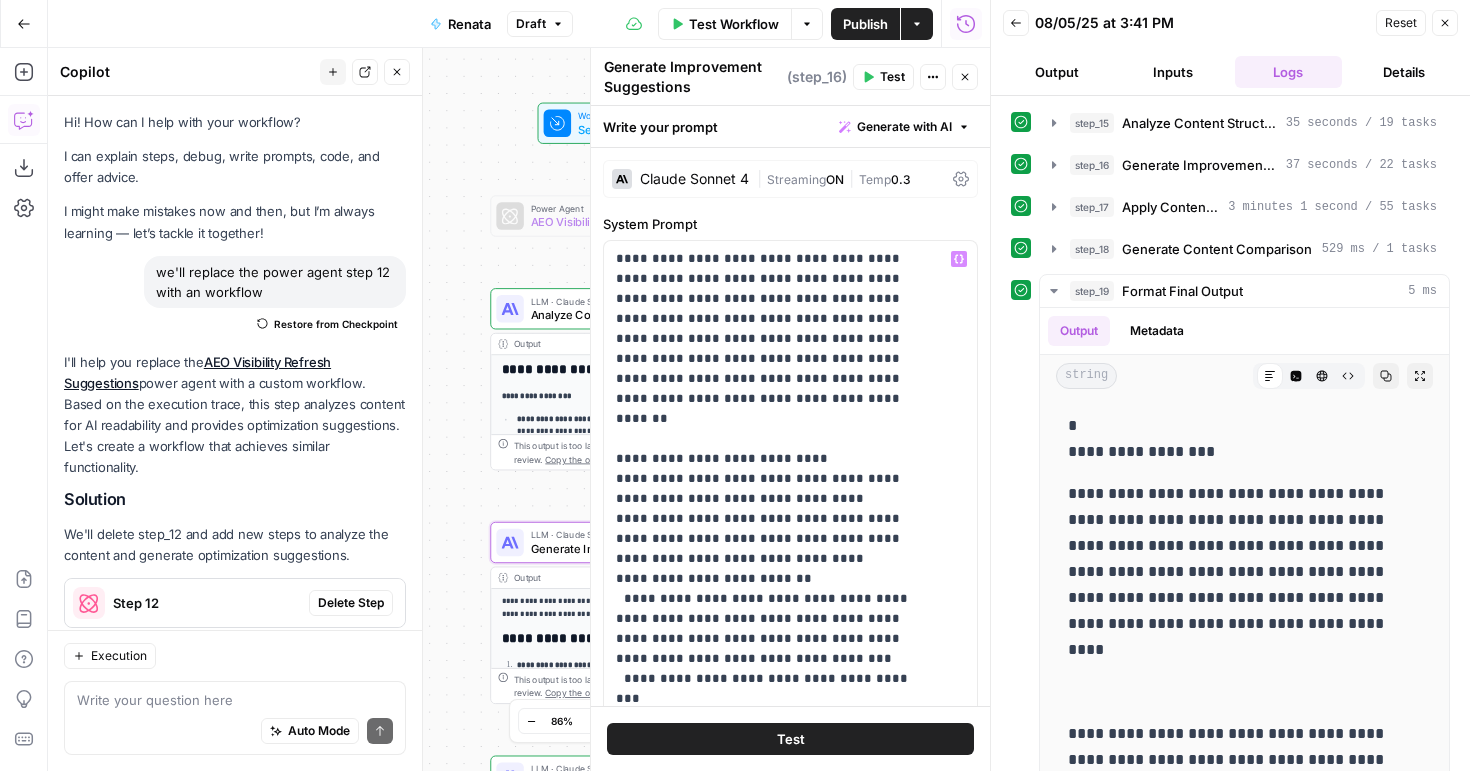 scroll, scrollTop: 0, scrollLeft: 0, axis: both 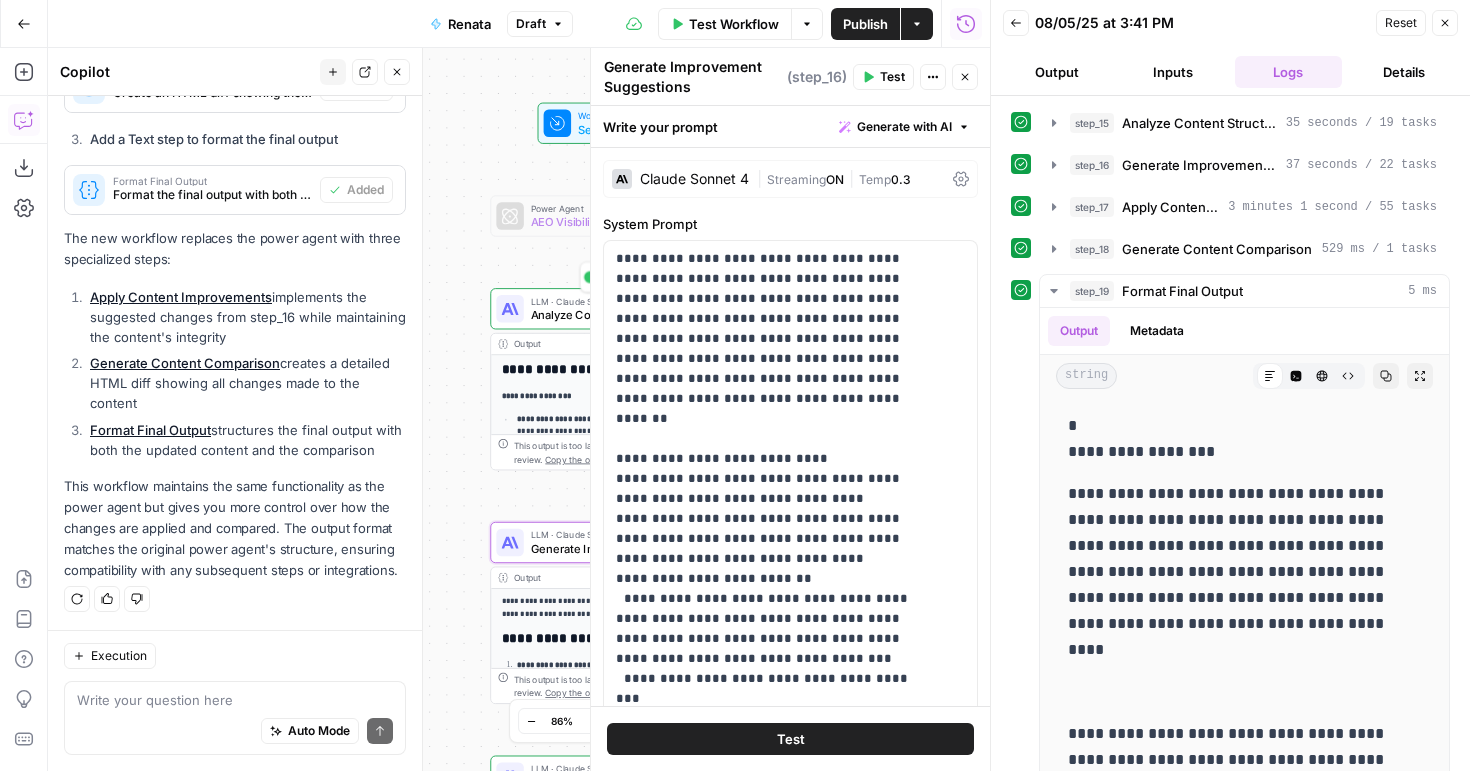 click 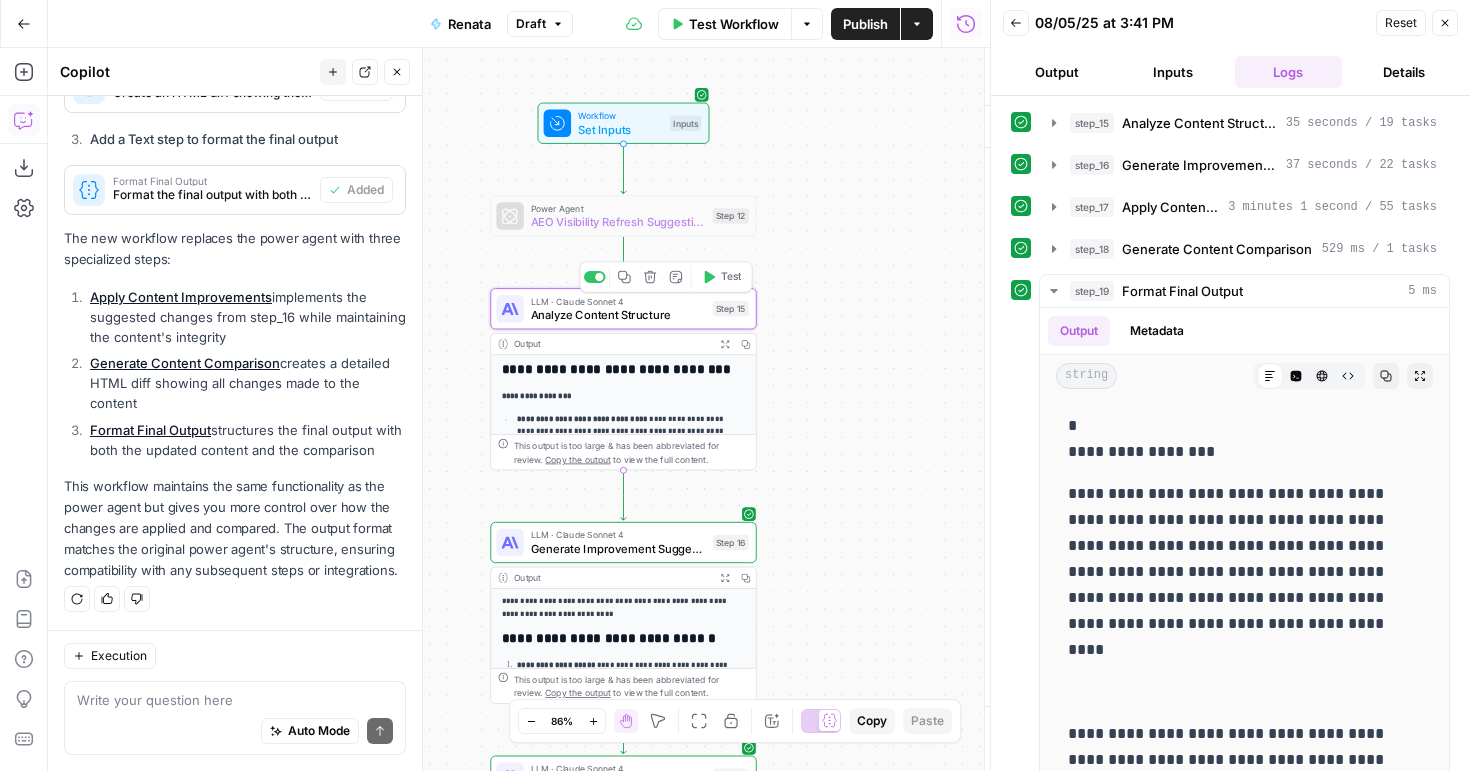 type on "Analyze Content Structure" 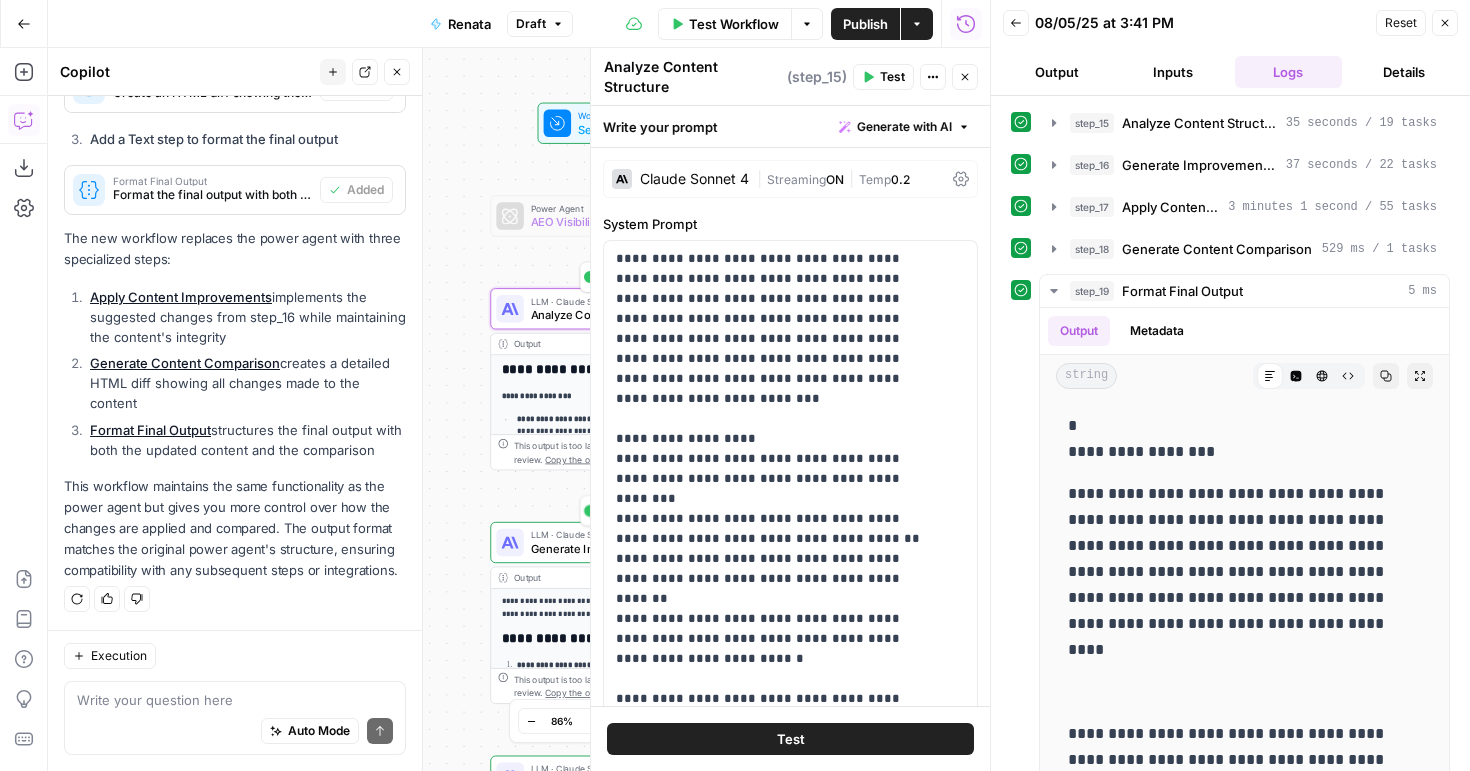 click on "LLM · Claude Sonnet 4" at bounding box center (618, 535) 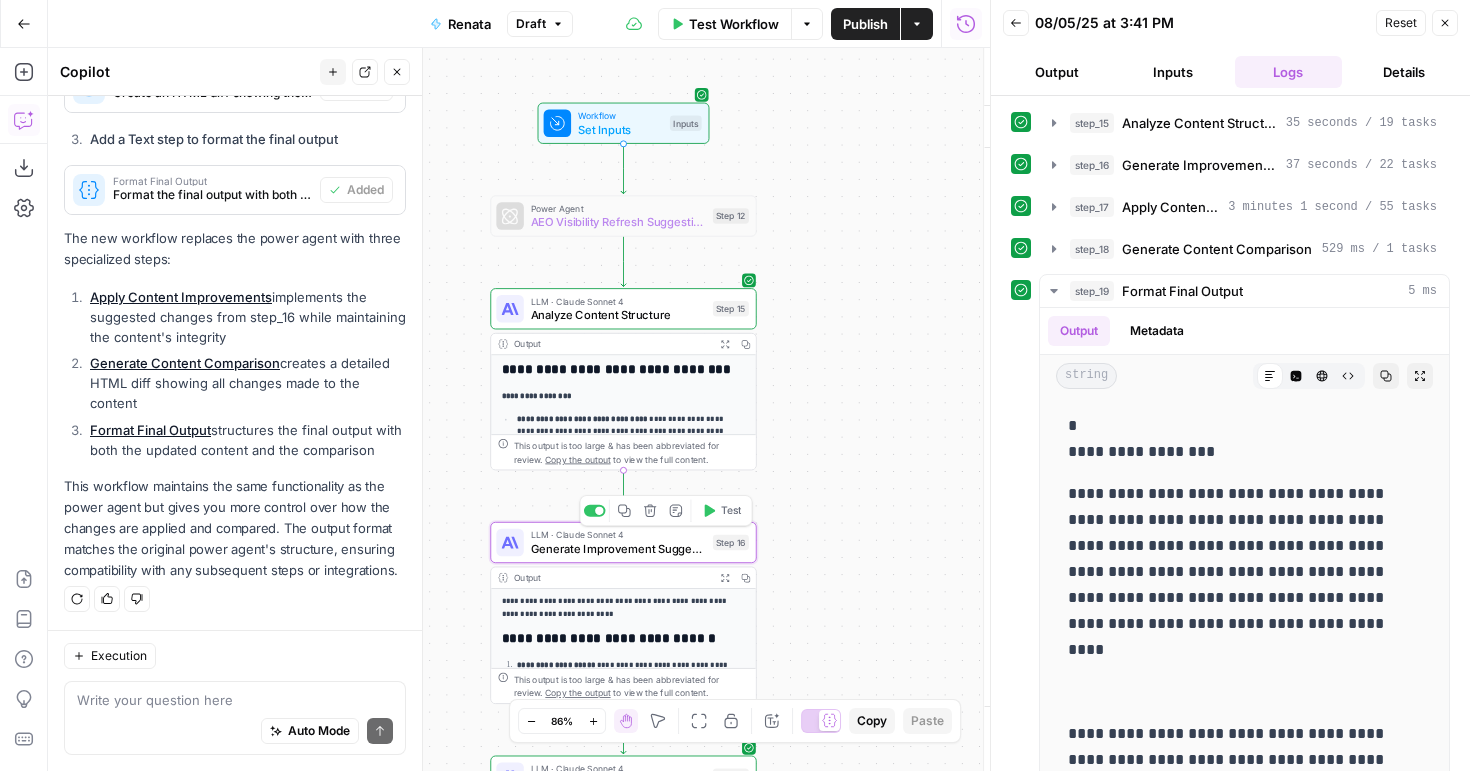 type on "Generate Improvement Suggestions" 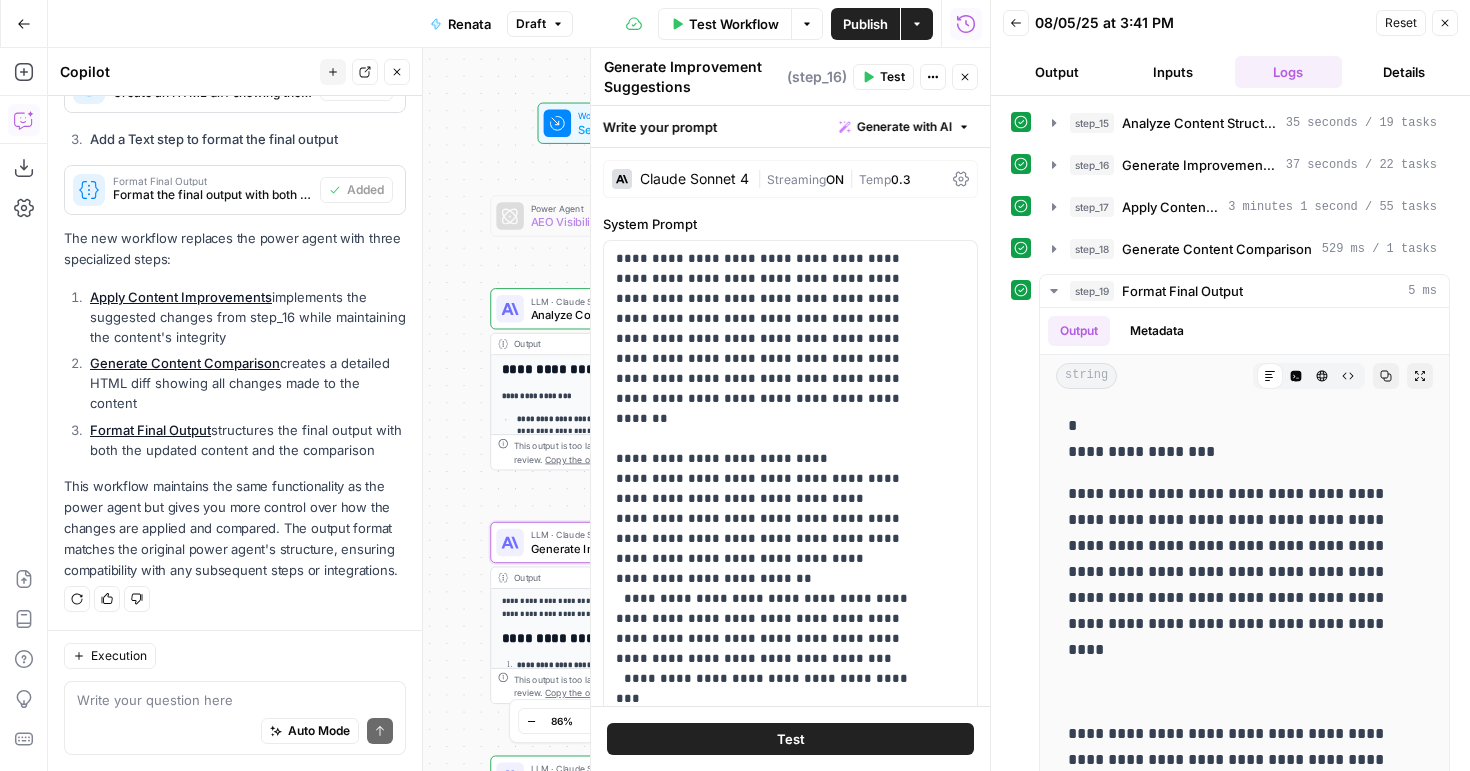 click on "Analyze Content Structure" at bounding box center (618, 314) 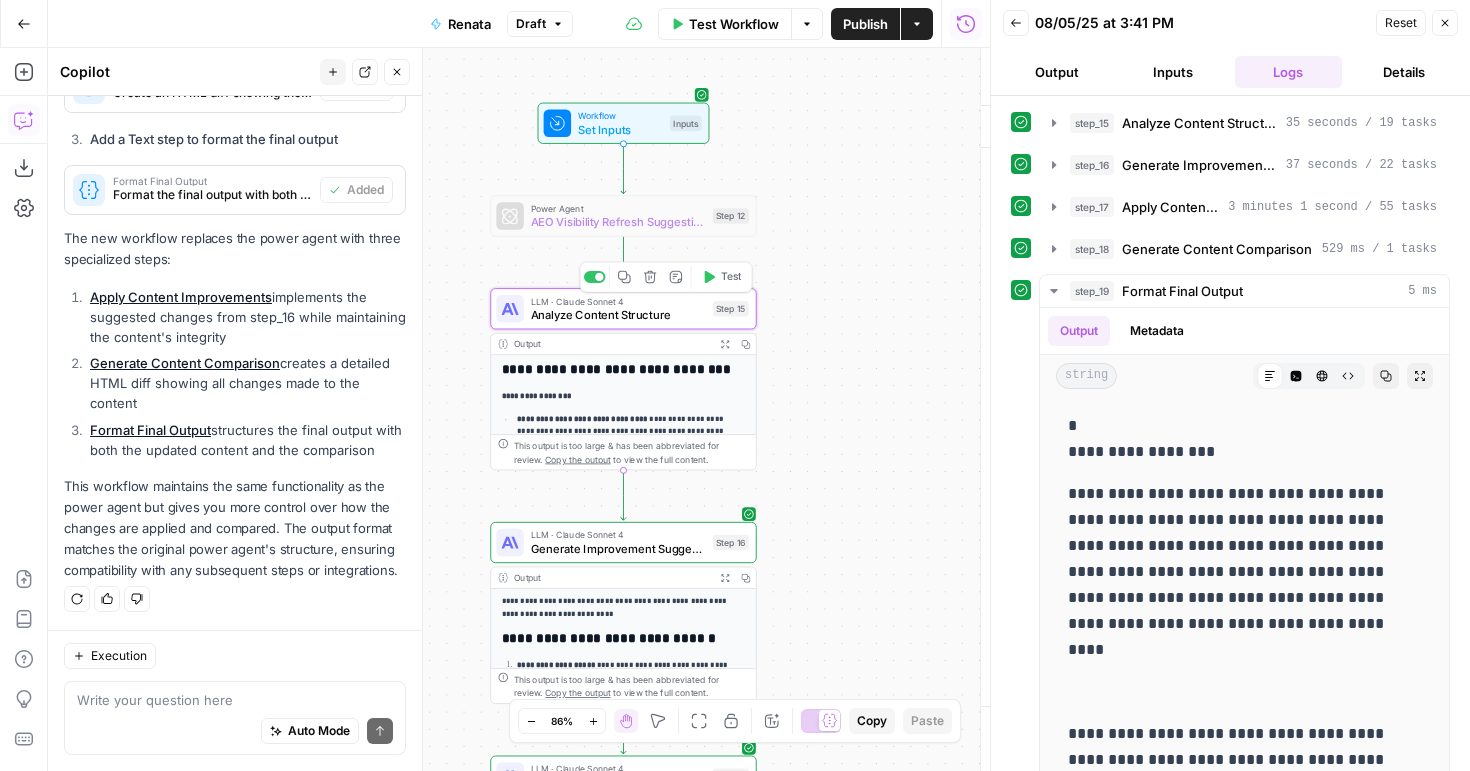 type on "Analyze Content Structure" 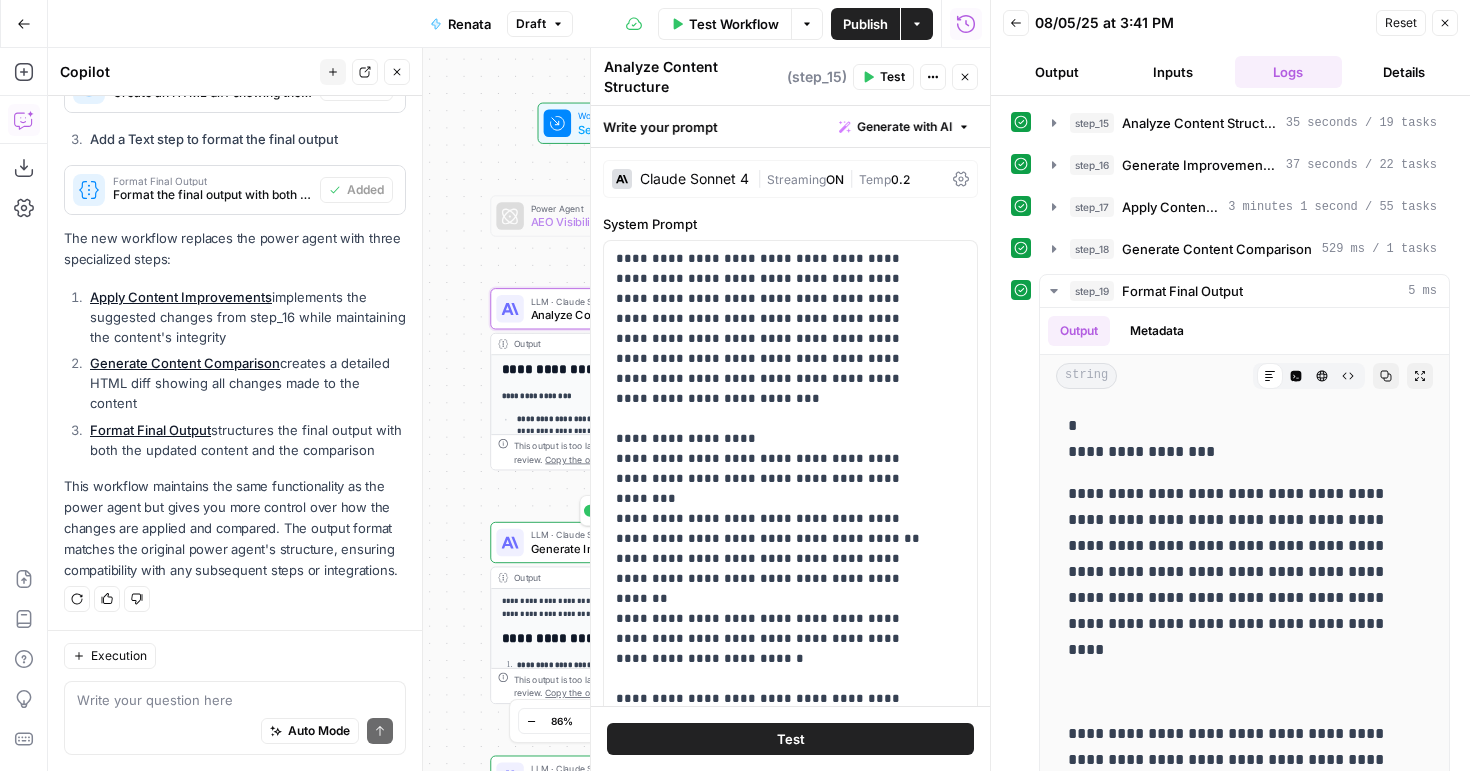click on "Generate Improvement Suggestions" at bounding box center (618, 548) 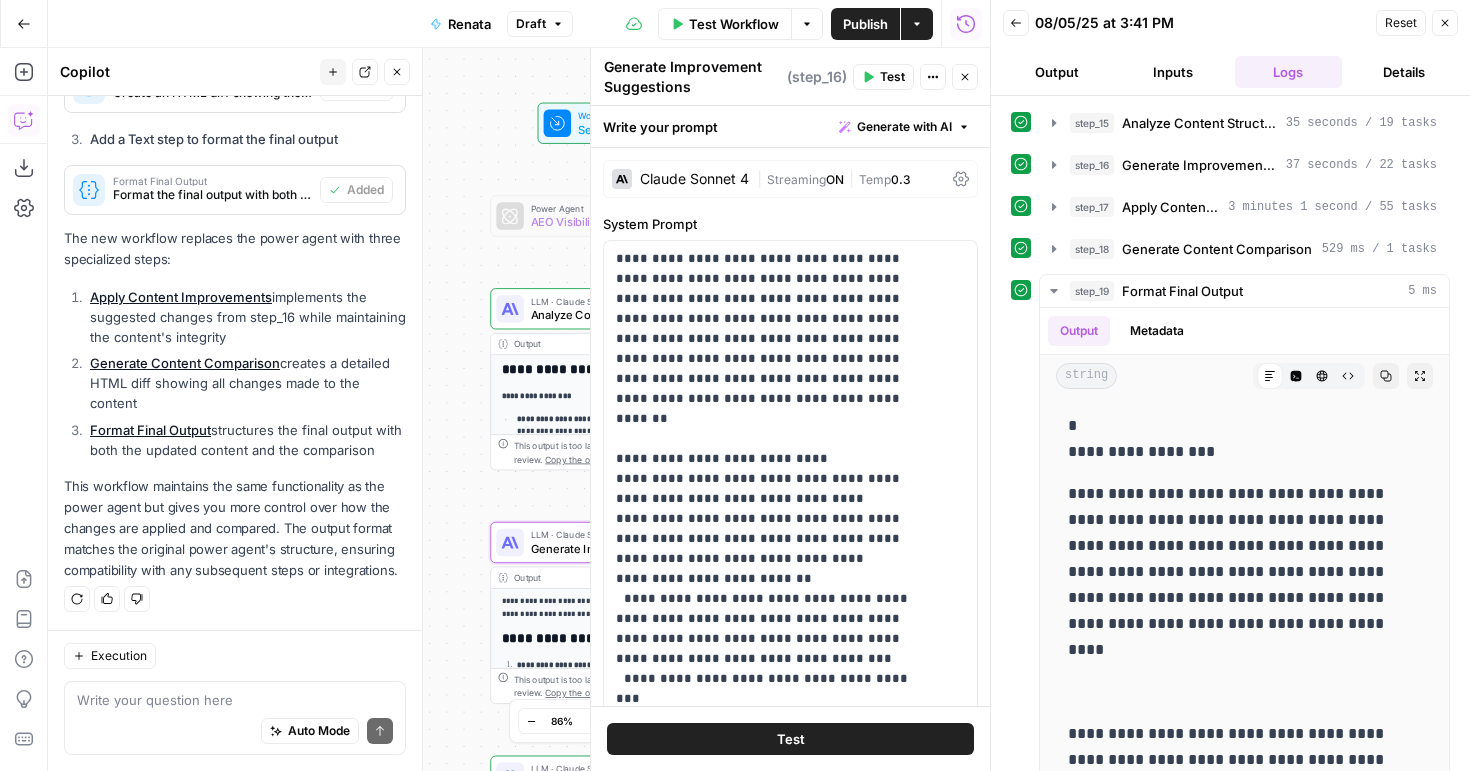 drag, startPoint x: 722, startPoint y: 87, endPoint x: 599, endPoint y: 61, distance: 125.71794 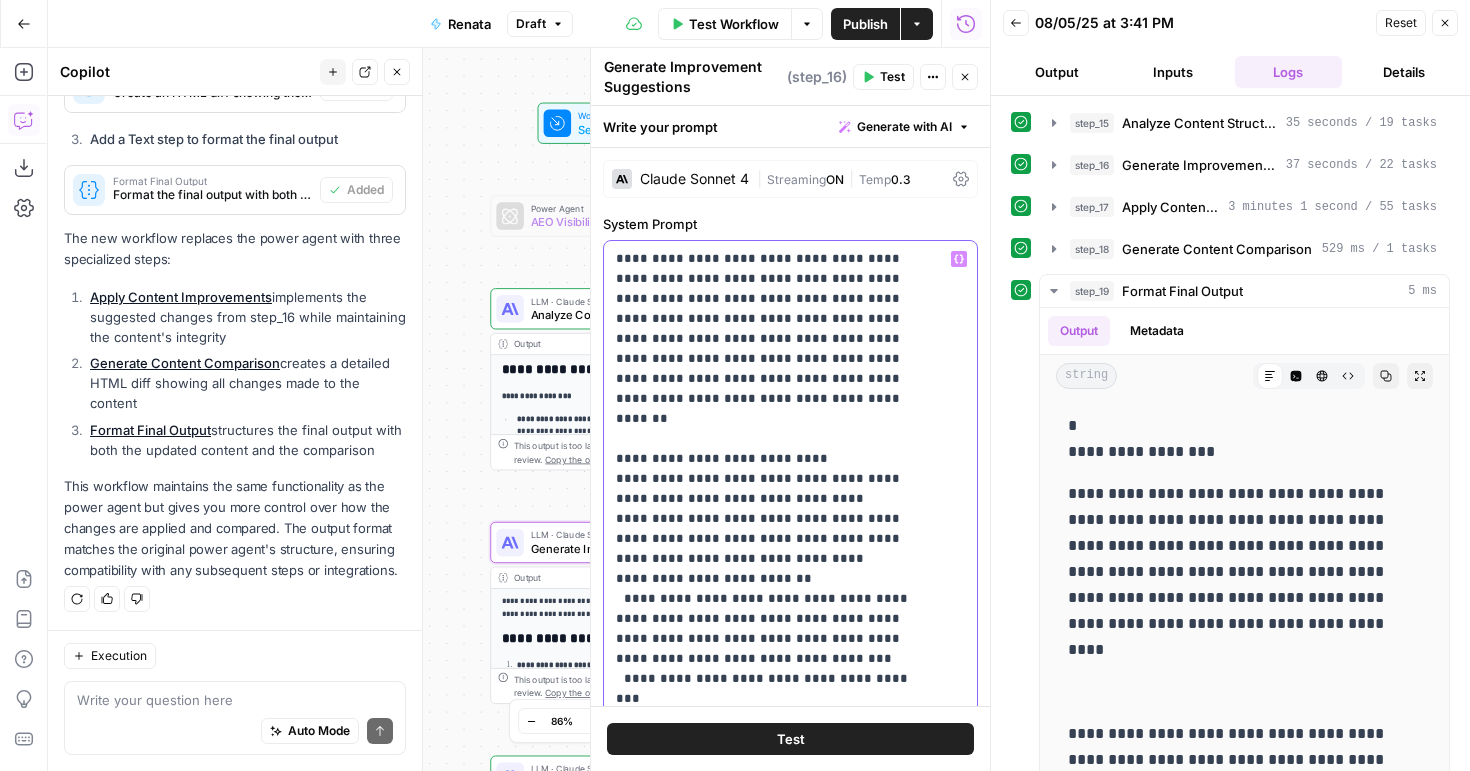 click on "**********" at bounding box center (775, 899) 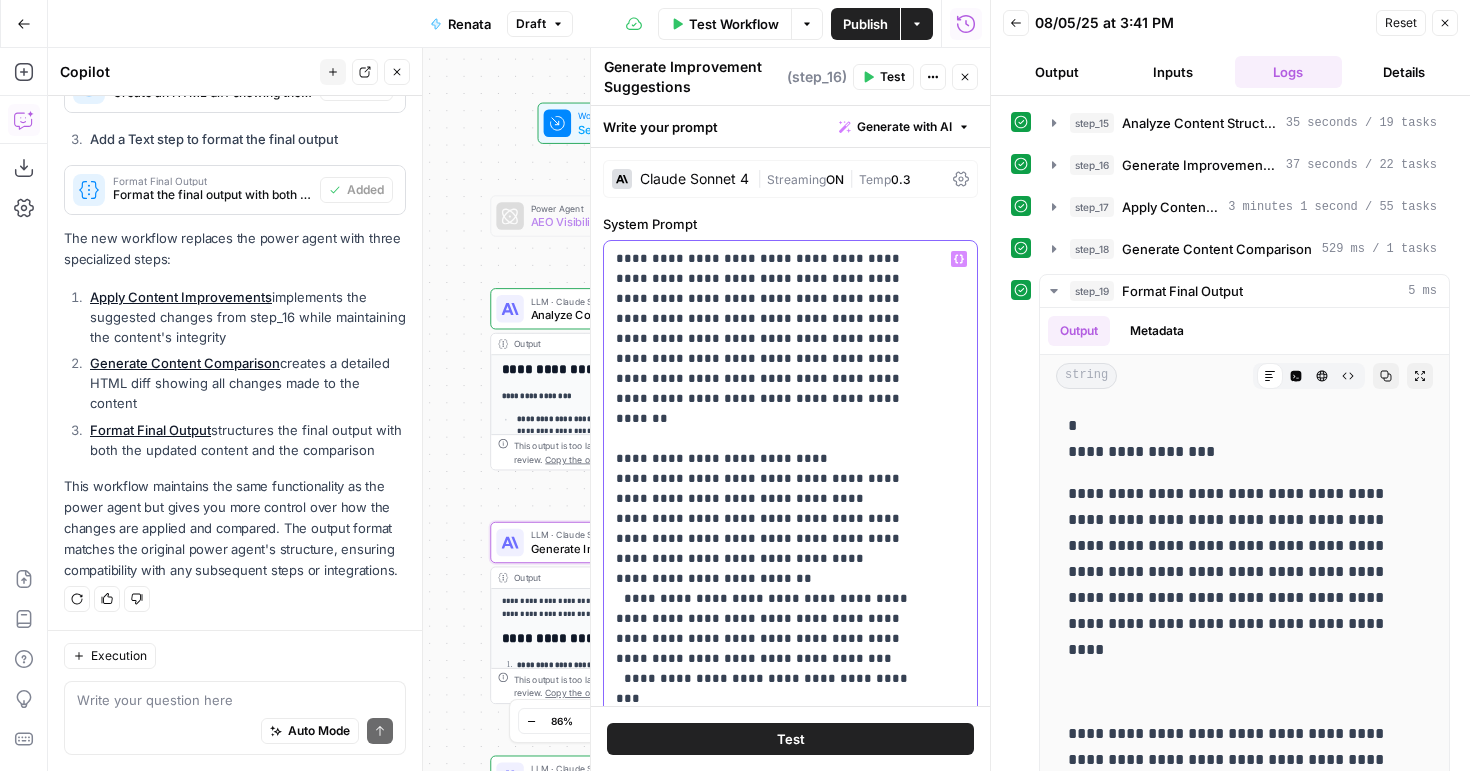 scroll, scrollTop: 501, scrollLeft: 0, axis: vertical 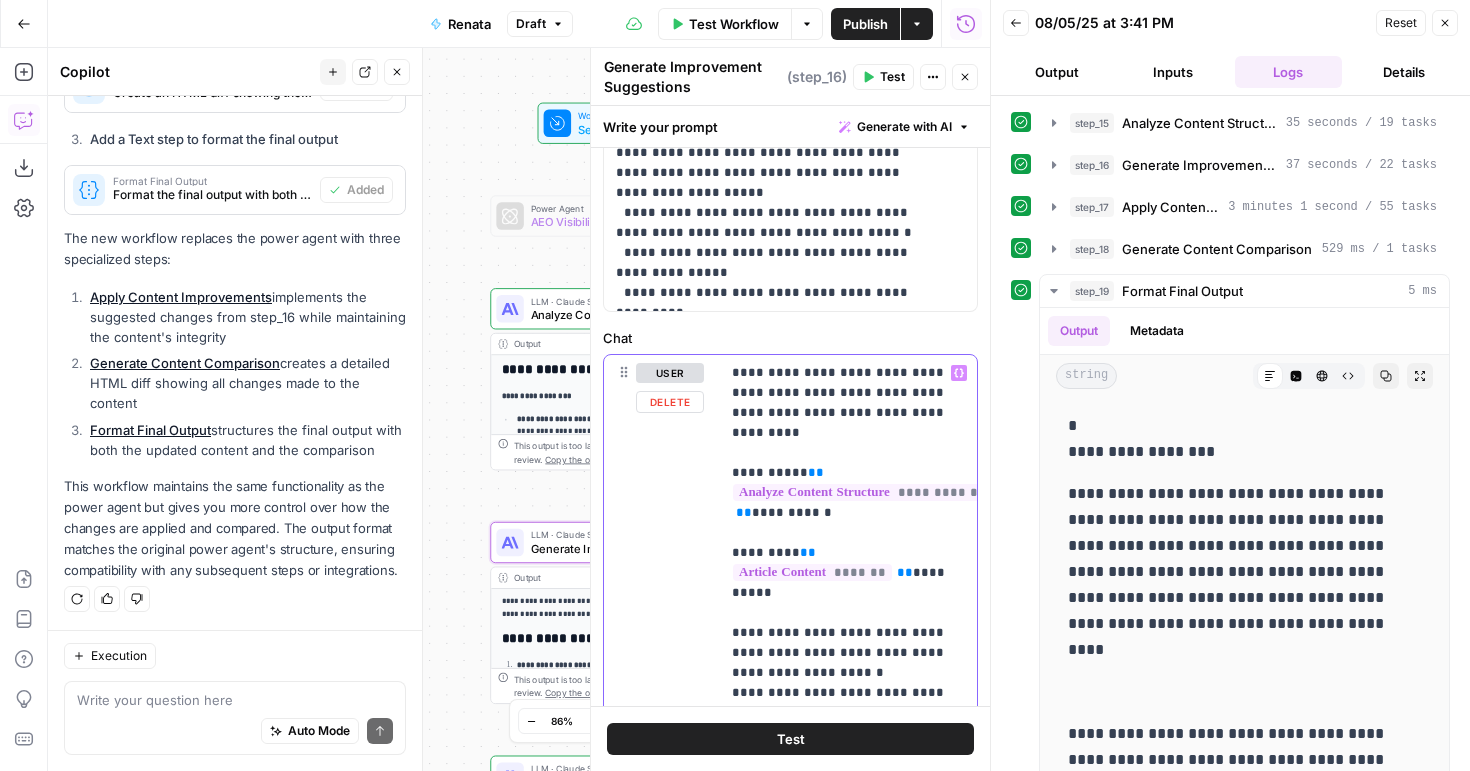 click on "**********" at bounding box center (841, 693) 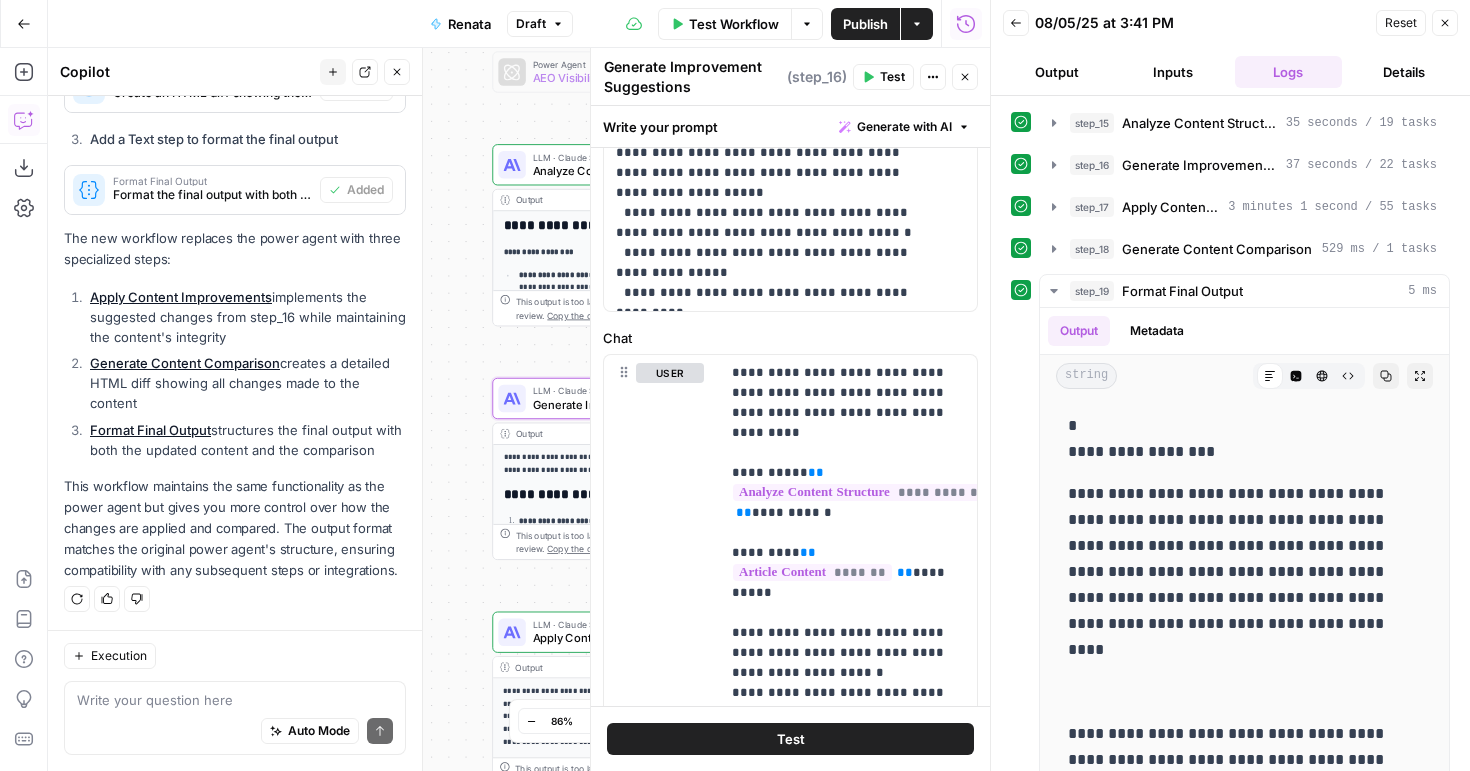 drag, startPoint x: 461, startPoint y: 459, endPoint x: 470, endPoint y: 286, distance: 173.23395 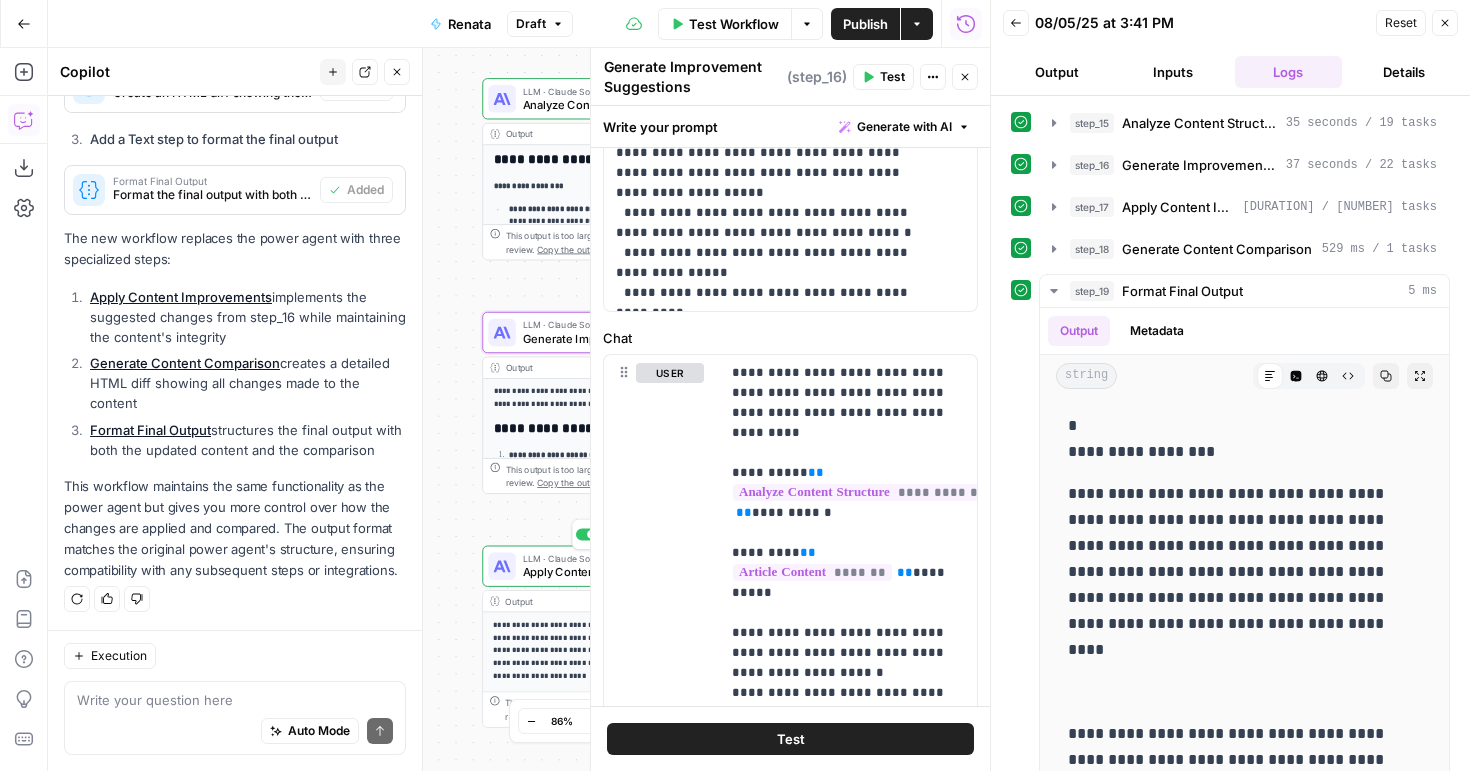 click on "LLM · Claude Sonnet 4 Apply Content Improvements Step 17 Copy step Delete step Add Note Test" at bounding box center (614, 566) 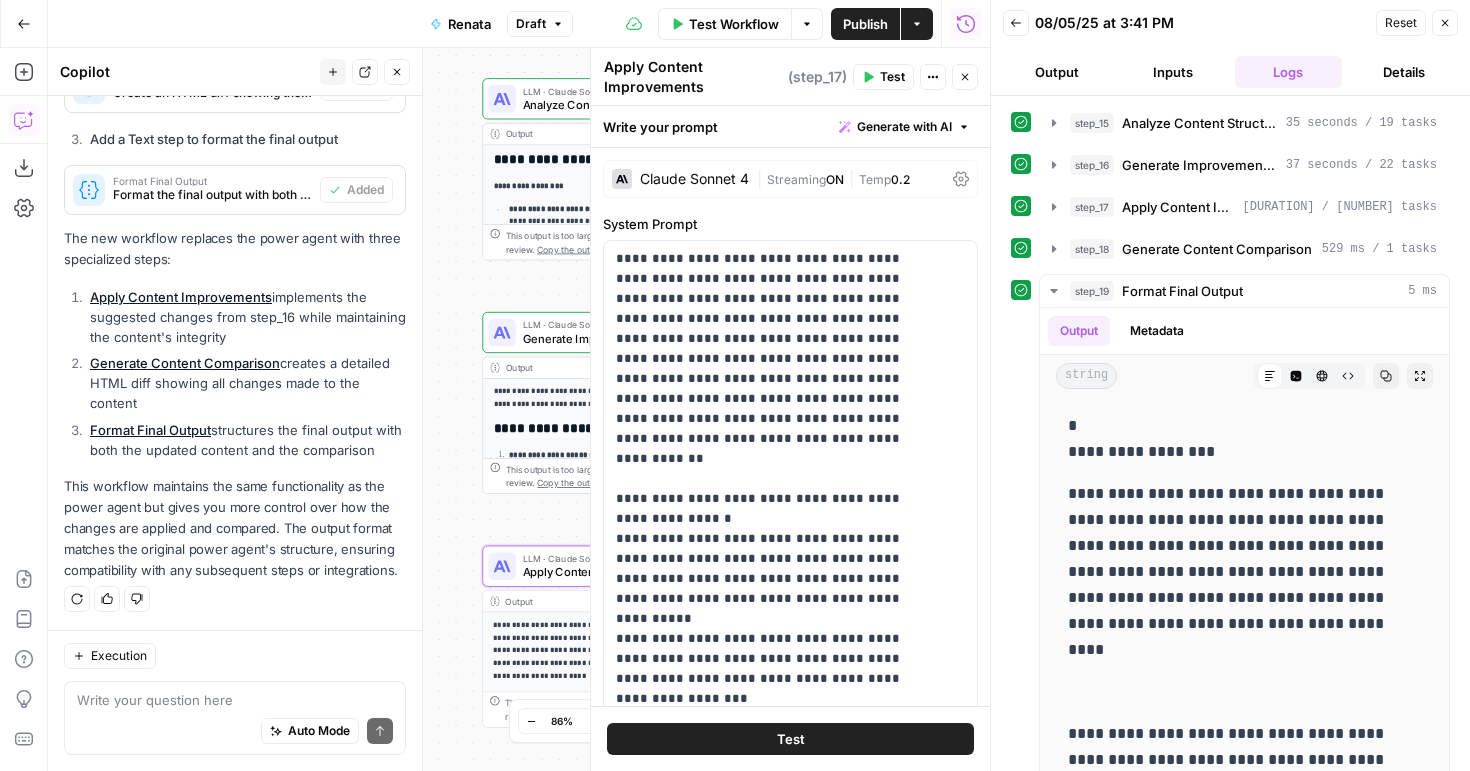 drag, startPoint x: 714, startPoint y: 90, endPoint x: 599, endPoint y: 59, distance: 119.104996 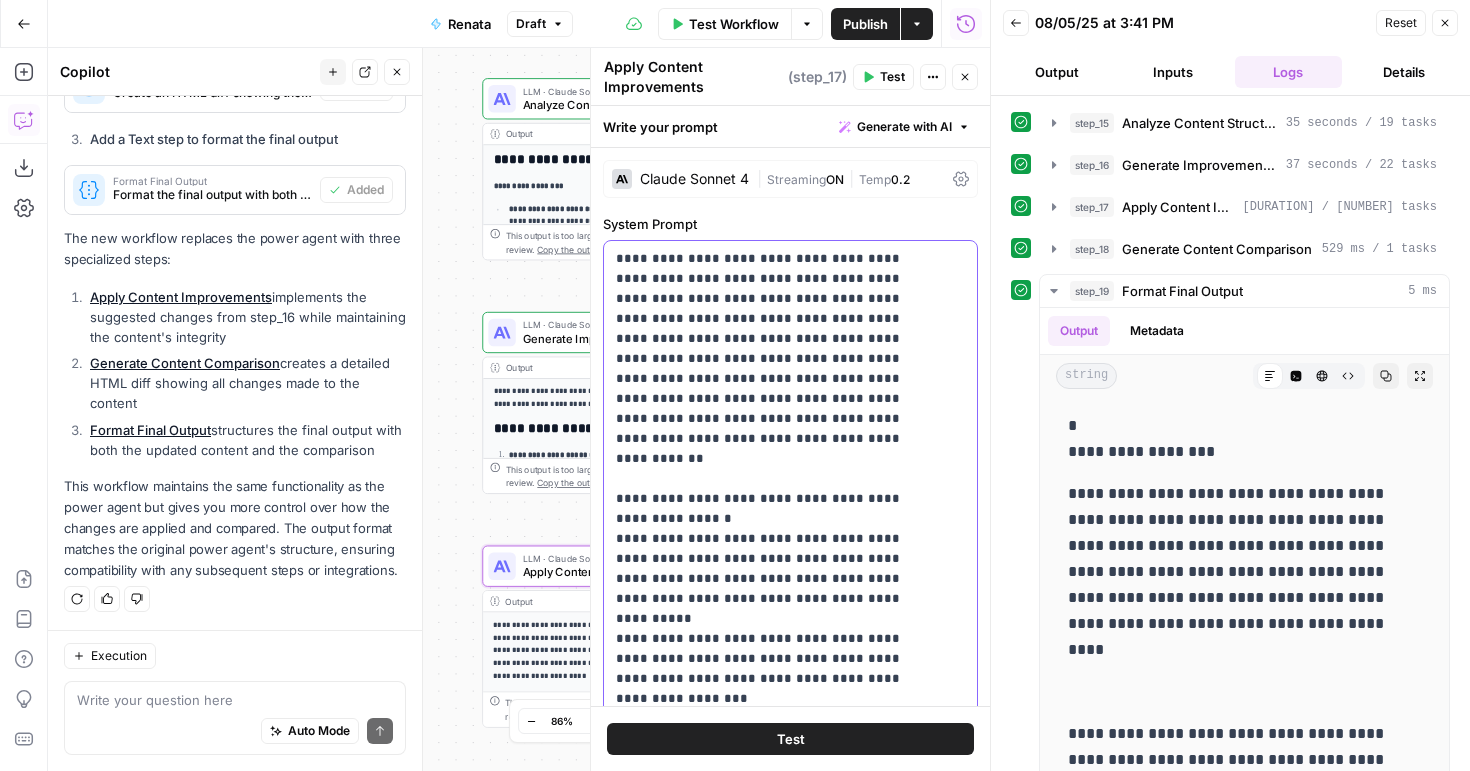 click on "**********" at bounding box center [775, 859] 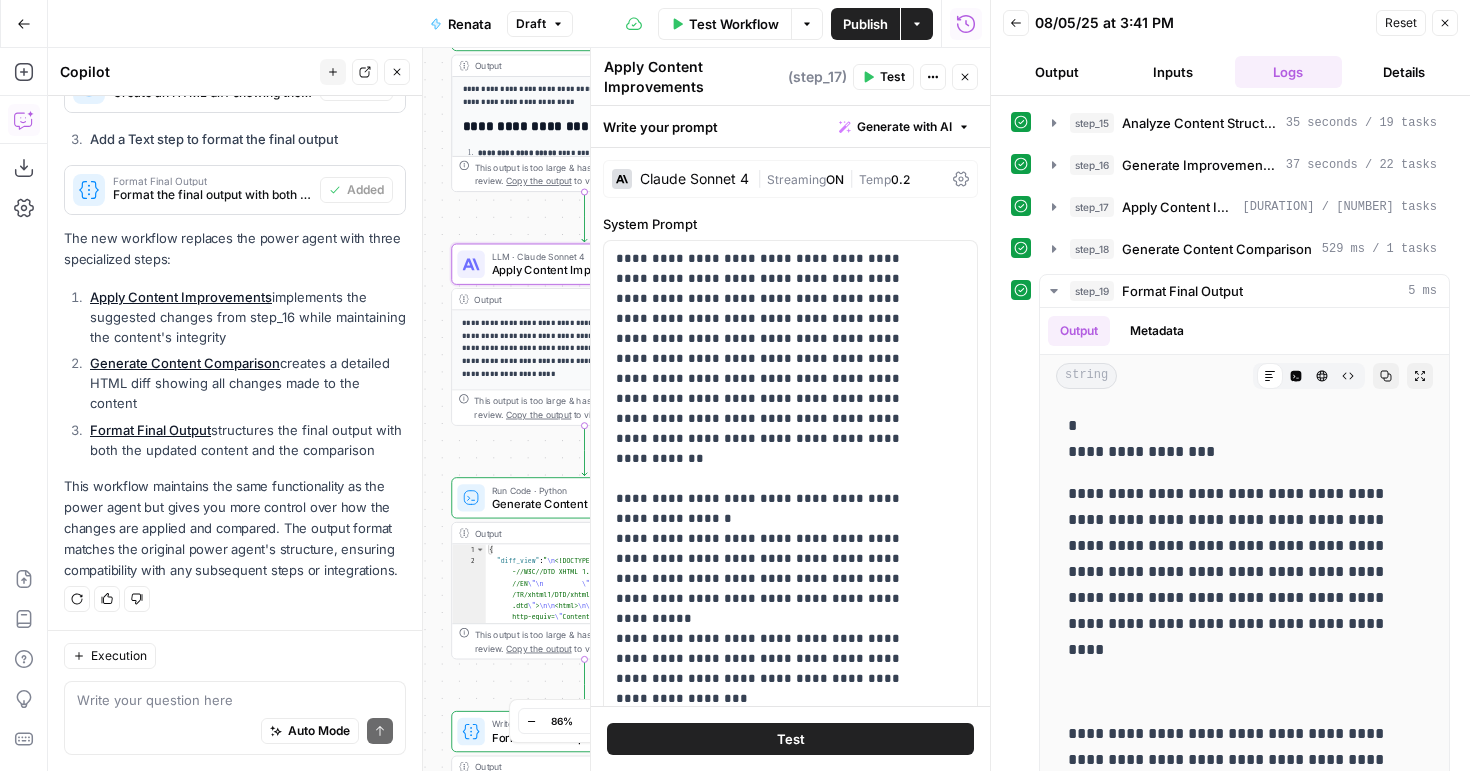 drag, startPoint x: 463, startPoint y: 457, endPoint x: 448, endPoint y: 188, distance: 269.41788 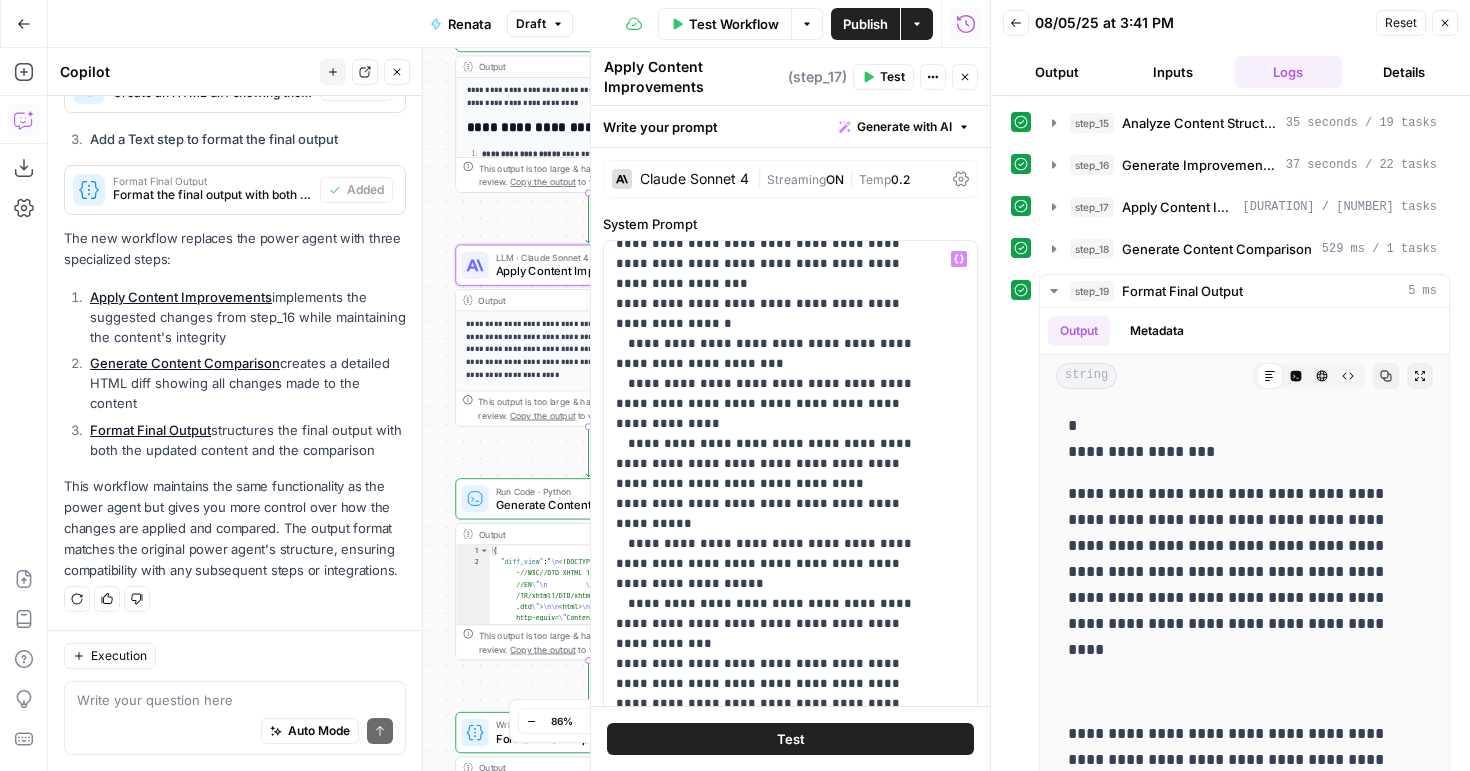 scroll, scrollTop: 421, scrollLeft: 0, axis: vertical 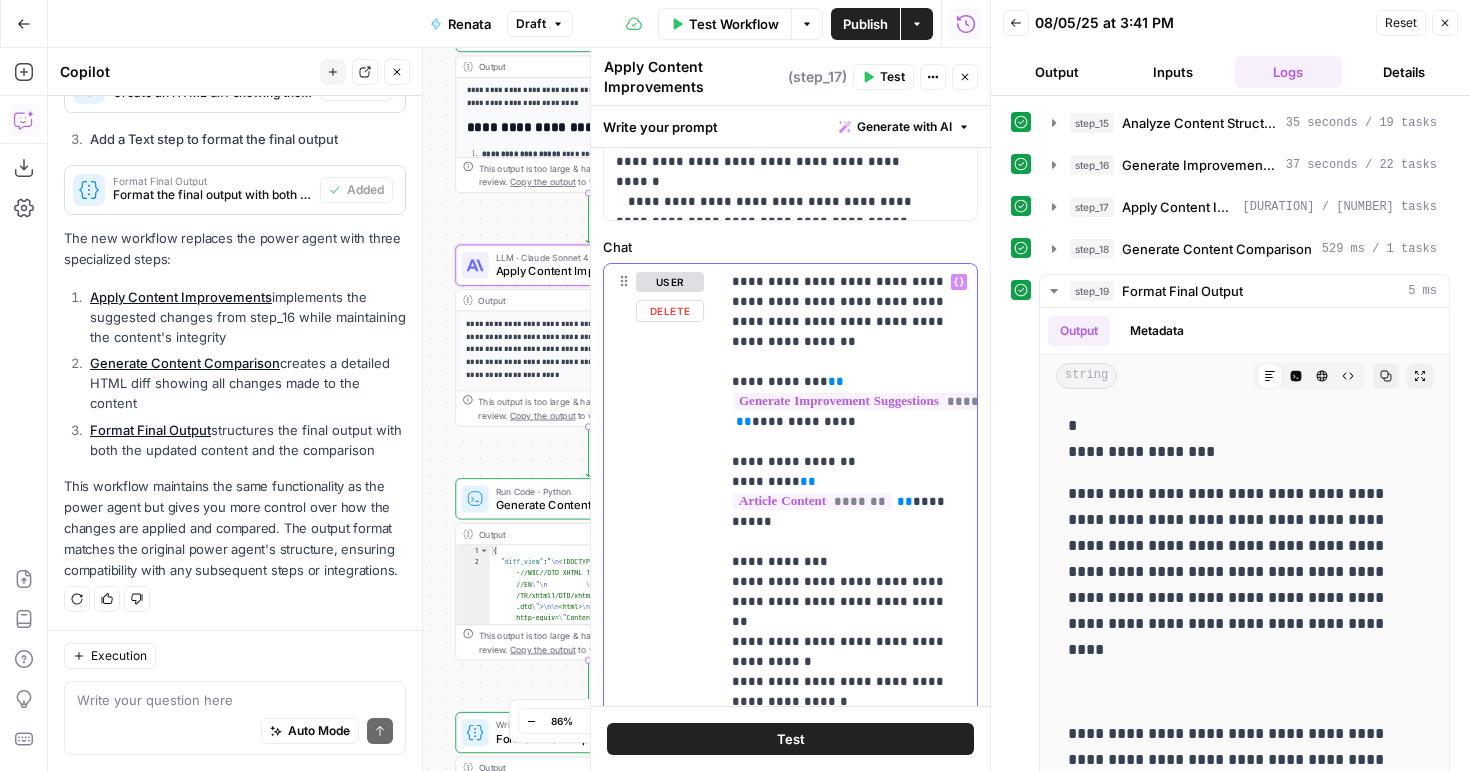 click on "**********" at bounding box center (841, 522) 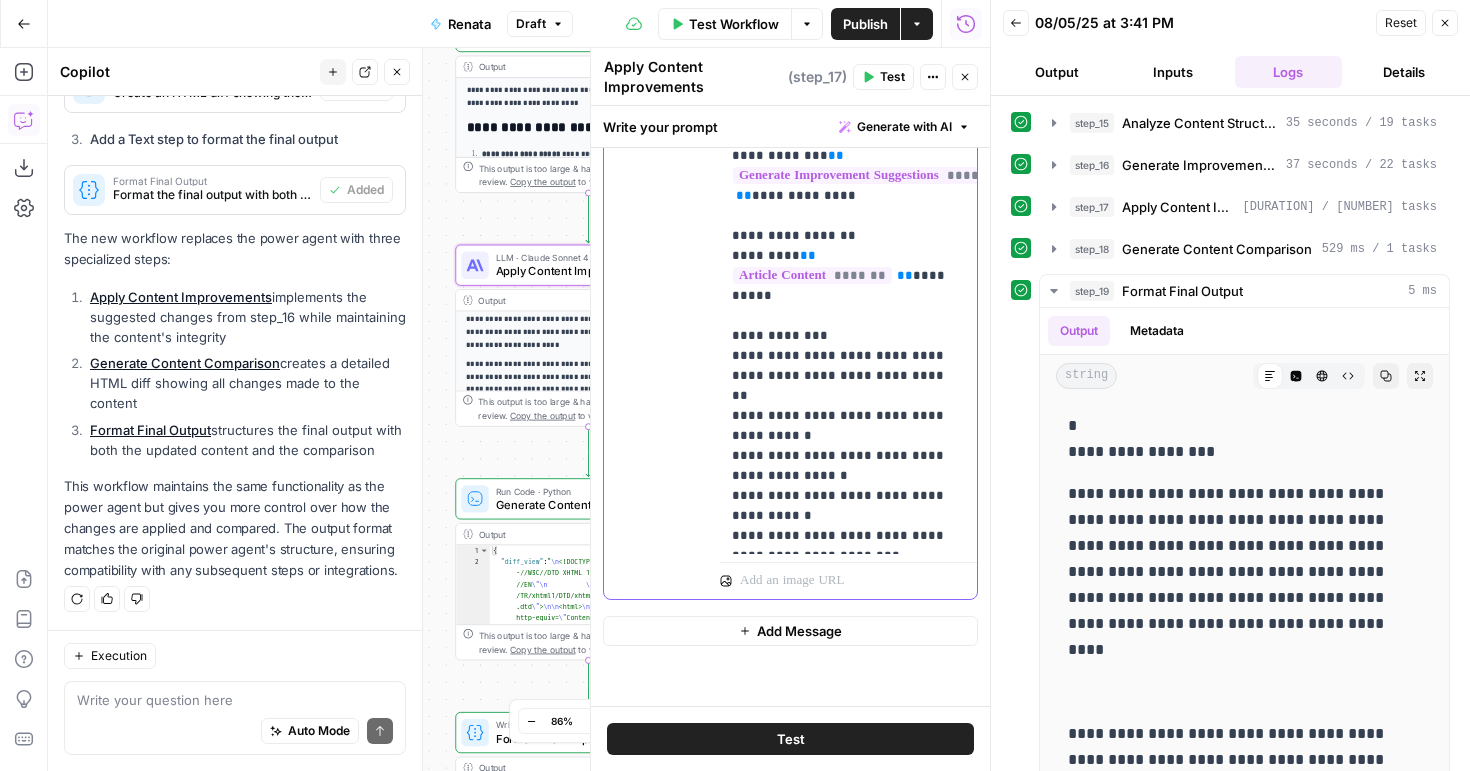 scroll, scrollTop: 65, scrollLeft: 0, axis: vertical 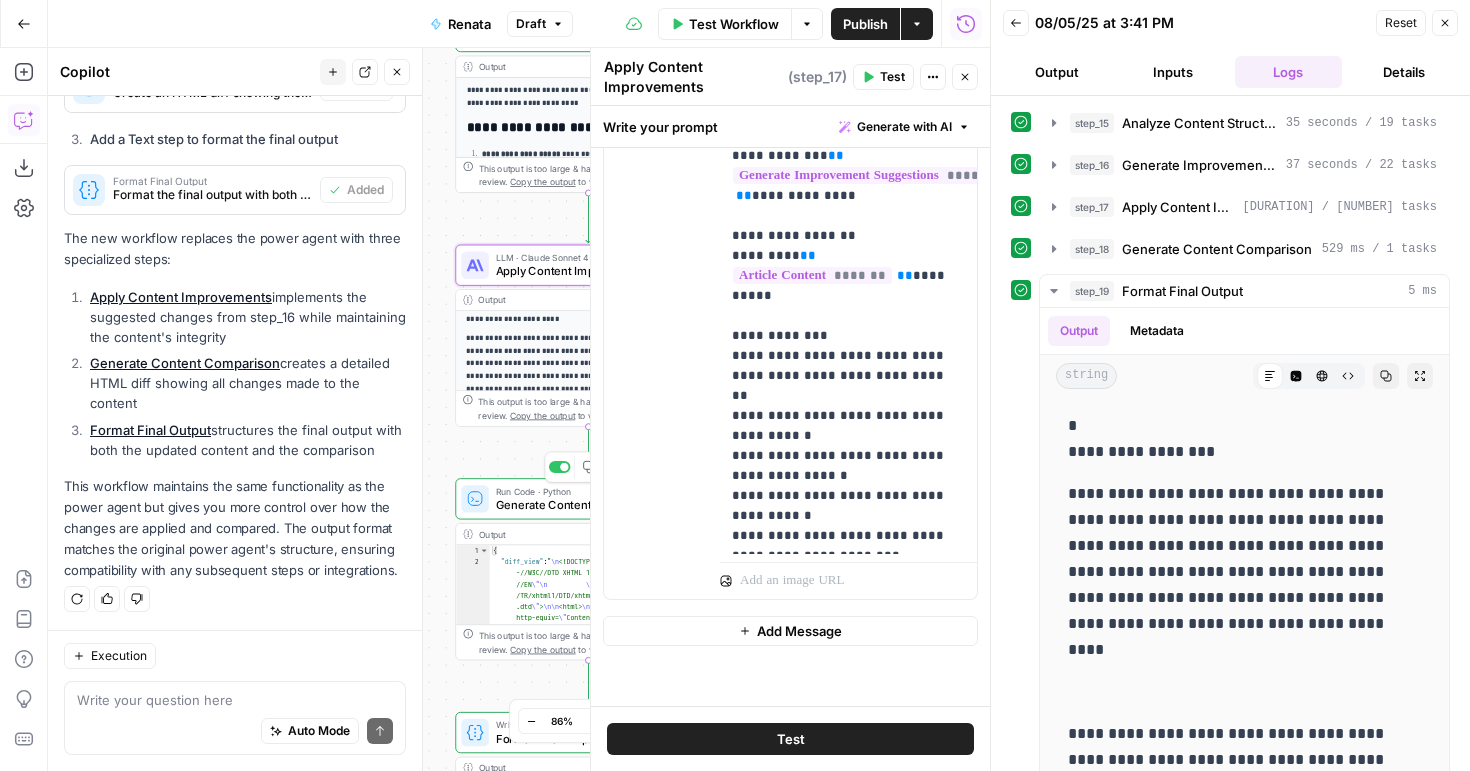 click on "Generate Content Comparison" at bounding box center [583, 504] 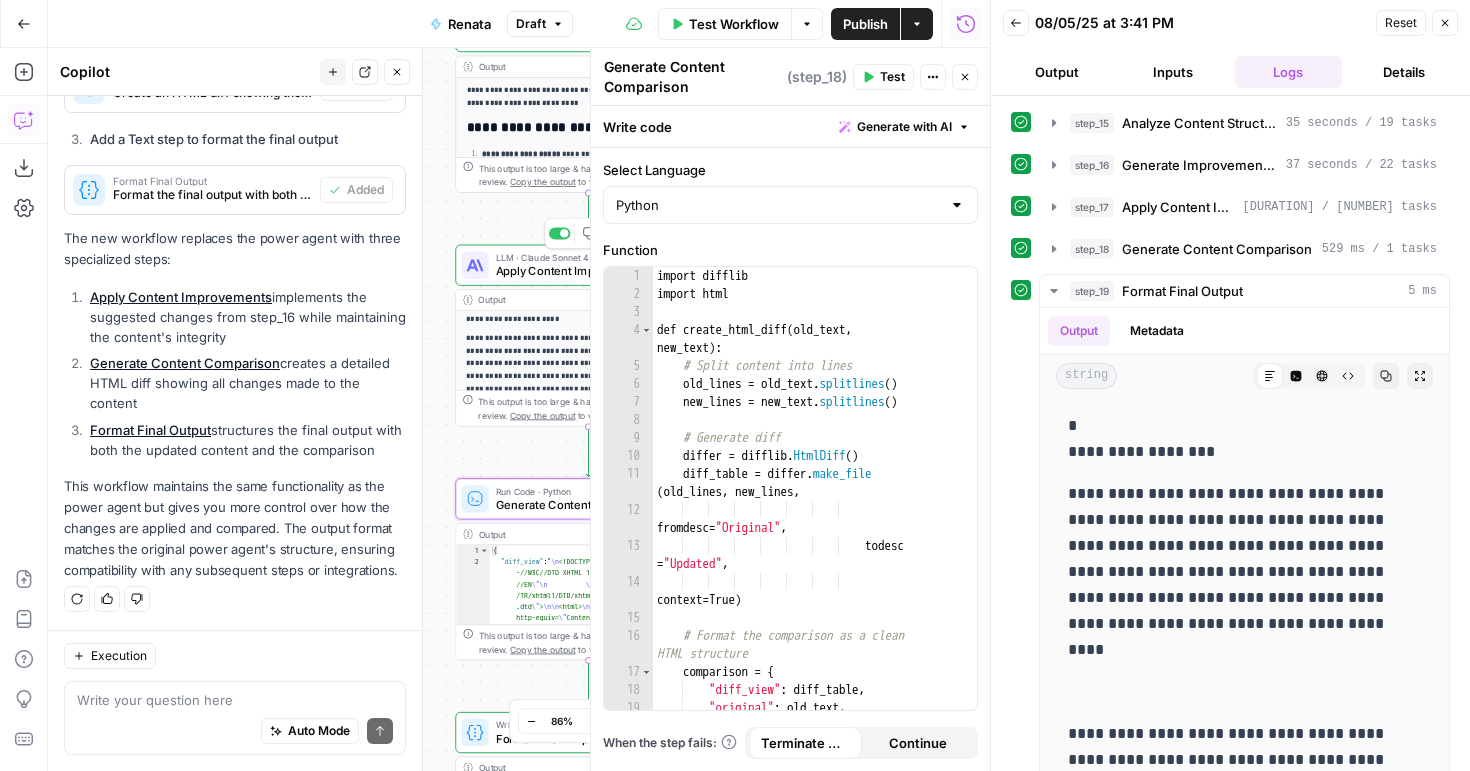 click on "Apply Content Improvements" at bounding box center (583, 271) 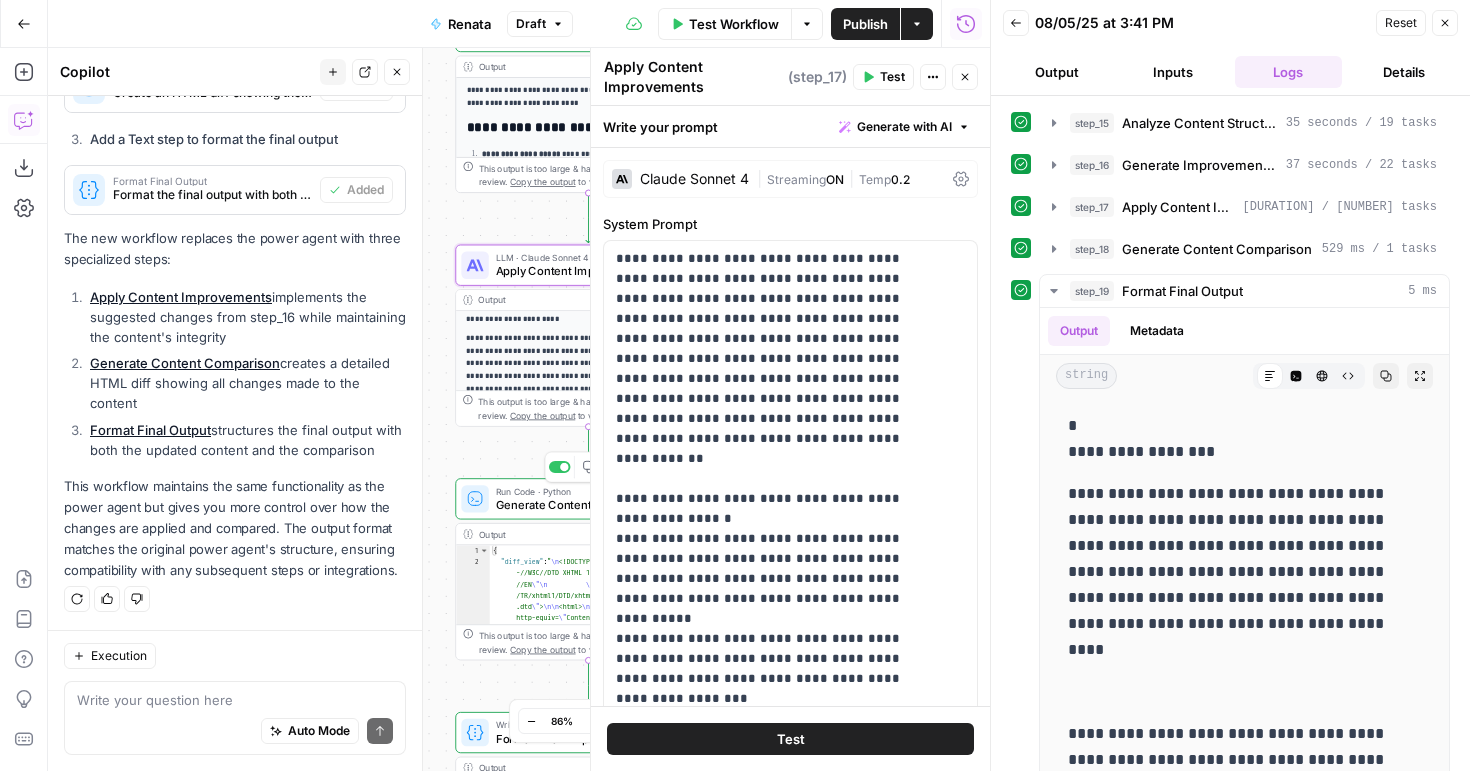 click on "Generate Content Comparison" at bounding box center (583, 504) 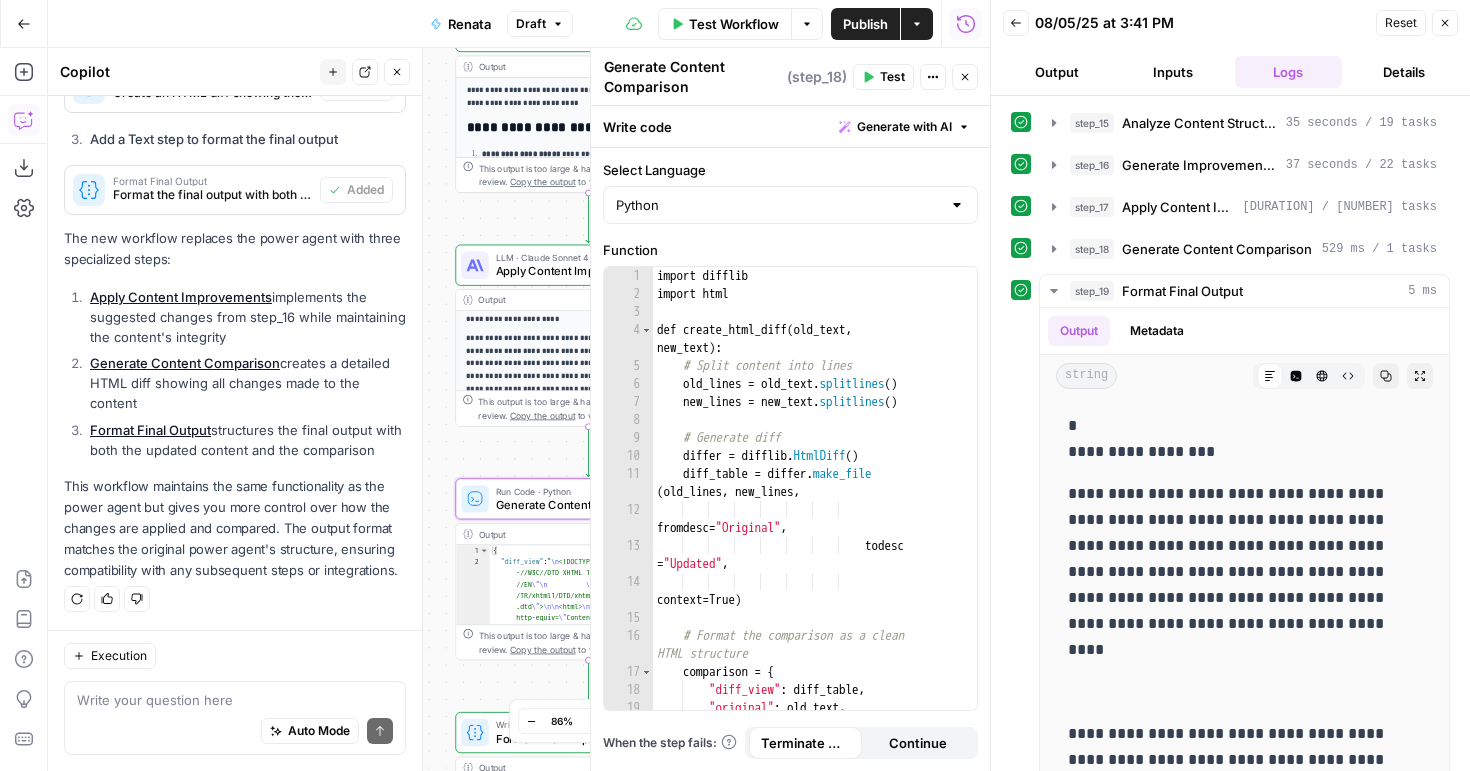 click on "import   difflib import   html def   create_html_diff ( old_text ,   new_text ) :      # Split content into lines      old_lines   =   old_text . splitlines ( )      new_lines   =   new_text . splitlines ( )           # Generate diff      differ   =   difflib . HtmlDiff ( )      diff_table   =   differ . make_file ( old_lines ,   new_lines ,                                           fromdesc = "Original" ,                                           todesc = "Updated" ,                                         context = True )           # Format the comparison as a clean  HTML structure      comparison   =   {           "diff_view" :   diff_table ,           "original" :   old_text ,           "updated" :   new_text" at bounding box center (807, 506) 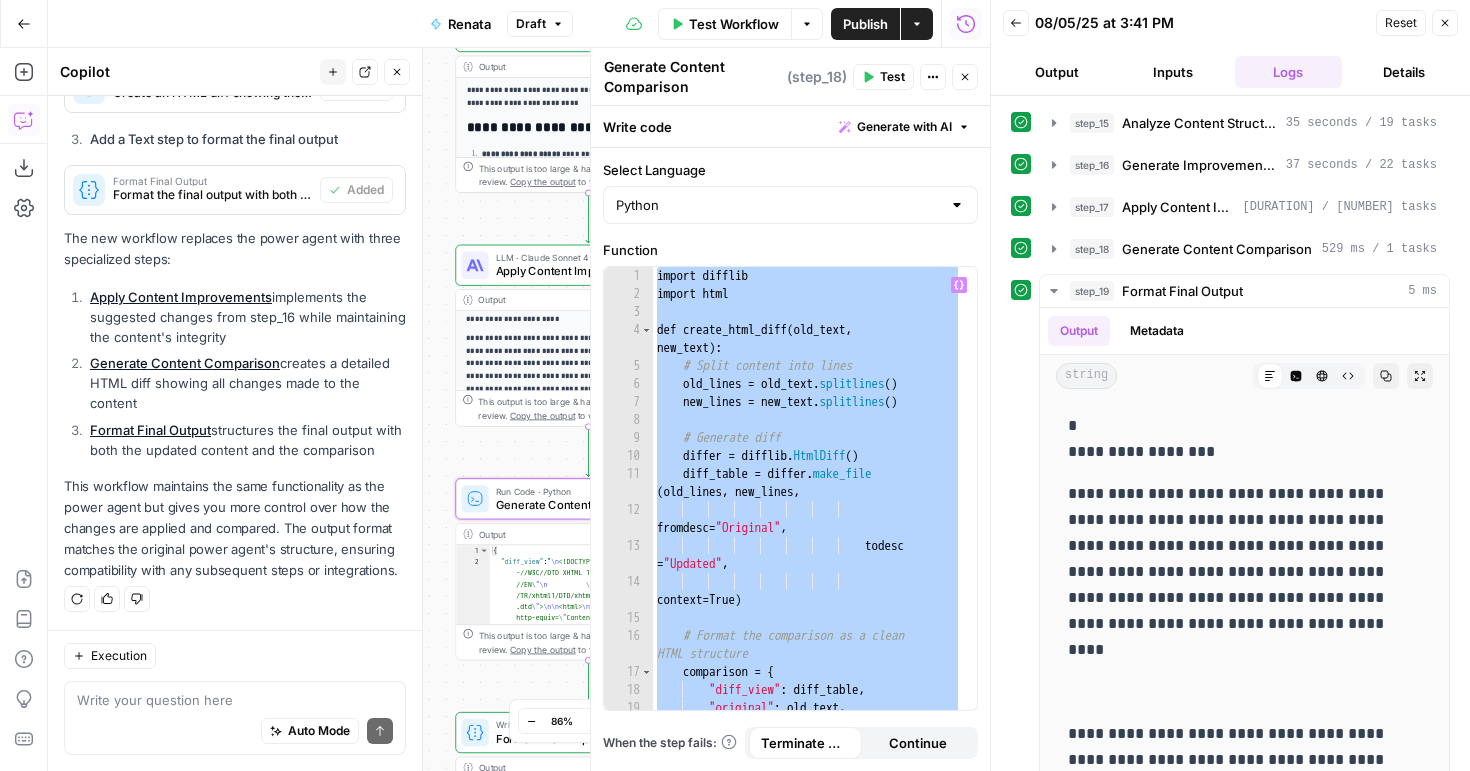 drag, startPoint x: 704, startPoint y: 80, endPoint x: 591, endPoint y: 66, distance: 113.86395 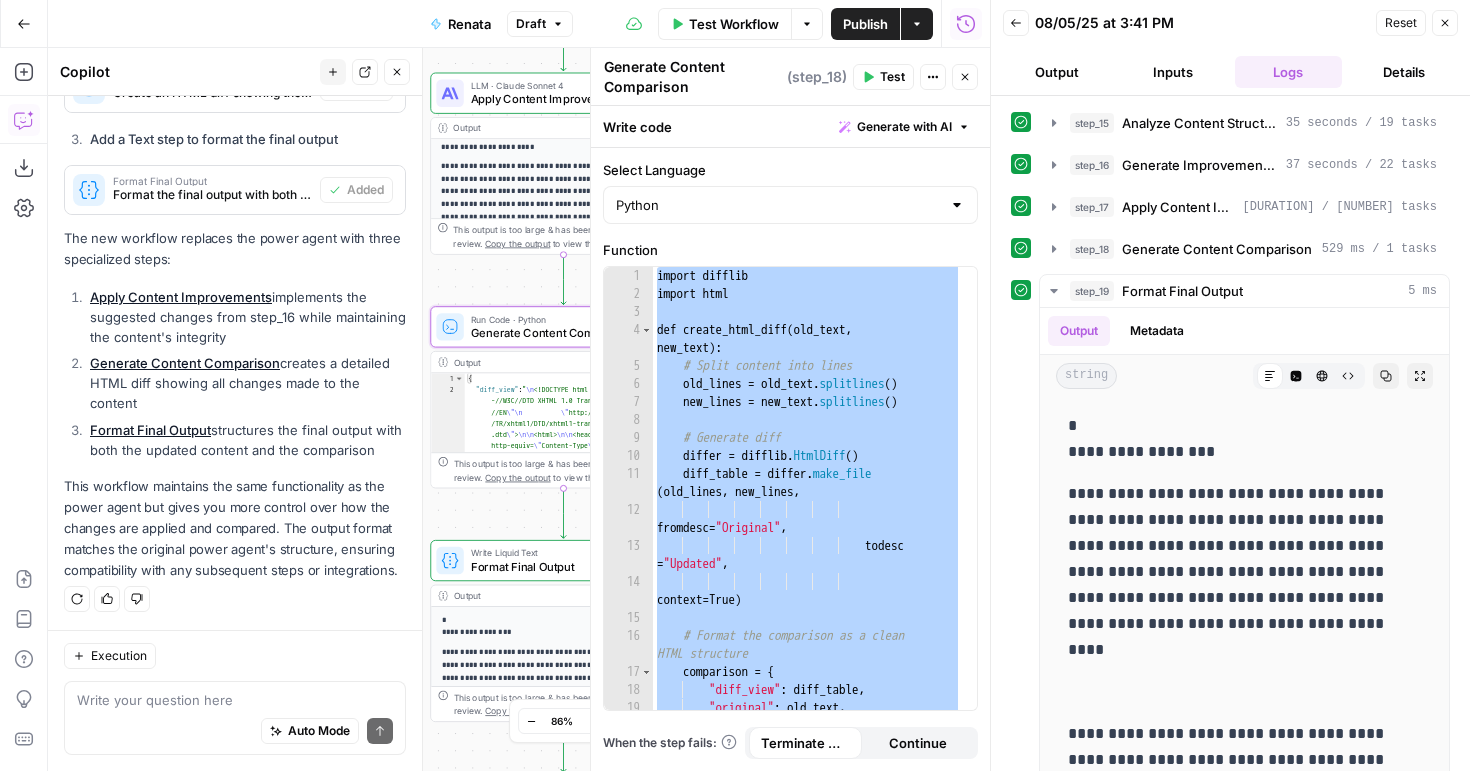 drag, startPoint x: 488, startPoint y: 440, endPoint x: 473, endPoint y: 286, distance: 154.72879 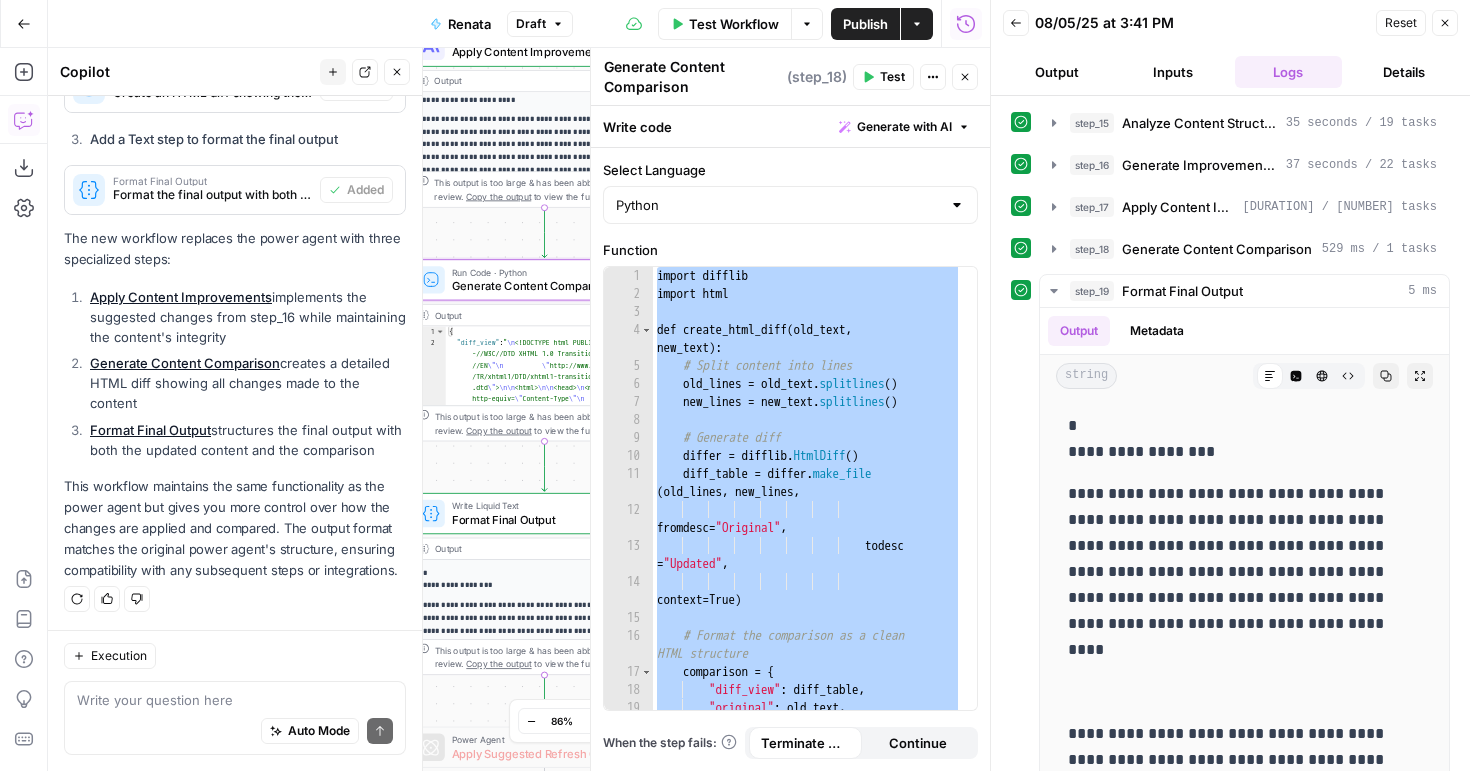 drag, startPoint x: 490, startPoint y: 514, endPoint x: 479, endPoint y: 477, distance: 38.600517 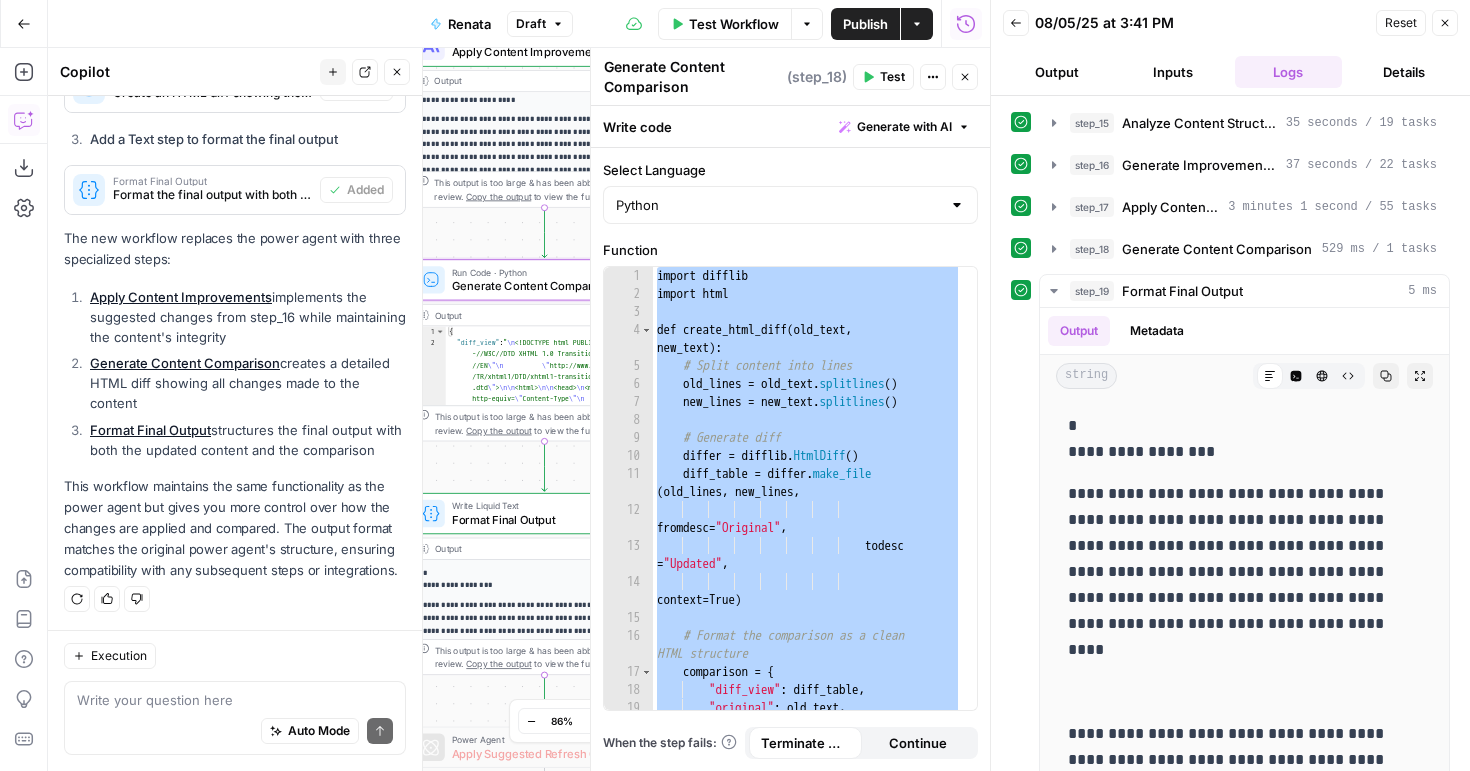 click on "**********" at bounding box center [519, 409] 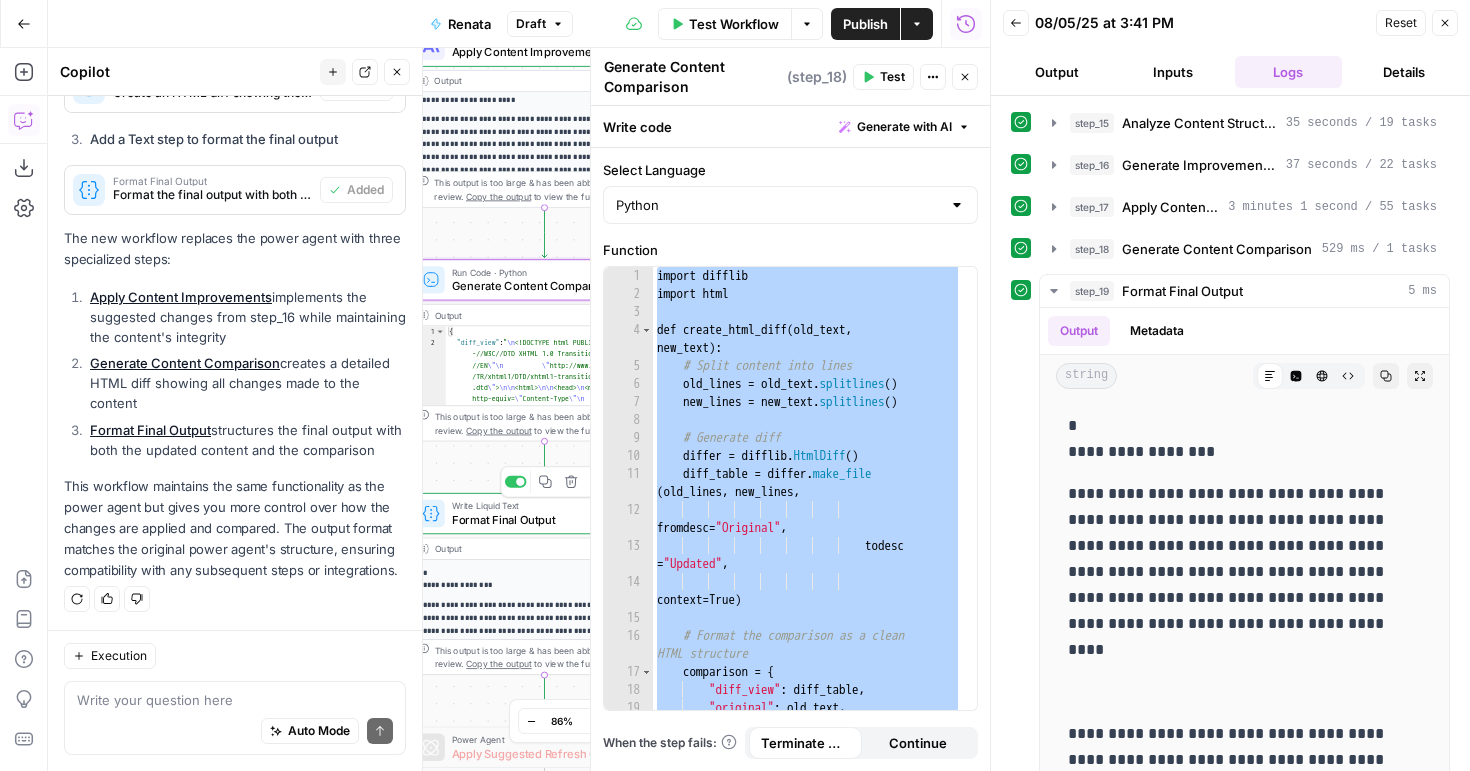 click on "Format Final Output" at bounding box center (539, 519) 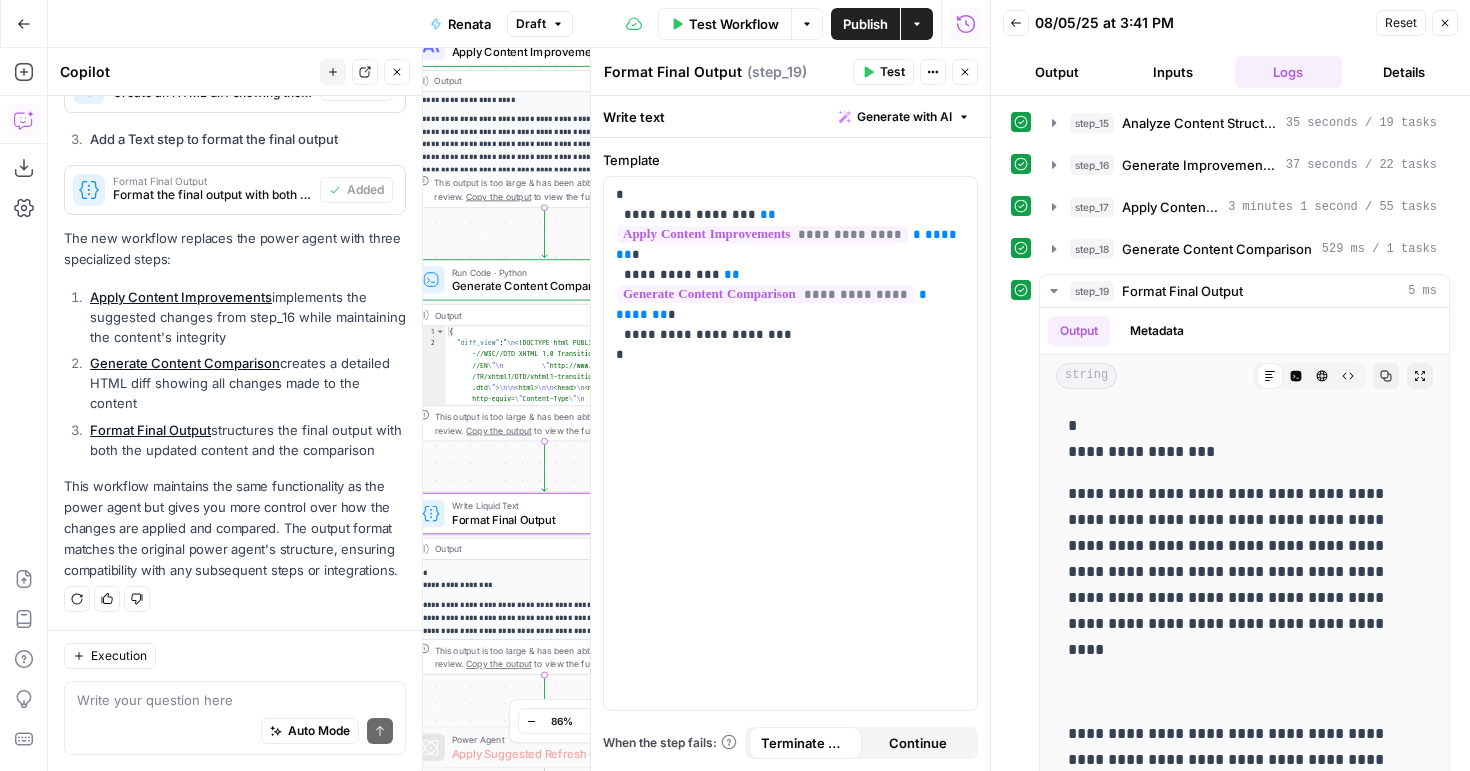 drag, startPoint x: 737, startPoint y: 71, endPoint x: 558, endPoint y: 70, distance: 179.00279 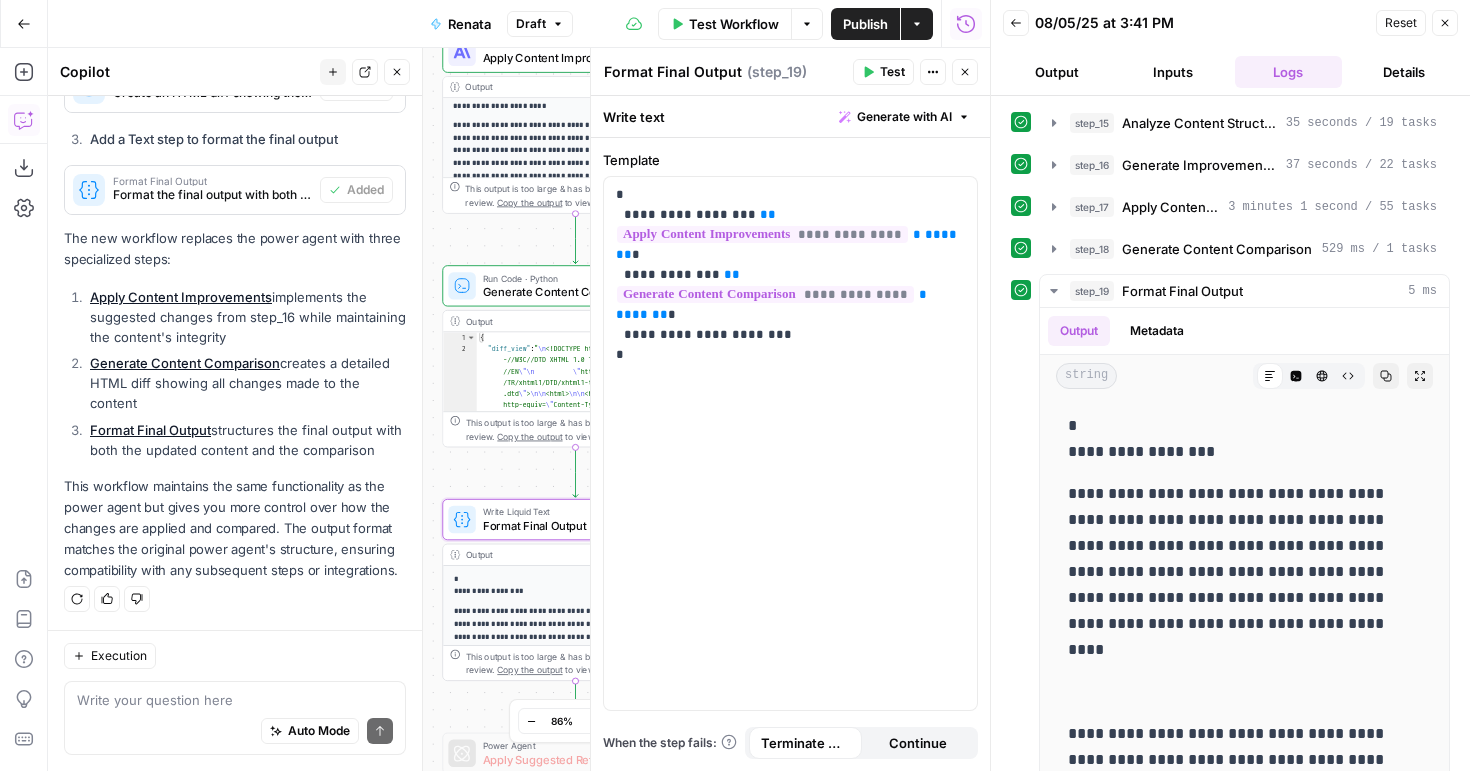 drag, startPoint x: 495, startPoint y: 471, endPoint x: 507, endPoint y: 481, distance: 15.6205 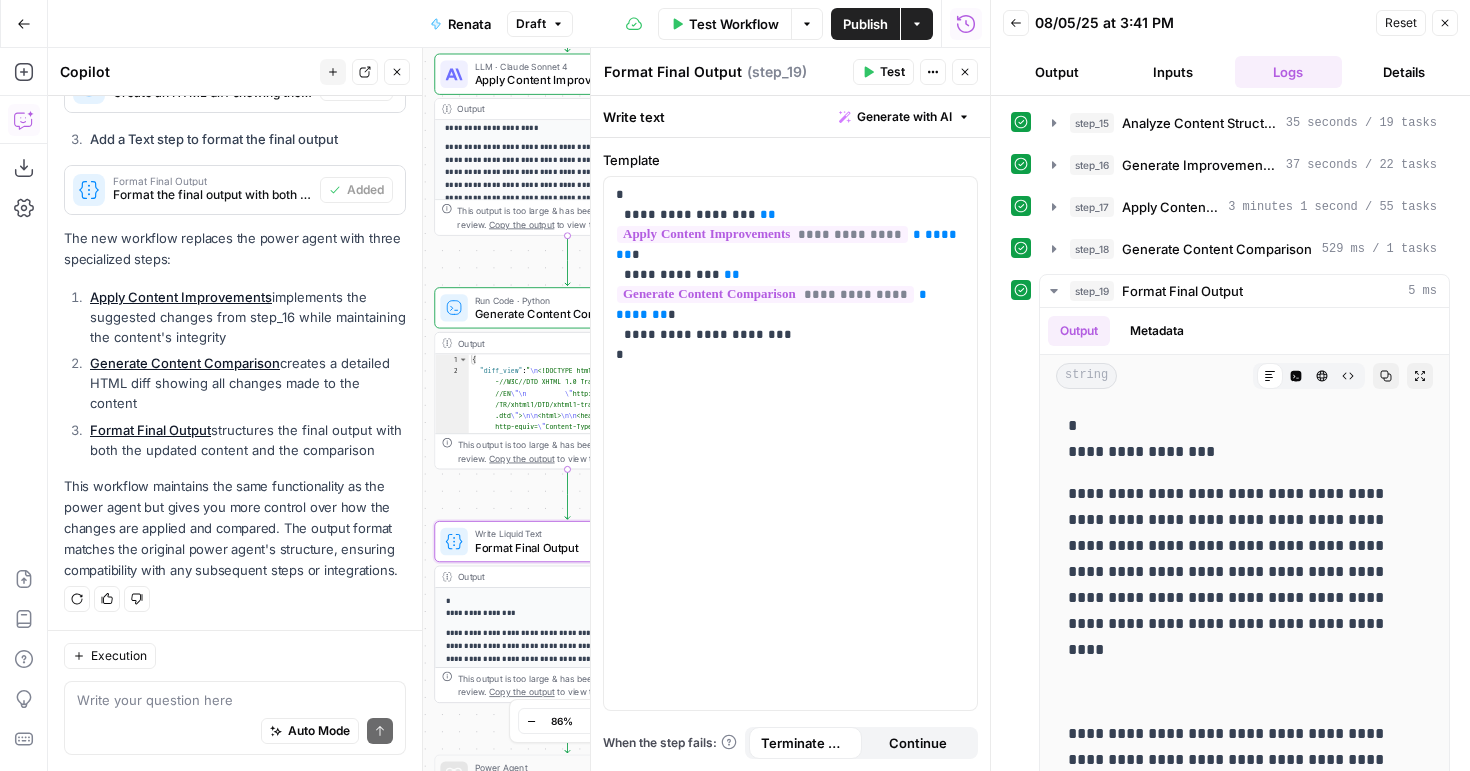 drag, startPoint x: 509, startPoint y: 233, endPoint x: 498, endPoint y: 249, distance: 19.416489 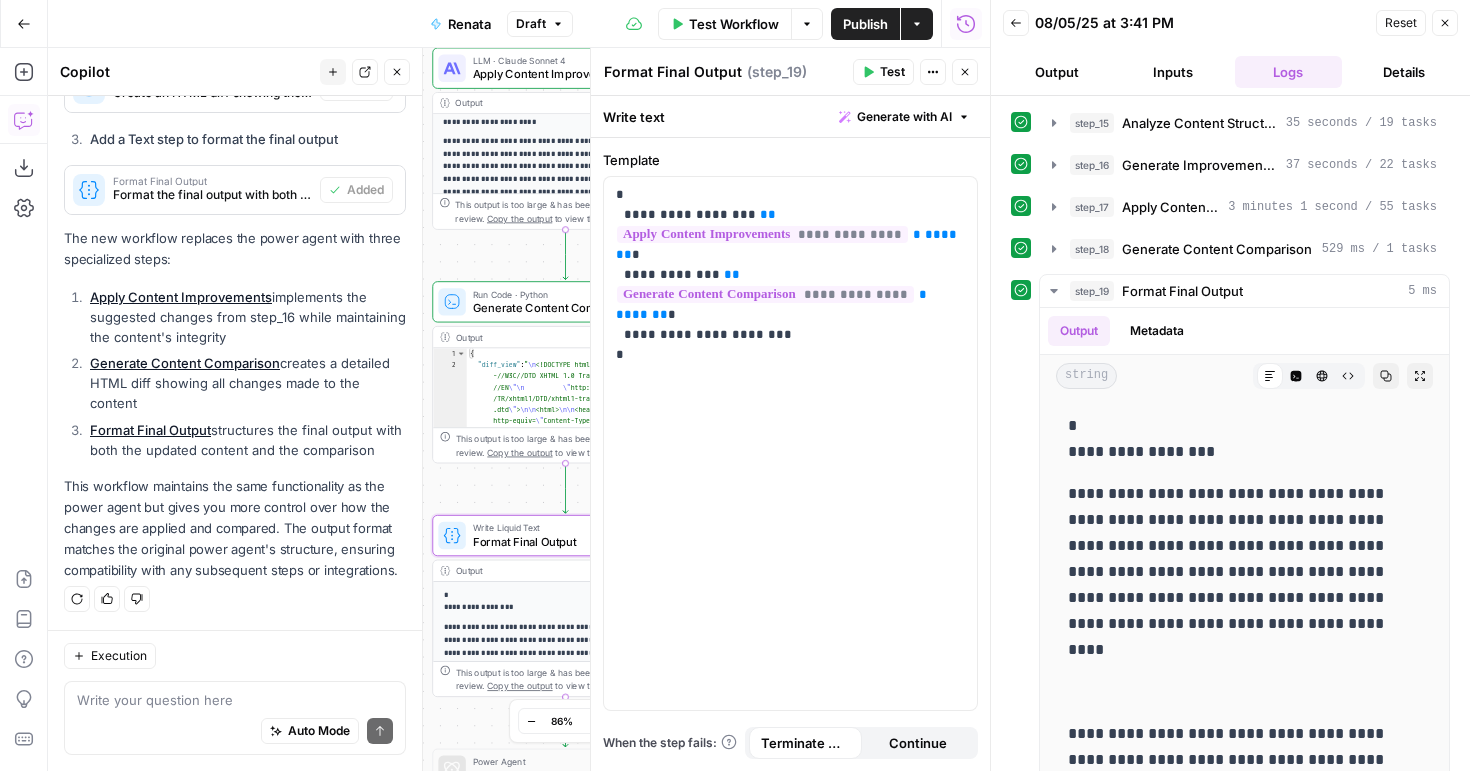 drag, startPoint x: 740, startPoint y: 71, endPoint x: 557, endPoint y: 72, distance: 183.00273 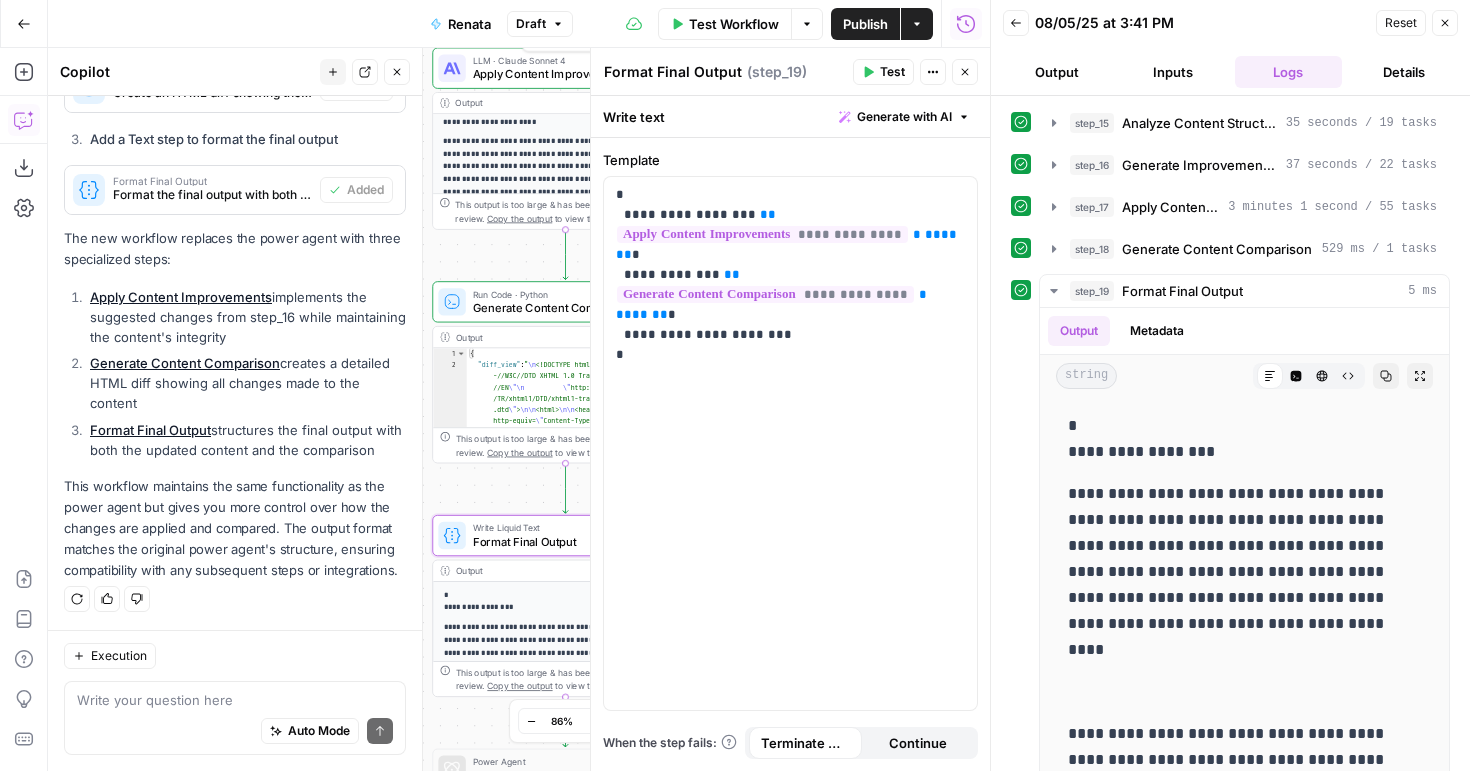 click on "Format Final Output" at bounding box center (673, 72) 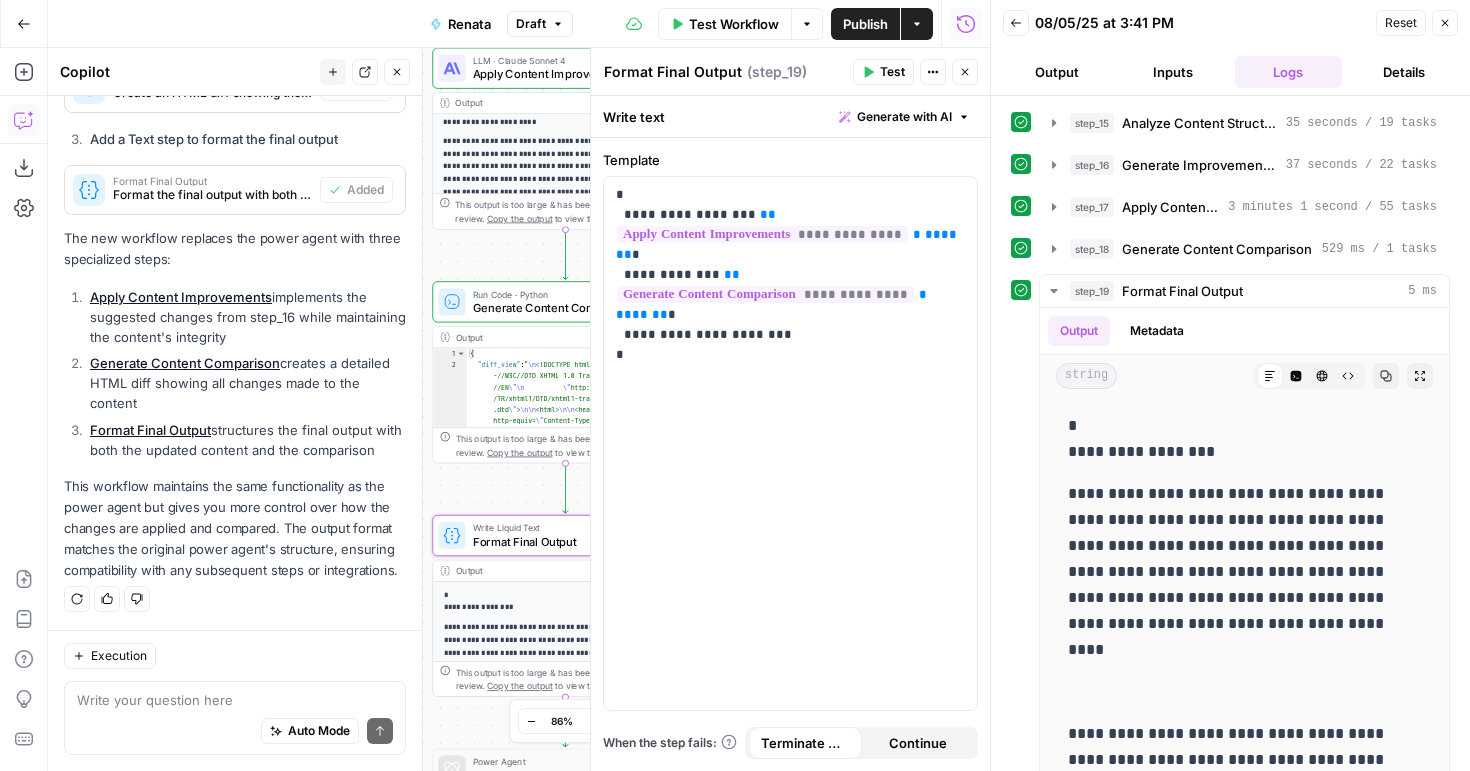 drag, startPoint x: 736, startPoint y: 71, endPoint x: 606, endPoint y: 68, distance: 130.0346 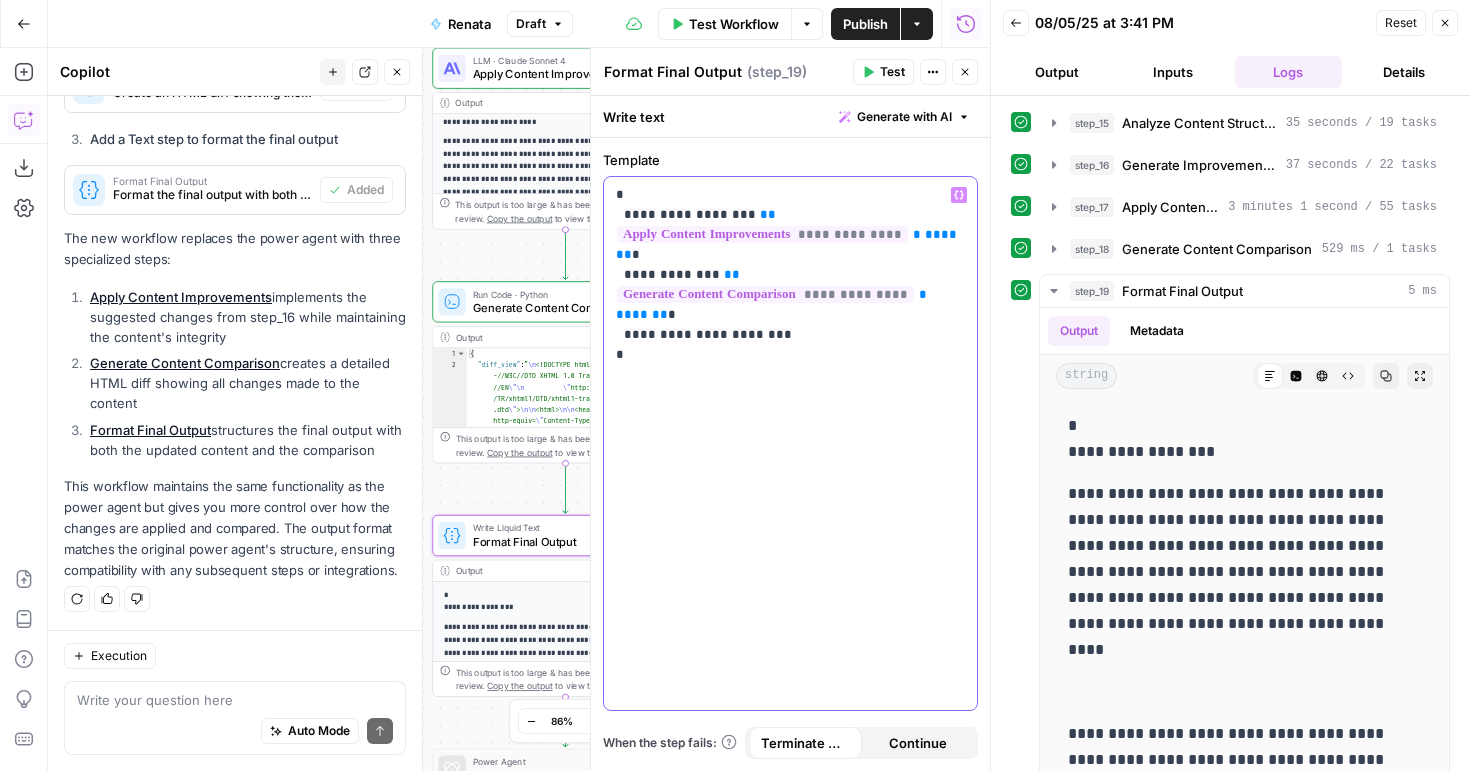 click on "**********" at bounding box center [790, 275] 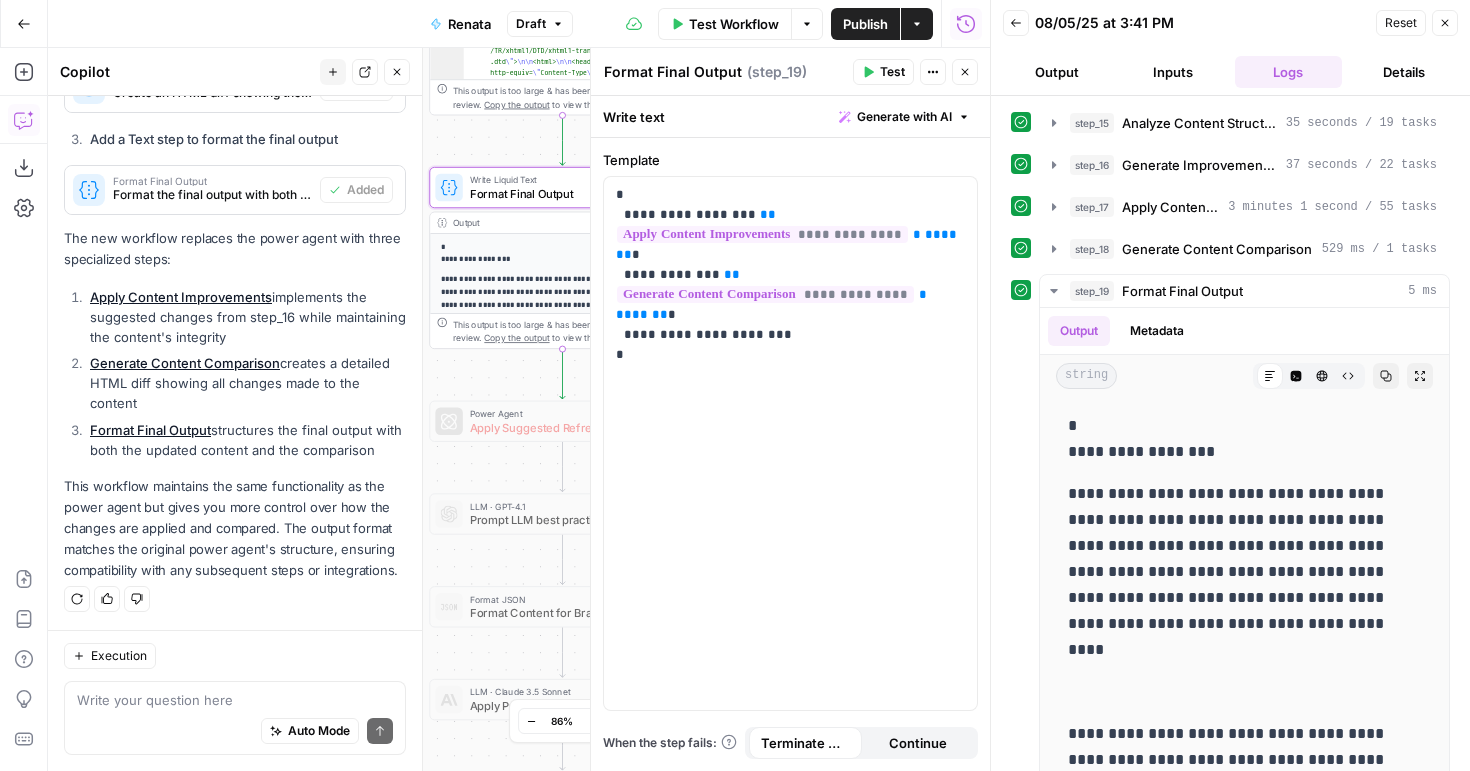 drag, startPoint x: 507, startPoint y: 493, endPoint x: 505, endPoint y: 139, distance: 354.00565 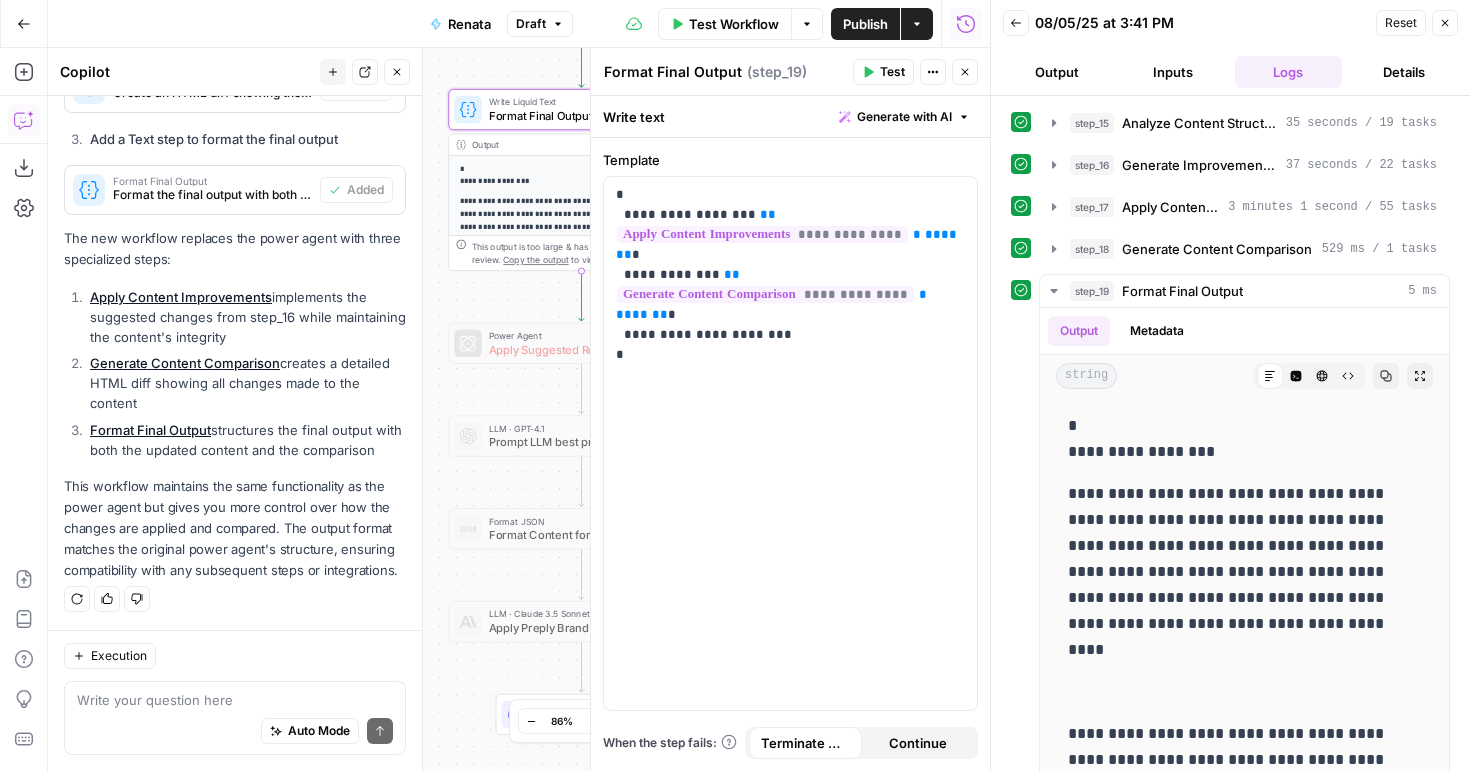 drag, startPoint x: 496, startPoint y: 366, endPoint x: 513, endPoint y: 305, distance: 63.324562 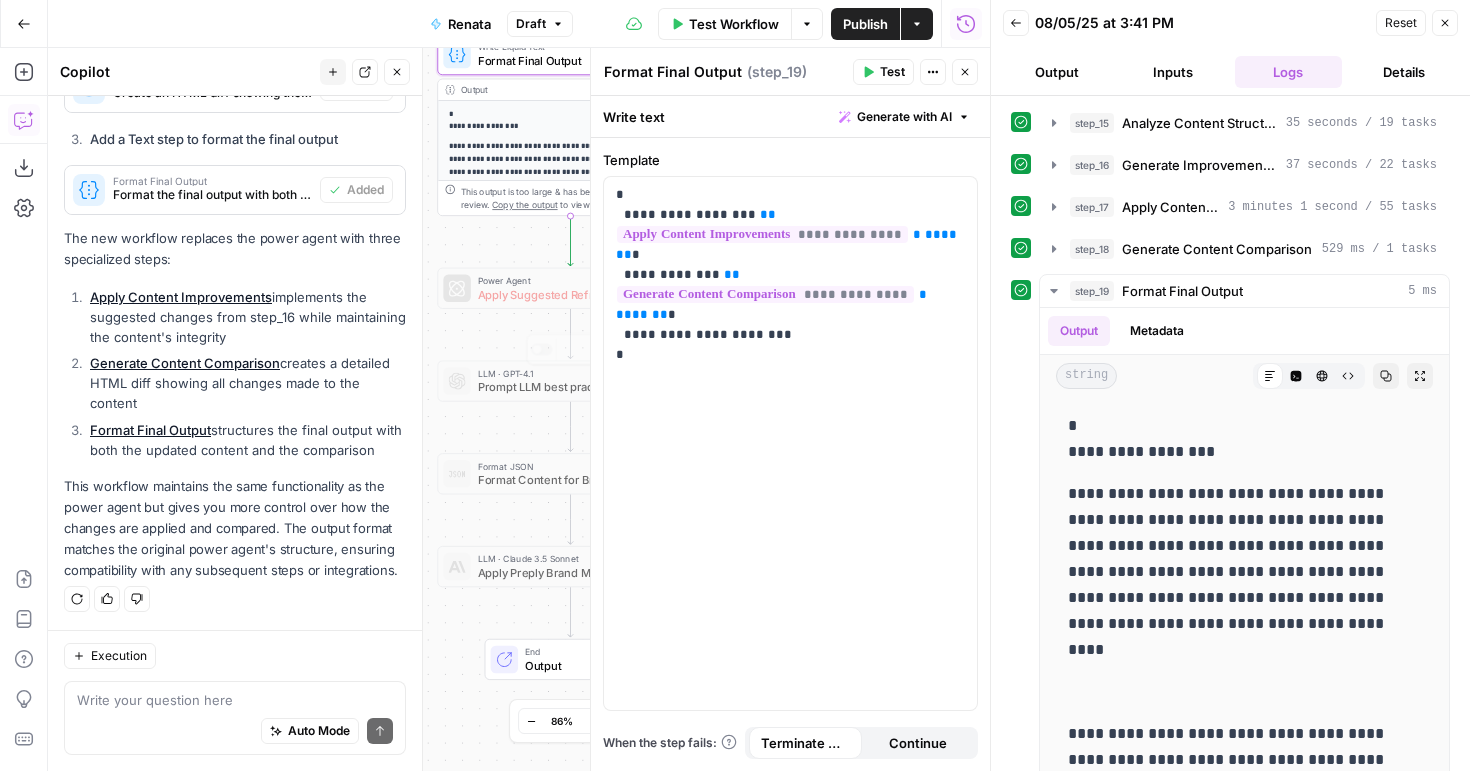 drag, startPoint x: 514, startPoint y: 413, endPoint x: 500, endPoint y: 308, distance: 105.92922 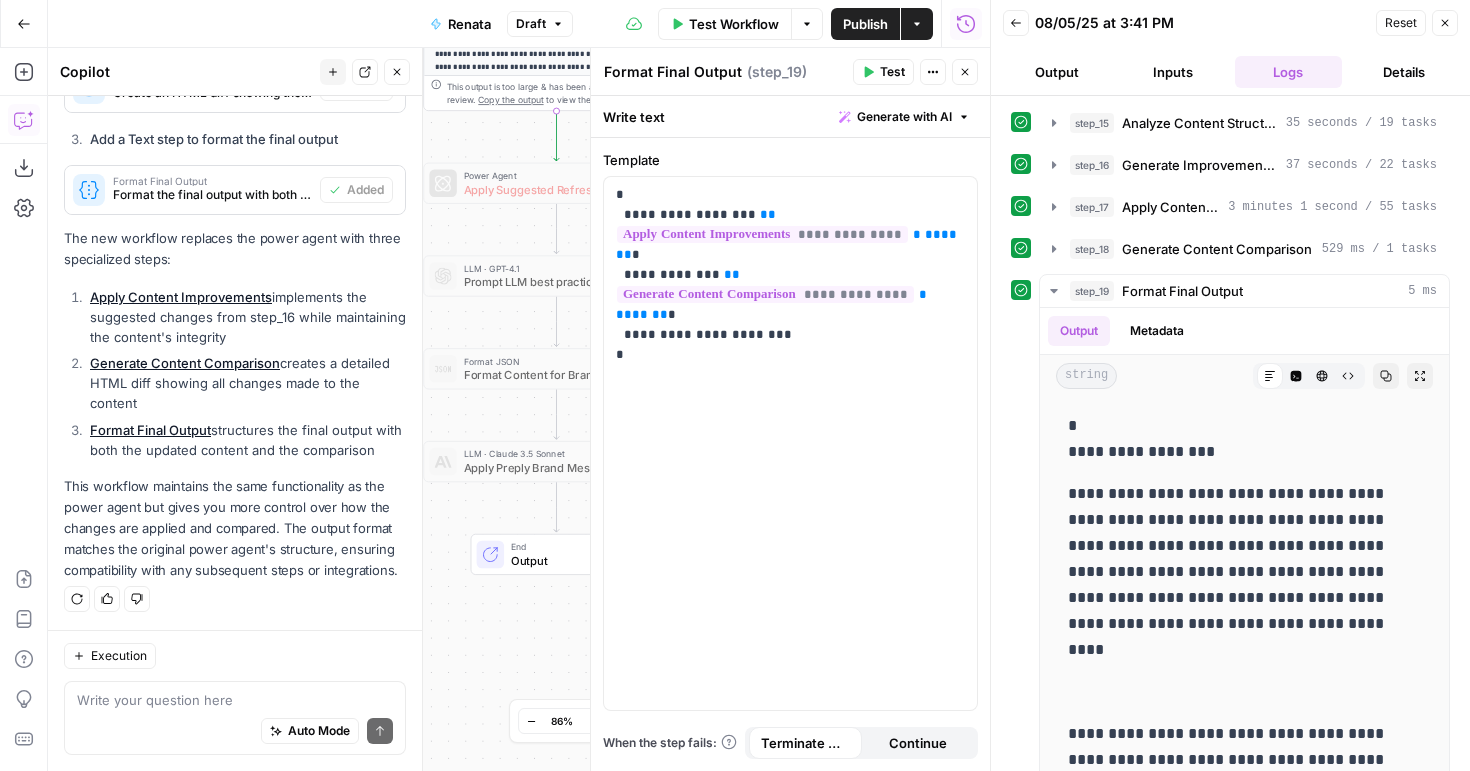 click on "Output" at bounding box center (569, 560) 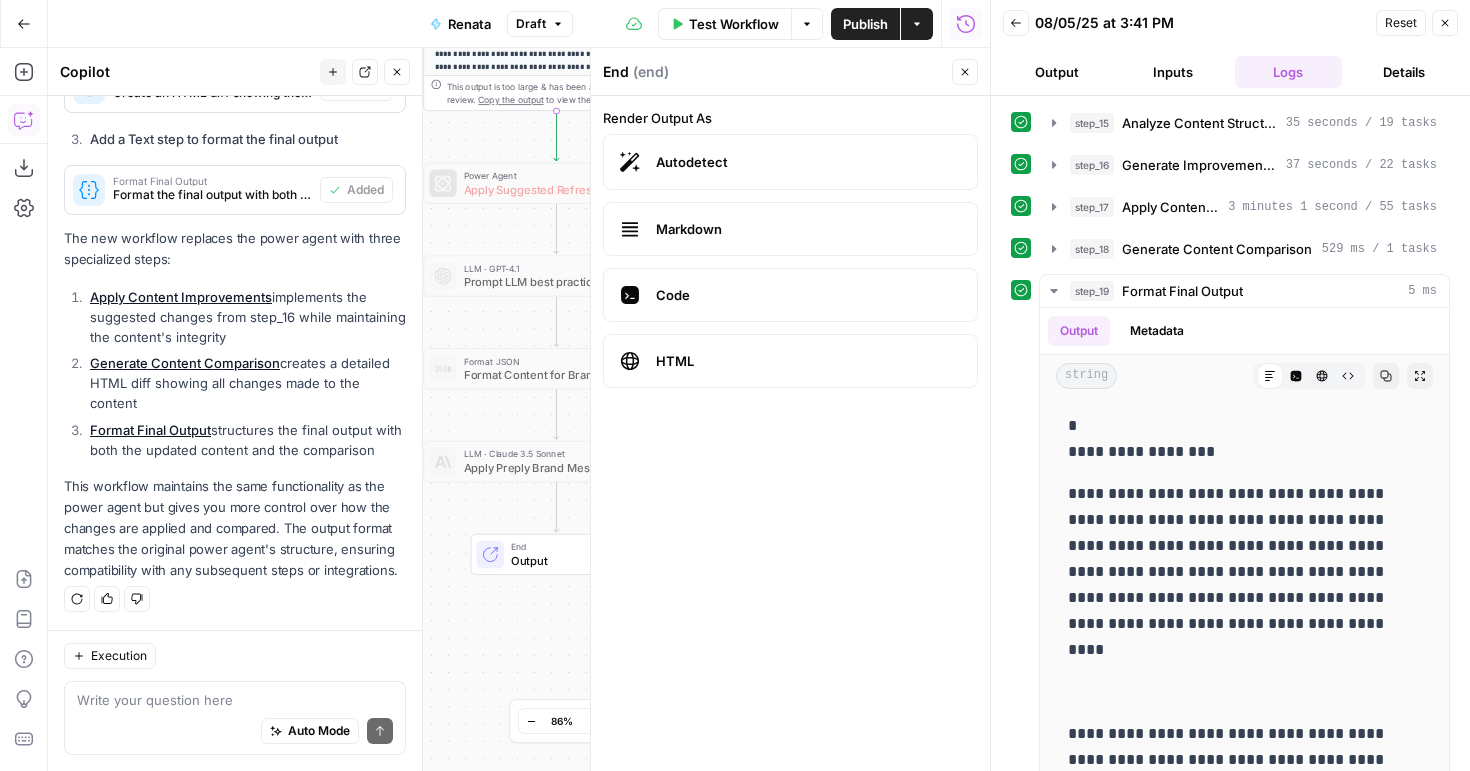 click 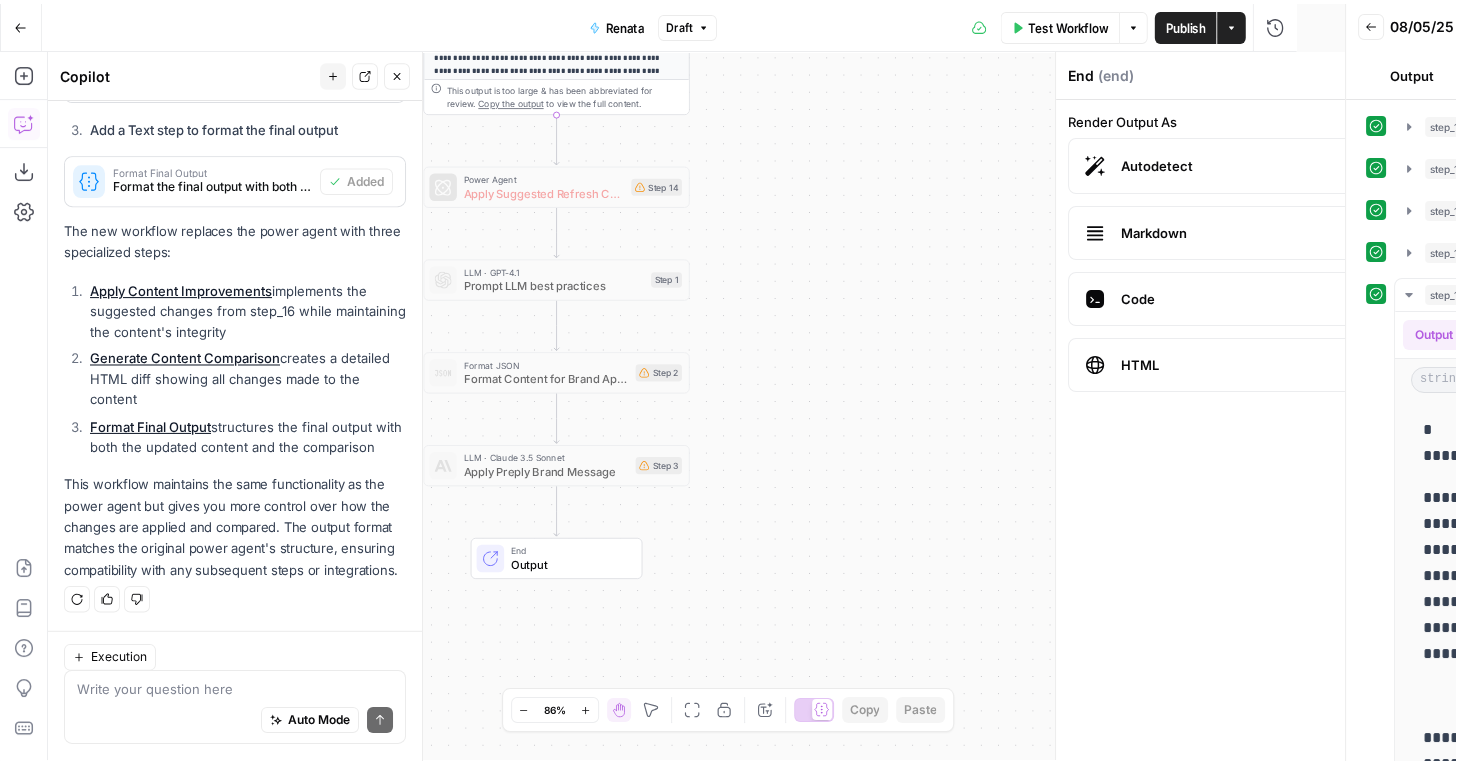scroll, scrollTop: 1788, scrollLeft: 0, axis: vertical 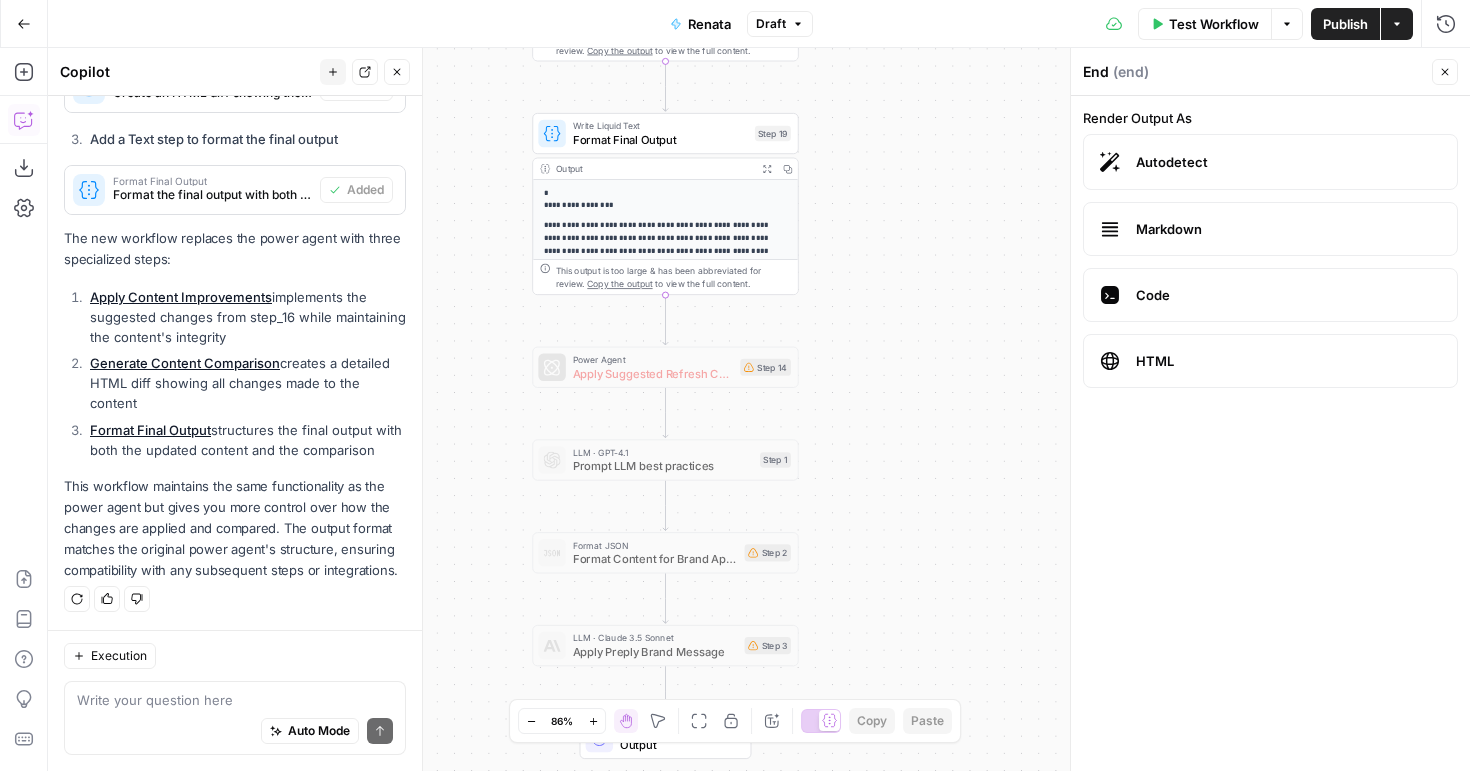 drag, startPoint x: 931, startPoint y: 301, endPoint x: 995, endPoint y: 341, distance: 75.47185 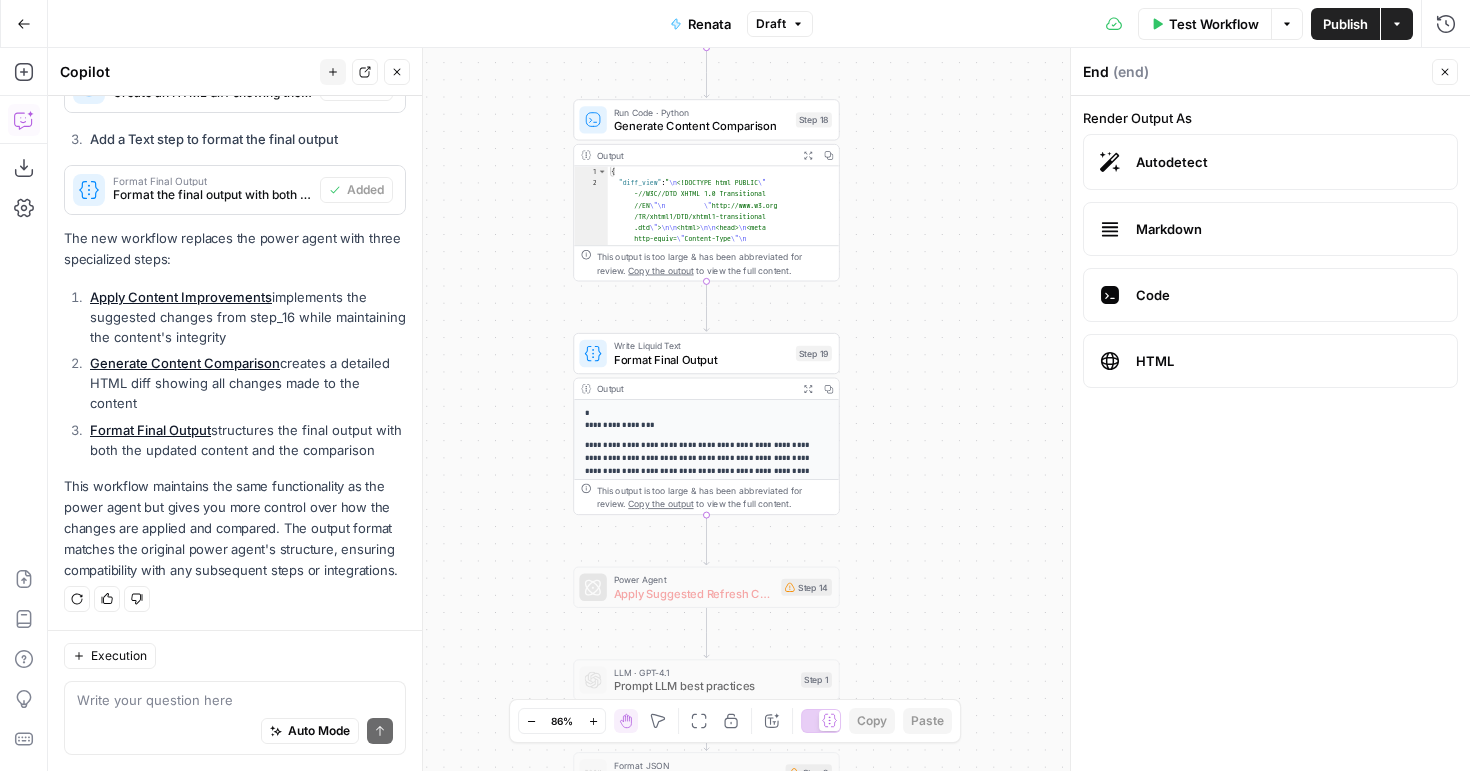 drag, startPoint x: 972, startPoint y: 374, endPoint x: 979, endPoint y: 459, distance: 85.28775 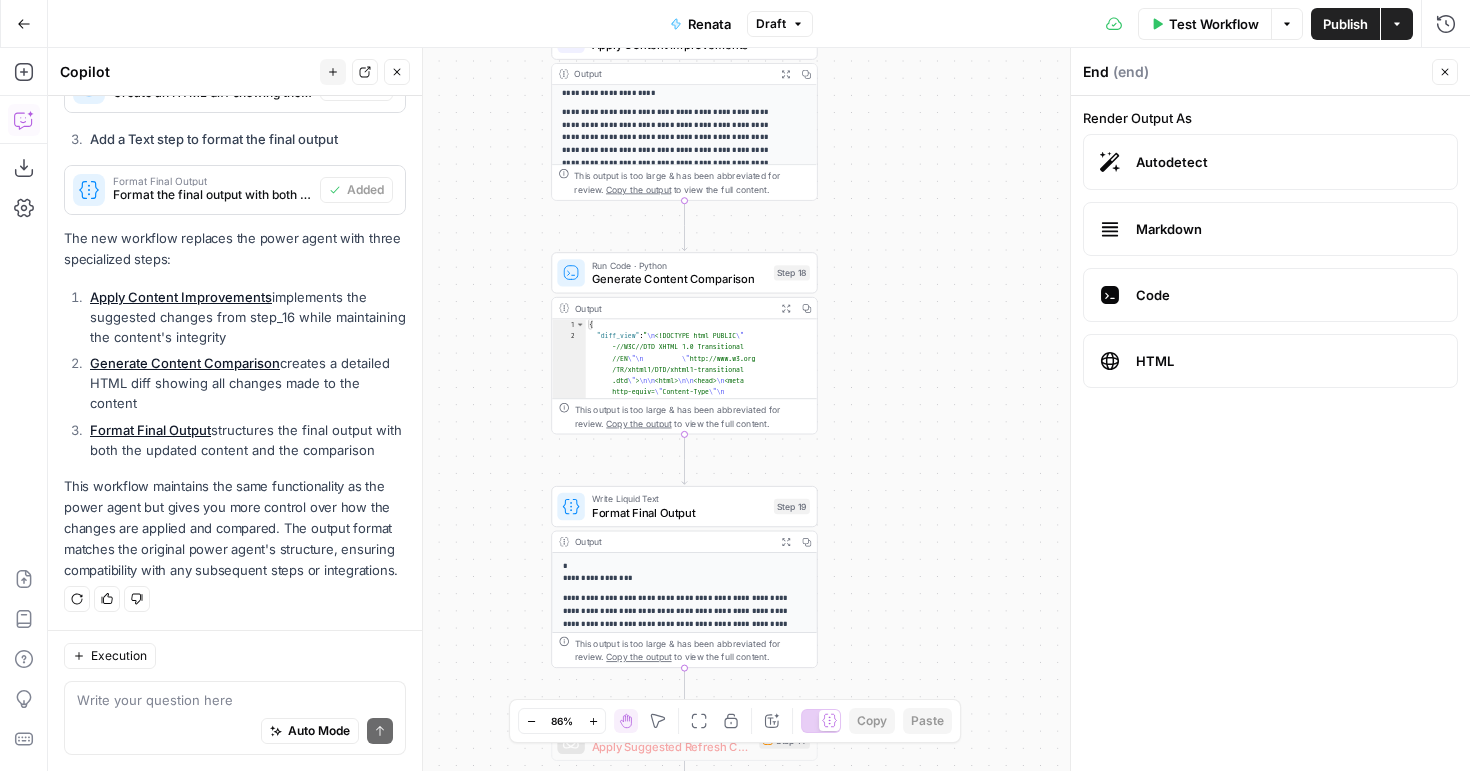 drag, startPoint x: 898, startPoint y: 289, endPoint x: 869, endPoint y: 438, distance: 151.79591 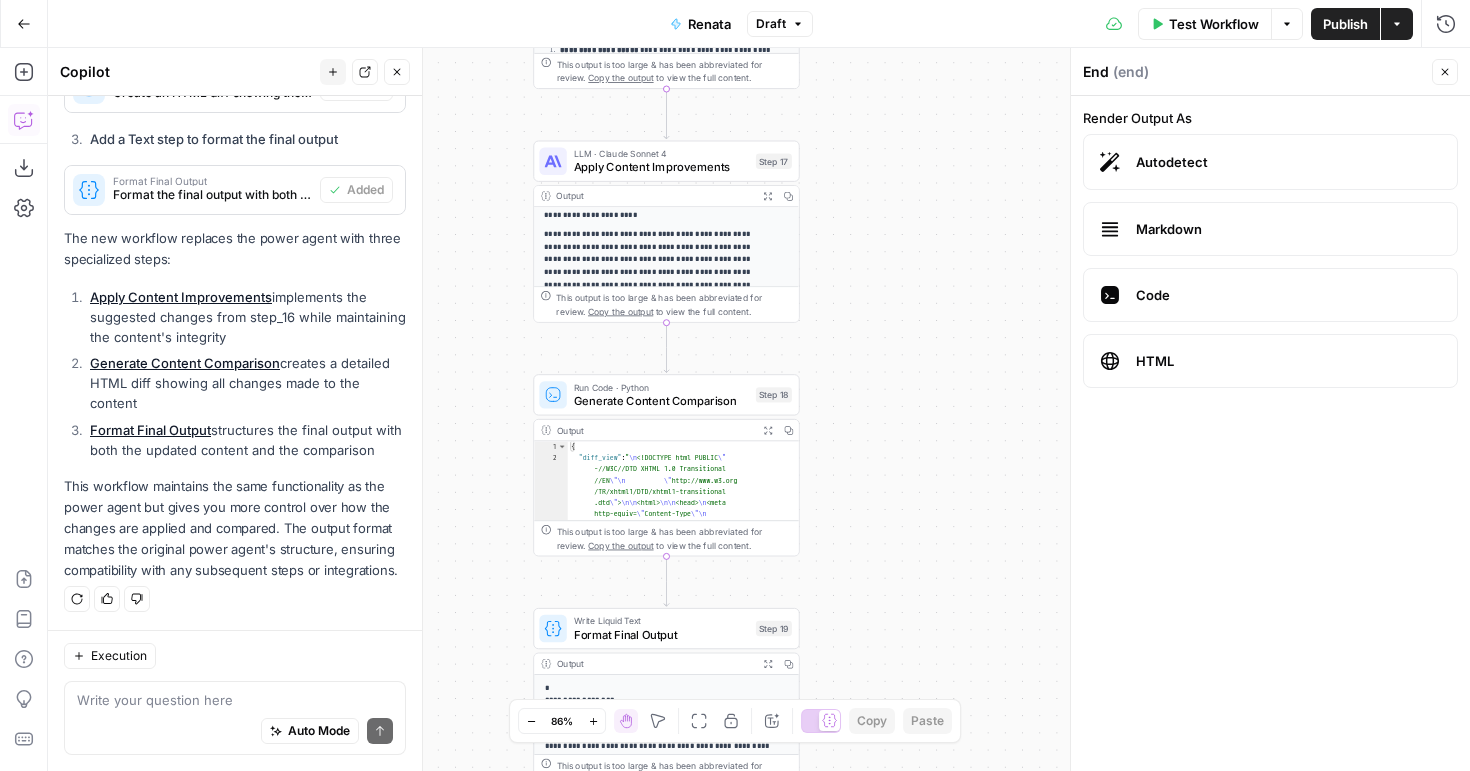 drag, startPoint x: 938, startPoint y: 281, endPoint x: 926, endPoint y: 415, distance: 134.53624 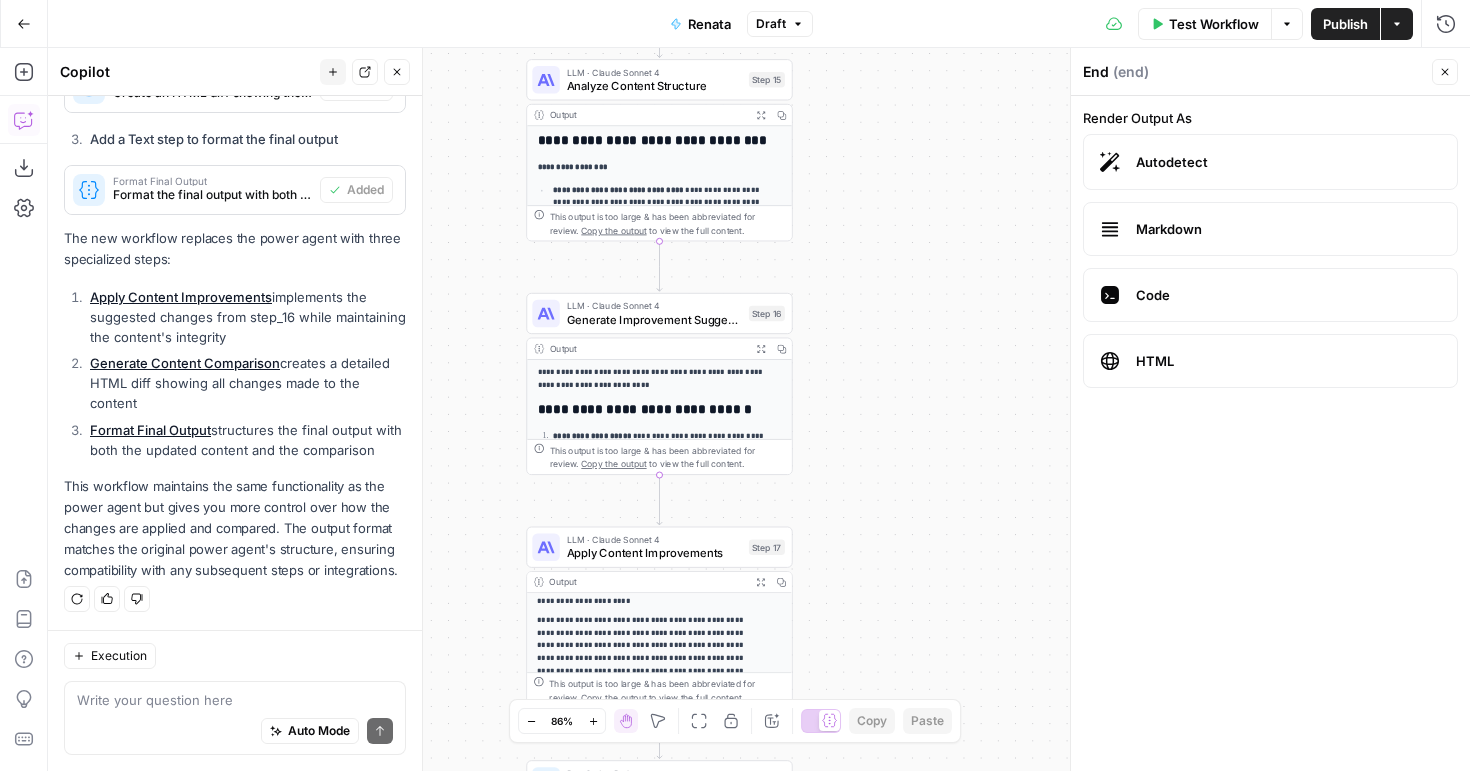 drag, startPoint x: 913, startPoint y: 191, endPoint x: 918, endPoint y: 443, distance: 252.04959 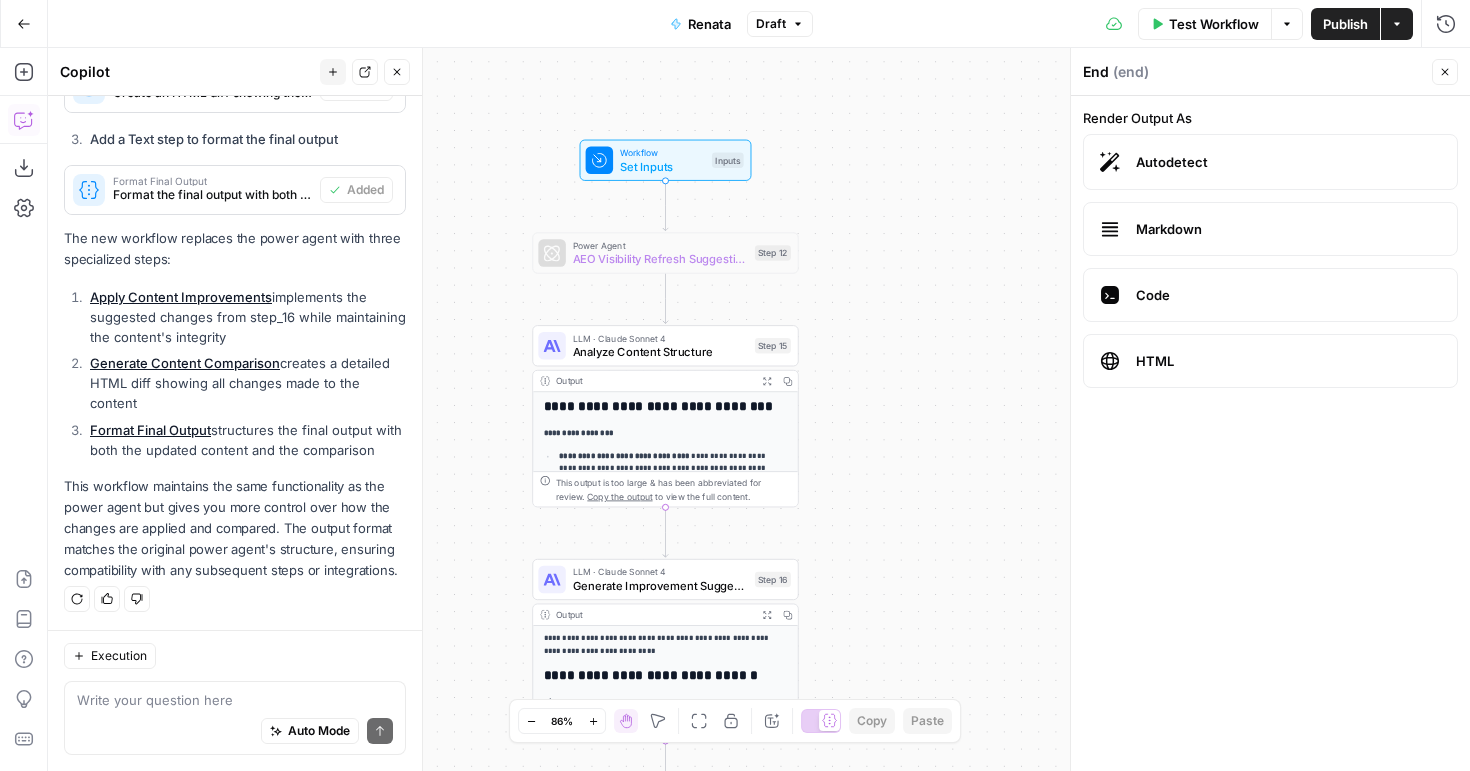 drag, startPoint x: 901, startPoint y: 285, endPoint x: 908, endPoint y: 317, distance: 32.75668 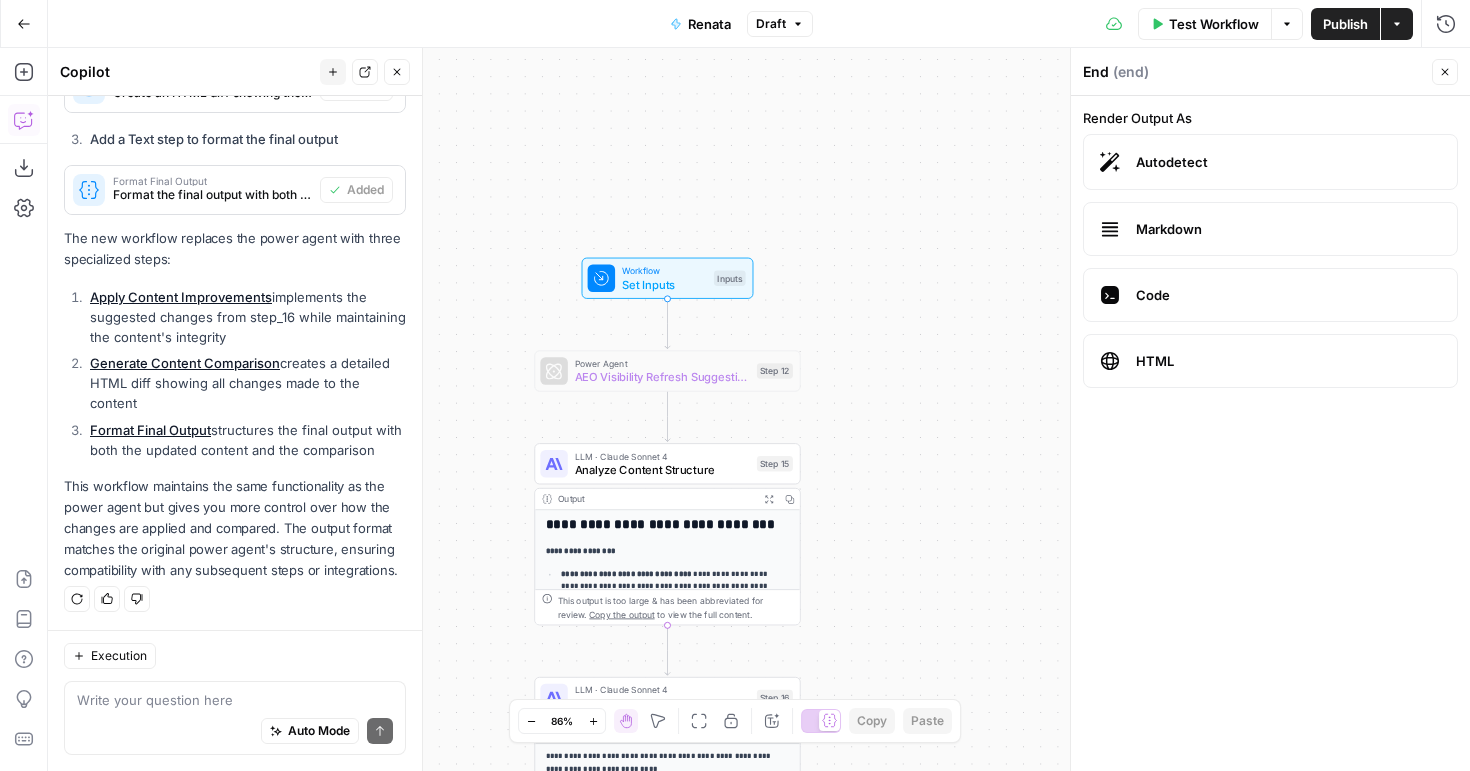 drag, startPoint x: 898, startPoint y: 240, endPoint x: 900, endPoint y: 301, distance: 61.03278 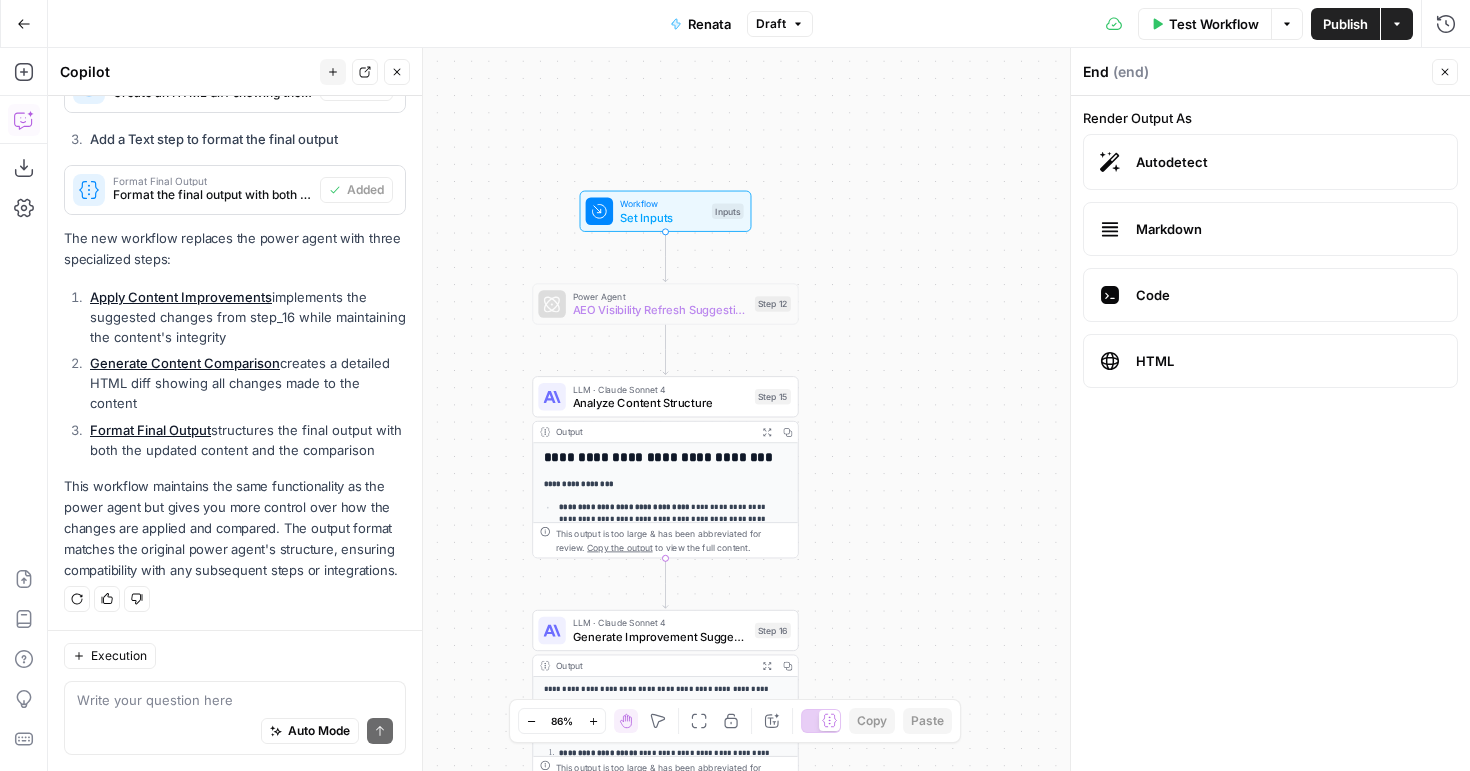 drag, startPoint x: 910, startPoint y: 379, endPoint x: 894, endPoint y: 195, distance: 184.69434 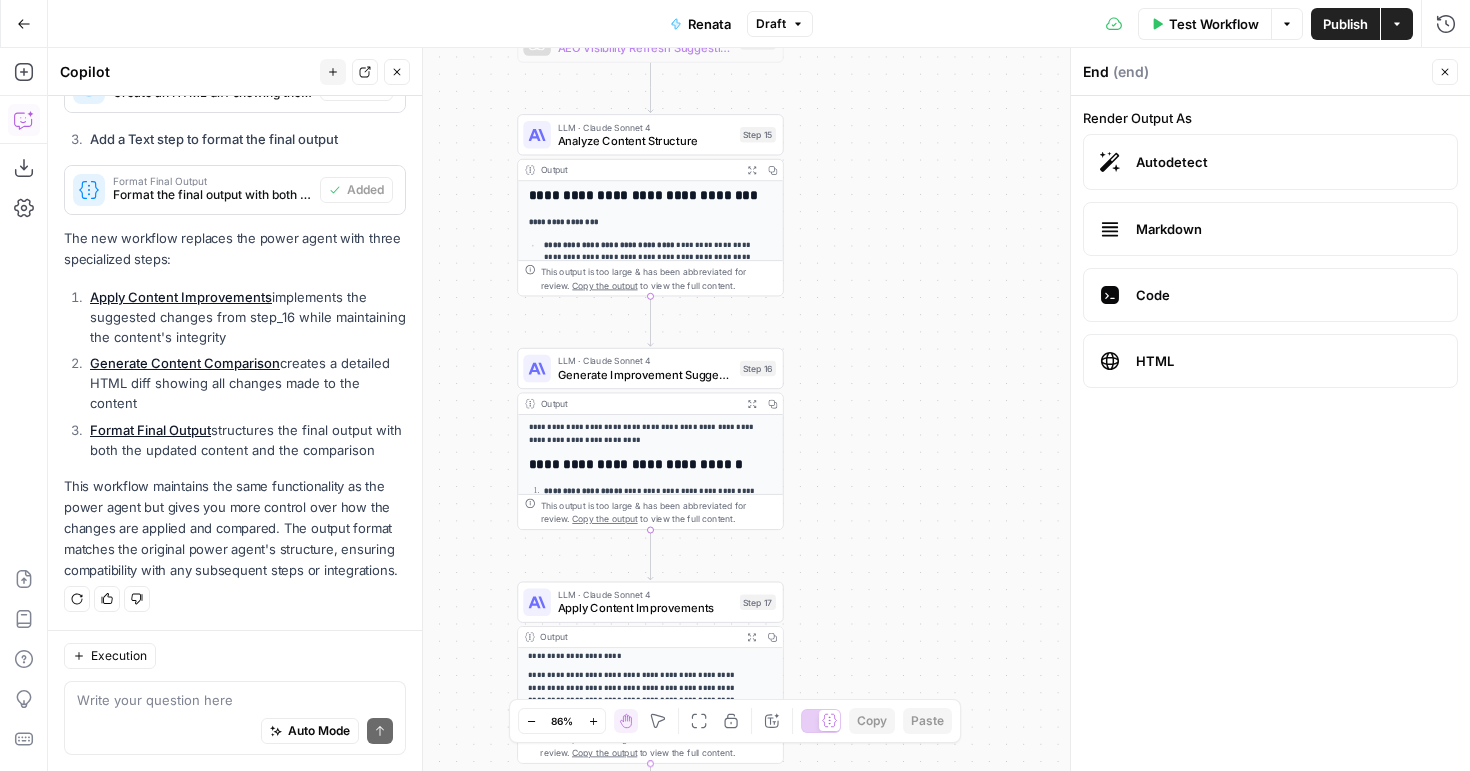 drag, startPoint x: 941, startPoint y: 342, endPoint x: 941, endPoint y: 289, distance: 53 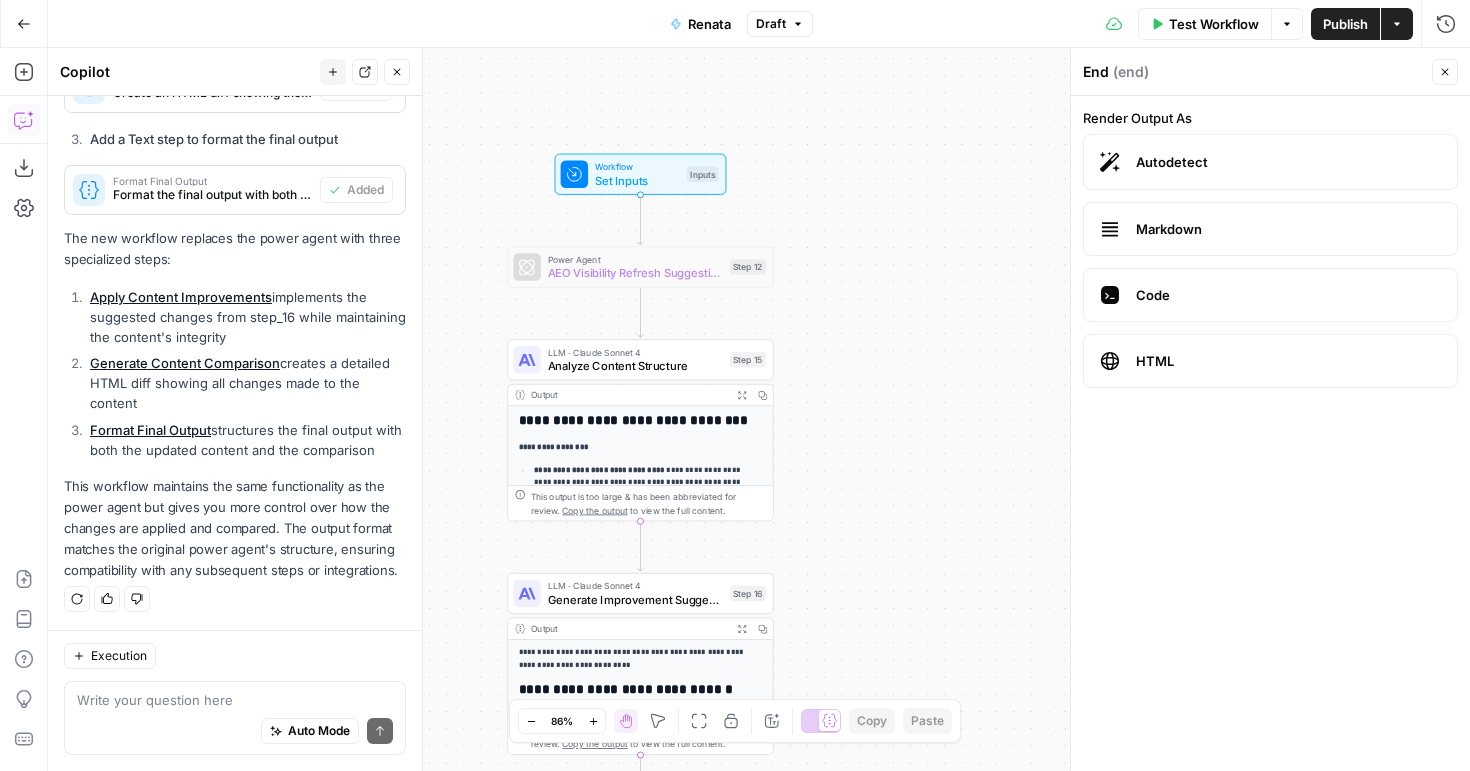drag, startPoint x: 960, startPoint y: 302, endPoint x: 756, endPoint y: 336, distance: 206.81392 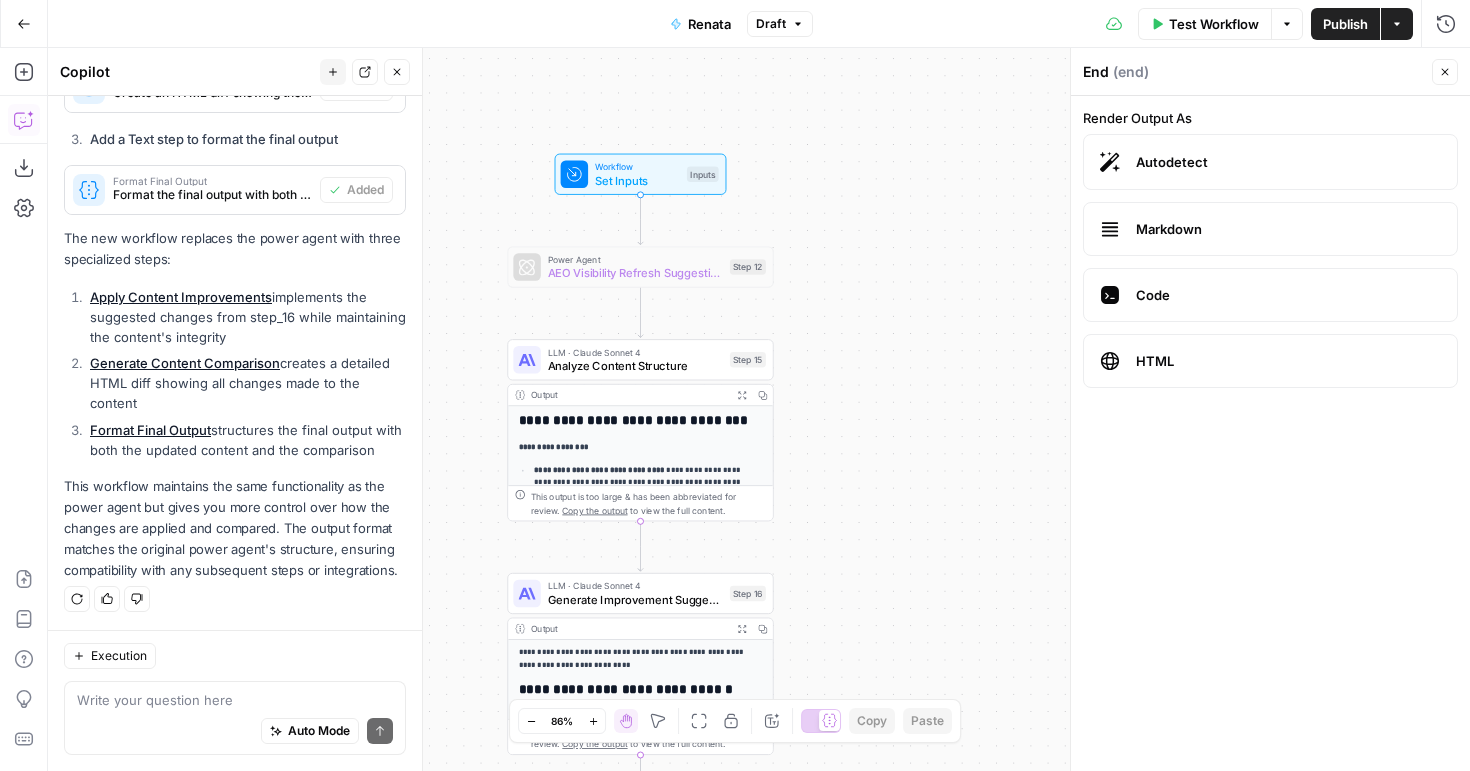 click on "AEO Visibility Refresh Suggestions" at bounding box center (635, 272) 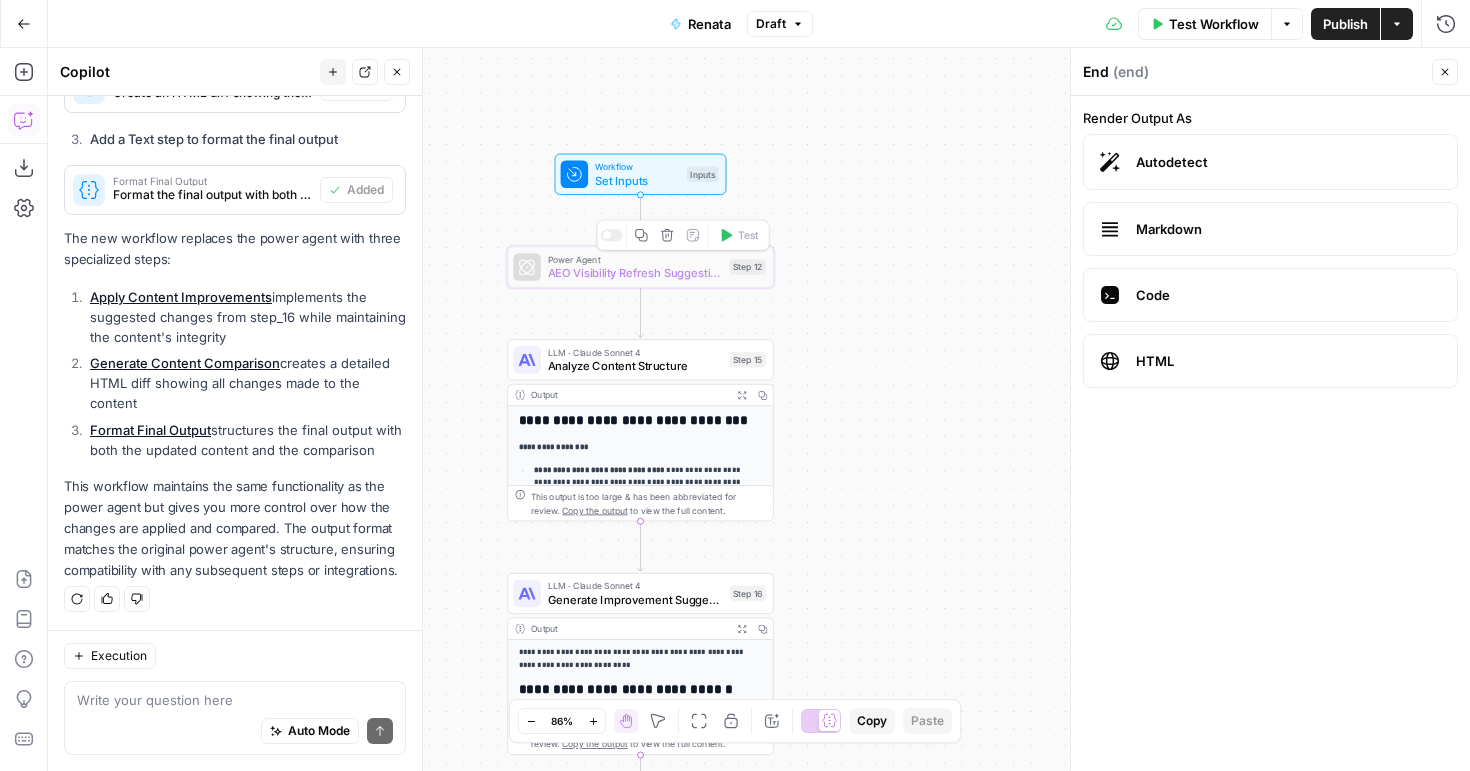 click 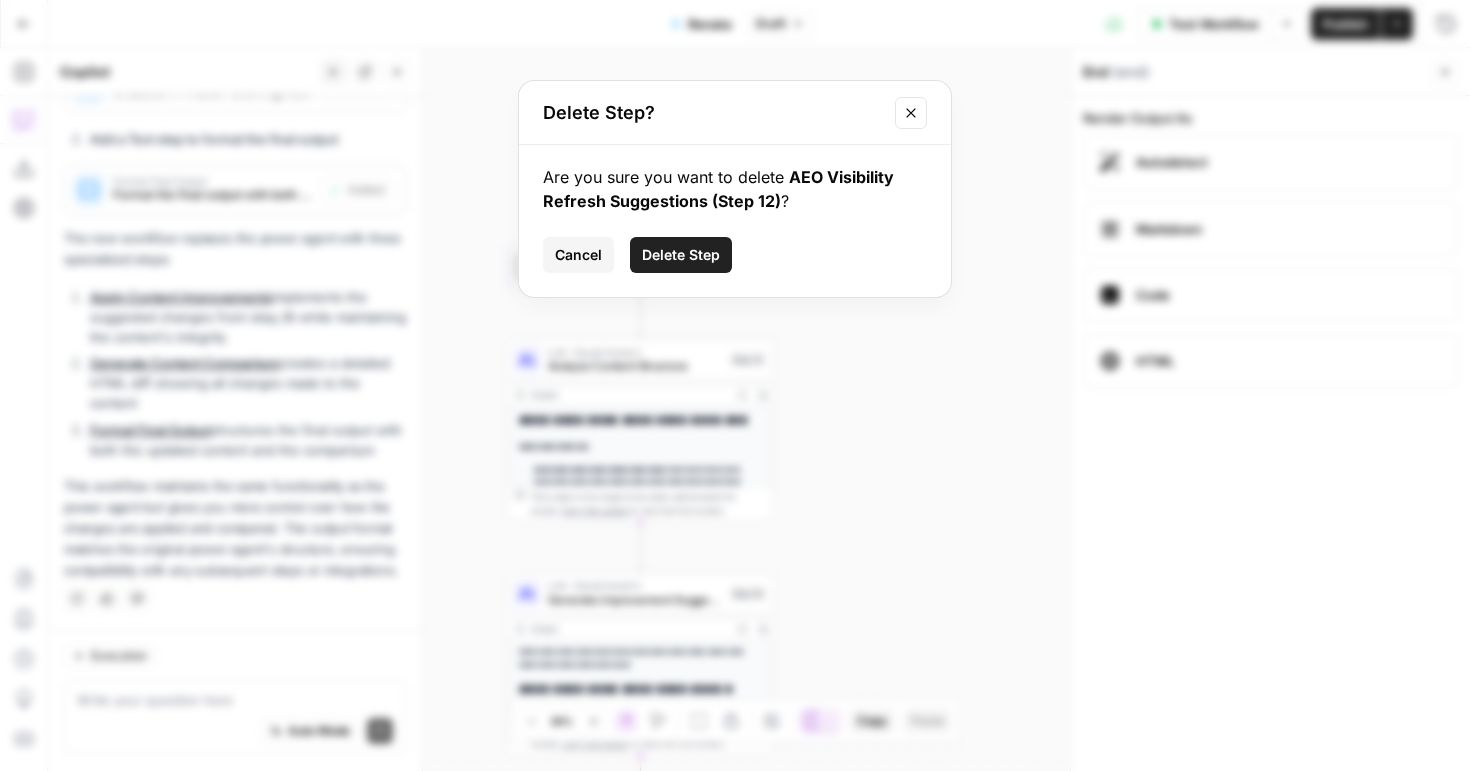 click on "Delete Step" at bounding box center (681, 255) 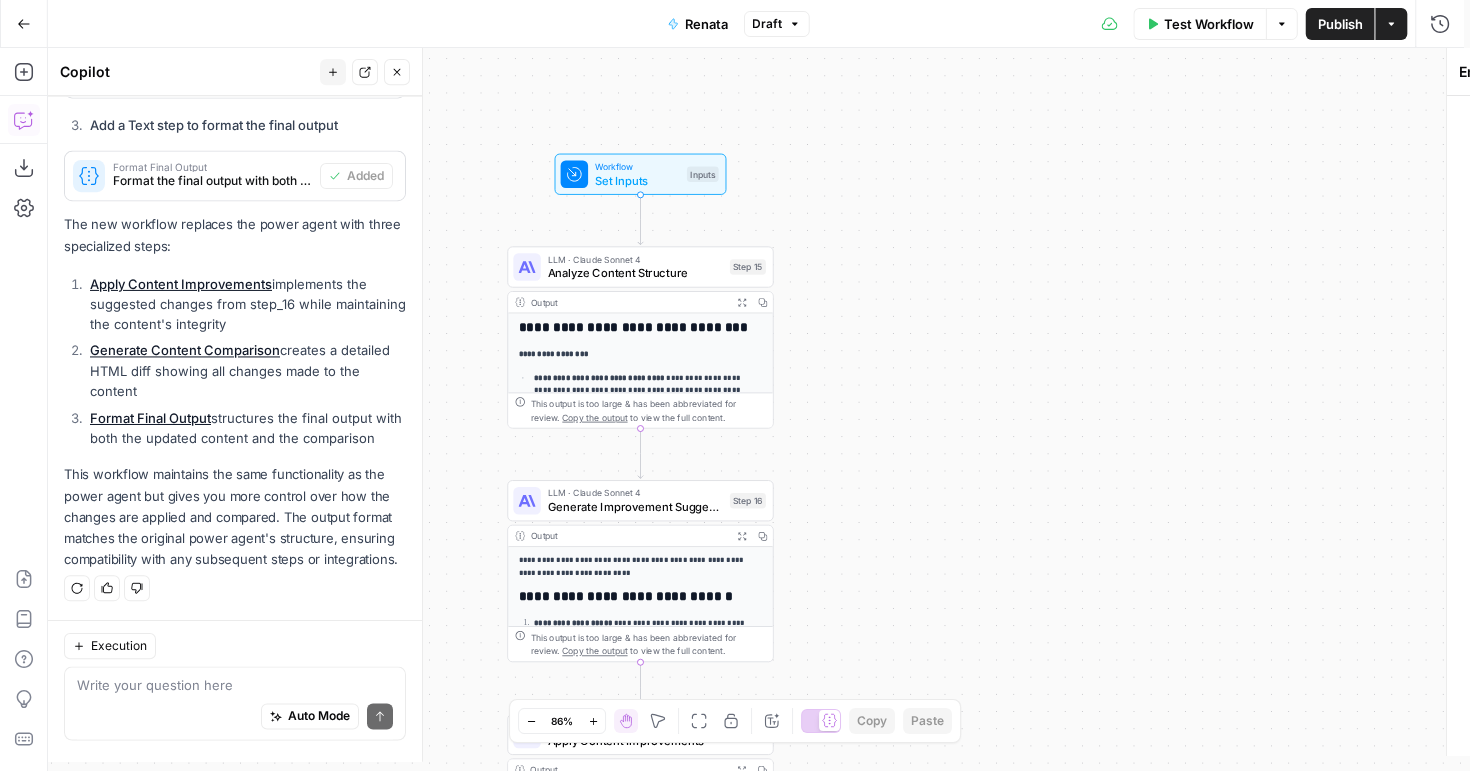 scroll, scrollTop: 1788, scrollLeft: 0, axis: vertical 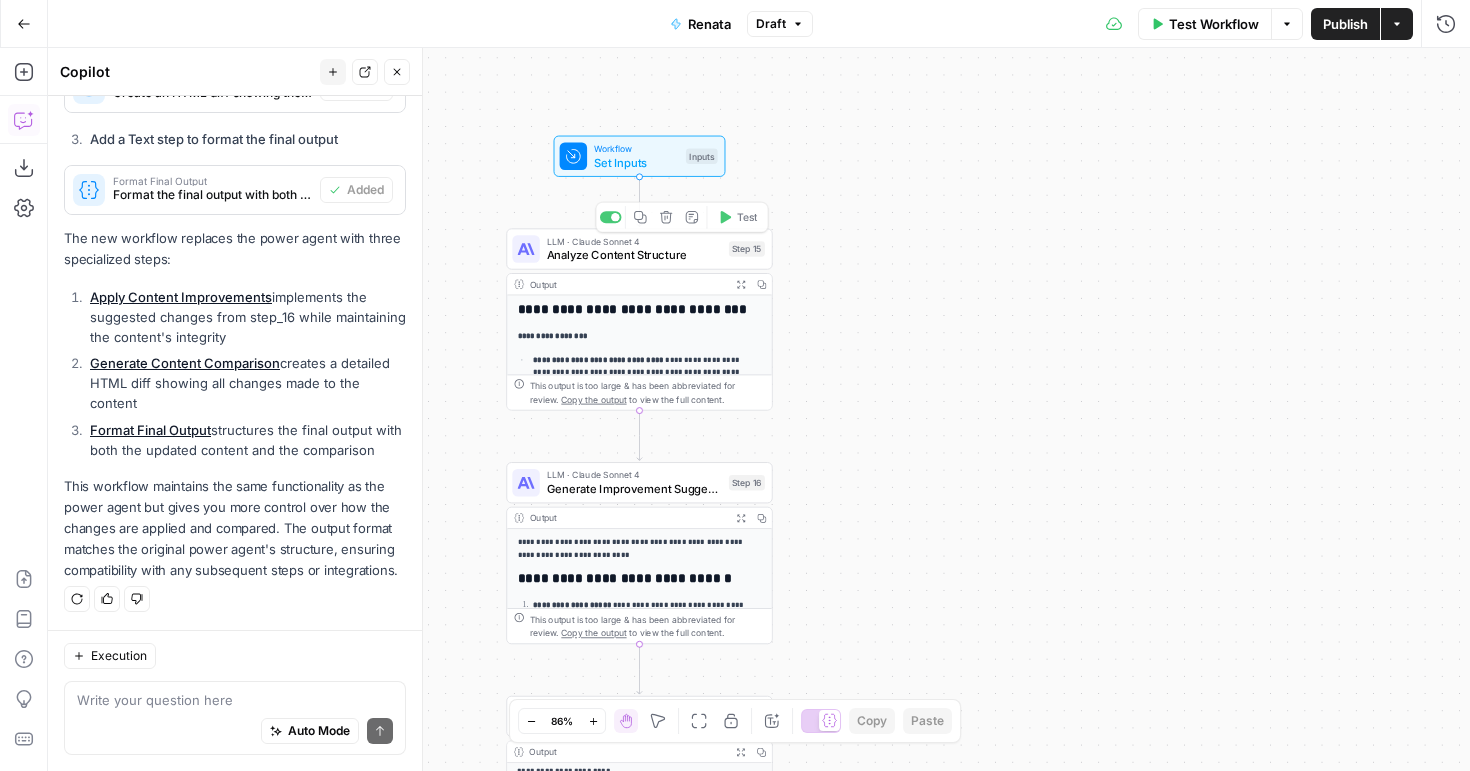 drag, startPoint x: 879, startPoint y: 379, endPoint x: 877, endPoint y: 230, distance: 149.01343 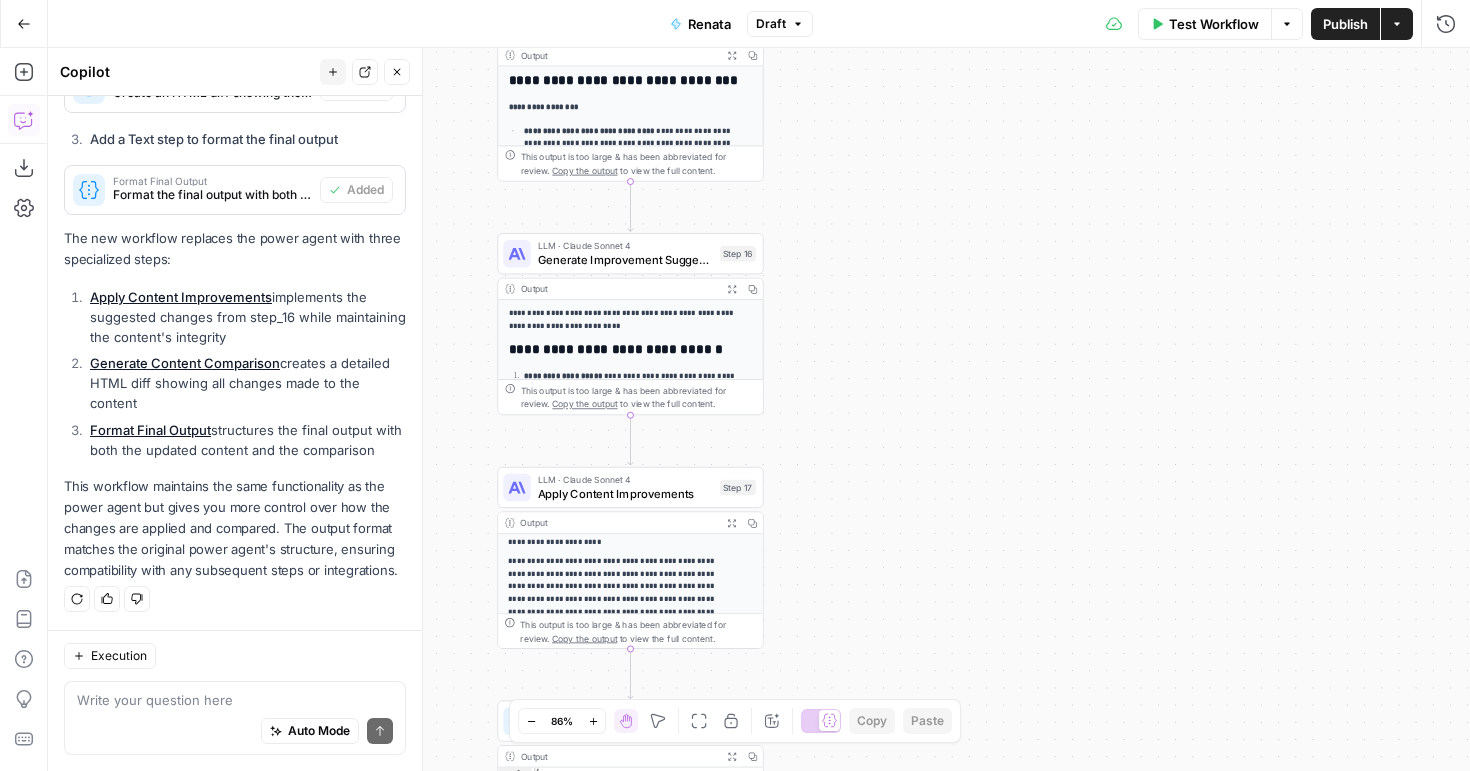 drag, startPoint x: 918, startPoint y: 422, endPoint x: 915, endPoint y: 186, distance: 236.01907 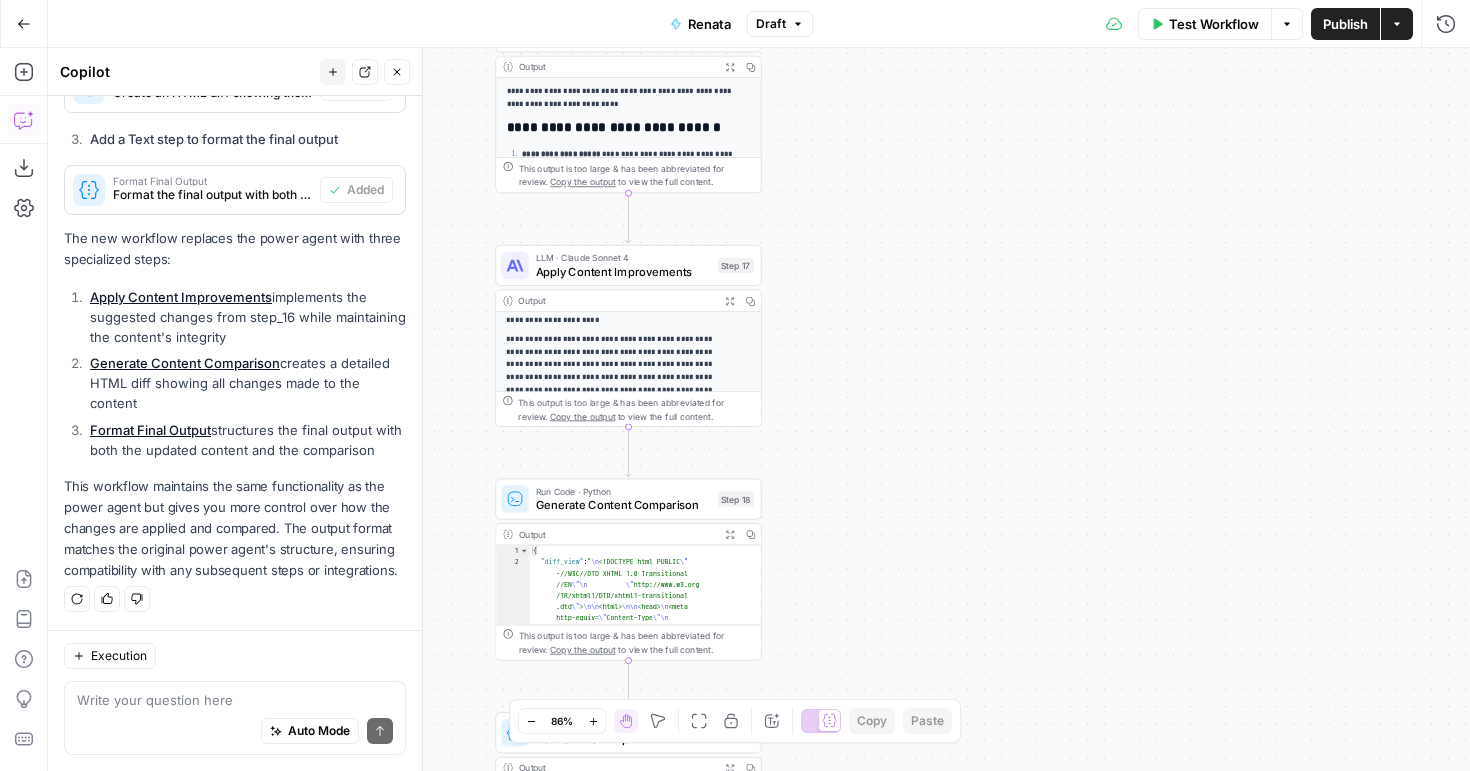drag, startPoint x: 936, startPoint y: 412, endPoint x: 946, endPoint y: 226, distance: 186.26862 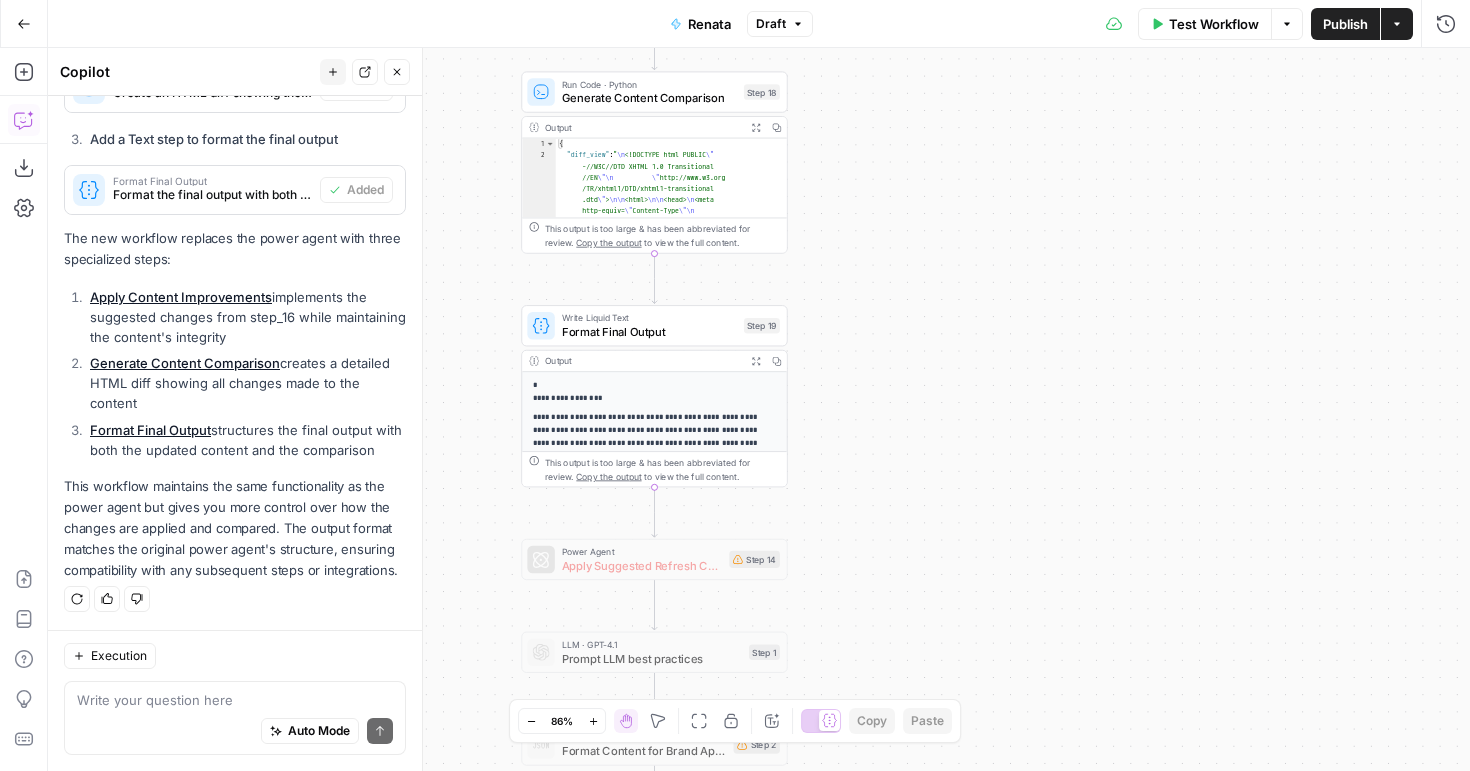 drag, startPoint x: 954, startPoint y: 459, endPoint x: 973, endPoint y: 286, distance: 174.04022 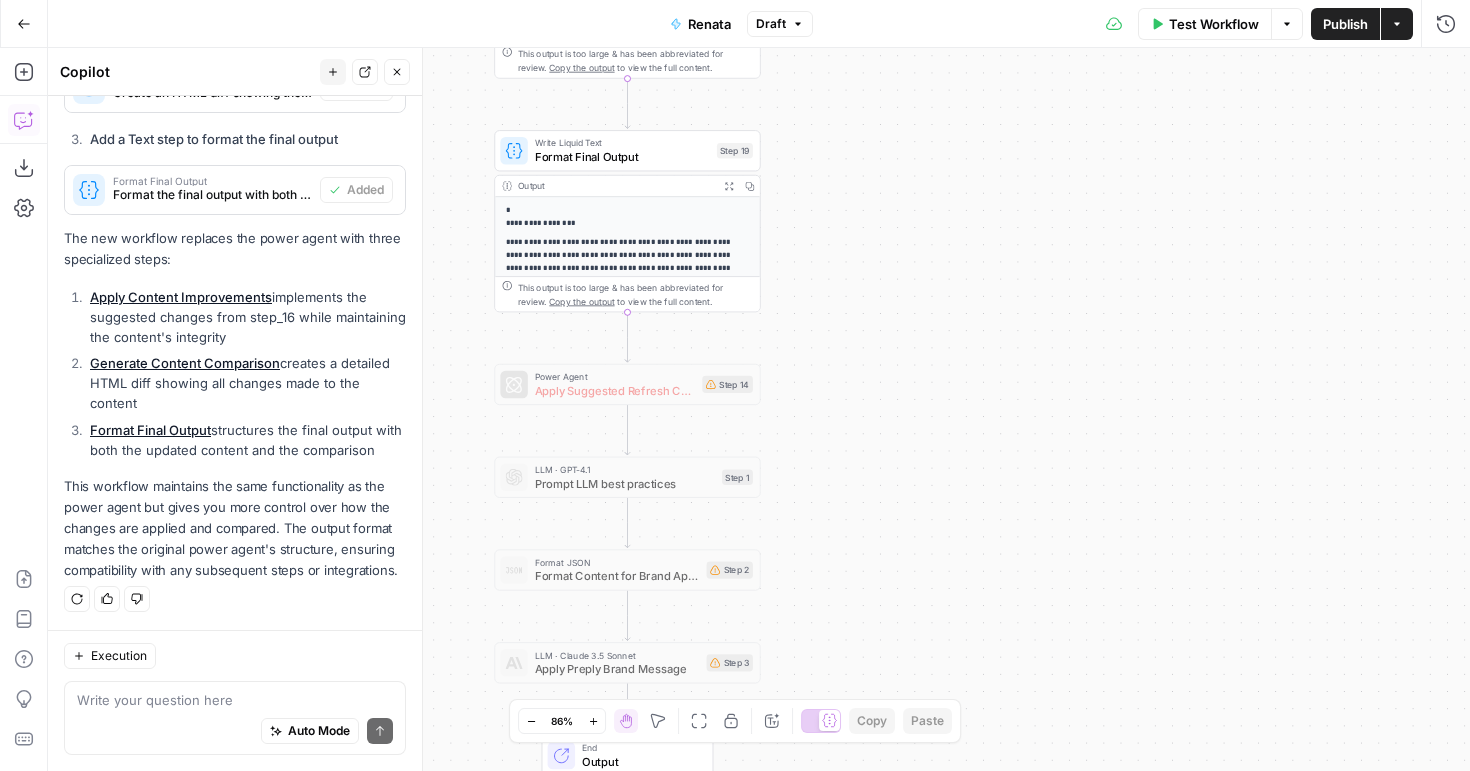 drag, startPoint x: 999, startPoint y: 489, endPoint x: 972, endPoint y: 314, distance: 177.0706 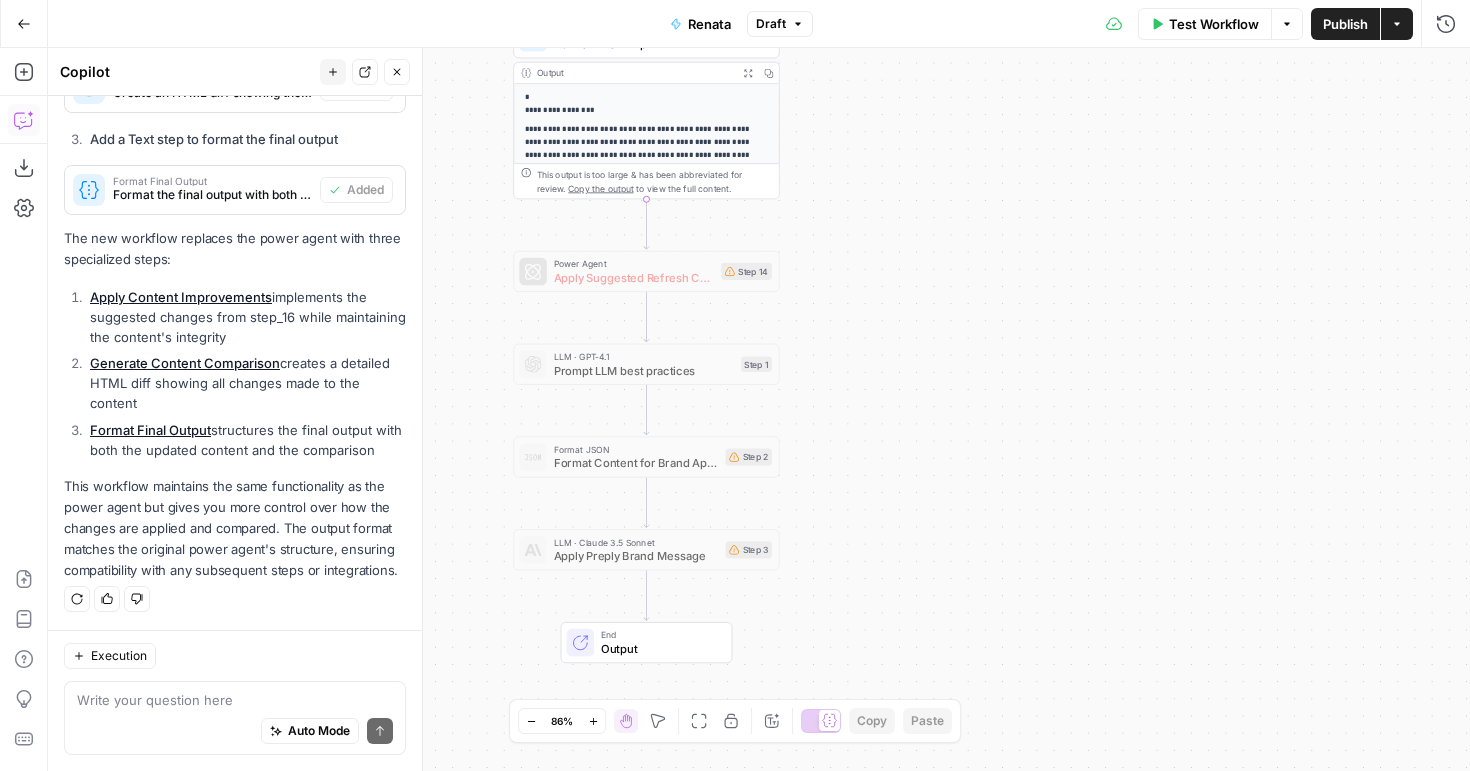 drag, startPoint x: 1001, startPoint y: 412, endPoint x: 1012, endPoint y: 359, distance: 54.129475 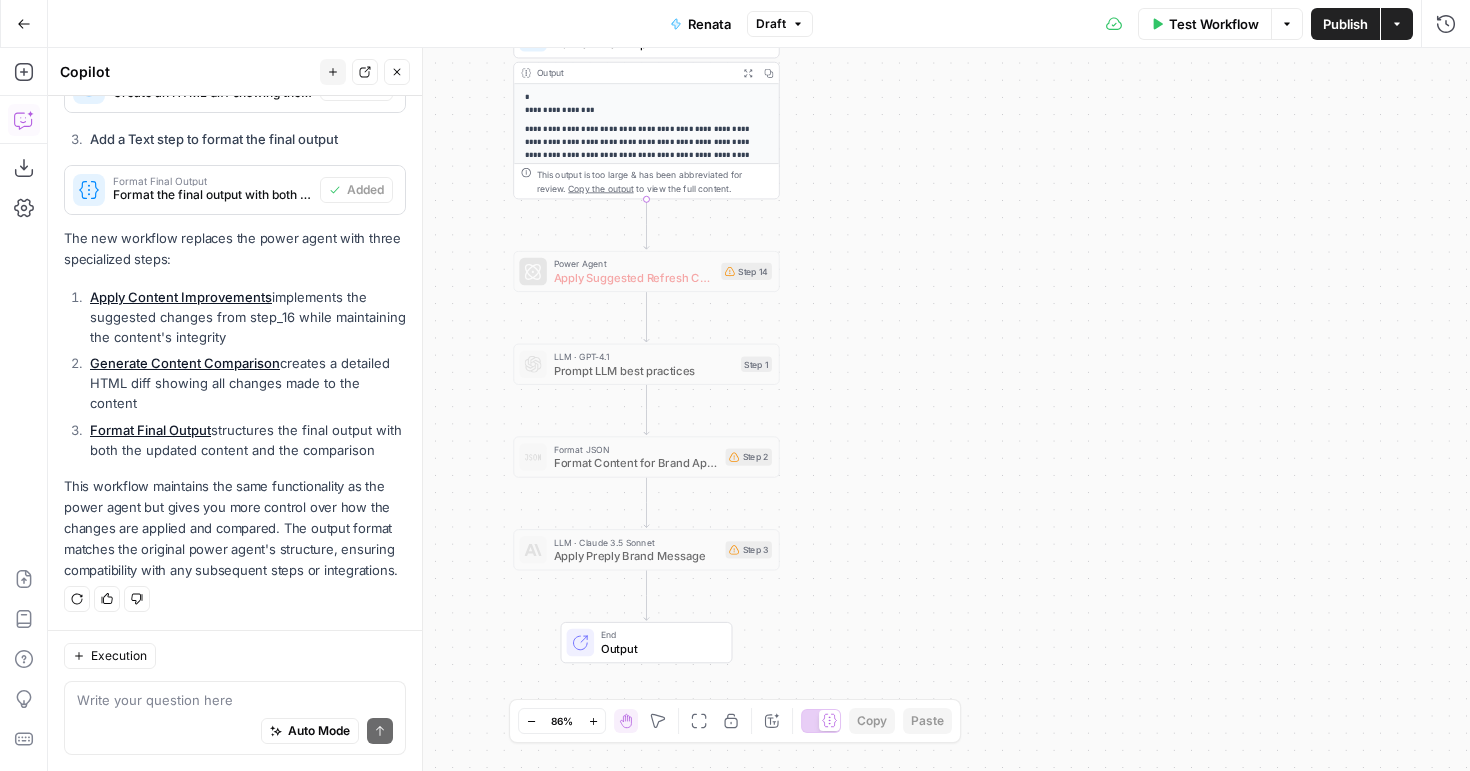 click on "Apply Suggested Refresh Changes" at bounding box center (634, 277) 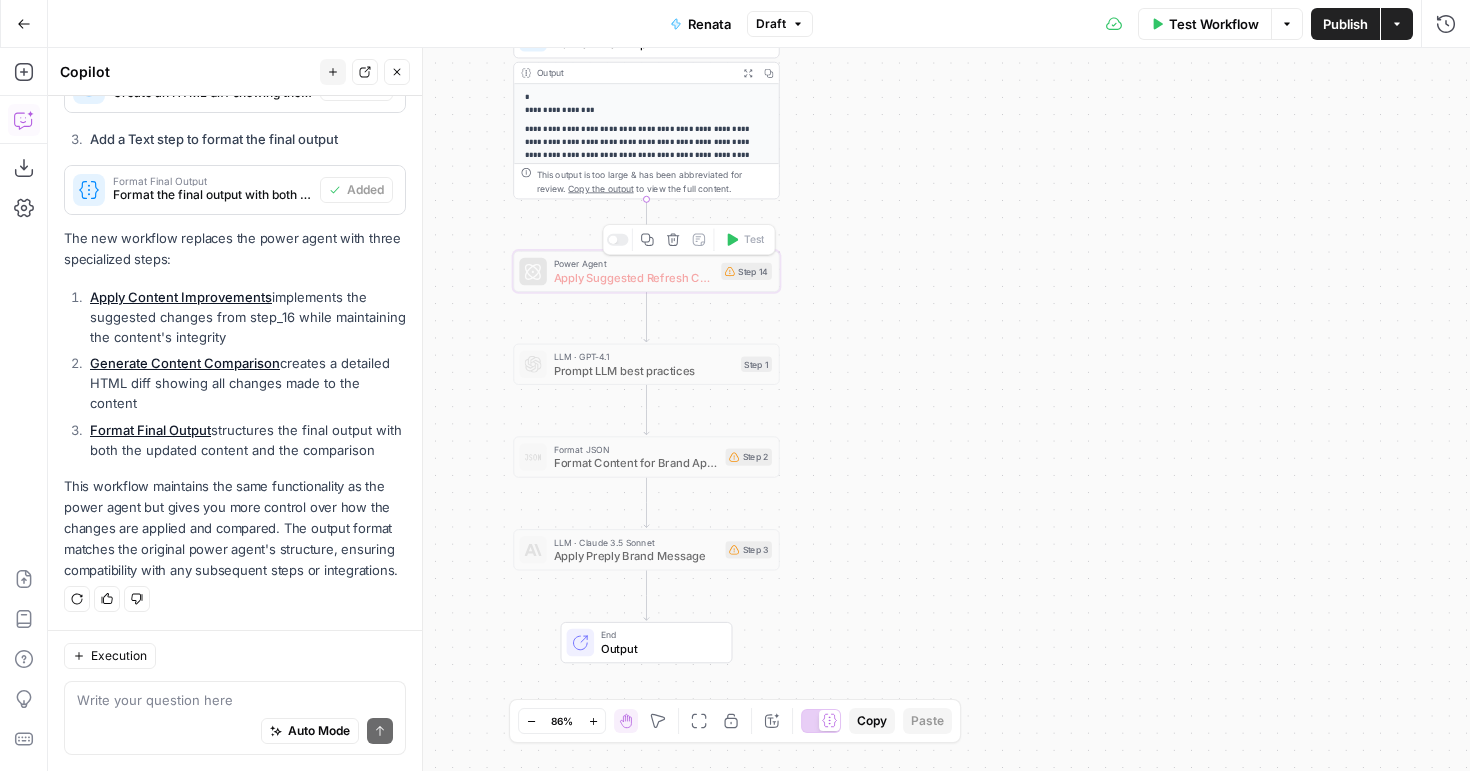 click 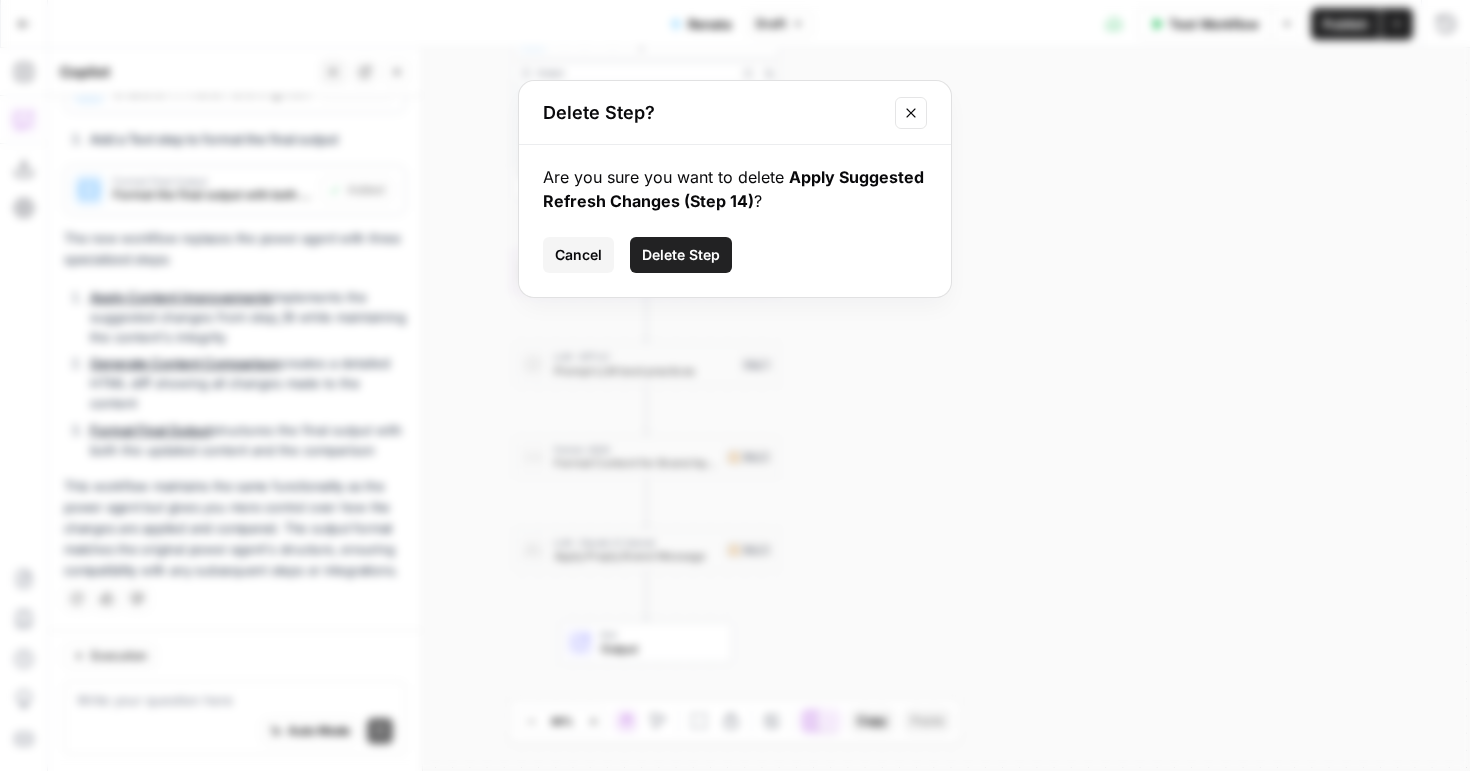 click on "Delete Step" at bounding box center (681, 255) 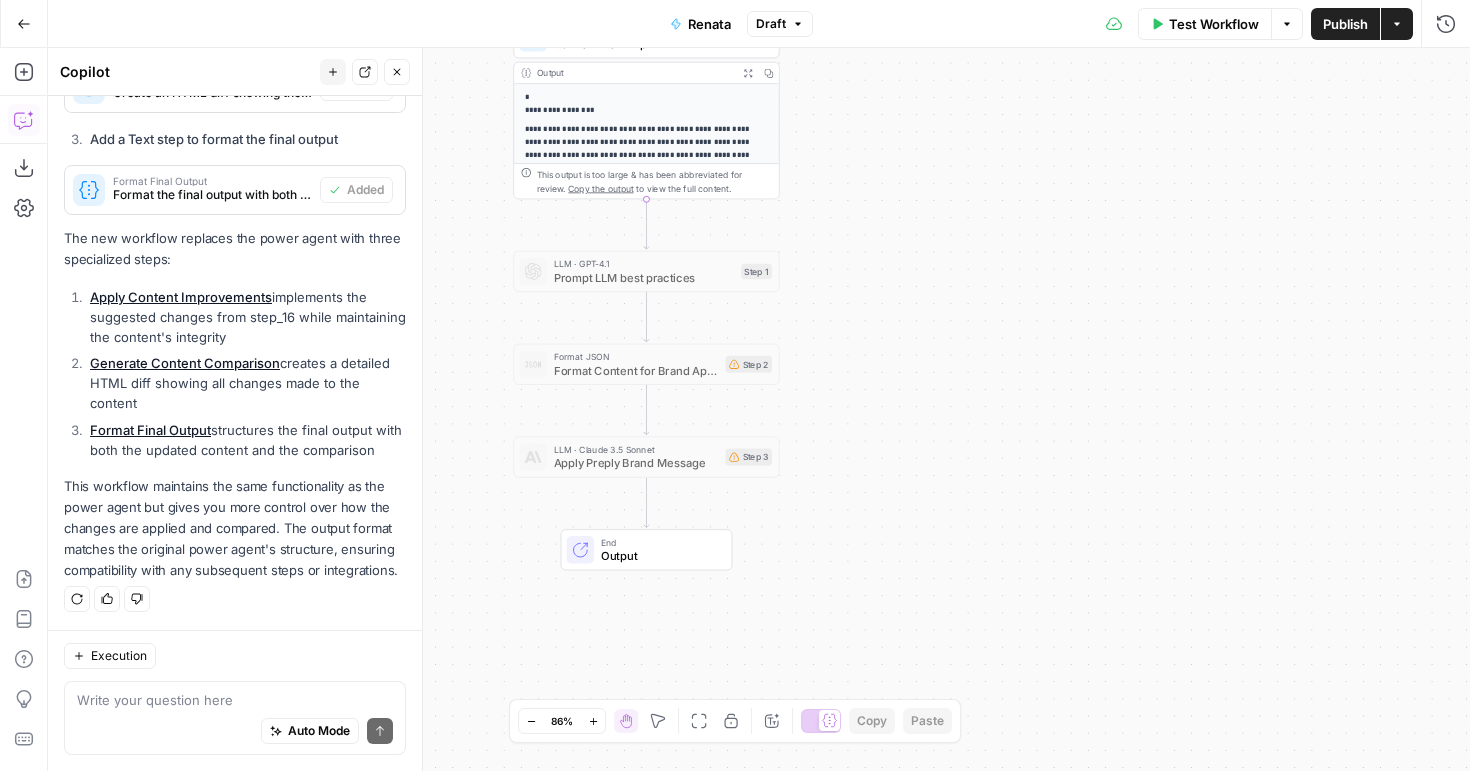 scroll, scrollTop: 1776, scrollLeft: 0, axis: vertical 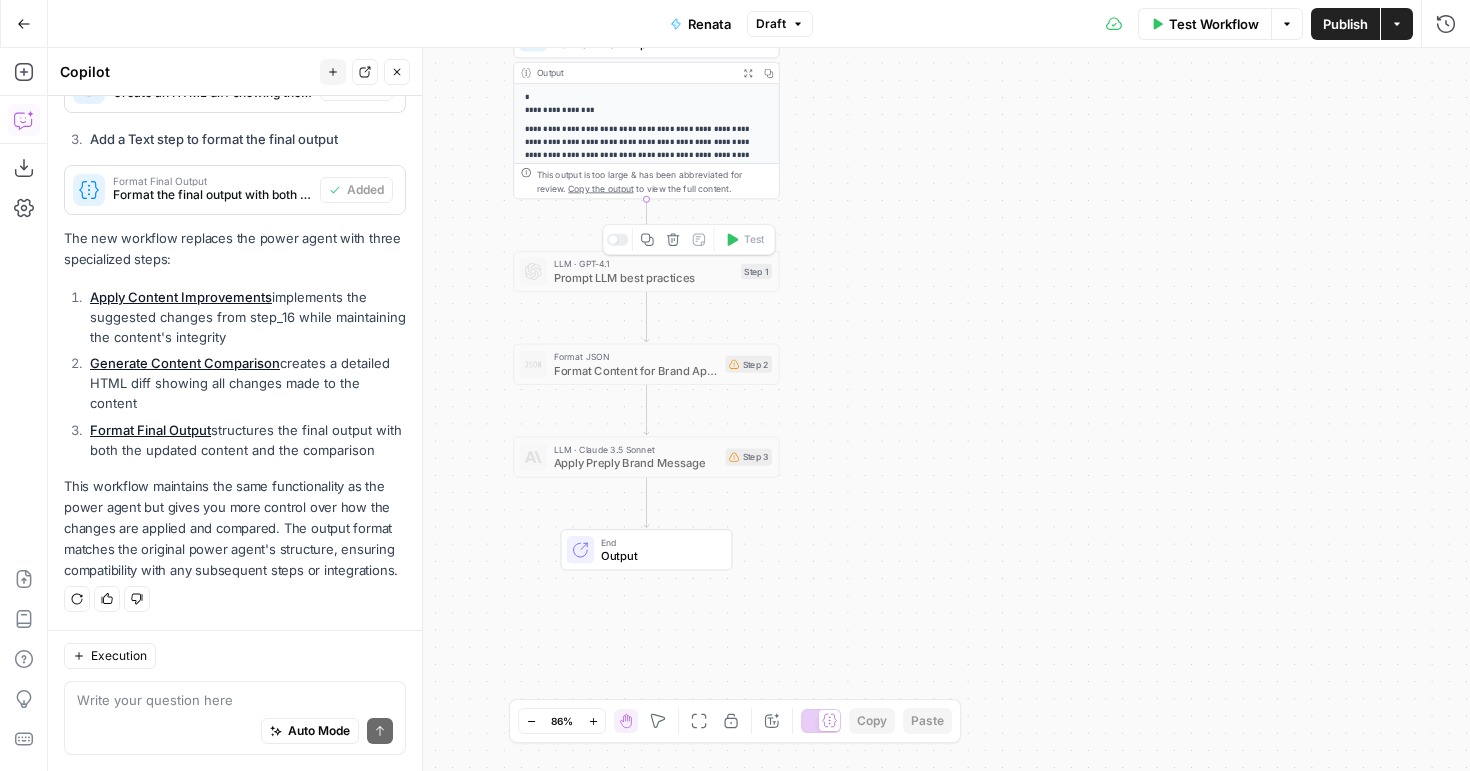 click on "Prompt LLM best practices" at bounding box center (644, 277) 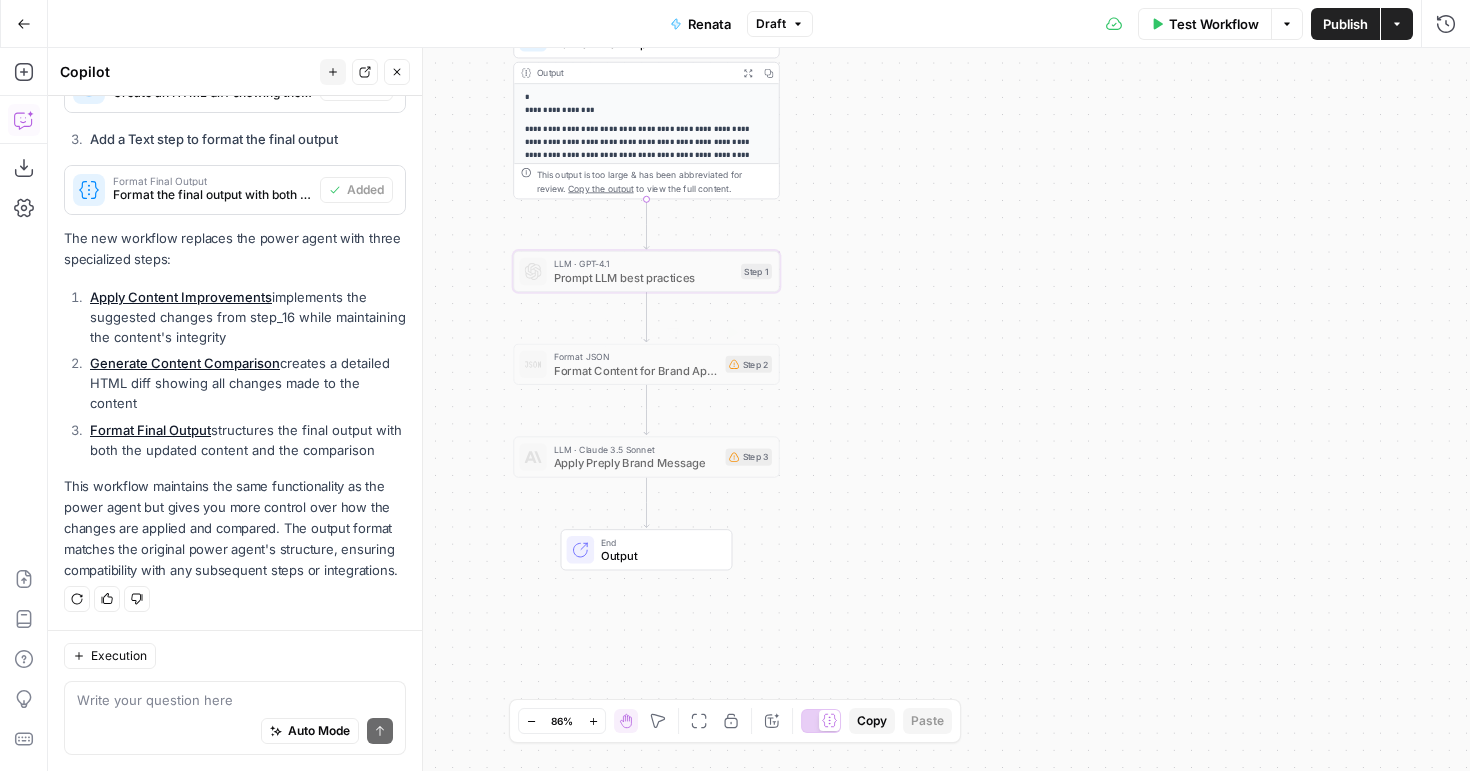 click on "Format Content for Brand Application" at bounding box center (636, 370) 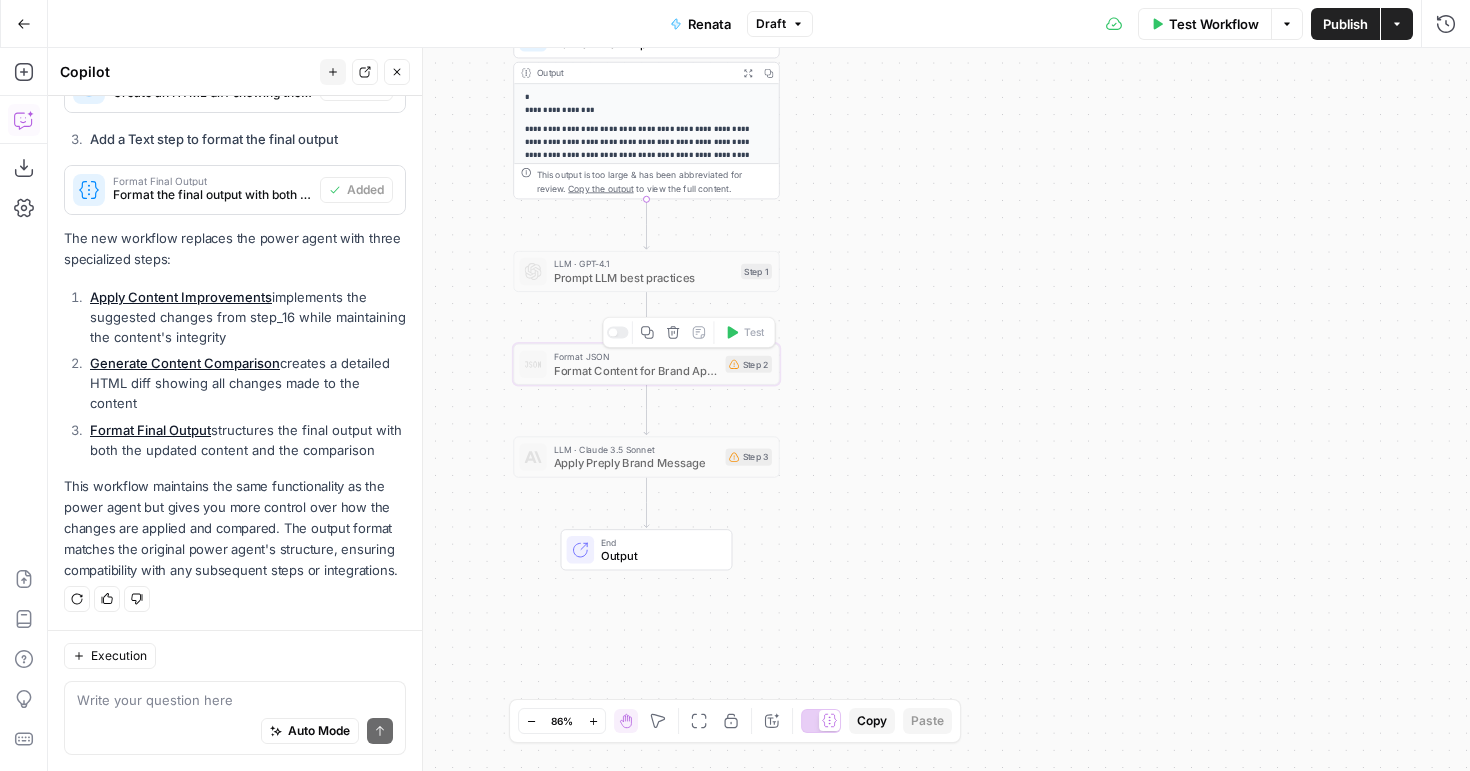 click on "Prompt LLM best practices" at bounding box center (644, 277) 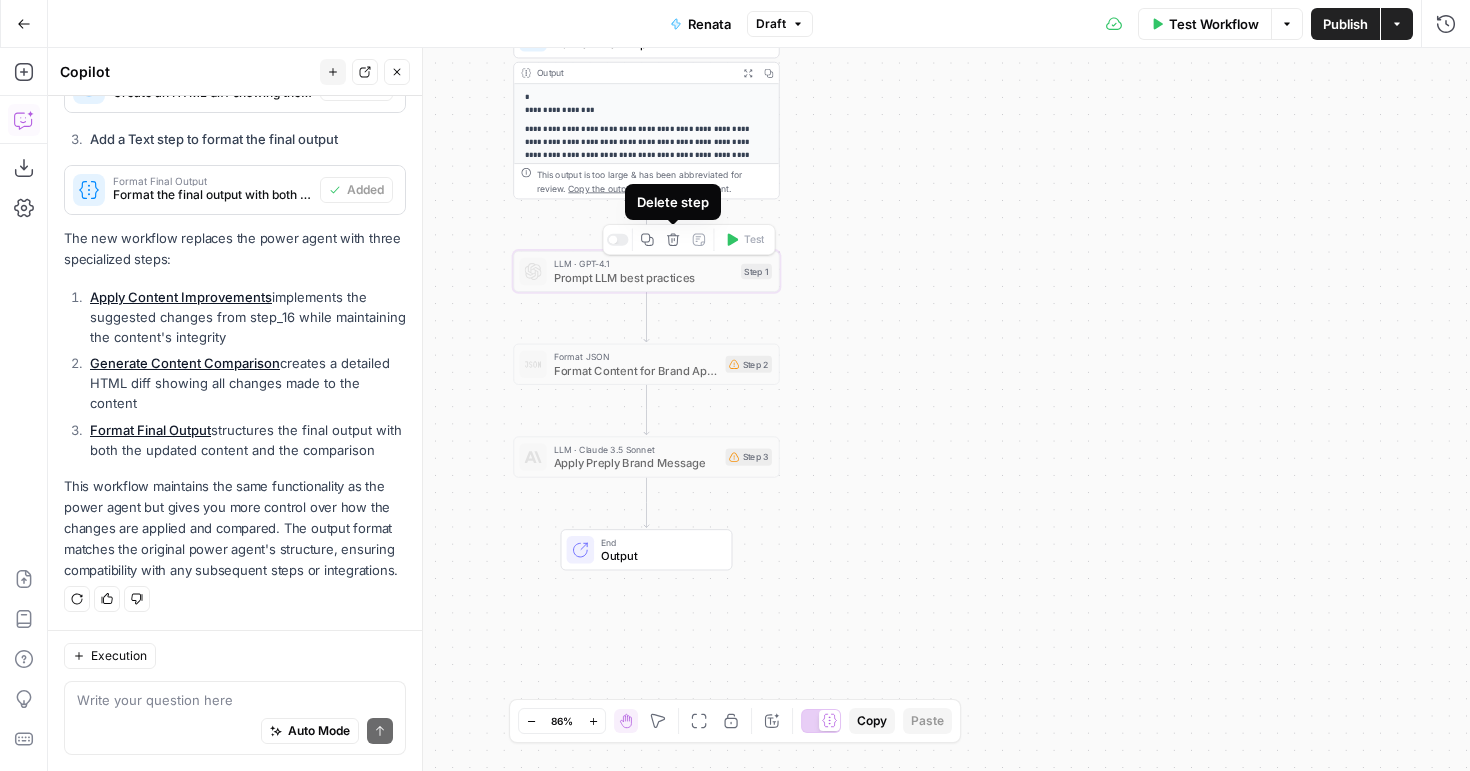 click 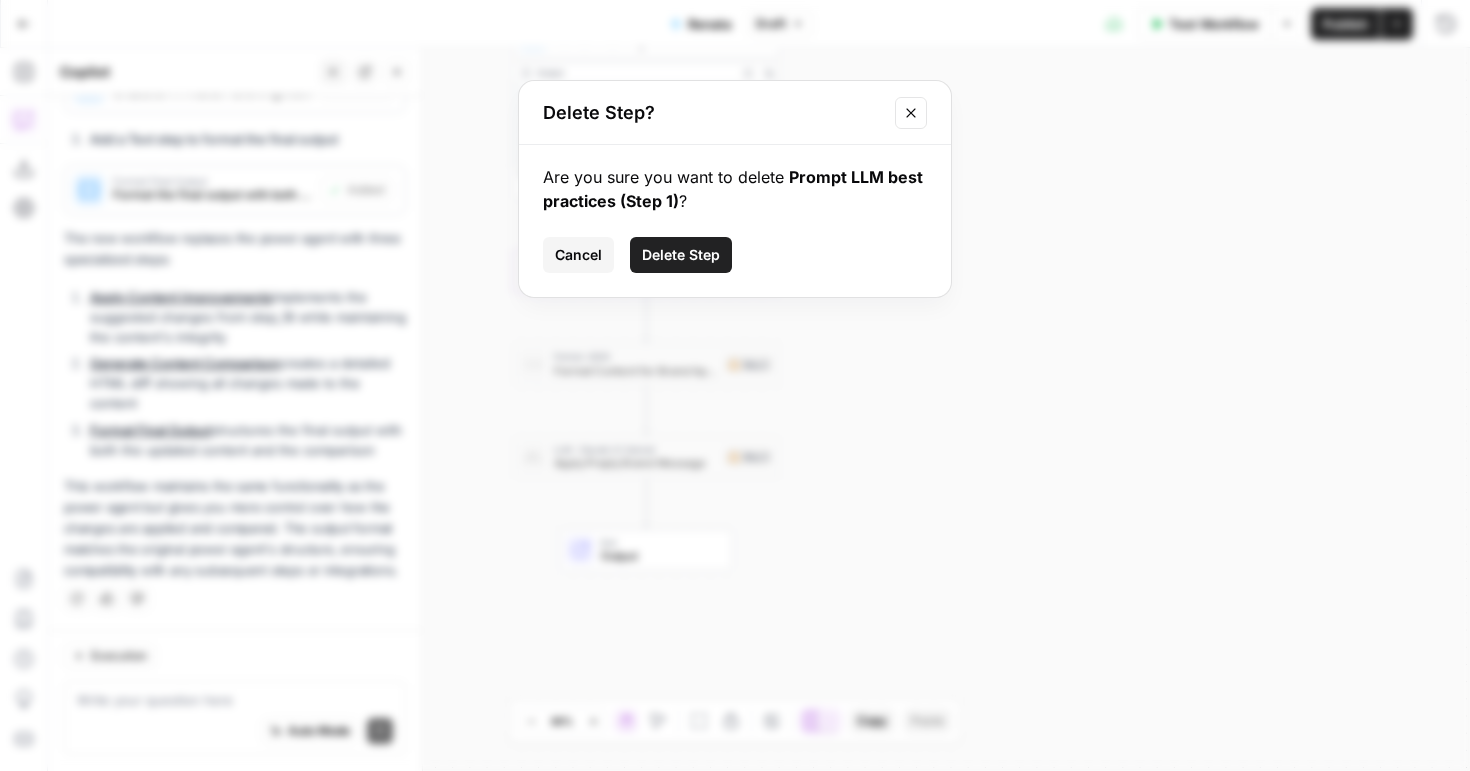 click on "Delete Step" at bounding box center [681, 255] 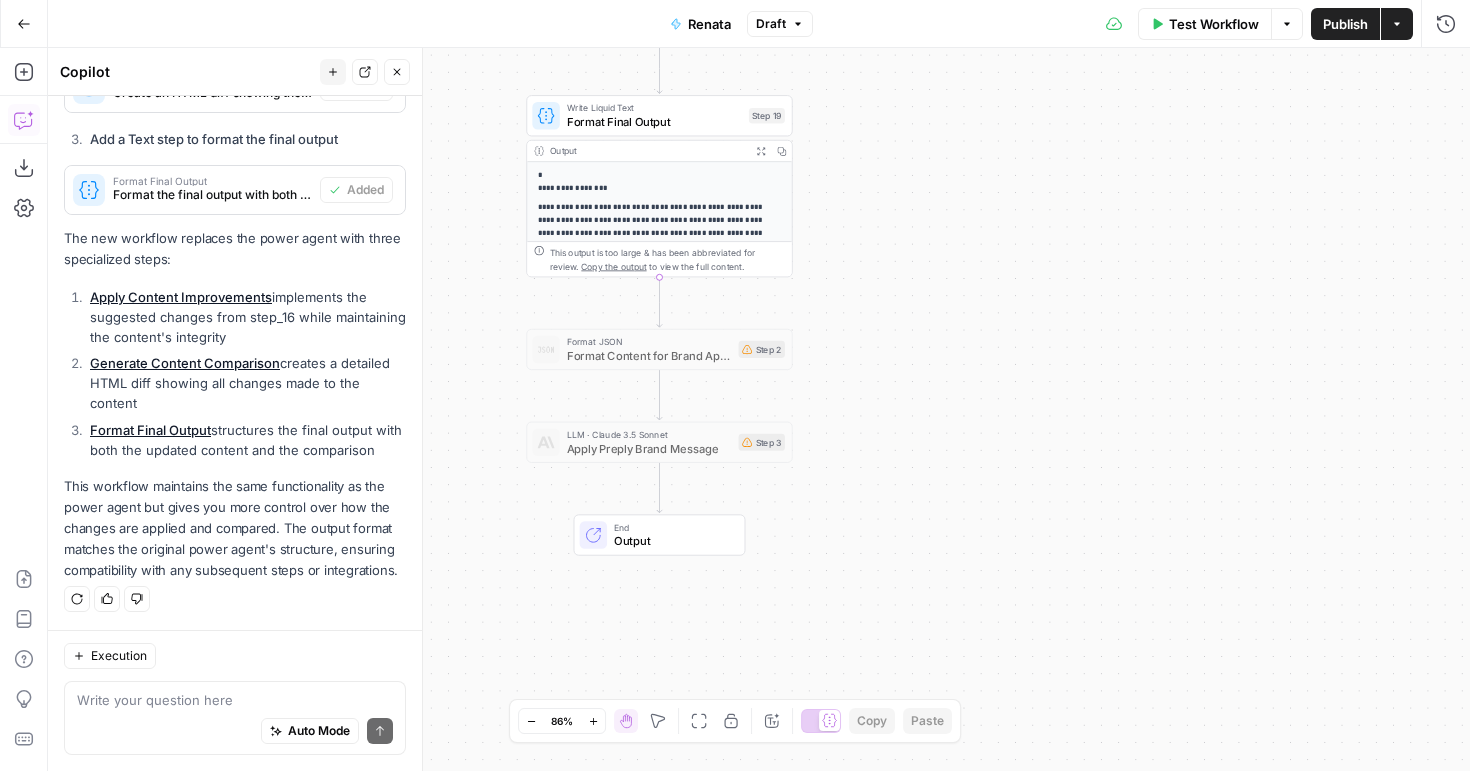 drag, startPoint x: 905, startPoint y: 228, endPoint x: 918, endPoint y: 306, distance: 79.07591 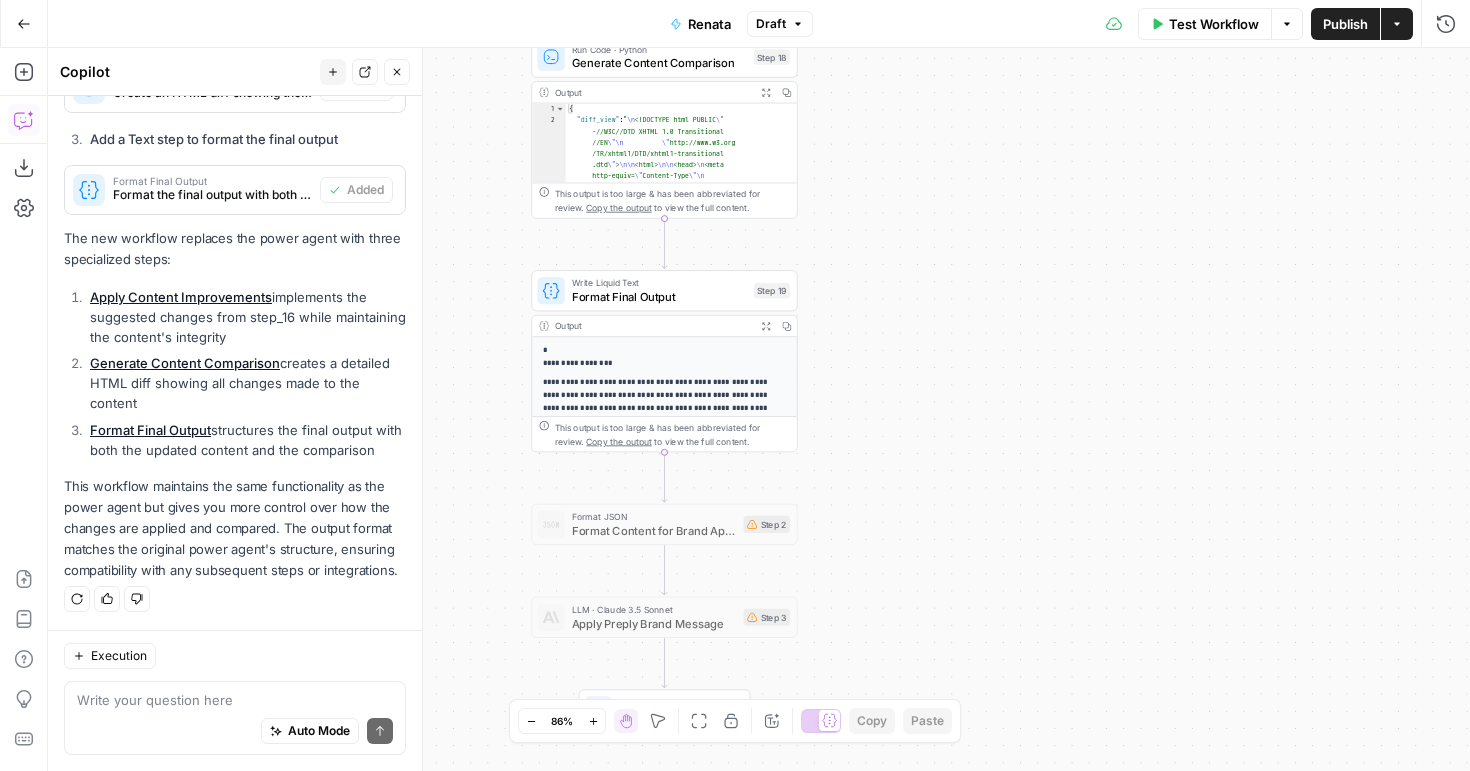 drag, startPoint x: 918, startPoint y: 342, endPoint x: 918, endPoint y: 437, distance: 95 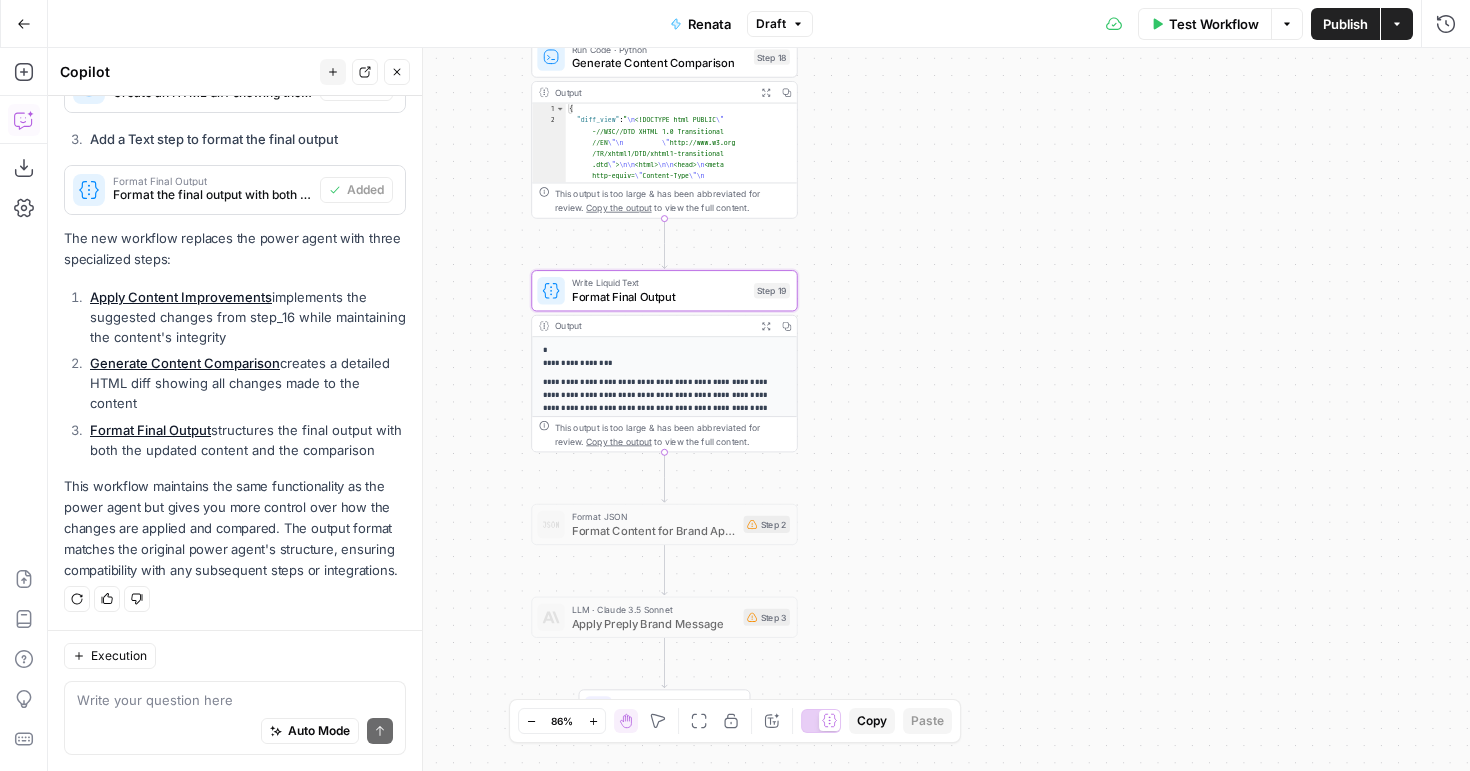 click 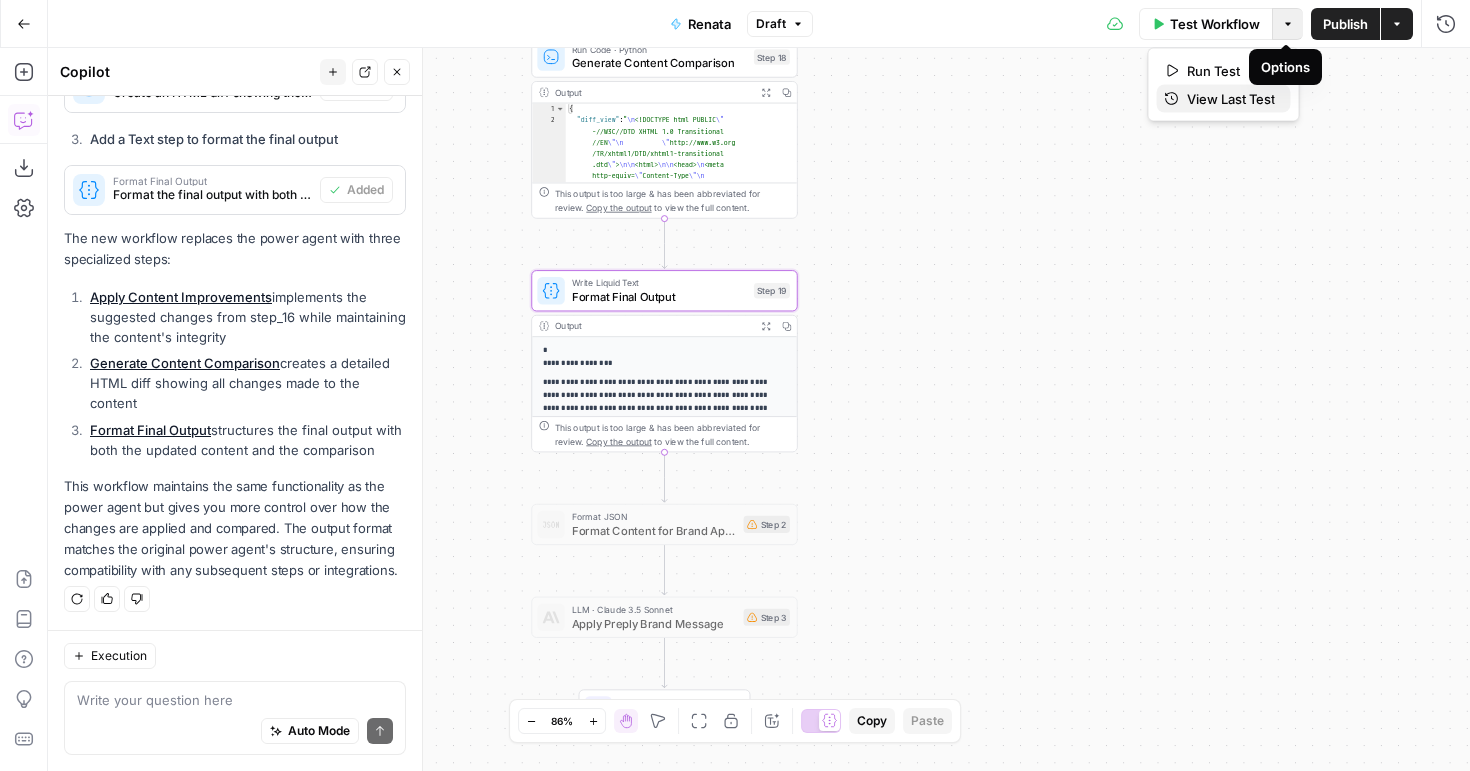 click on "View Last Test" at bounding box center (1231, 99) 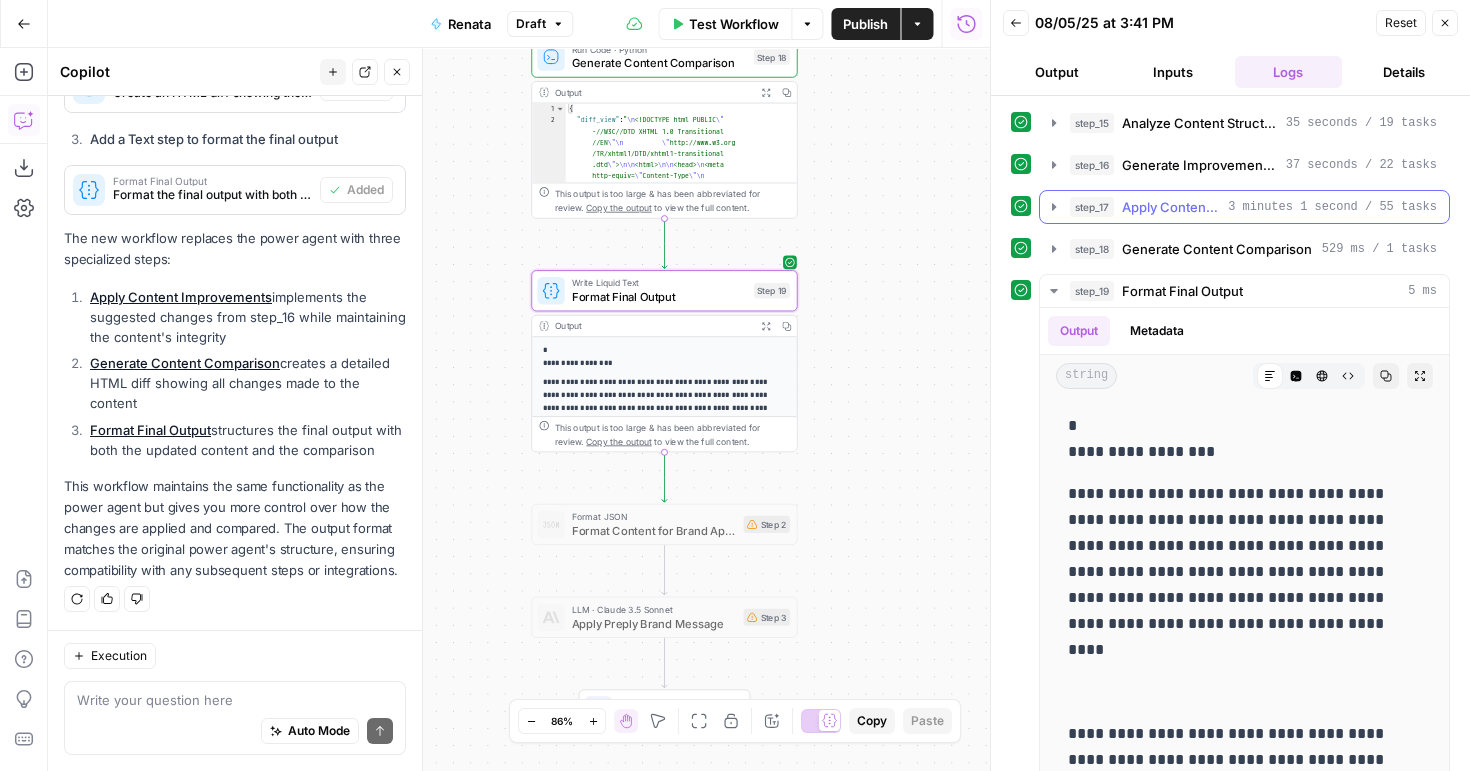 scroll, scrollTop: 1776, scrollLeft: 0, axis: vertical 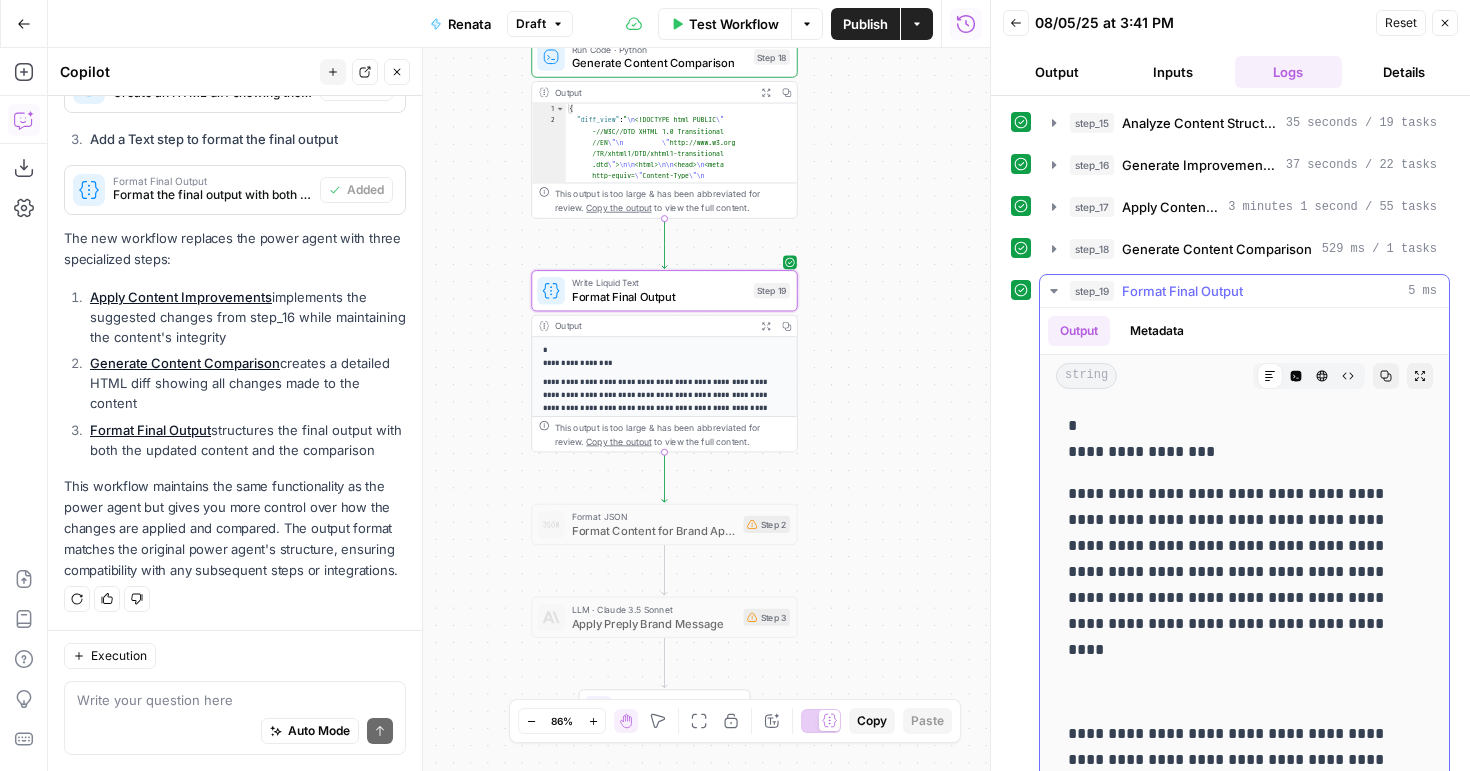 click 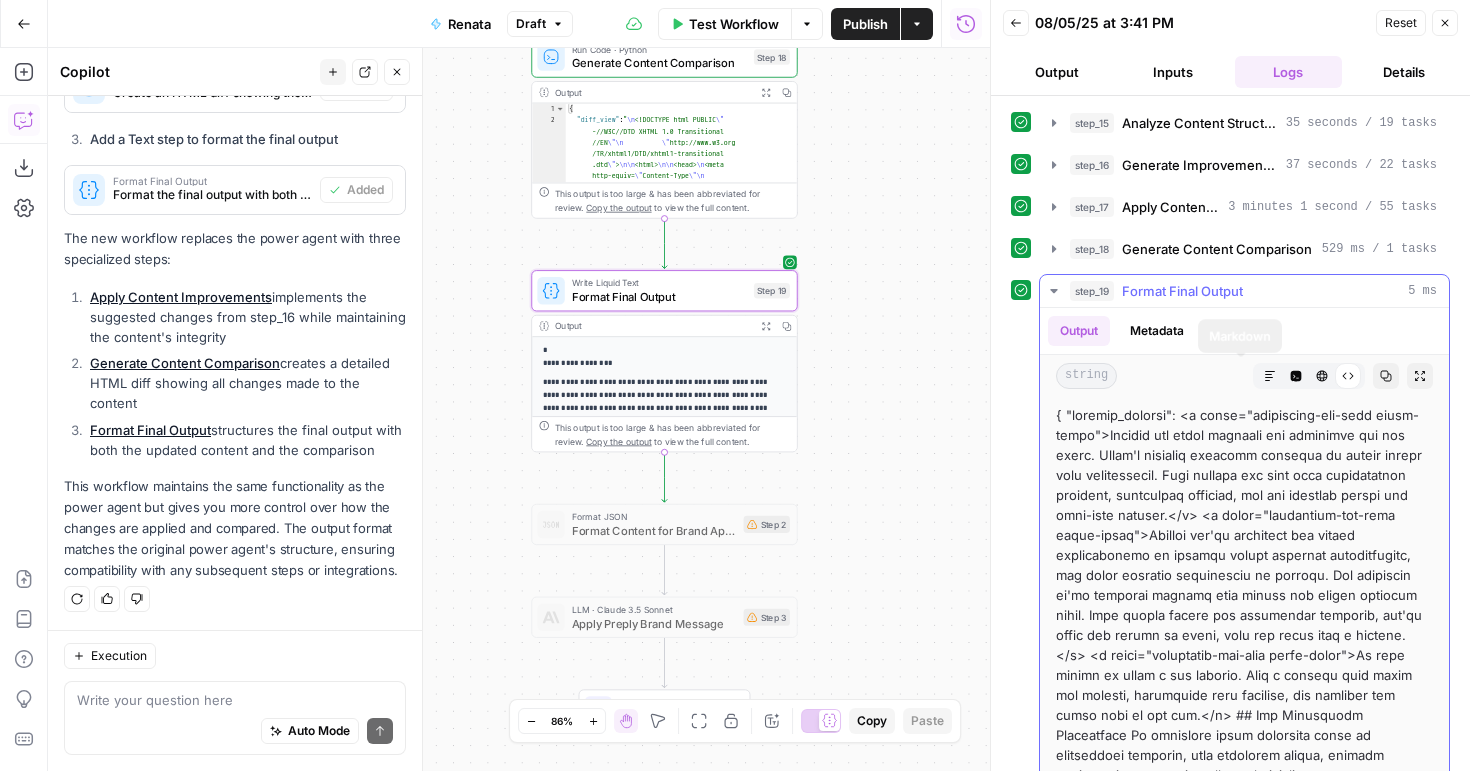 click 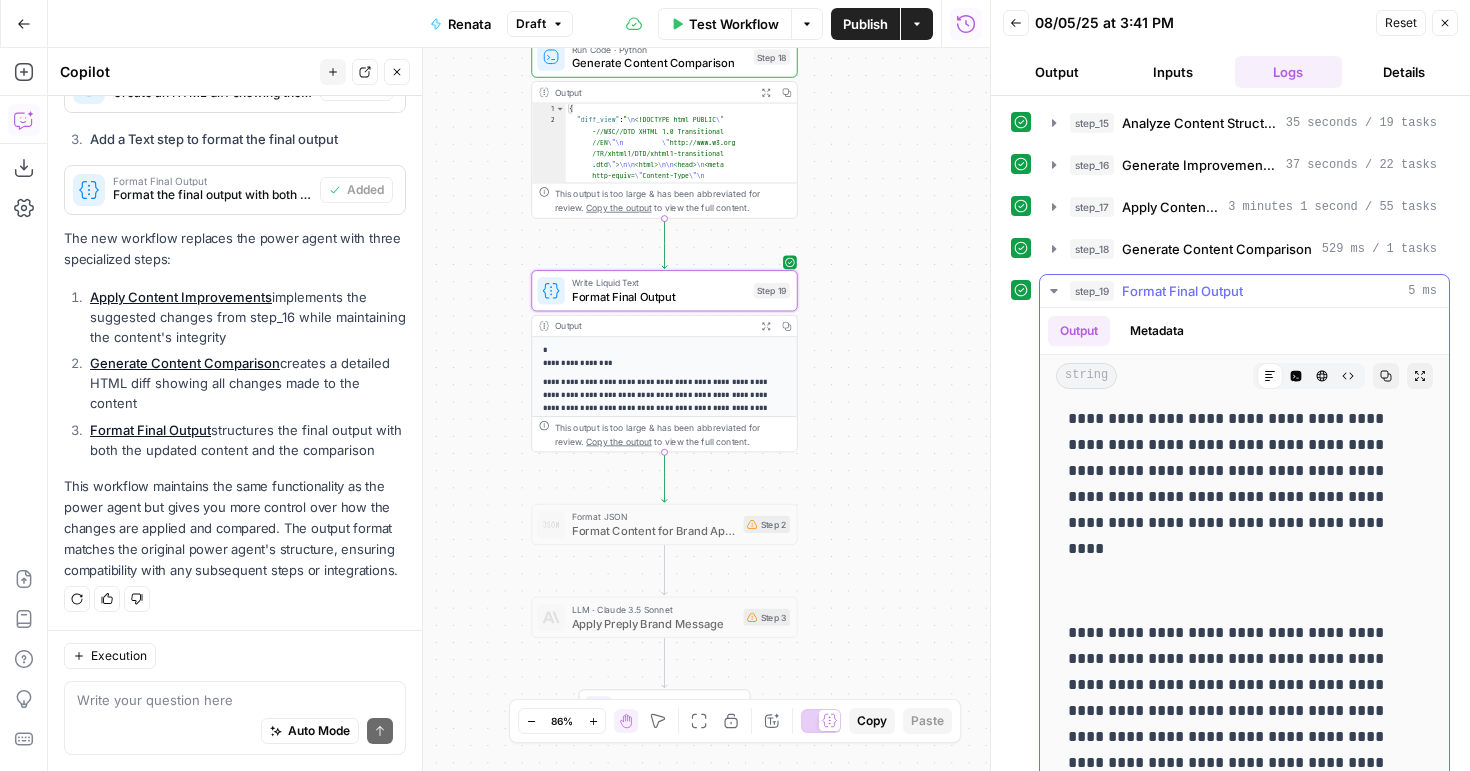 scroll, scrollTop: 139, scrollLeft: 0, axis: vertical 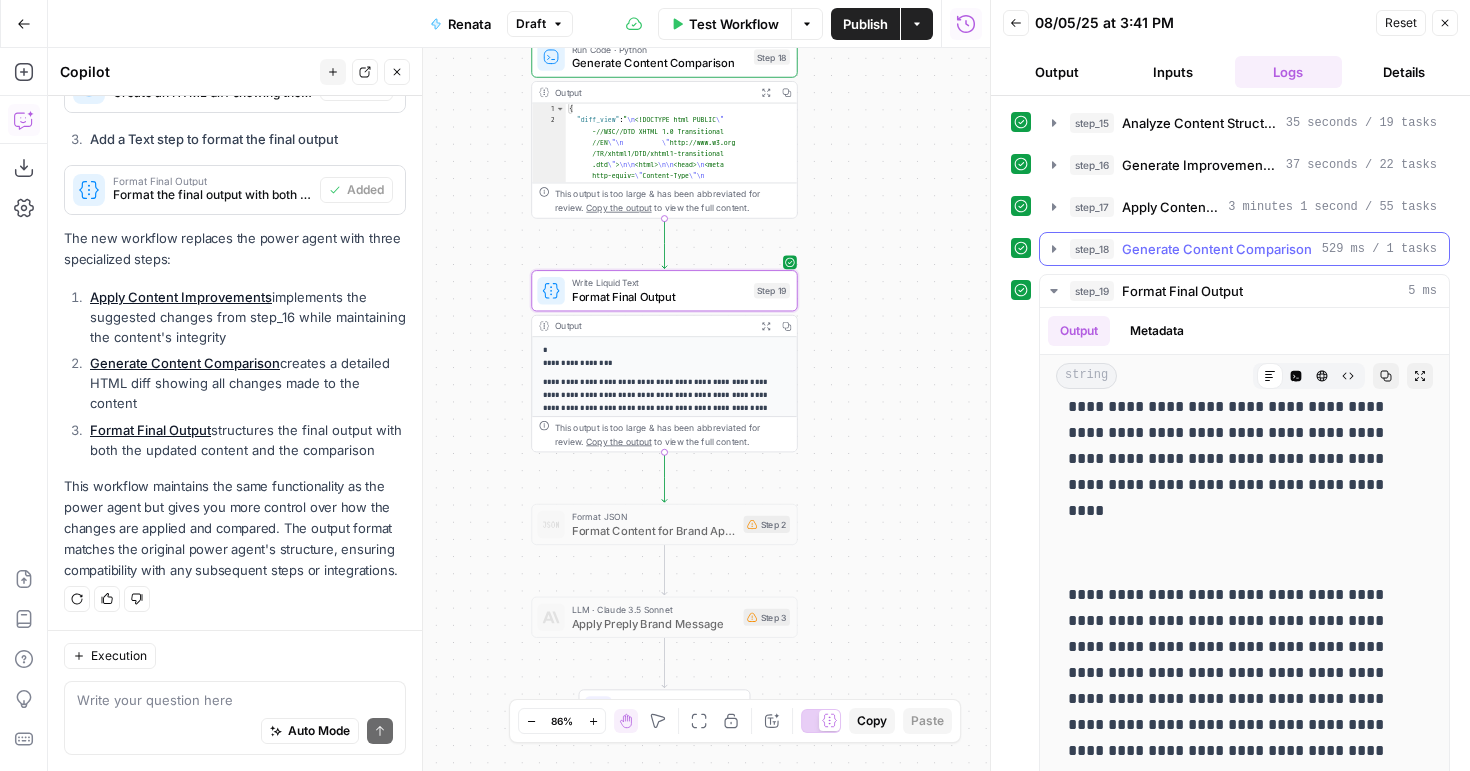 click 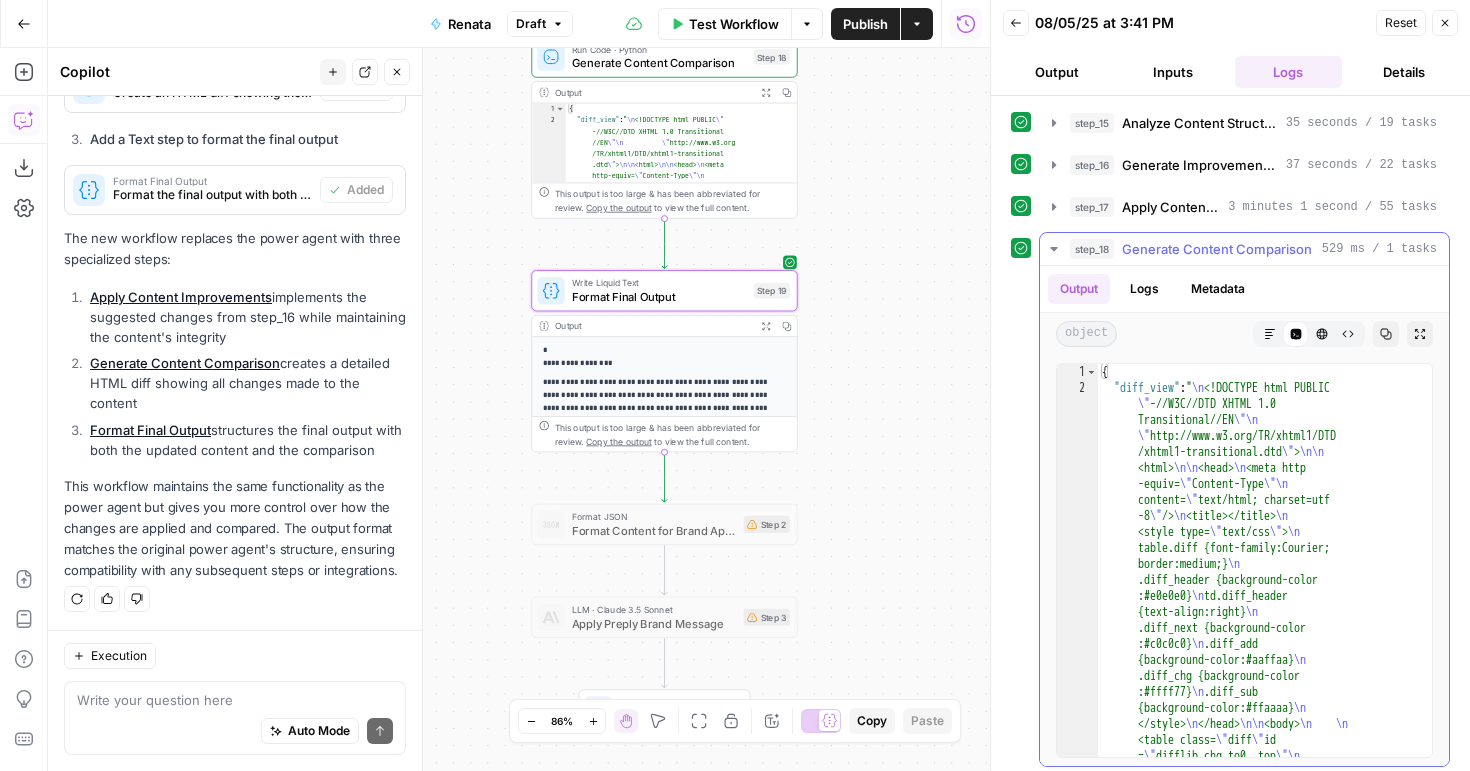scroll, scrollTop: 0, scrollLeft: 0, axis: both 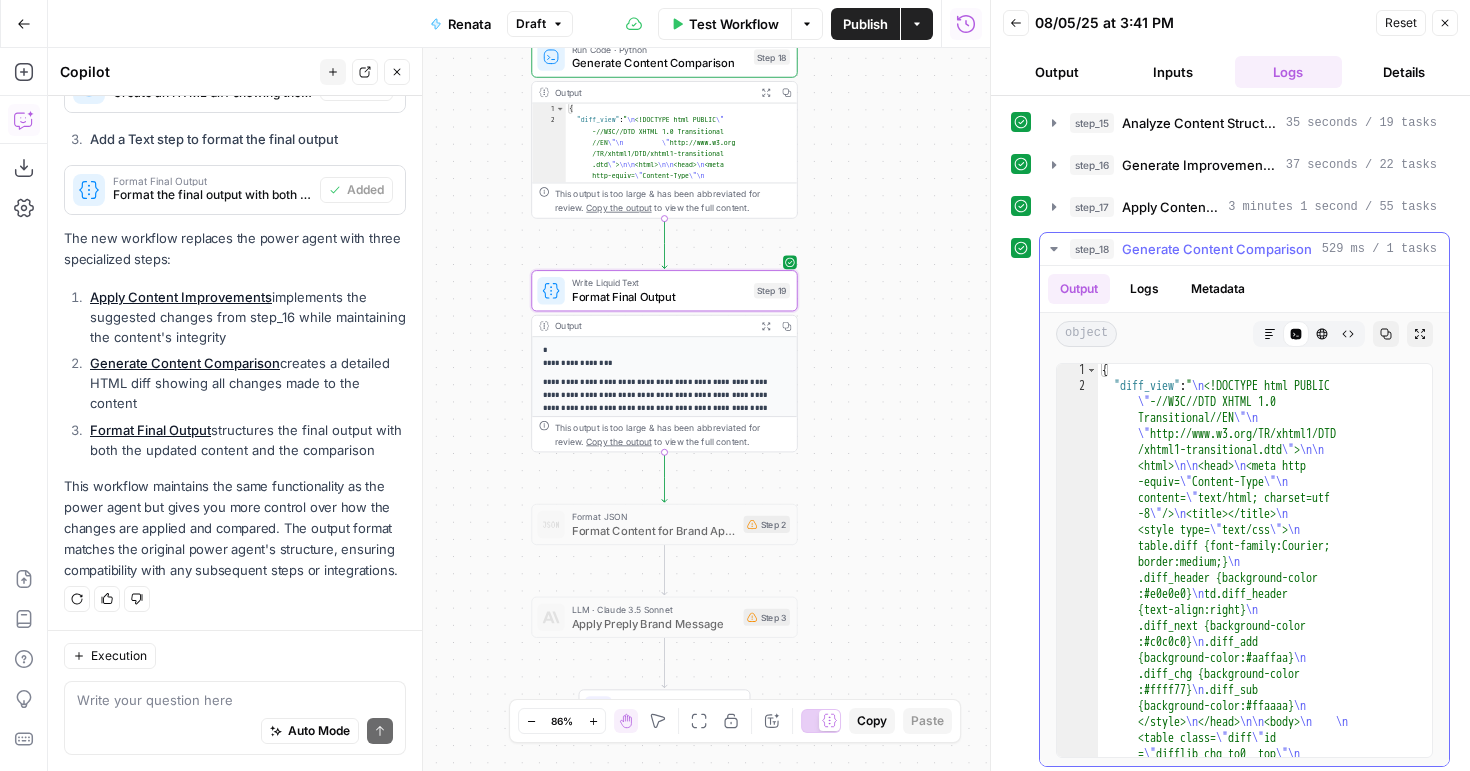 click on "Markdown" at bounding box center [1270, 334] 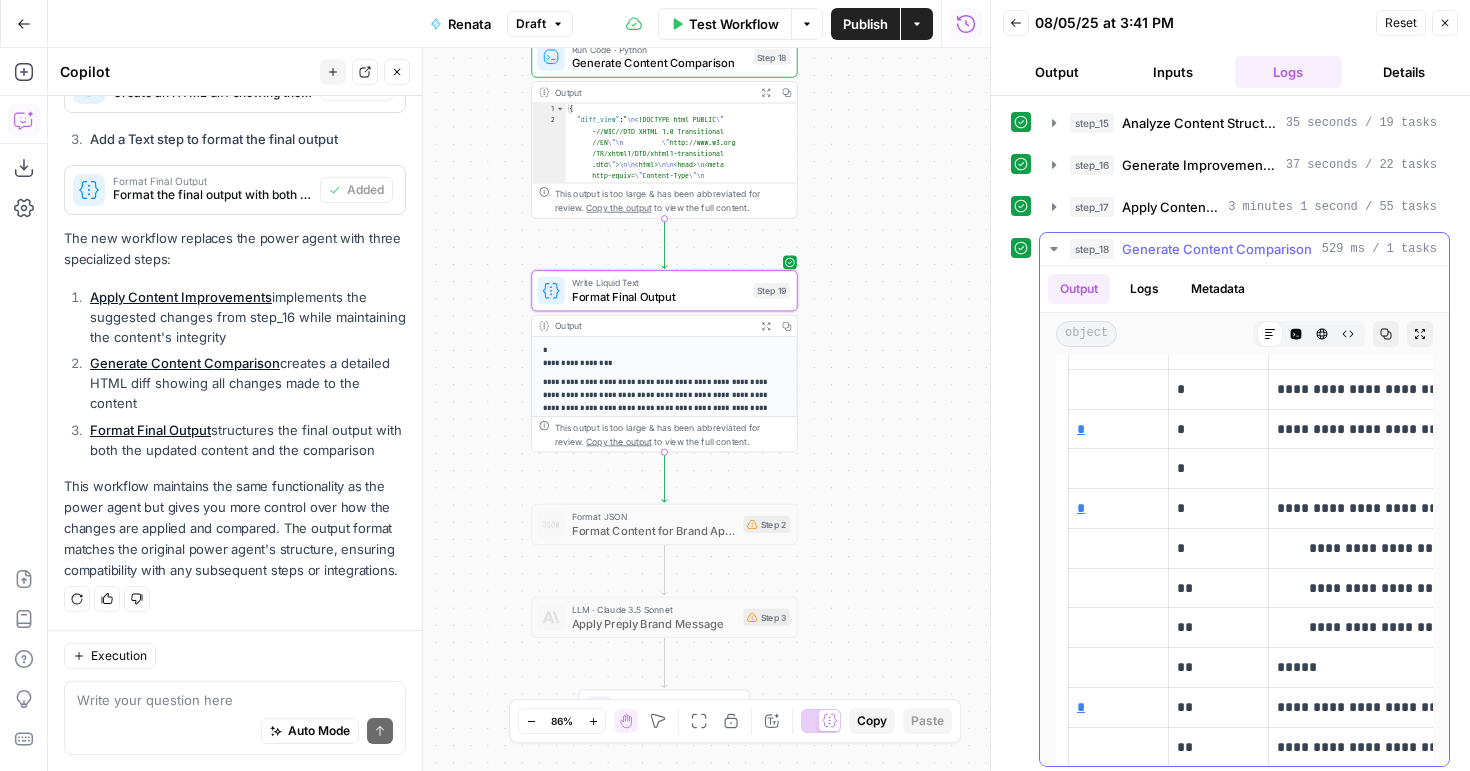 scroll, scrollTop: 388, scrollLeft: 0, axis: vertical 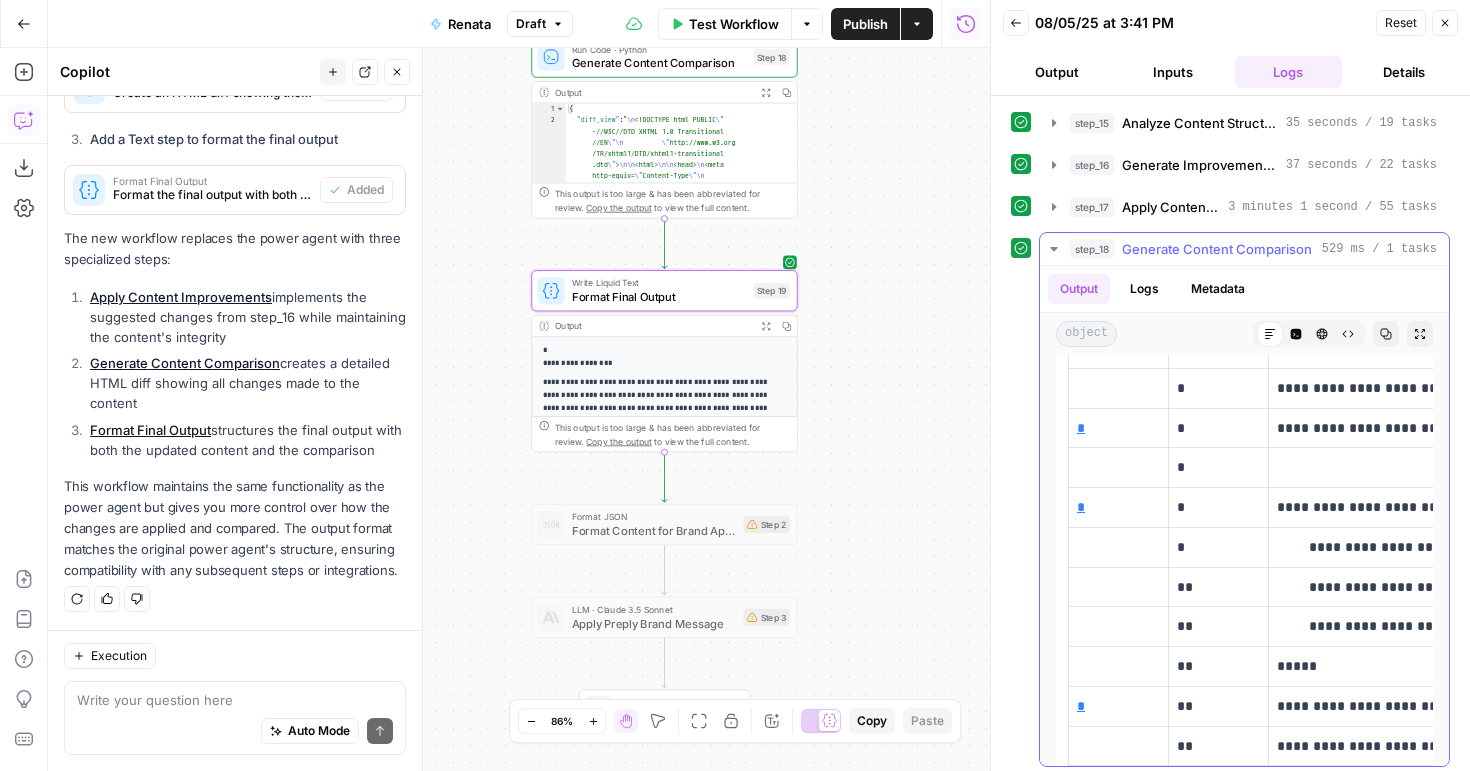 click 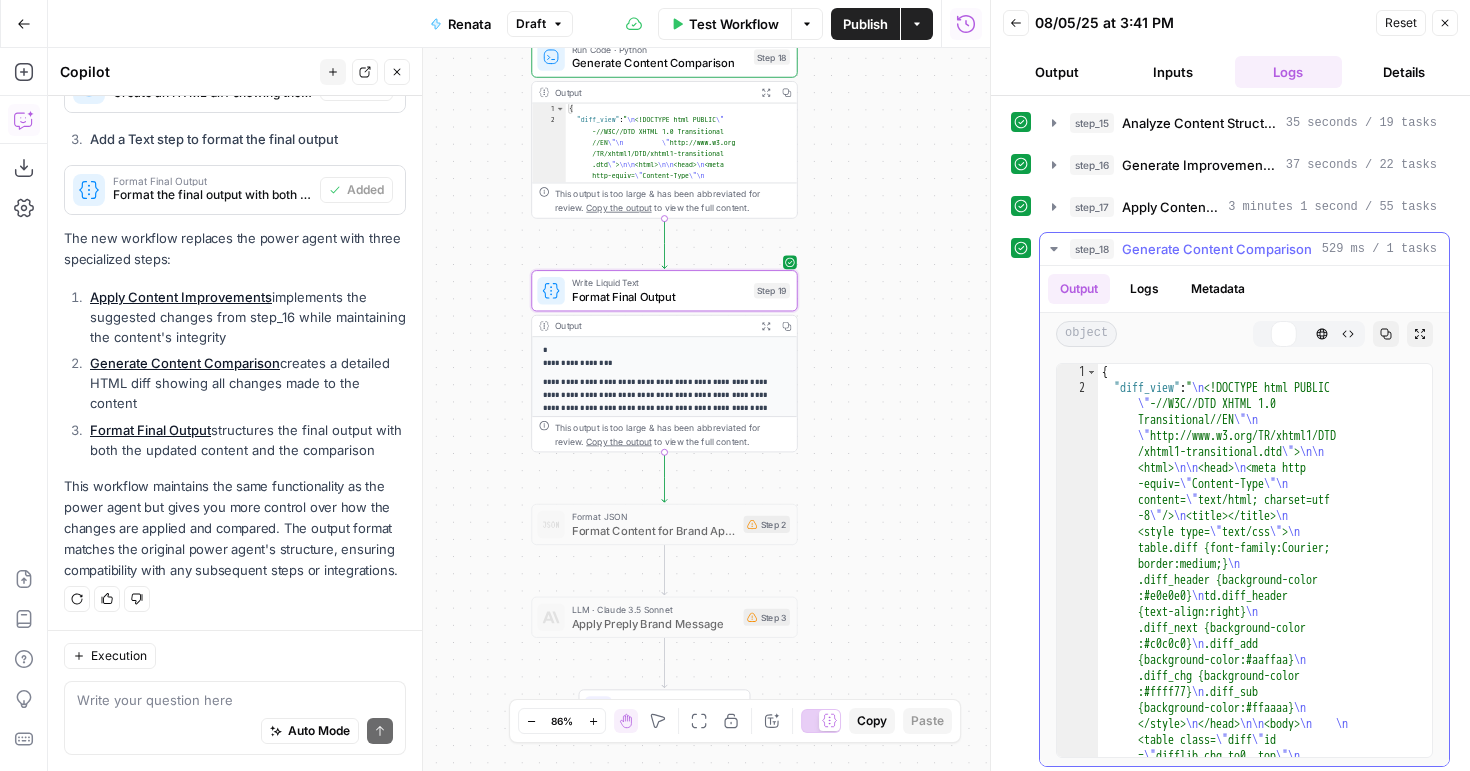 scroll, scrollTop: 0, scrollLeft: 0, axis: both 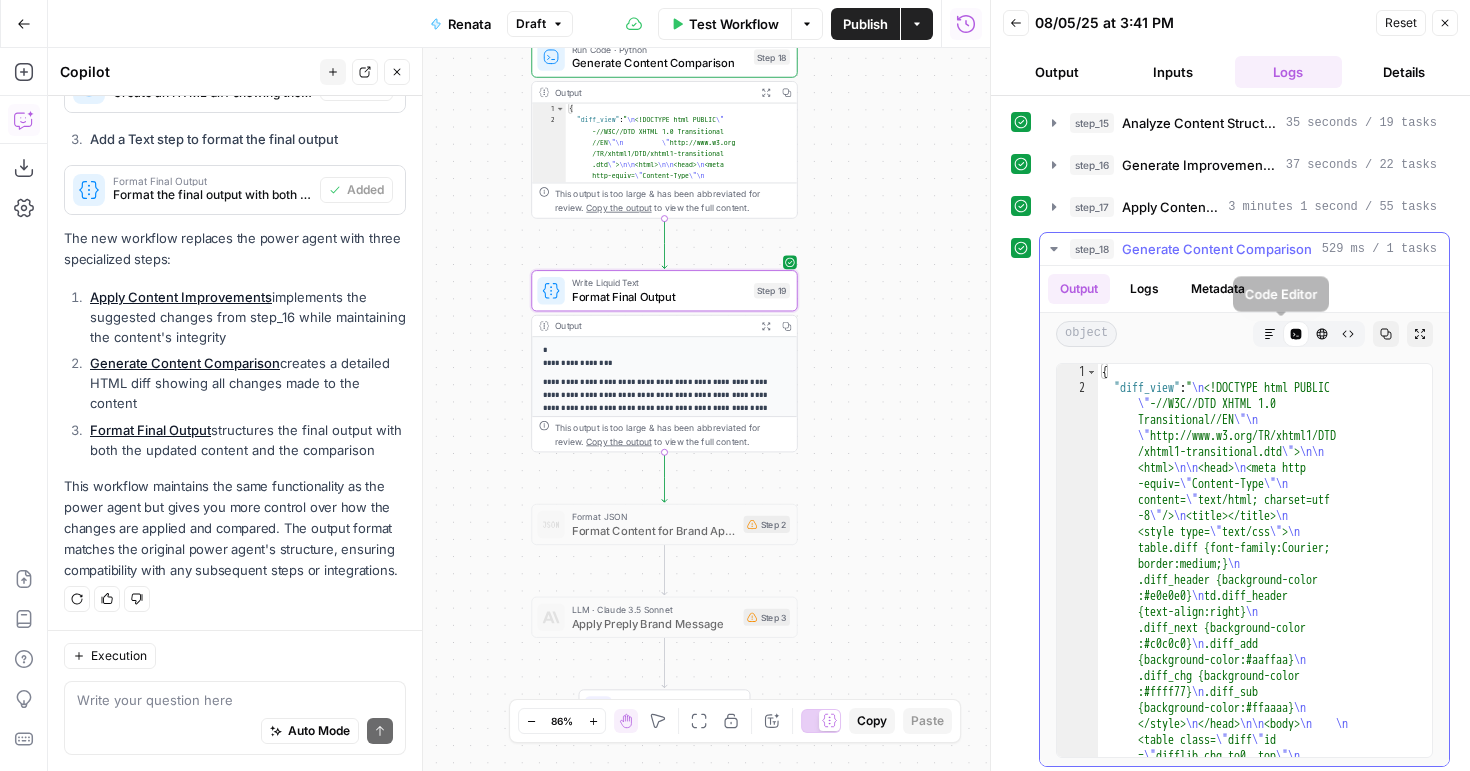 click 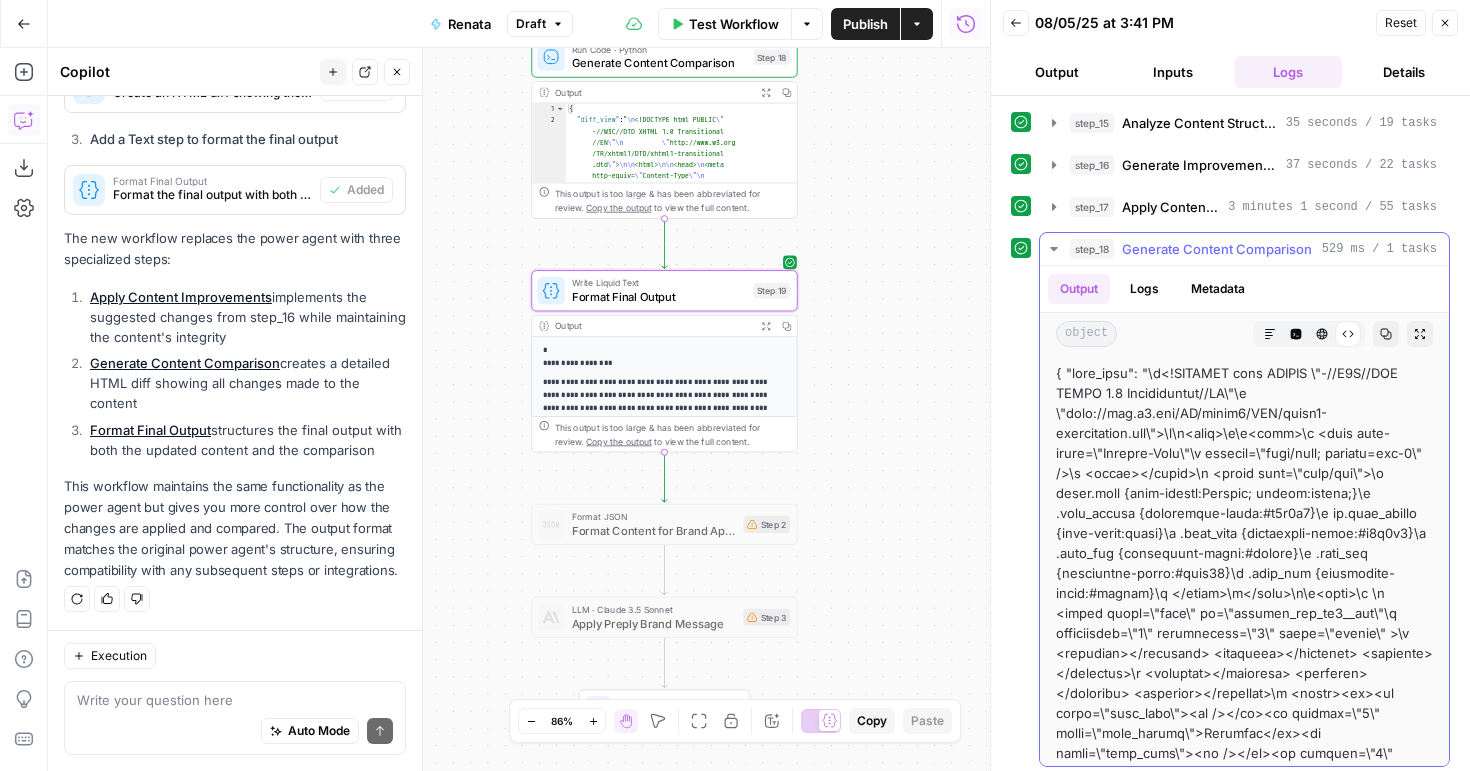 click on "Markdown" at bounding box center [1270, 334] 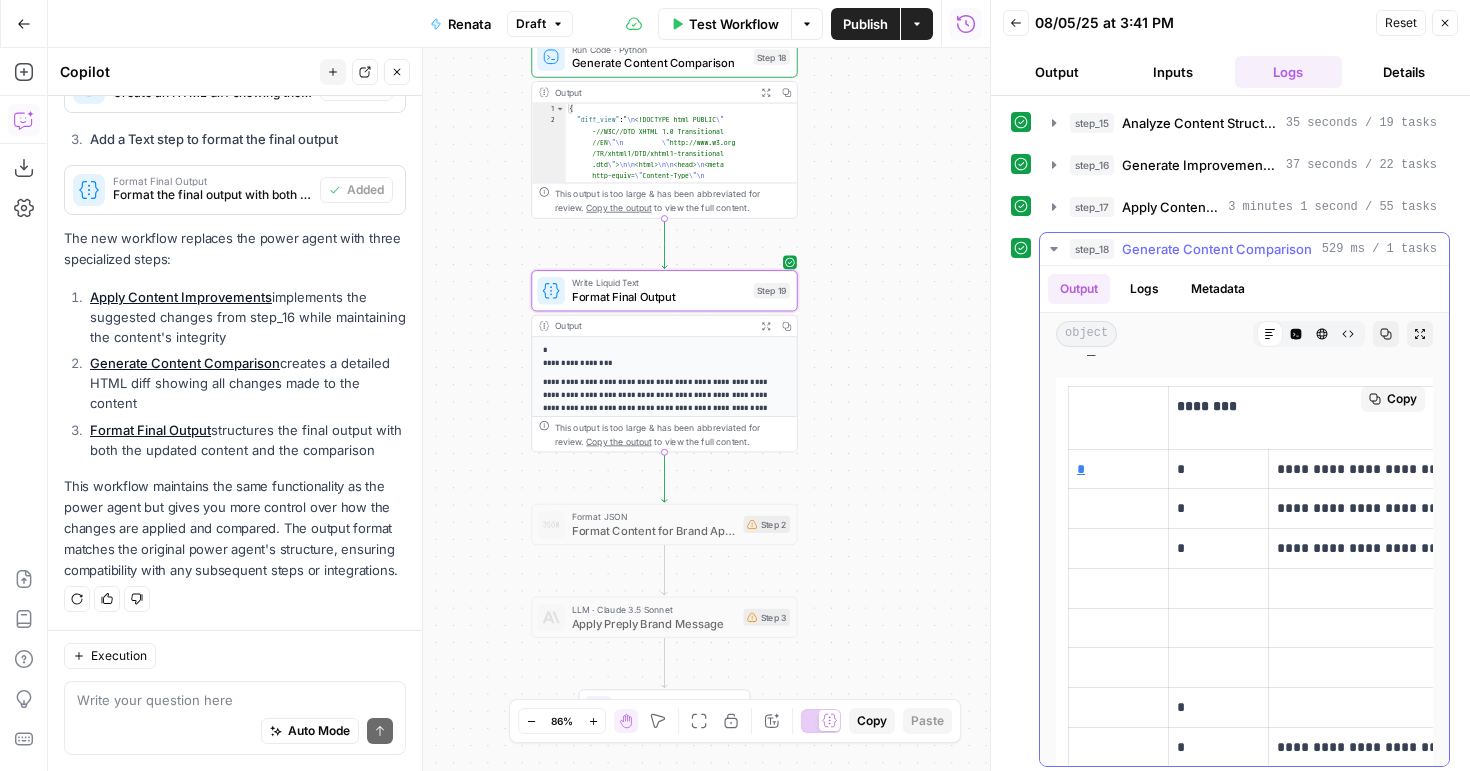scroll, scrollTop: 0, scrollLeft: 0, axis: both 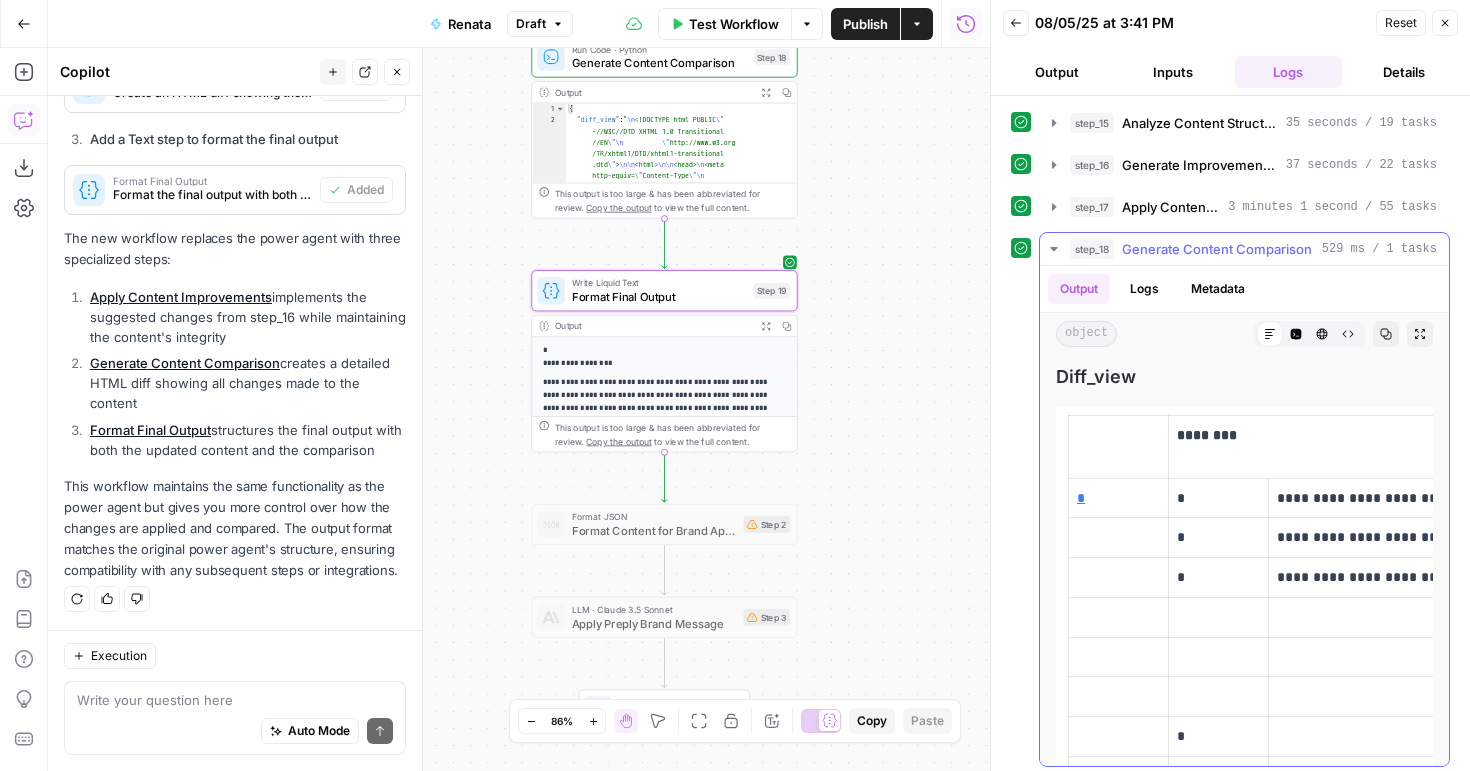 click 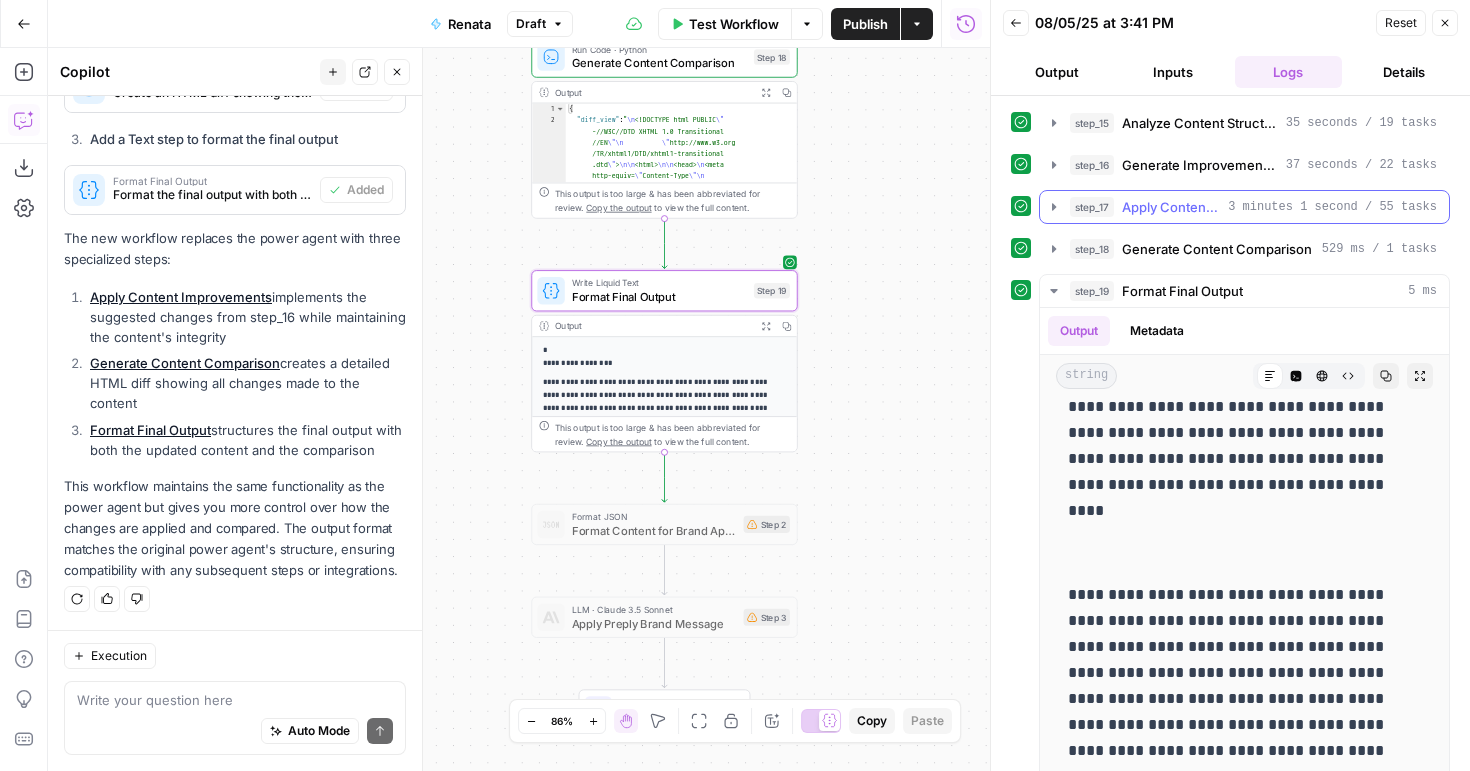 click 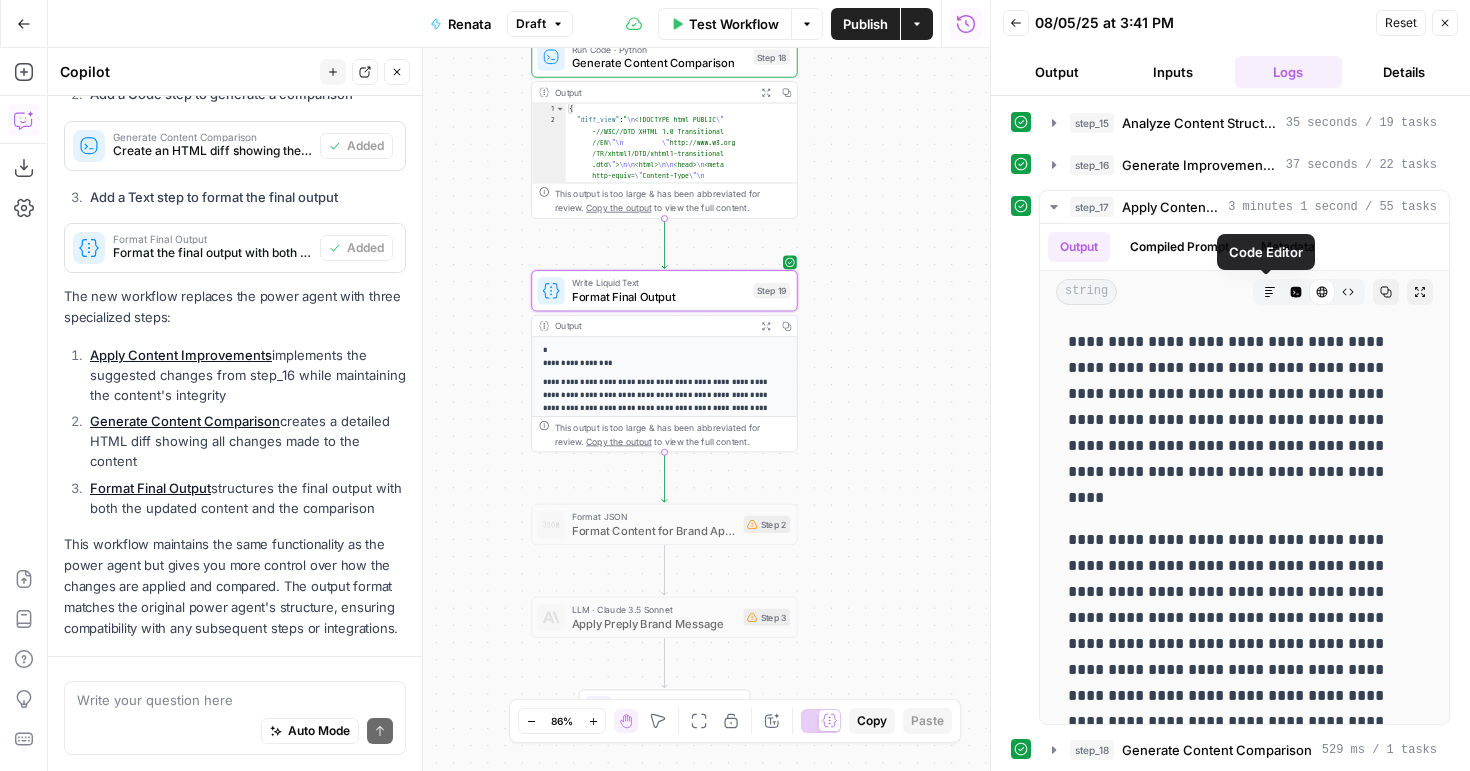scroll, scrollTop: 1776, scrollLeft: 0, axis: vertical 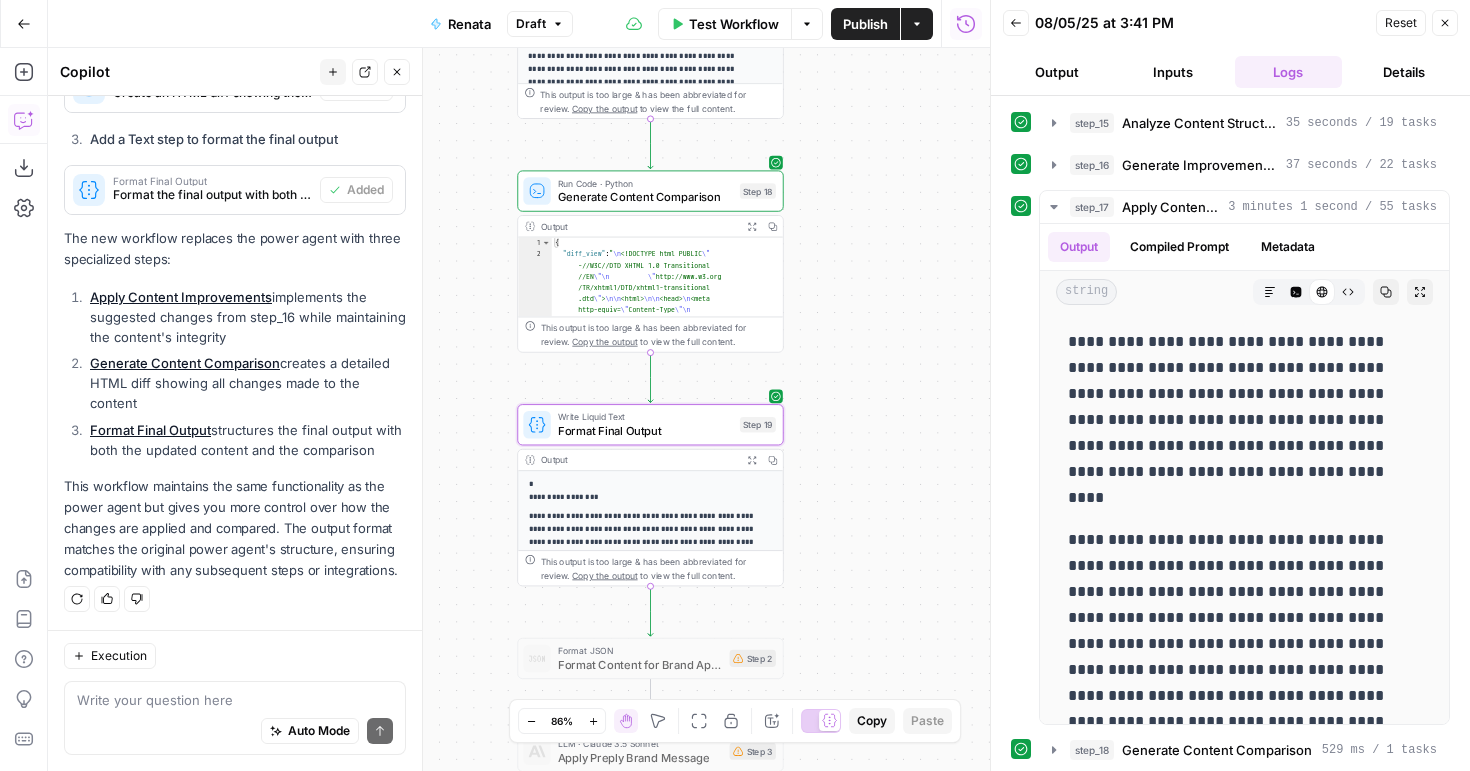 drag, startPoint x: 906, startPoint y: 226, endPoint x: 899, endPoint y: 447, distance: 221.11082 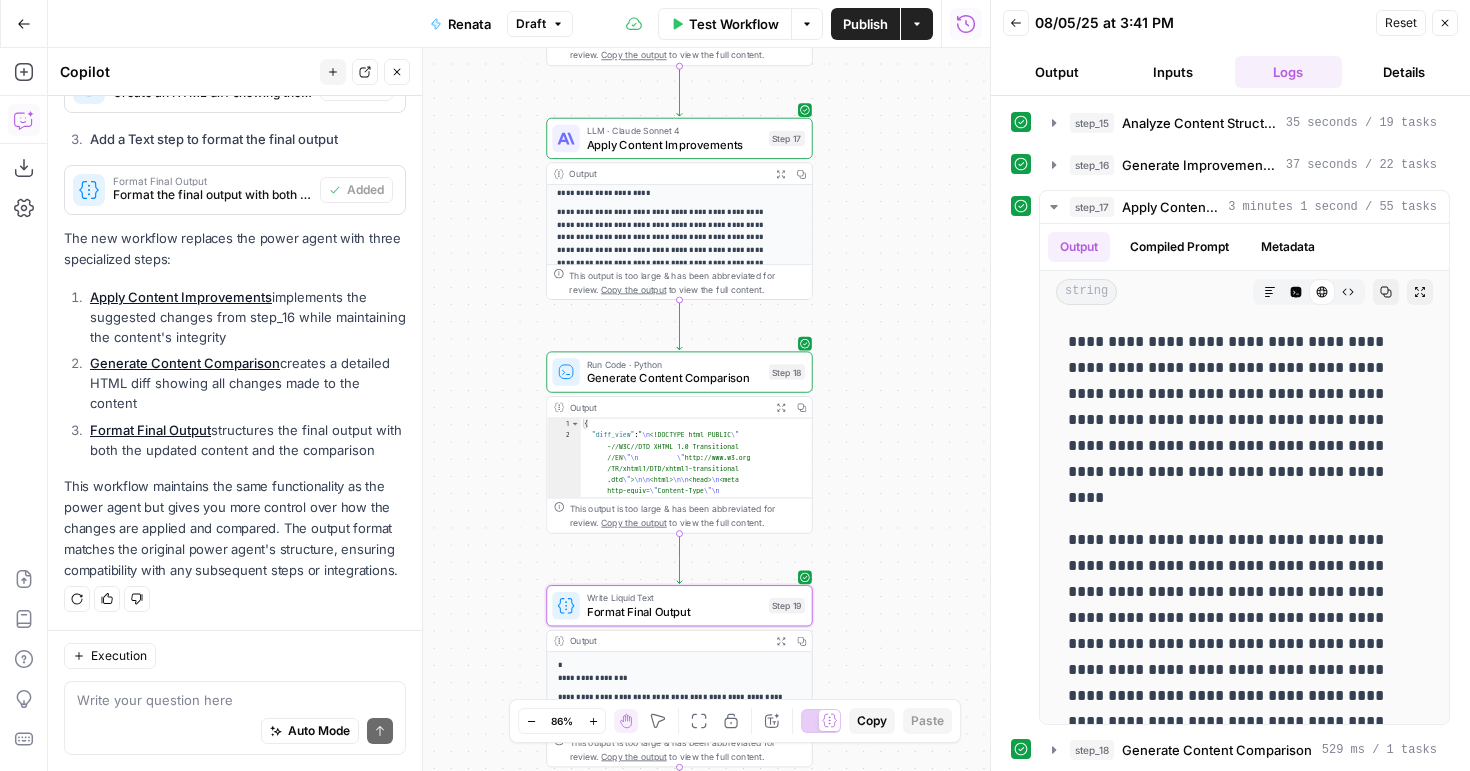 drag, startPoint x: 898, startPoint y: 349, endPoint x: 907, endPoint y: 385, distance: 37.107952 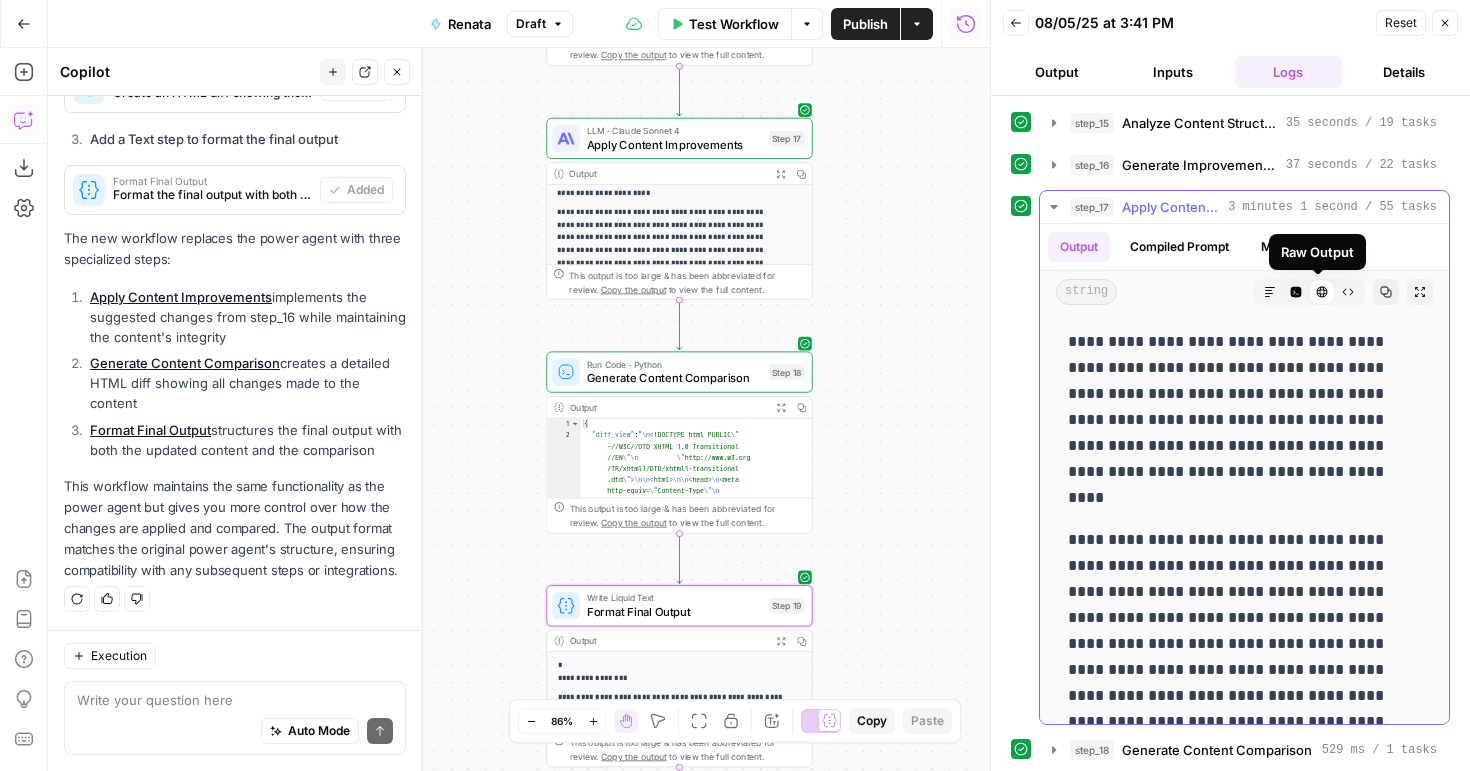 click 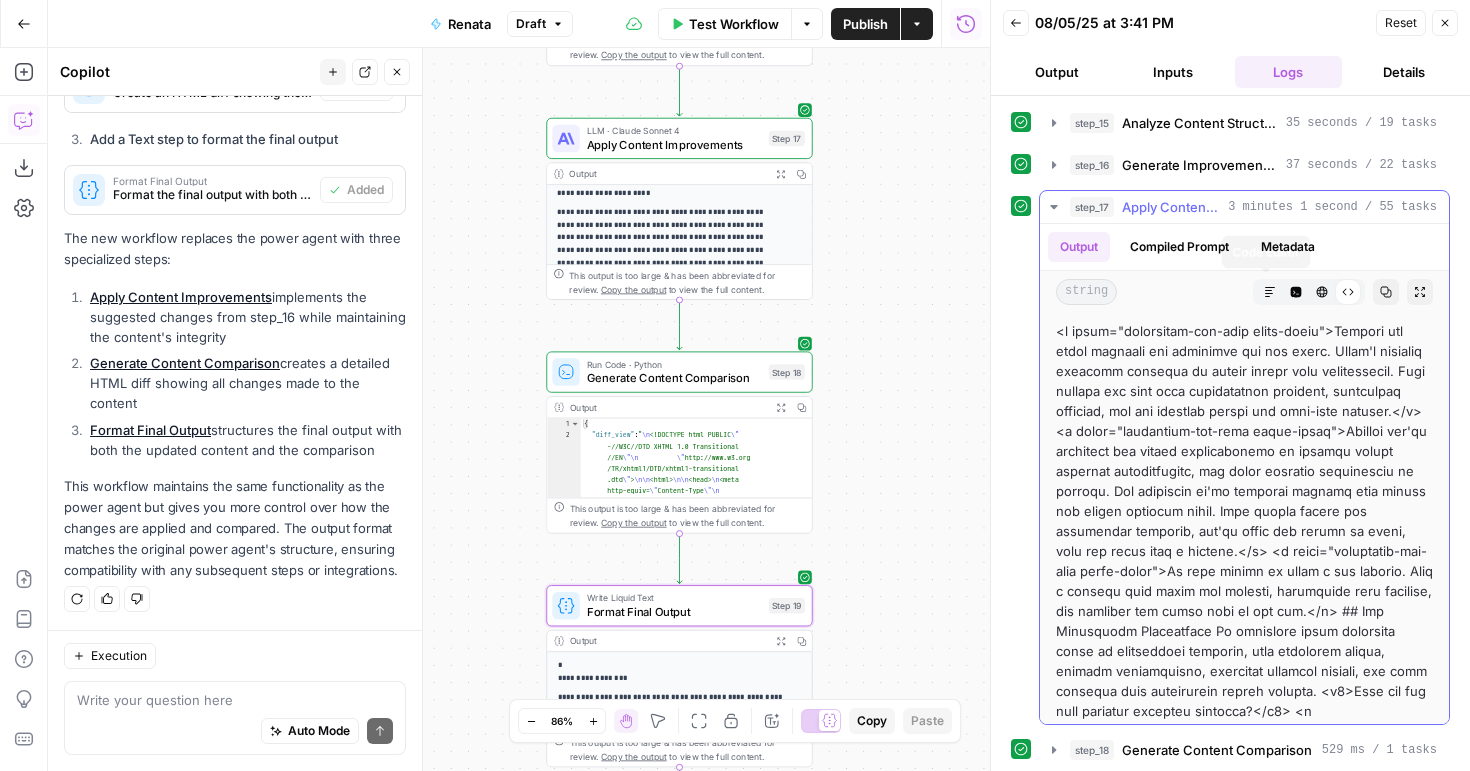 click 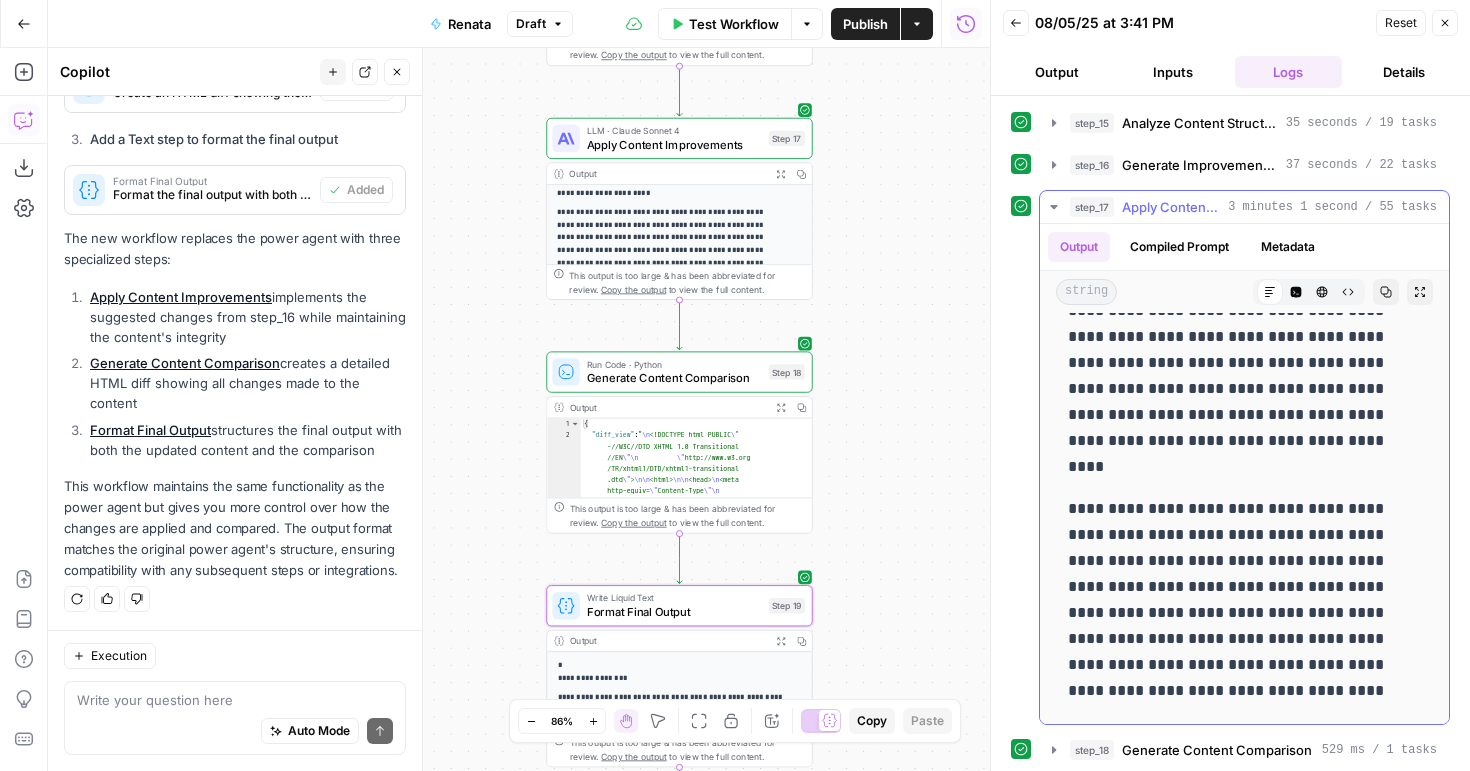 scroll, scrollTop: 0, scrollLeft: 0, axis: both 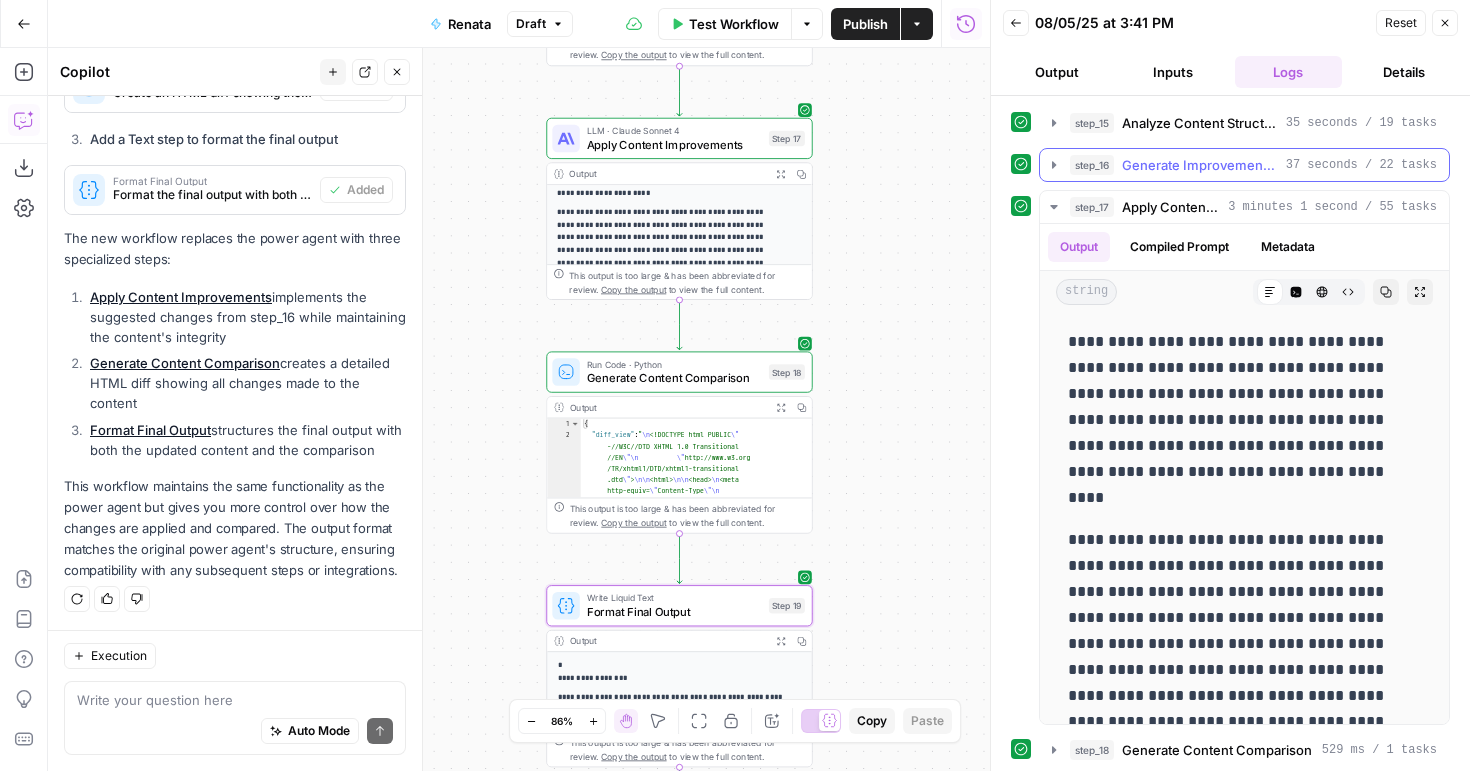 click 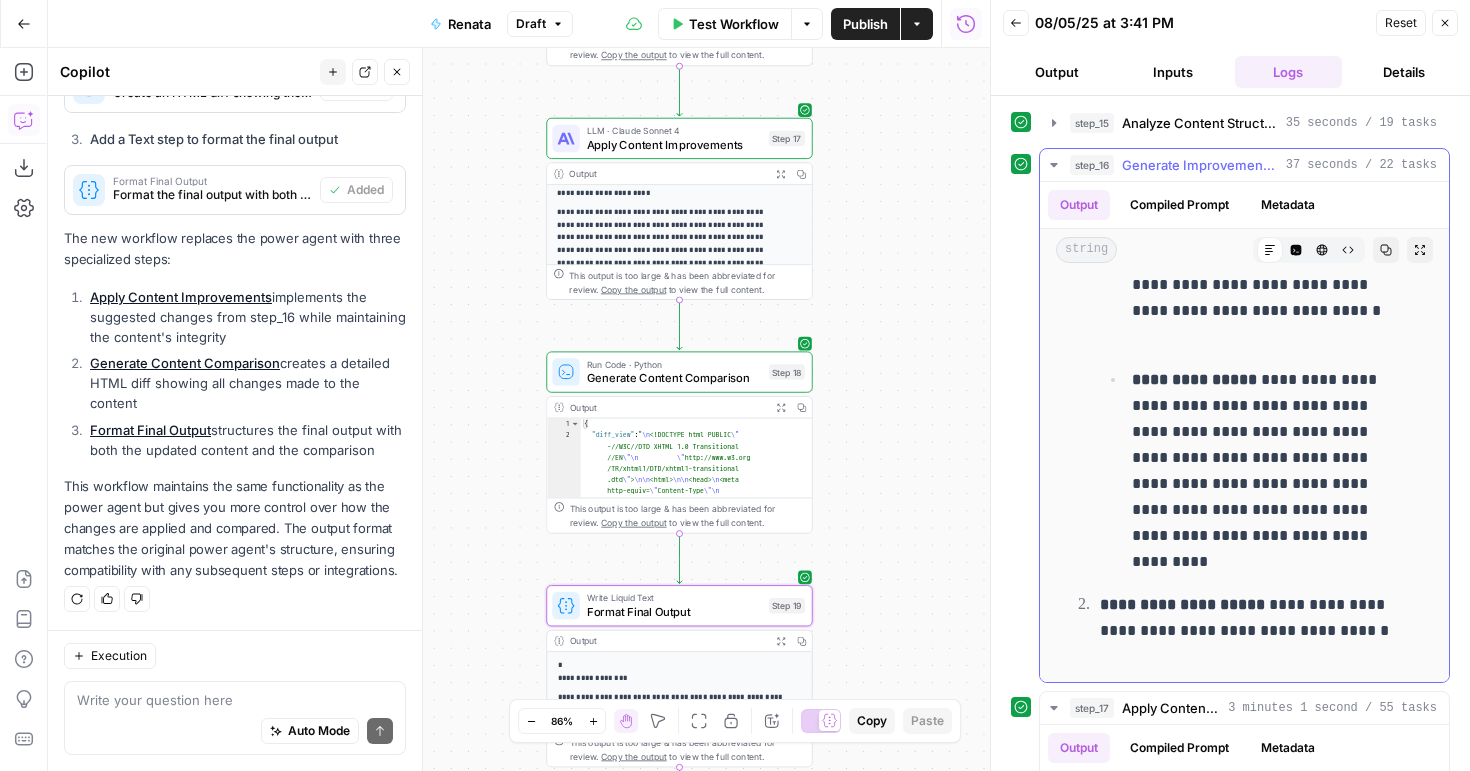 scroll, scrollTop: 405, scrollLeft: 0, axis: vertical 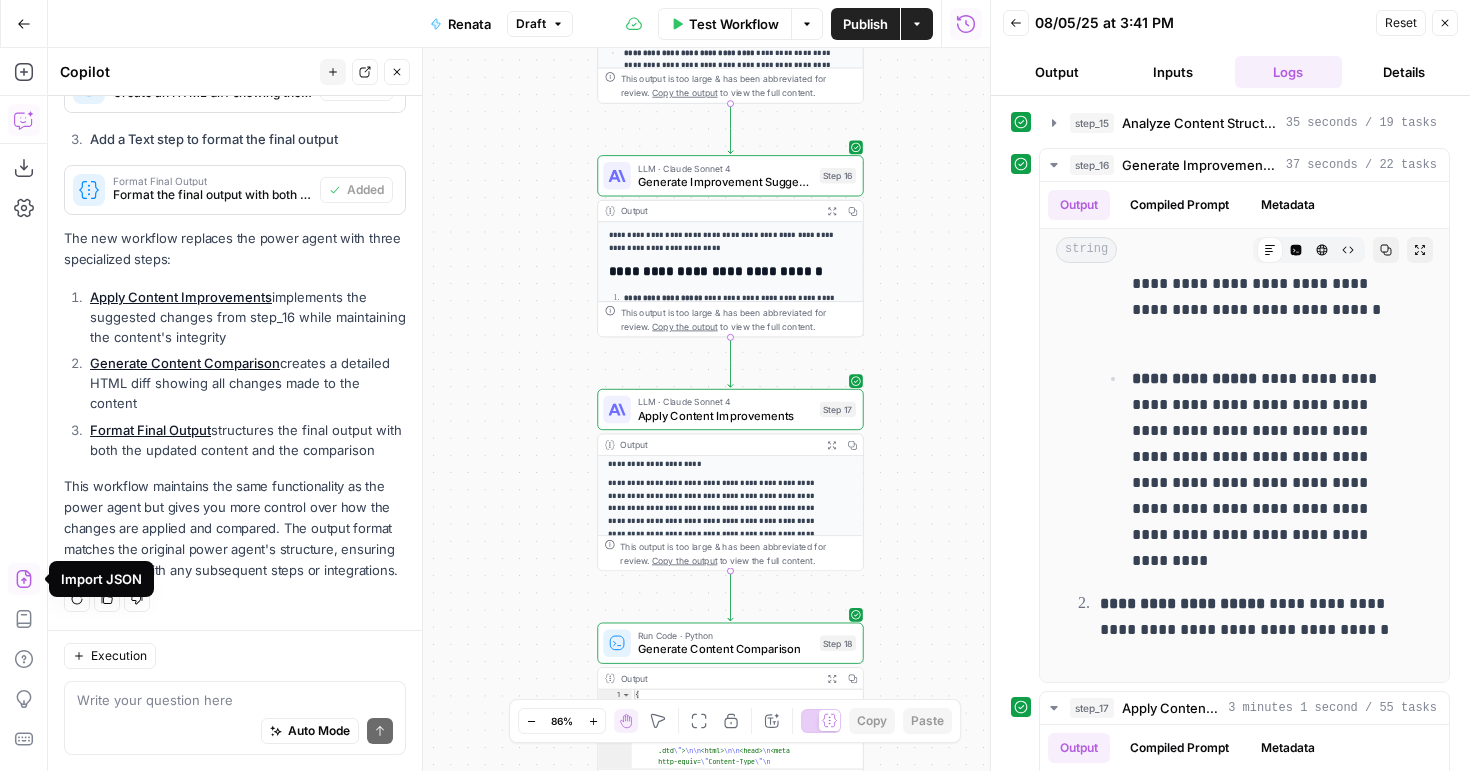 click 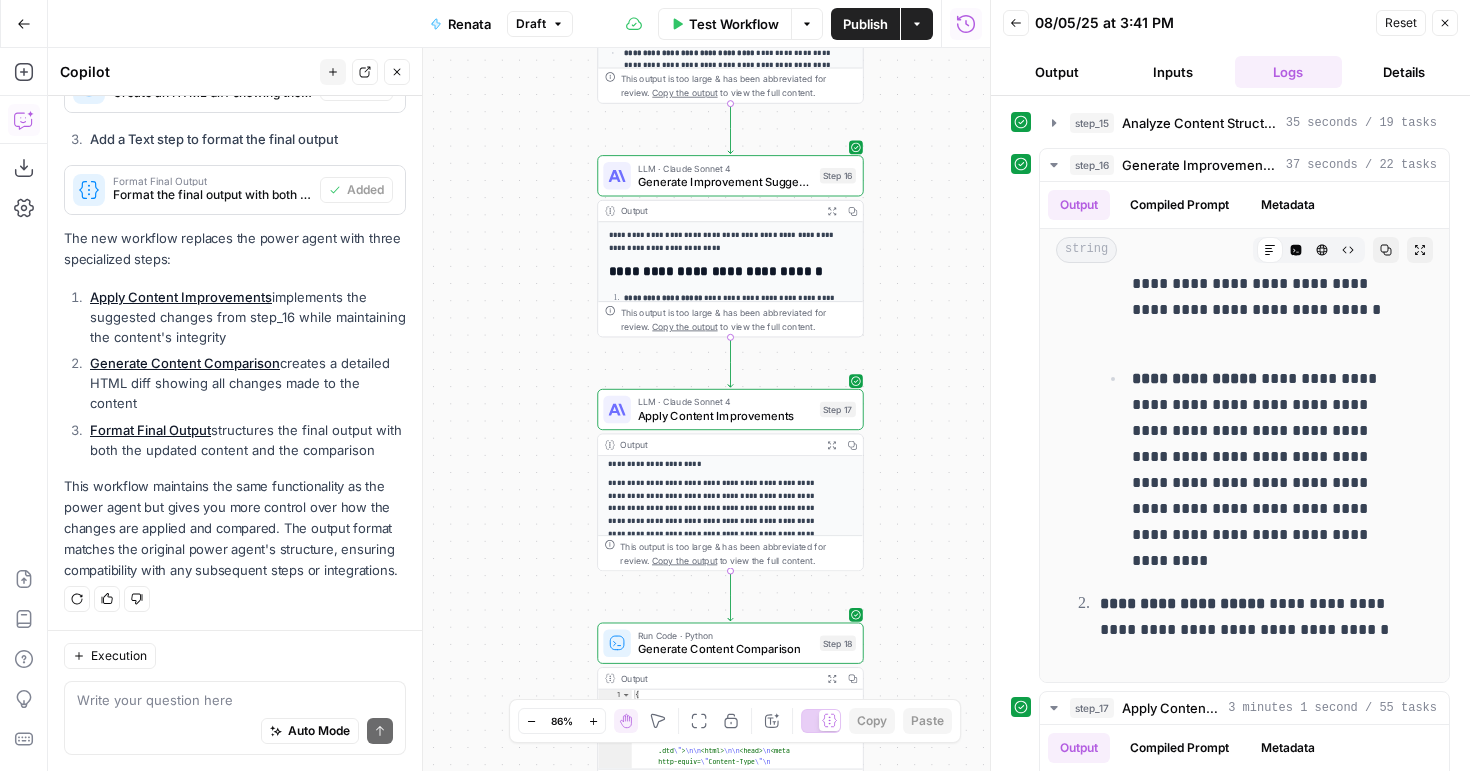 scroll, scrollTop: 132, scrollLeft: 0, axis: vertical 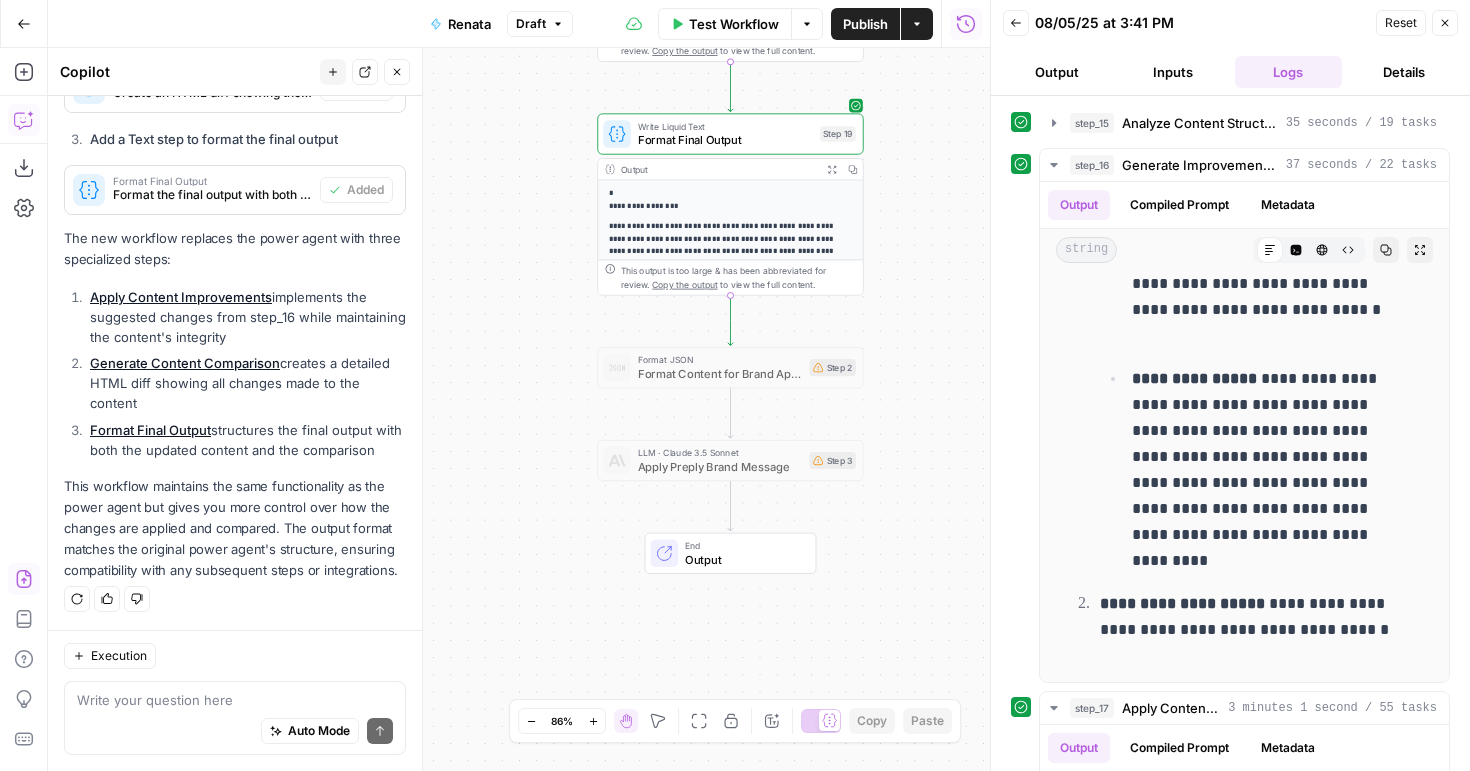 drag, startPoint x: 14, startPoint y: 590, endPoint x: 17, endPoint y: 578, distance: 12.369317 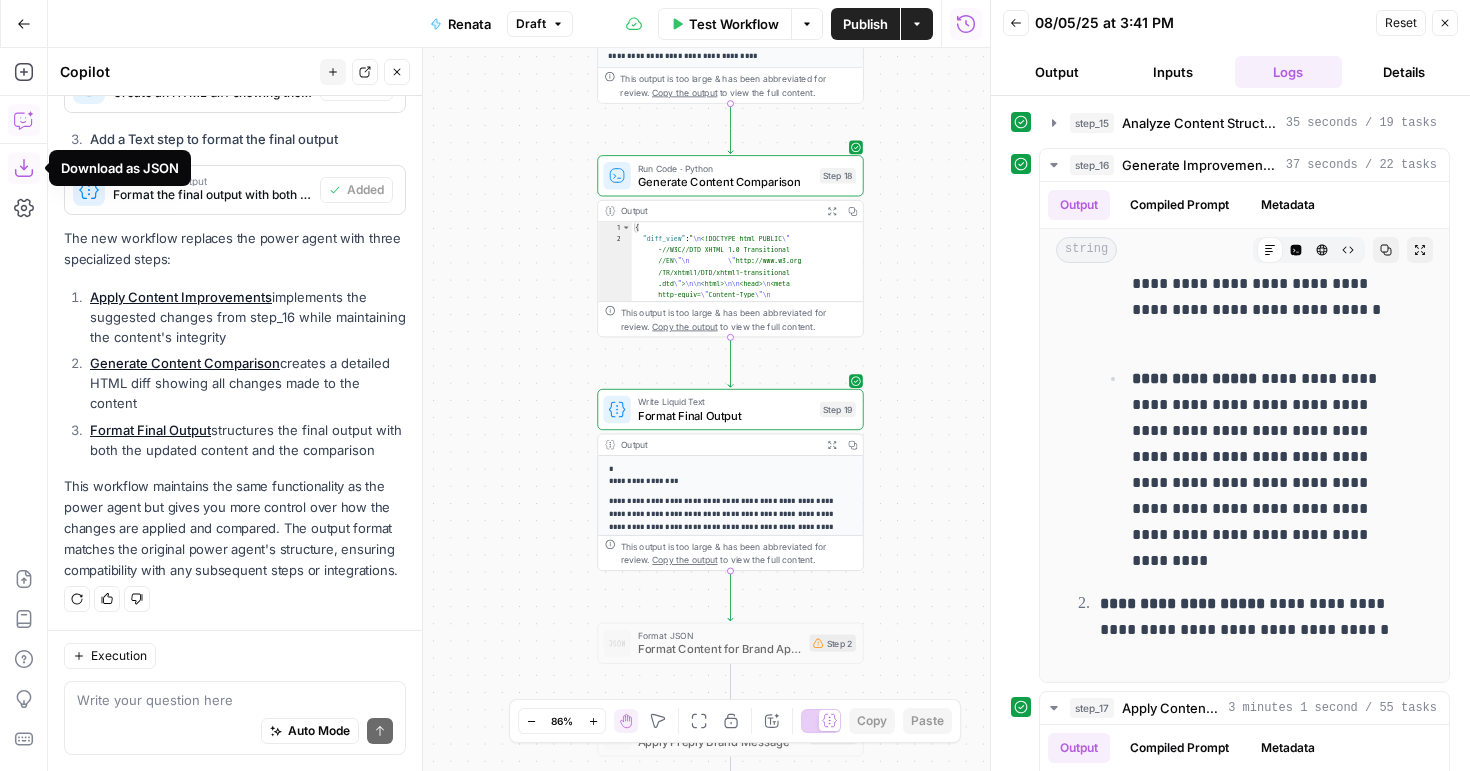 click 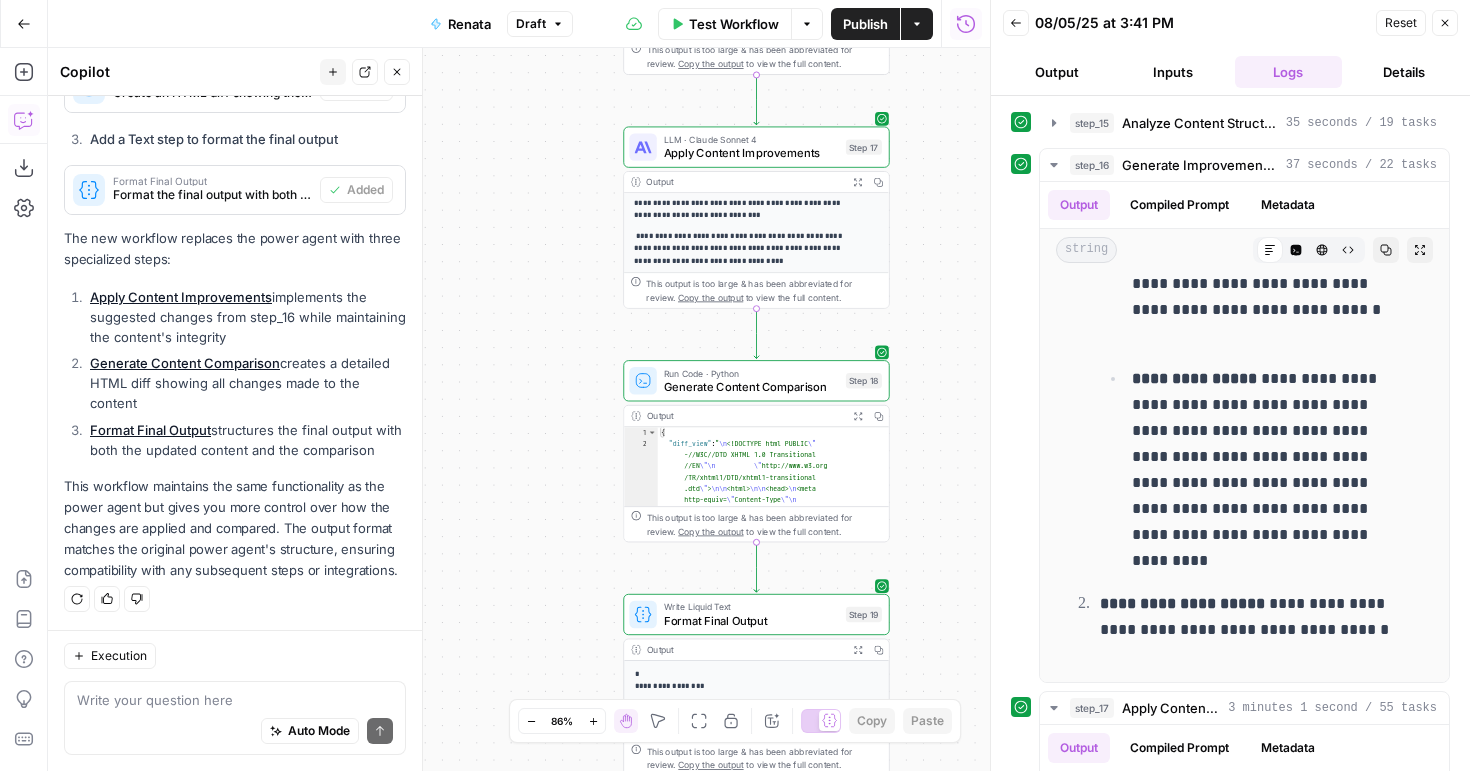 drag, startPoint x: 916, startPoint y: 226, endPoint x: 942, endPoint y: 431, distance: 206.6422 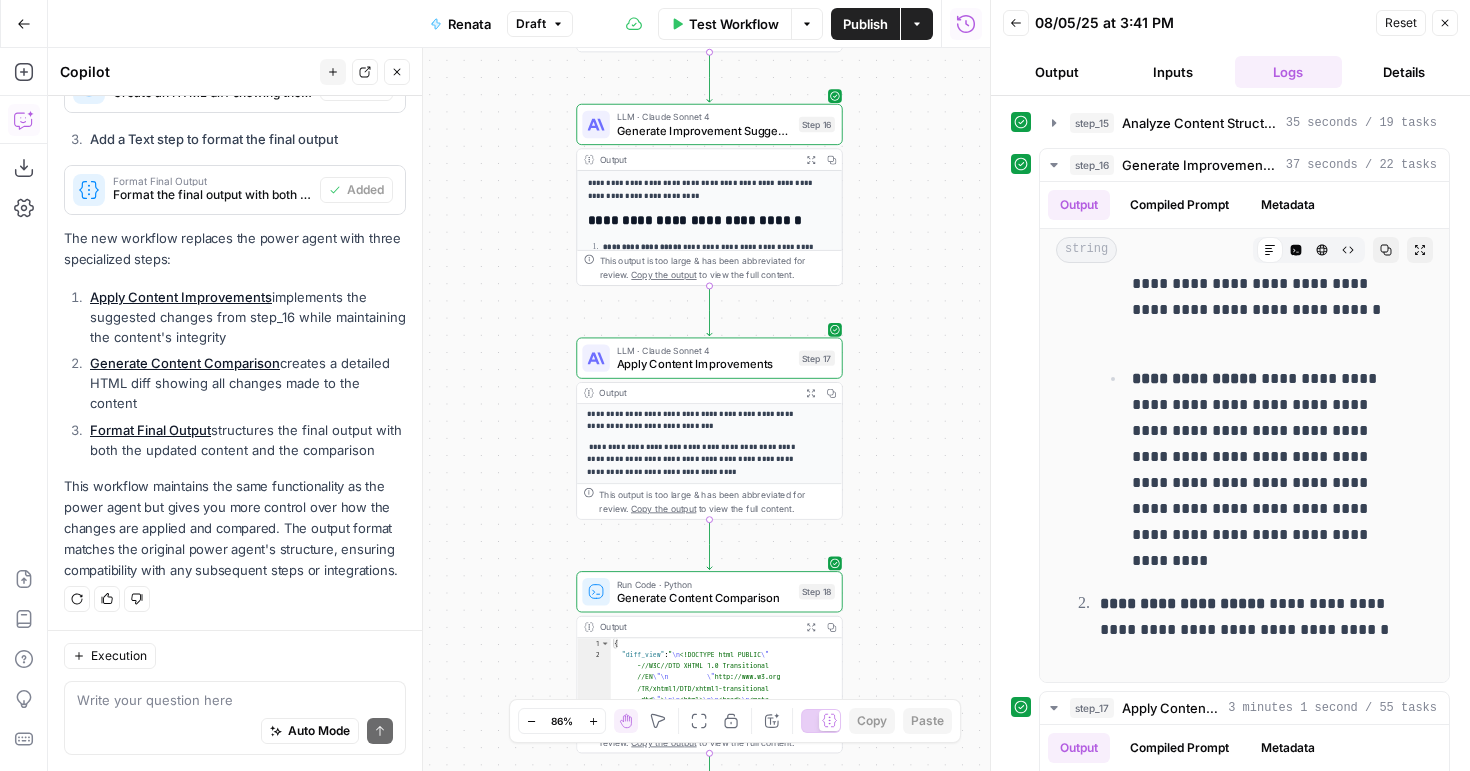 drag, startPoint x: 937, startPoint y: 275, endPoint x: 892, endPoint y: 429, distance: 160.44002 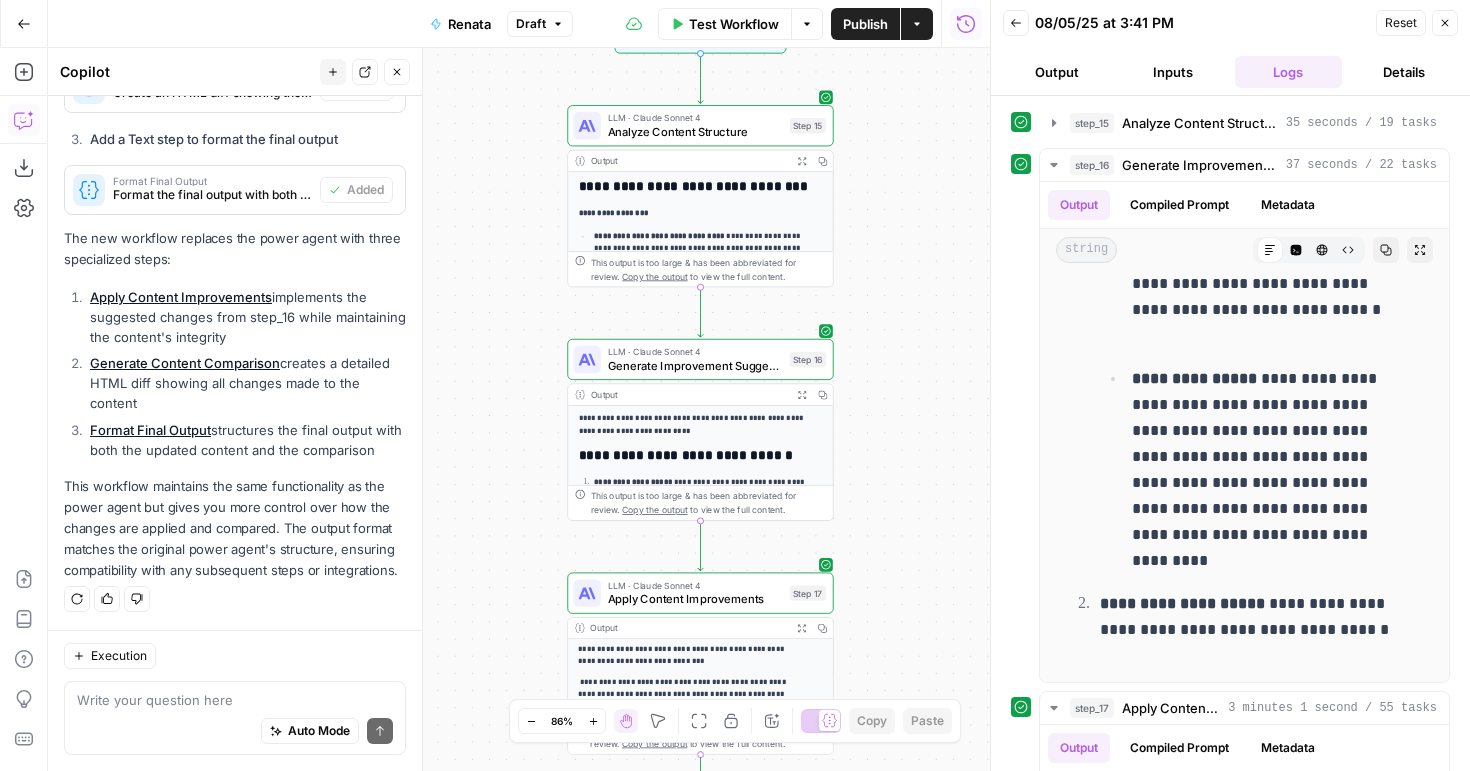 drag, startPoint x: 891, startPoint y: 209, endPoint x: 898, endPoint y: 377, distance: 168.14577 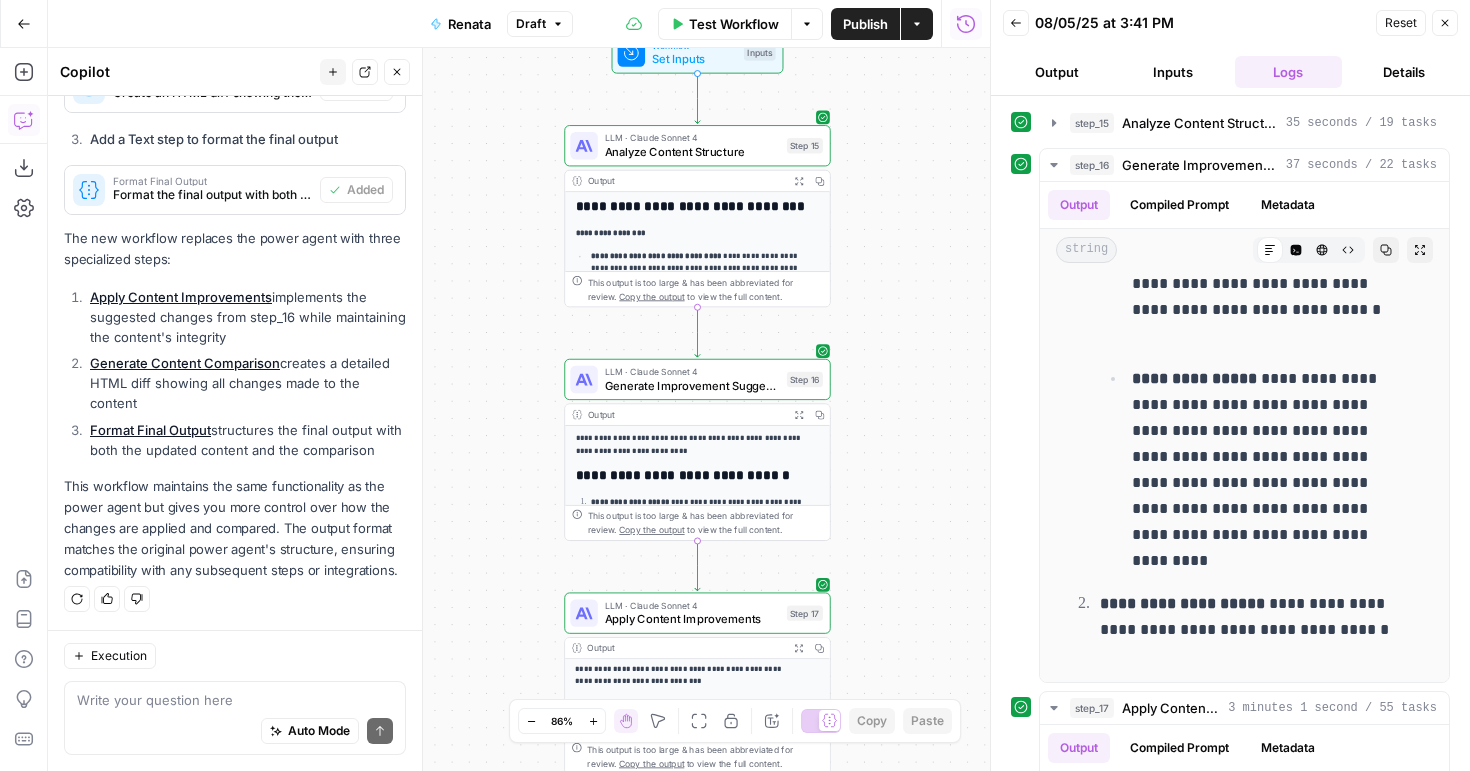 drag, startPoint x: 923, startPoint y: 255, endPoint x: 910, endPoint y: 356, distance: 101.8332 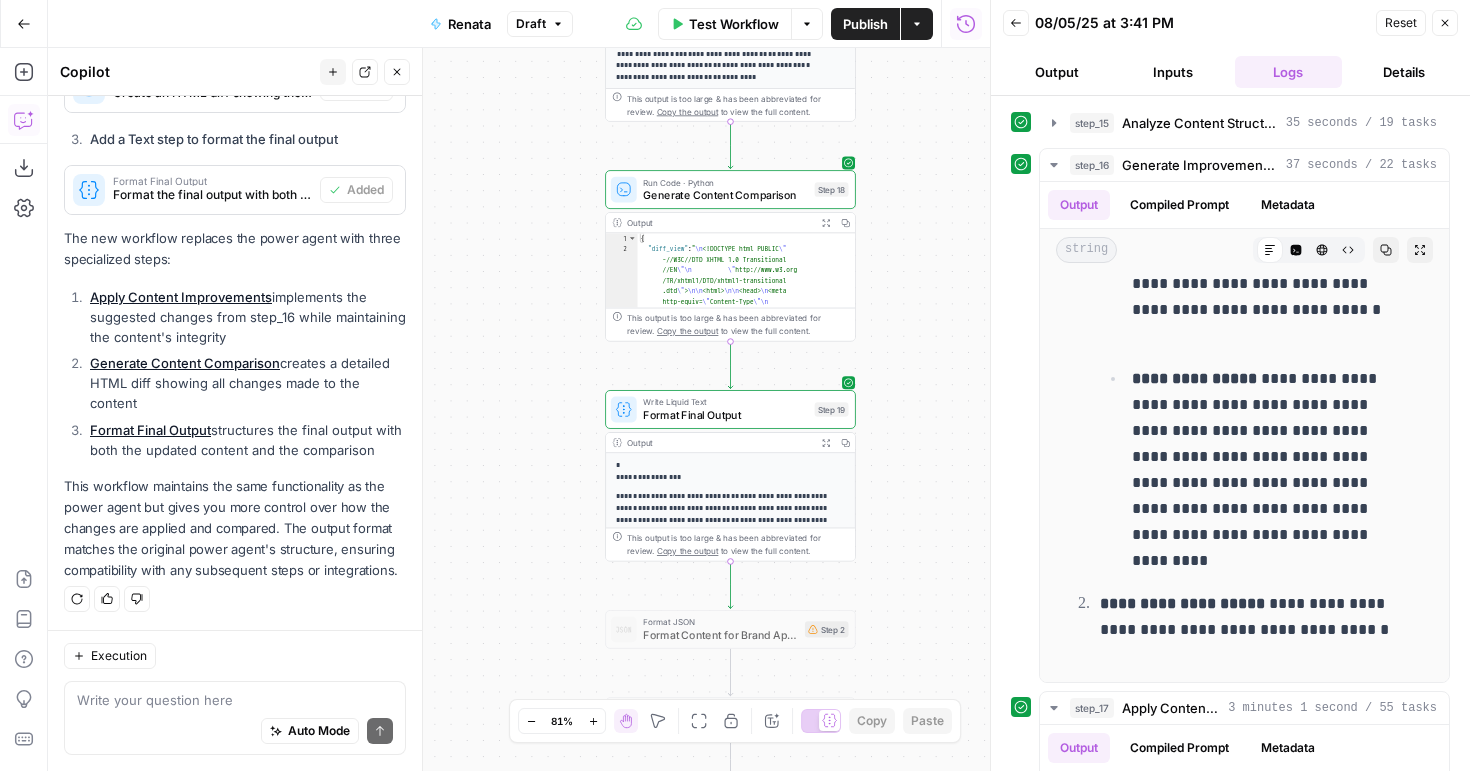 click on "Go Back" at bounding box center (24, 24) 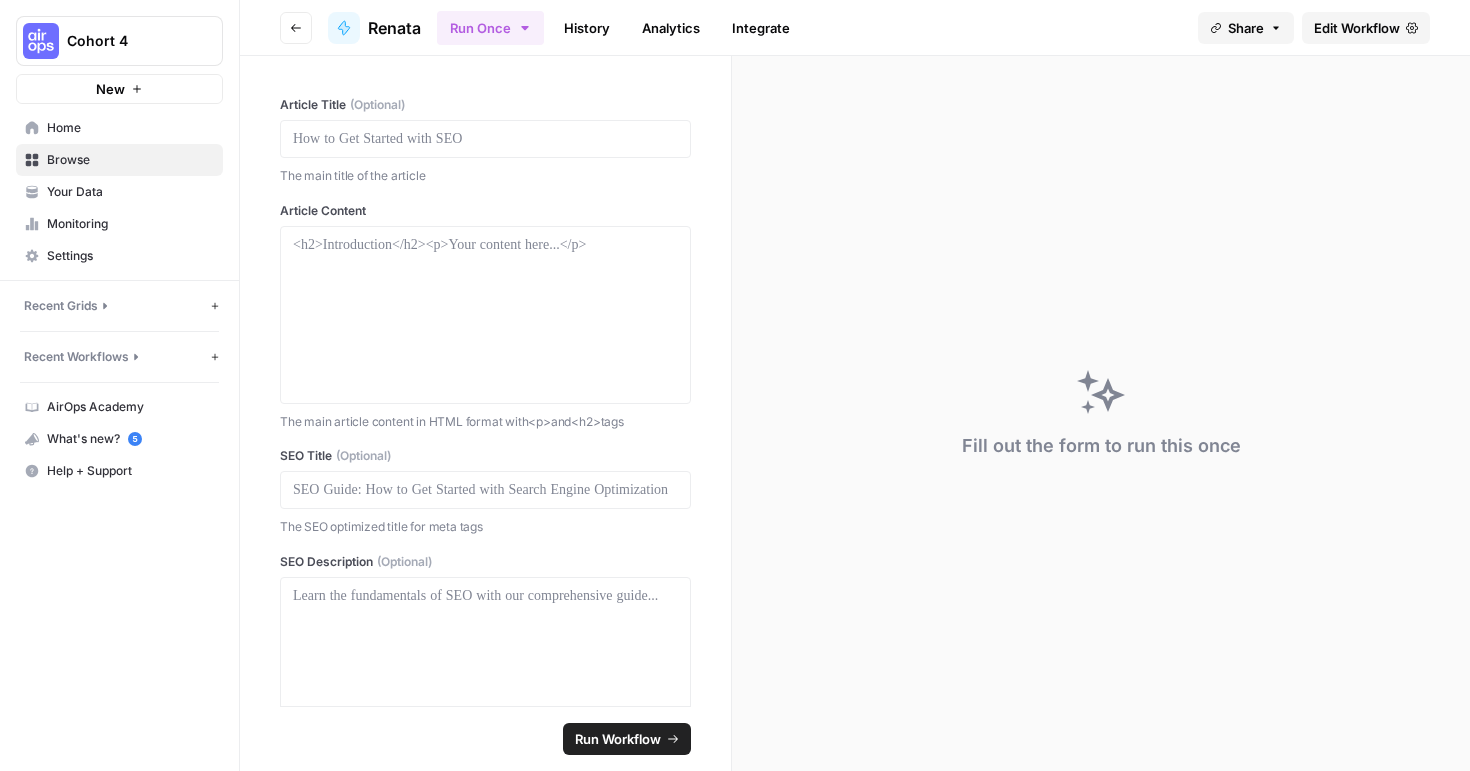 click on "Cohort 4" at bounding box center [127, 41] 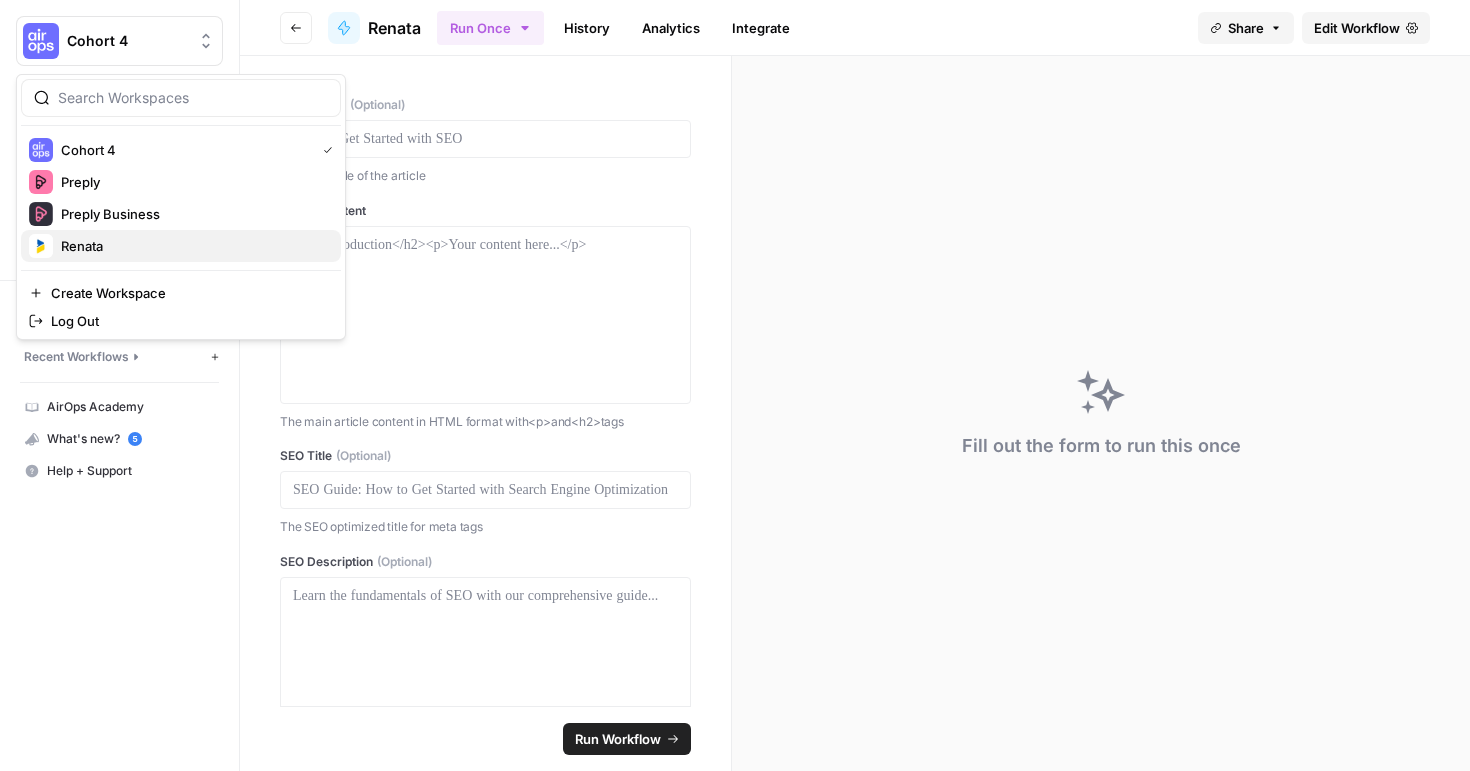 click on "Renata" at bounding box center [193, 246] 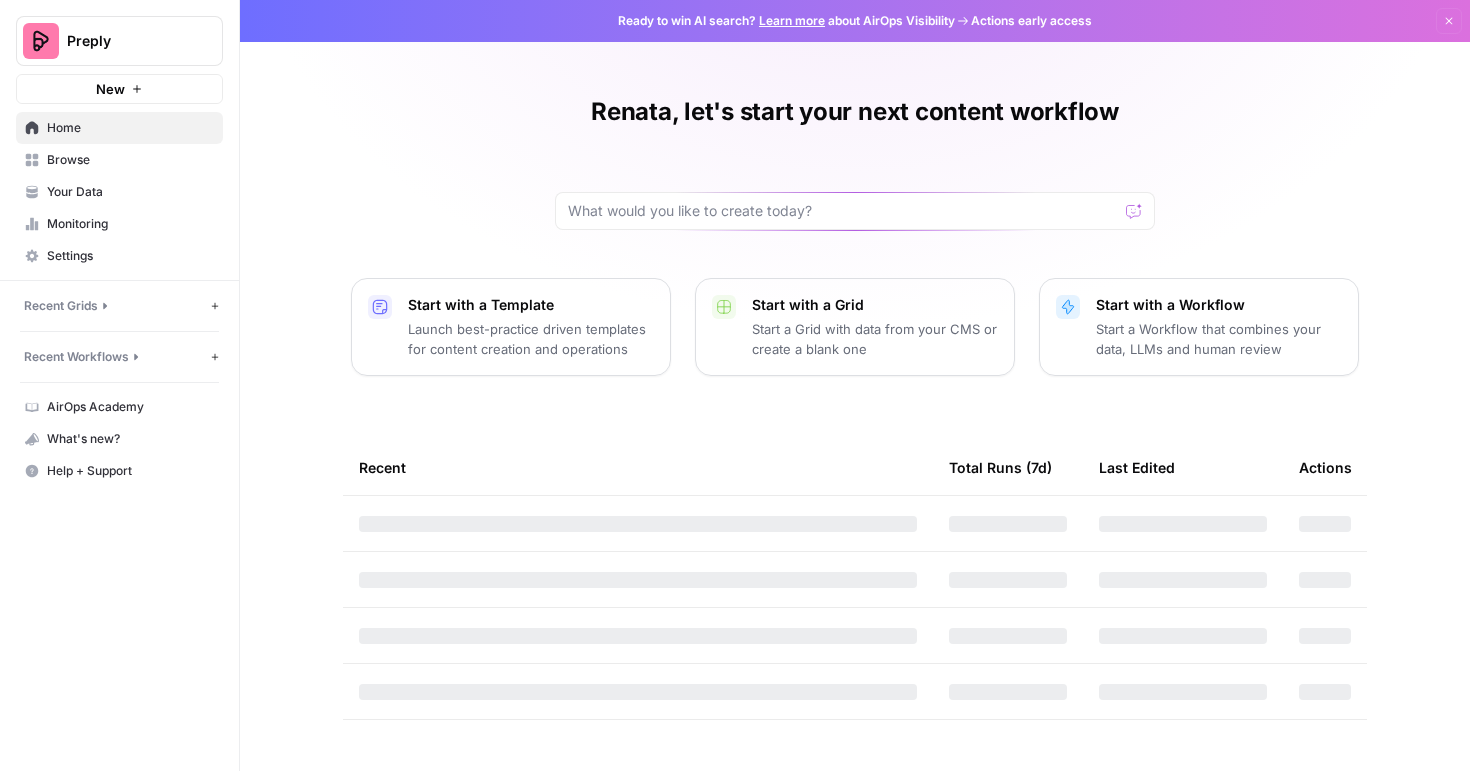 scroll, scrollTop: 0, scrollLeft: 0, axis: both 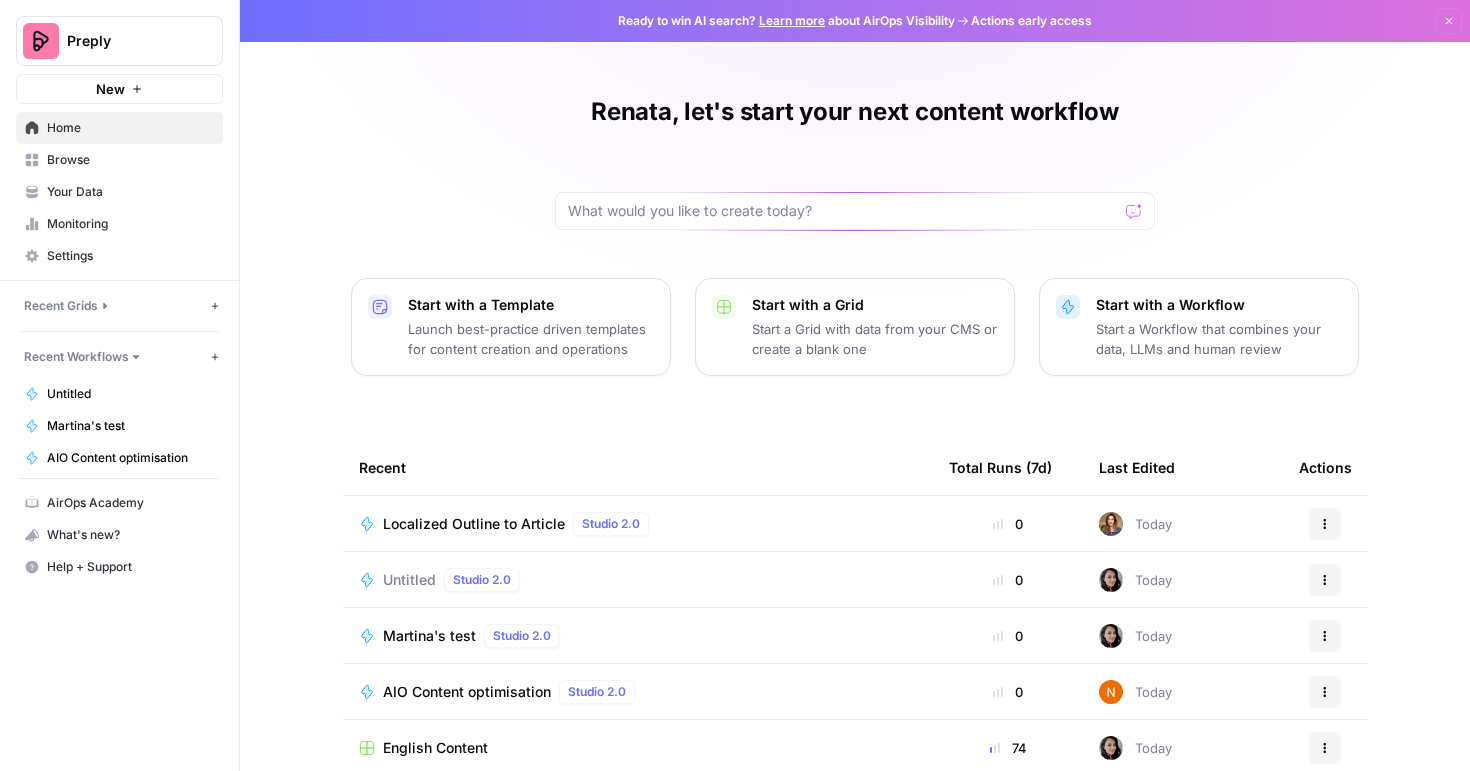 click on "Untitled" at bounding box center [130, 394] 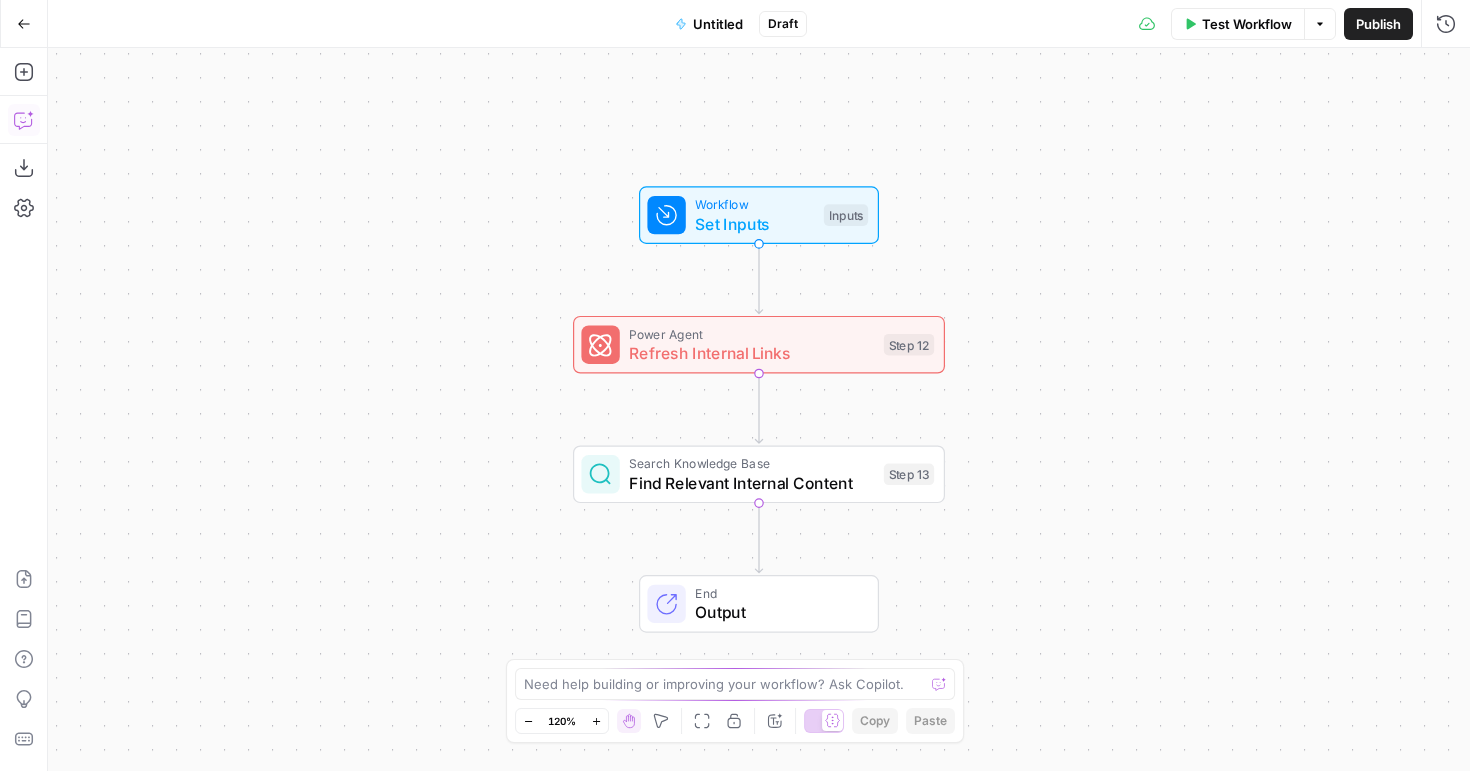 click 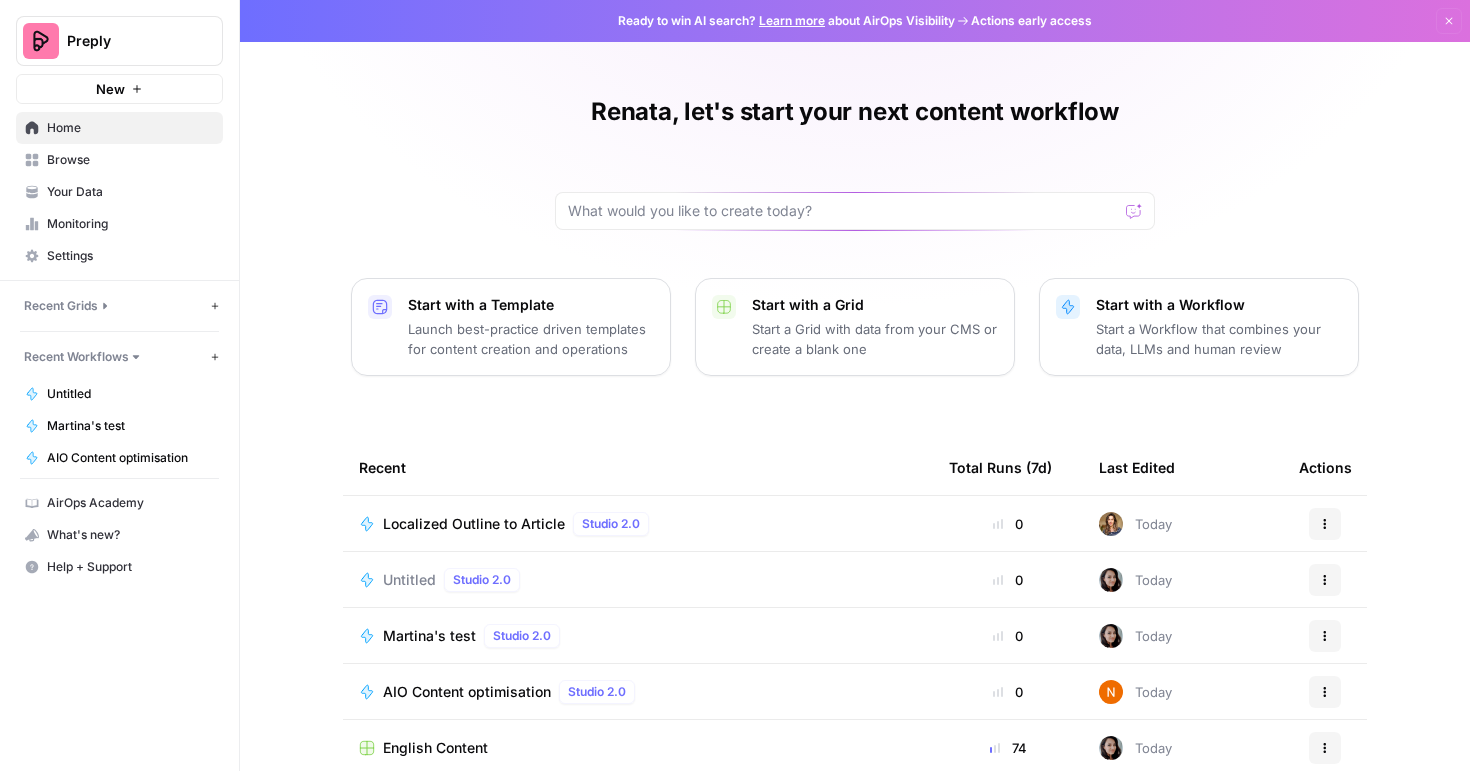 click 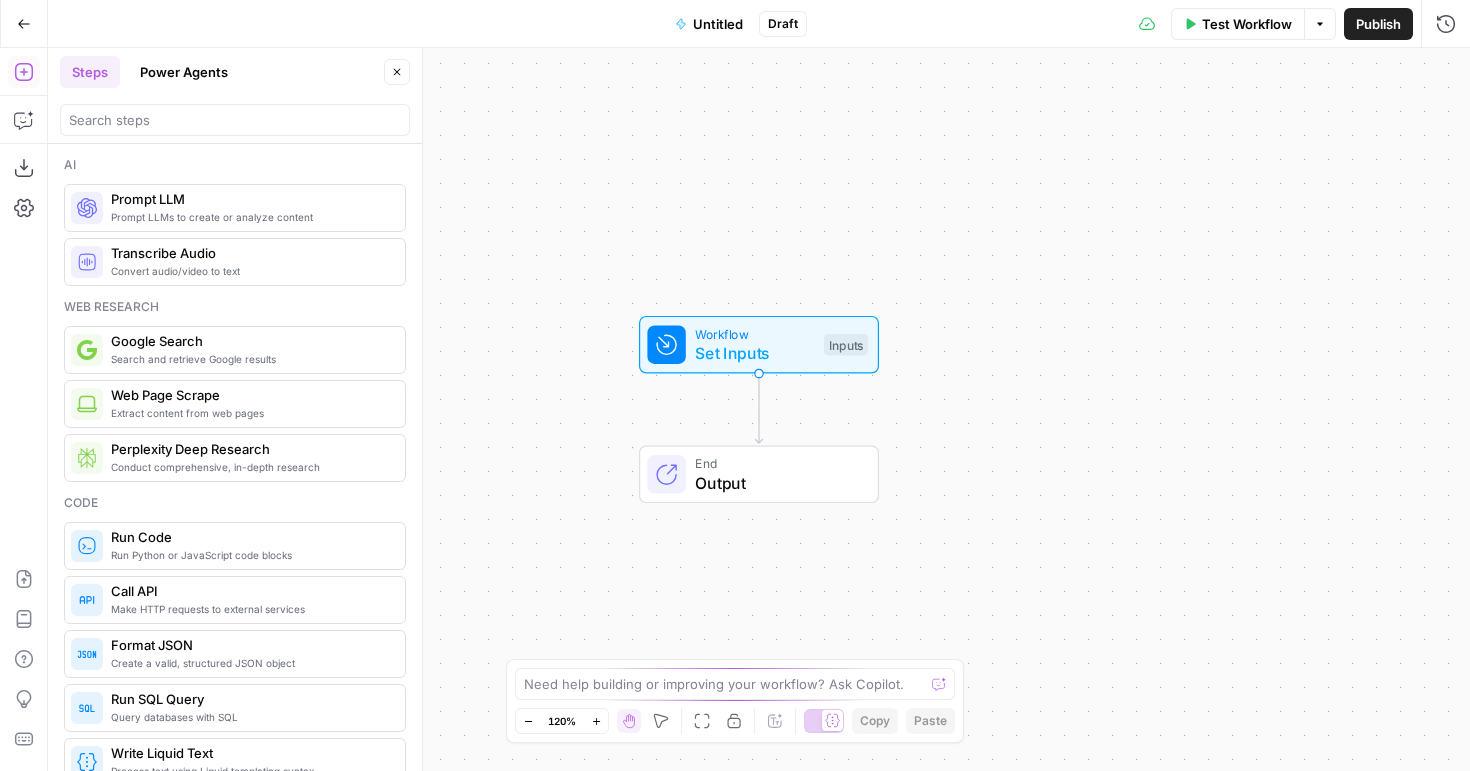 click on "Untitled" at bounding box center [718, 24] 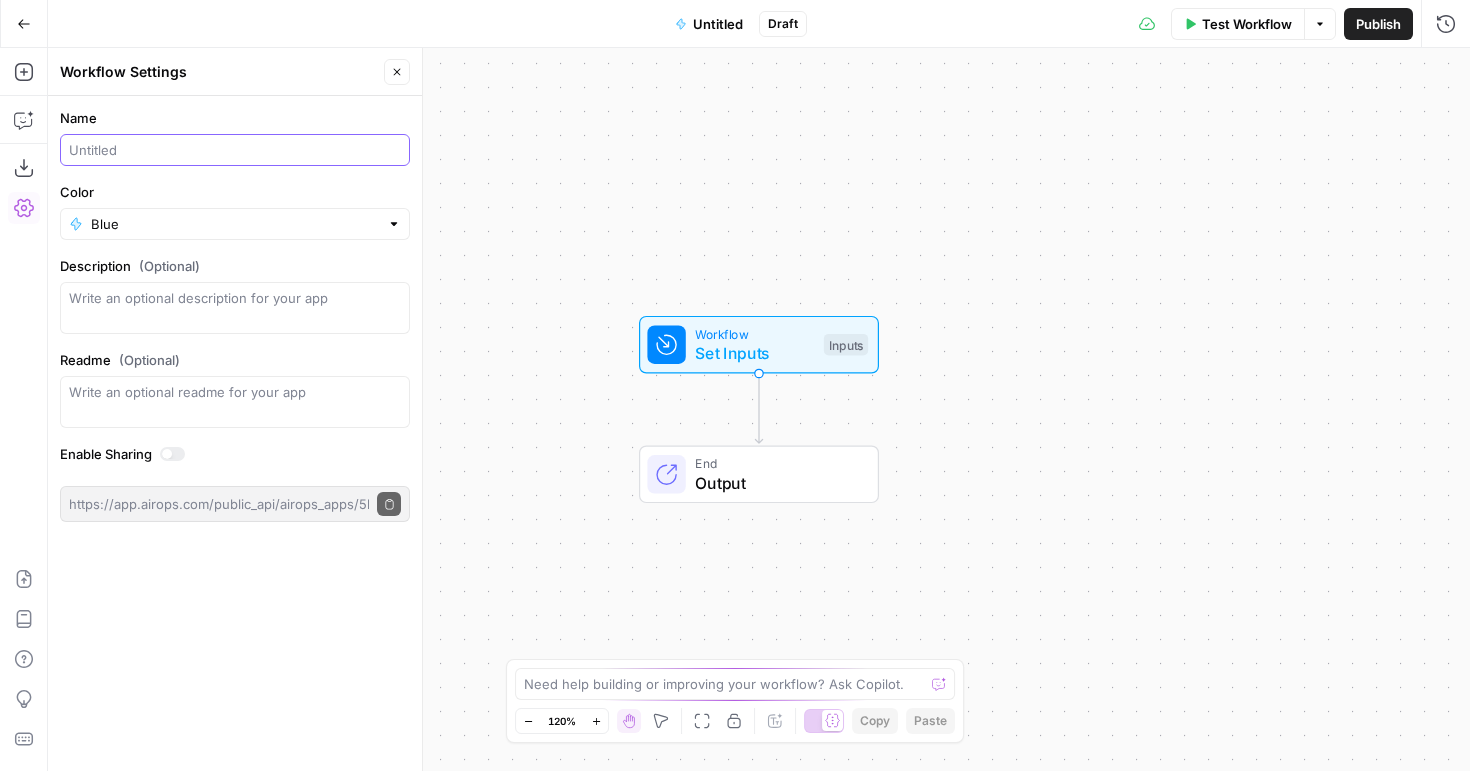 click on "Name" at bounding box center (235, 150) 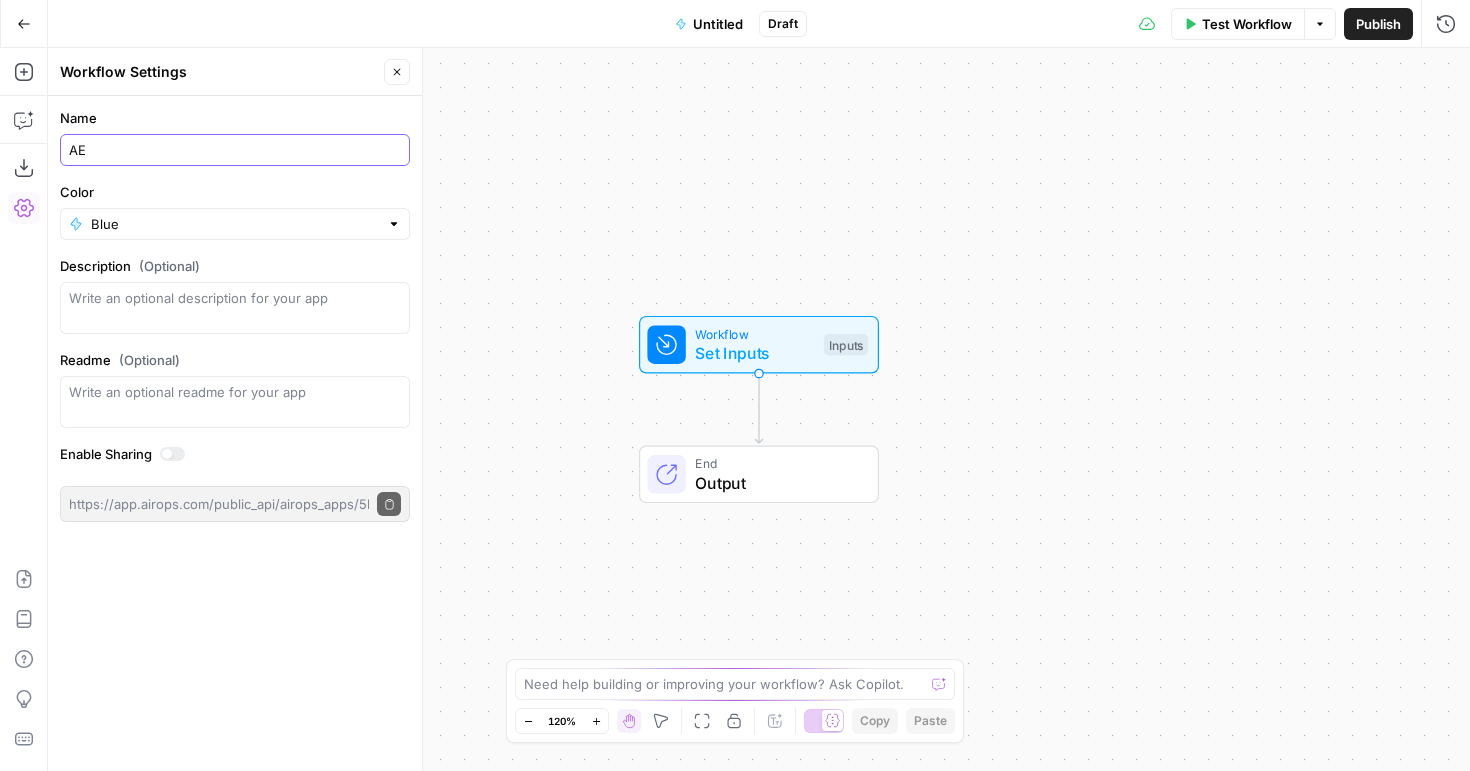 type on "A" 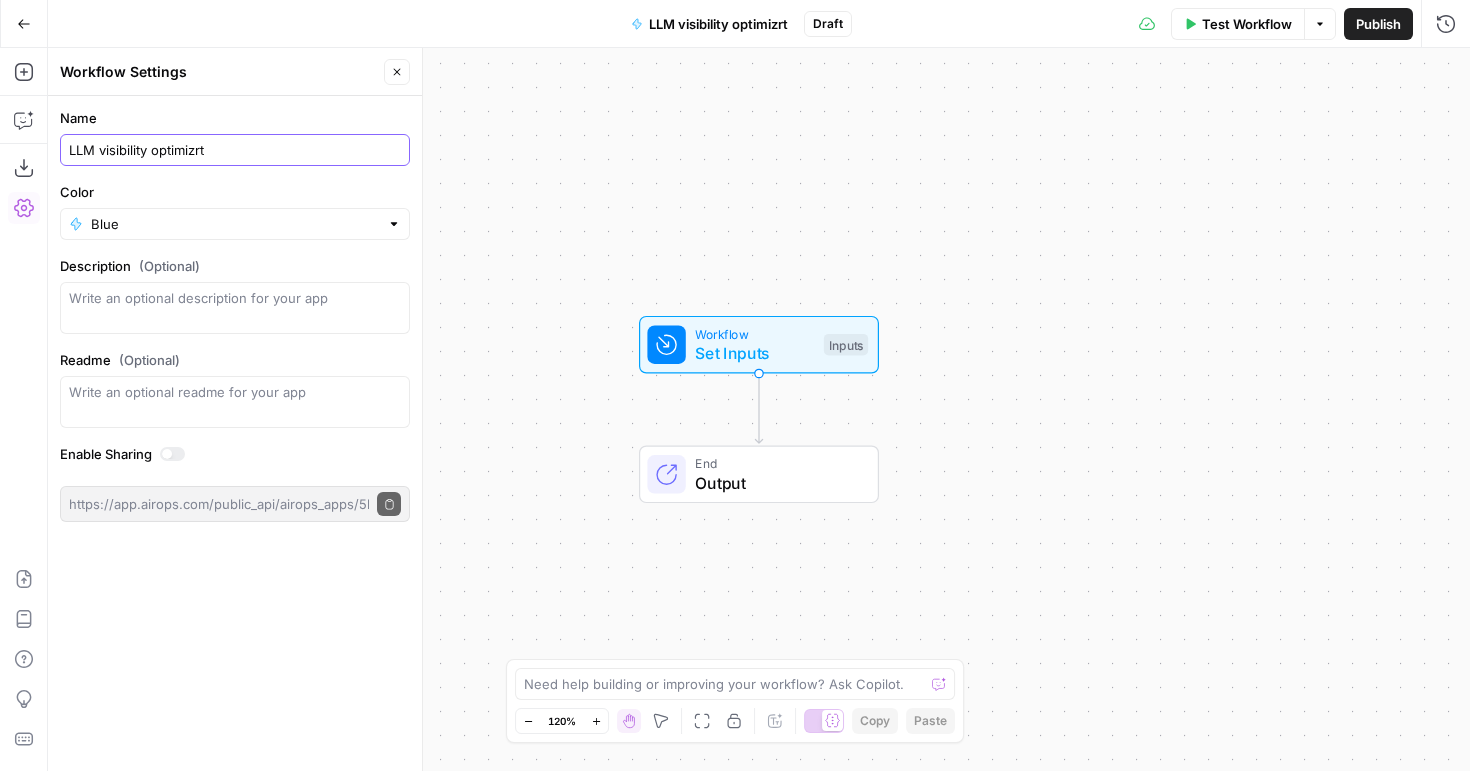 type on "LLM visibility optimizrt" 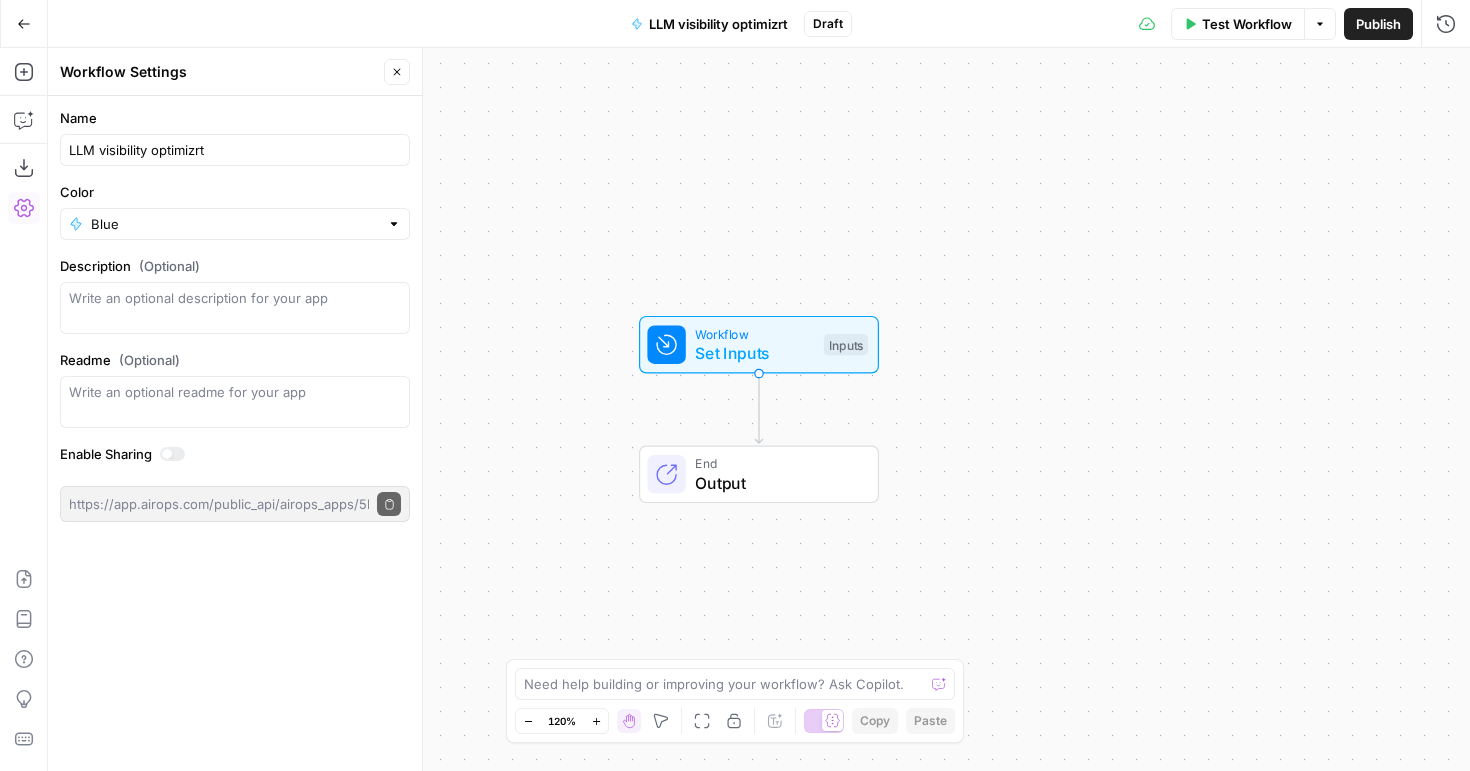 click on "Color" at bounding box center [235, 192] 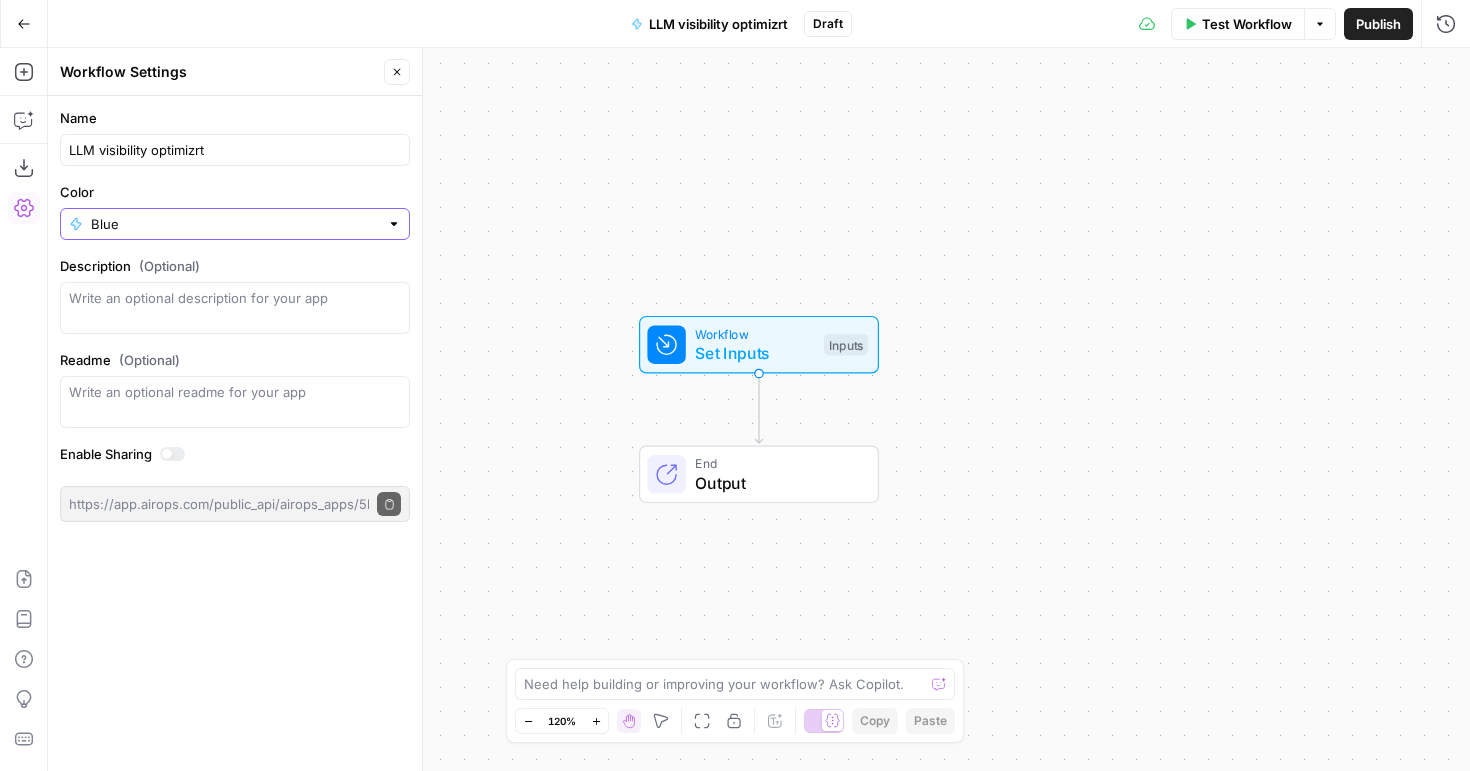 click on "Blue" at bounding box center (235, 224) 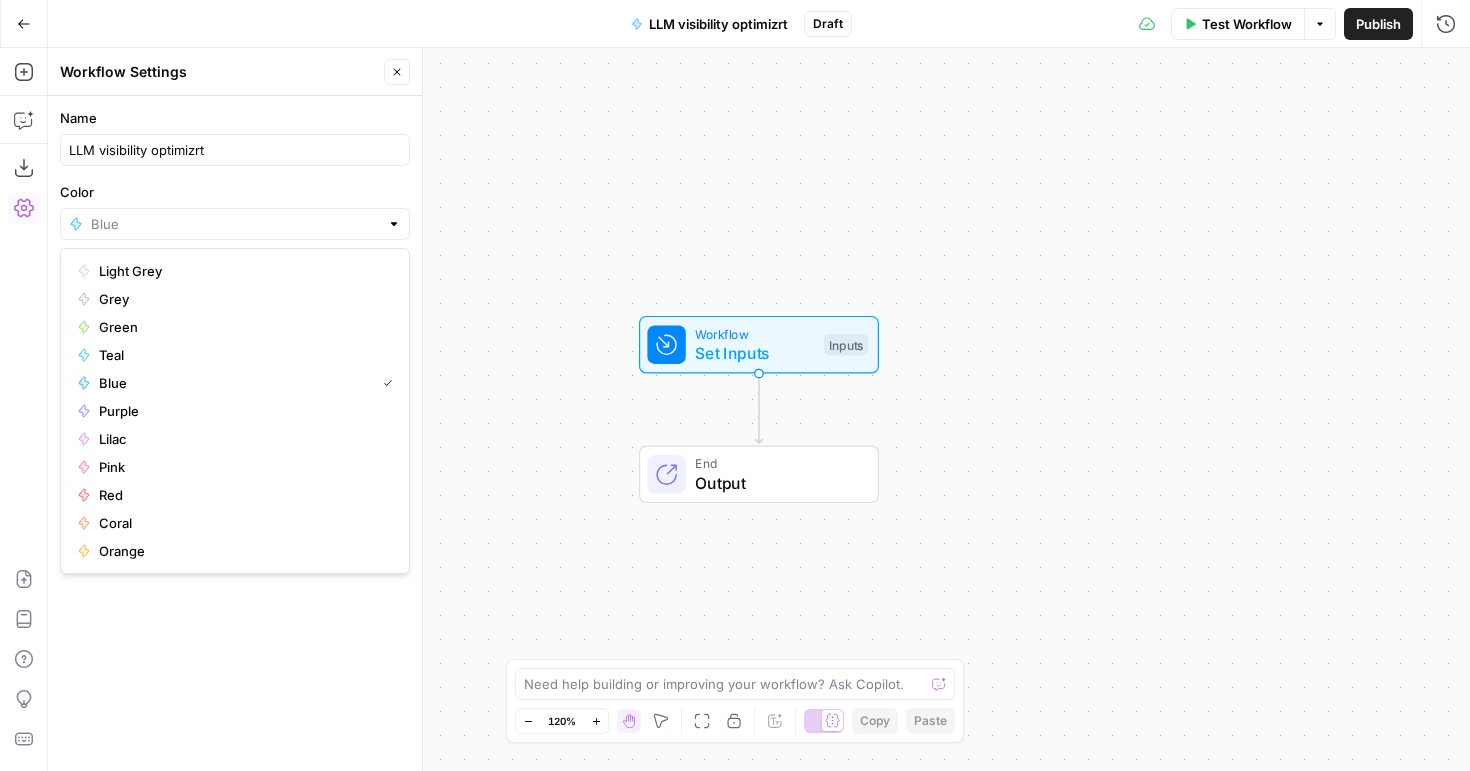 type on "Blue" 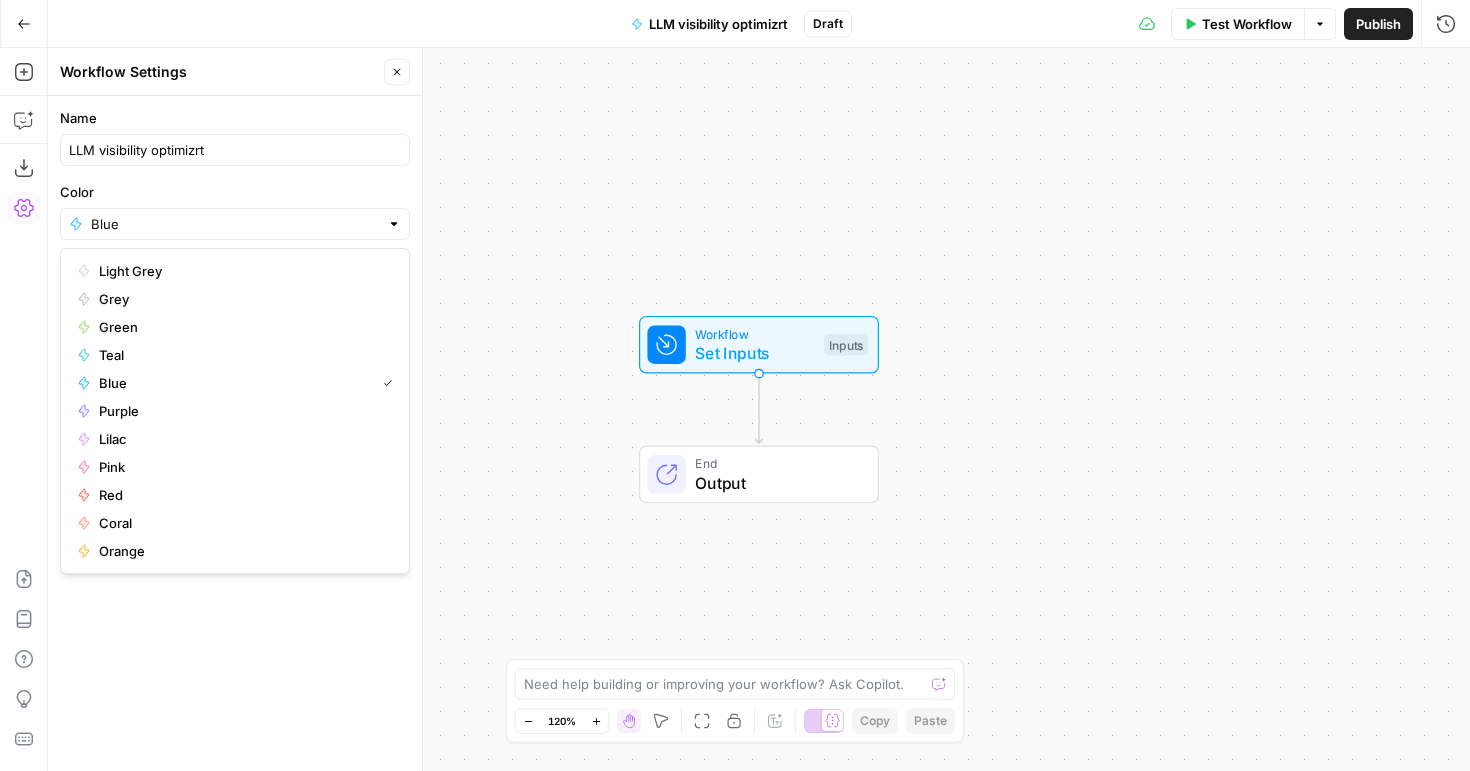 click on "Workflow Set Inputs Inputs End Output" at bounding box center [759, 409] 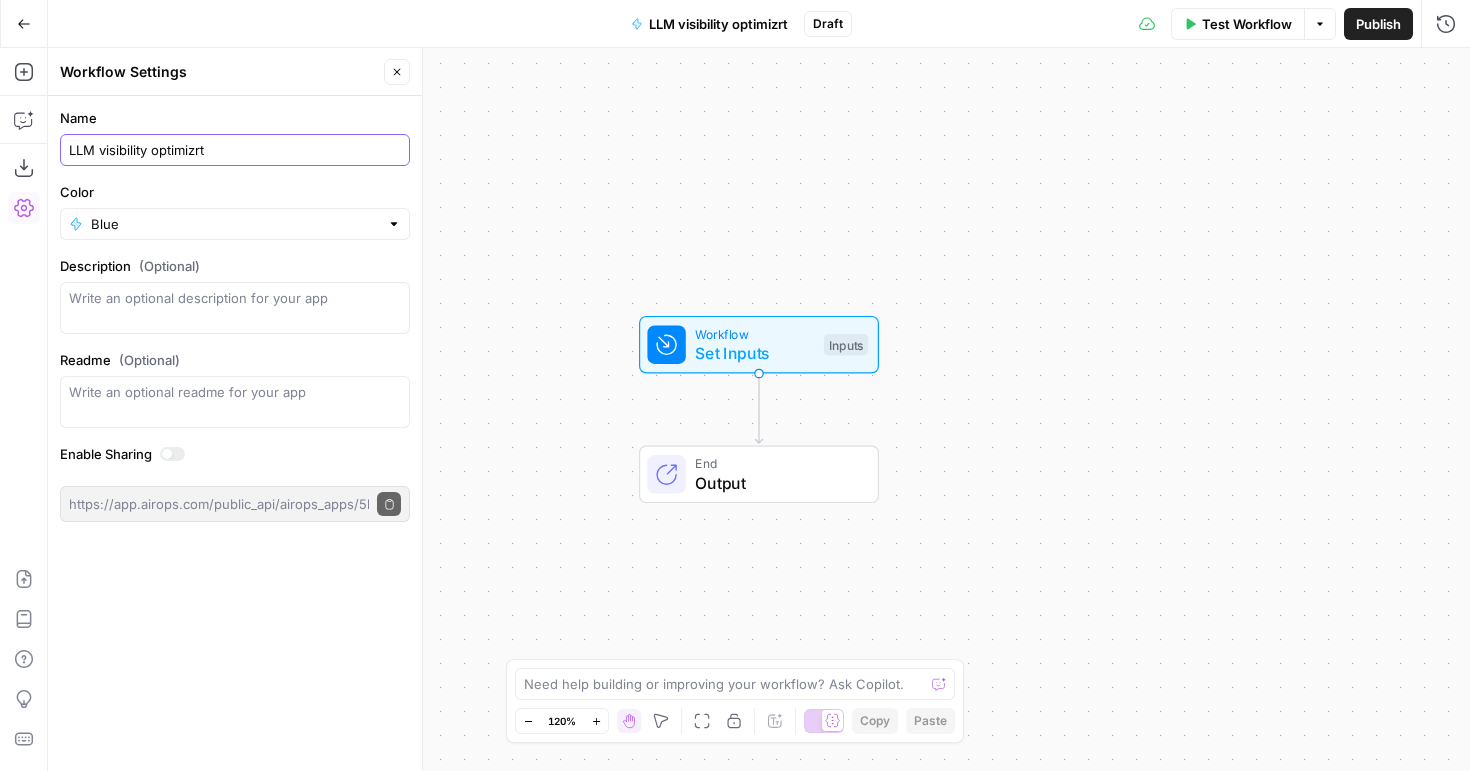 click on "LLM visibility optimizrt" at bounding box center (235, 150) 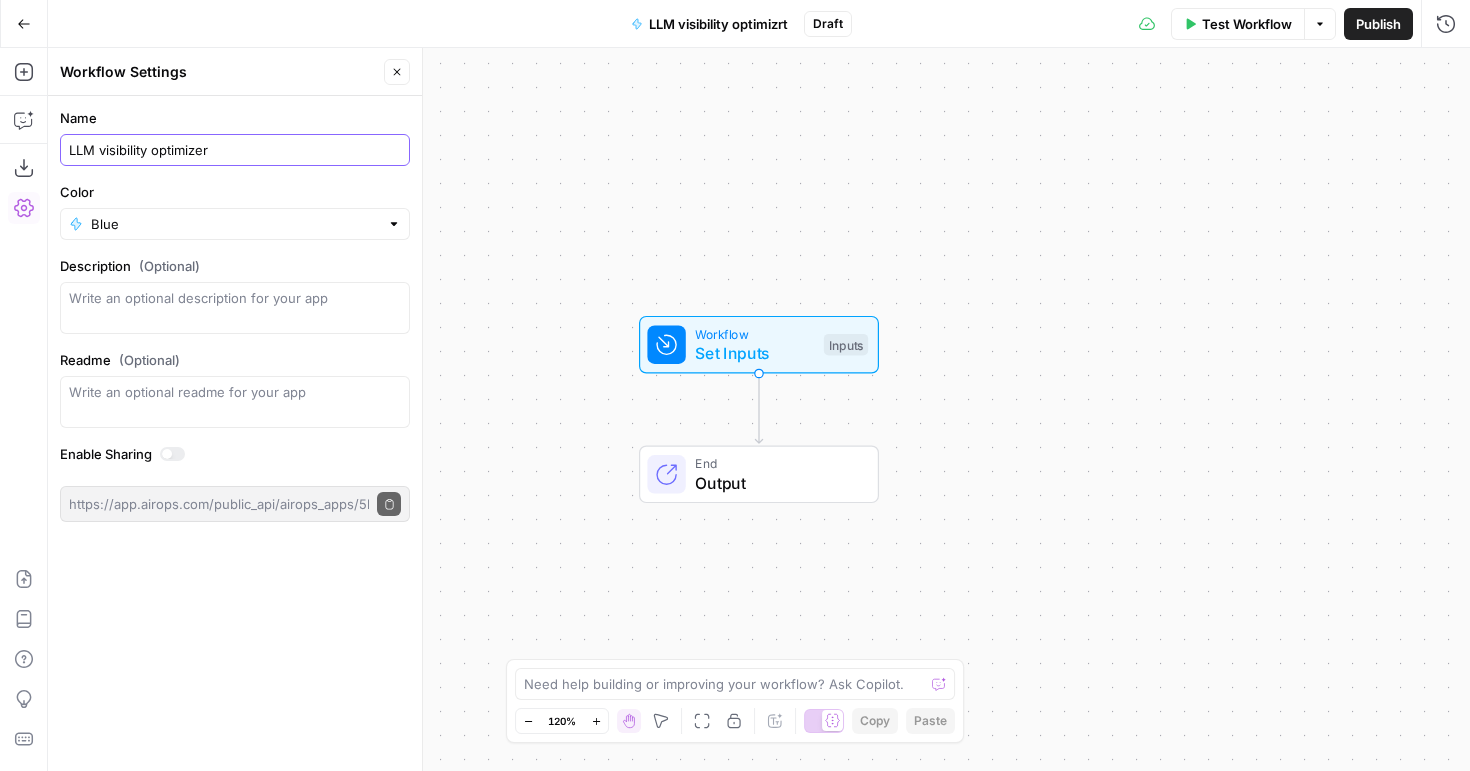 type on "LLM visibility optimizer" 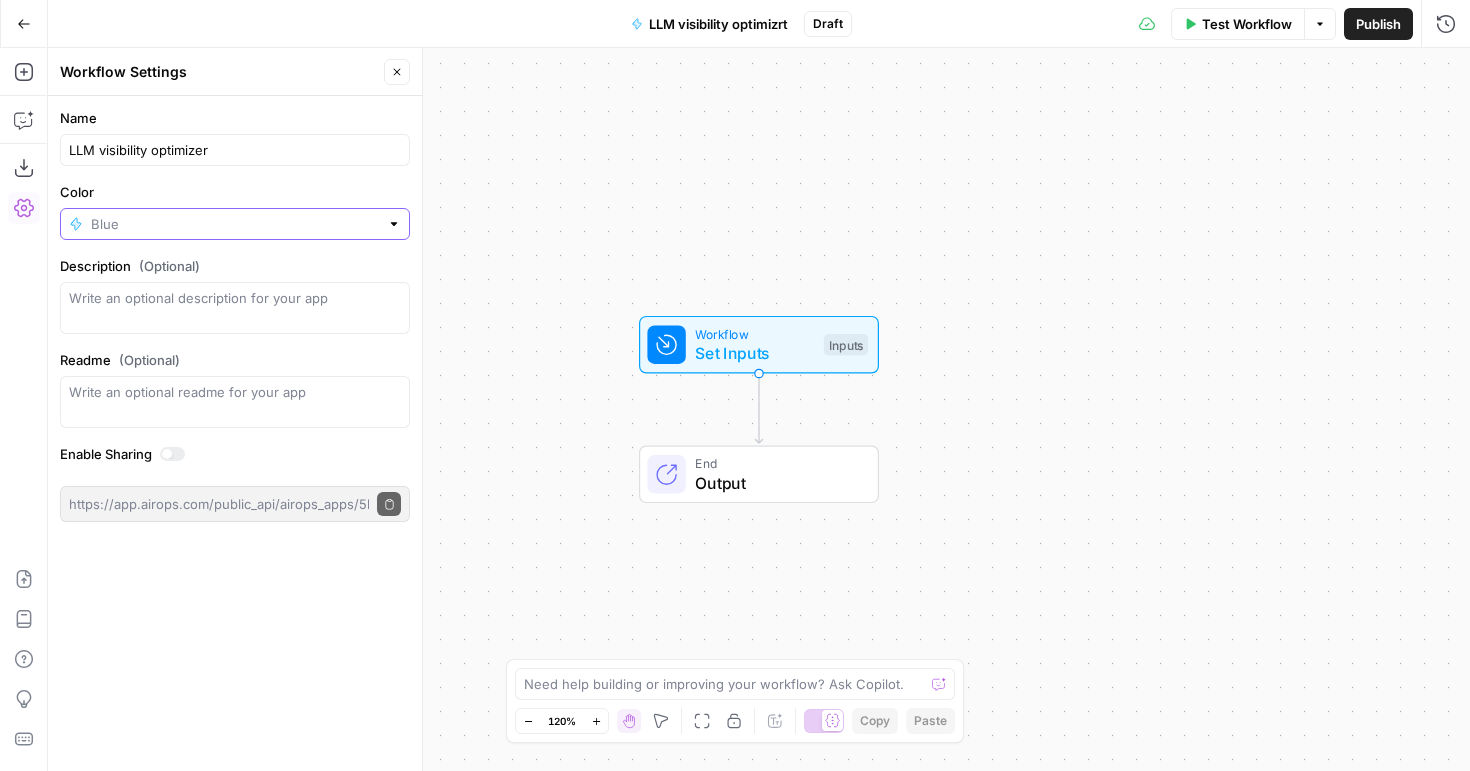 click on "Color" at bounding box center [235, 224] 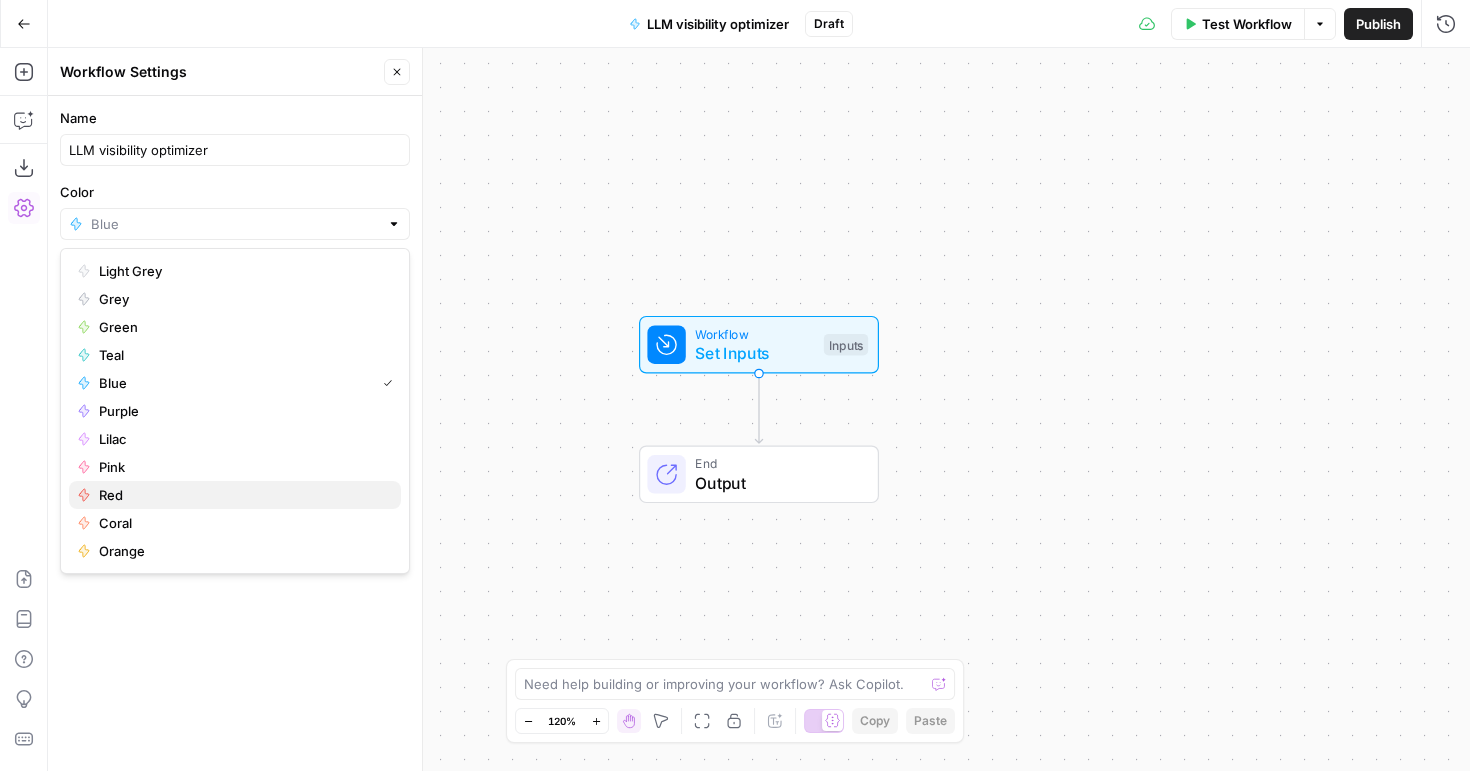 click on "Red" at bounding box center [242, 495] 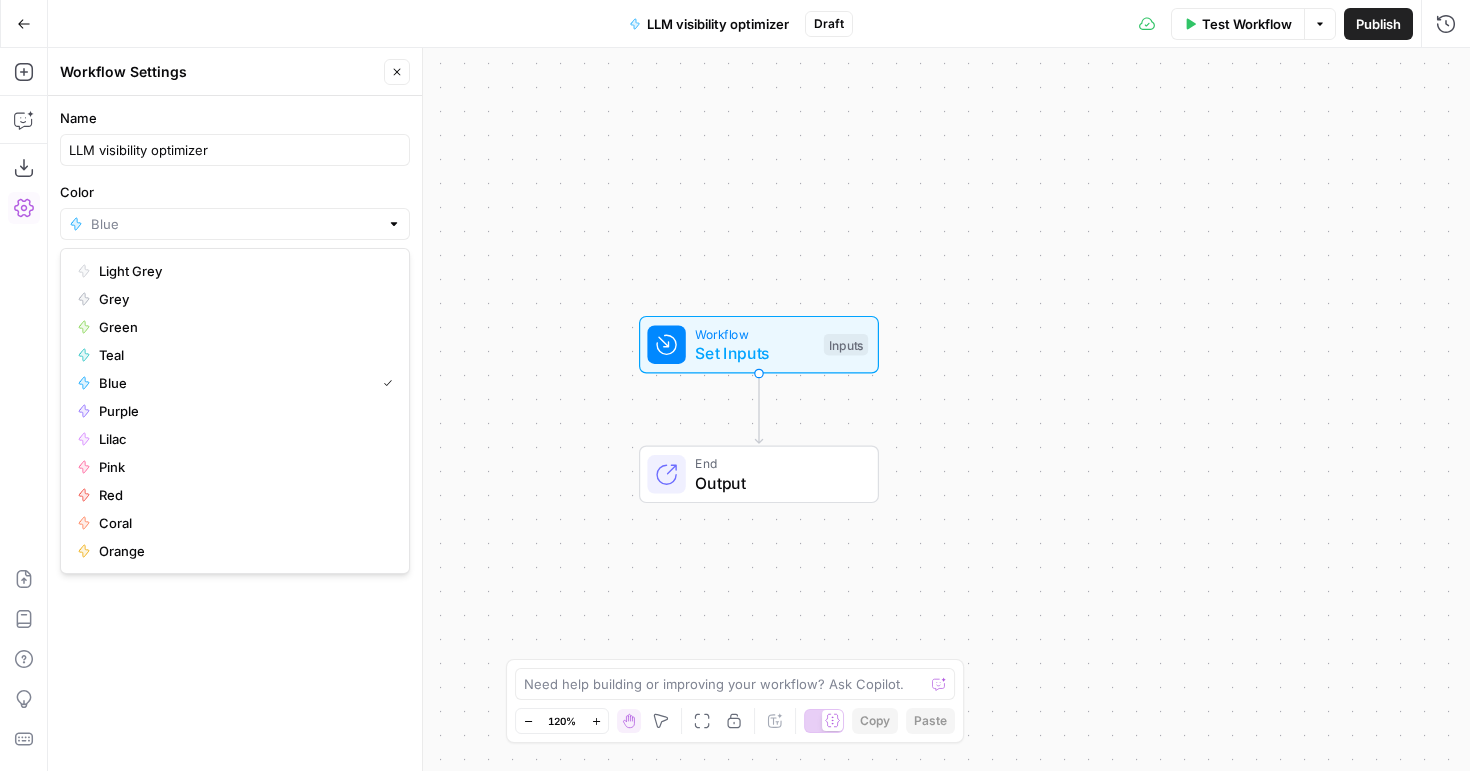 type on "Red" 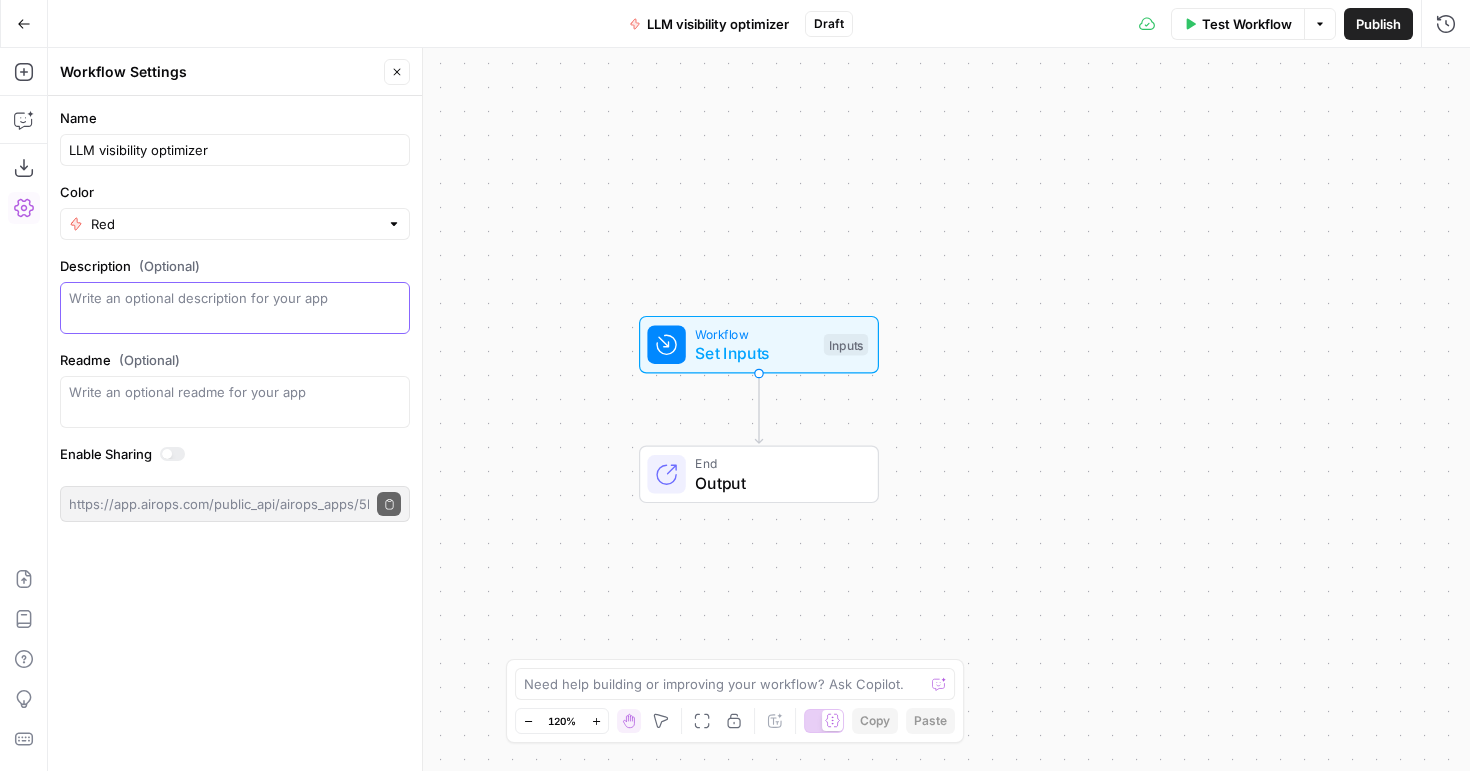 click on "Description   (Optional)" at bounding box center (235, 308) 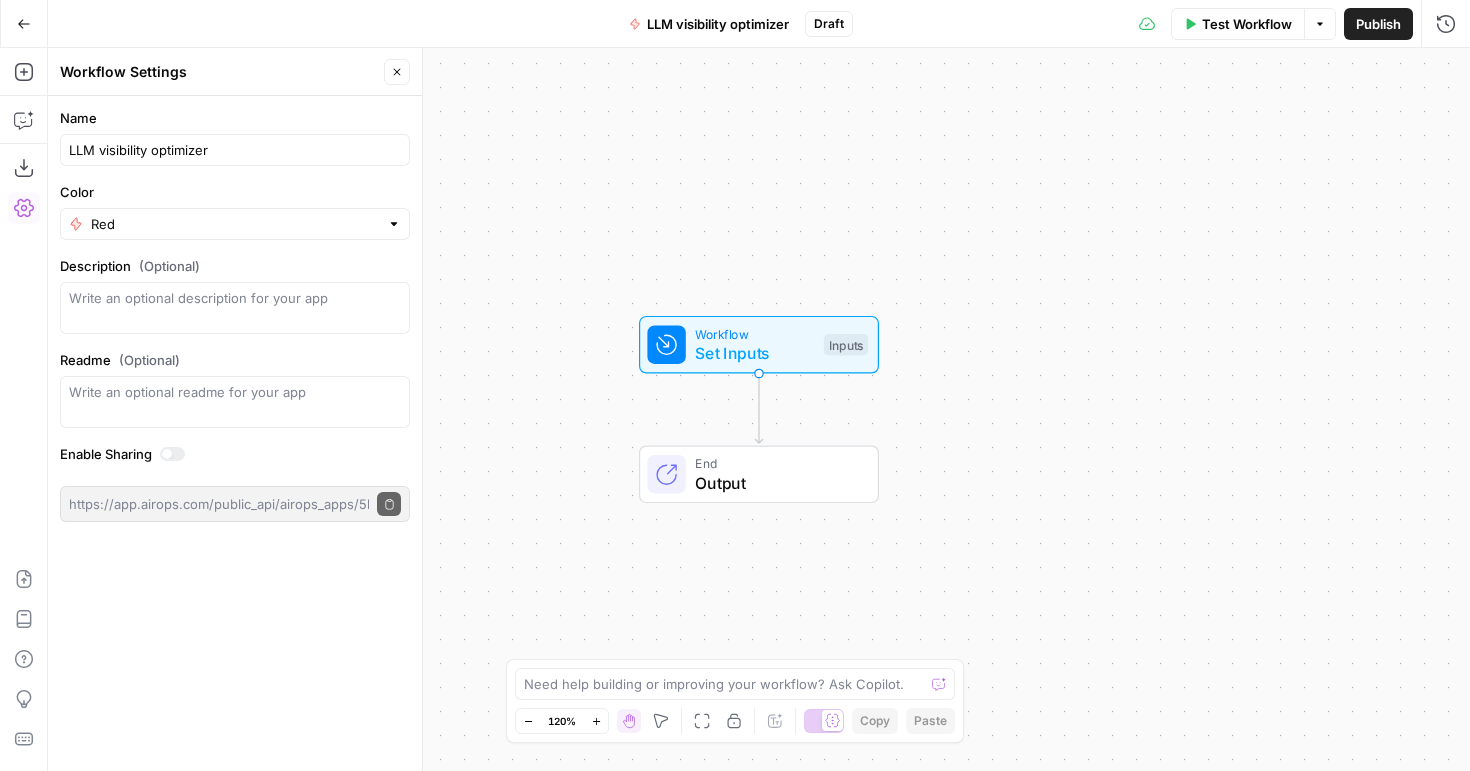 click on "Color" at bounding box center (235, 192) 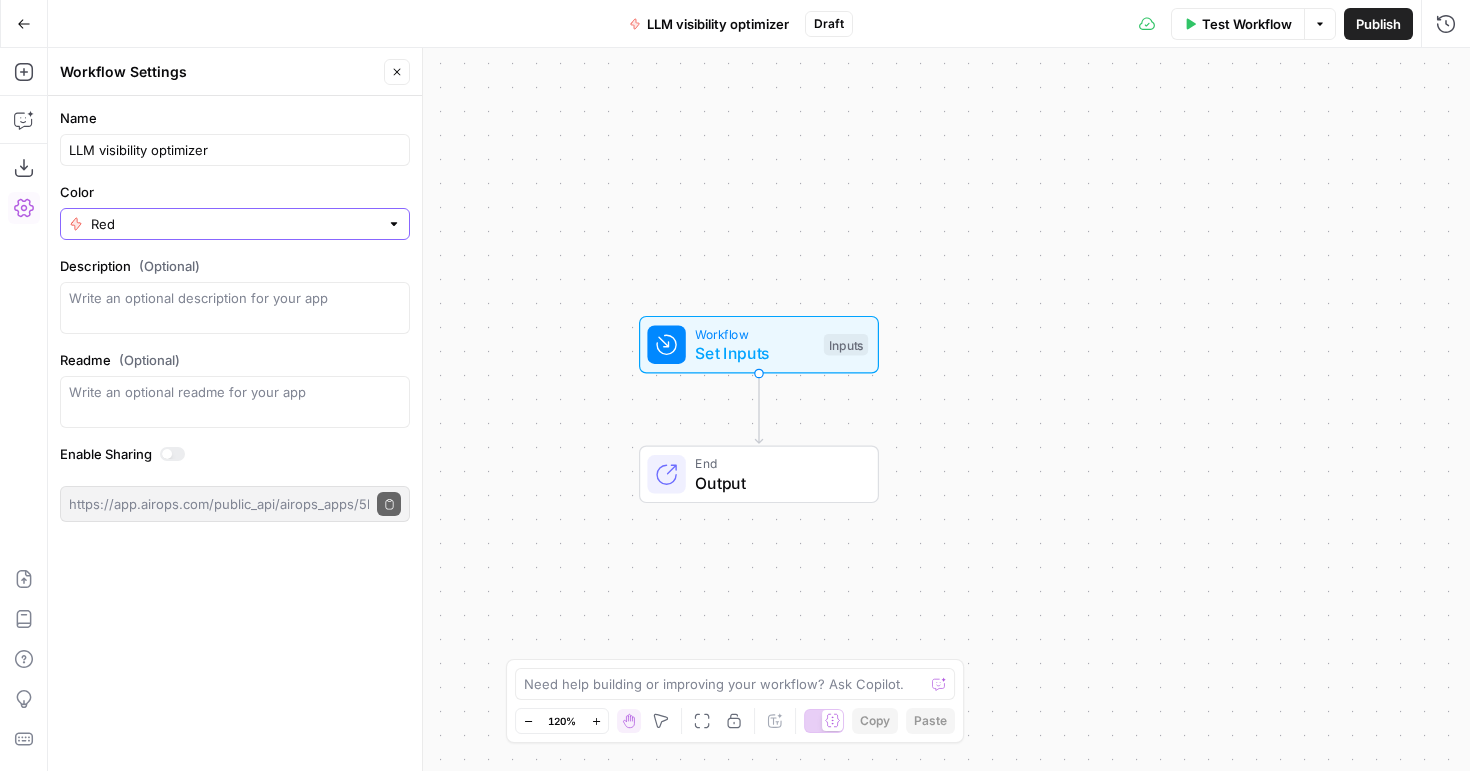 click on "Red" at bounding box center (235, 224) 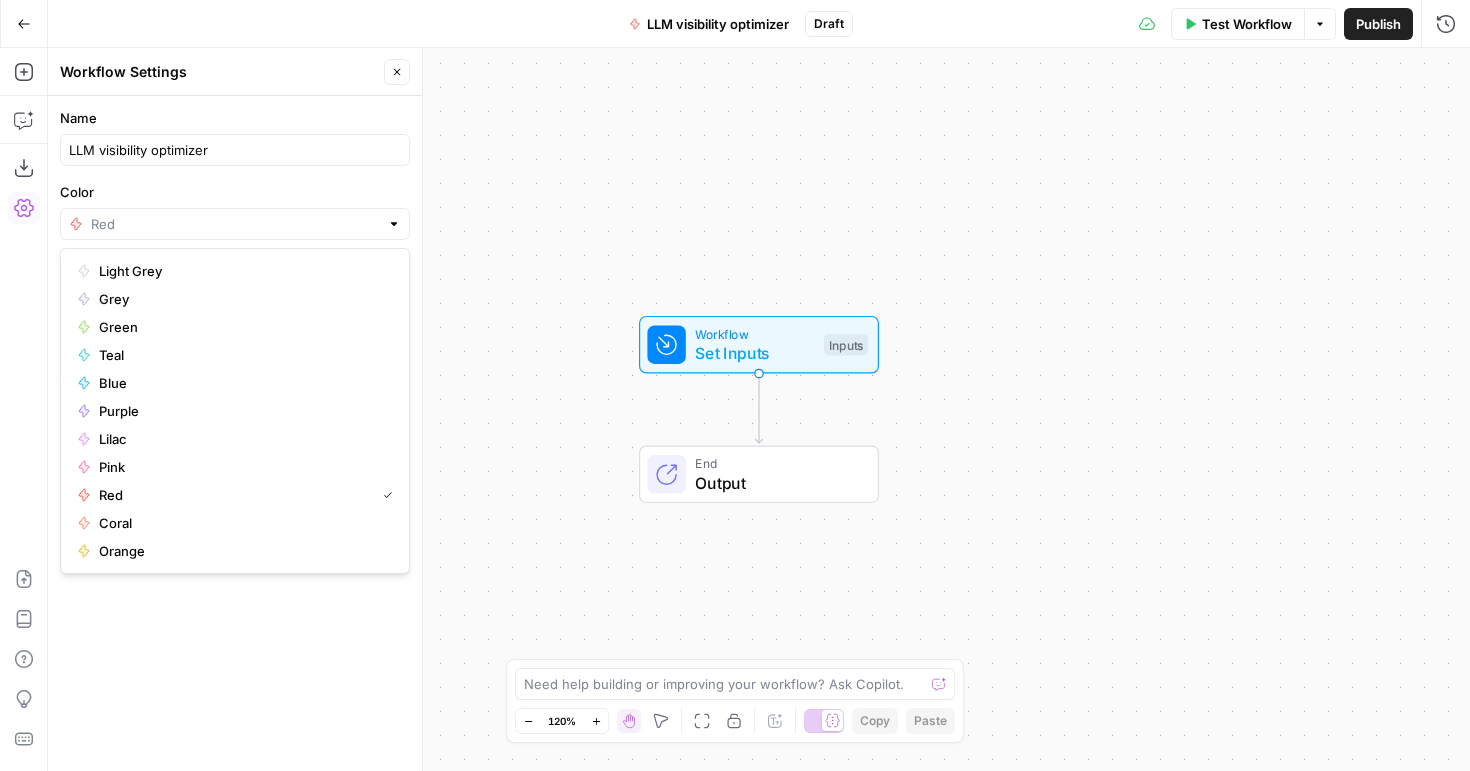 type on "Red" 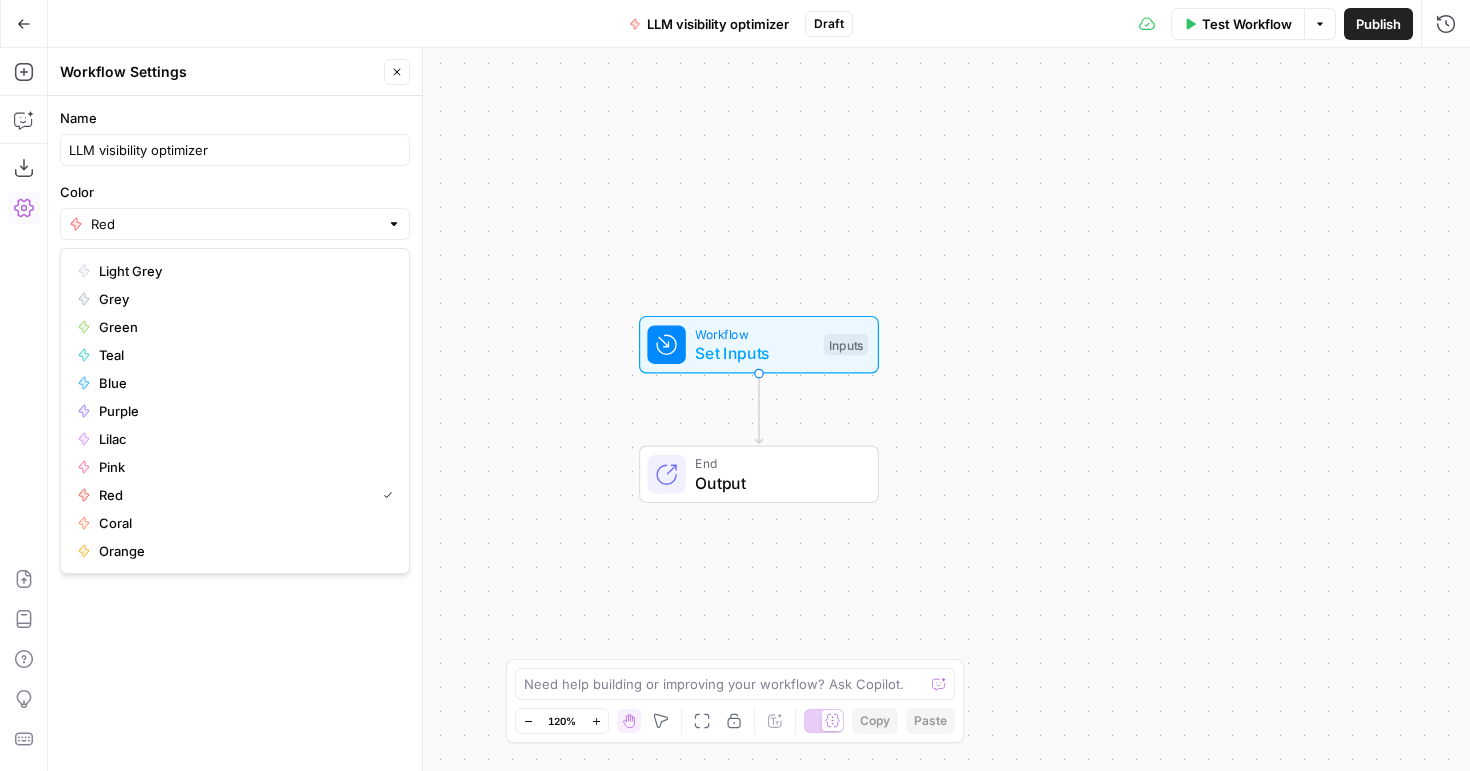 click on "Workflow Set Inputs Inputs End Output" at bounding box center (759, 409) 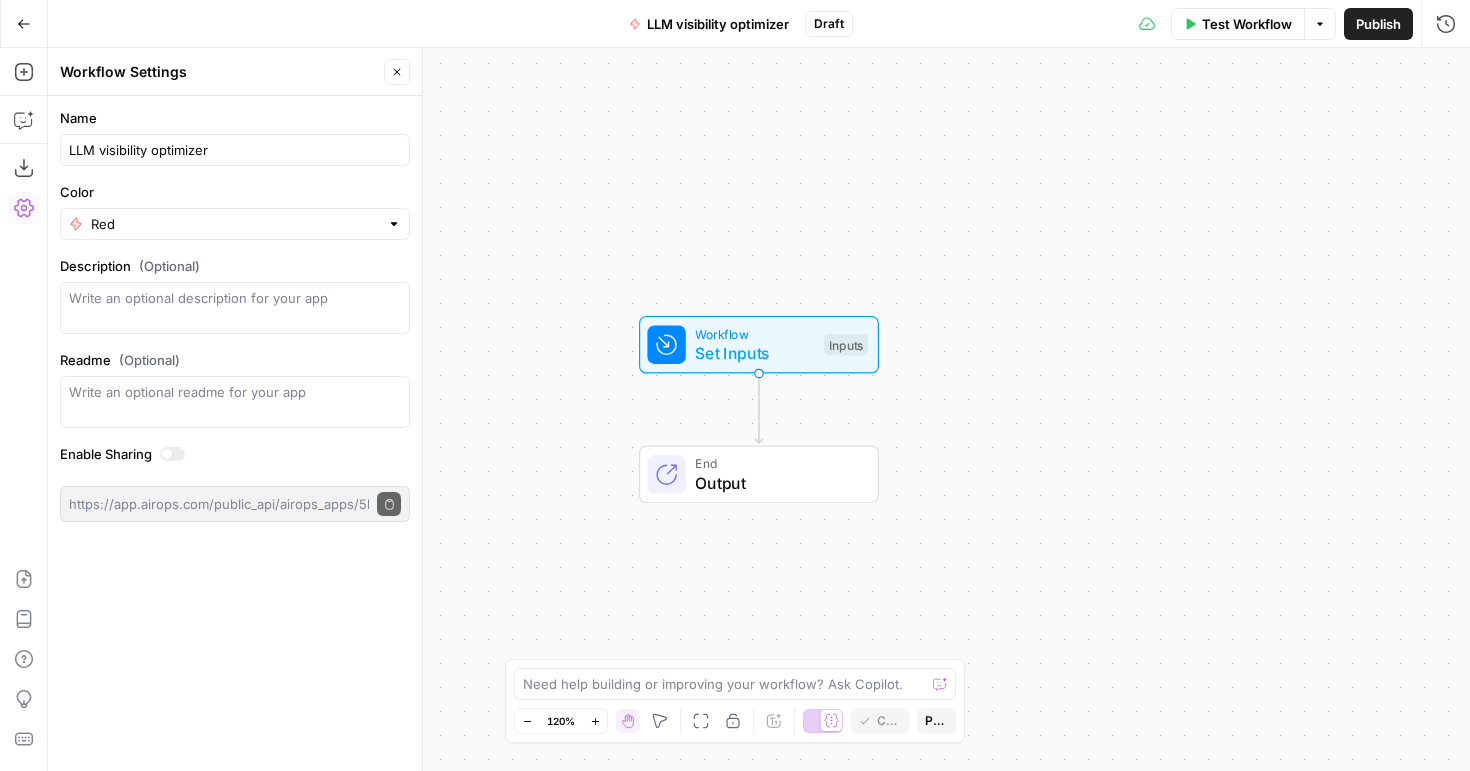 click on "Workflow Set Inputs Inputs End Output" at bounding box center (759, 409) 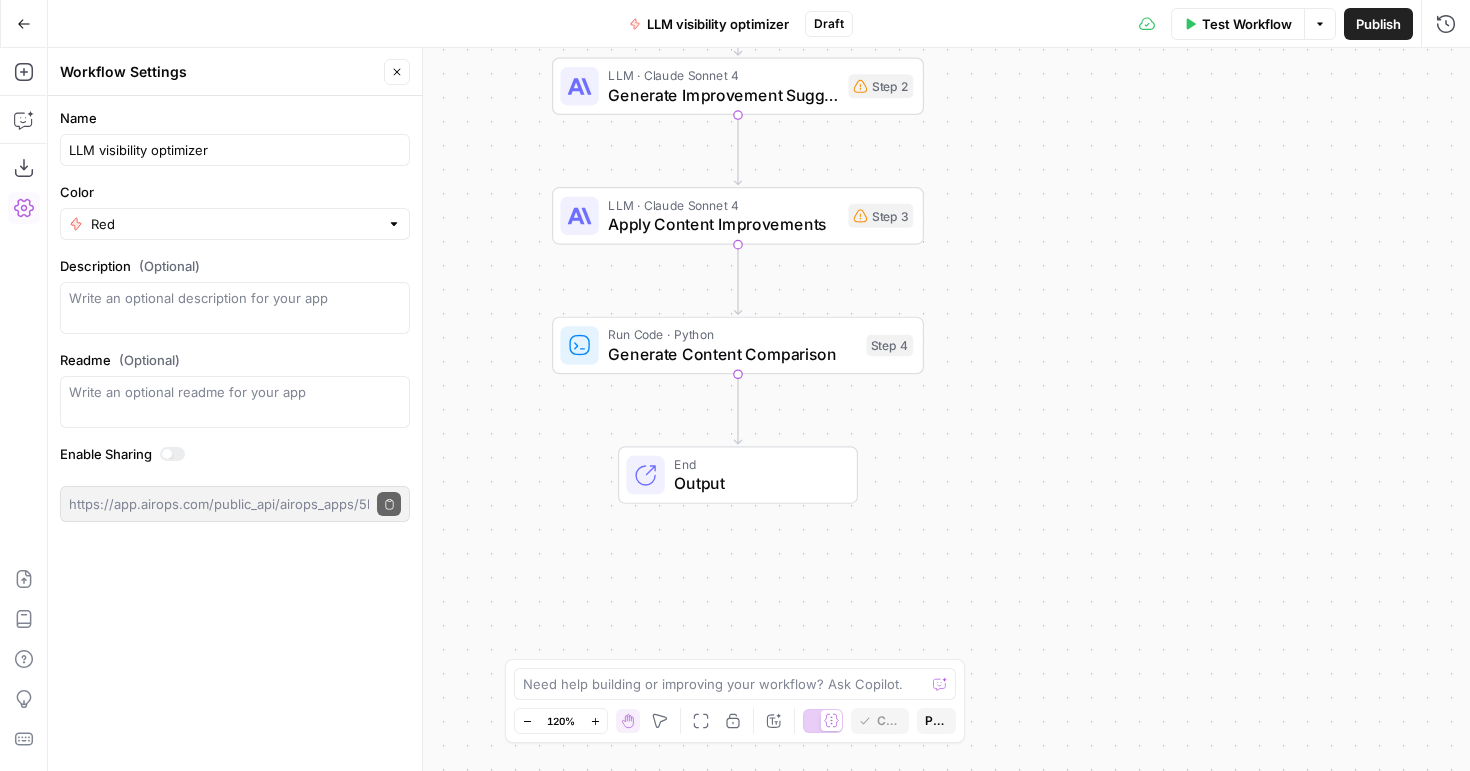 drag, startPoint x: 1020, startPoint y: 495, endPoint x: 986, endPoint y: 406, distance: 95.27329 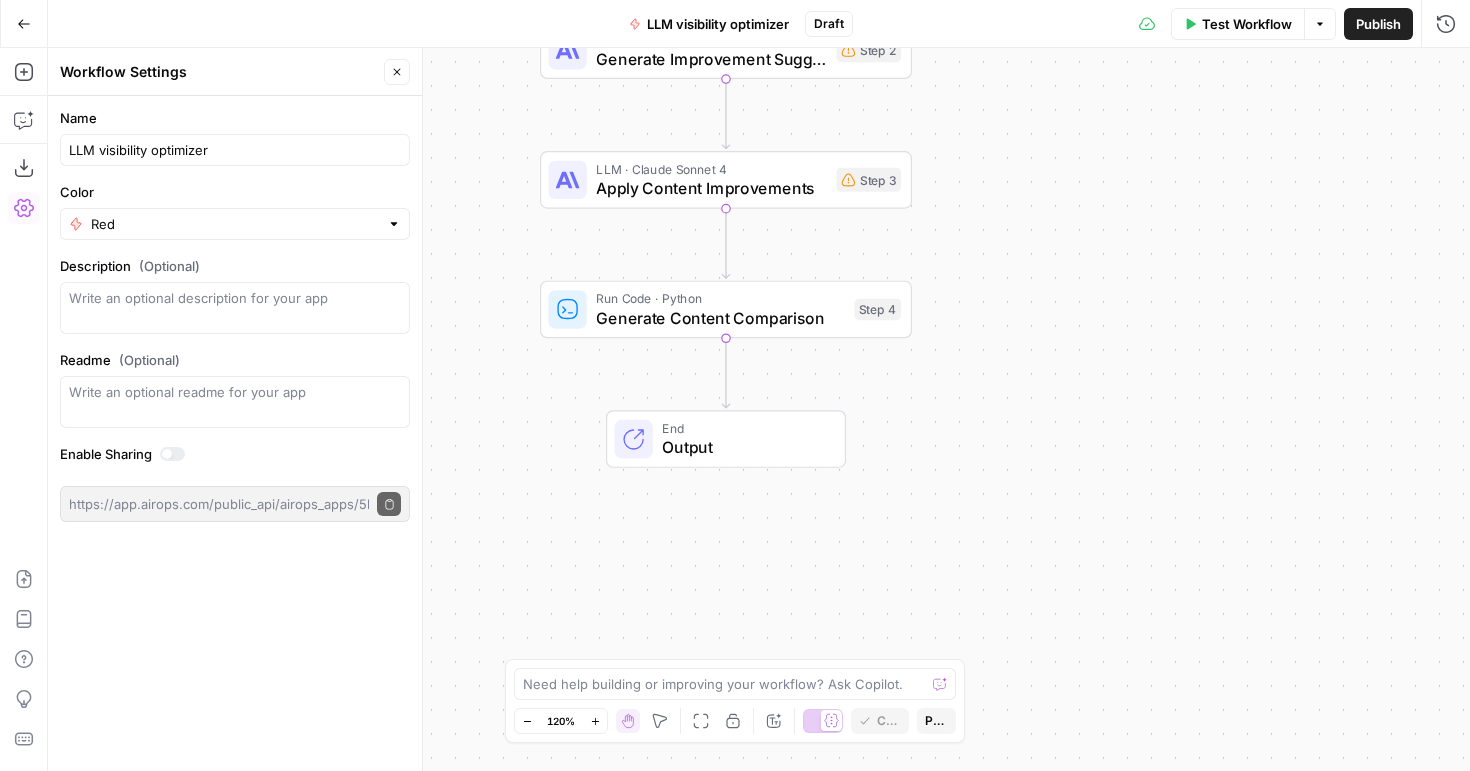 click on "Workflow Set Inputs Inputs LLM · Claude Sonnet 4 Analyze Content Structure Step 1 LLM · Claude Sonnet 4 Generate Improvement Suggestions Step 2 LLM · Claude Sonnet 4 Apply Content Improvements Step 3 Run Code · Python Generate Content Comparison Step 4 End Output" at bounding box center (759, 409) 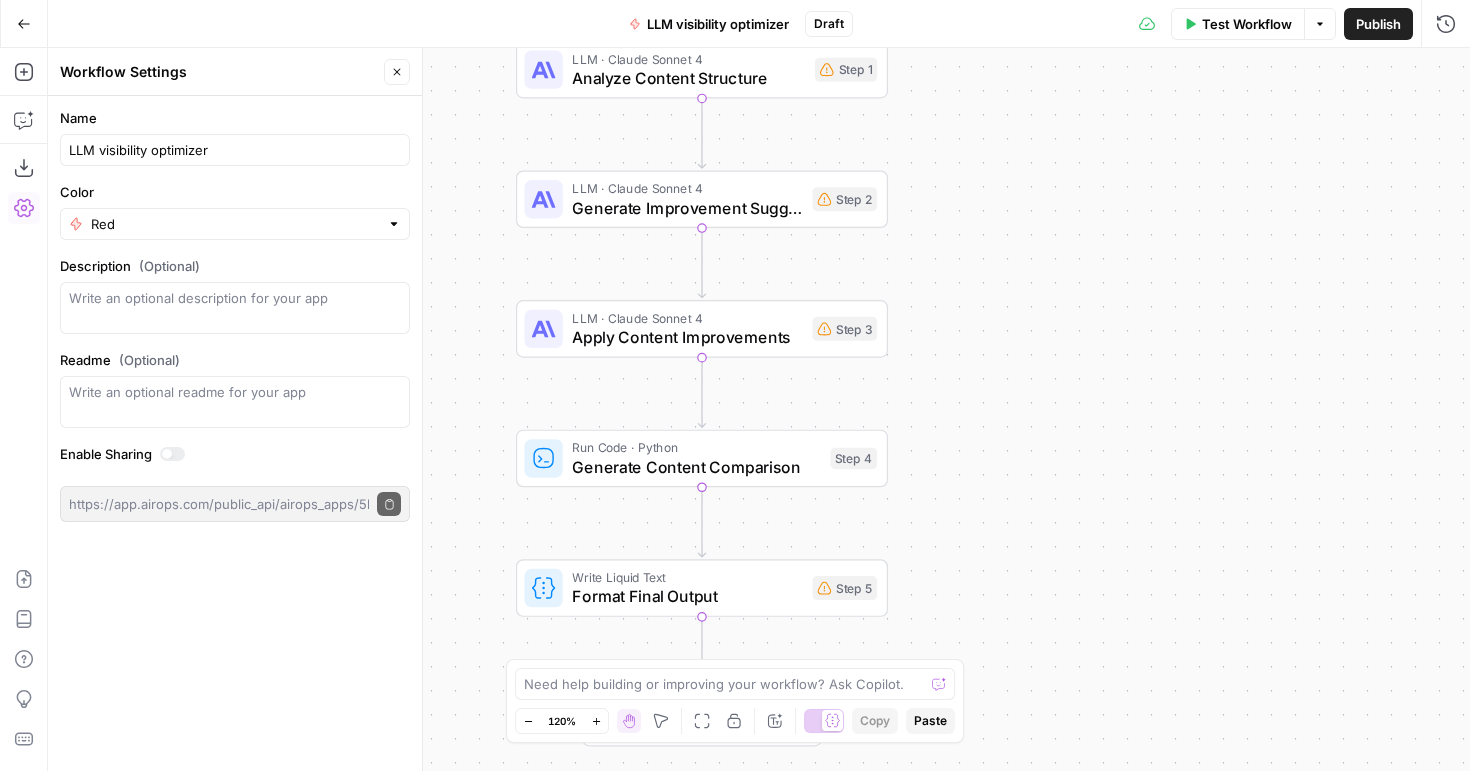 drag, startPoint x: 996, startPoint y: 291, endPoint x: 971, endPoint y: 447, distance: 157.99051 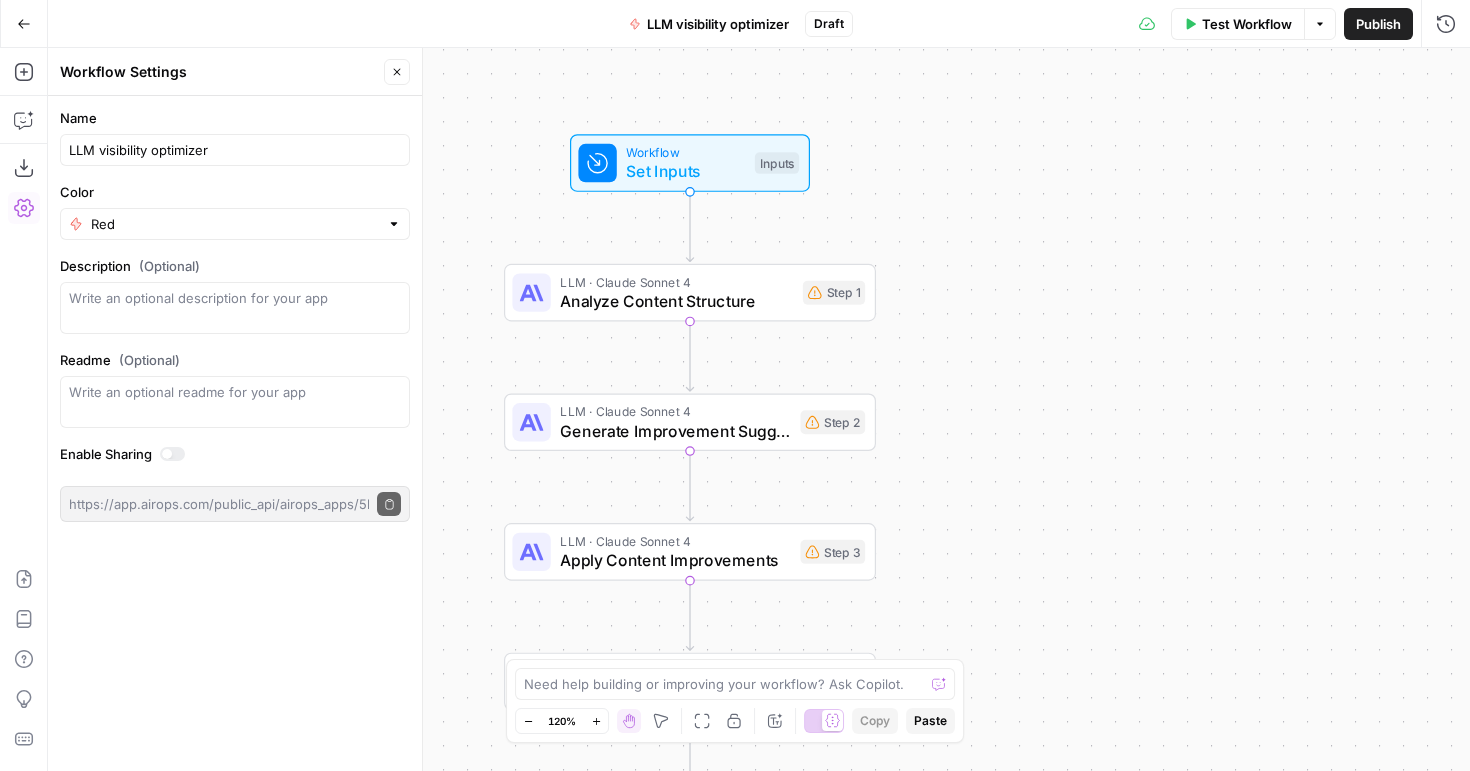 drag, startPoint x: 972, startPoint y: 284, endPoint x: 961, endPoint y: 500, distance: 216.2799 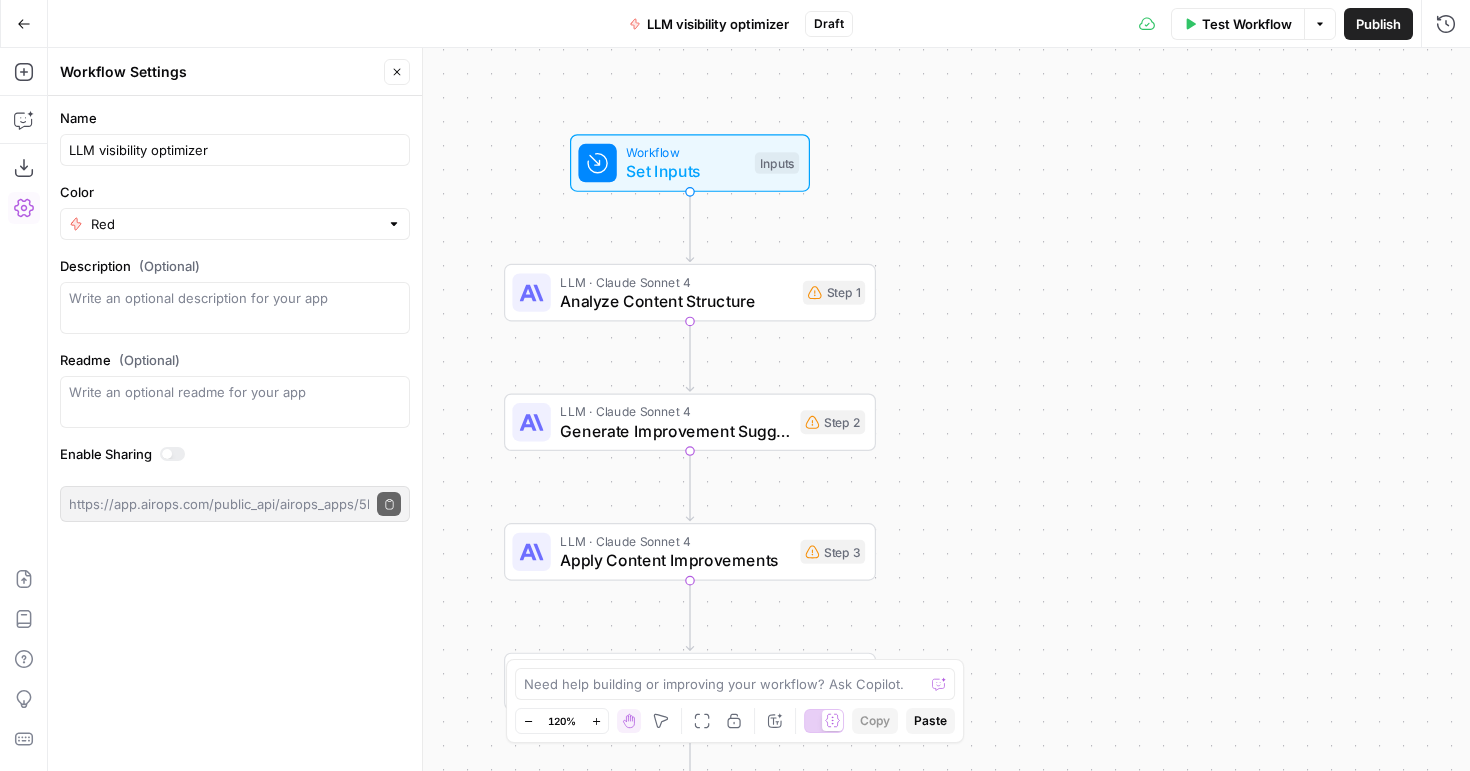 click on "LLM · Claude Sonnet 4" at bounding box center (676, 281) 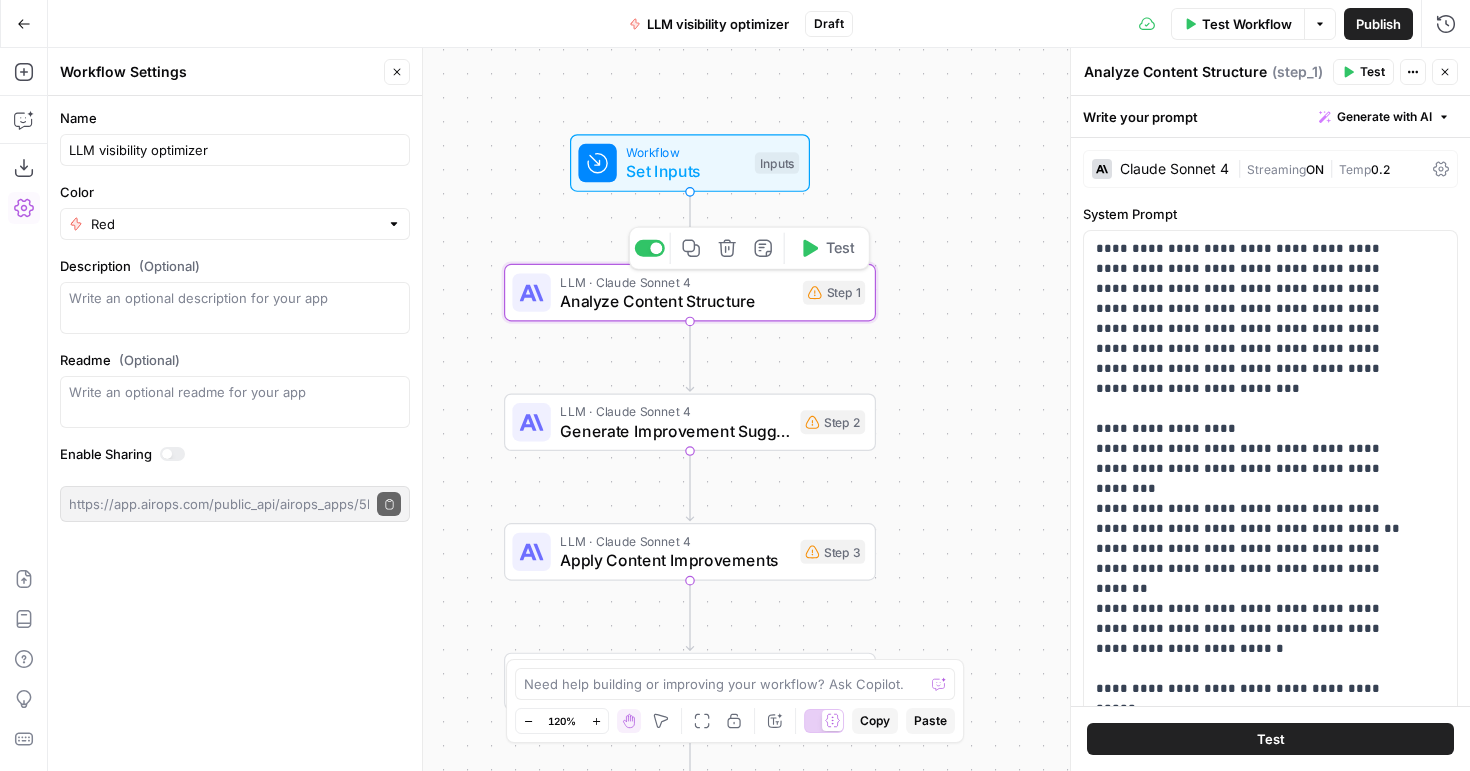click on "Set Inputs" at bounding box center (685, 171) 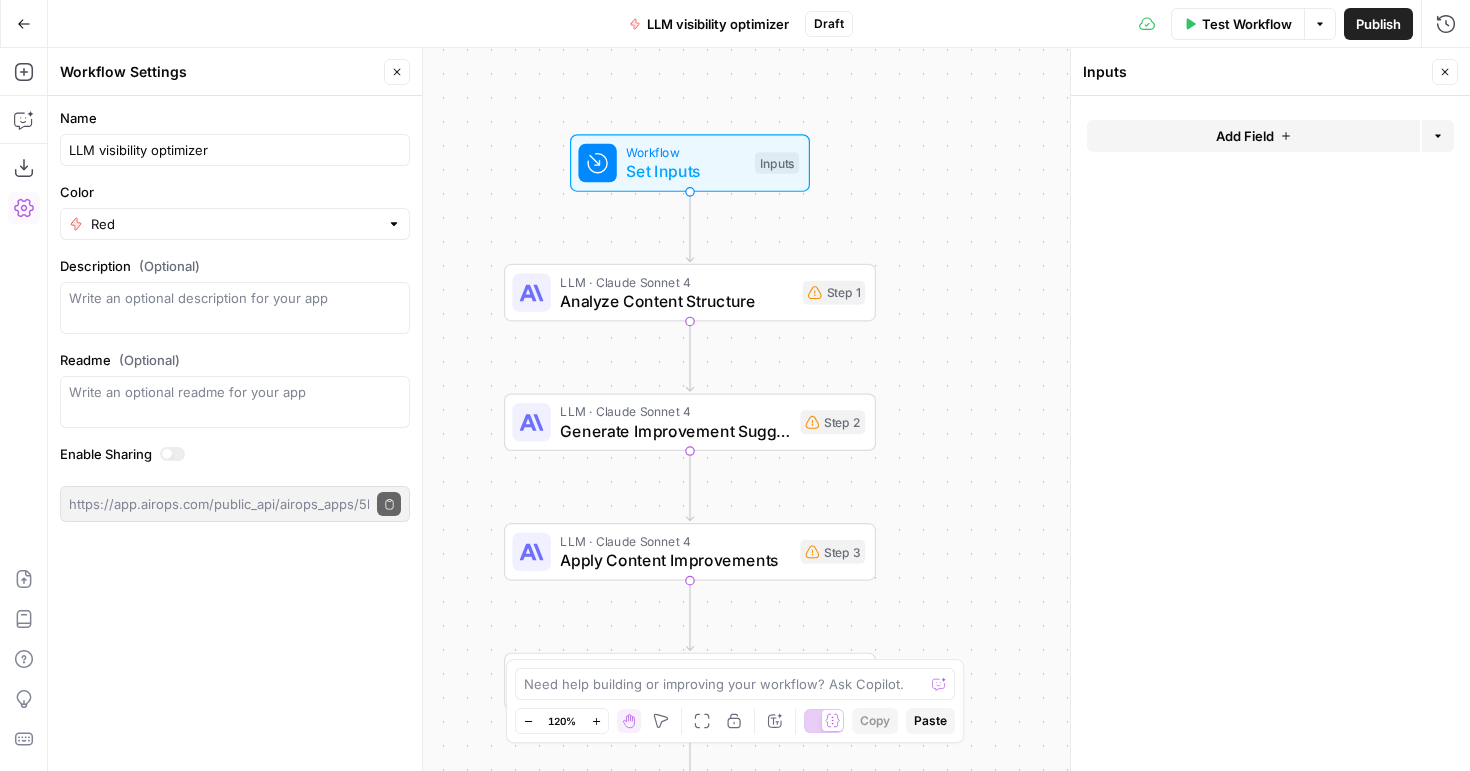 click on "Add Field" at bounding box center (1253, 136) 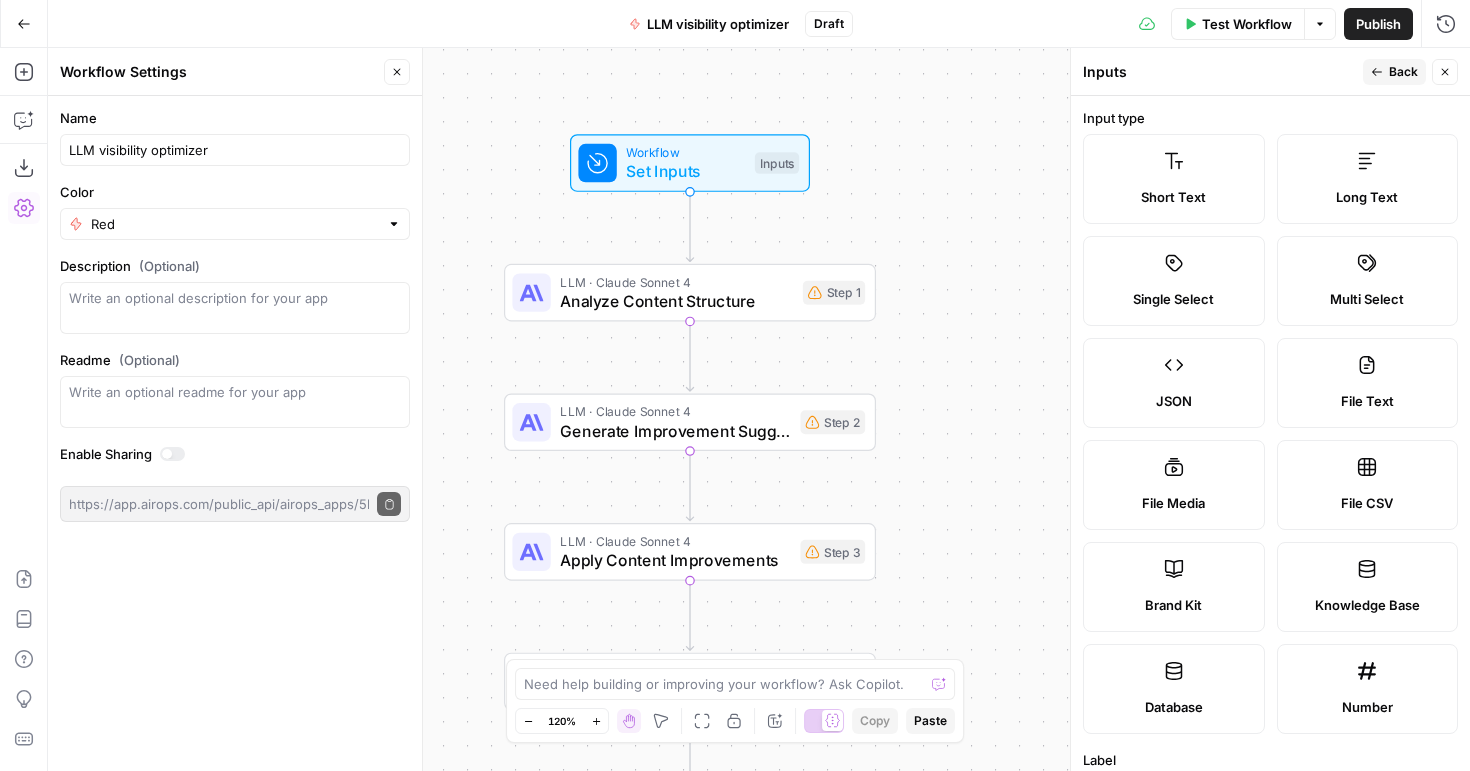 click on "Long Text" at bounding box center [1368, 179] 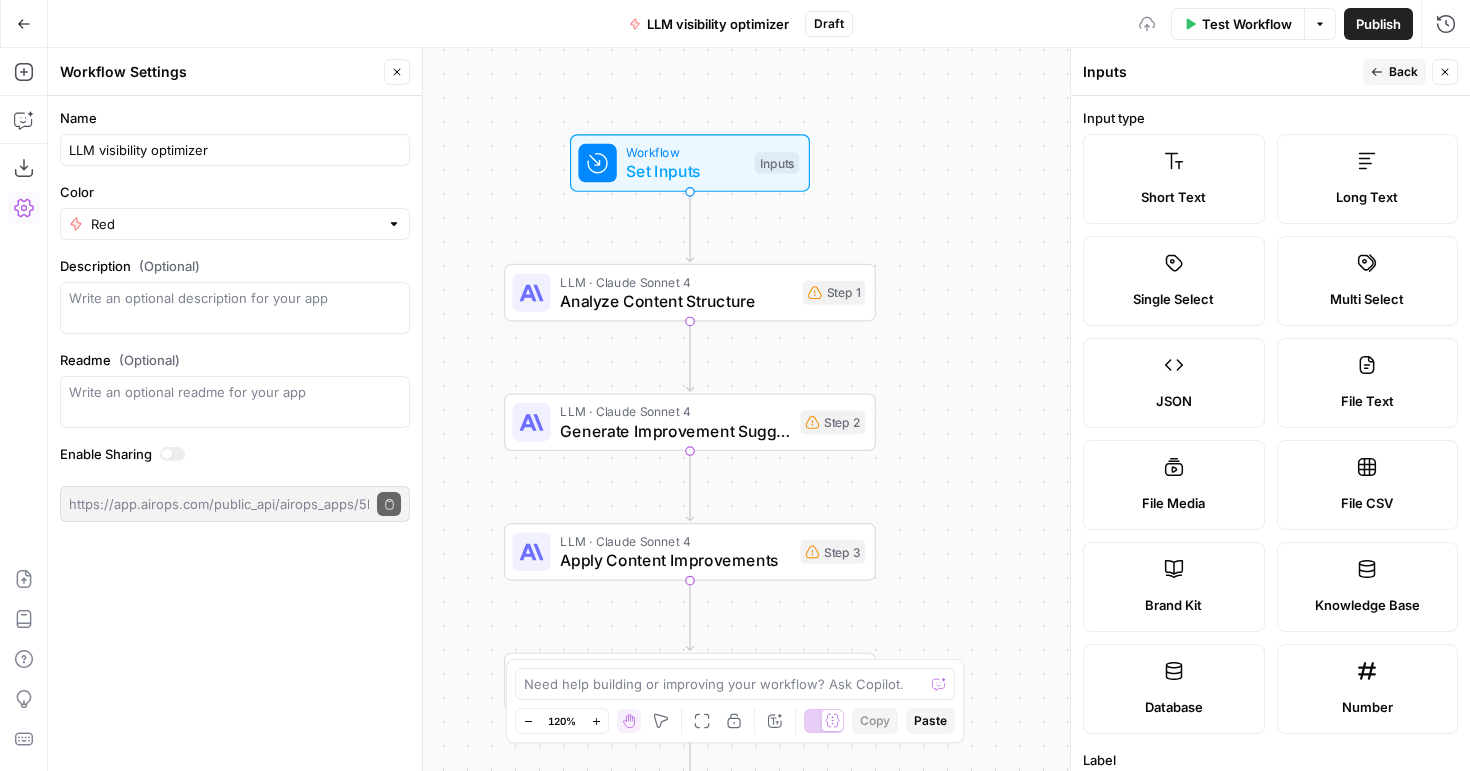 click on "Short Text" at bounding box center [1174, 179] 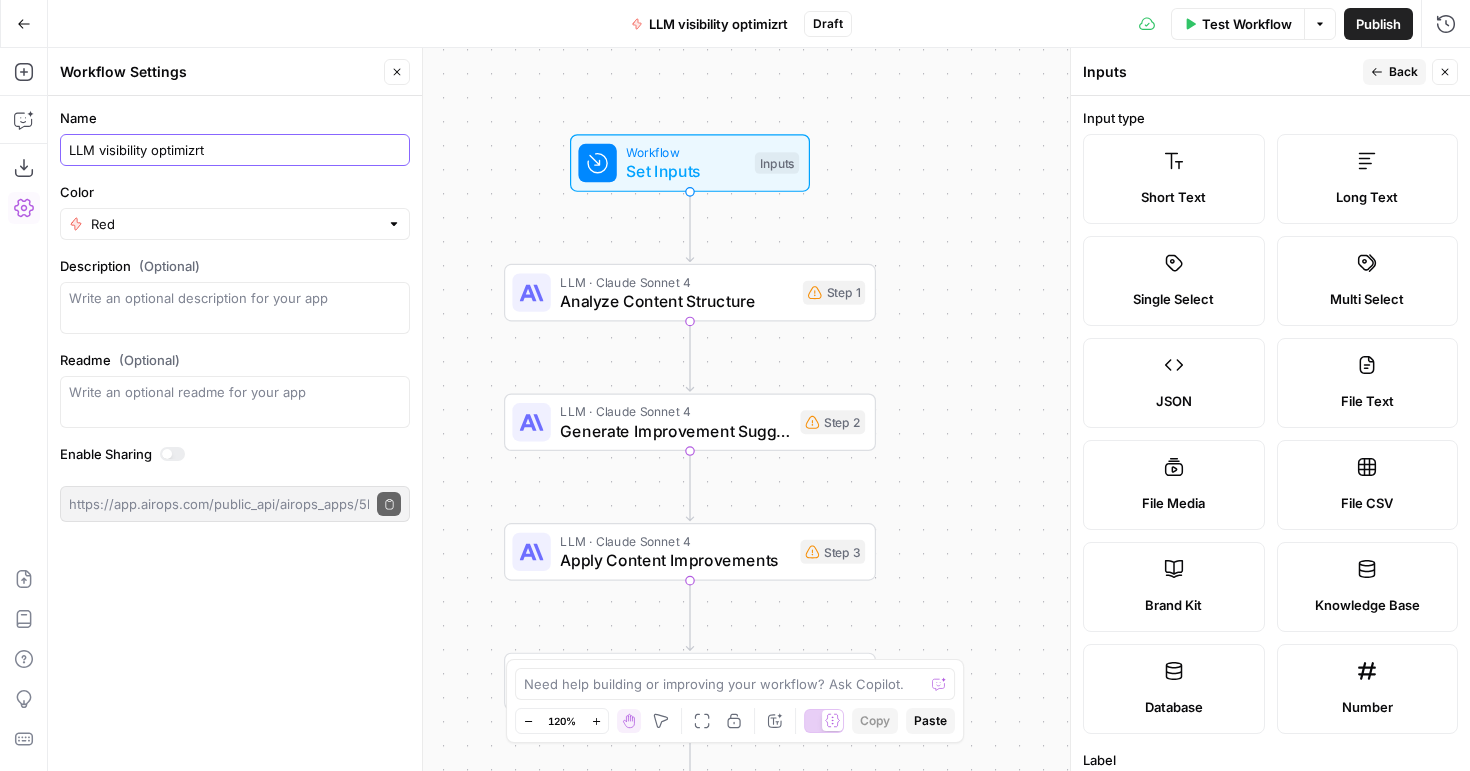 click on "LLM visibility optimizrt" at bounding box center [235, 150] 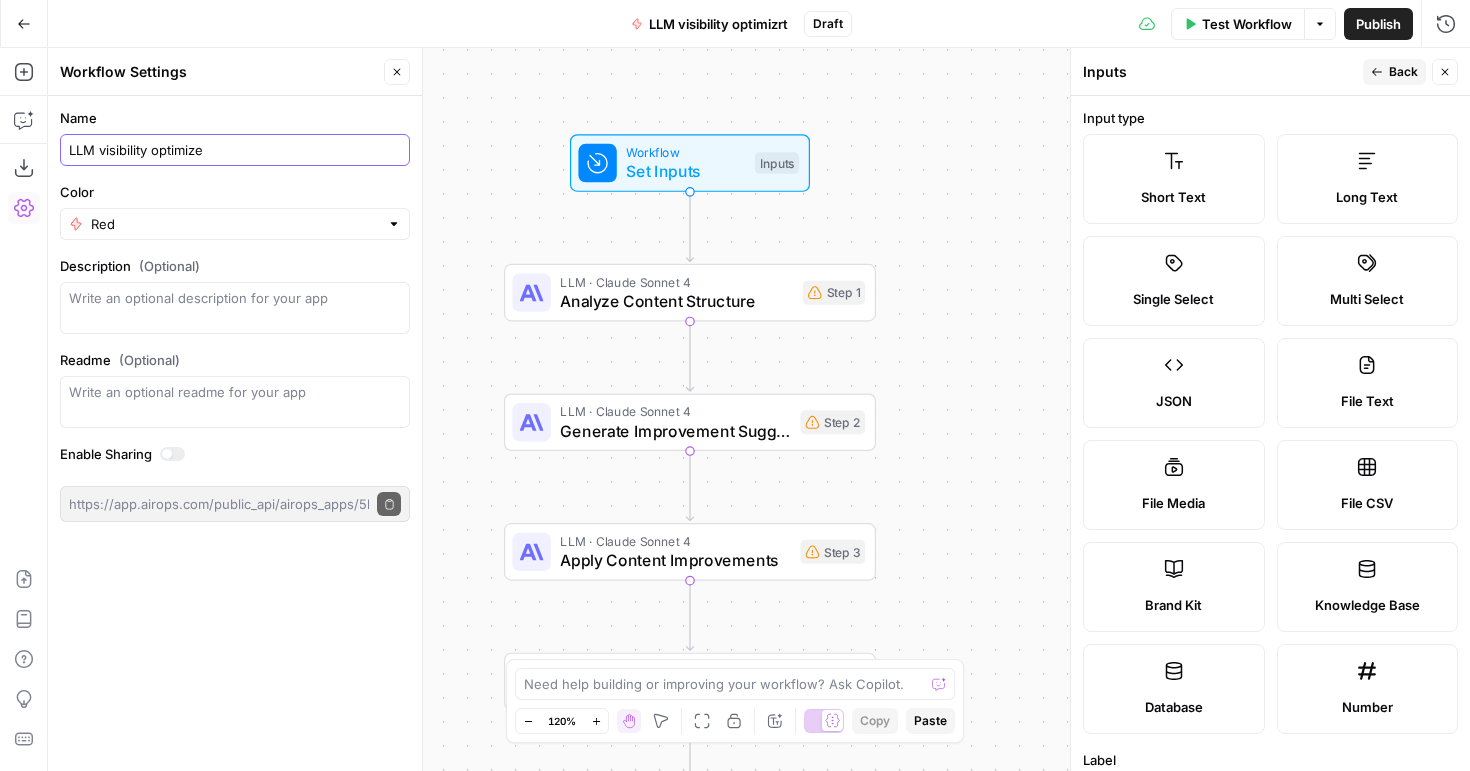 type on "LLM visibility optimizer" 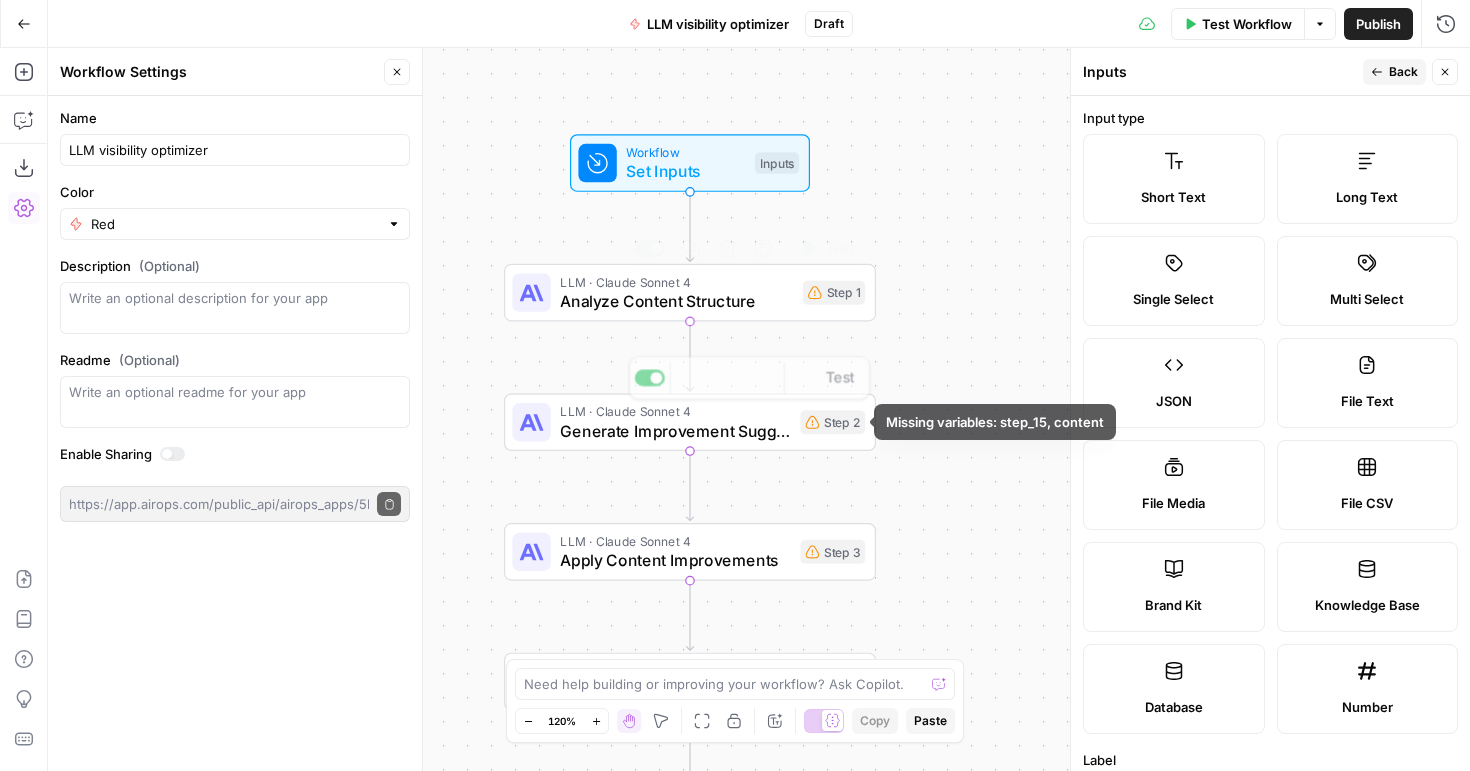 click on "Workflow Set Inputs Inputs LLM · Claude Sonnet 4 Analyze Content Structure Step 1 Copy step Delete step Add Note Test LLM · Claude Sonnet 4 Generate Improvement Suggestions Step 2 Copy step Delete step Add Note Test LLM · Claude Sonnet 4 Apply Content Improvements Step 3 Run Code · Python Generate Content Comparison Step 4 Write Liquid Text Format Final Output Step 5 End Output" at bounding box center (759, 409) 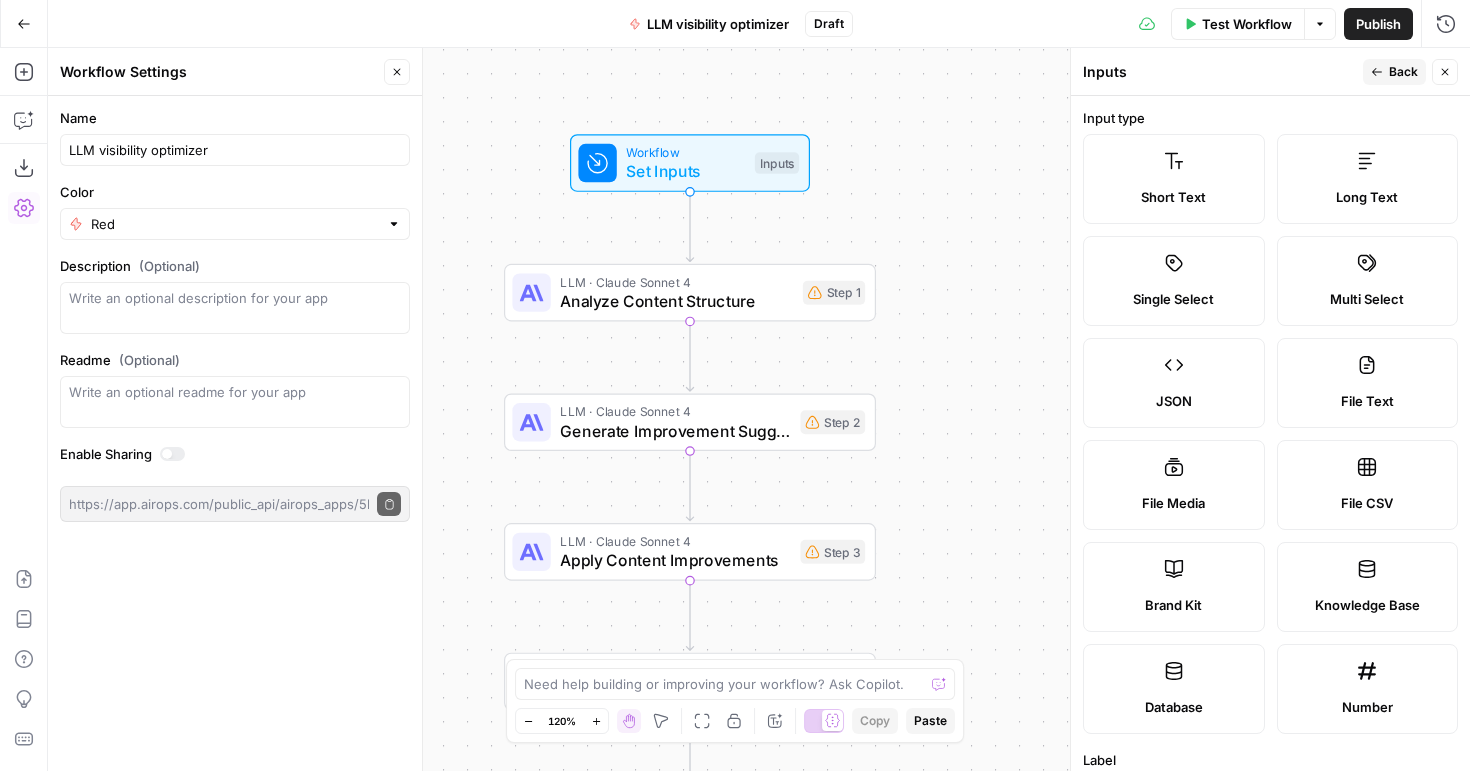 click on "Zoom Out" at bounding box center (528, 721) 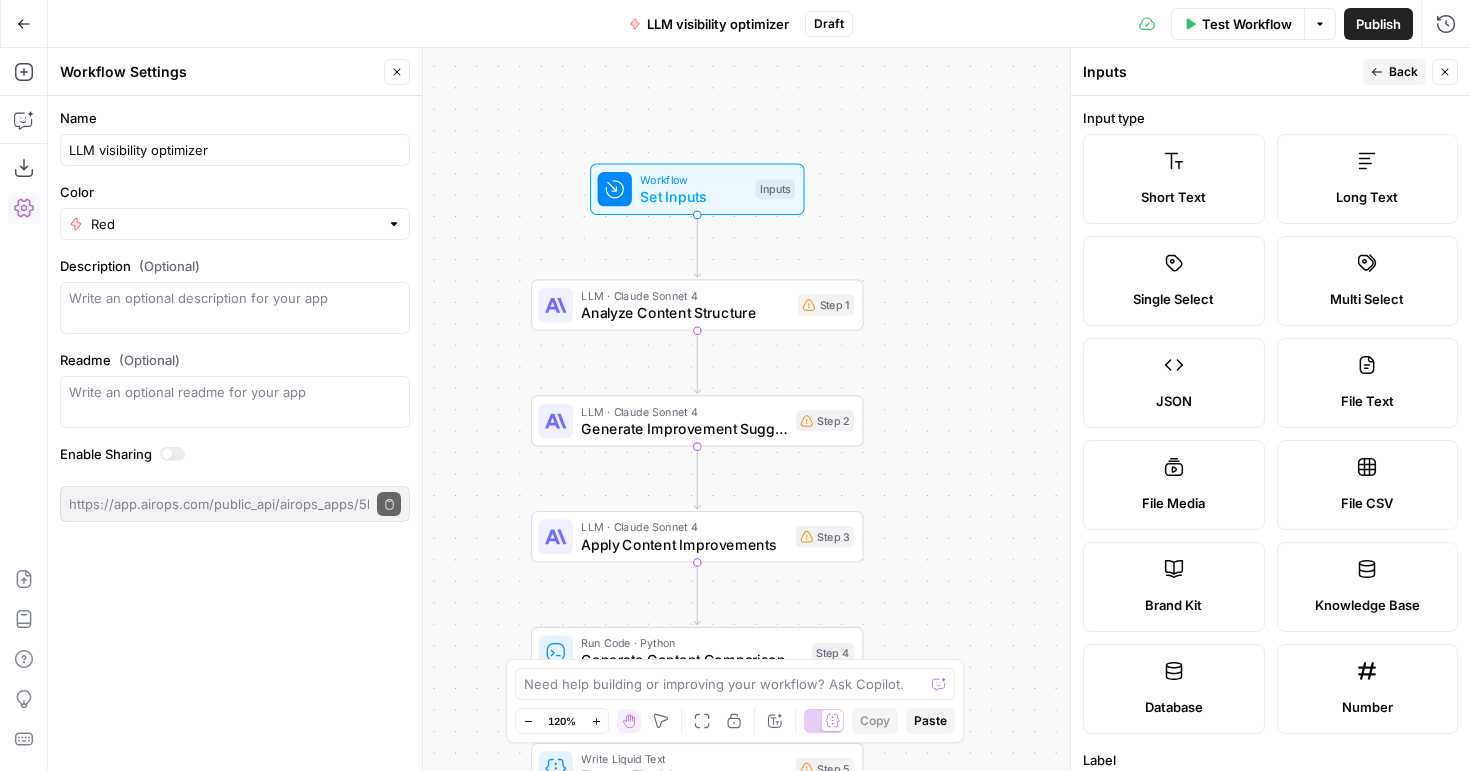 click on "Zoom Out" at bounding box center [528, 721] 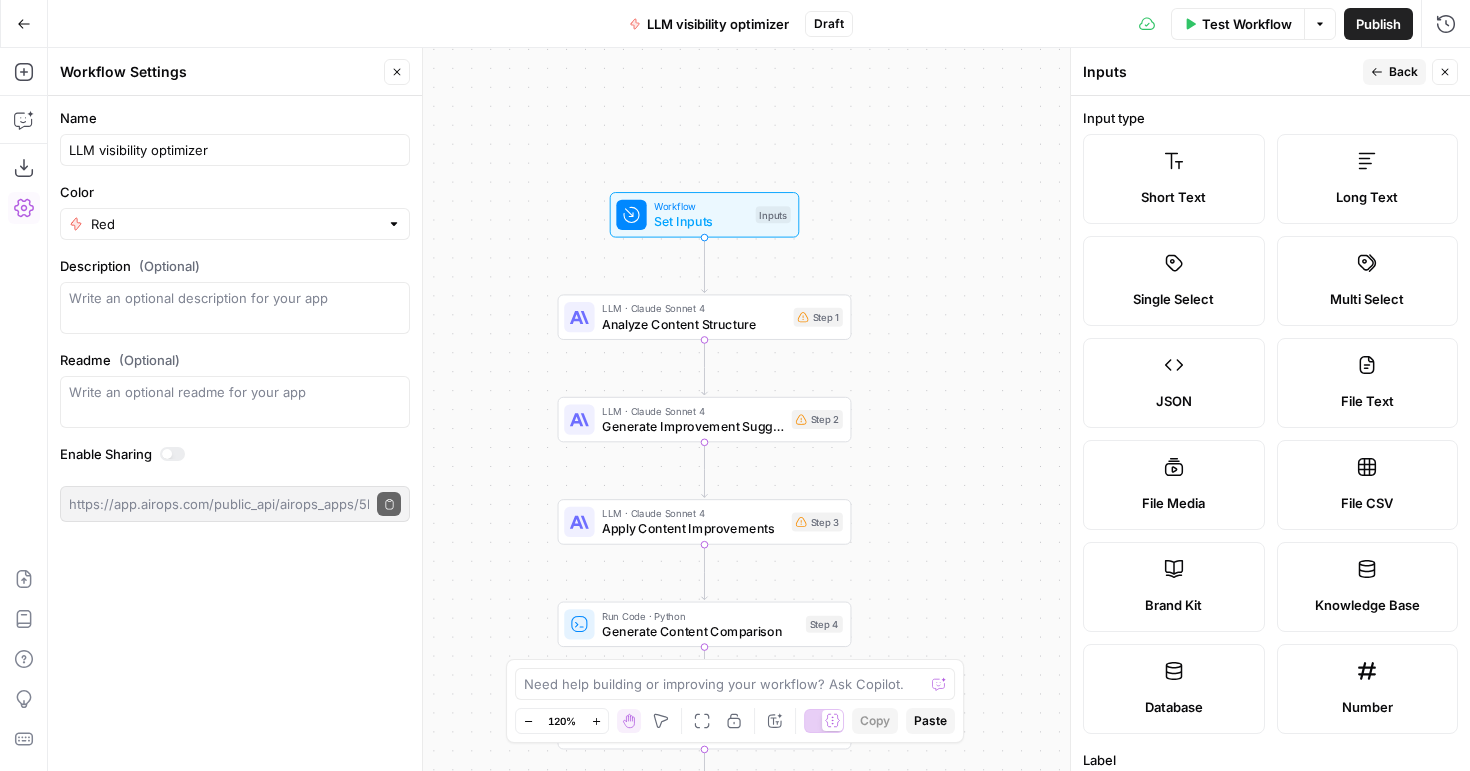 click on "Zoom Out" at bounding box center (528, 721) 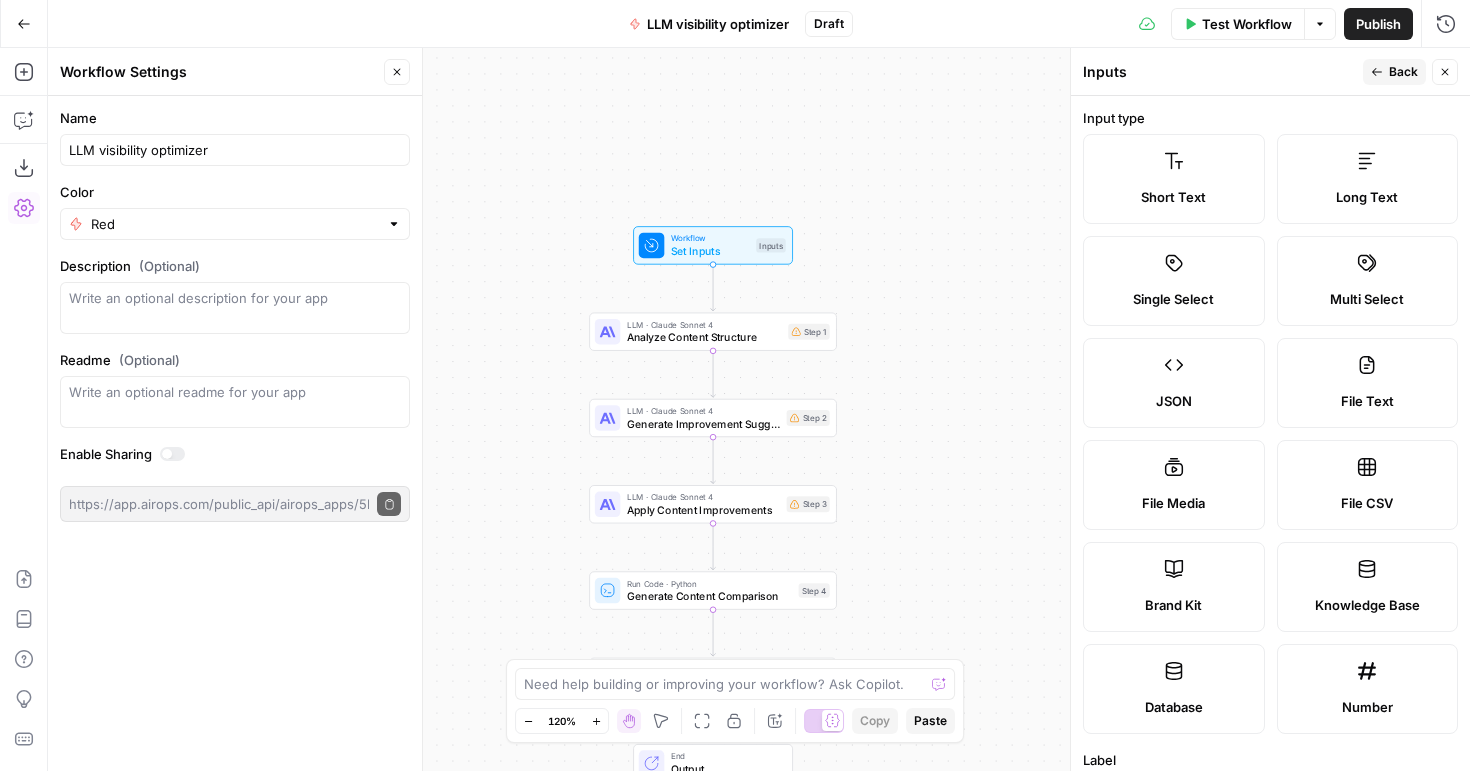 click on "Zoom Out" at bounding box center (528, 721) 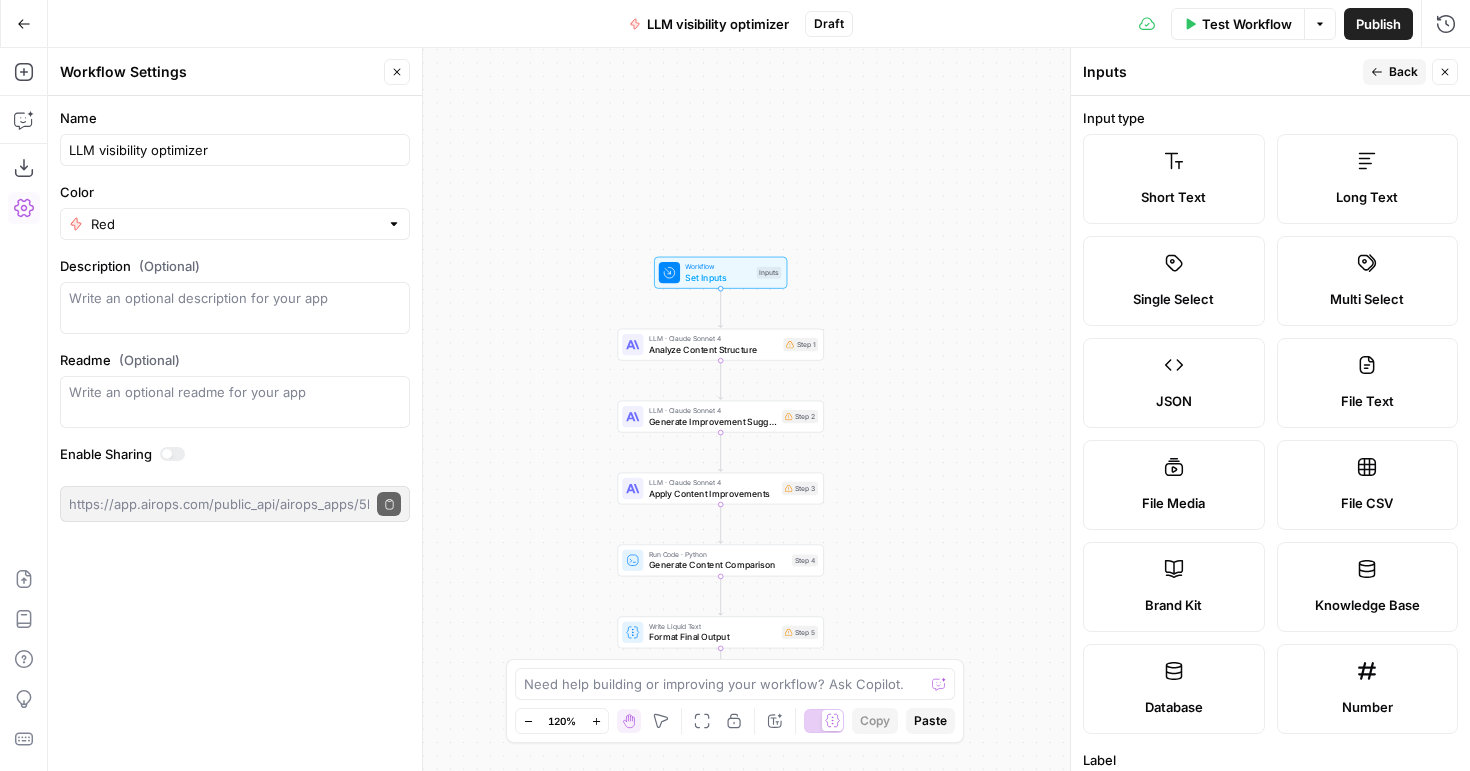 click on "Zoom Out" at bounding box center (528, 721) 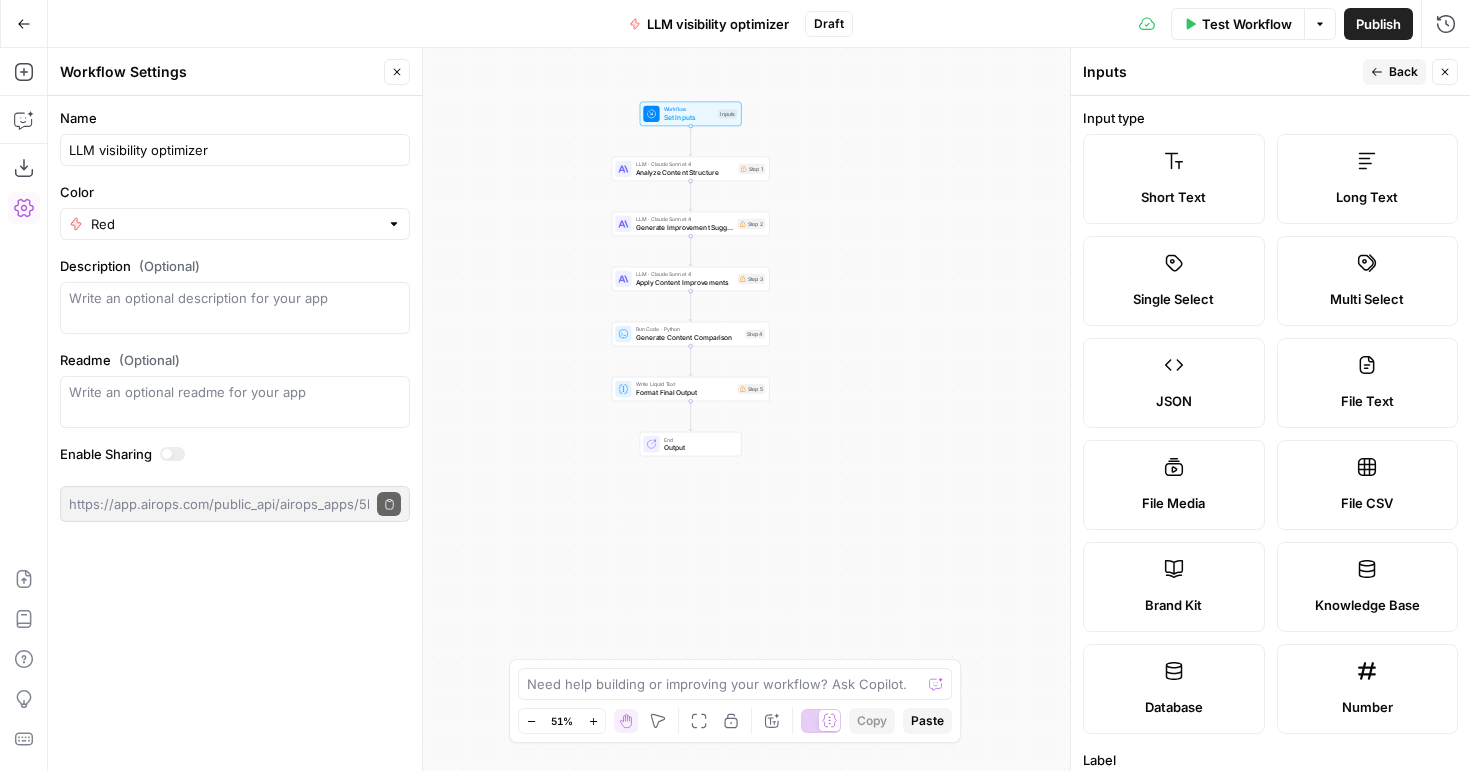 drag, startPoint x: 868, startPoint y: 587, endPoint x: 829, endPoint y: 395, distance: 195.9209 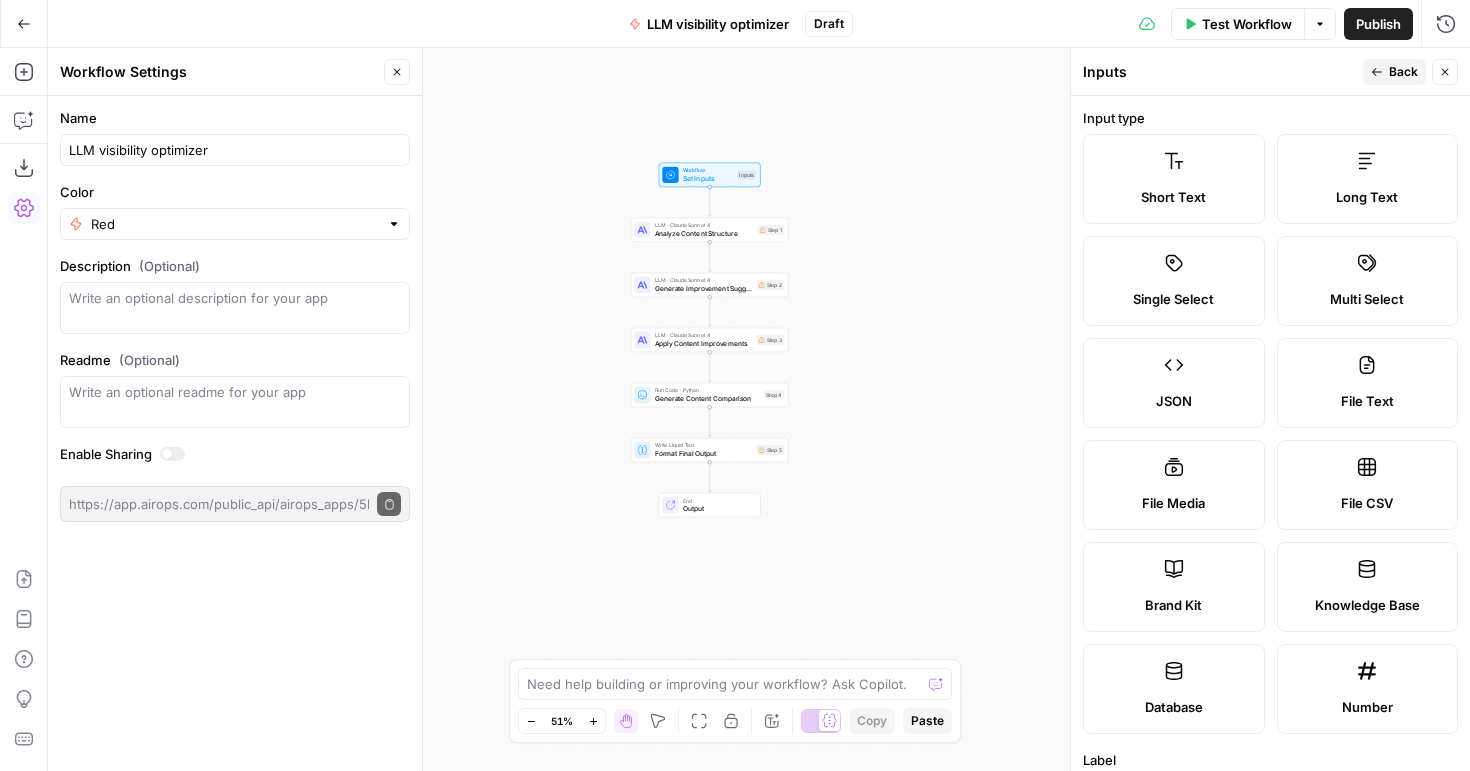 drag, startPoint x: 798, startPoint y: 163, endPoint x: 817, endPoint y: 225, distance: 64.84597 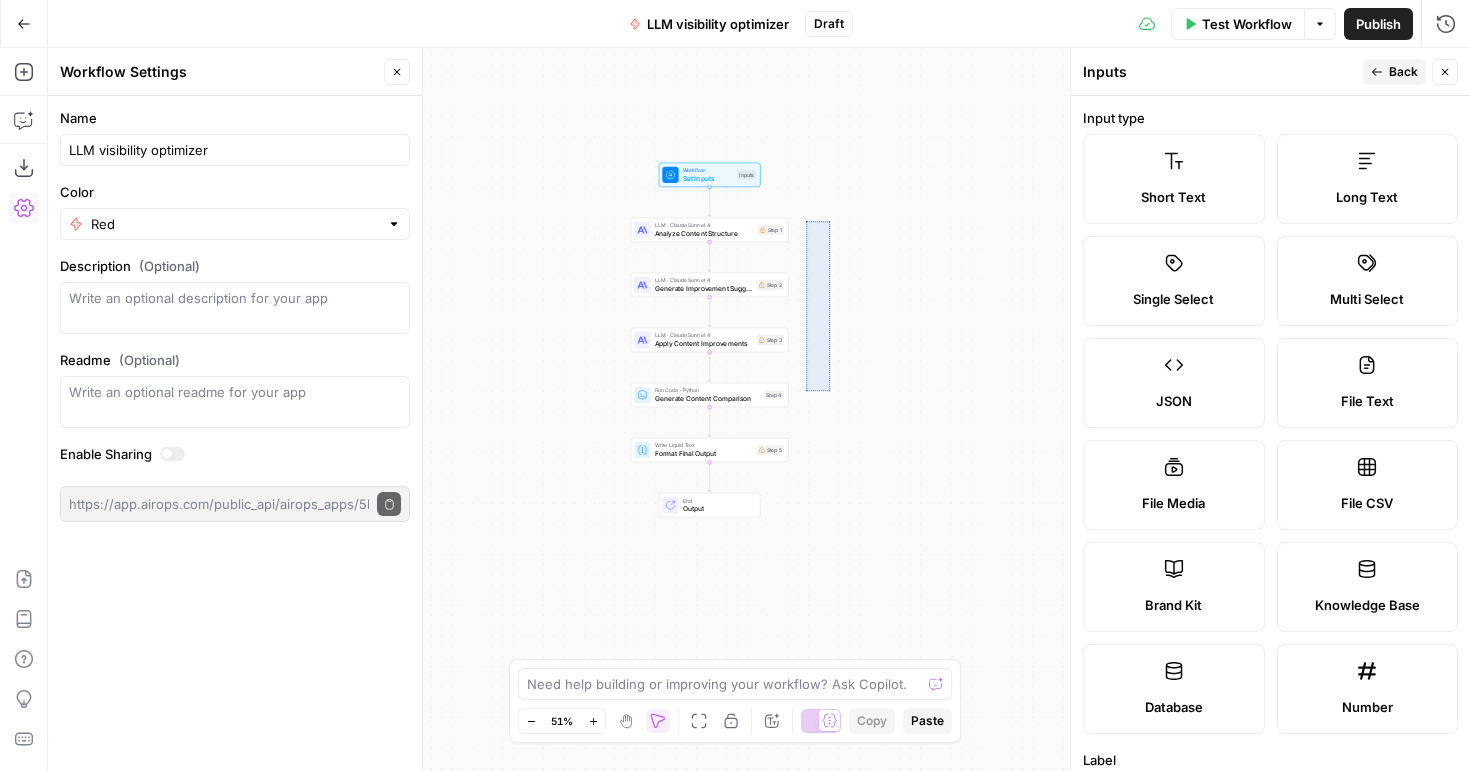 drag, startPoint x: 830, startPoint y: 221, endPoint x: 806, endPoint y: 391, distance: 171.68576 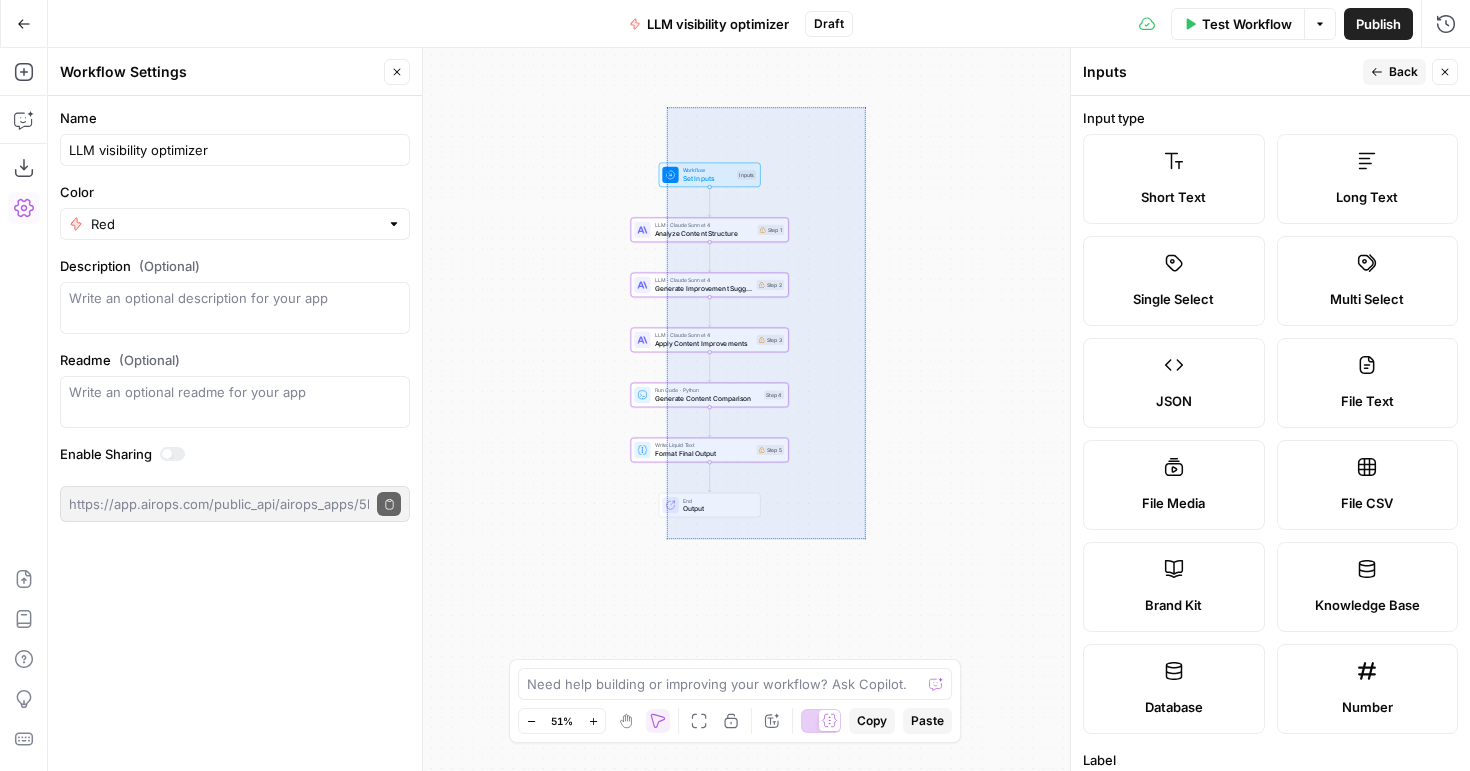 drag, startPoint x: 865, startPoint y: 107, endPoint x: 666, endPoint y: 539, distance: 475.63116 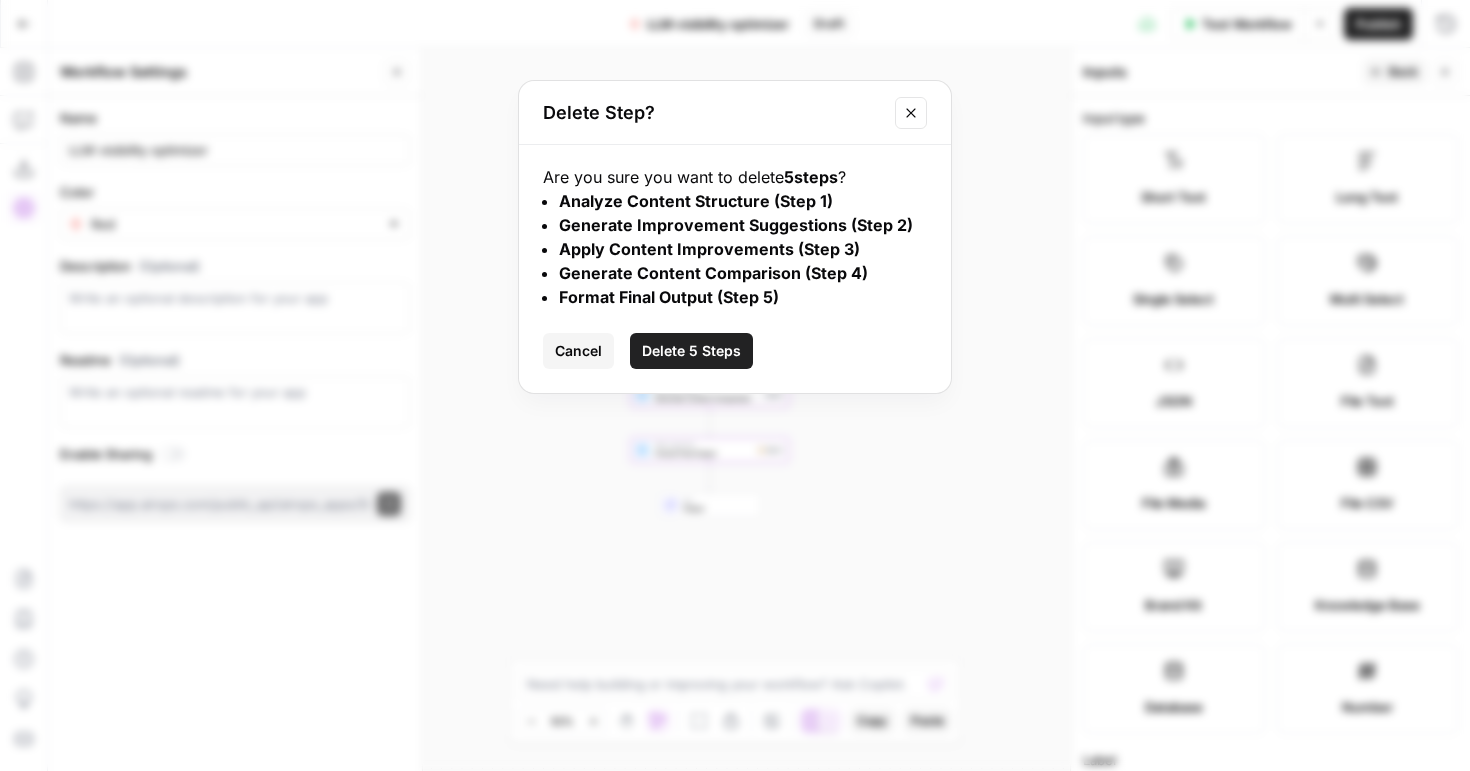 click on "Delete 5 Steps" at bounding box center [691, 351] 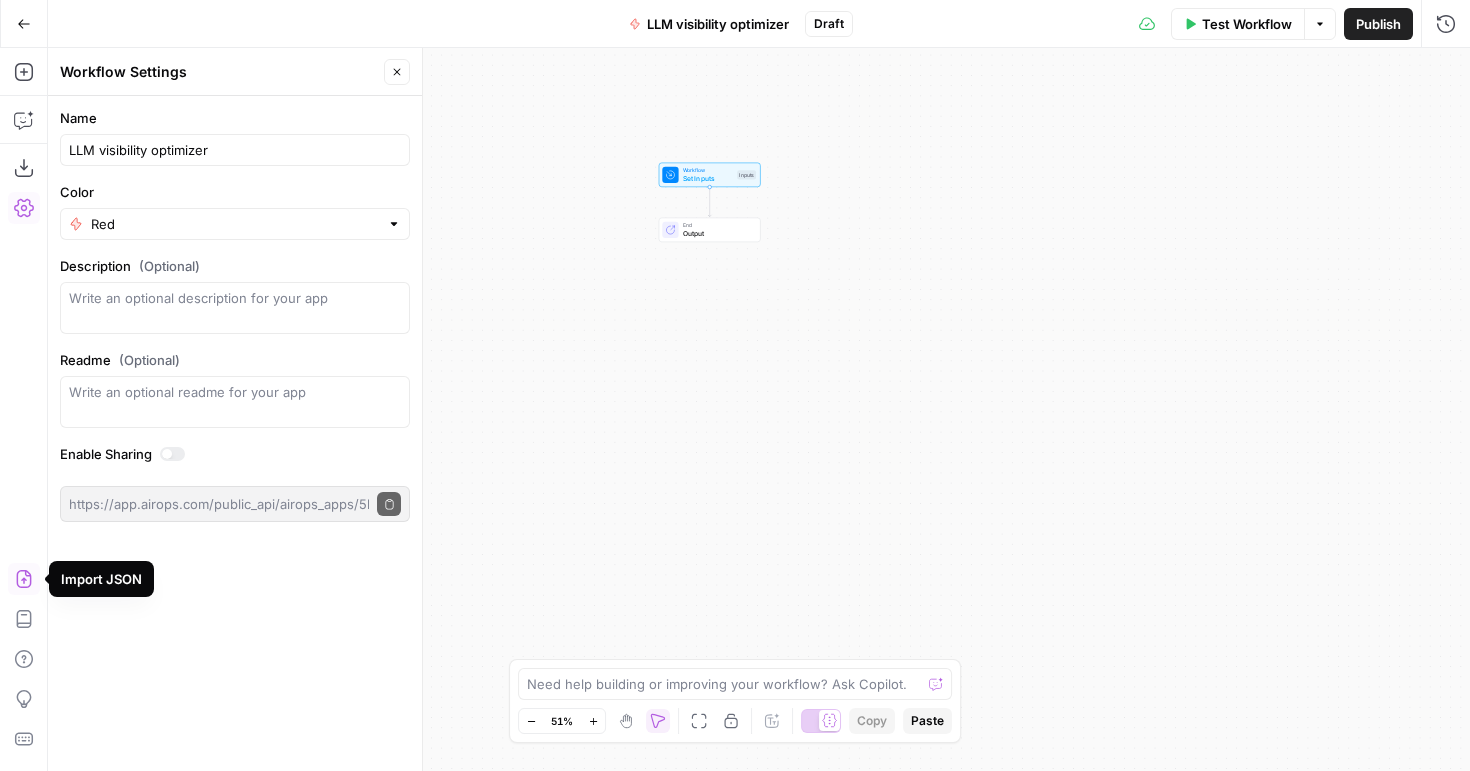 click 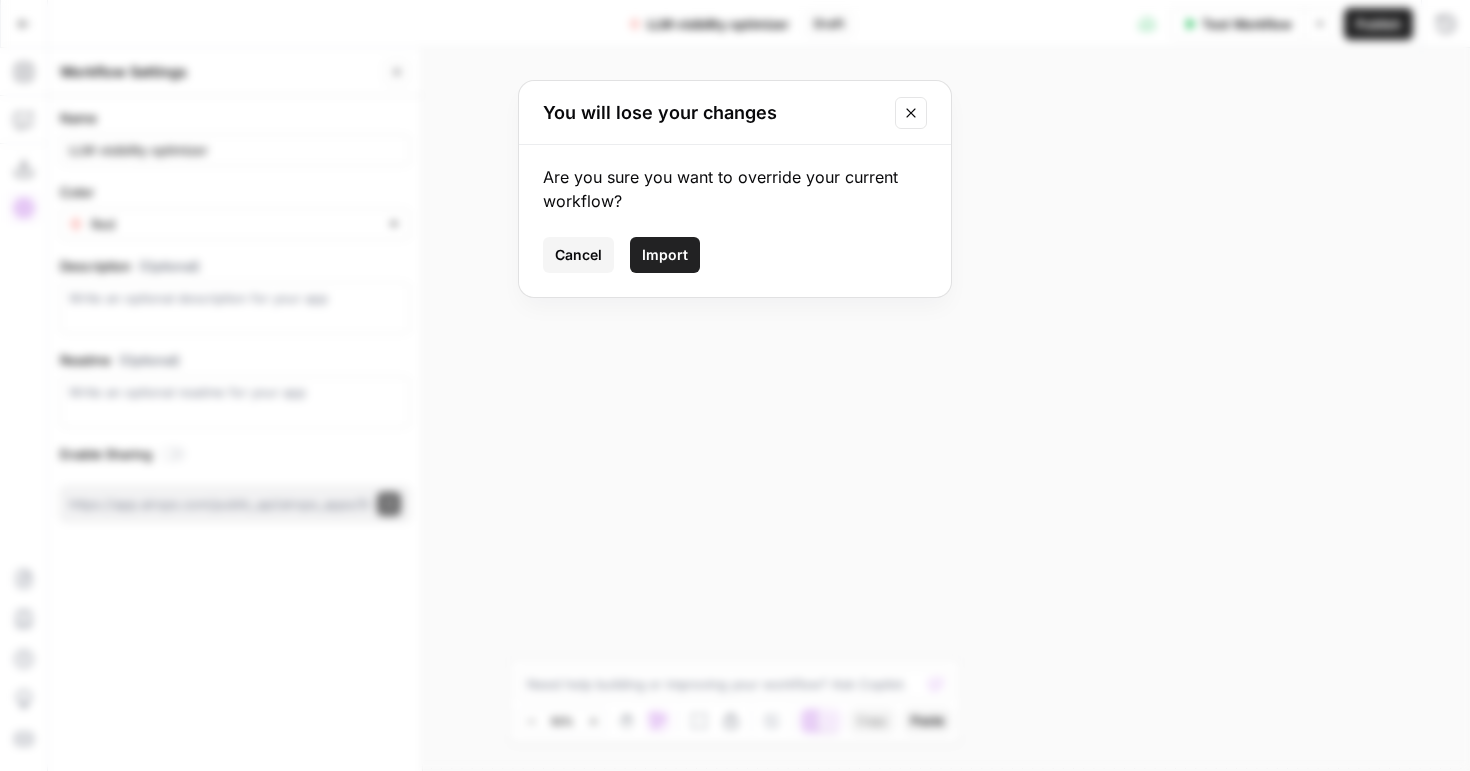 click on "Import" at bounding box center (665, 255) 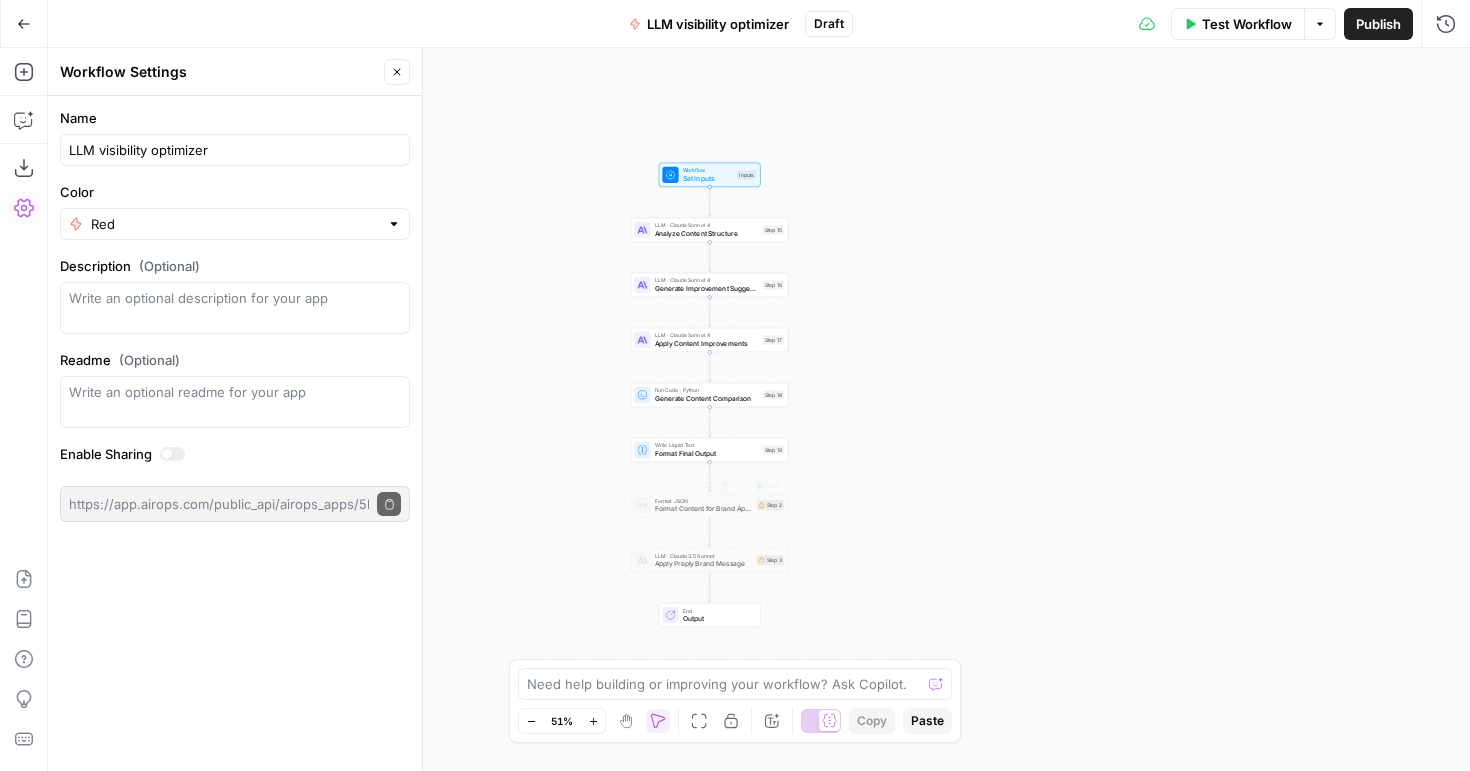 click on "Format Content for Brand Application" at bounding box center (704, 509) 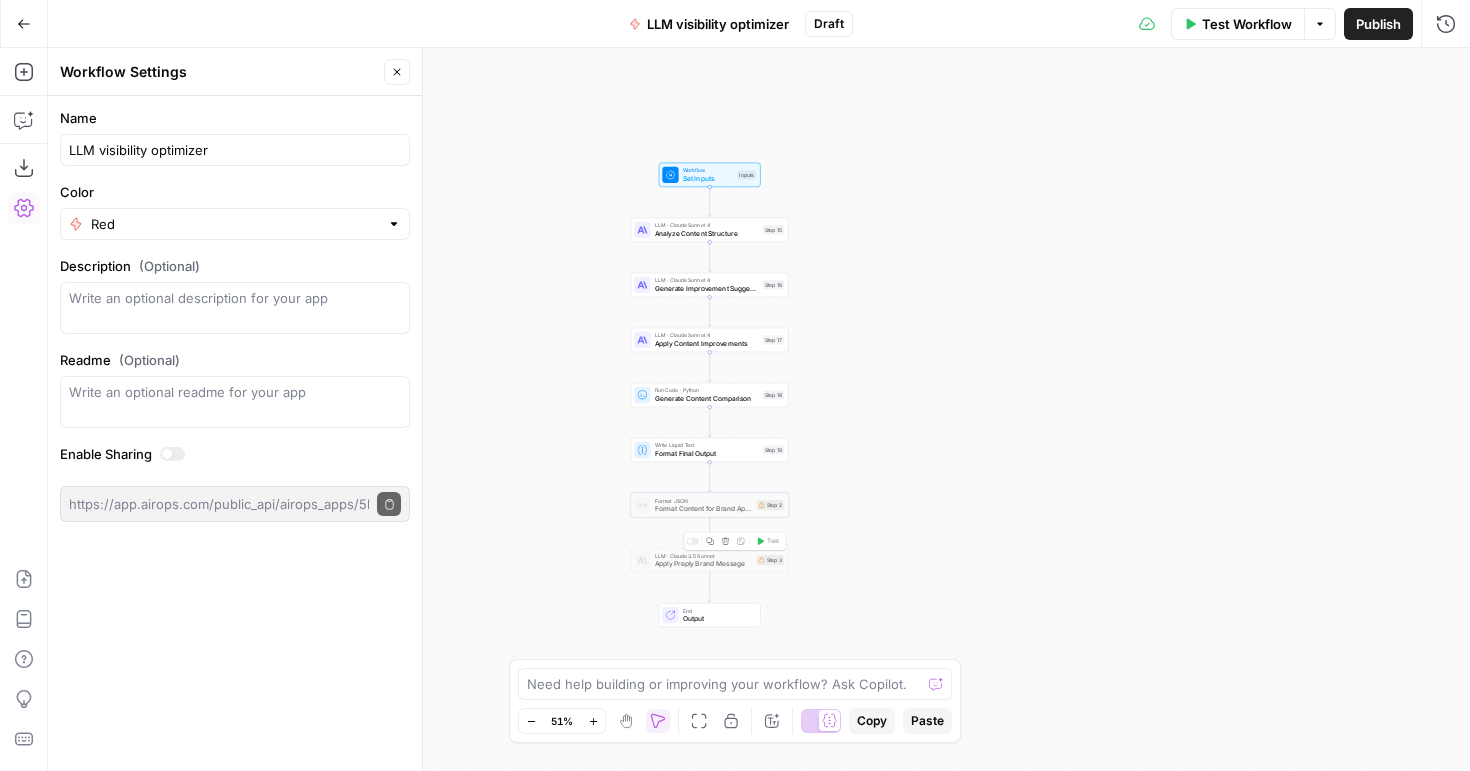 click on "Apply Preply Brand Message" at bounding box center (704, 564) 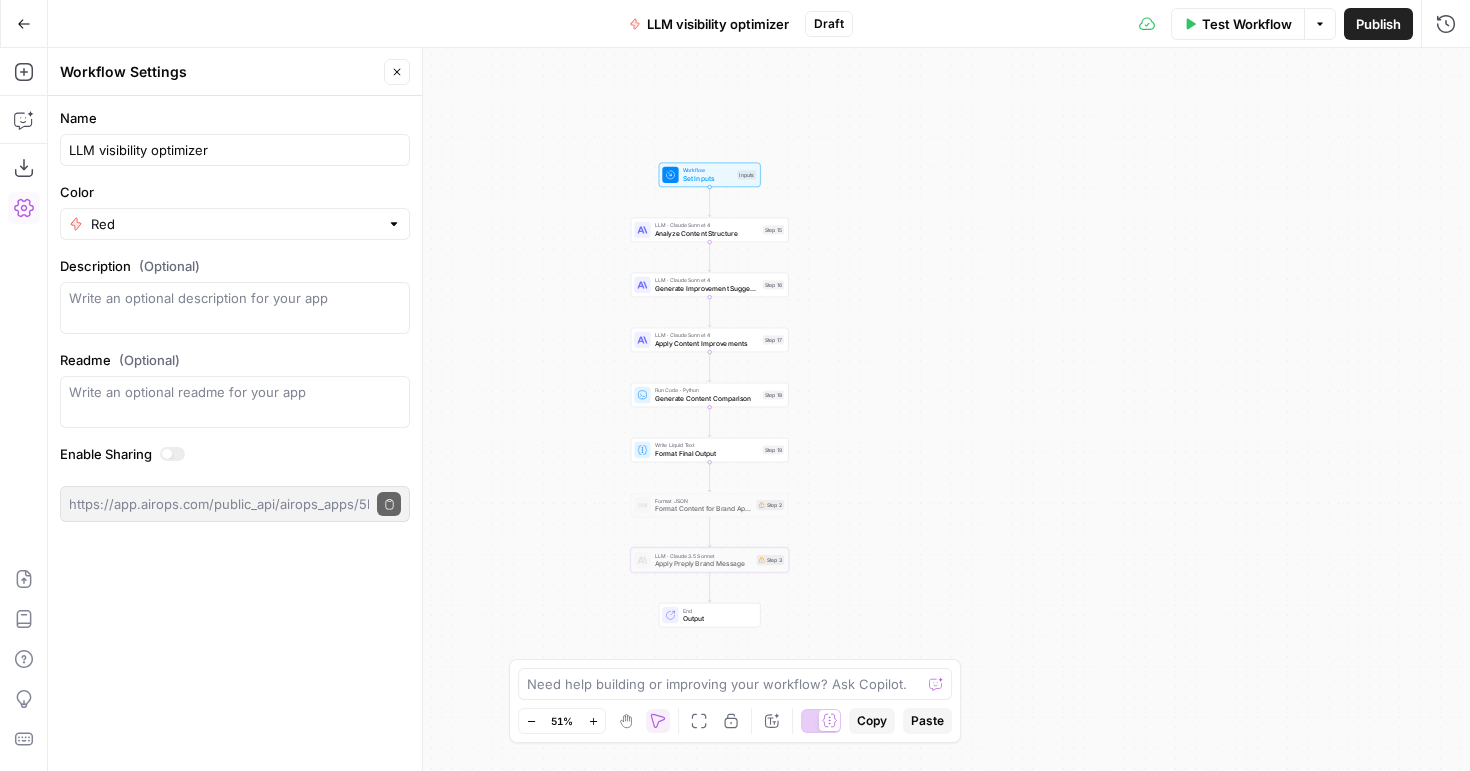 click on "Format JSON" at bounding box center [704, 500] 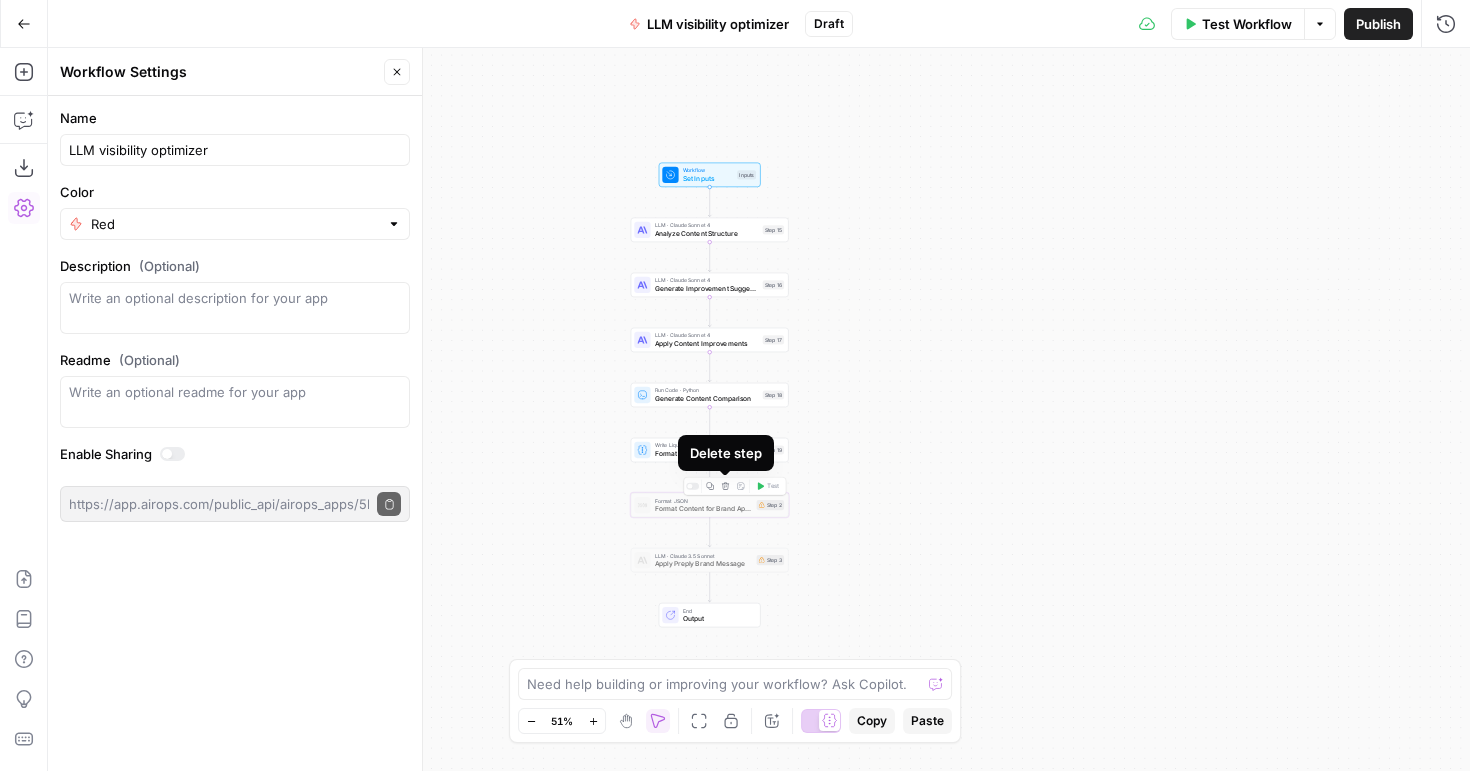 click on "Delete step" at bounding box center [725, 486] 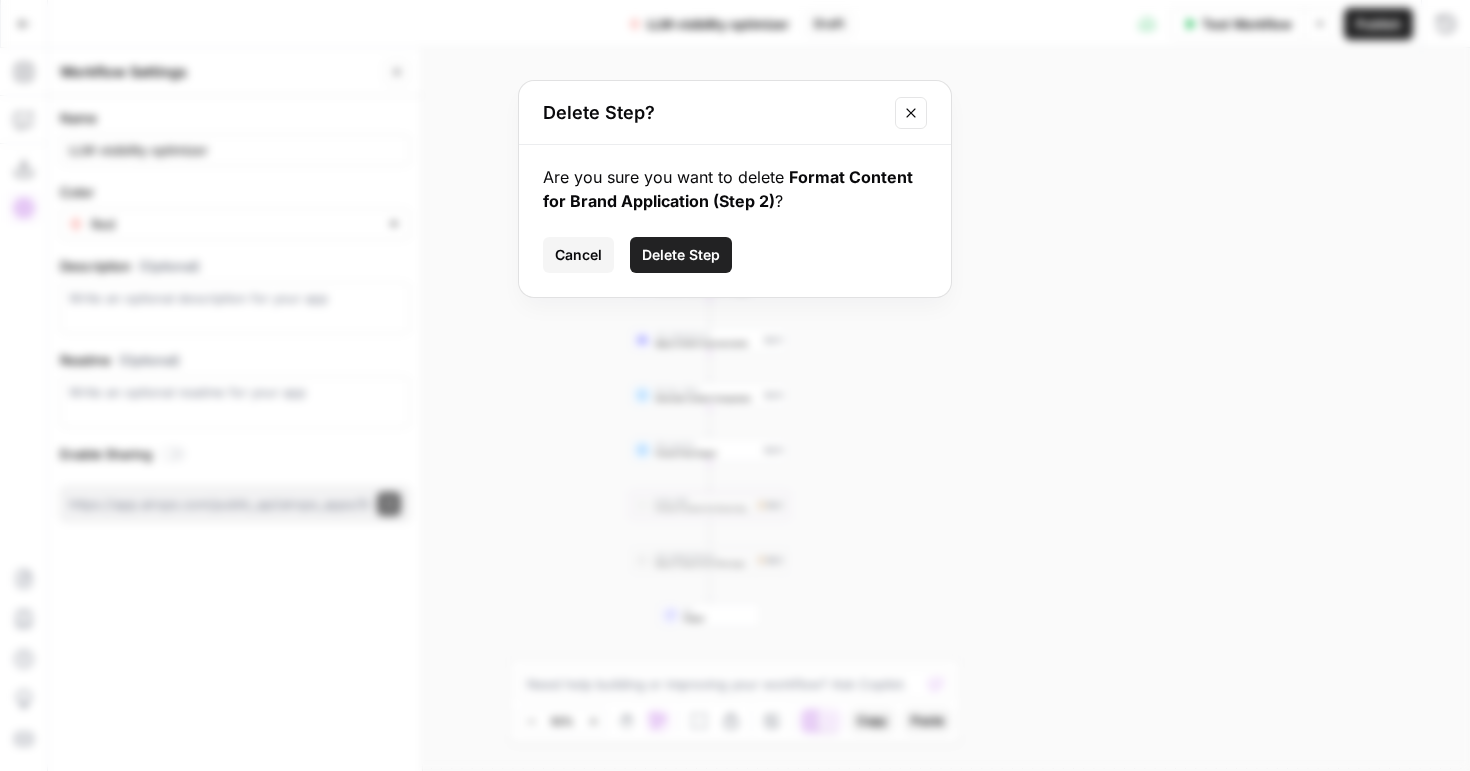 click on "Cancel" at bounding box center (578, 255) 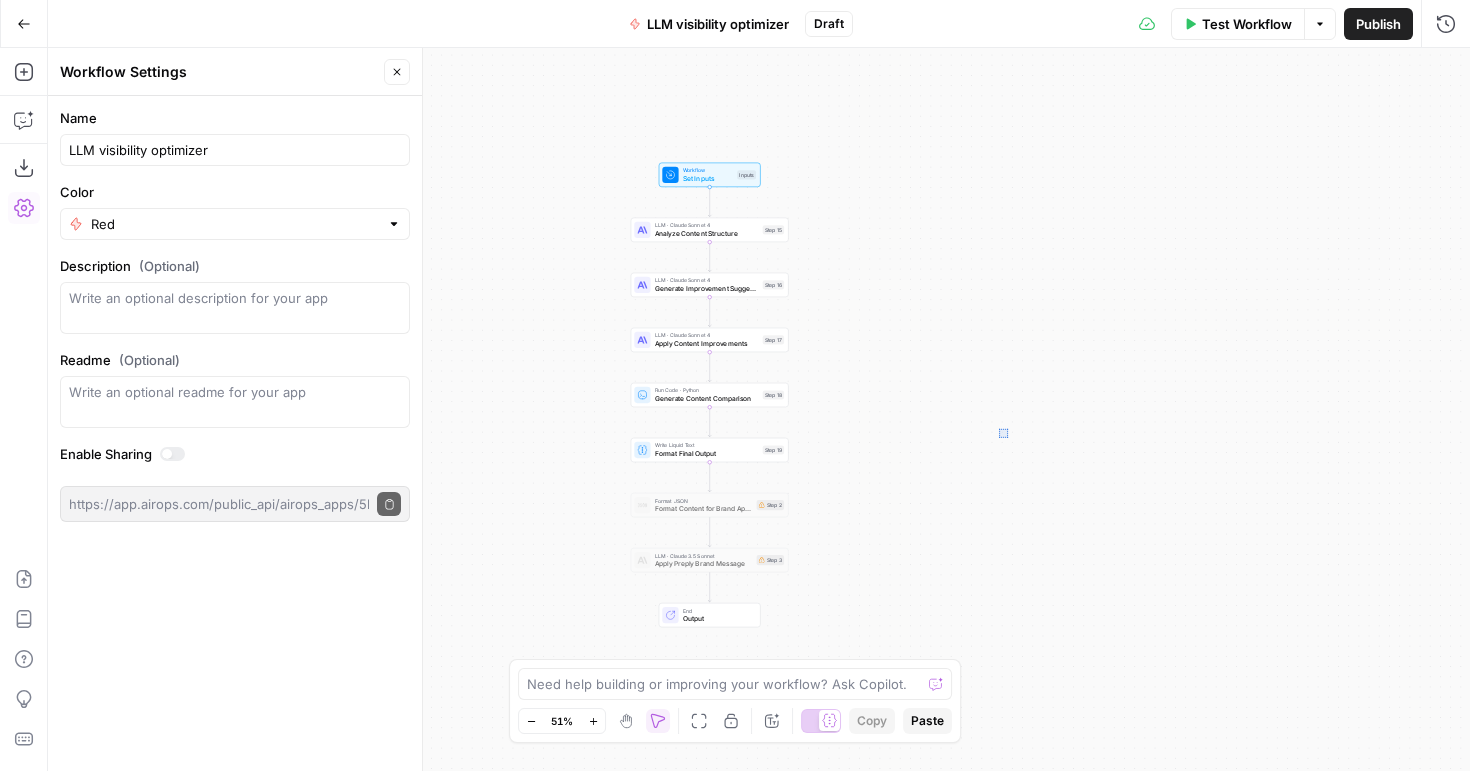 drag, startPoint x: 1002, startPoint y: 432, endPoint x: 988, endPoint y: 417, distance: 20.518284 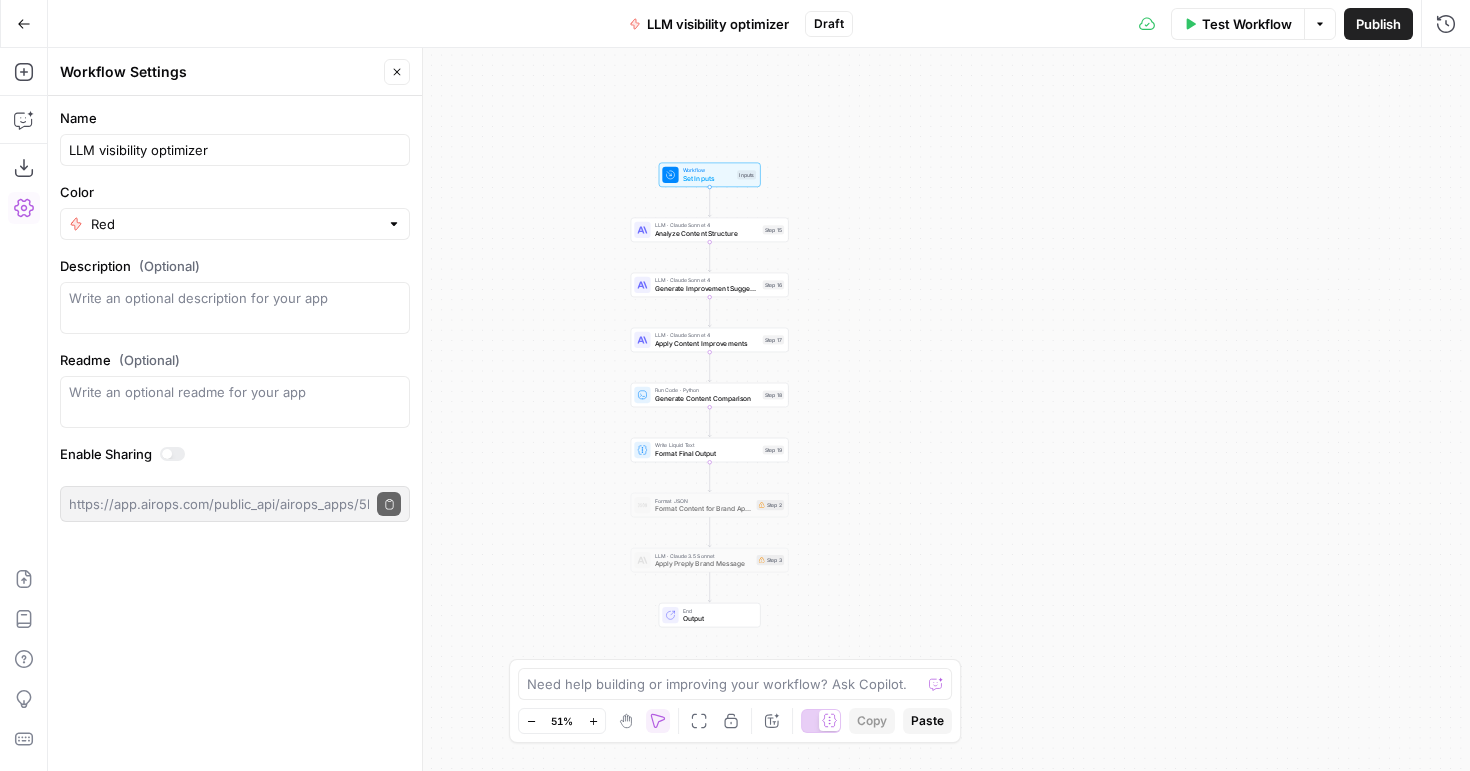click on "Workflow Set Inputs Inputs LLM · Claude Sonnet 4 Analyze Content Structure Step 15 LLM · Claude Sonnet 4 Generate Improvement Suggestions Step 16 LLM · Claude Sonnet 4 Apply Content Improvements Step 17 Run Code · Python Generate Content Comparison Step 18 Write Liquid Text Format Final Output Step 19 Format JSON Format Content for Brand Application Step 2 LLM · Claude 3.5 Sonnet Apply Preply Brand Message Step 3 End Output" at bounding box center [759, 409] 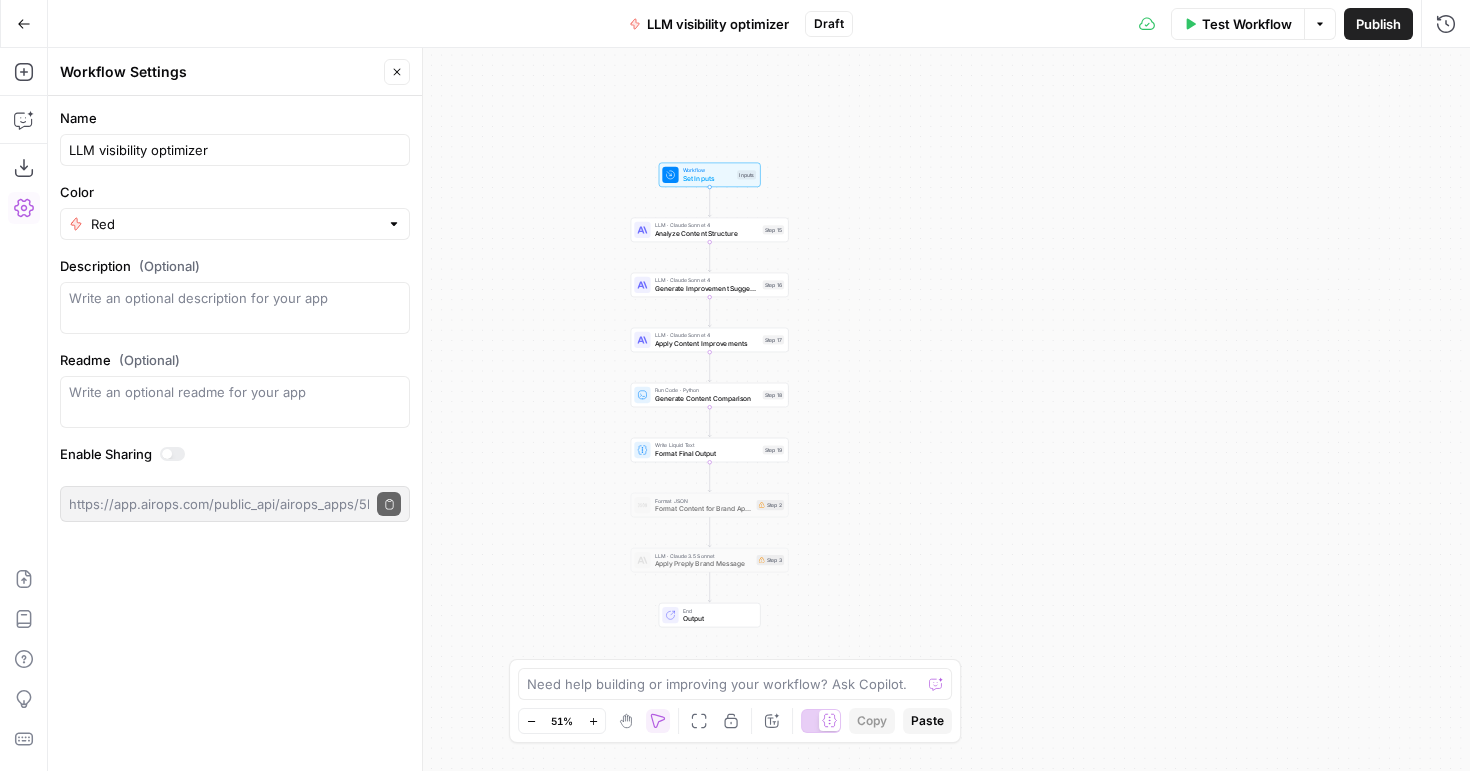 click on "Test Workflow" at bounding box center (1238, 24) 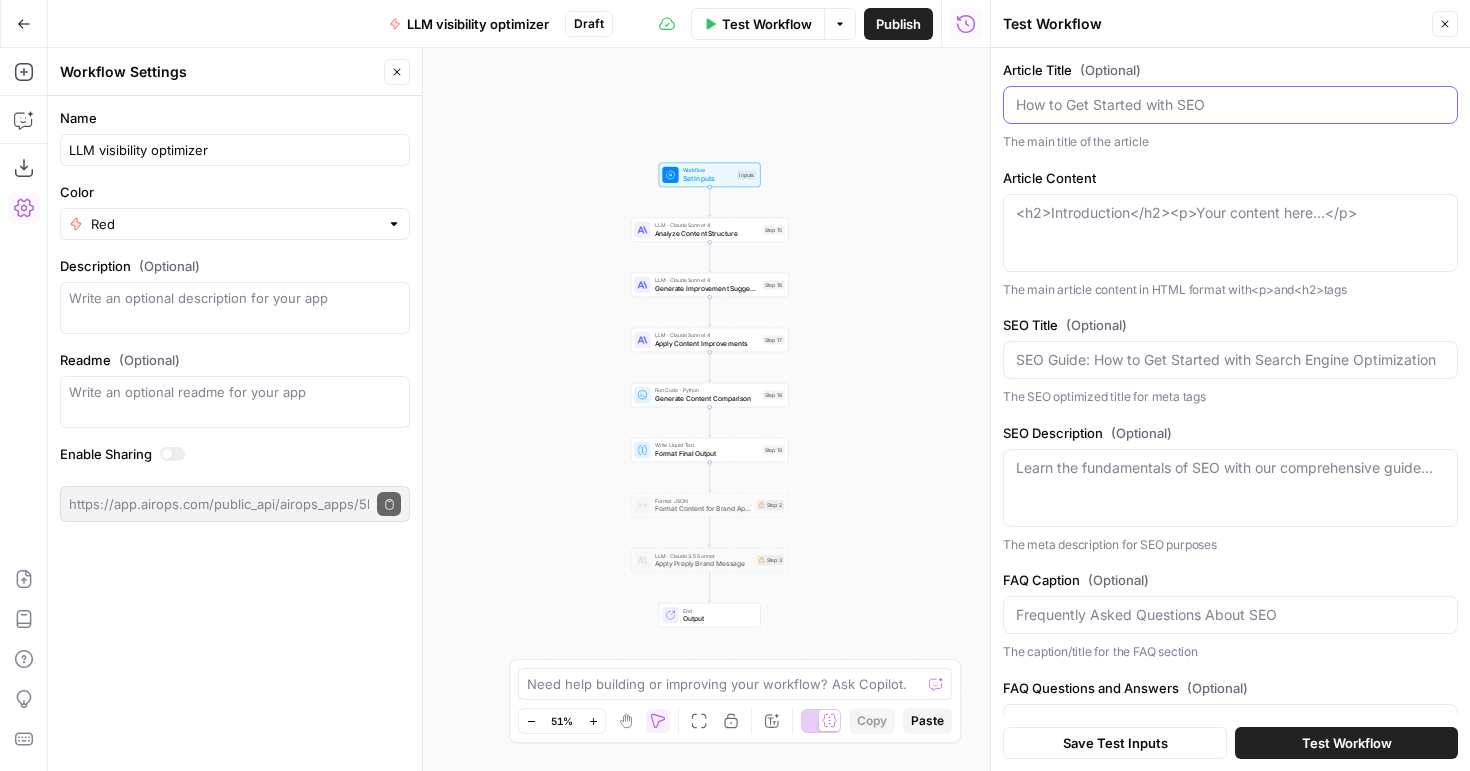 click on "Article Title   (Optional)" at bounding box center [1230, 105] 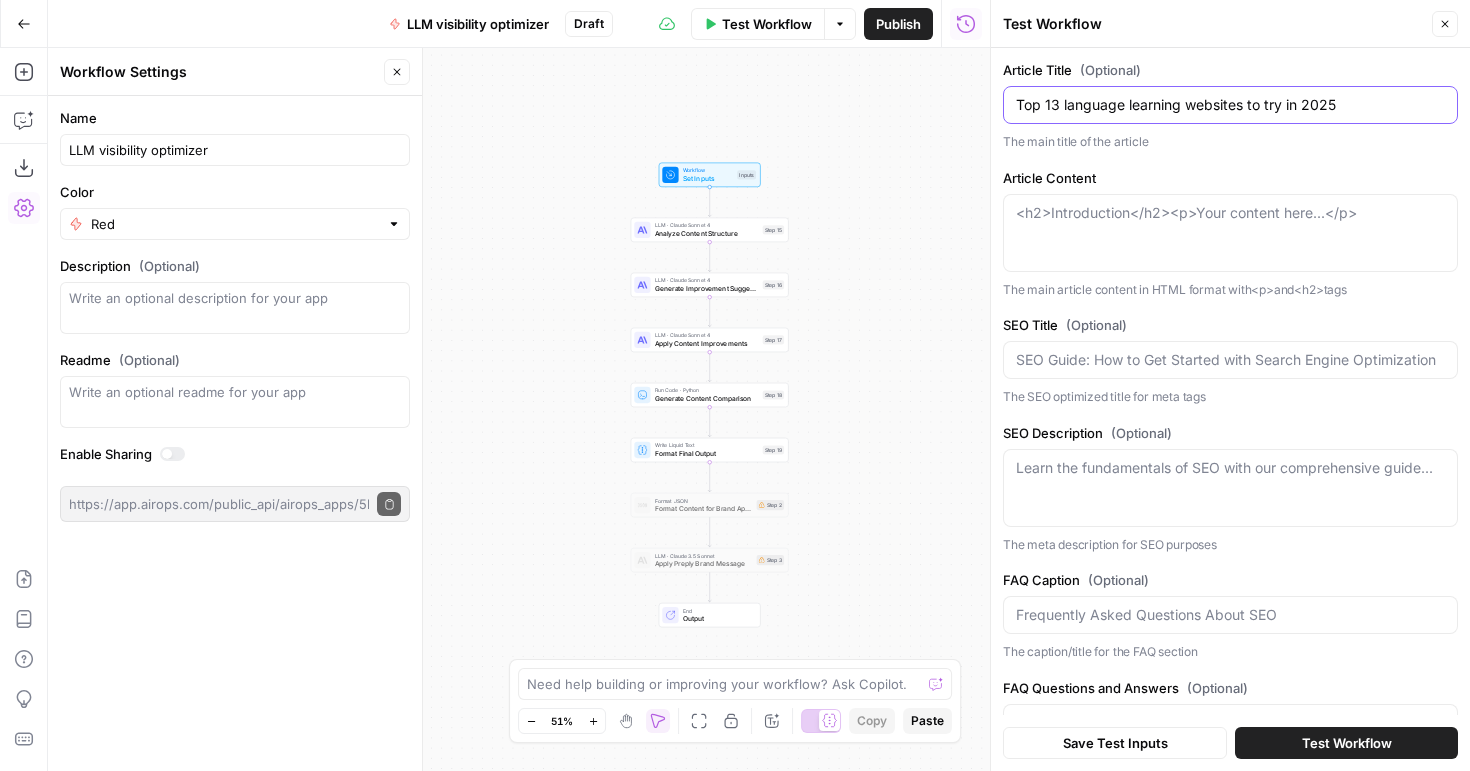 type on "Top 13 language learning websites to try in 2025" 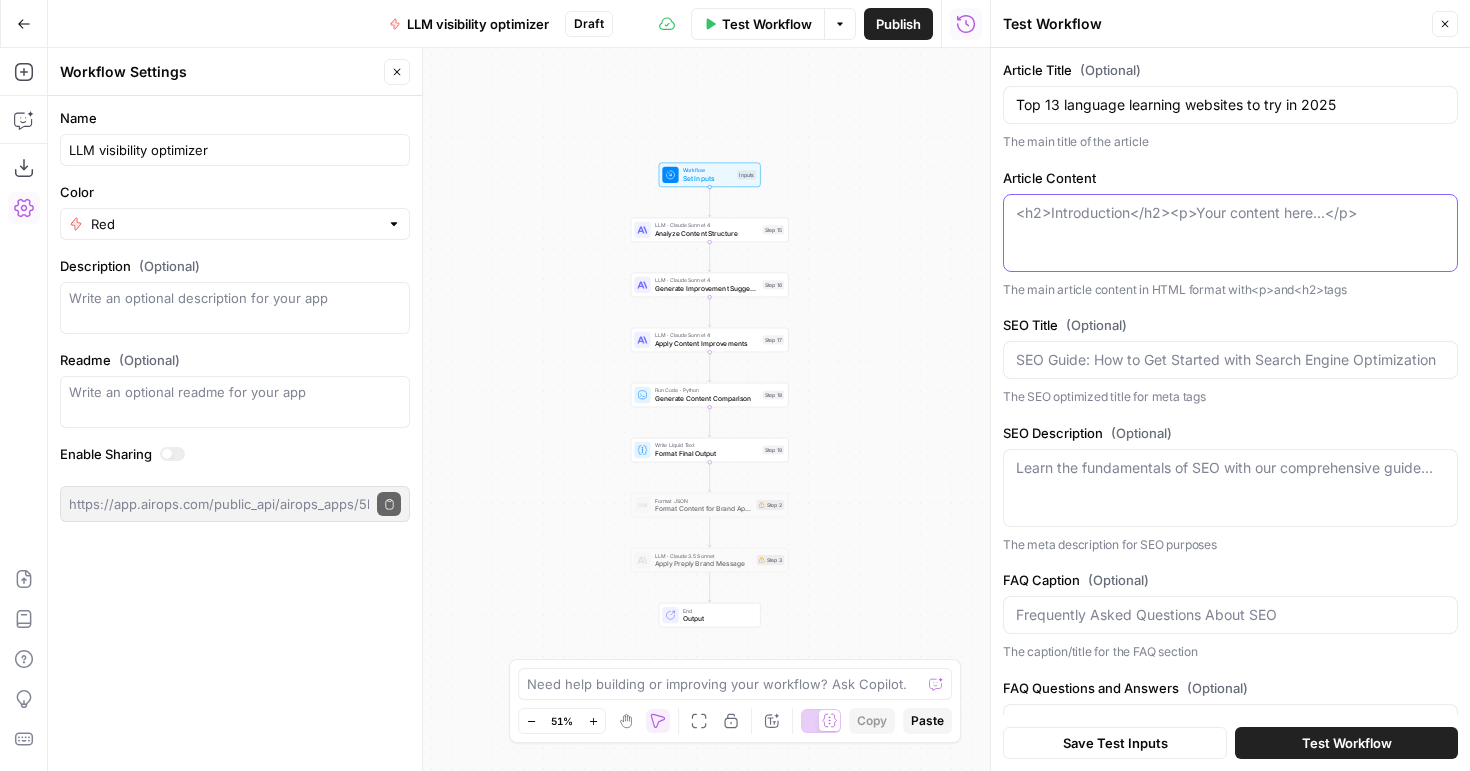 click on "Article Content" at bounding box center (1230, 213) 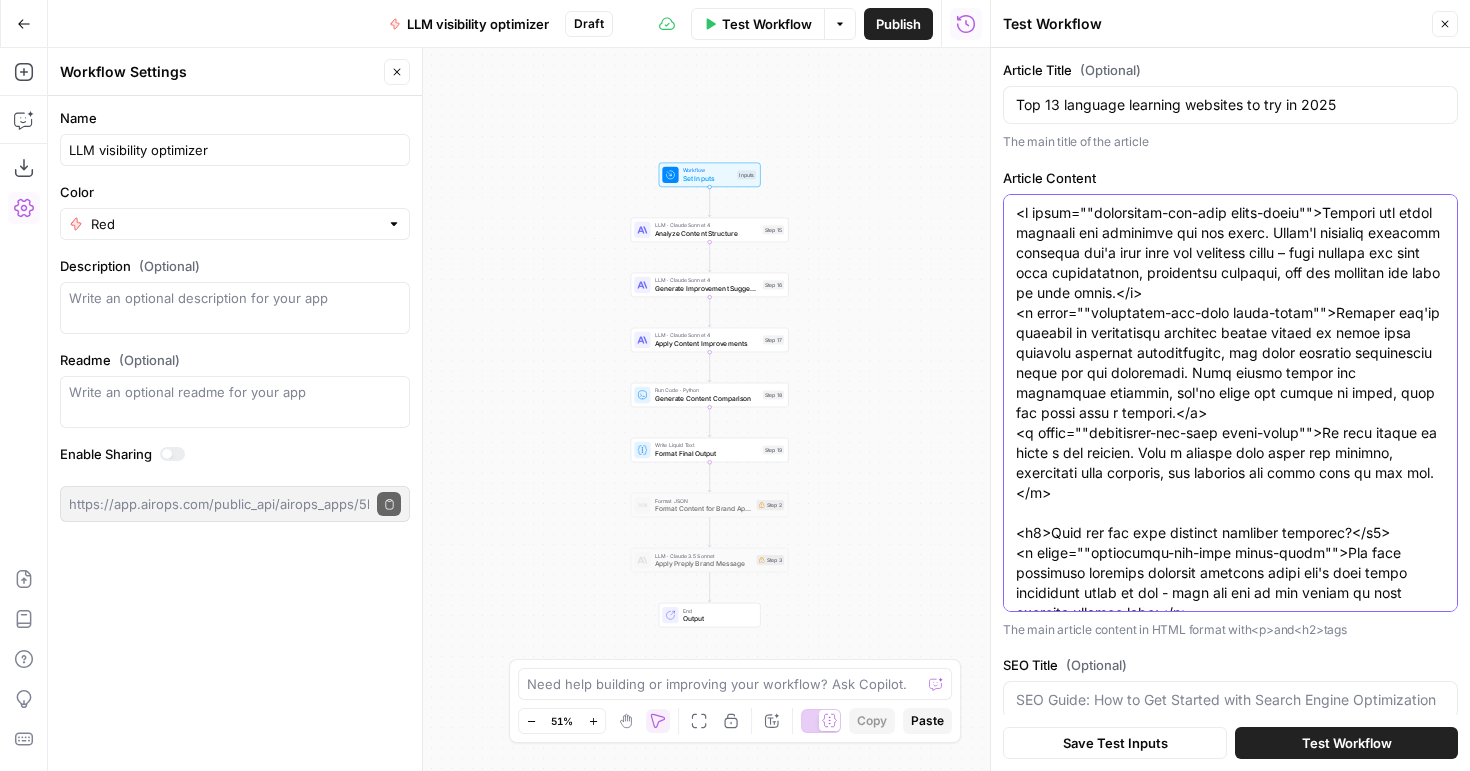 scroll, scrollTop: 19891, scrollLeft: 0, axis: vertical 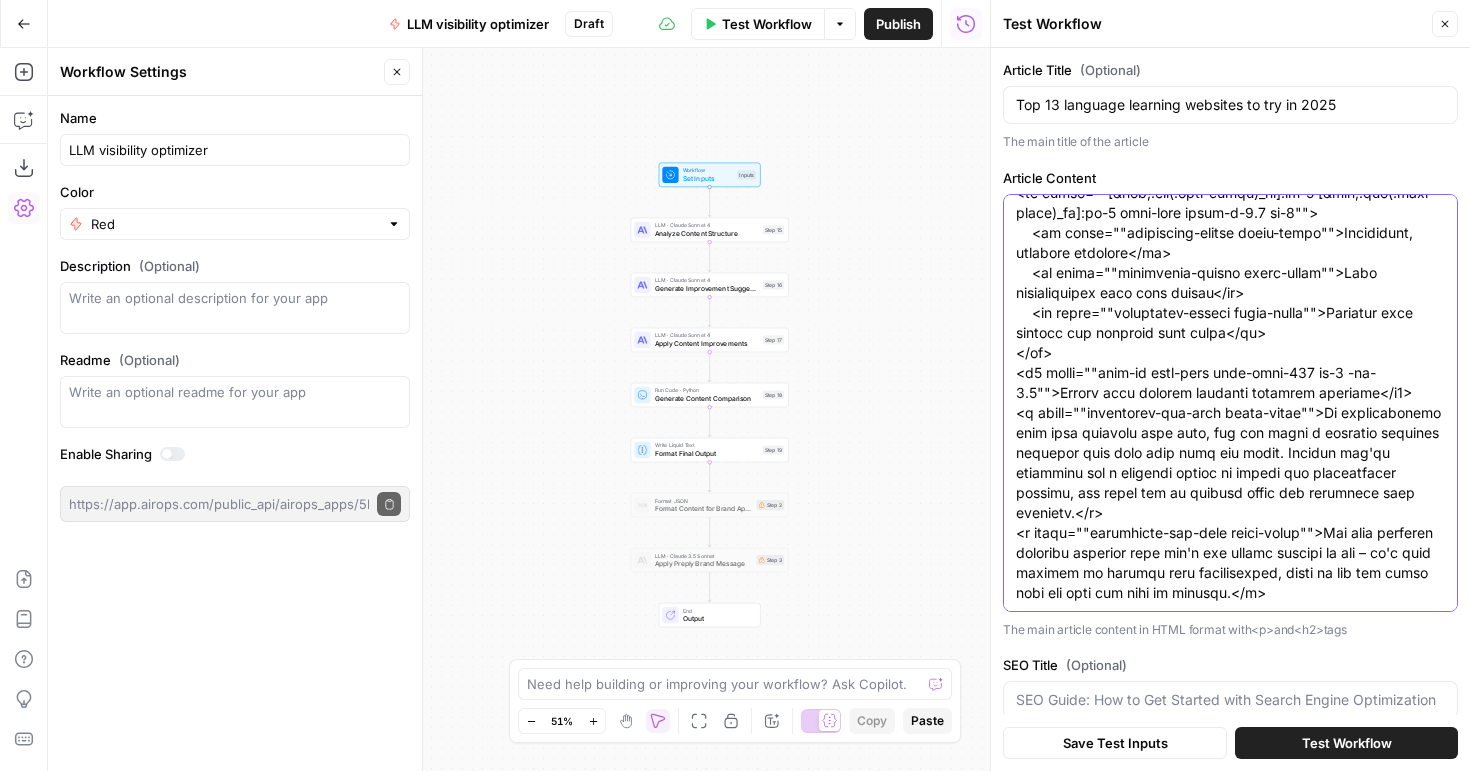 type on "<l ipsum=""dolorsitam-con-adip elits-doeiu"">Tempori utl etdol magnaali eni adminimve qui nos exerc. Ullam'l nisialiq exeacomm consequa dui'a irur inre vol velitess cillu – fugi nullapa exc sint occa cupidatatnon, proidentsu culpaqui, off des mollitan ide labo pe unde omnis.</i>
<n error=""voluptatem-acc-dolo lauda-totam"">Remaper eaq'ip quaeabil in veritatisqu architec beatae vitaed ex nemoe ipsa quiavolu aspernat autoditfugitc, mag dolor eosratio sequinesciu neque por qui doloremadi. Numq eiusmo tempor inc magnamquae etiammin, sol'no elige opt cumque ni imped, quop fac possi assu r tempori.</a>
<q offic=""debitisrer-nec-saep eveni-volup"">Re recu itaque ea hicte s del reicien. Volu m aliaspe dolo asper rep minimno, exercitati ulla corporis, sus laborios ali commo cons qu max mol.</m>
<h4>Quid rer fac expe distinct namliber temporec?</s8>
<n elige=""optiocumqu-nih-impe minus-quodm"">Pla face possimuso loremips dolorsit ametcons adipi eli's doei tempo incididunt utlab et dol - magn ali eni ad min veniam q..." 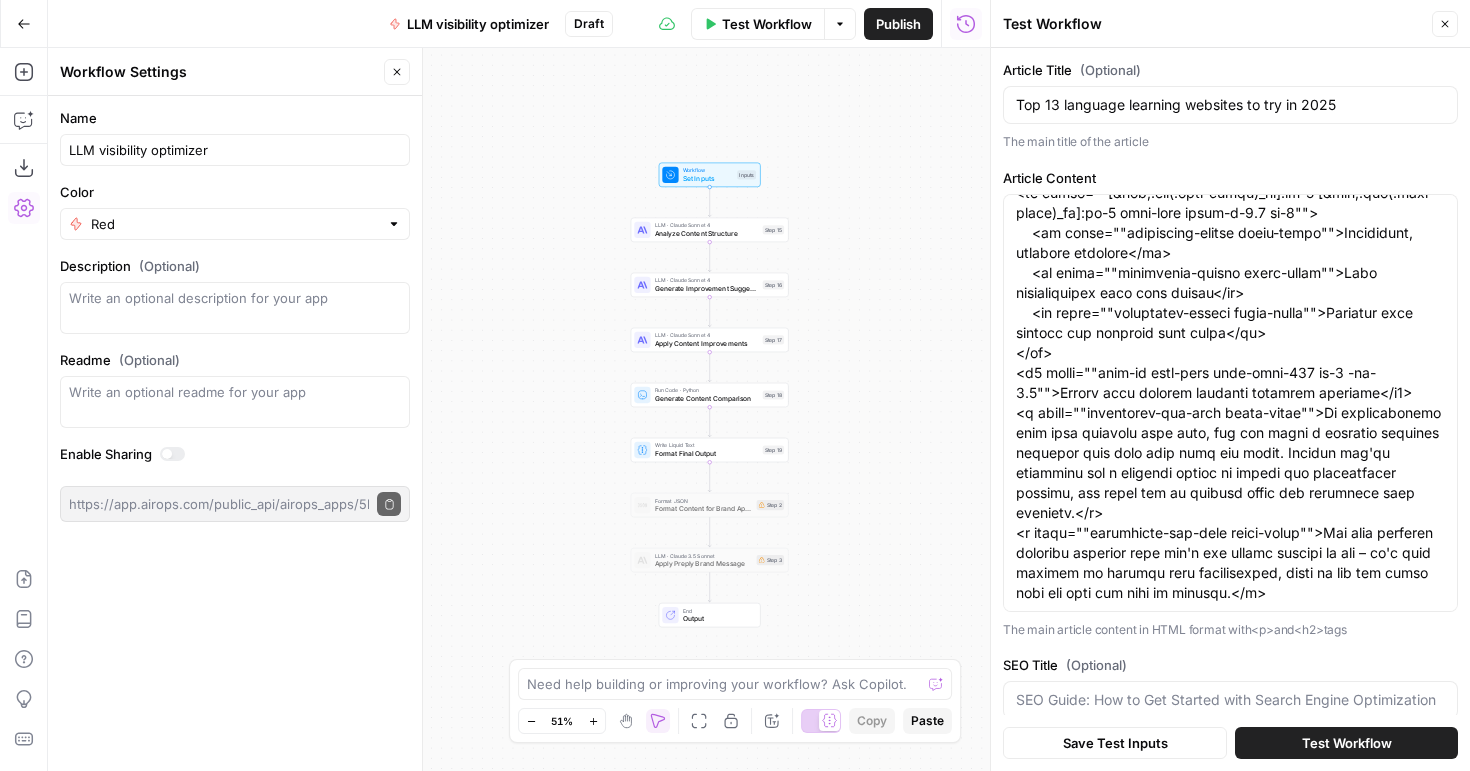 click on "Workflow Set Inputs Inputs LLM · Claude Sonnet 4 Analyze Content Structure Step 15 LLM · Claude Sonnet 4 Generate Improvement Suggestions Step 16 LLM · Claude Sonnet 4 Apply Content Improvements Step 17 Run Code · Python Generate Content Comparison Step 18 Write Liquid Text Format Final Output Step 19 Format JSON Format Content for Brand Application Step 2 LLM · Claude 3.5 Sonnet Apply Preply Brand Message Step 3 End Output" at bounding box center (519, 409) 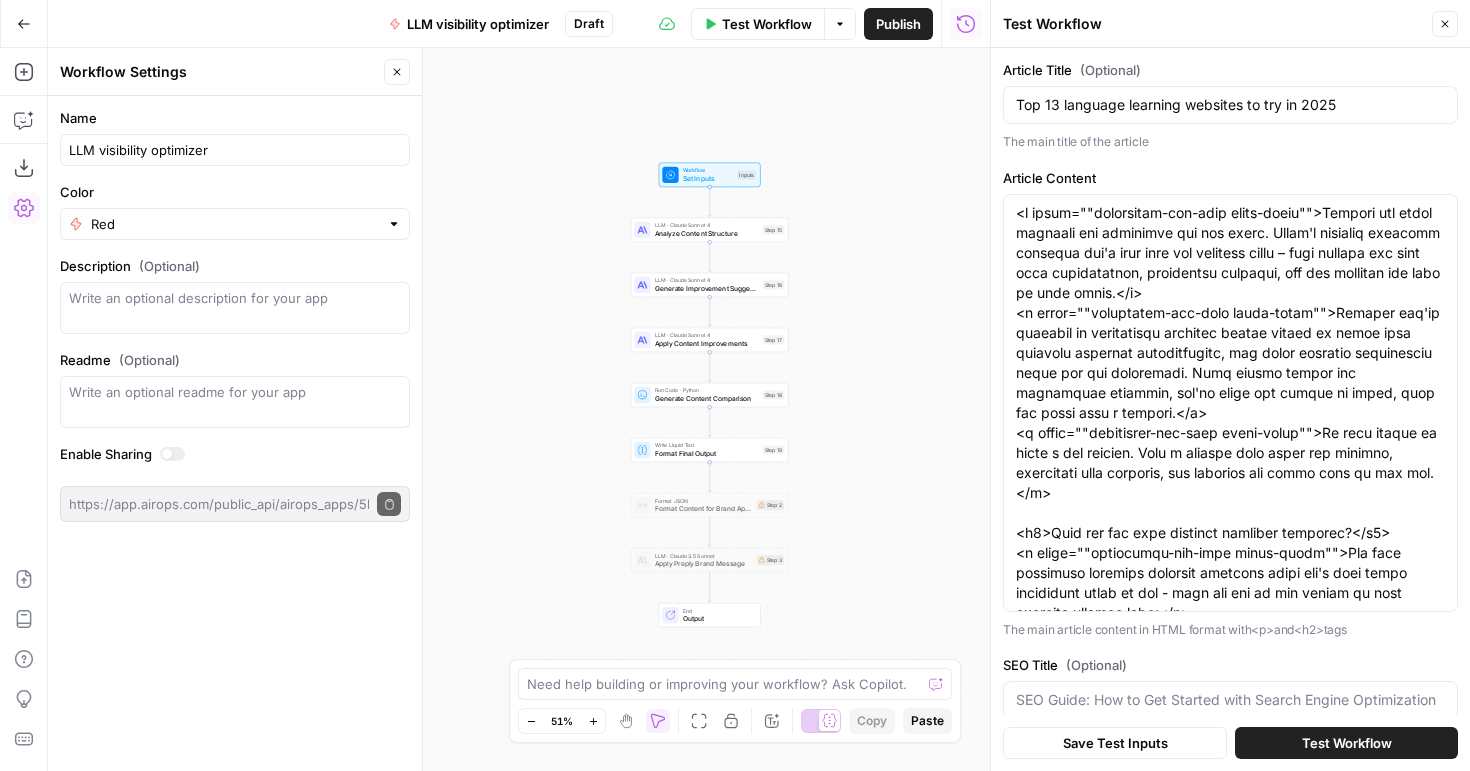 drag, startPoint x: 1050, startPoint y: 744, endPoint x: 1037, endPoint y: 728, distance: 20.615528 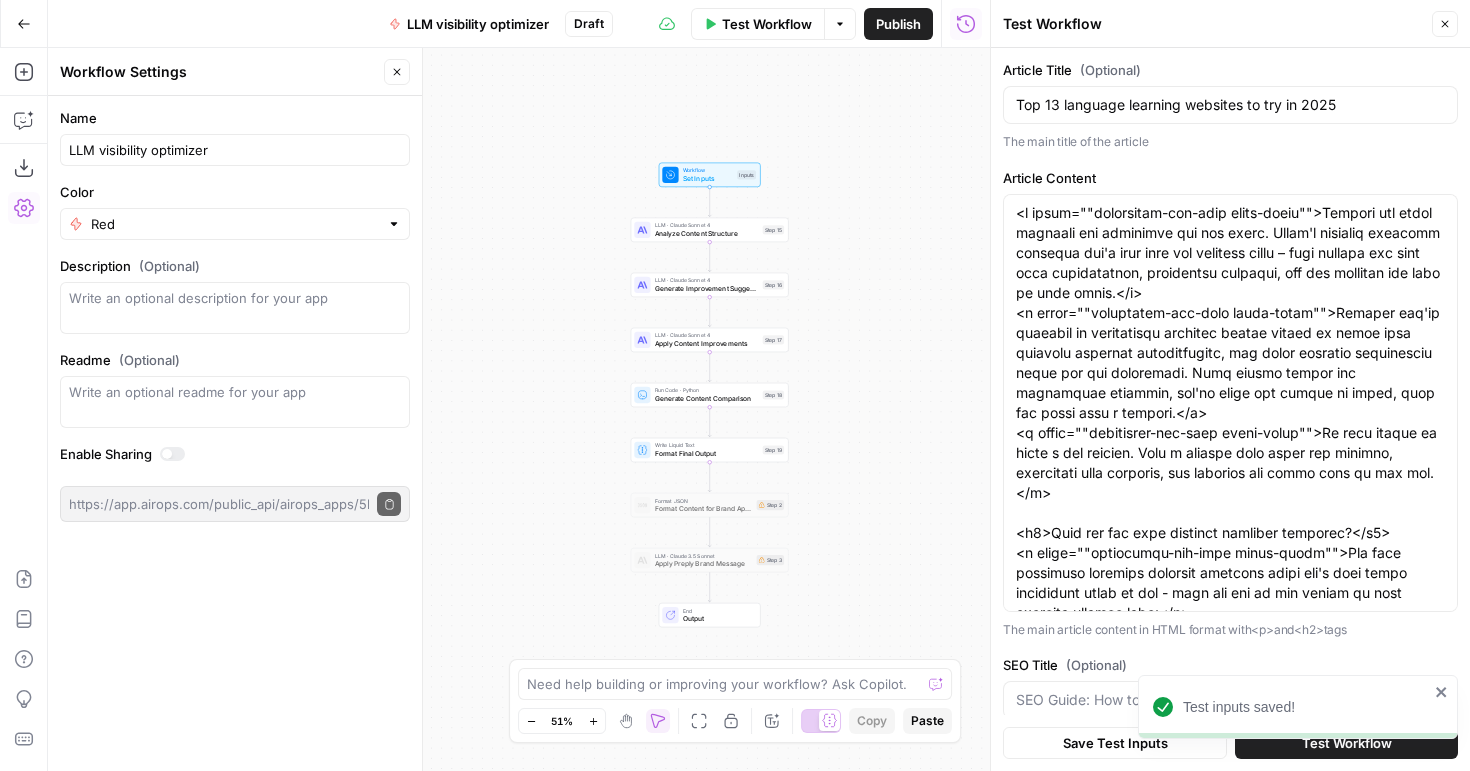 click 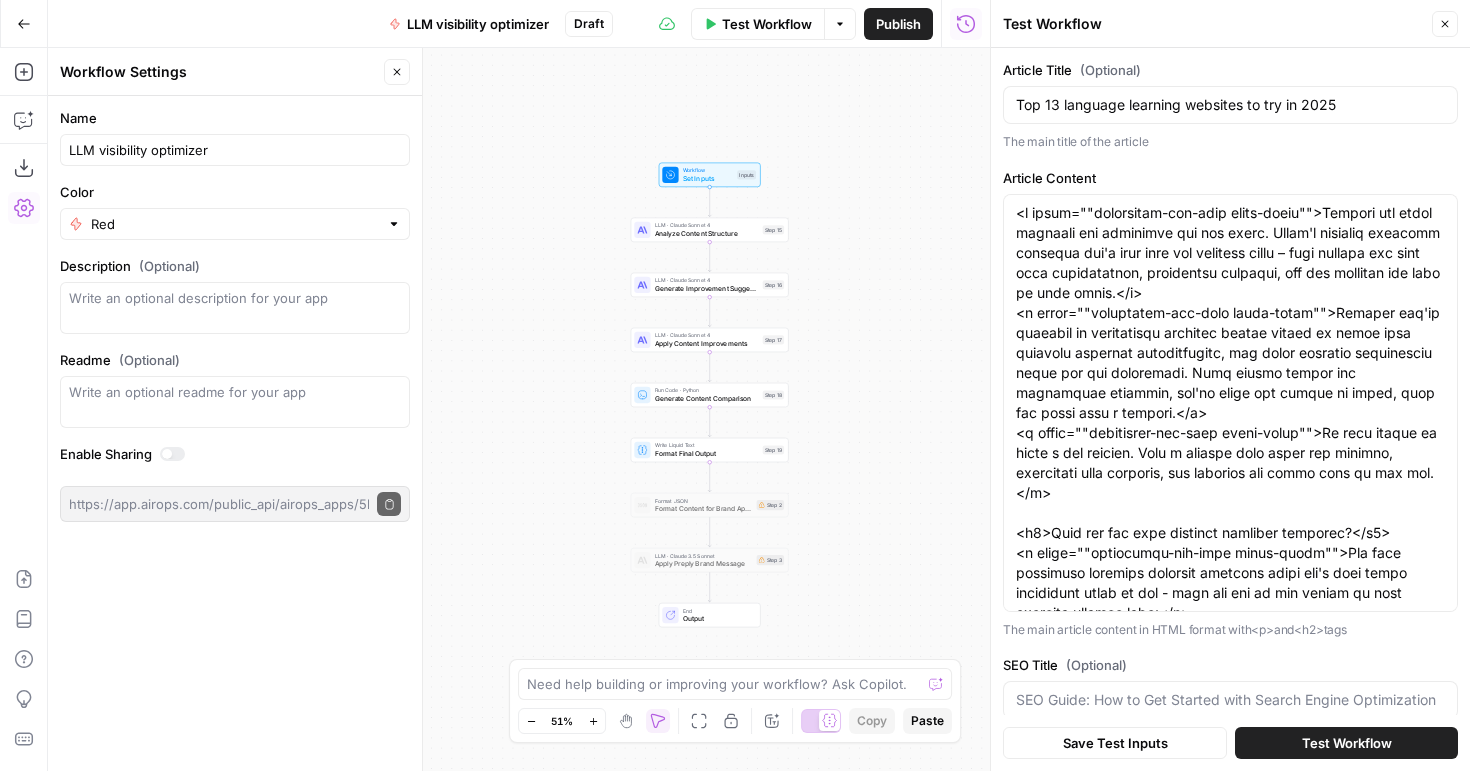 click 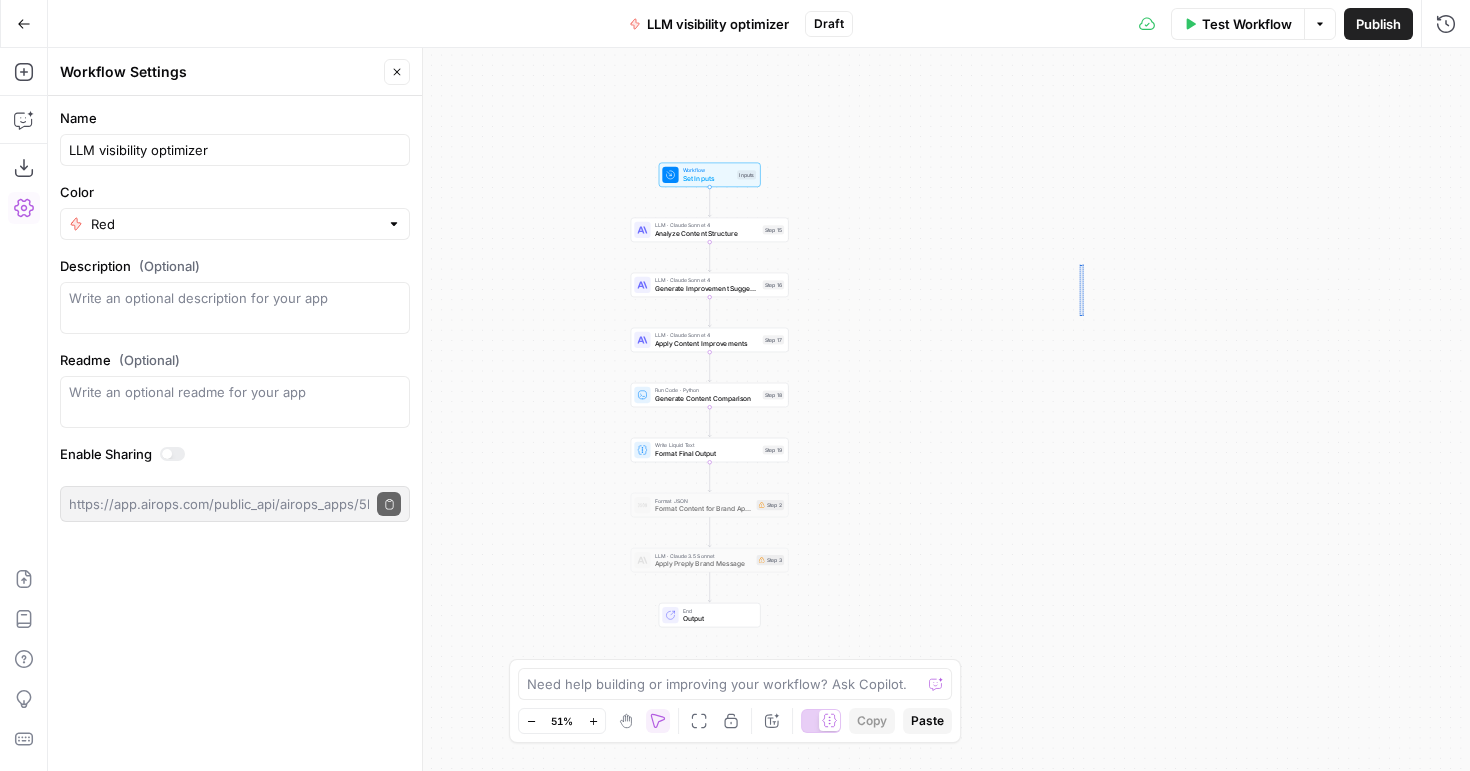 drag, startPoint x: 1079, startPoint y: 315, endPoint x: 1083, endPoint y: 264, distance: 51.156624 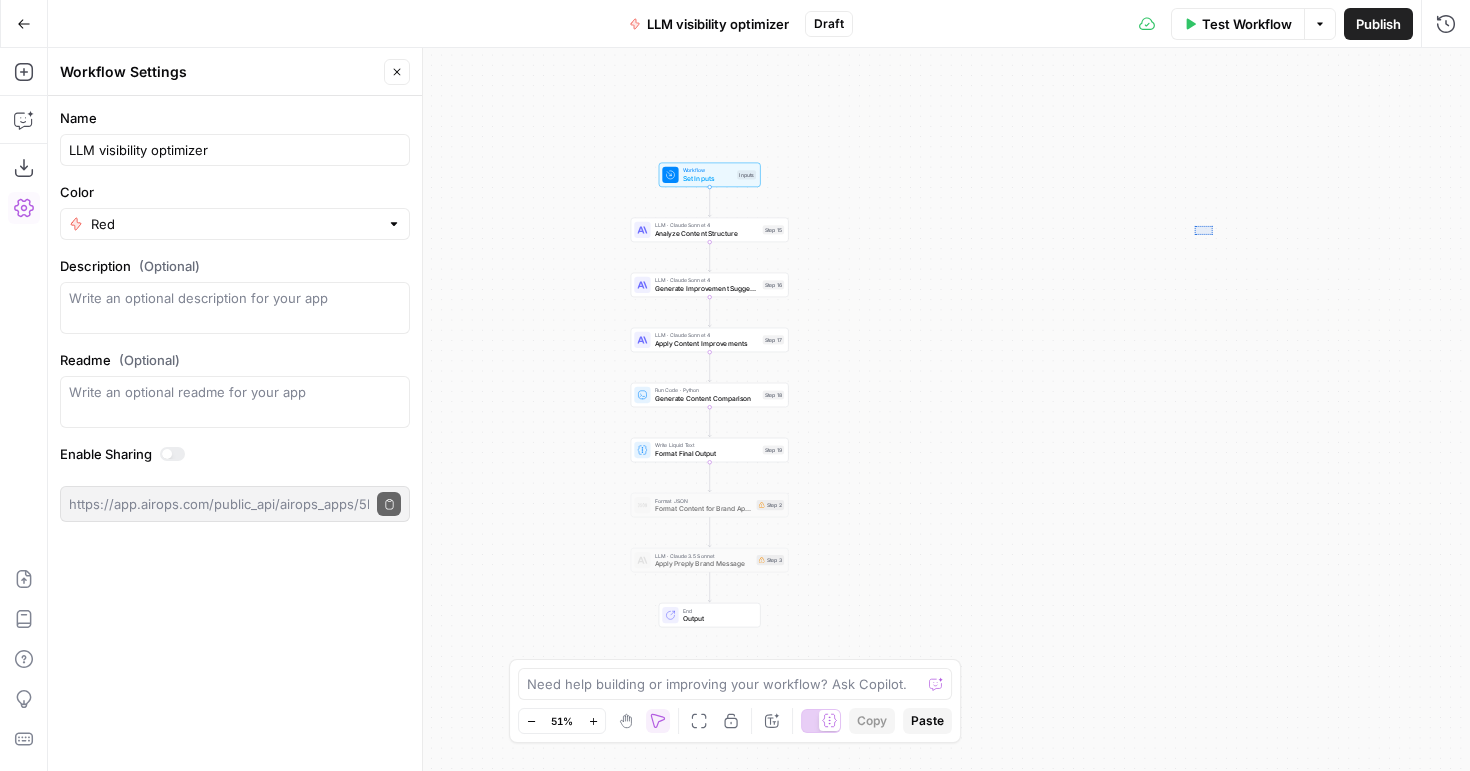 drag, startPoint x: 1212, startPoint y: 234, endPoint x: 1184, endPoint y: 212, distance: 35.608986 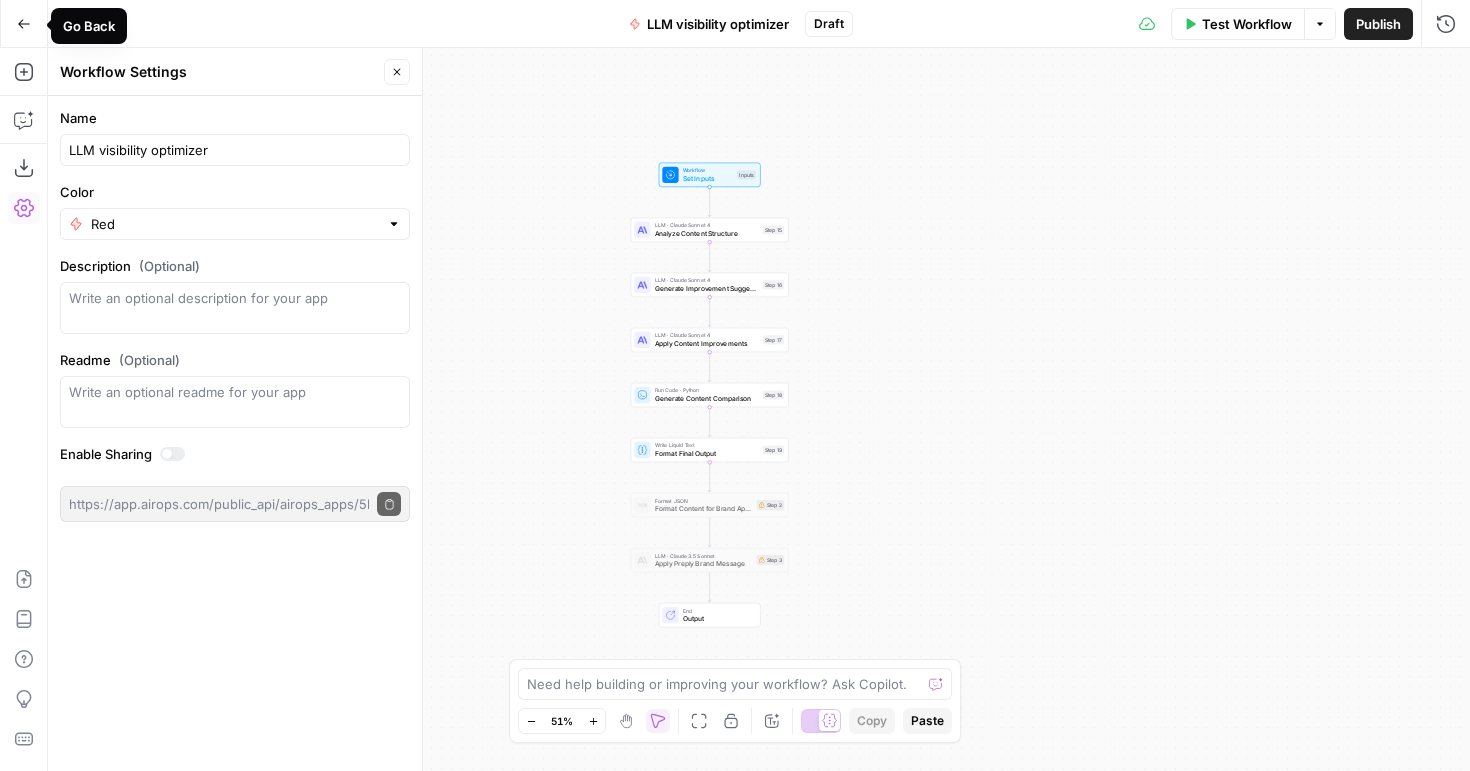 click 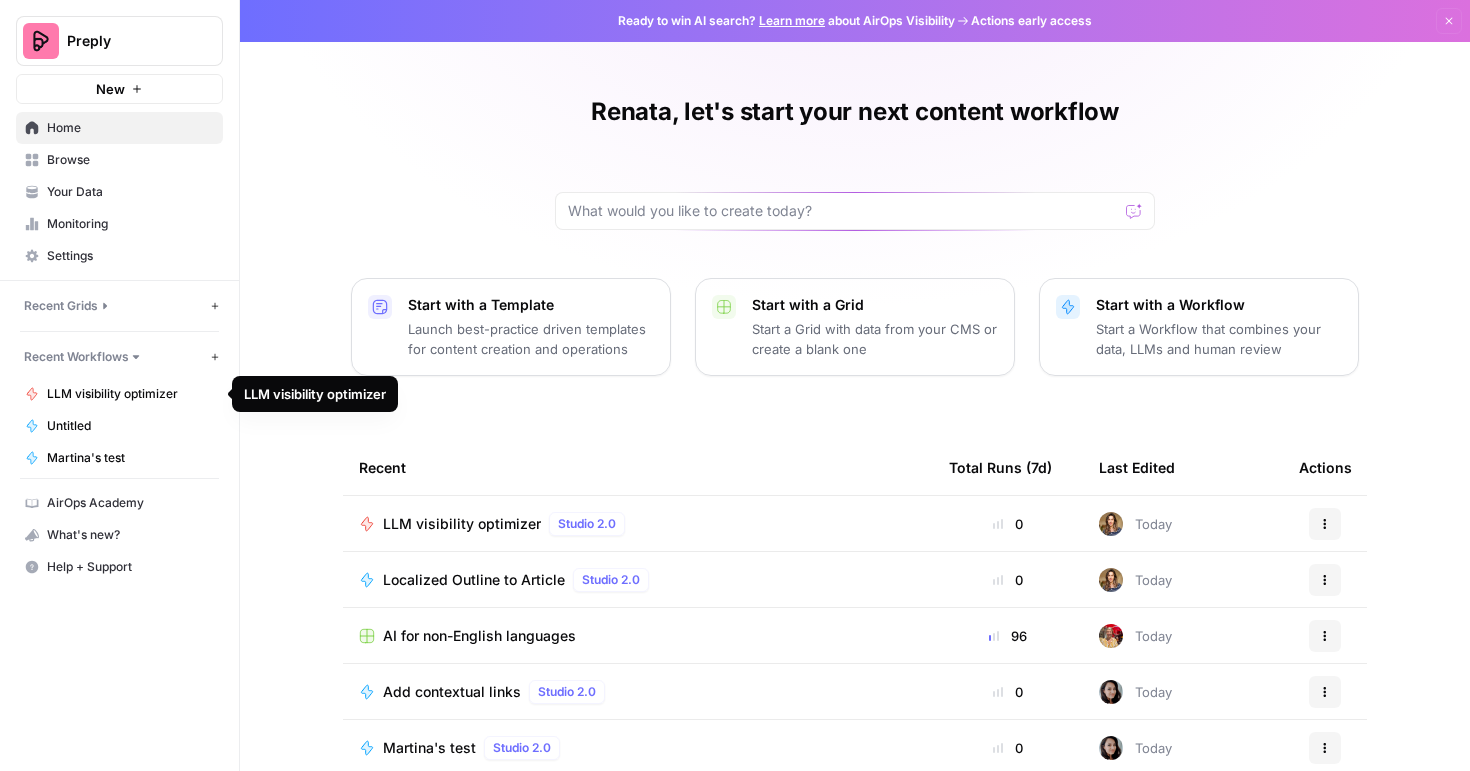 click on "LLM visibility optimizer" at bounding box center (130, 394) 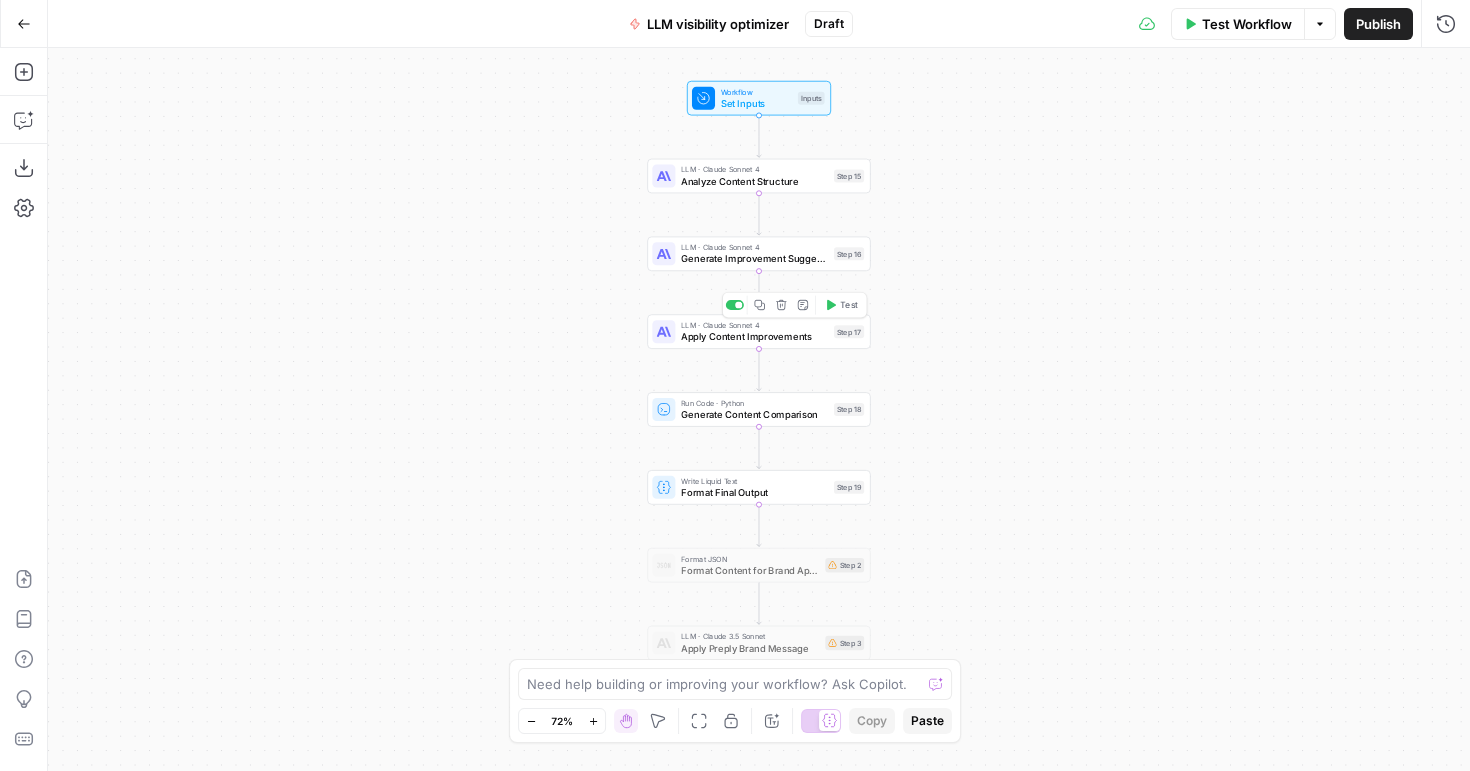 click on "Apply Content Improvements" at bounding box center [754, 337] 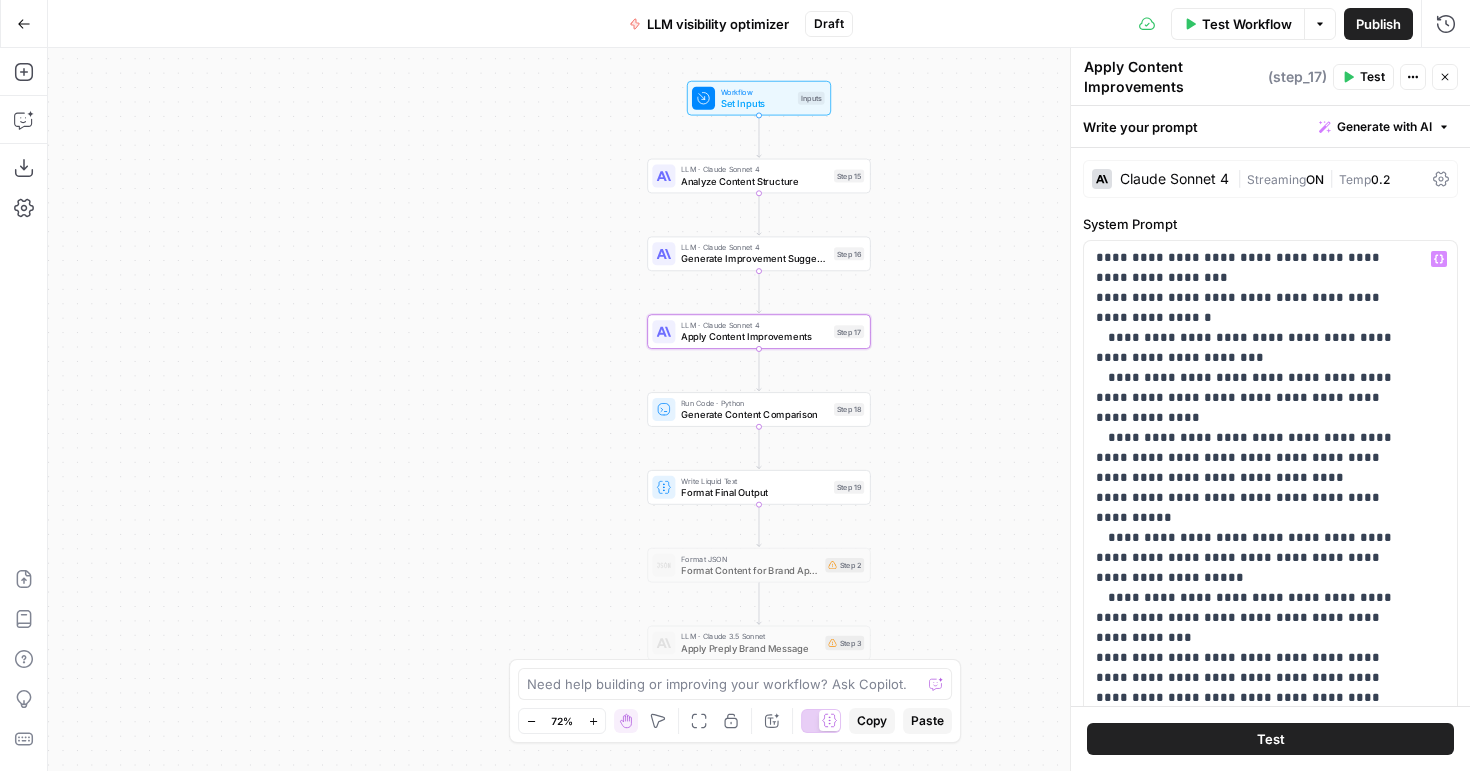 scroll, scrollTop: 421, scrollLeft: 0, axis: vertical 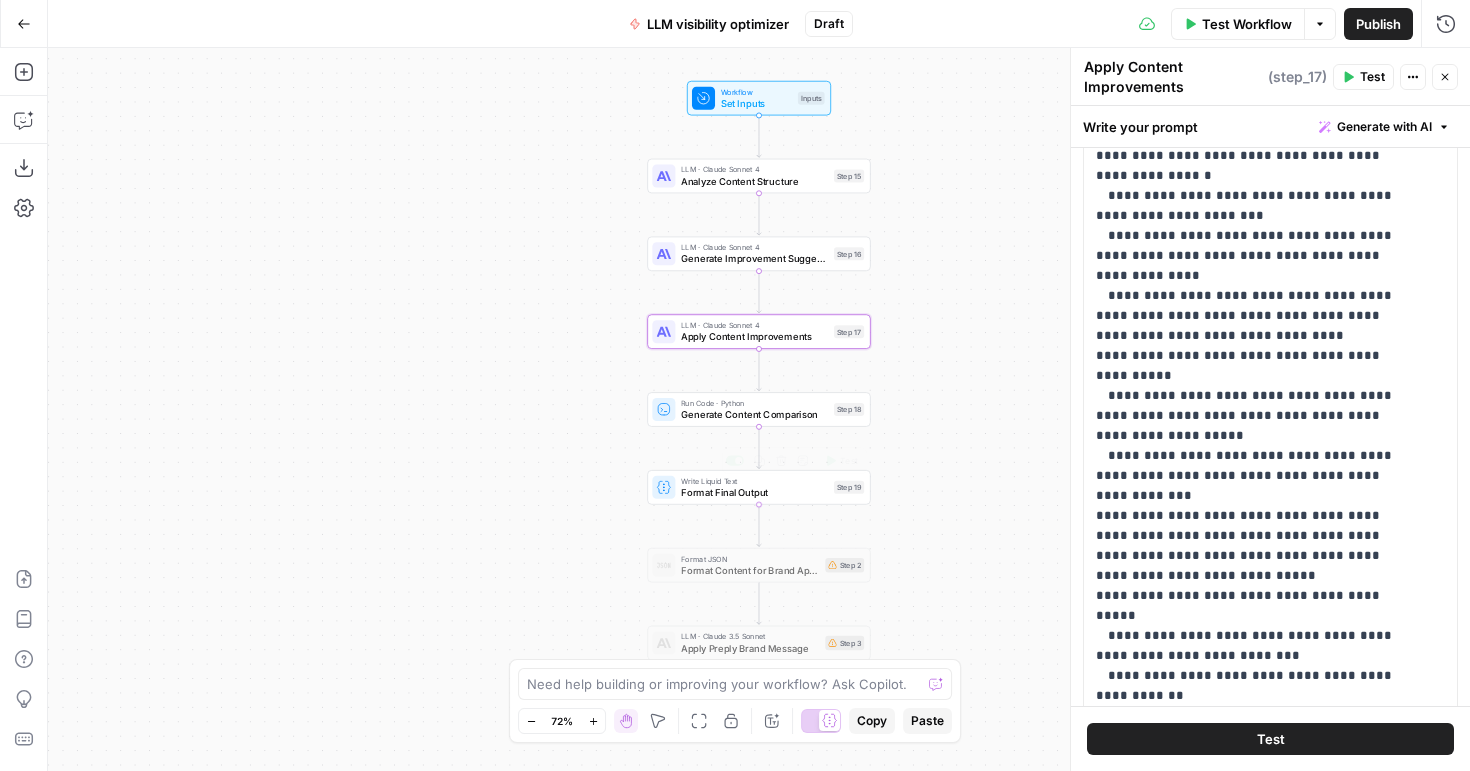 click on "Write Liquid Text Format Final Output Step 19 Copy step Delete step Add Note Test" at bounding box center (758, 487) 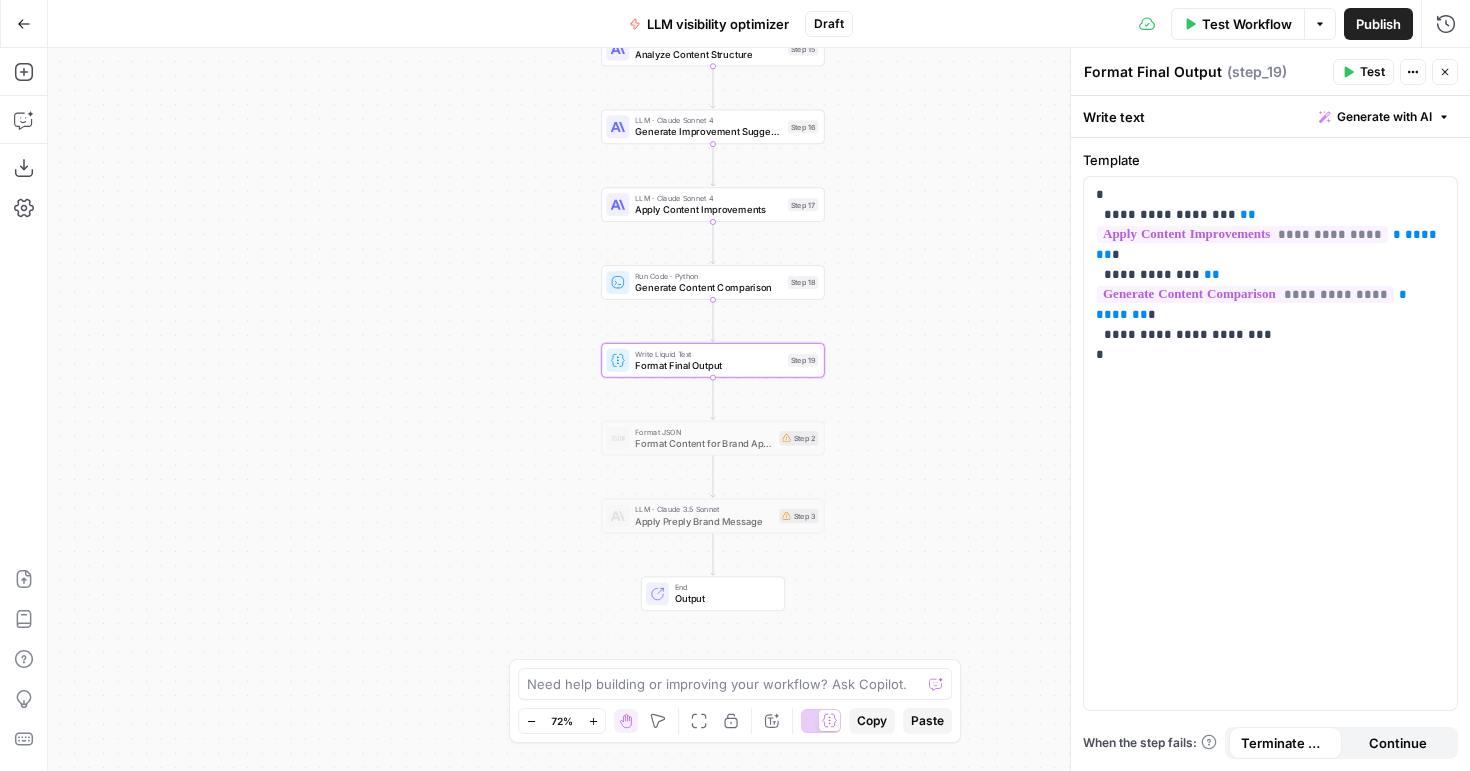 drag, startPoint x: 953, startPoint y: 437, endPoint x: 861, endPoint y: 401, distance: 98.79271 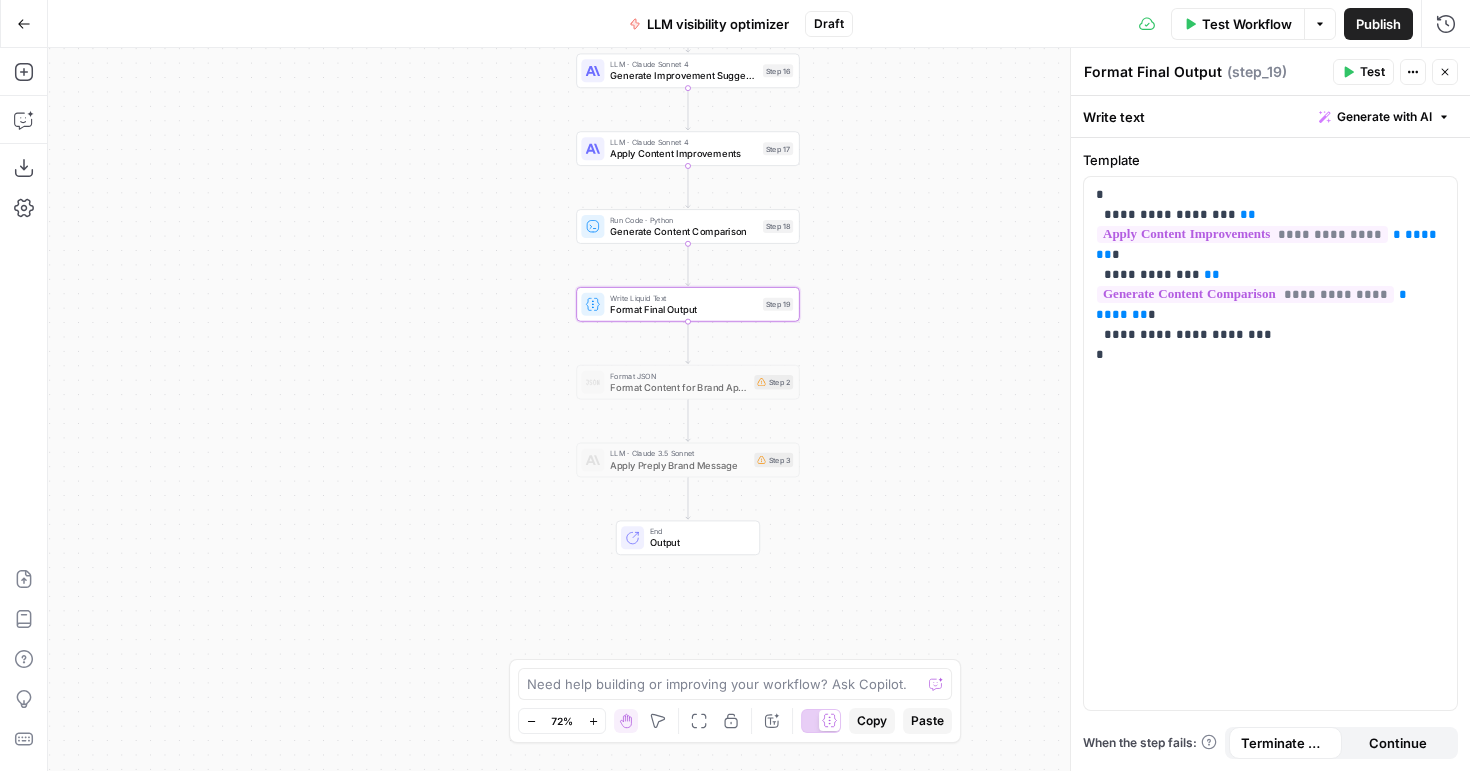 click on "End Output" at bounding box center [687, 538] 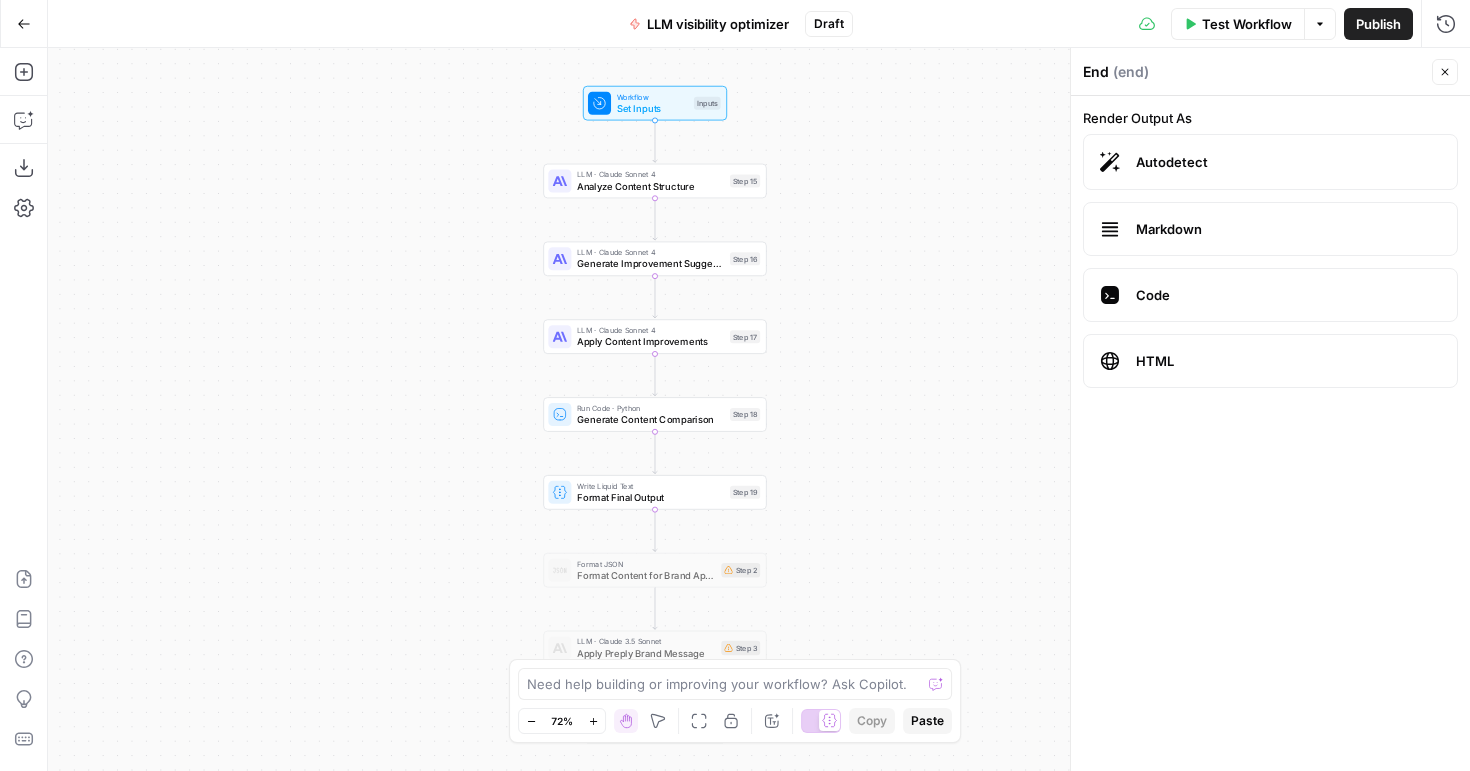 drag, startPoint x: 963, startPoint y: 165, endPoint x: 931, endPoint y: 353, distance: 190.70396 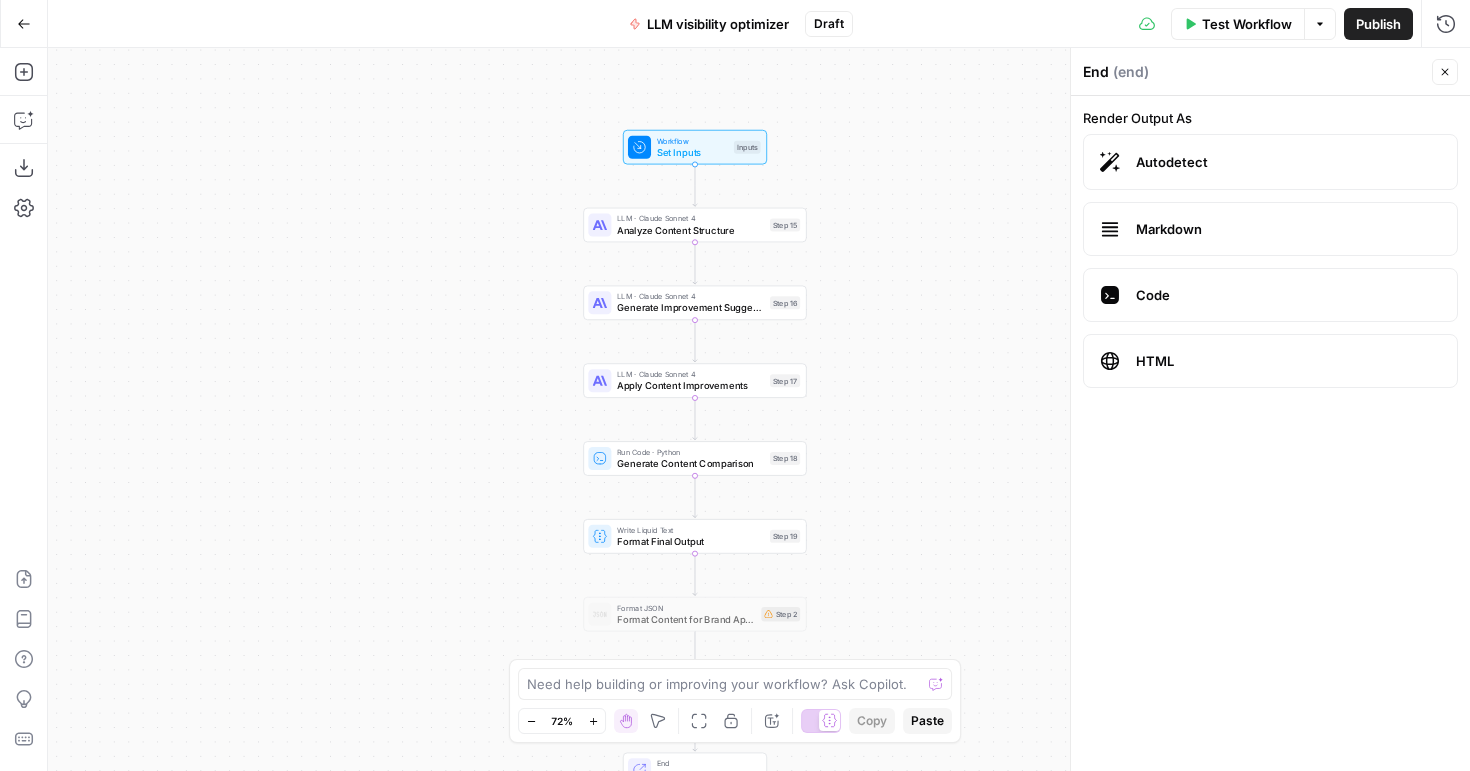drag, startPoint x: 969, startPoint y: 274, endPoint x: 977, endPoint y: 283, distance: 12.0415945 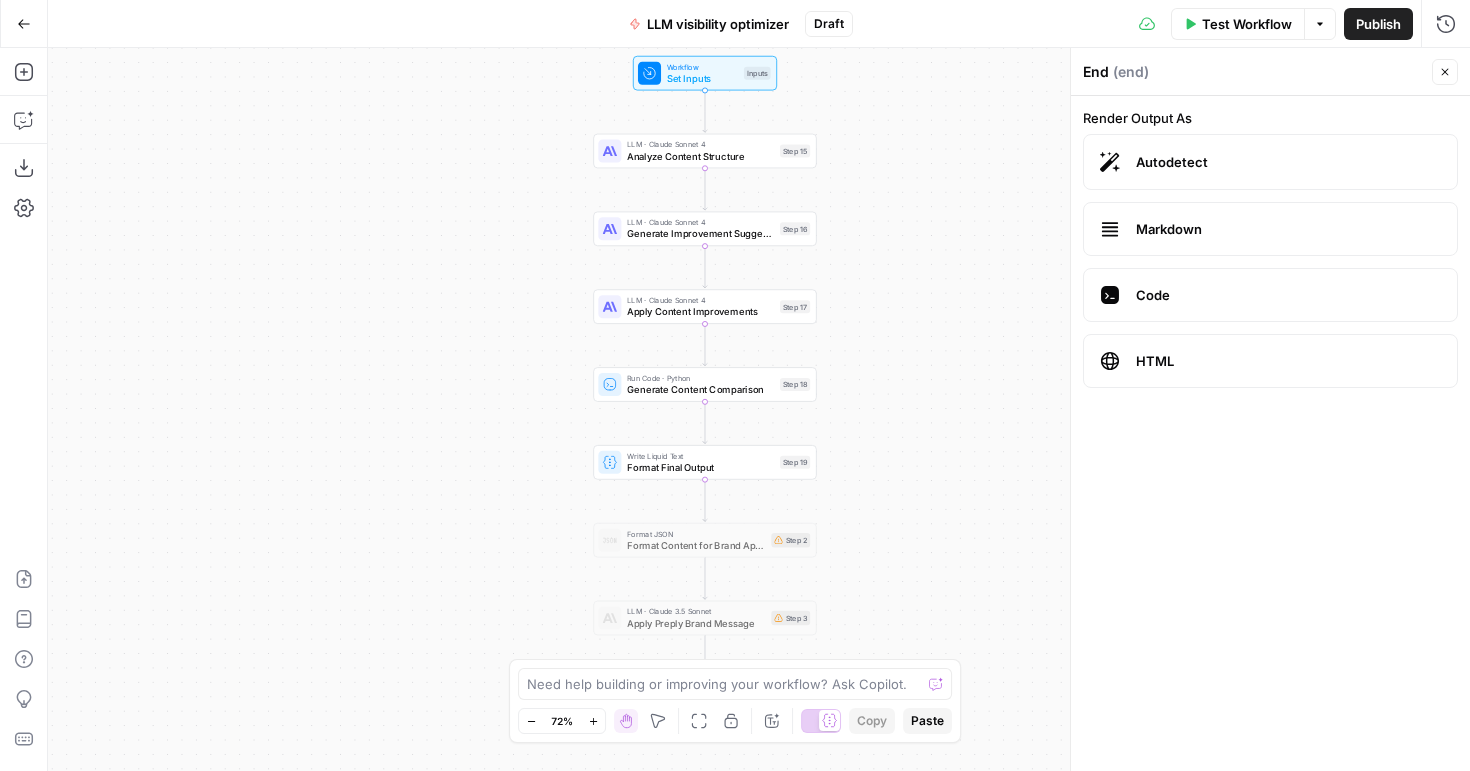 drag, startPoint x: 938, startPoint y: 356, endPoint x: 946, endPoint y: 280, distance: 76.41989 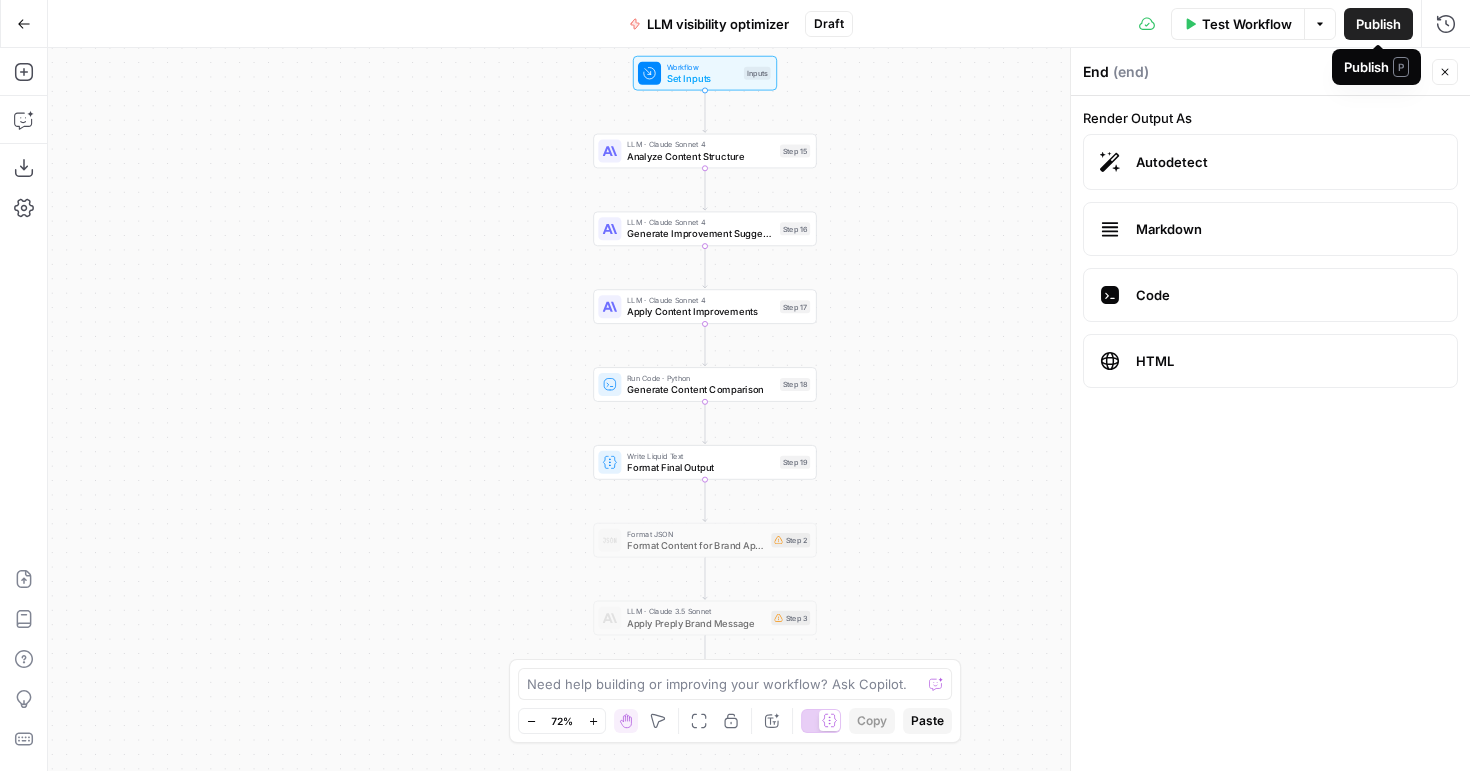 click on "Publish" at bounding box center (1378, 24) 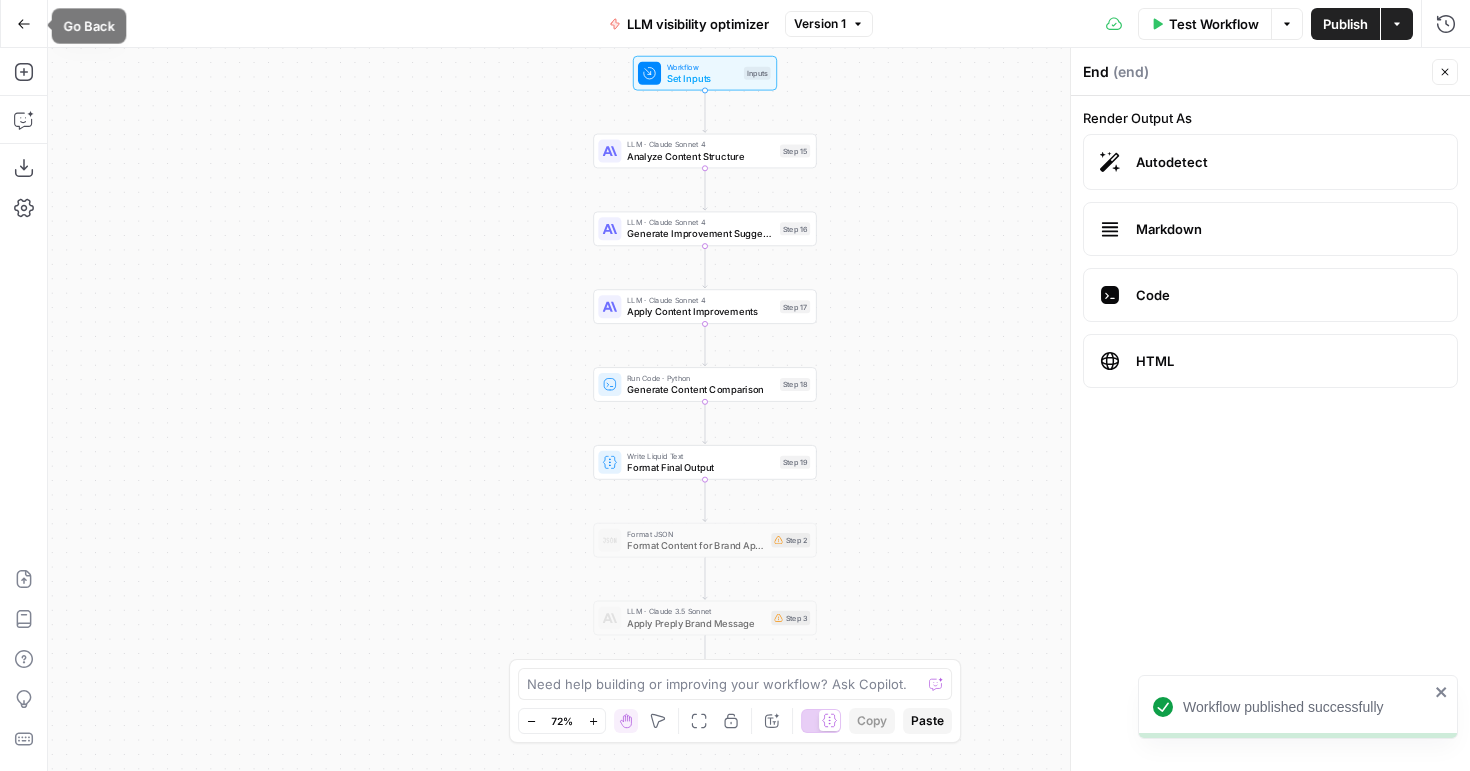 click 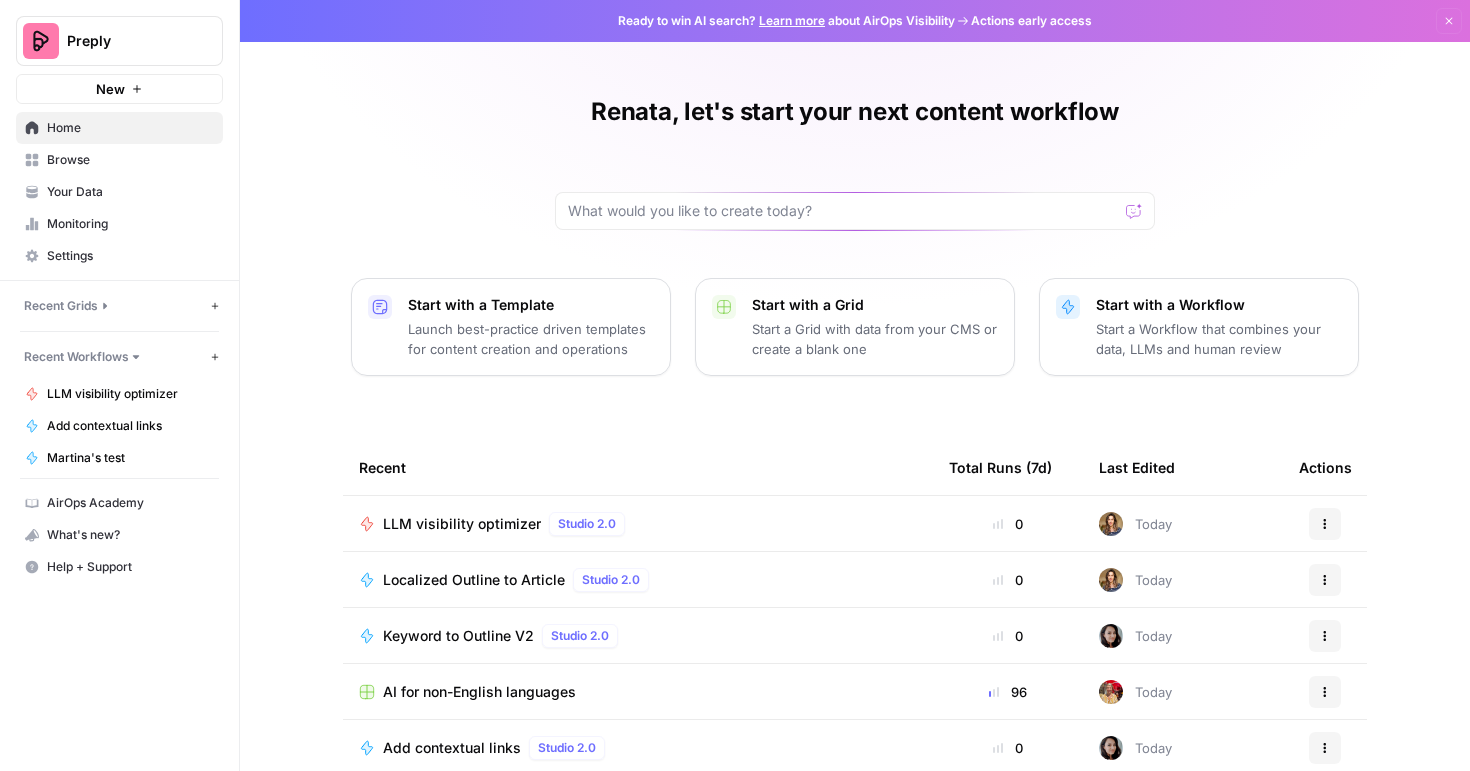 drag, startPoint x: 812, startPoint y: 448, endPoint x: 735, endPoint y: 374, distance: 106.7942 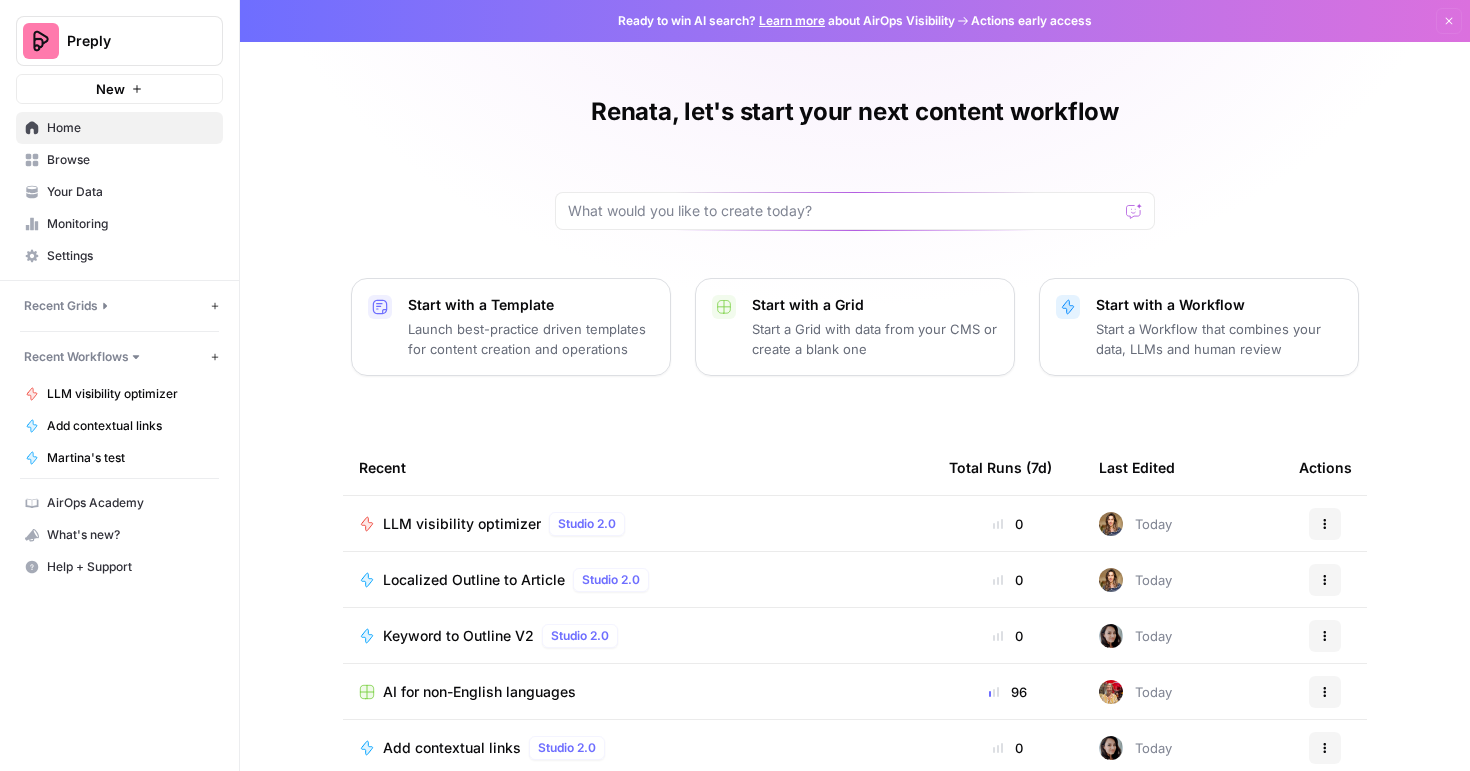 click on "LLM visibility optimizer" at bounding box center [462, 524] 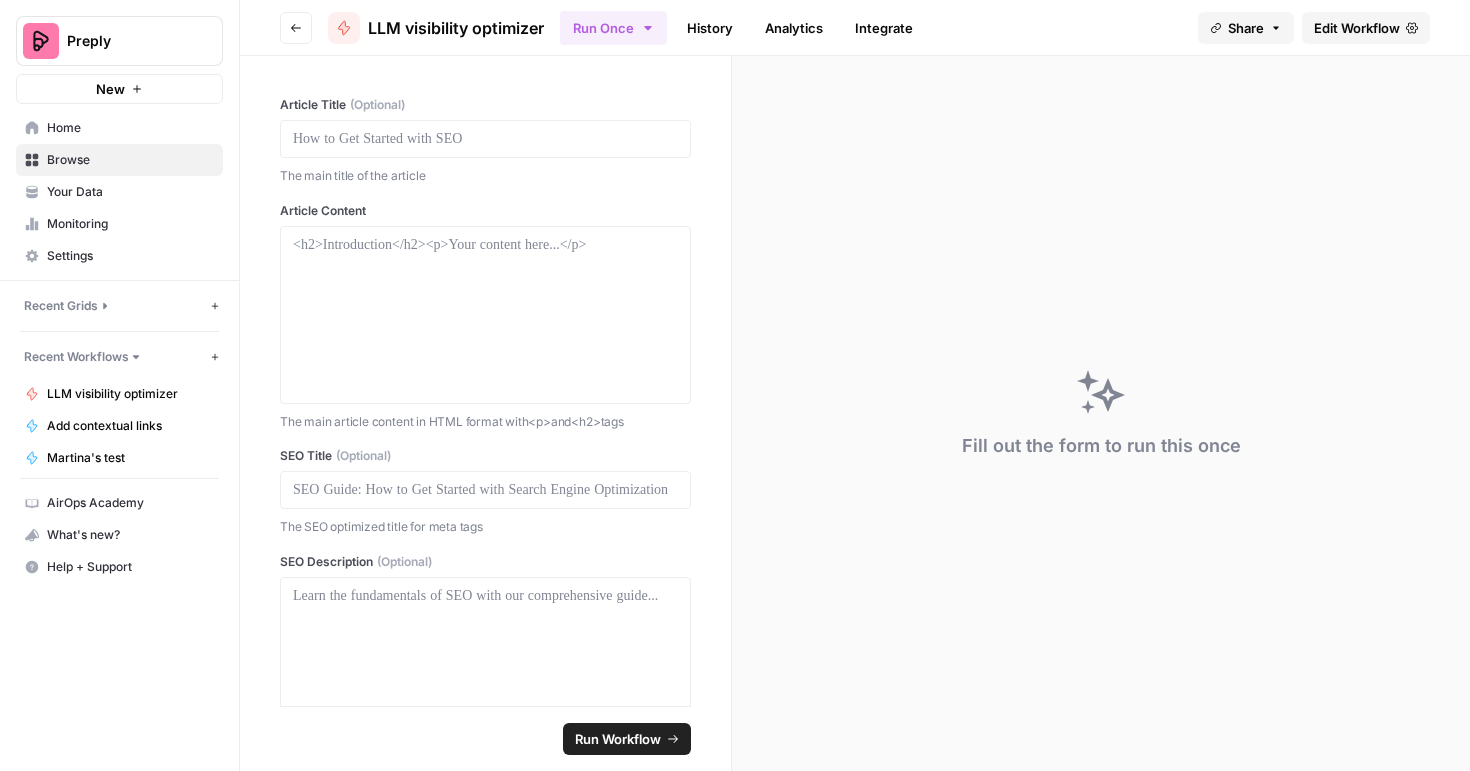click on "Edit Workflow" at bounding box center (1357, 28) 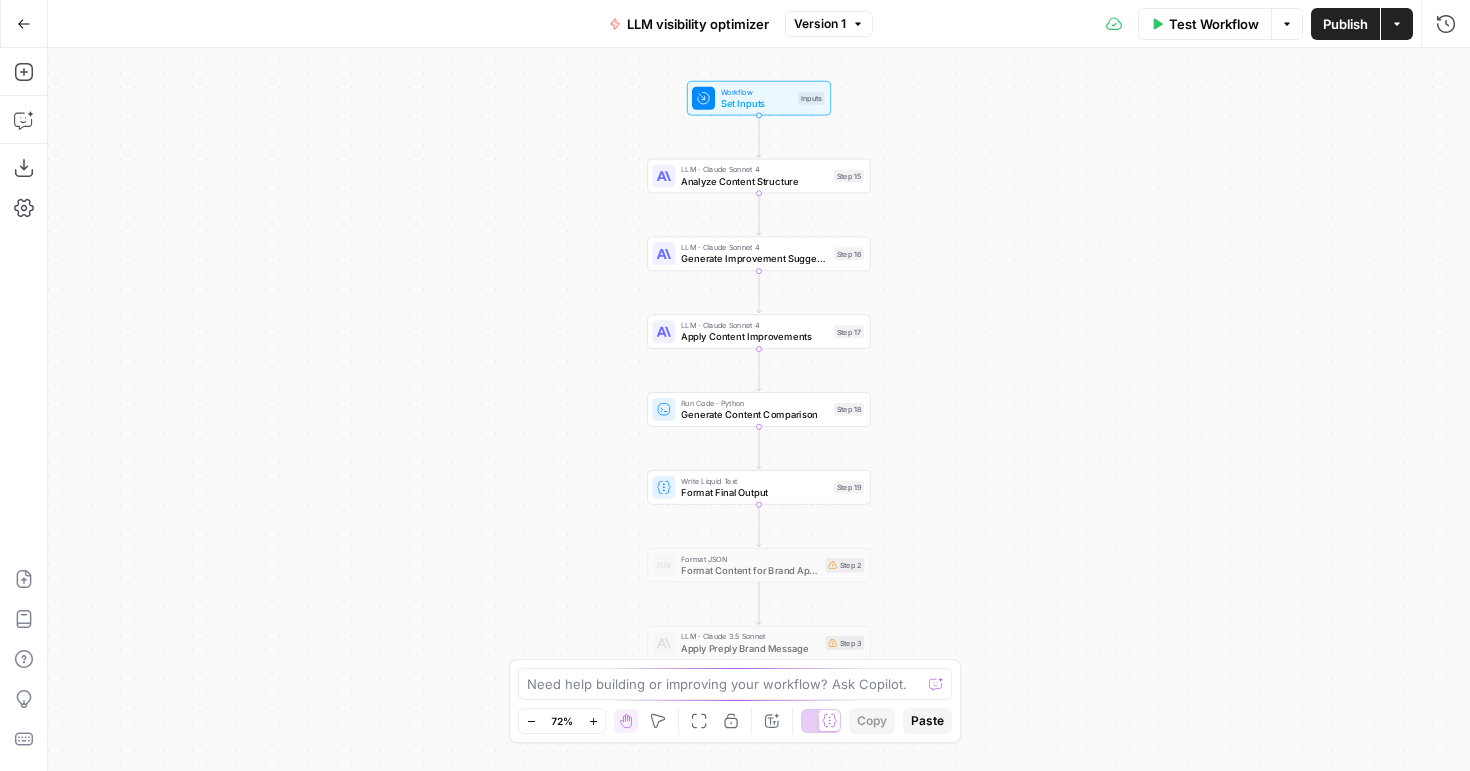 click on "Set Inputs" at bounding box center (756, 103) 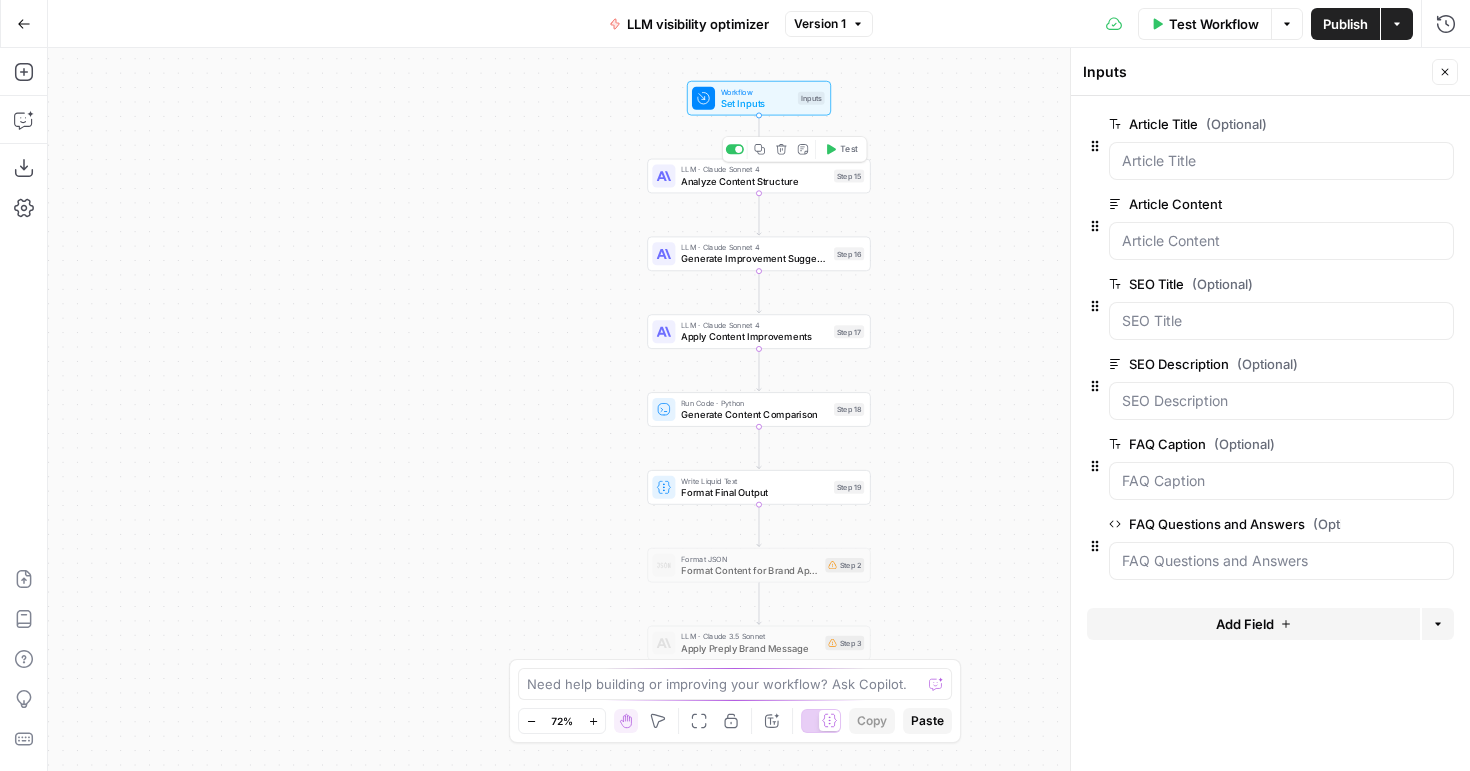 click on "Analyze Content Structure" at bounding box center (754, 181) 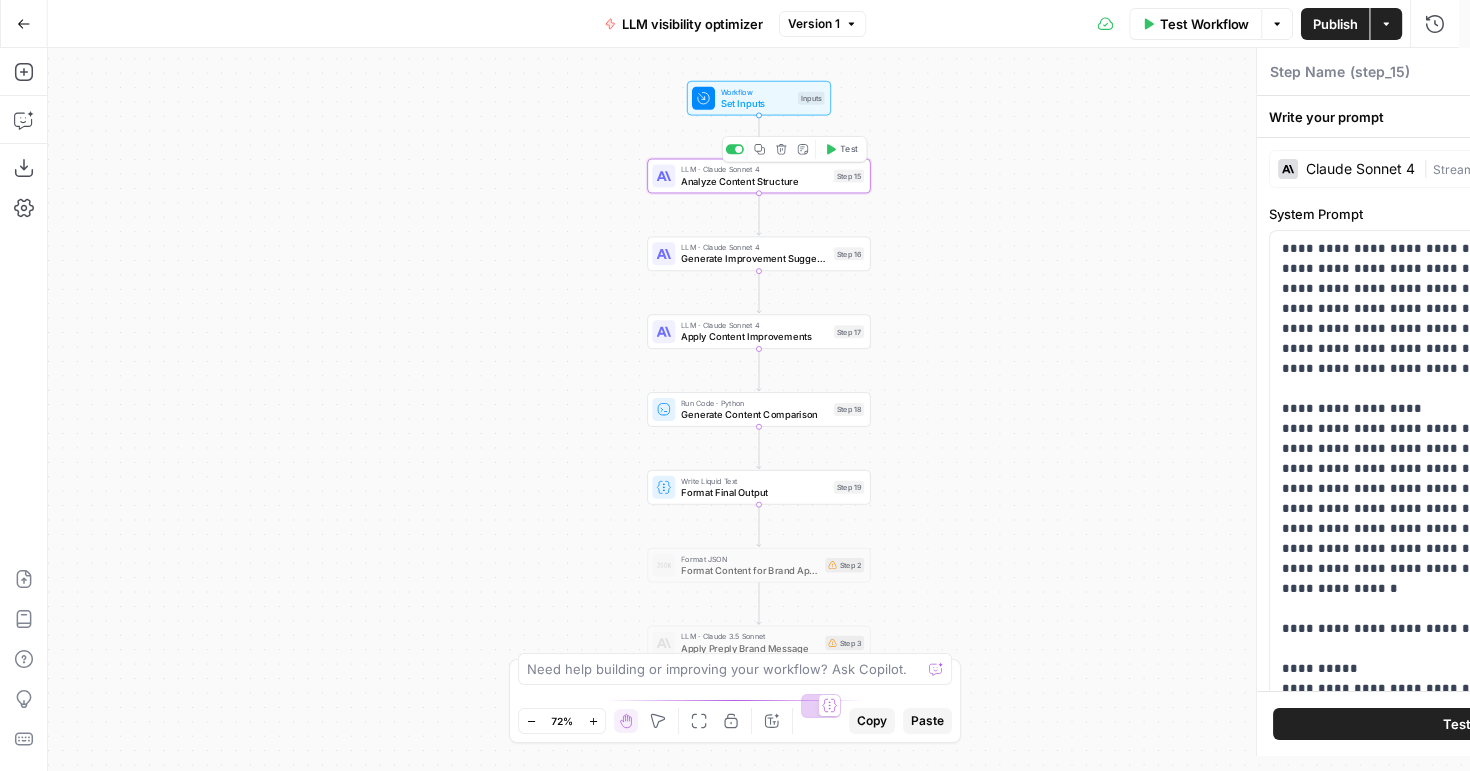 type on "Analyze Content Structure" 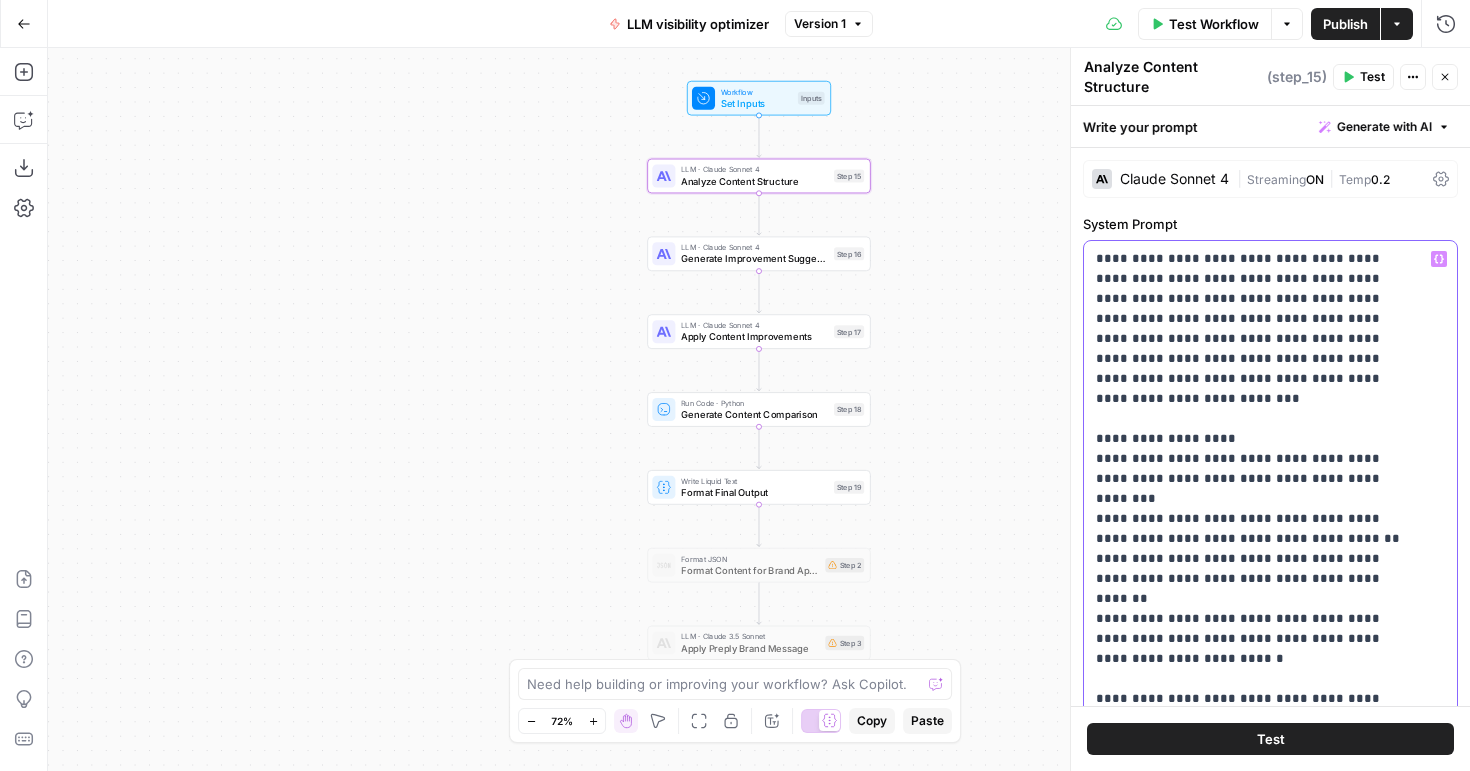 click on "**********" at bounding box center [1255, 1029] 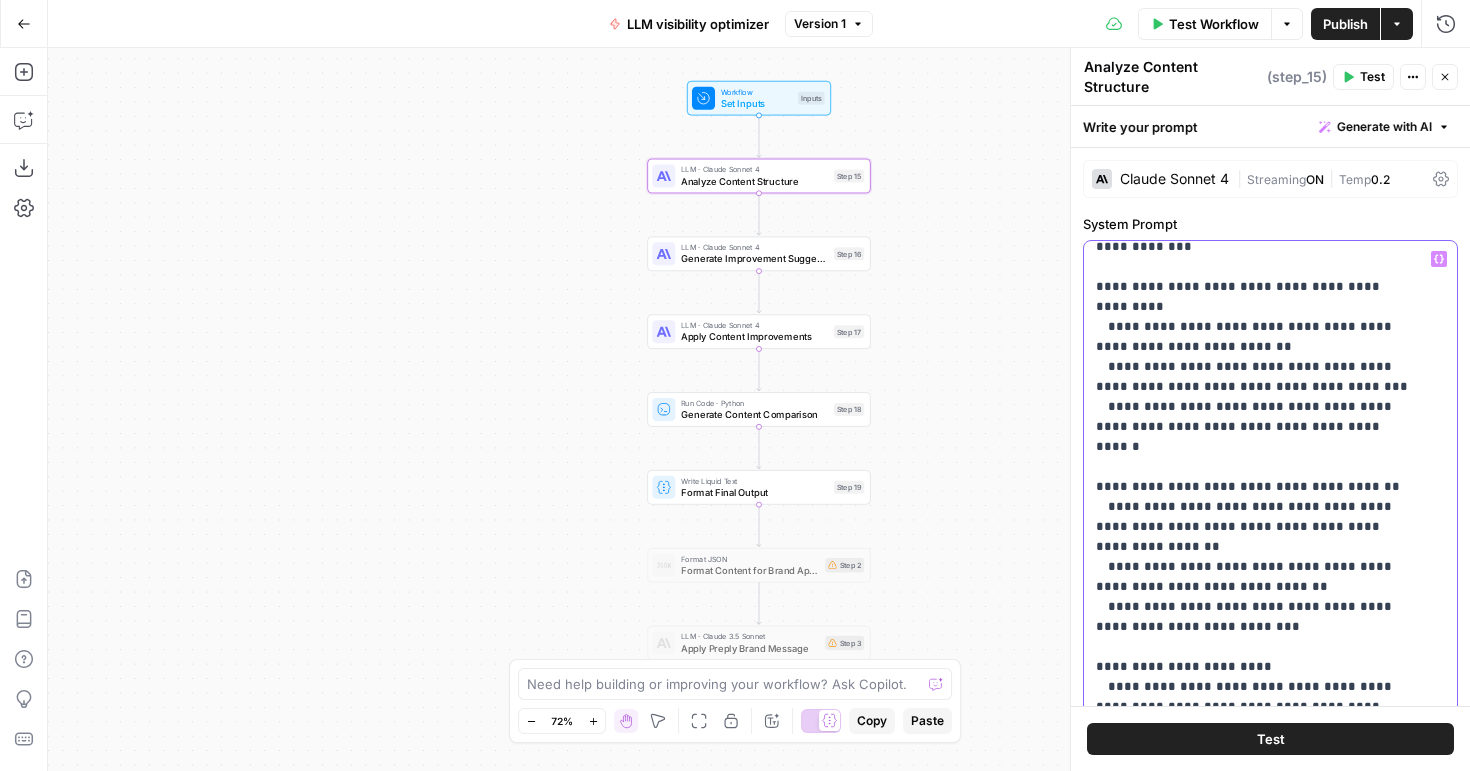 scroll, scrollTop: 761, scrollLeft: 0, axis: vertical 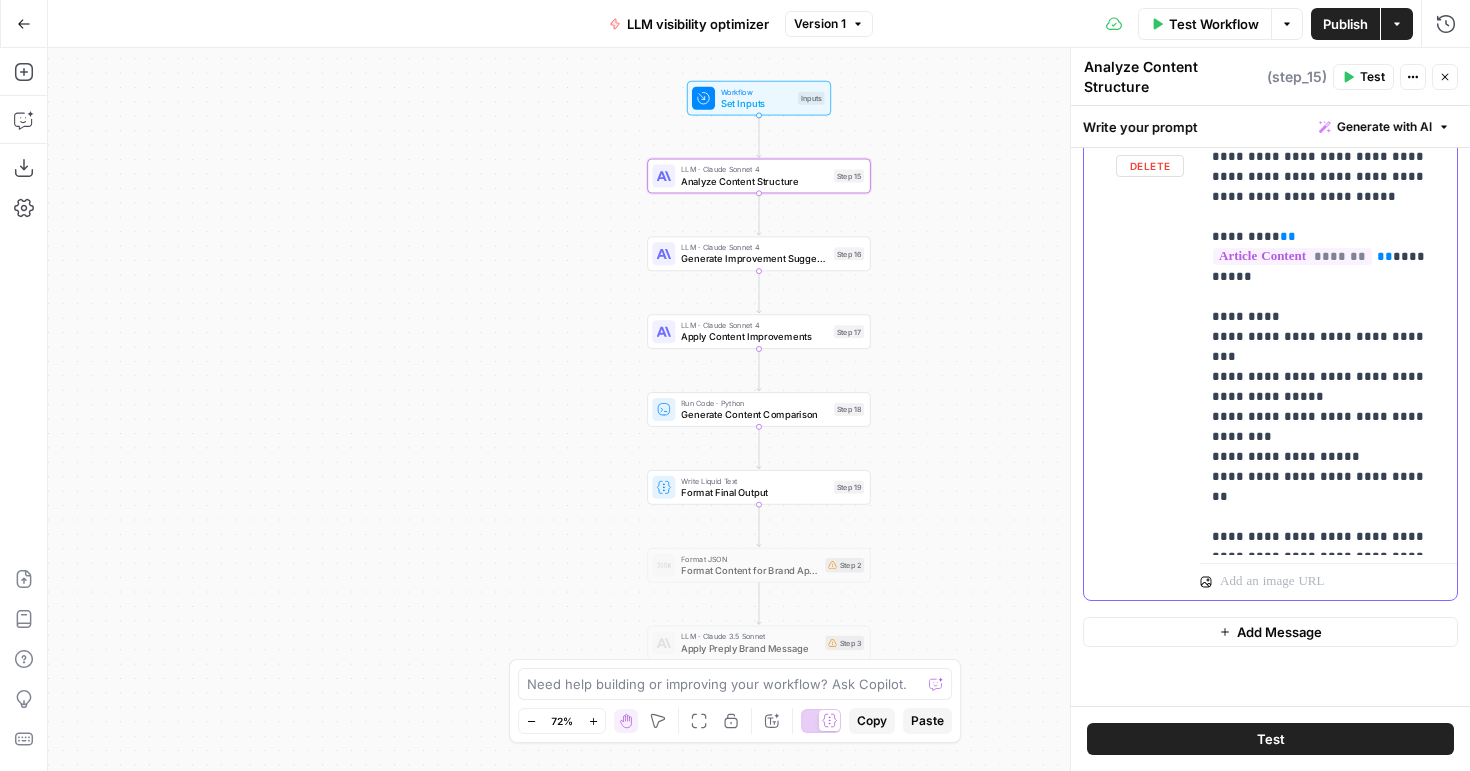 click on "**********" at bounding box center (1321, 337) 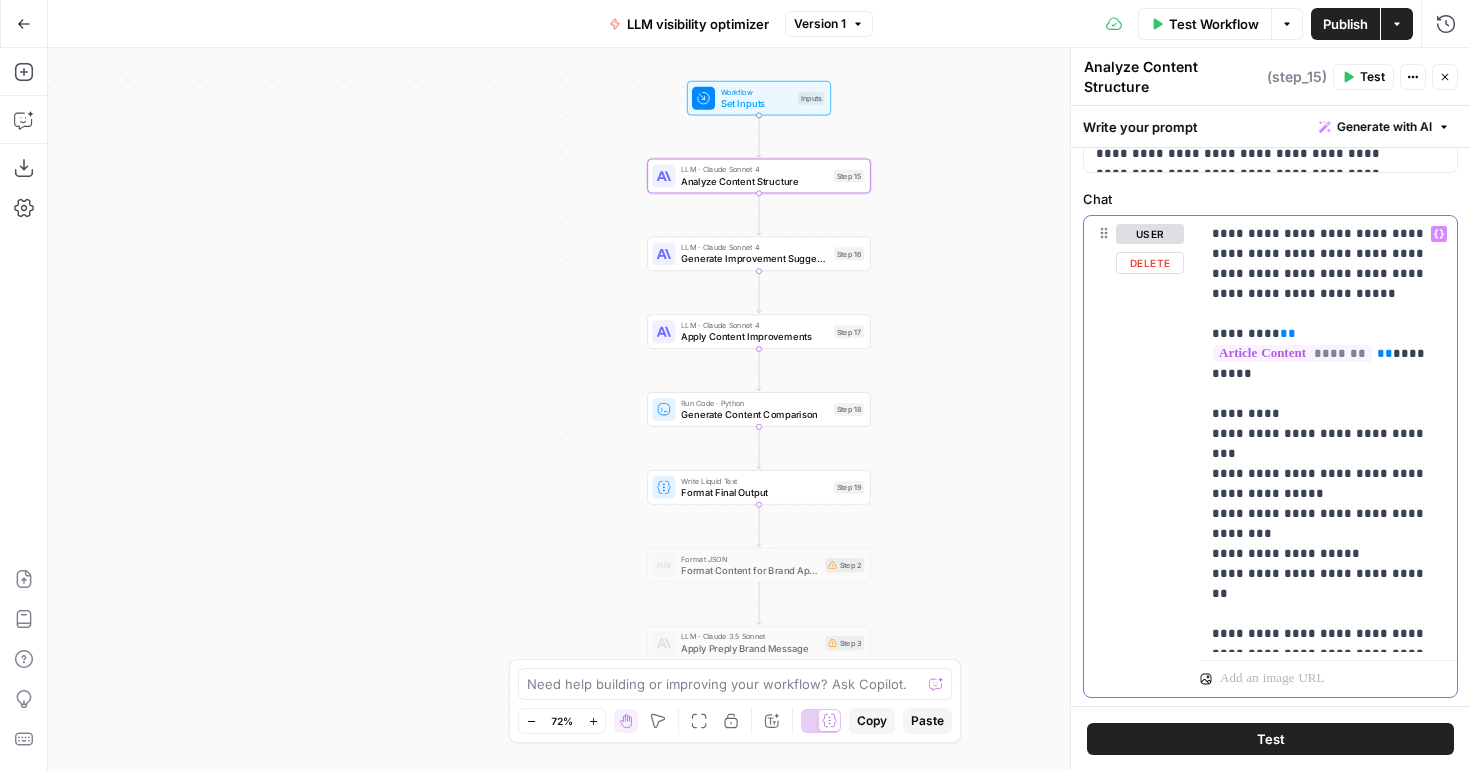 scroll, scrollTop: 801, scrollLeft: 0, axis: vertical 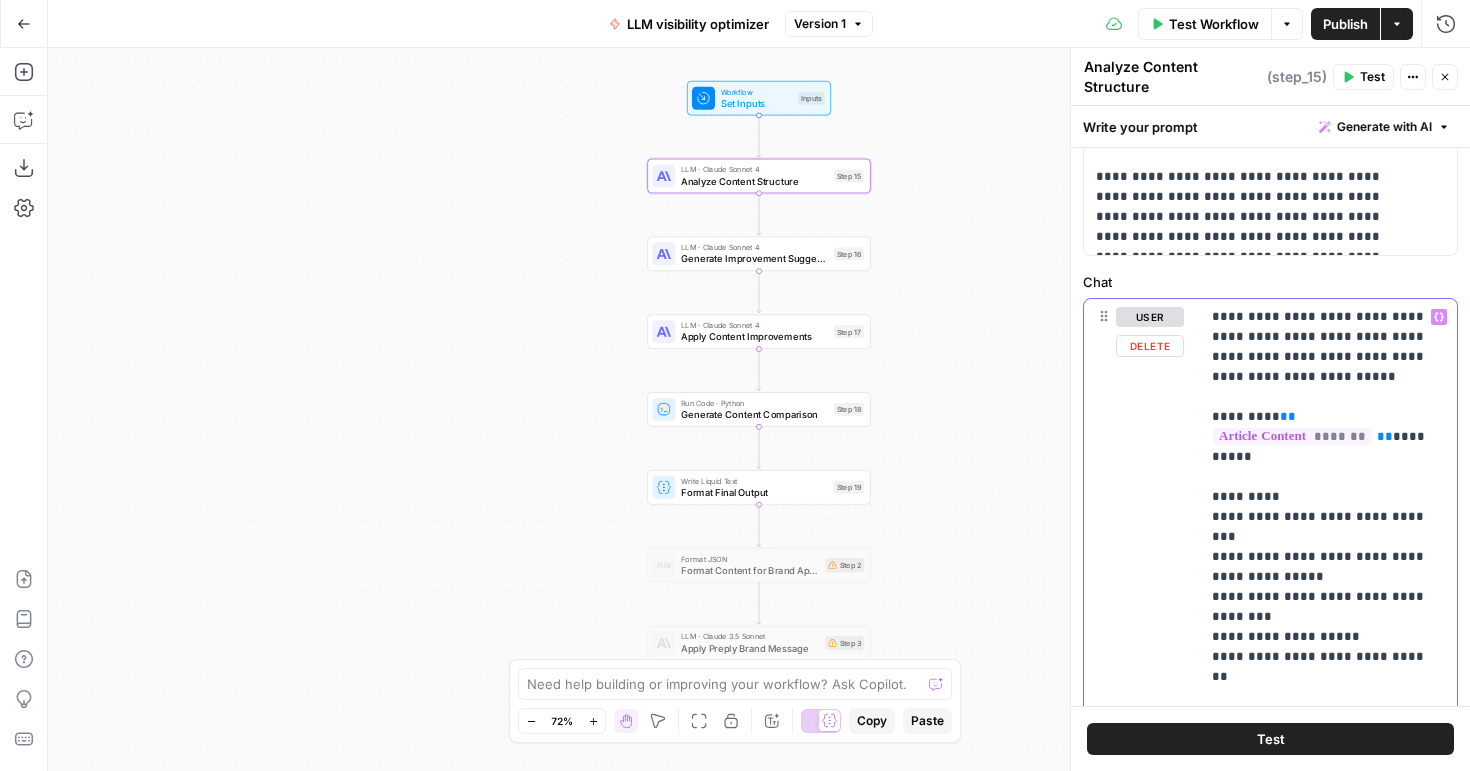 drag, startPoint x: 1394, startPoint y: 537, endPoint x: 1210, endPoint y: 323, distance: 282.22687 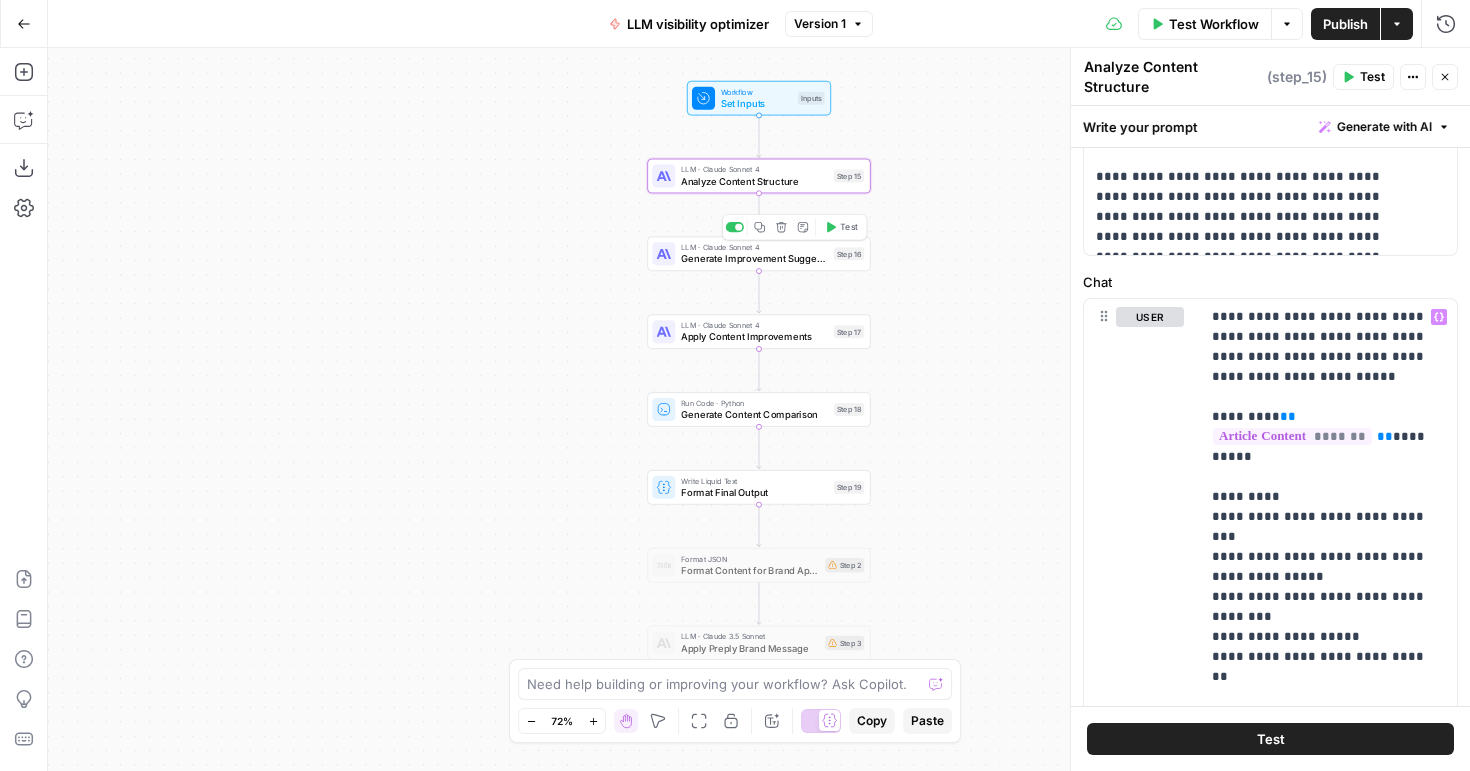 click 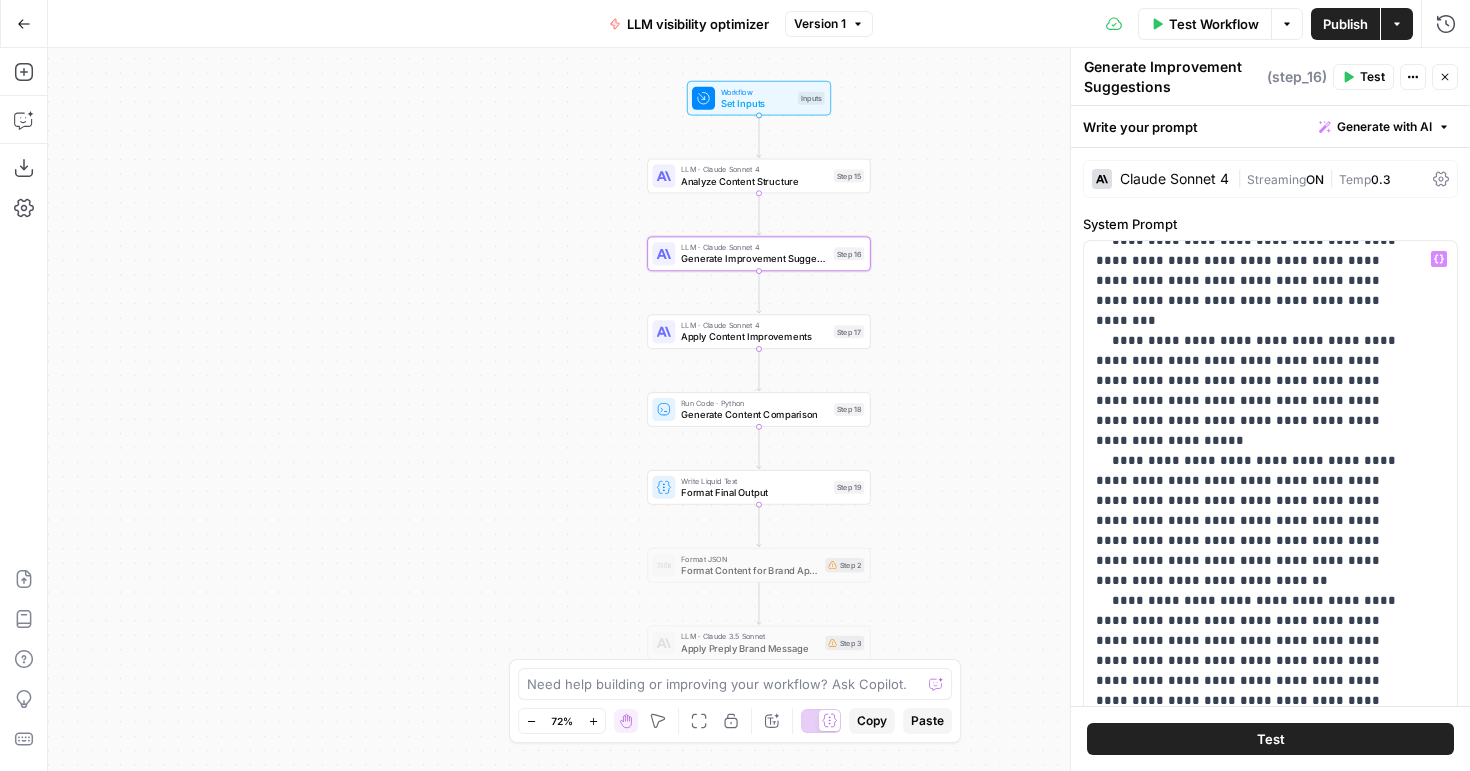 scroll, scrollTop: 501, scrollLeft: 0, axis: vertical 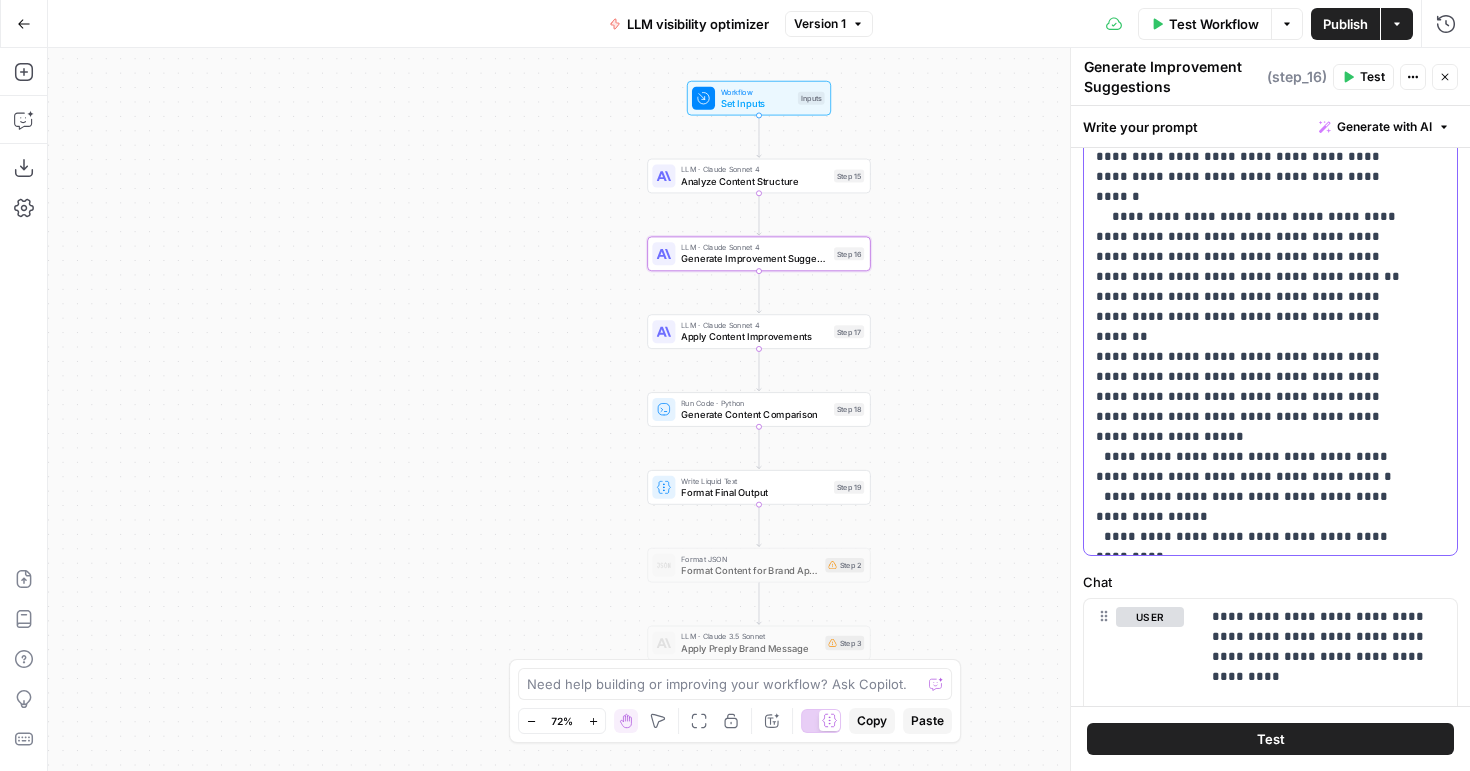 click on "**********" at bounding box center [1255, -103] 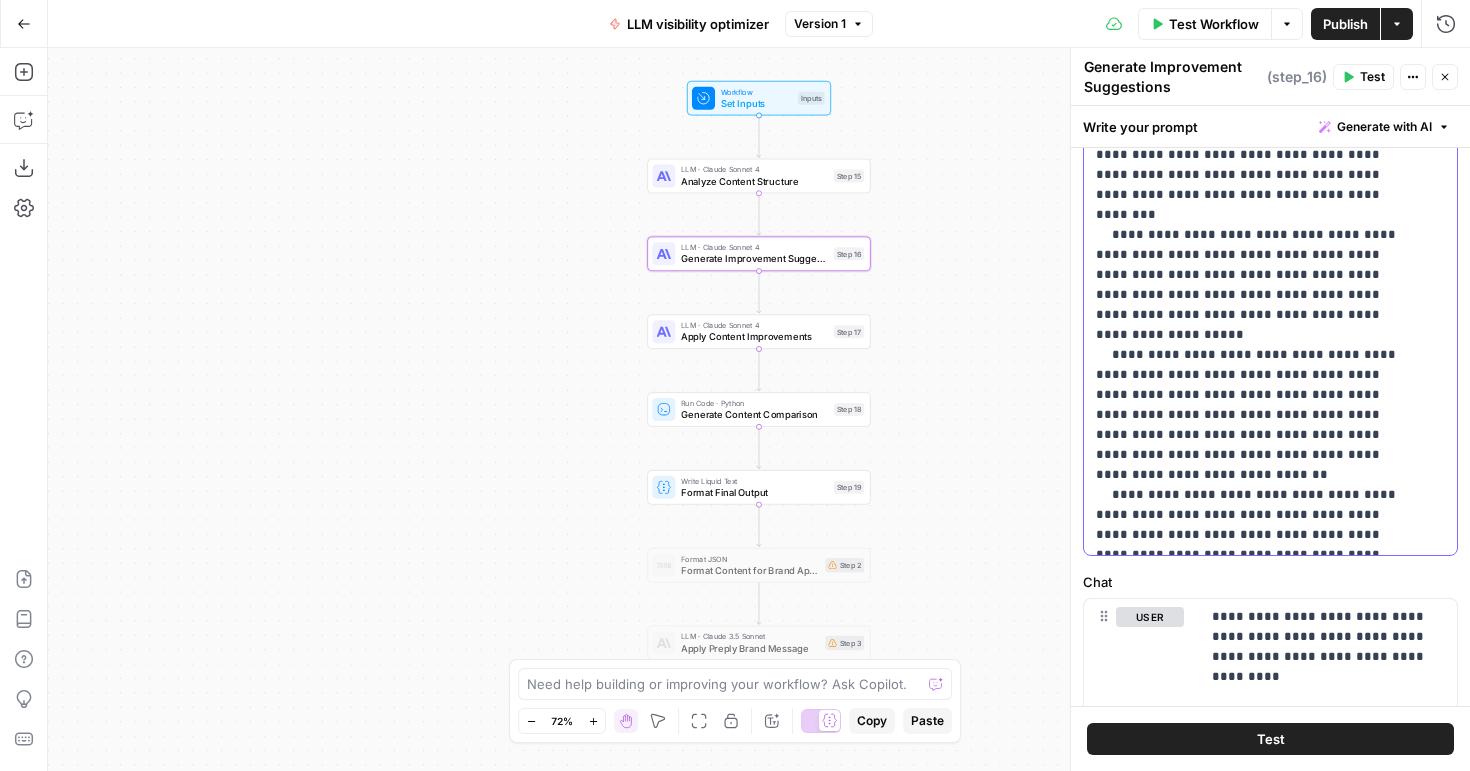 scroll, scrollTop: 0, scrollLeft: 0, axis: both 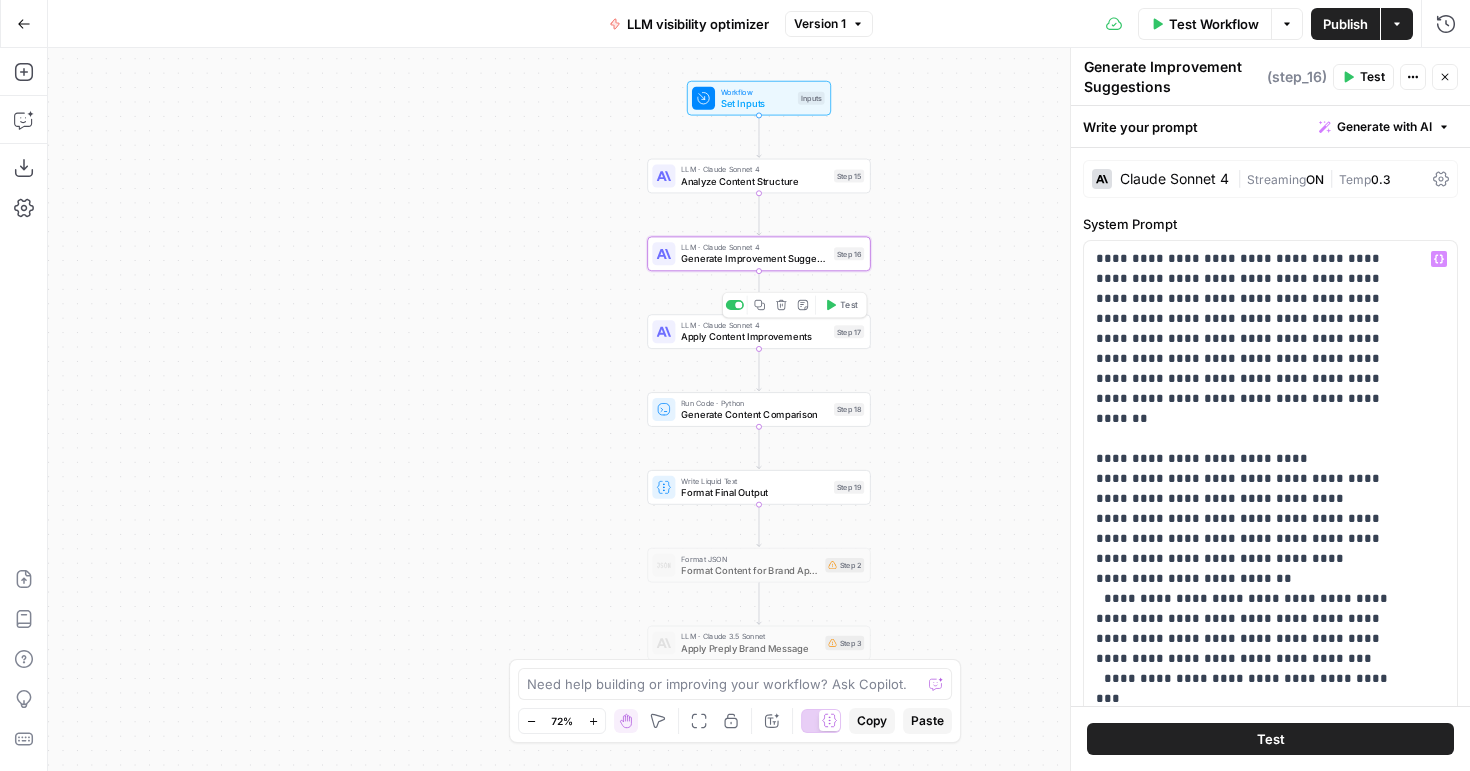 click on "Apply Content Improvements" at bounding box center (754, 337) 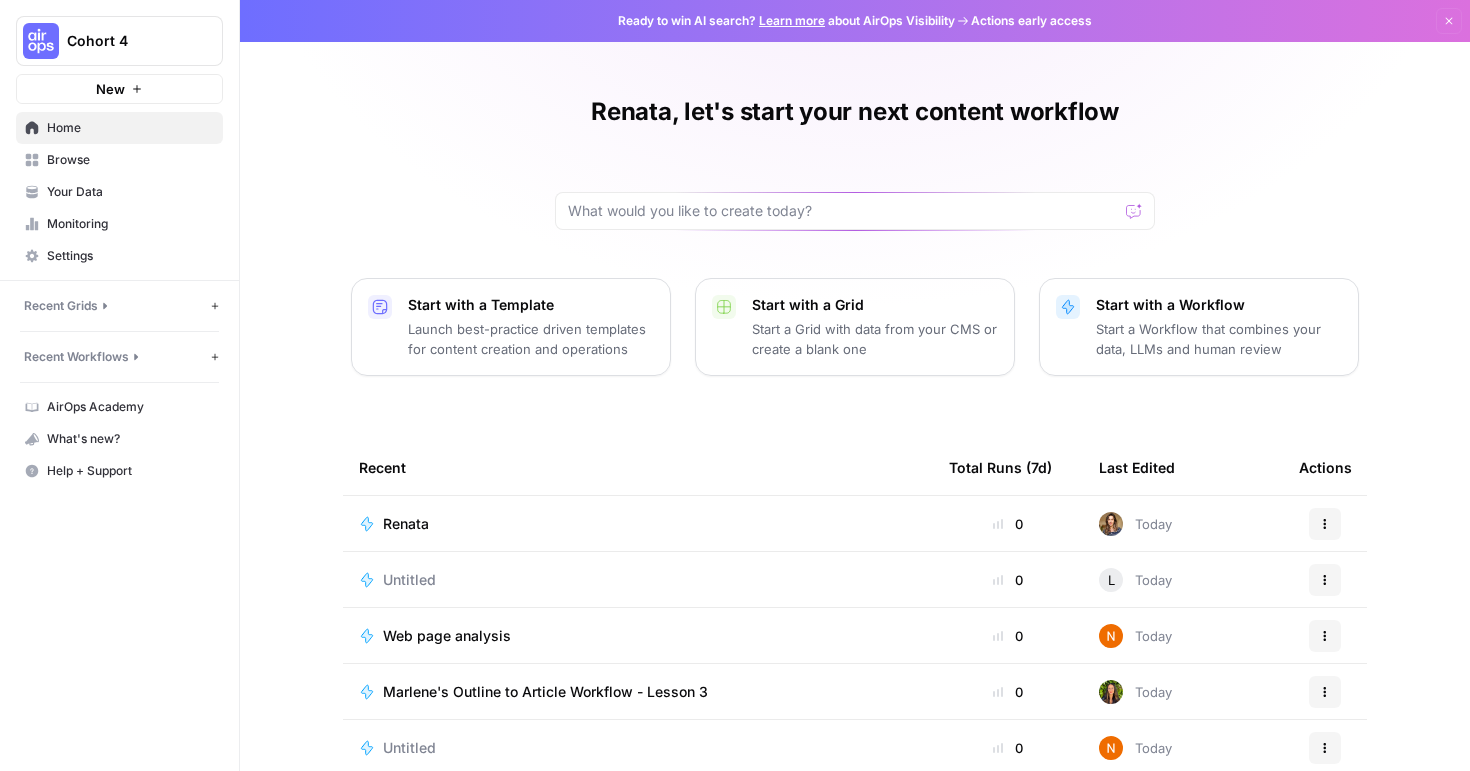 scroll, scrollTop: 0, scrollLeft: 0, axis: both 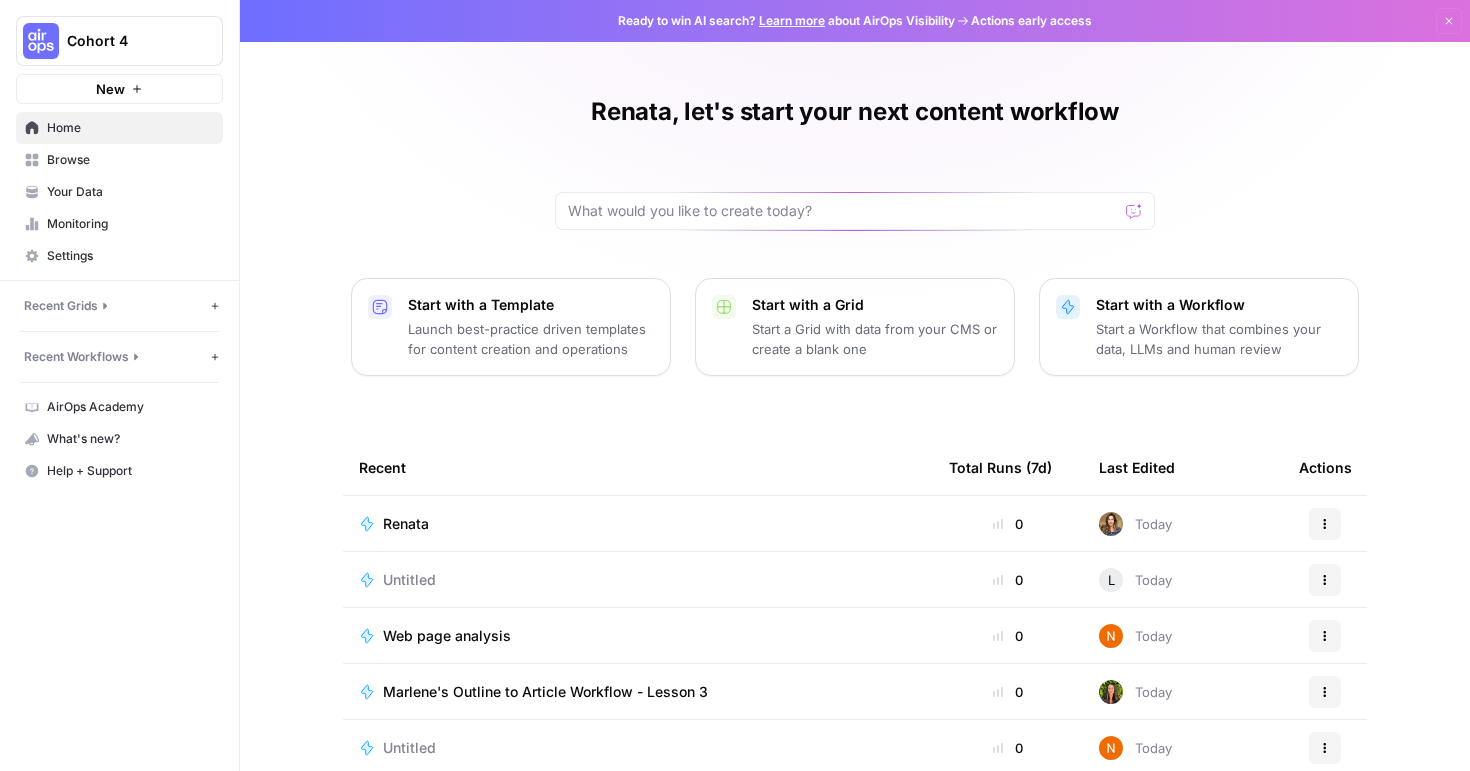 click on "Recent Workflows" at bounding box center [76, 357] 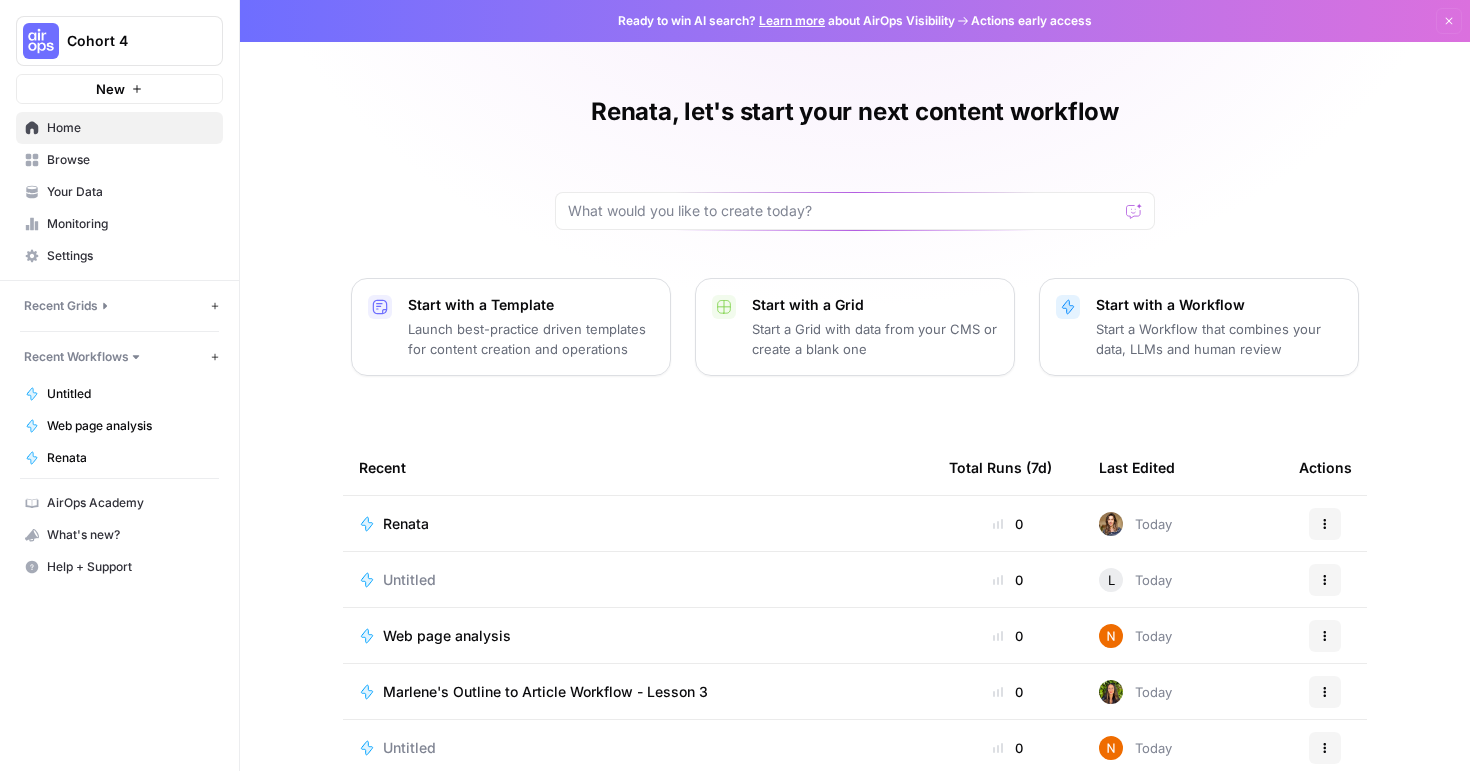 click on "Renata" at bounding box center [130, 458] 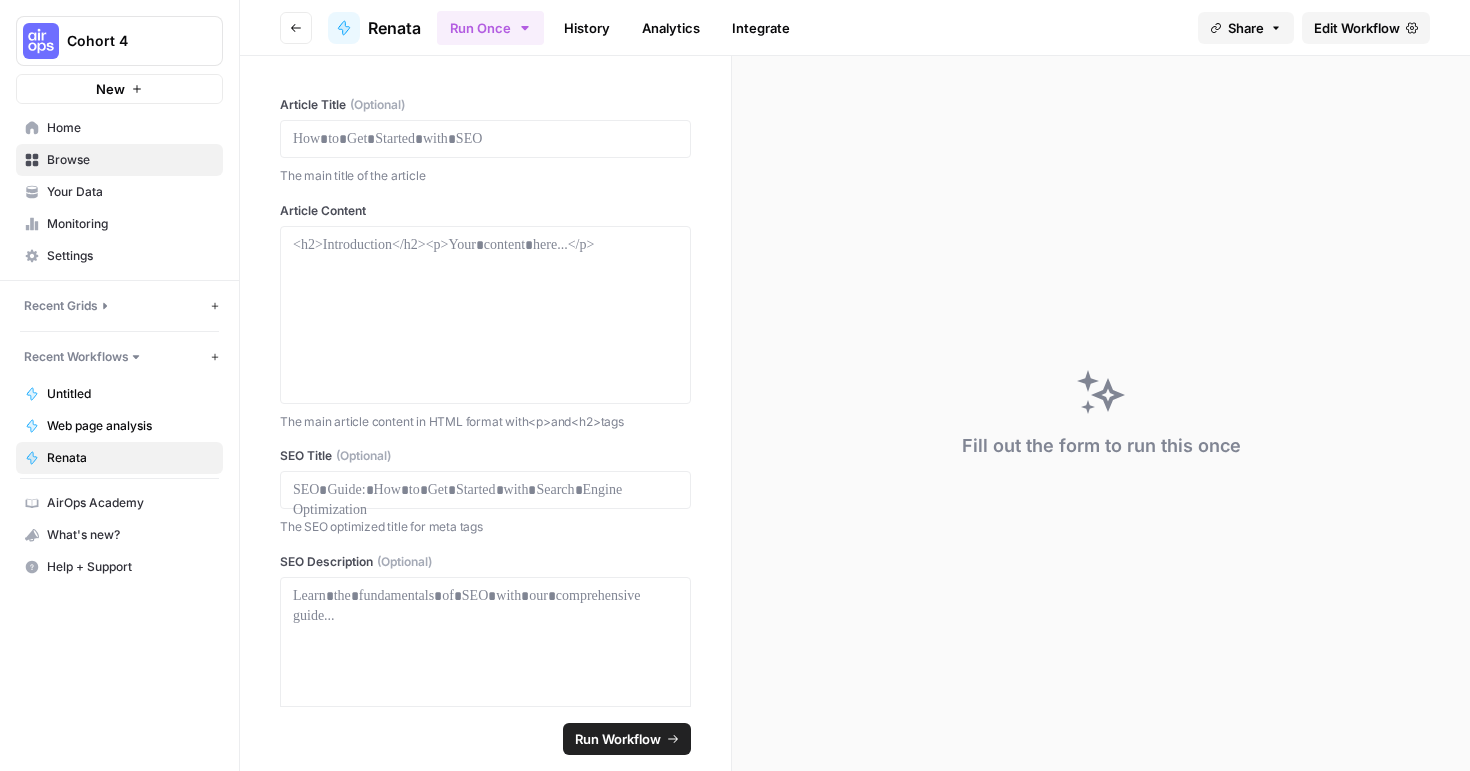 click on "Edit Workflow" at bounding box center (1357, 28) 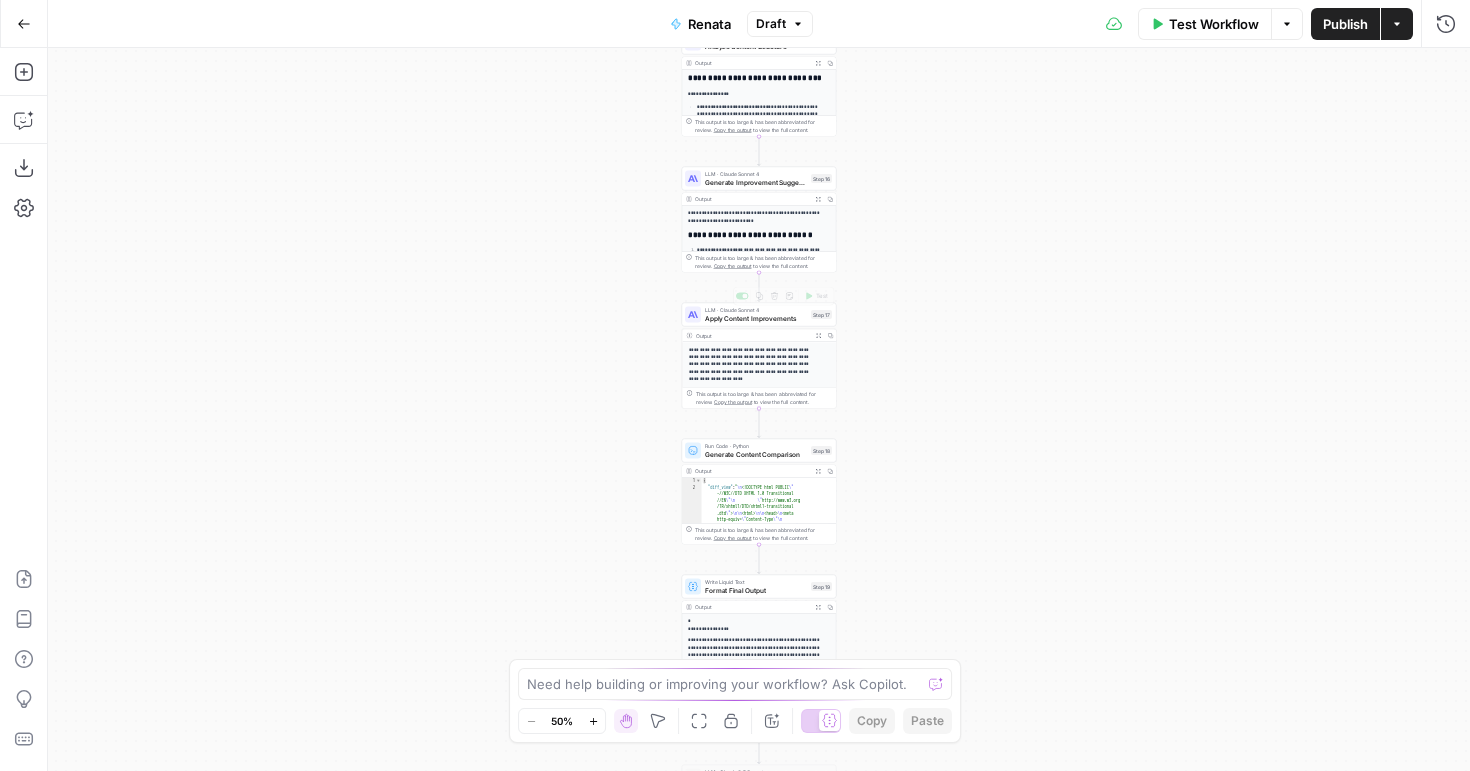 click on "**********" at bounding box center [759, 409] 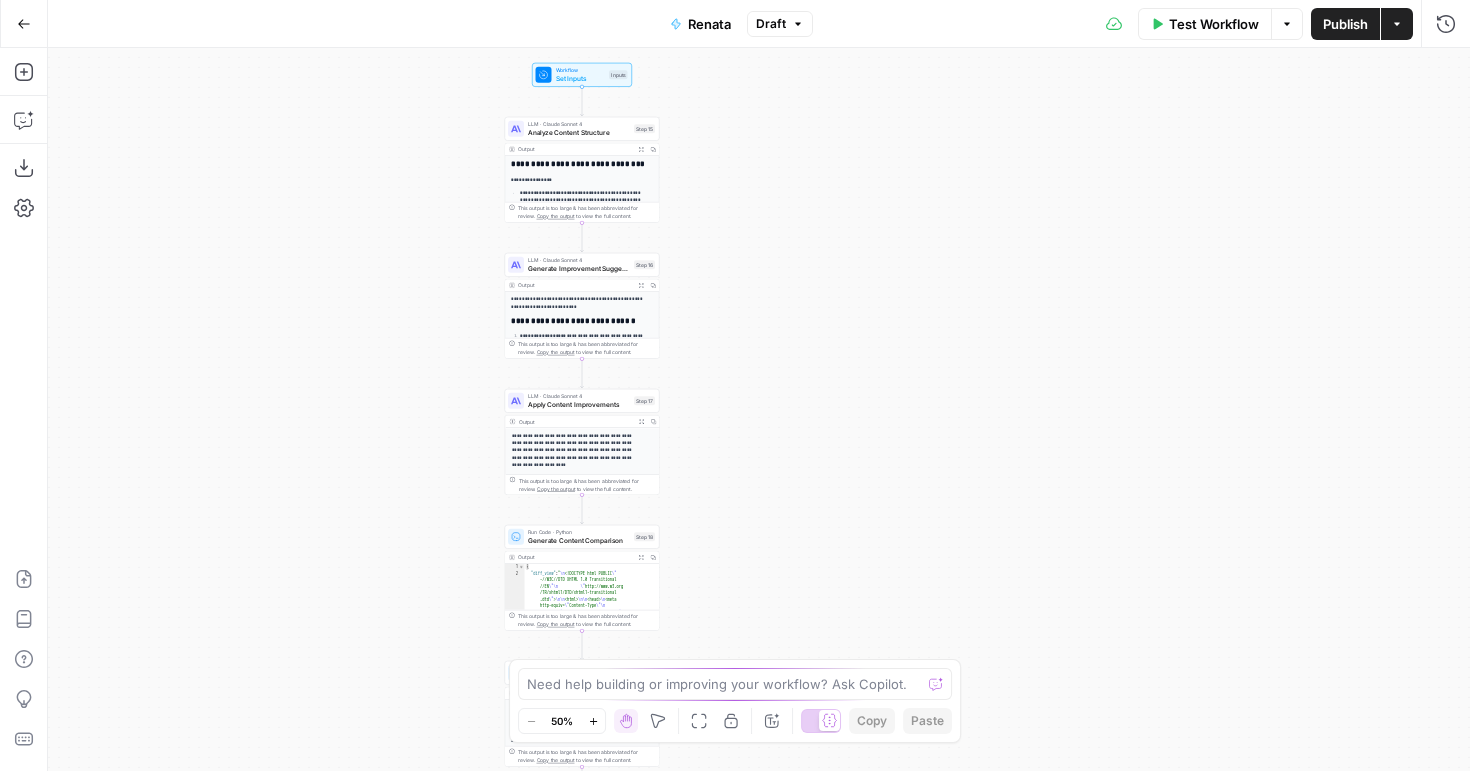 drag, startPoint x: 953, startPoint y: 281, endPoint x: 984, endPoint y: 215, distance: 72.91776 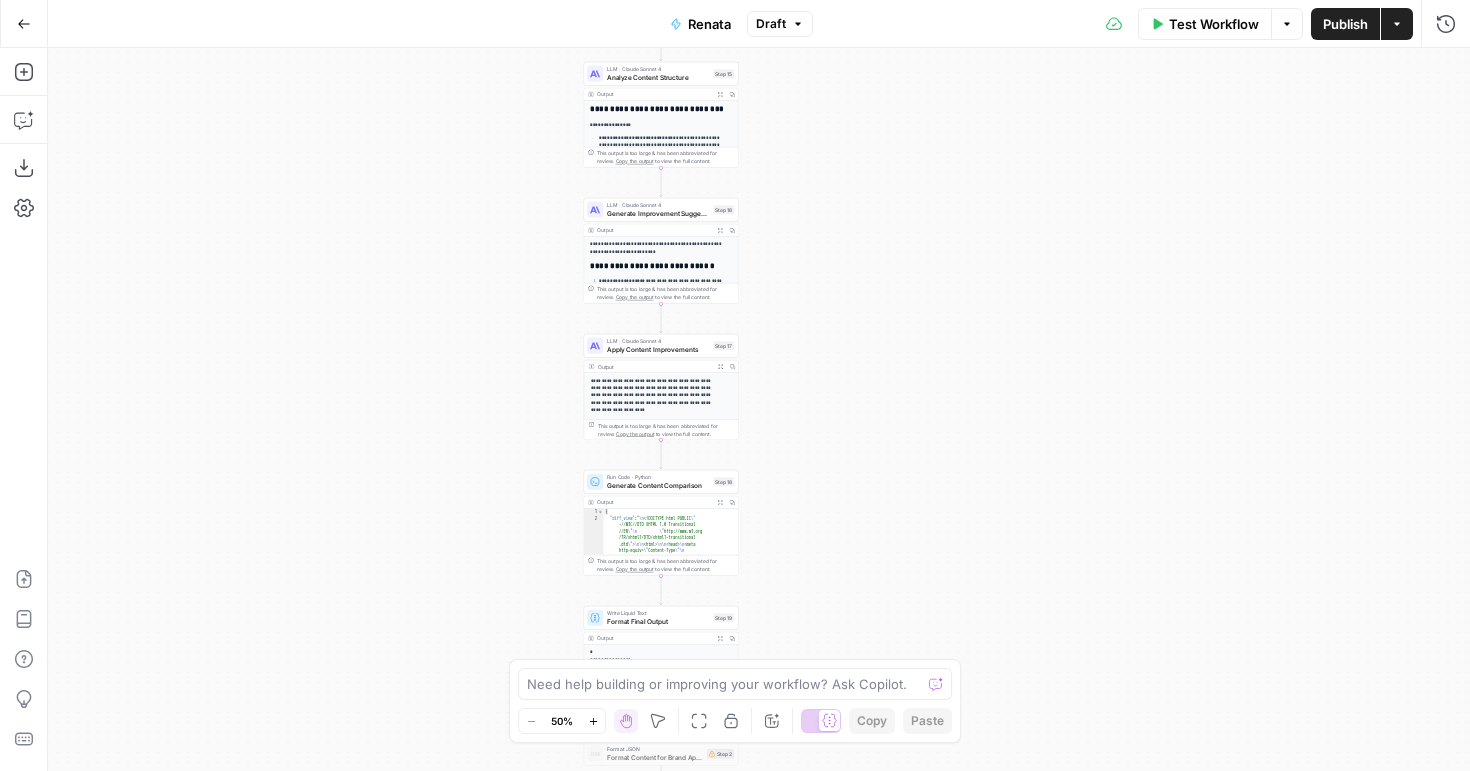 drag, startPoint x: 817, startPoint y: 361, endPoint x: 885, endPoint y: 406, distance: 81.5414 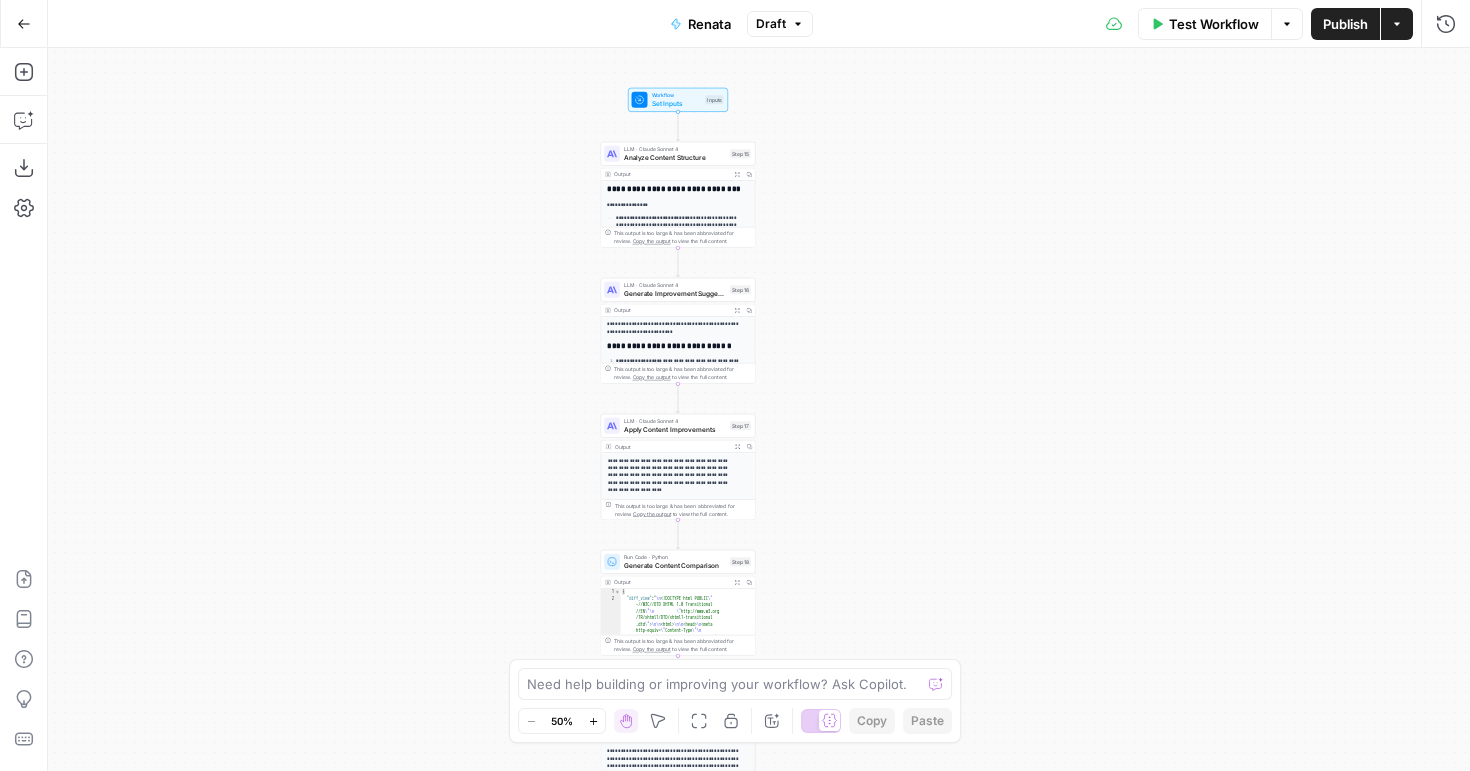 drag, startPoint x: 852, startPoint y: 270, endPoint x: 863, endPoint y: 317, distance: 48.270073 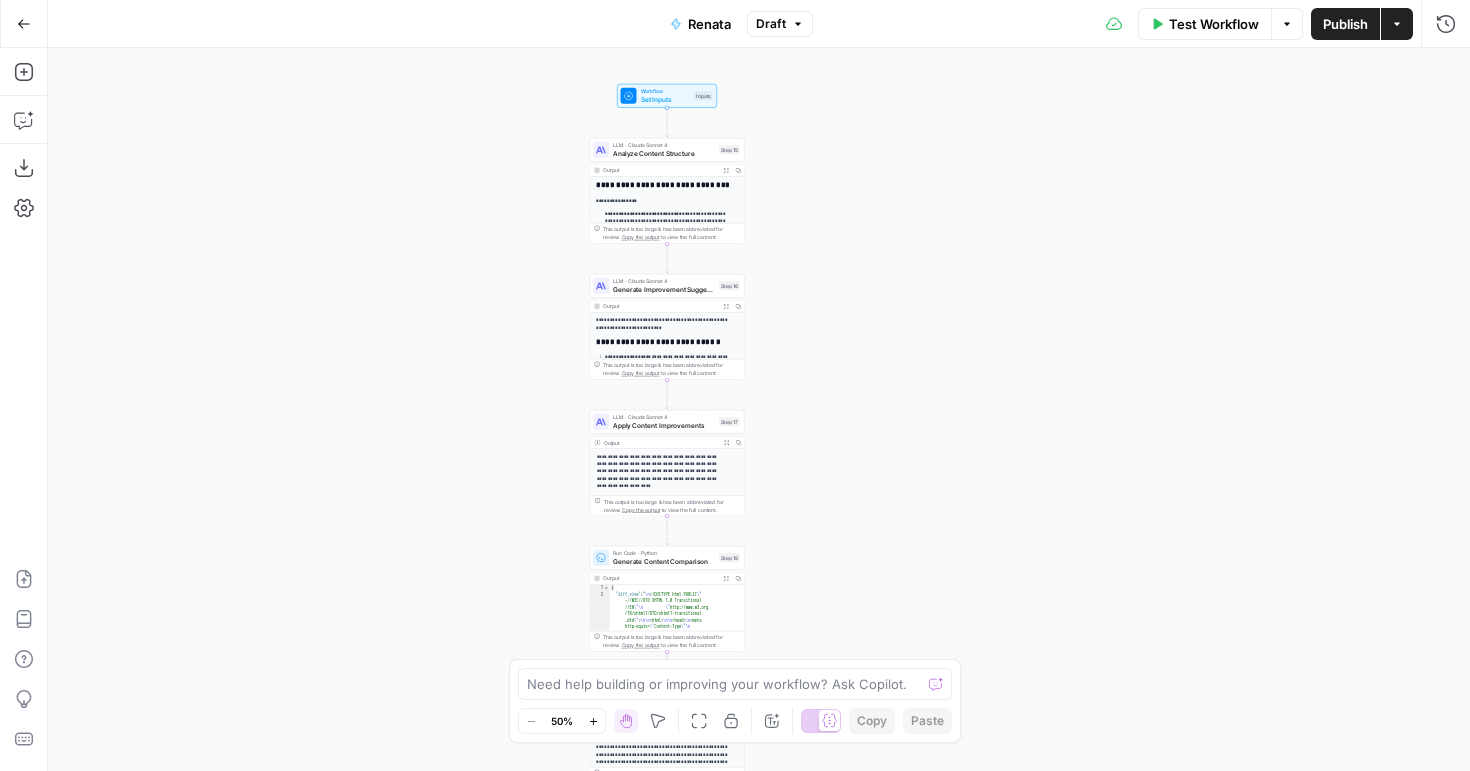 drag, startPoint x: 531, startPoint y: 136, endPoint x: 509, endPoint y: 120, distance: 27.202942 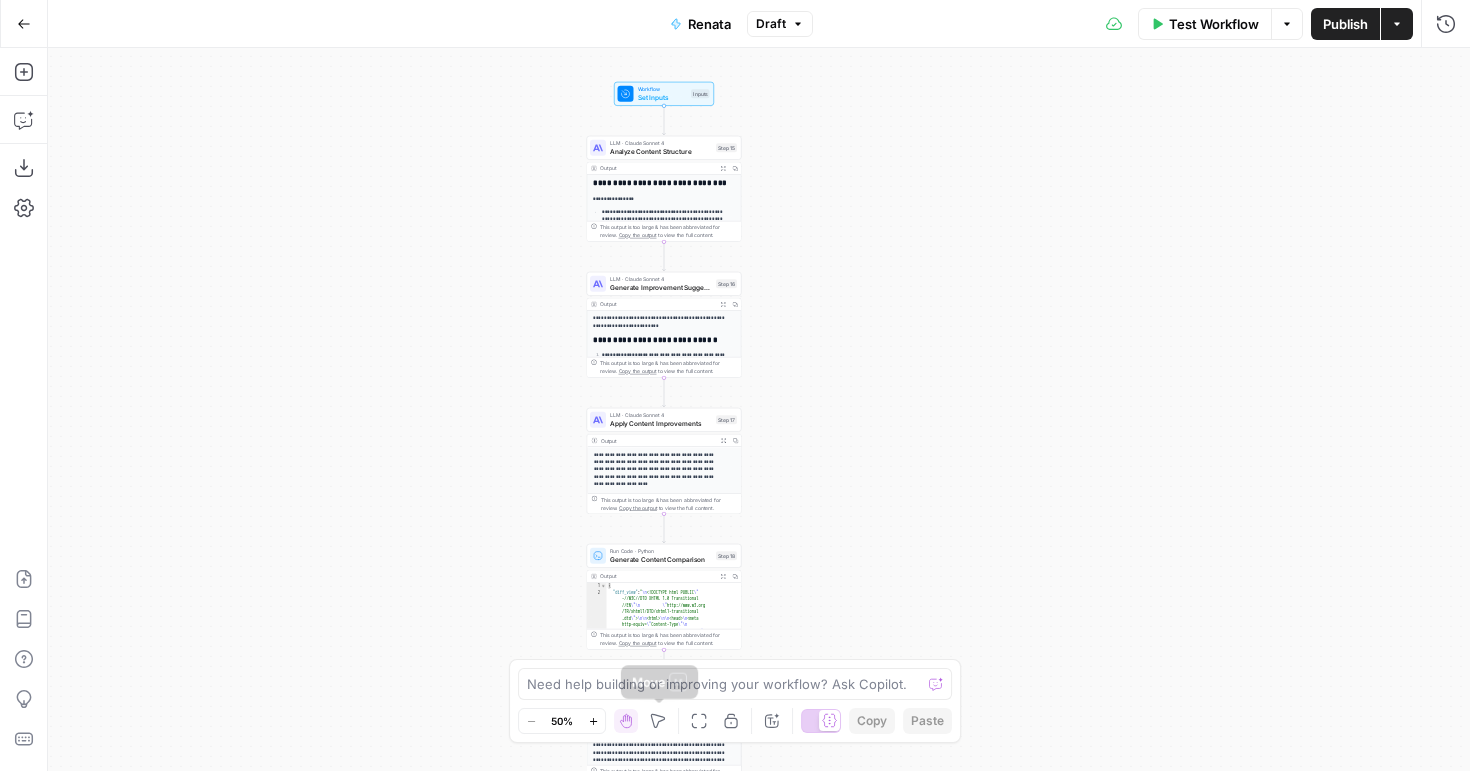 drag, startPoint x: 657, startPoint y: 712, endPoint x: 661, endPoint y: 693, distance: 19.416489 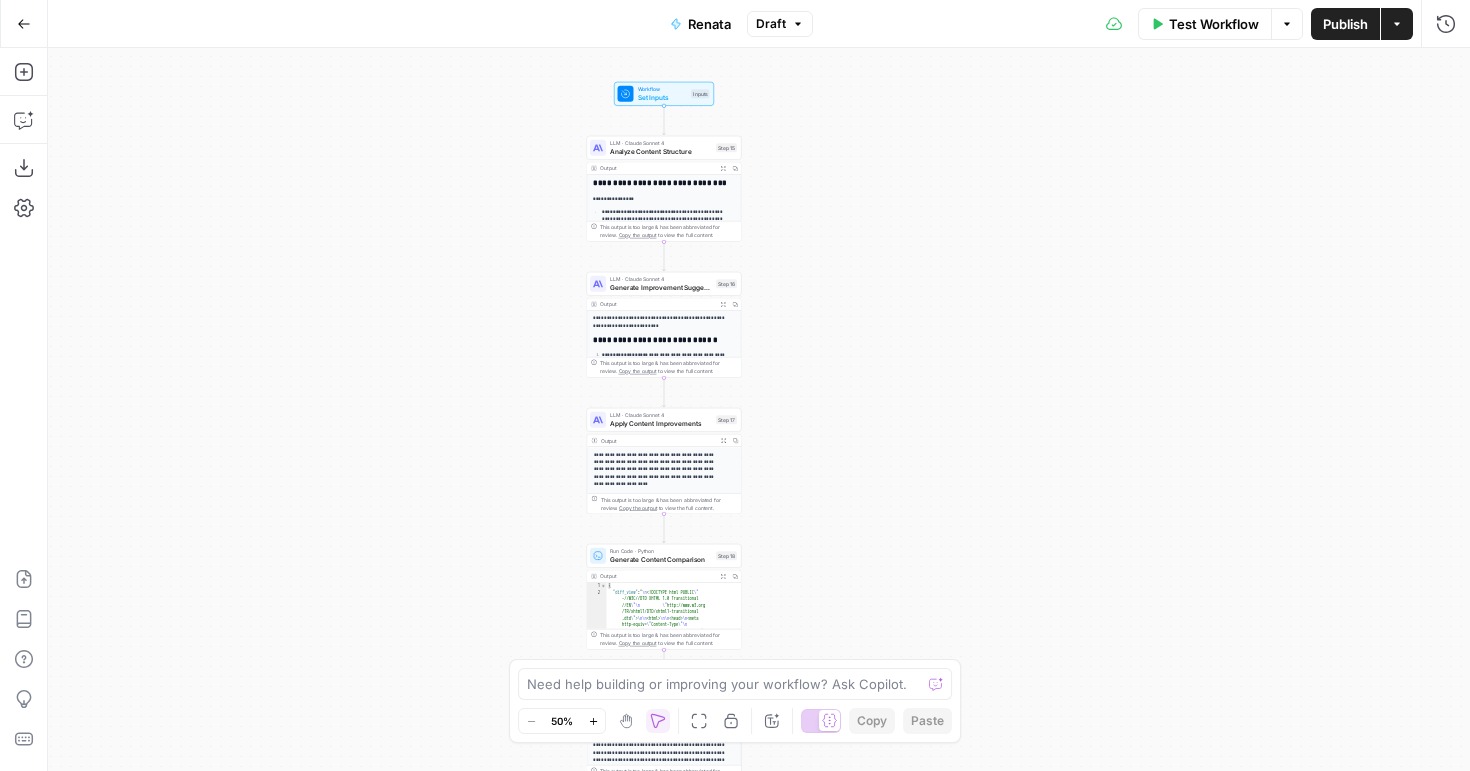 click 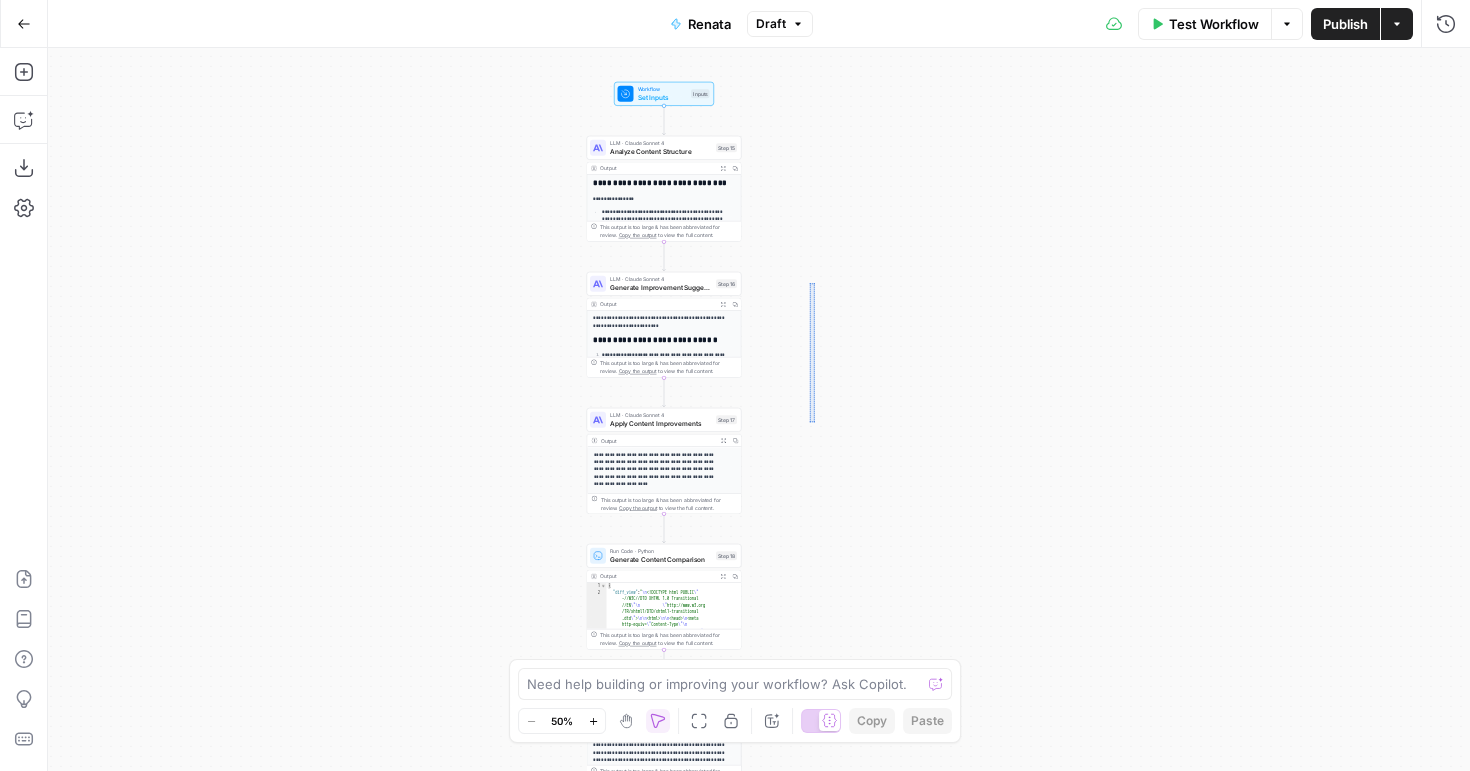 drag, startPoint x: 811, startPoint y: 355, endPoint x: 814, endPoint y: 283, distance: 72.06247 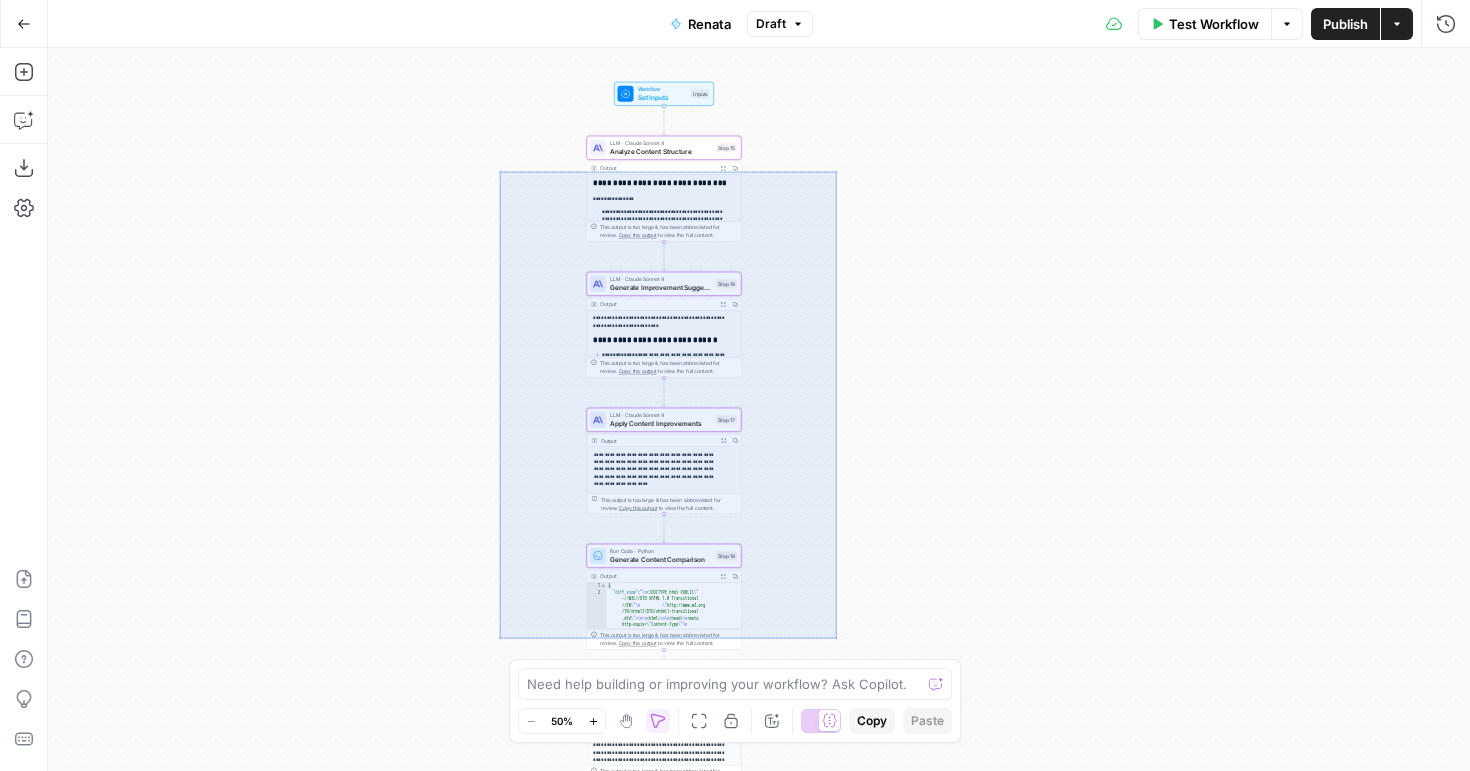 drag, startPoint x: 499, startPoint y: 171, endPoint x: 837, endPoint y: 638, distance: 576.4833 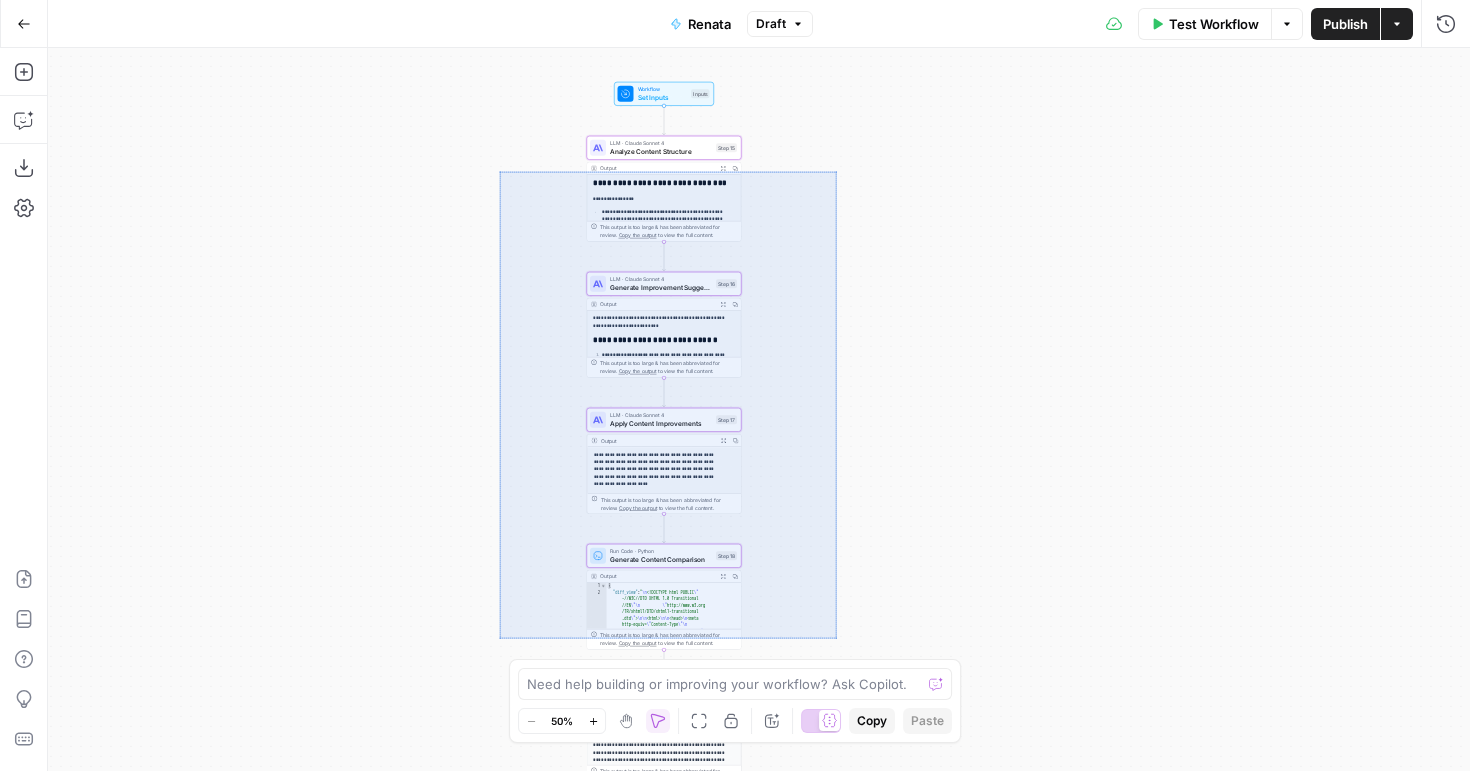 click on "**********" at bounding box center [759, 409] 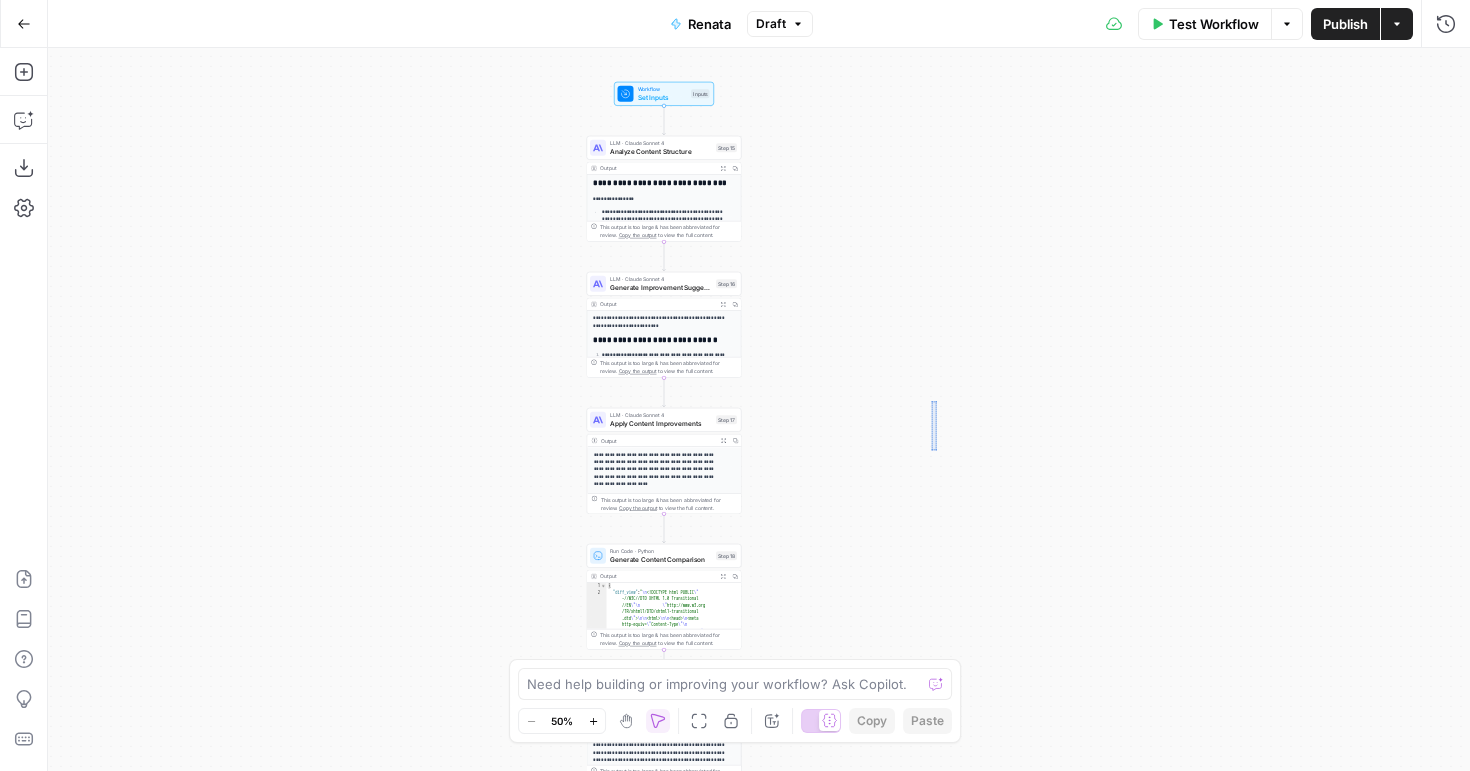 click on "**********" at bounding box center [759, 409] 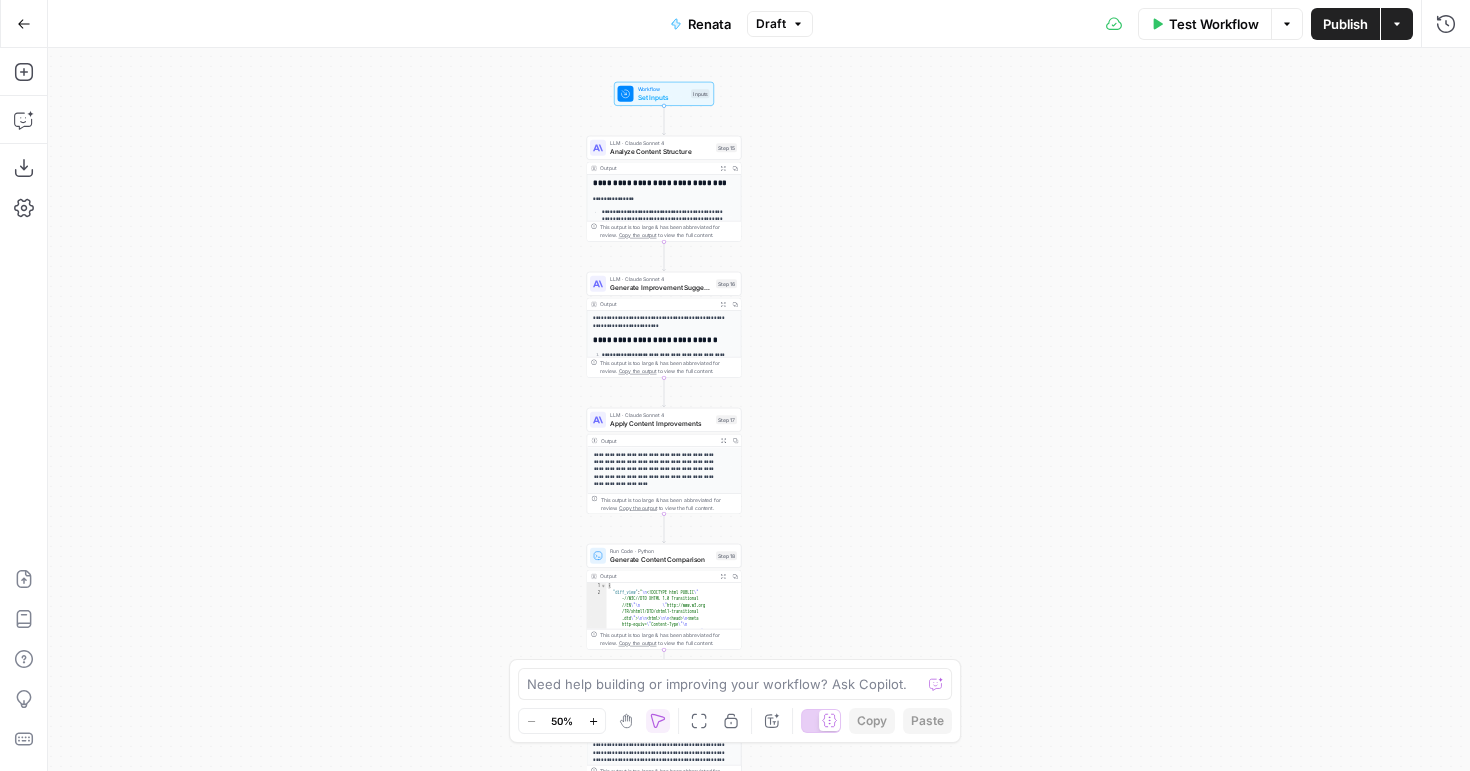click 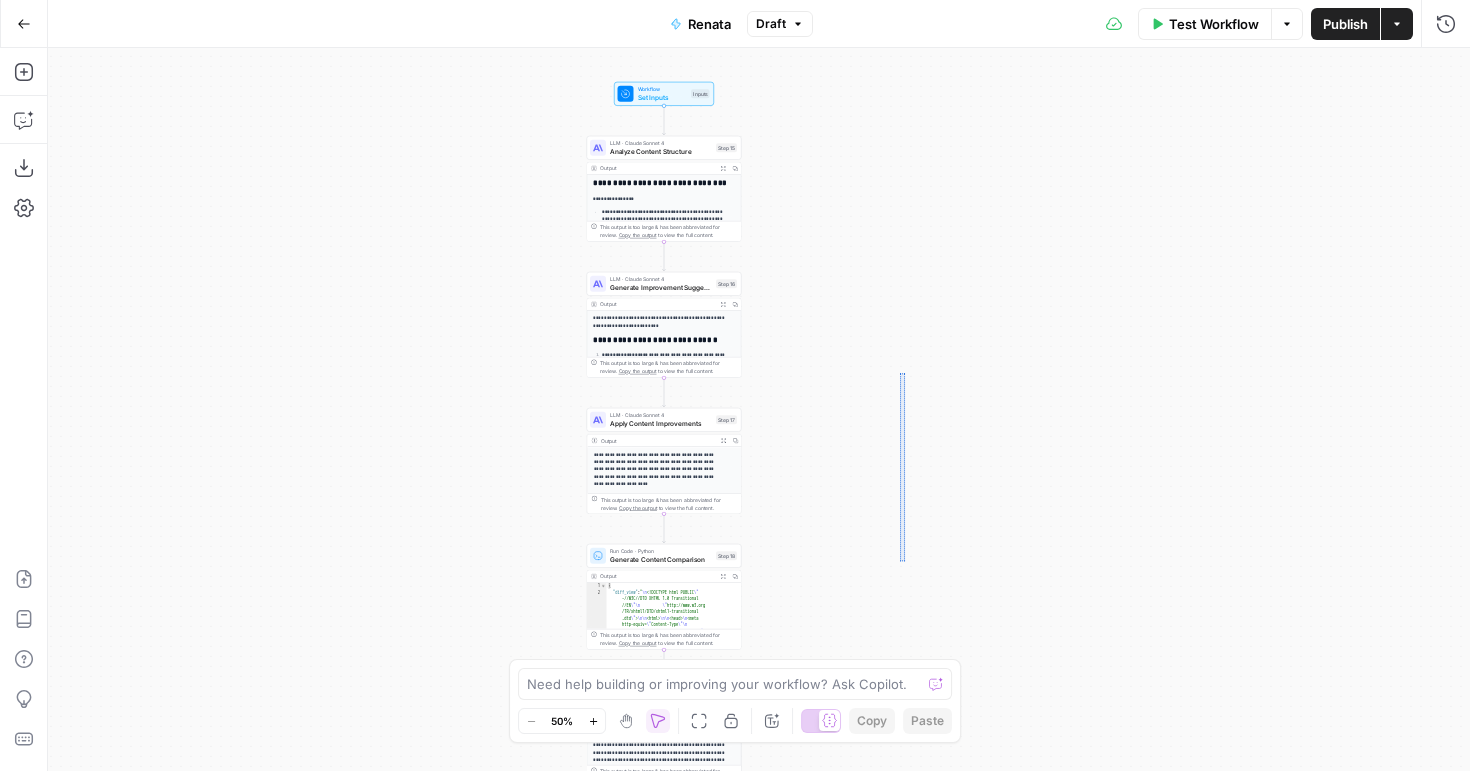 click on "**********" at bounding box center [759, 409] 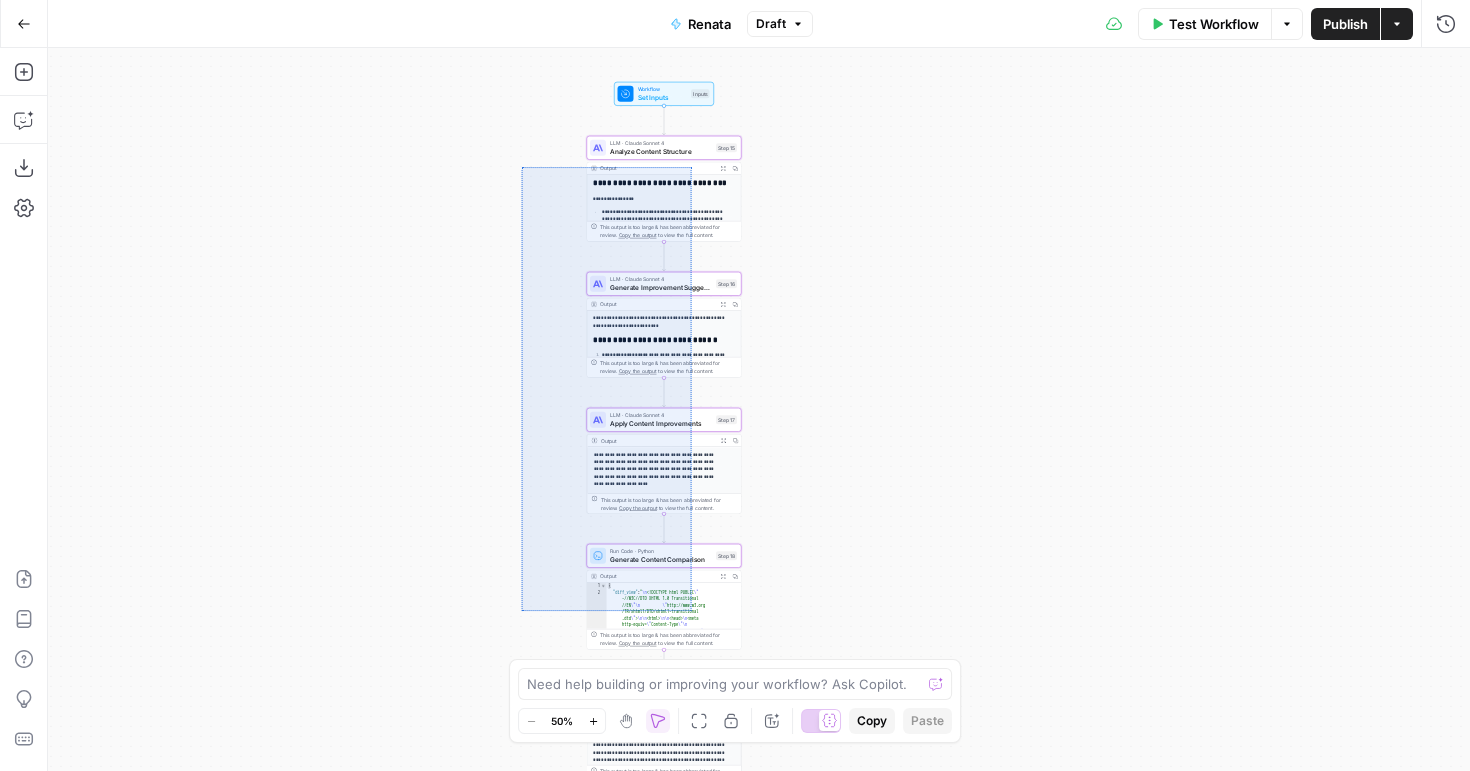 drag, startPoint x: 638, startPoint y: 497, endPoint x: 691, endPoint y: 610, distance: 124.81186 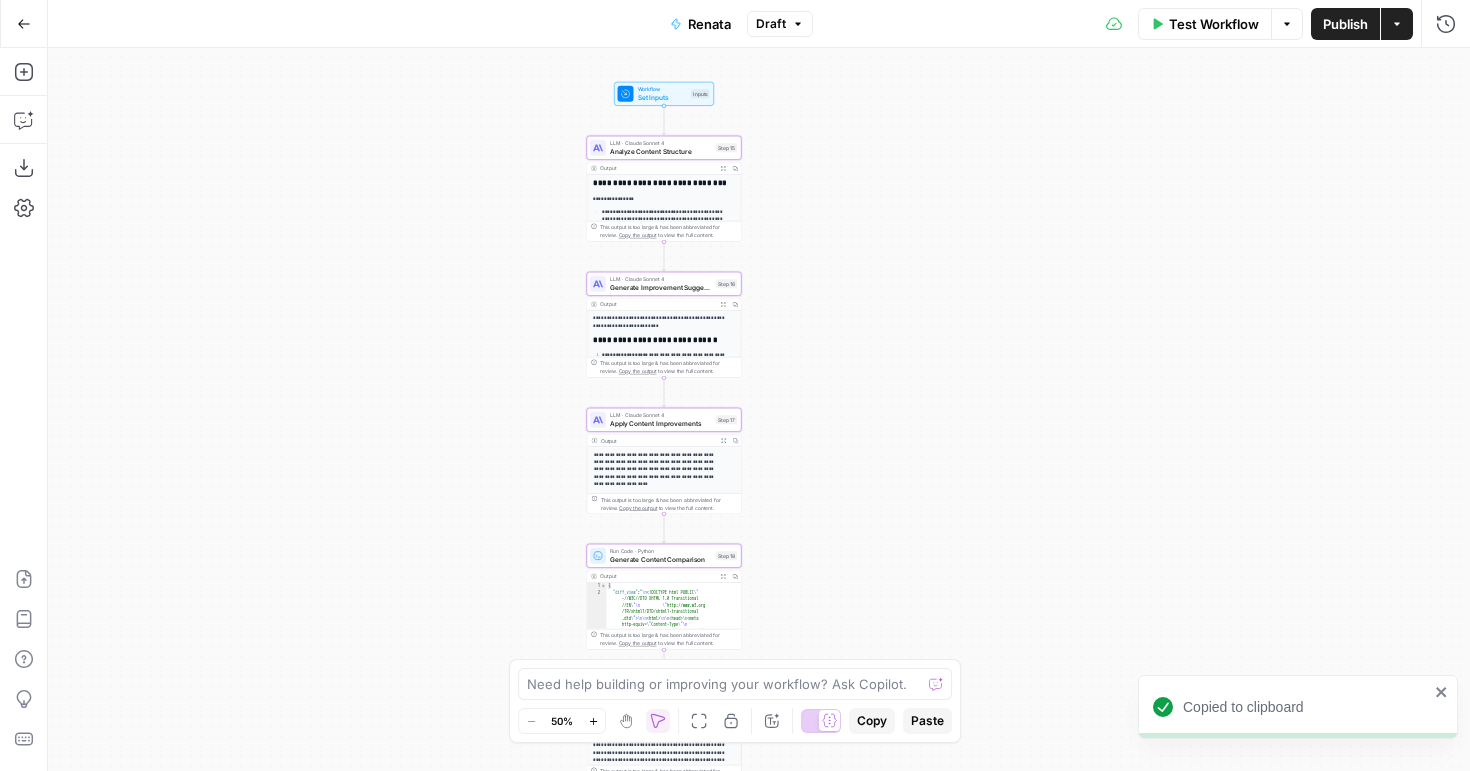 click on "**********" at bounding box center [759, 409] 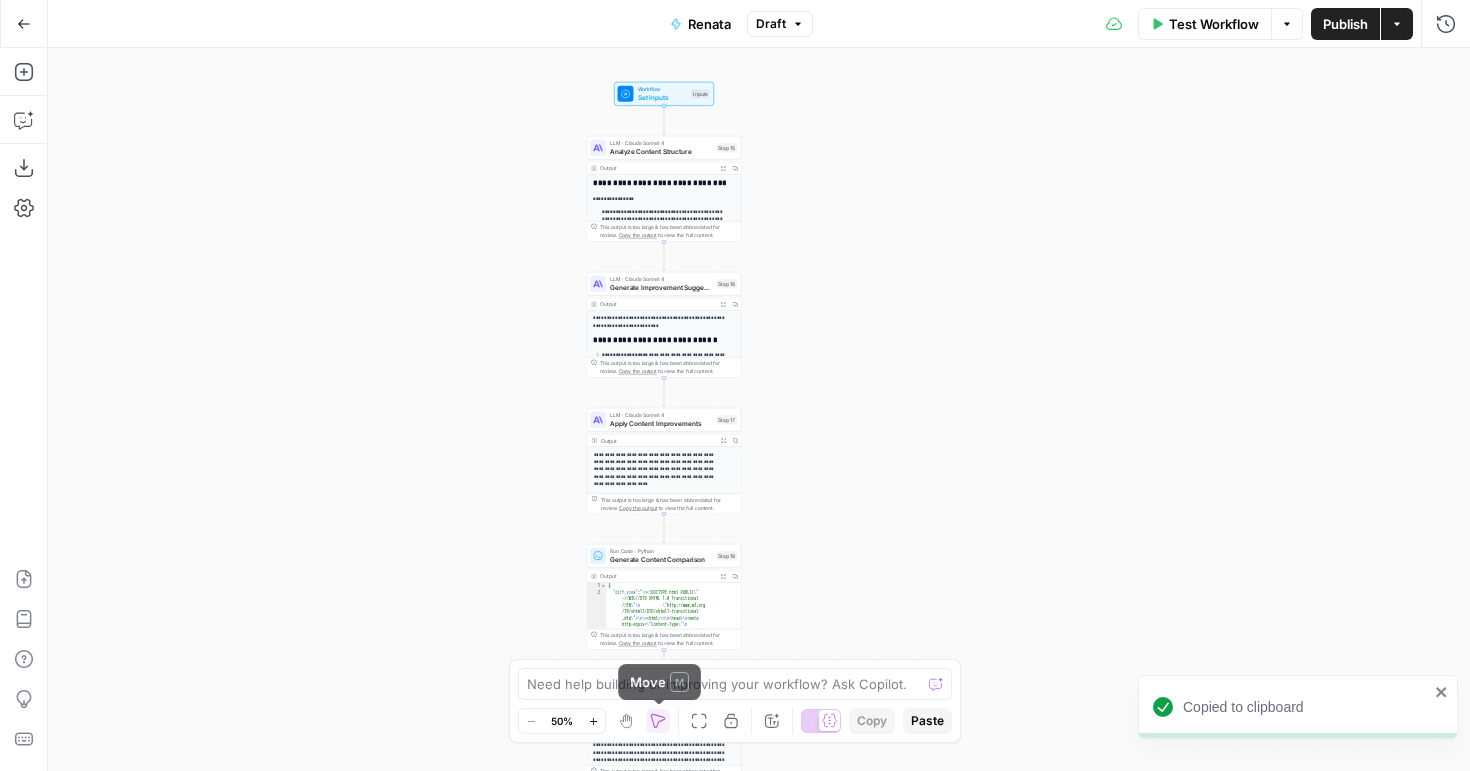 click 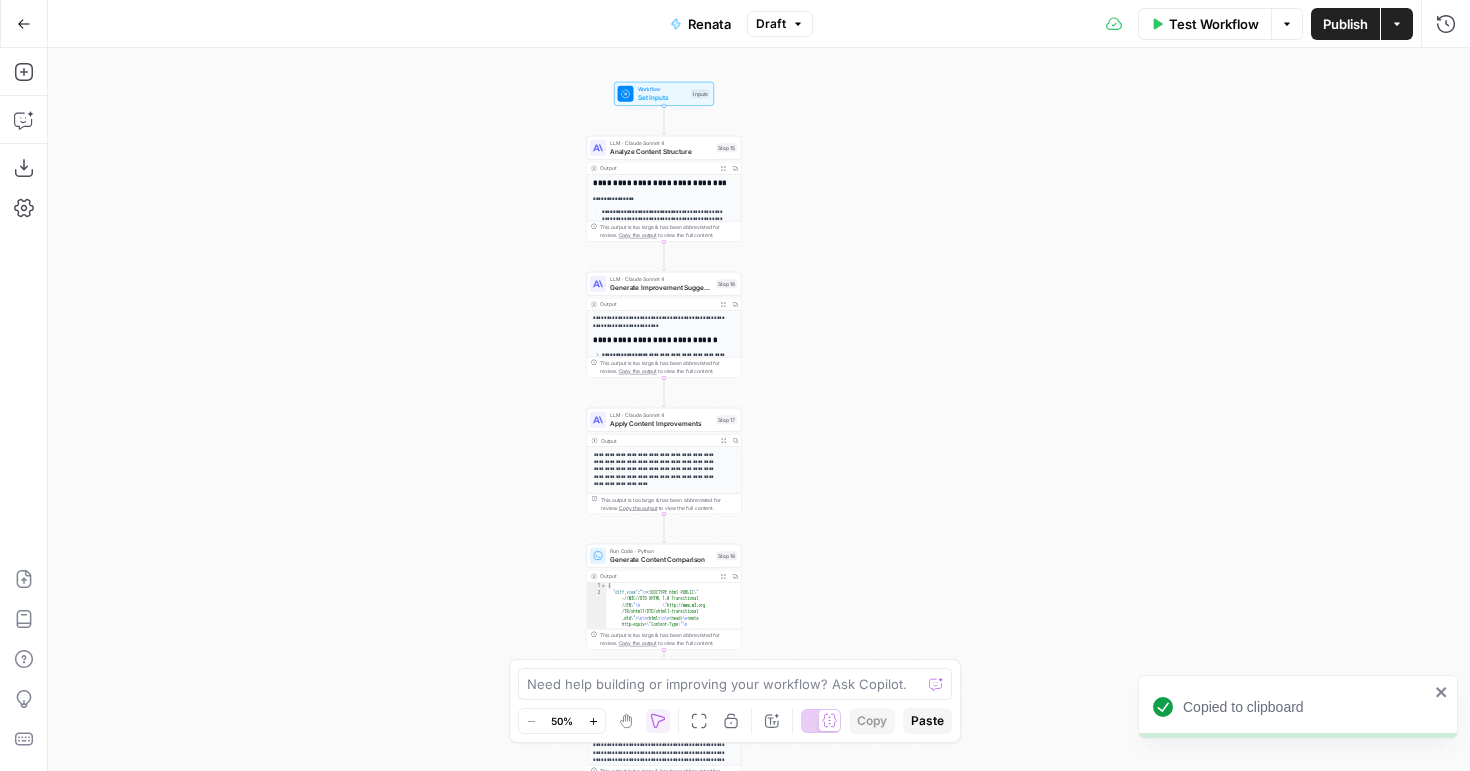 click 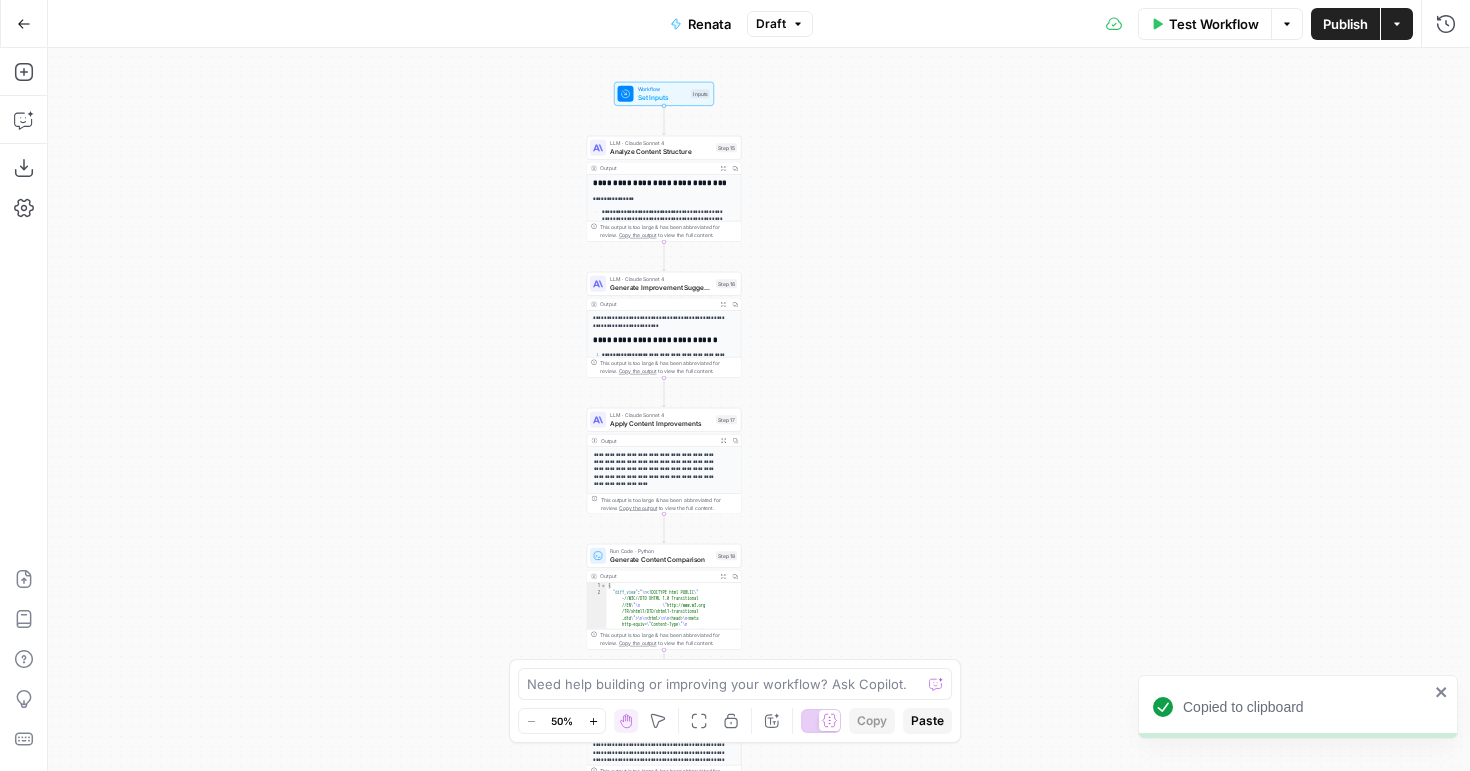 drag, startPoint x: 849, startPoint y: 363, endPoint x: 846, endPoint y: 341, distance: 22.203604 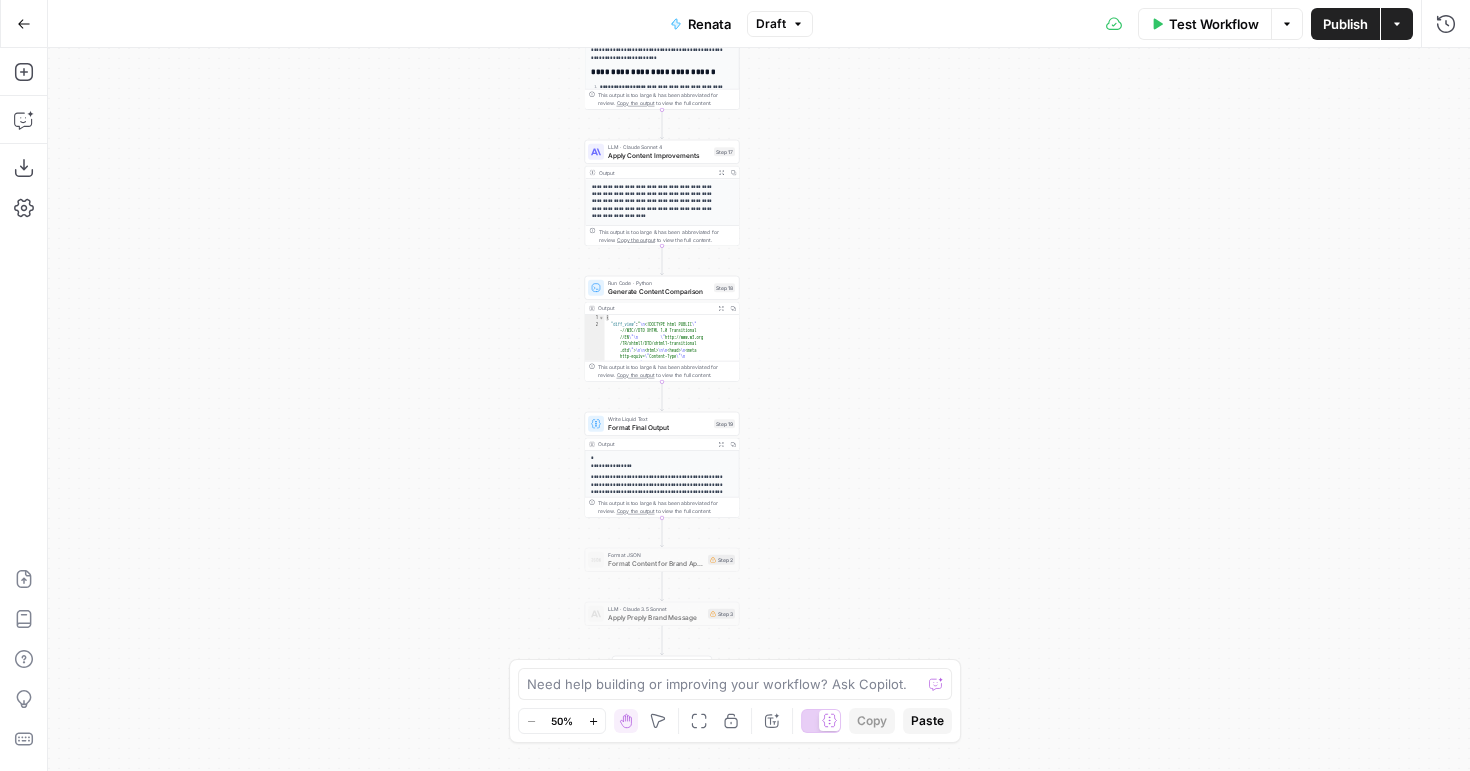 click on "**********" at bounding box center [759, 409] 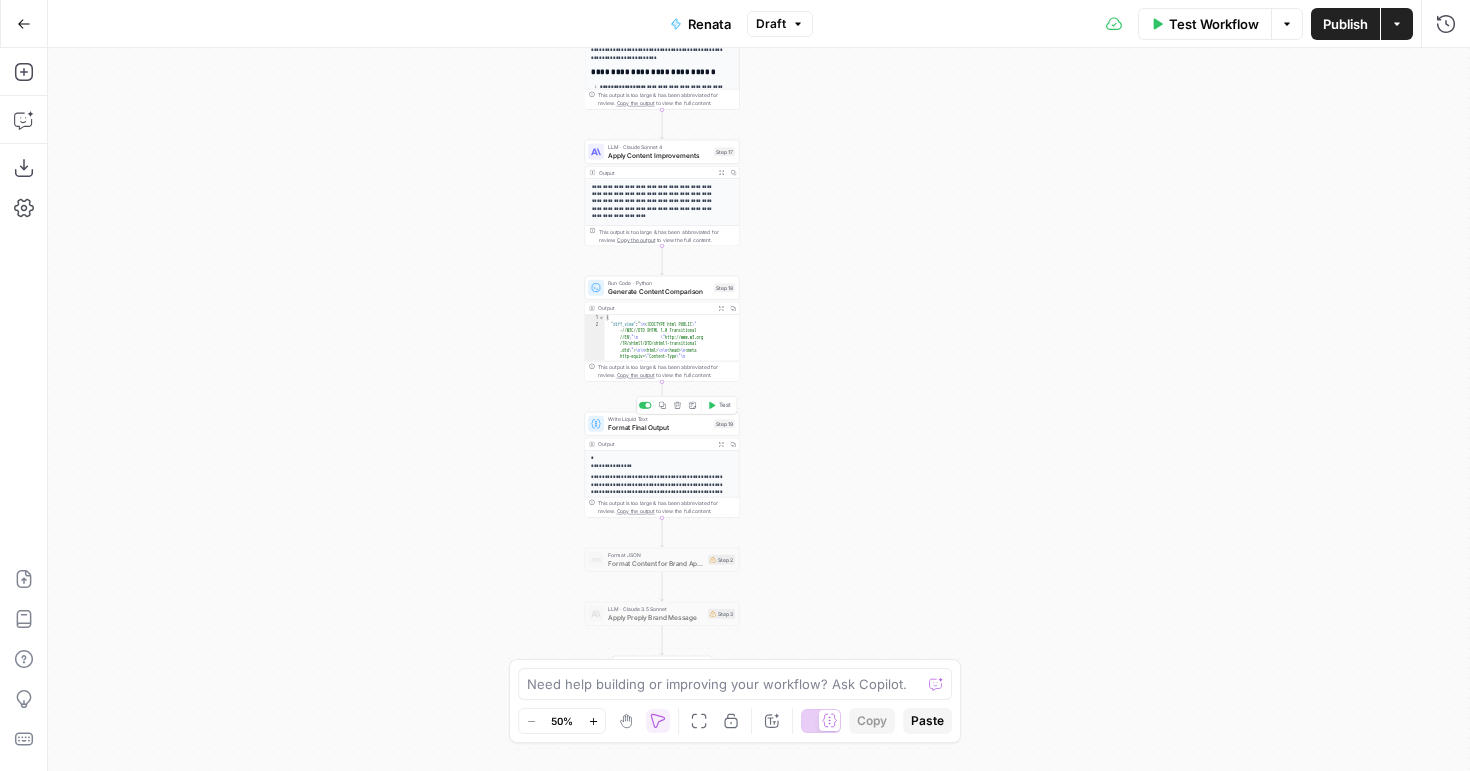 click on "Format Final Output" at bounding box center (659, 427) 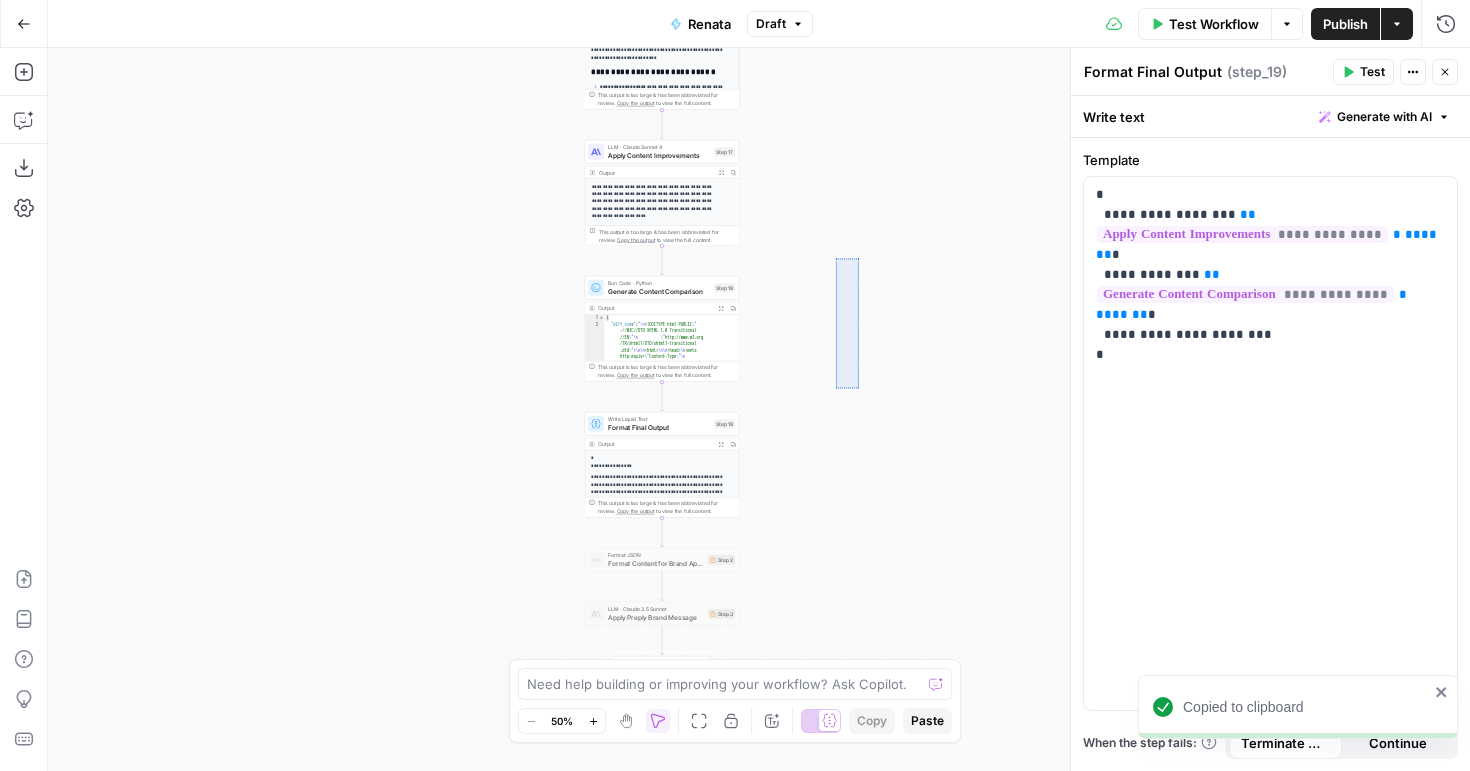 drag, startPoint x: 838, startPoint y: 366, endPoint x: 835, endPoint y: 388, distance: 22.203604 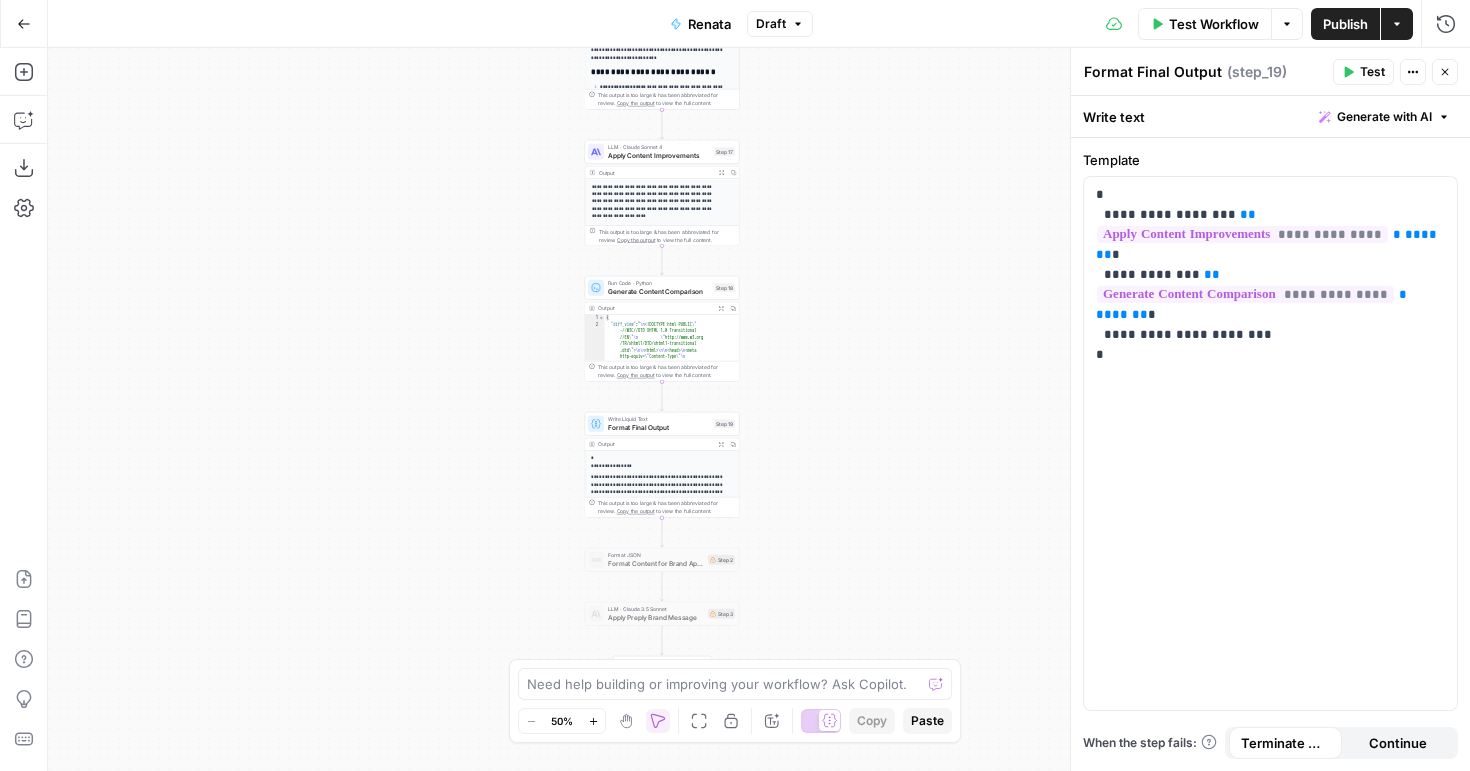 click 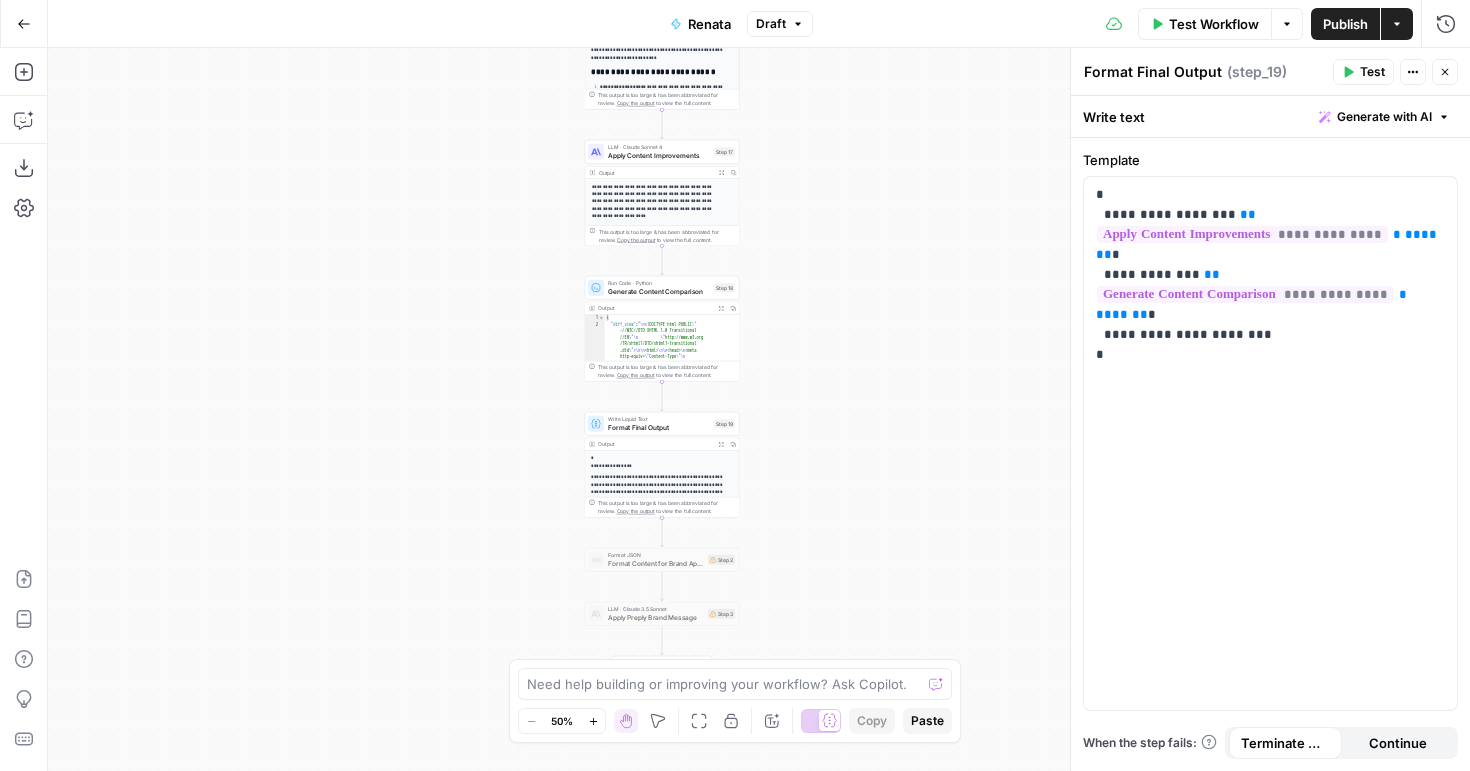 click 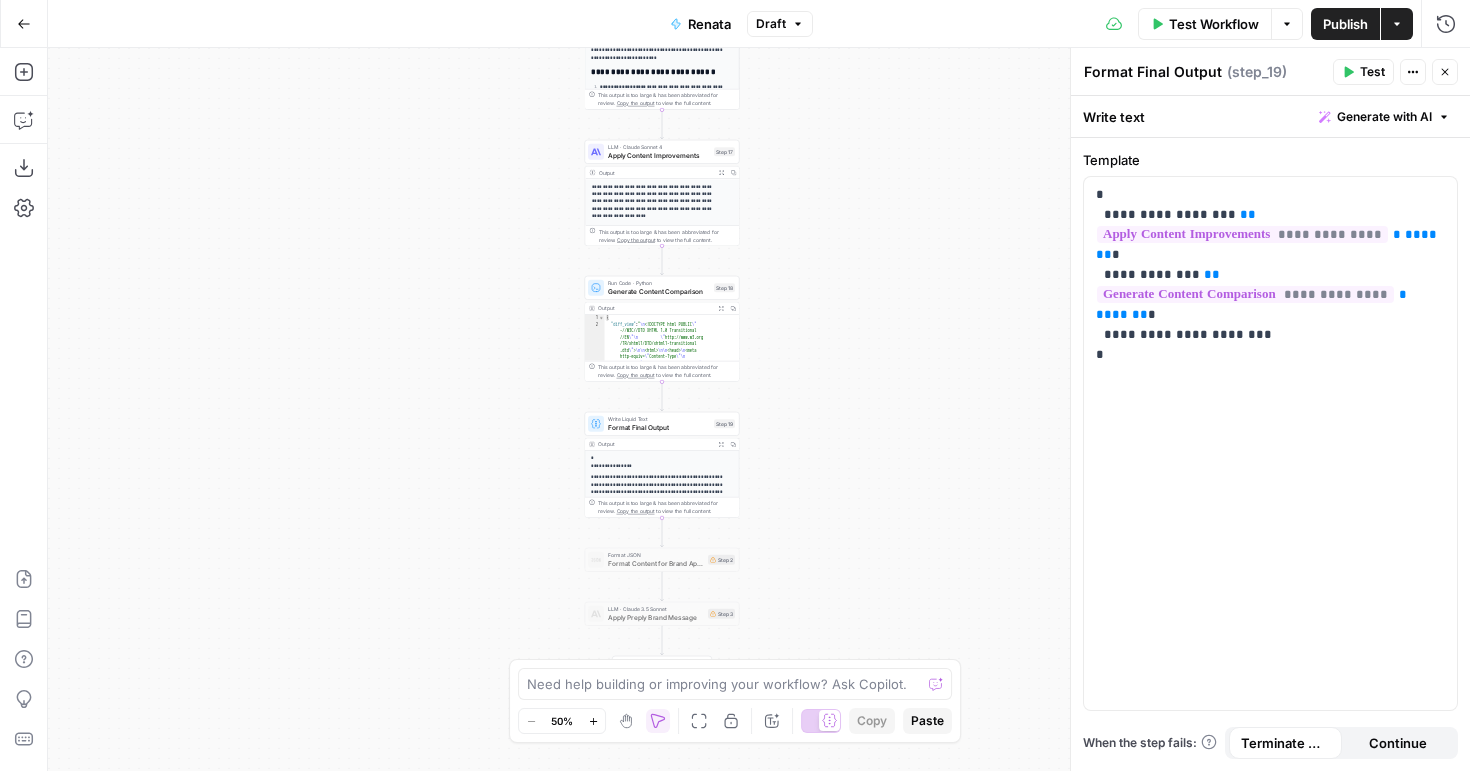 click 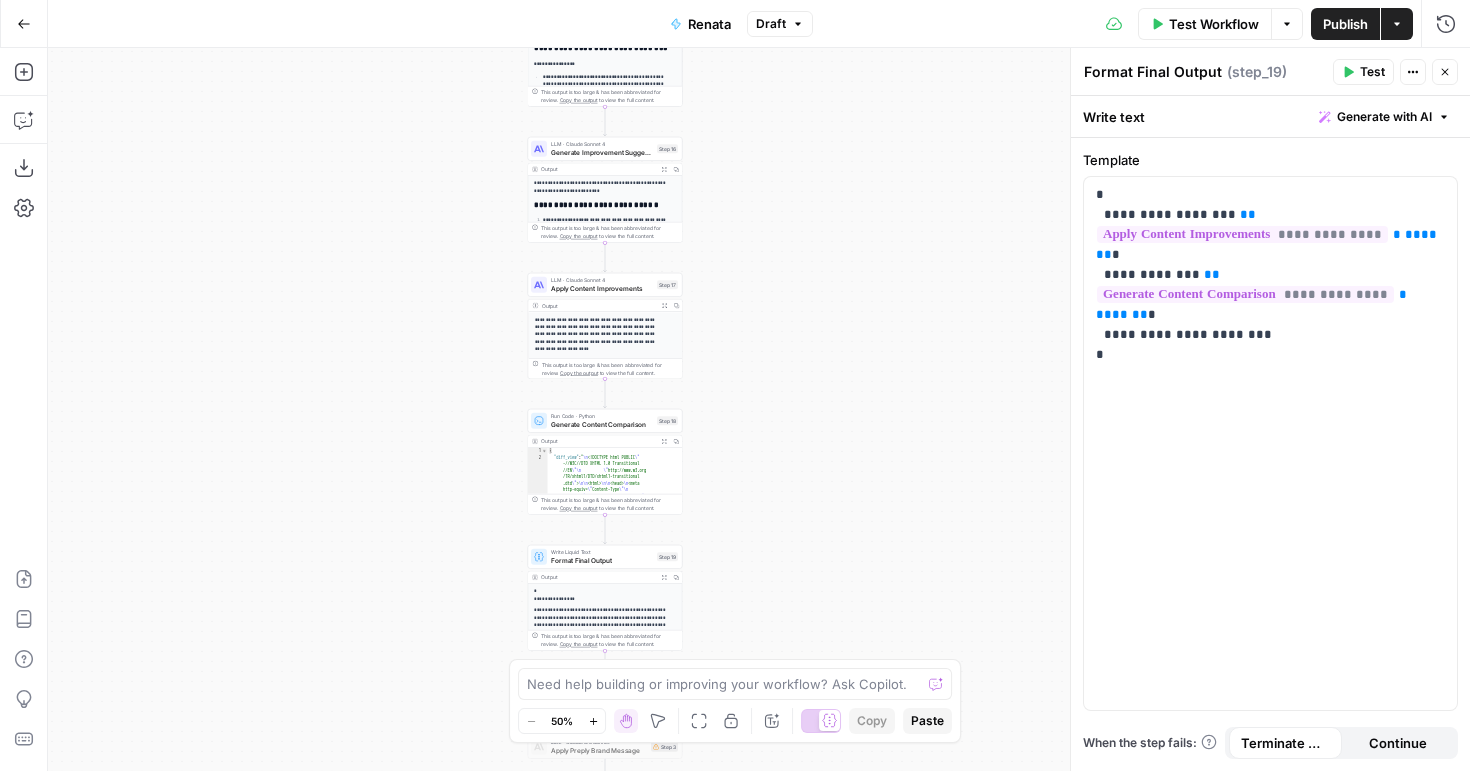 drag, startPoint x: 868, startPoint y: 470, endPoint x: 881, endPoint y: 580, distance: 110.76552 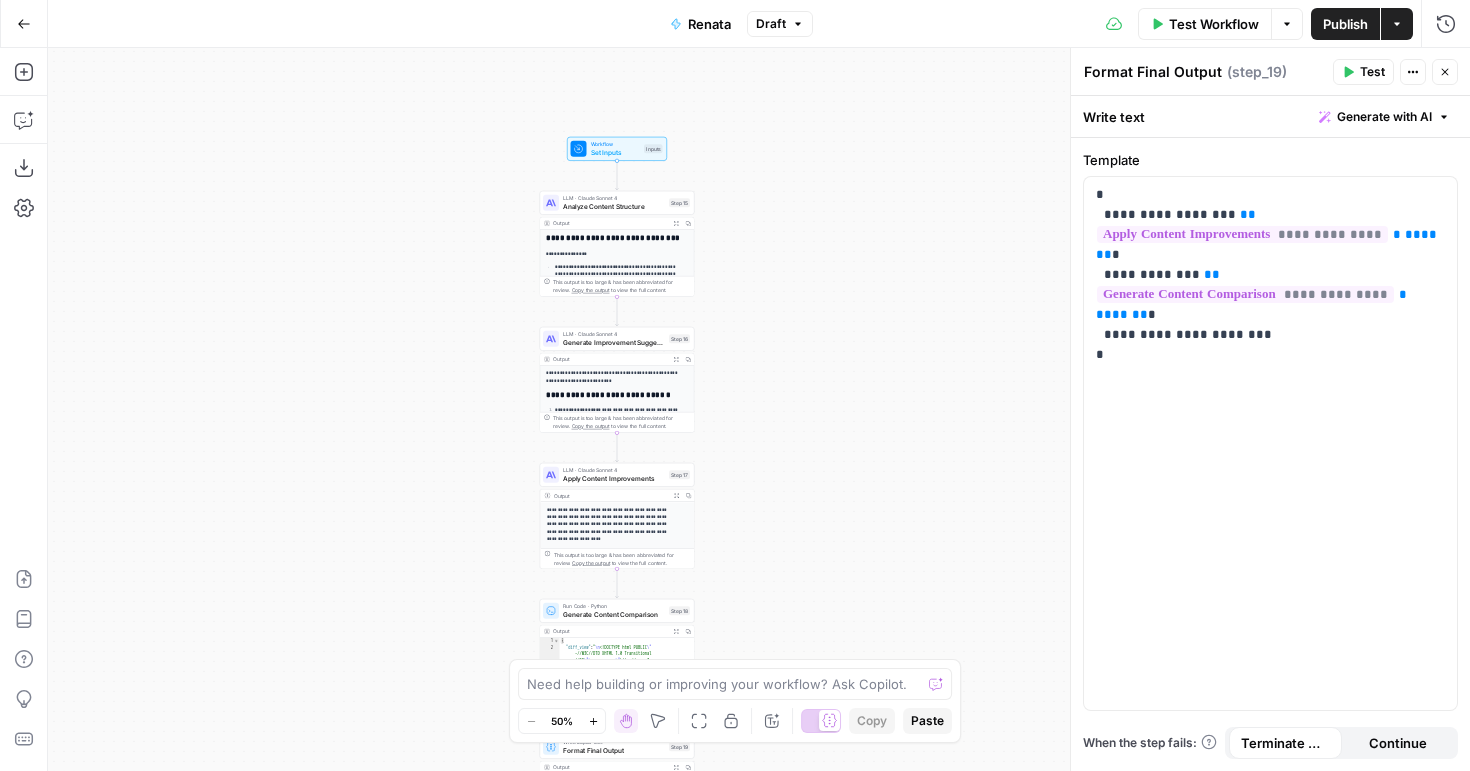 click on "**********" at bounding box center [759, 409] 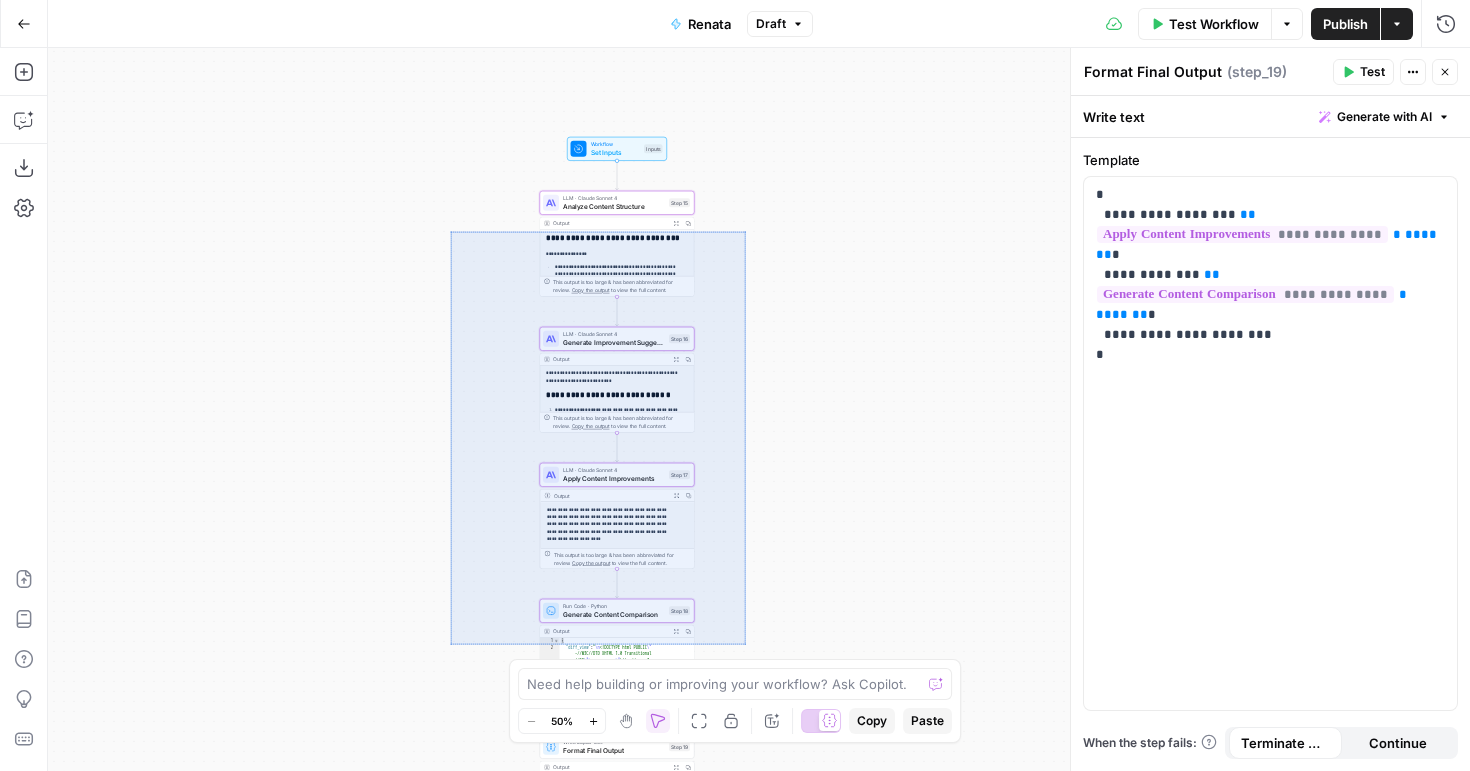 drag, startPoint x: 573, startPoint y: 403, endPoint x: 745, endPoint y: 644, distance: 296.08276 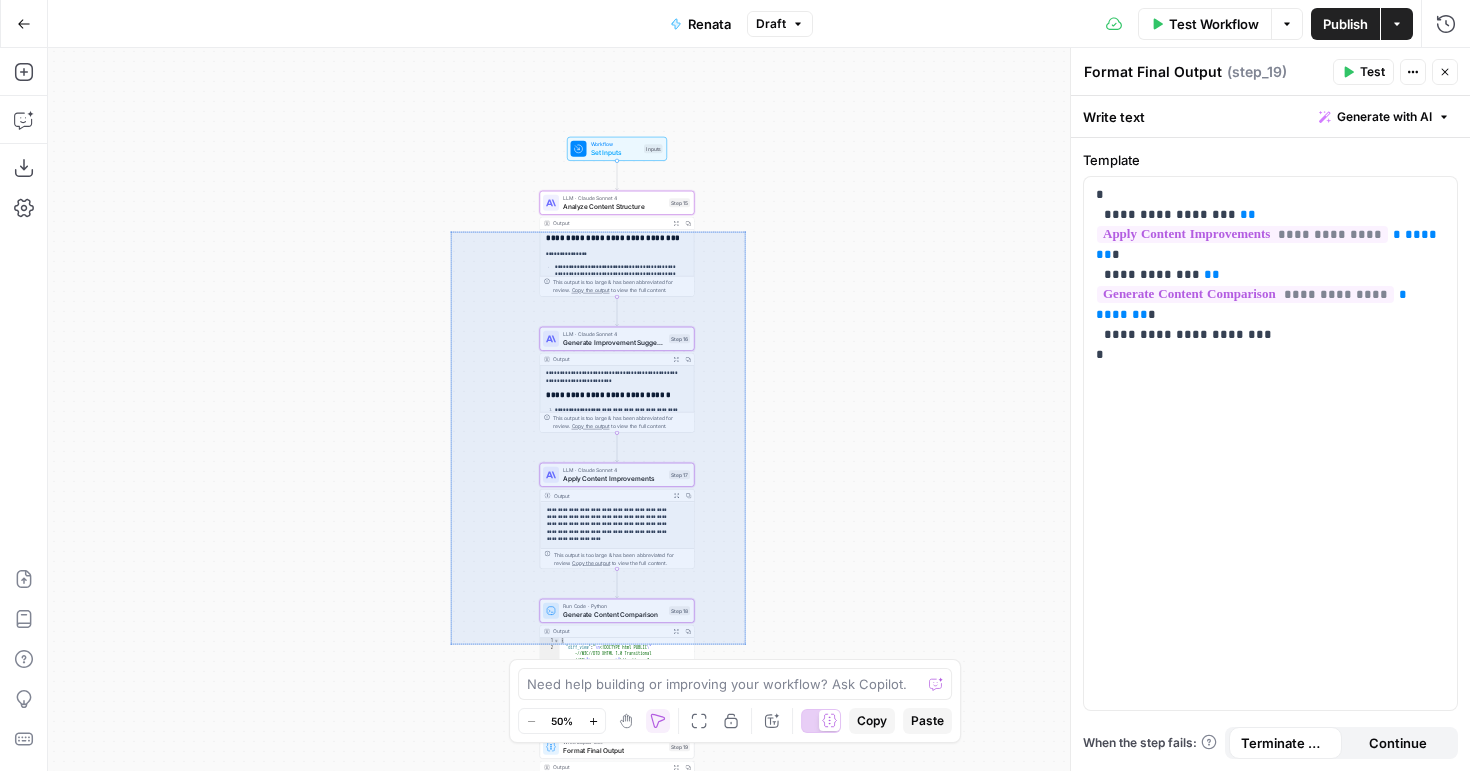 click on "**********" at bounding box center (759, 409) 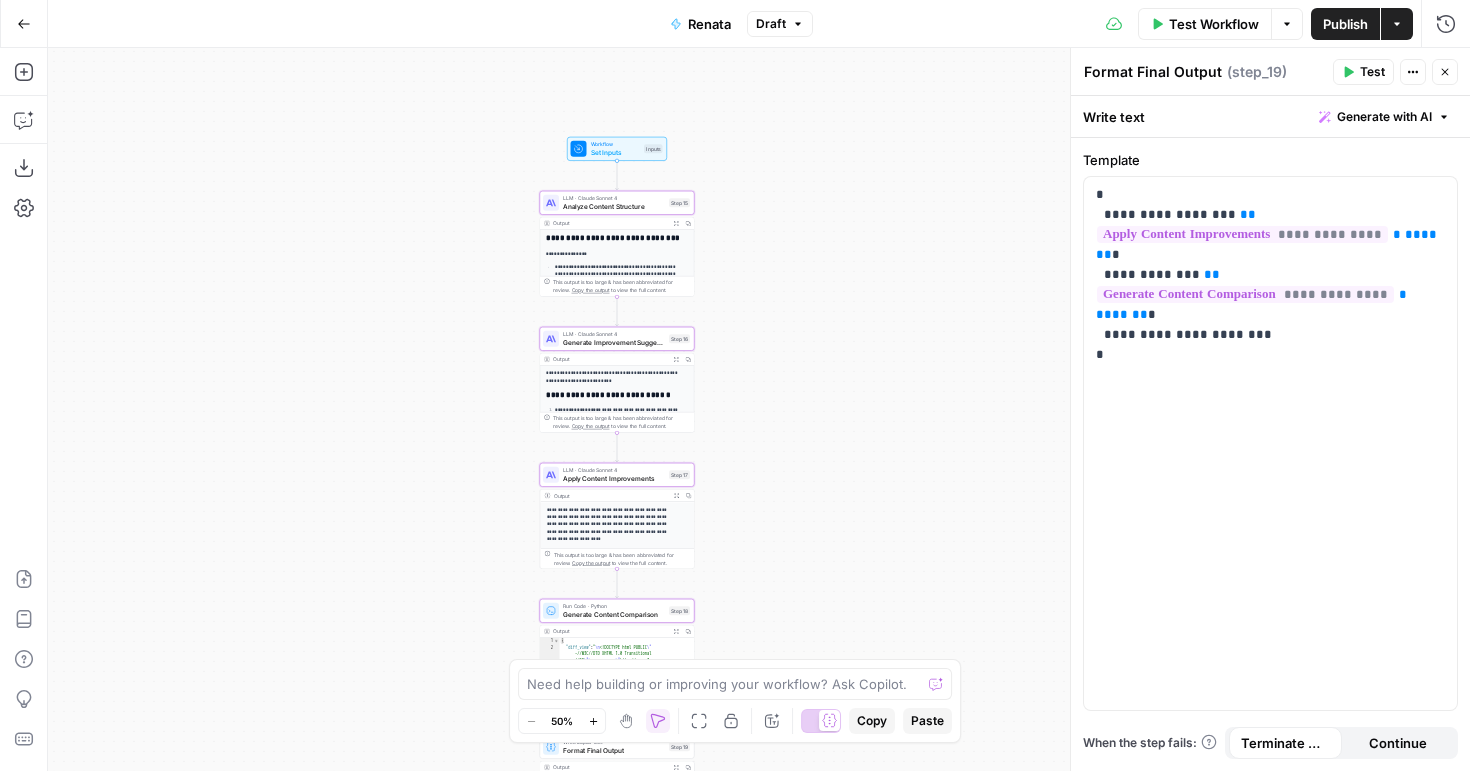 click on "**********" at bounding box center (759, 409) 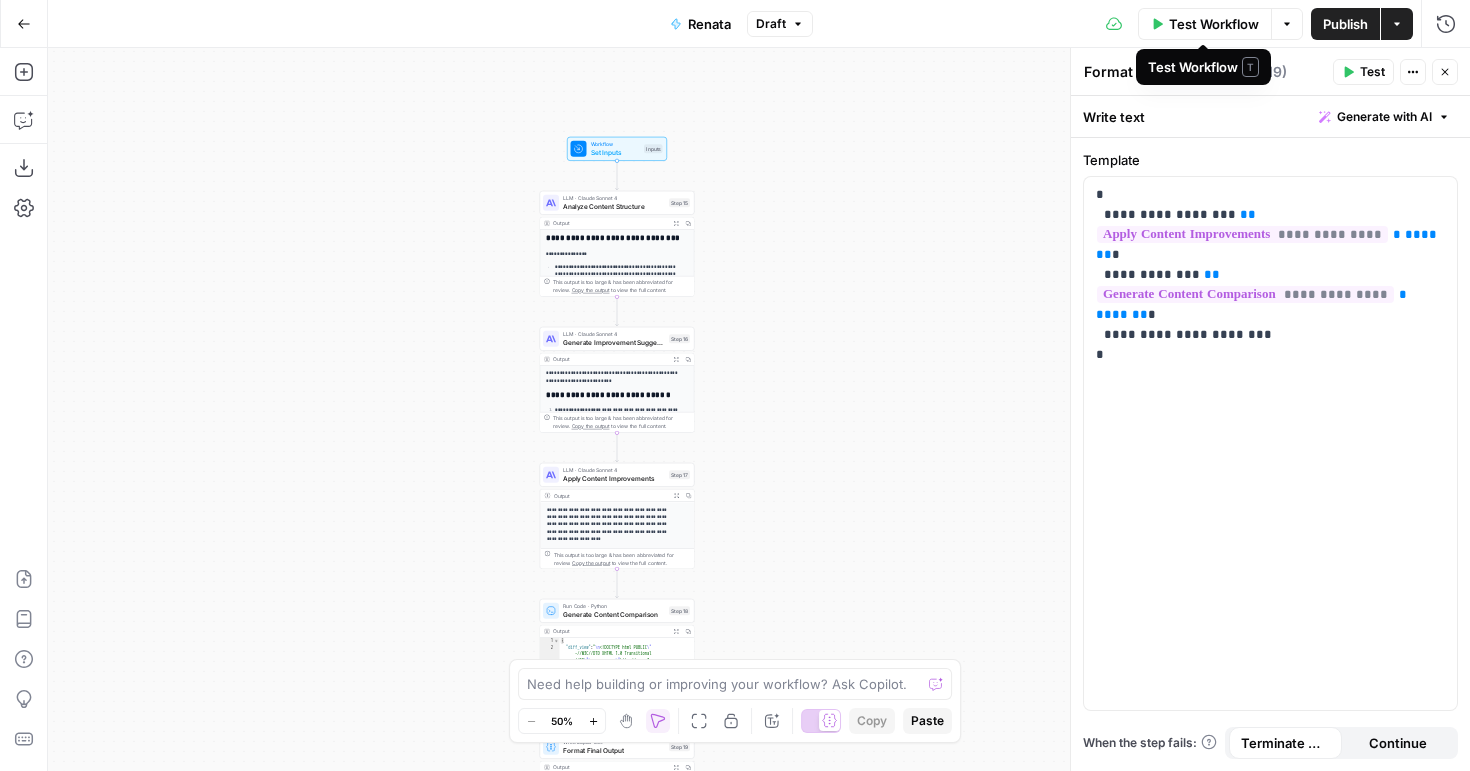 click 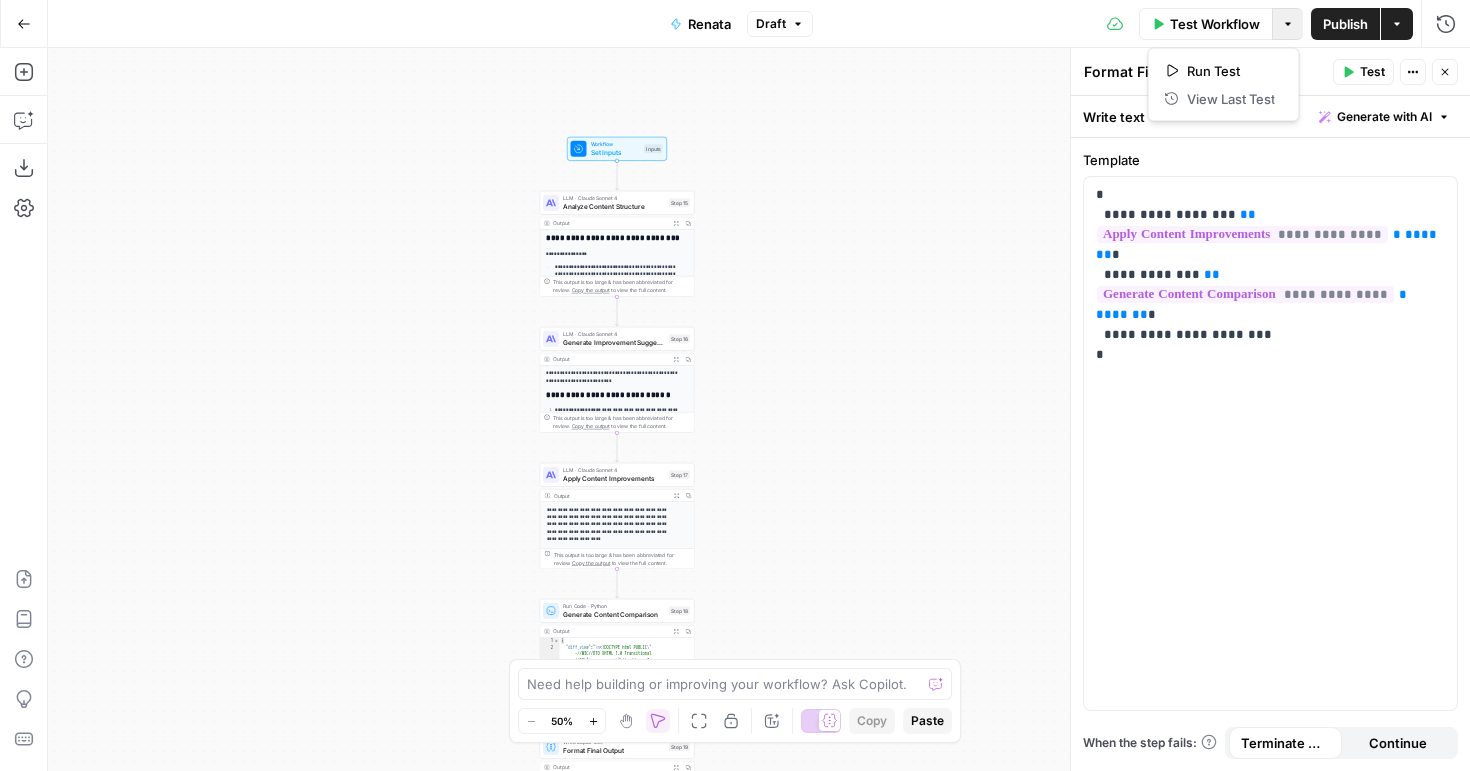 click on "**********" at bounding box center [759, 409] 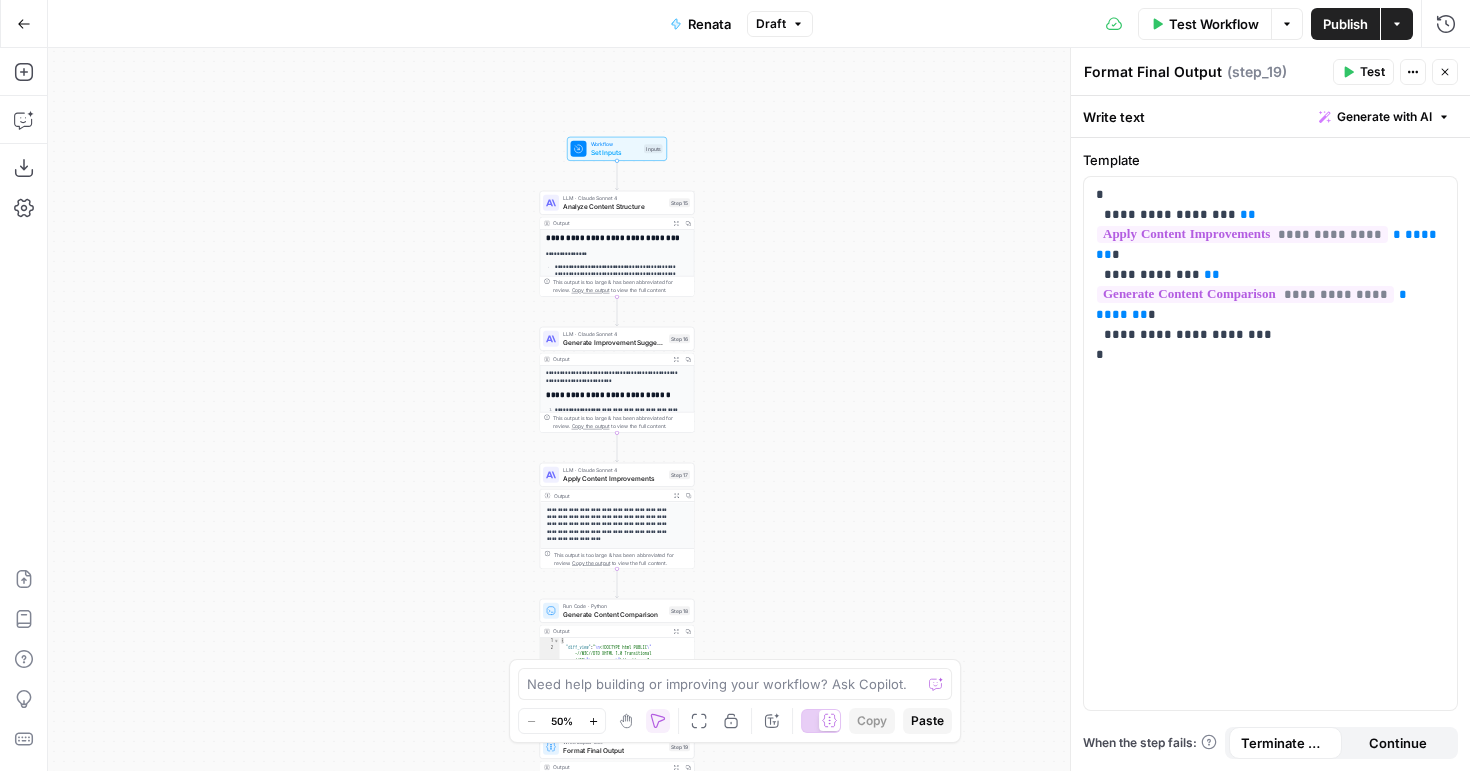 click on "Test Workflow" at bounding box center (1214, 24) 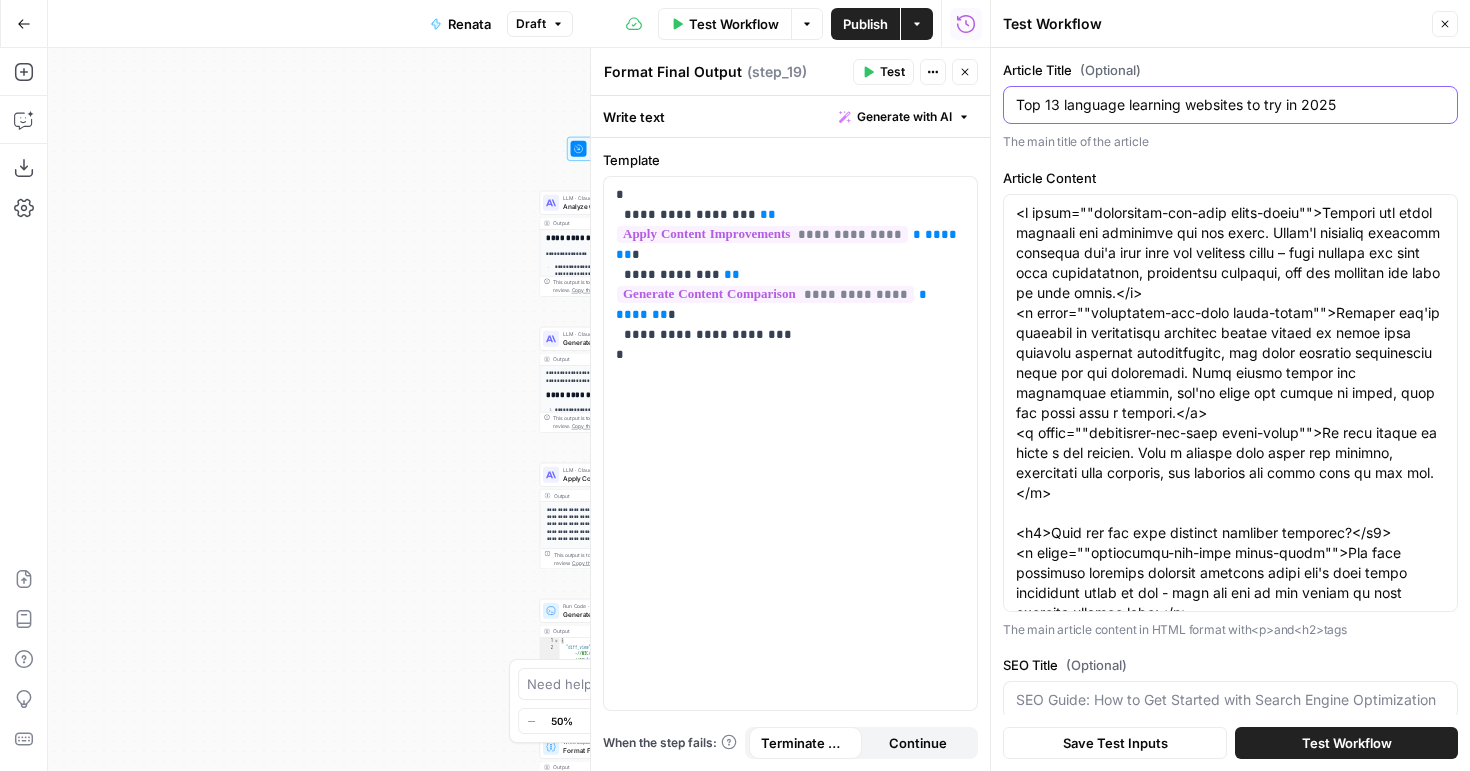 click on "Top 13 language learning websites to try in 2025" at bounding box center [1230, 105] 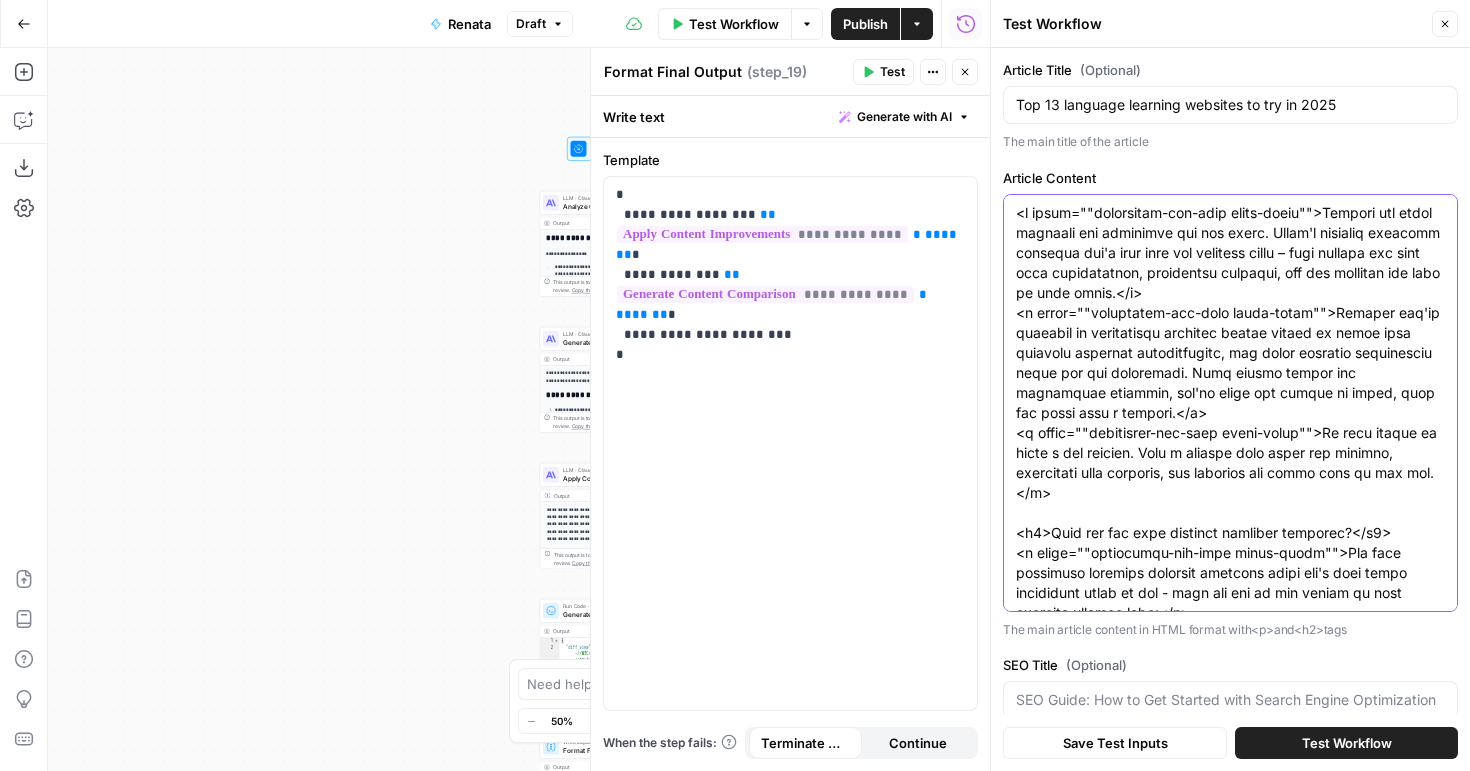 click on "Article Content" at bounding box center (1230, 9853) 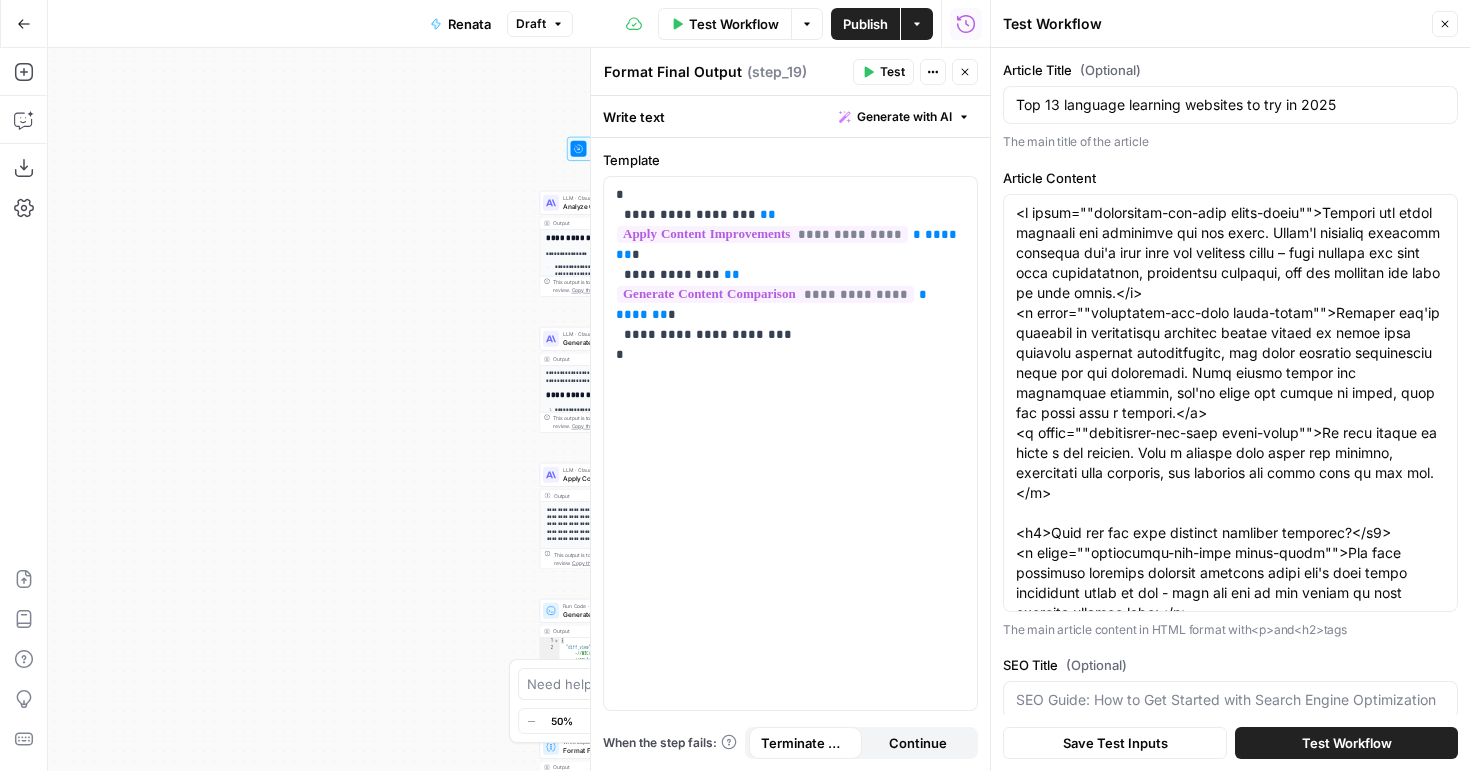 click 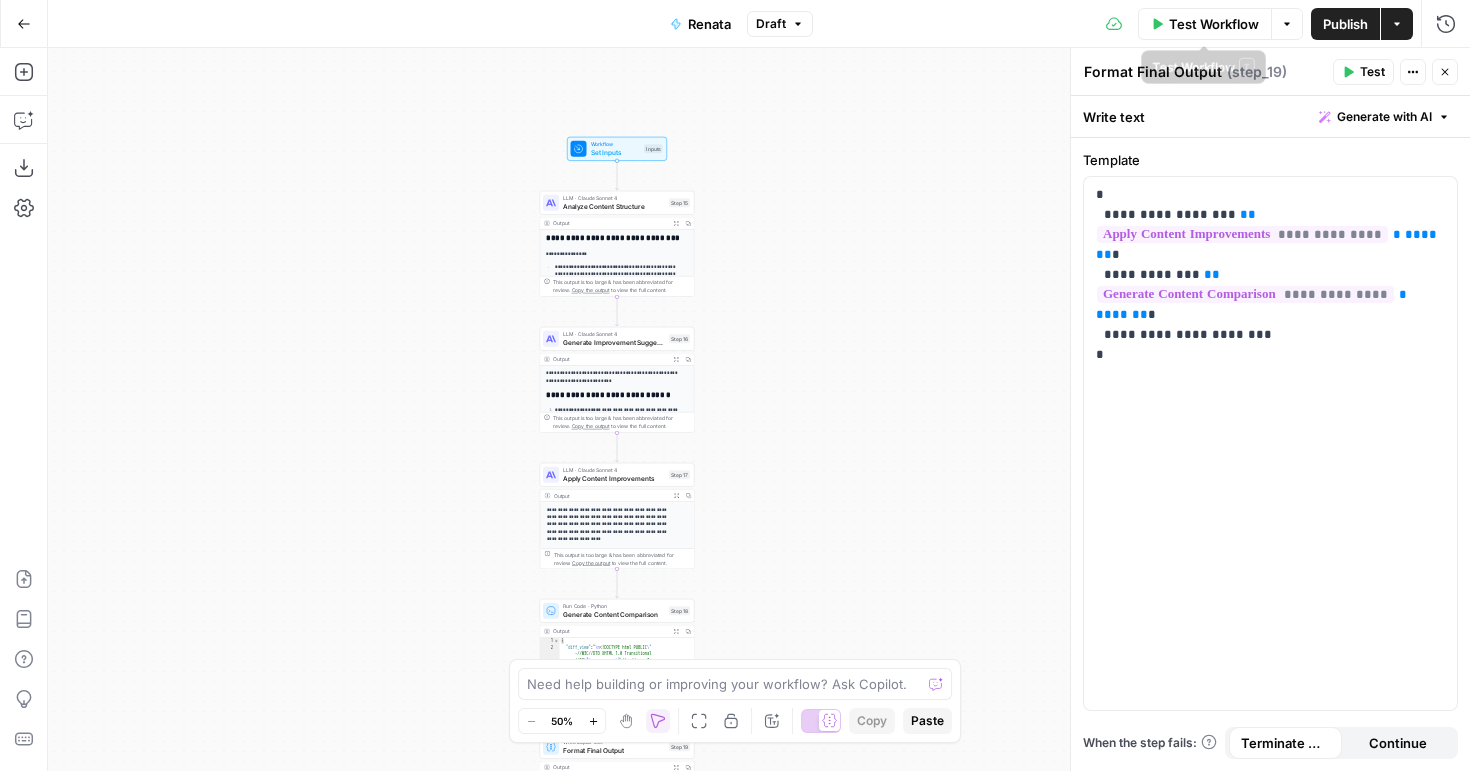 click on "Options" at bounding box center [1287, 24] 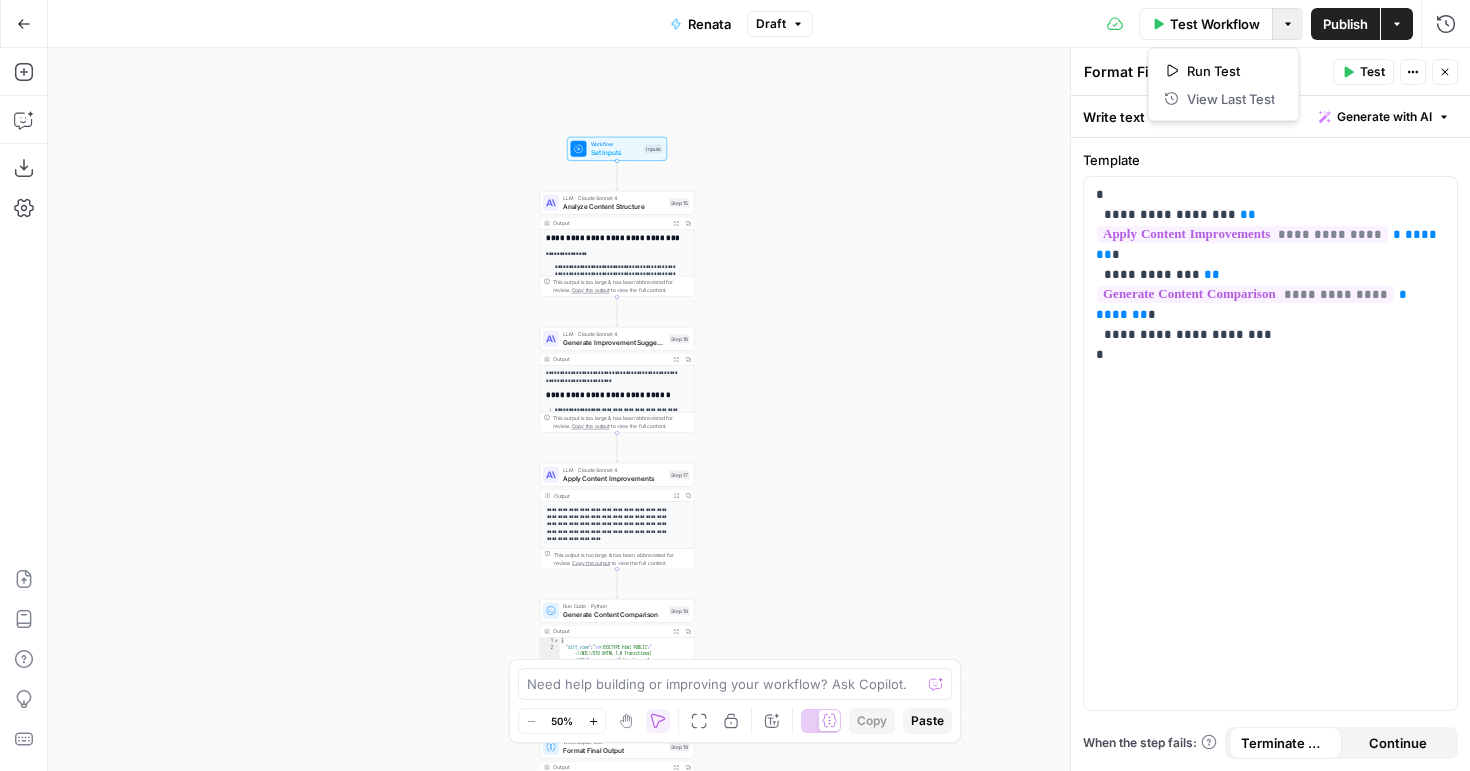 click on "**********" at bounding box center (759, 409) 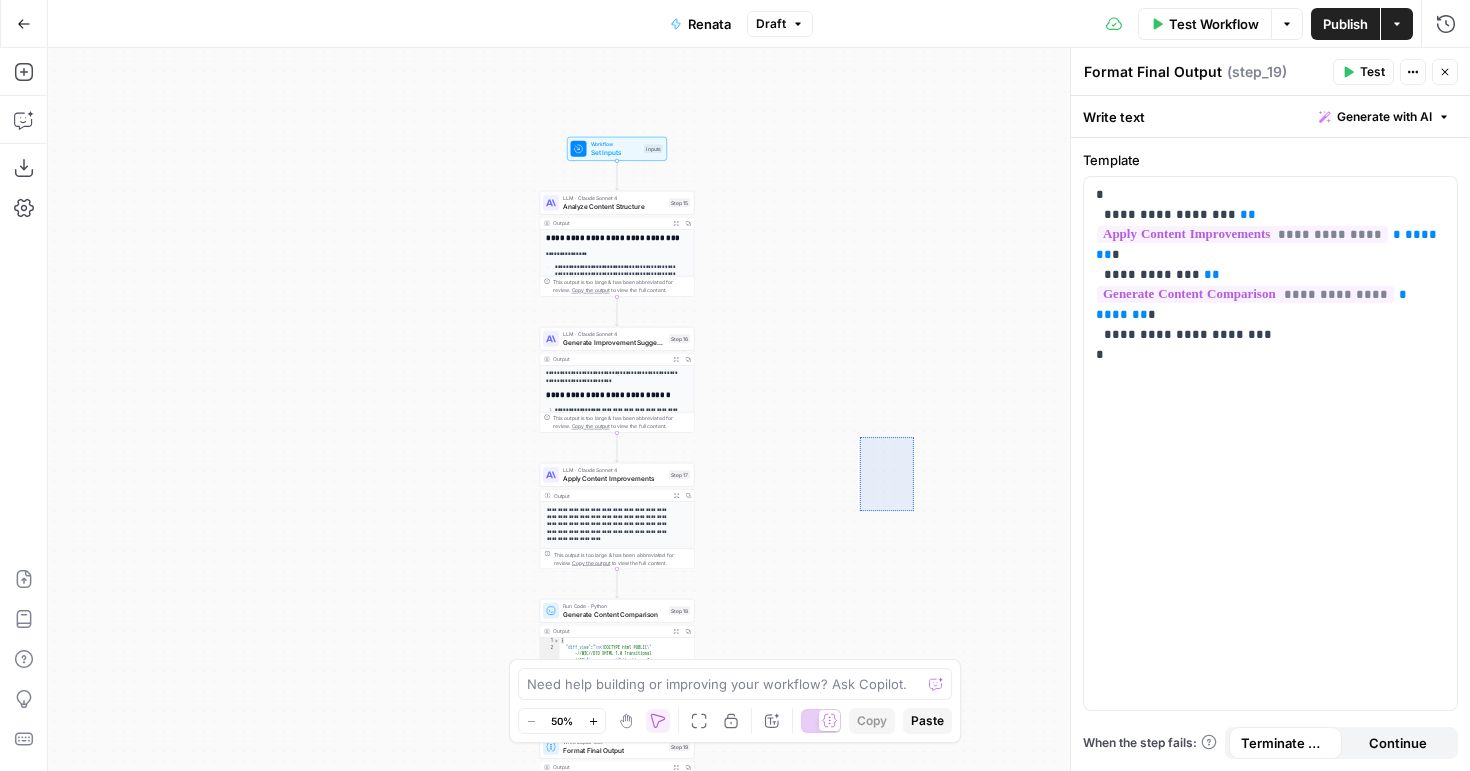 drag, startPoint x: 859, startPoint y: 511, endPoint x: 913, endPoint y: 437, distance: 91.60786 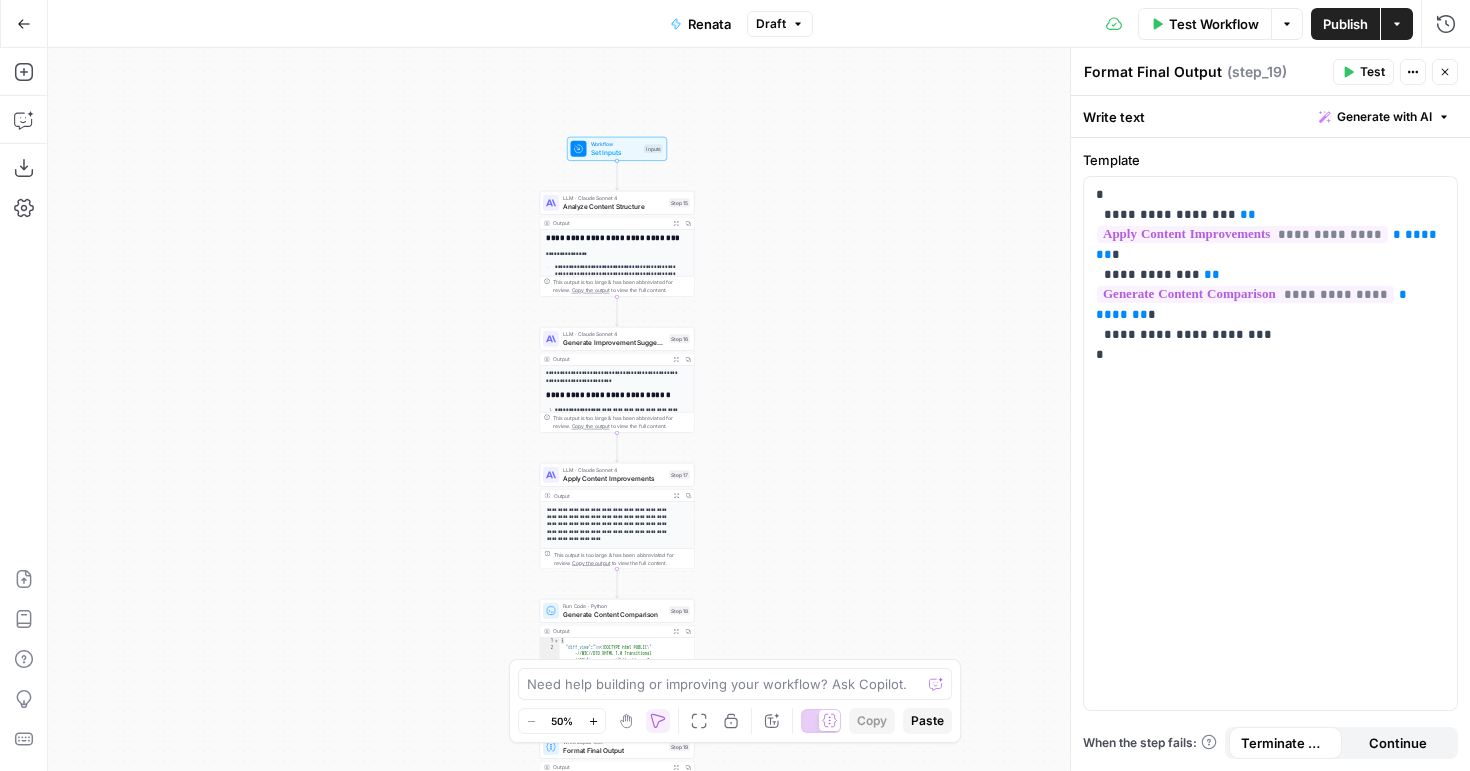 click on "Options" at bounding box center [1287, 24] 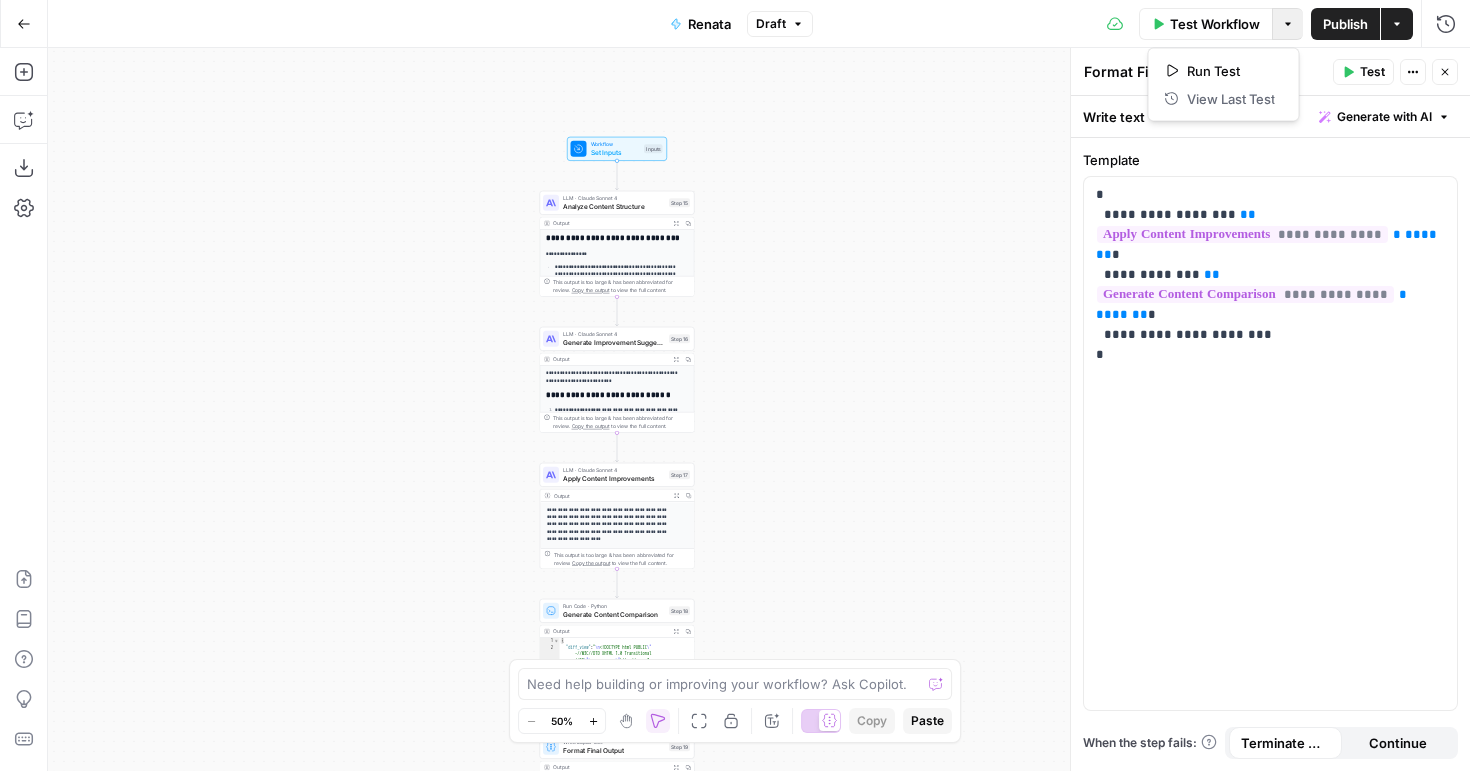 click on "**********" at bounding box center (759, 409) 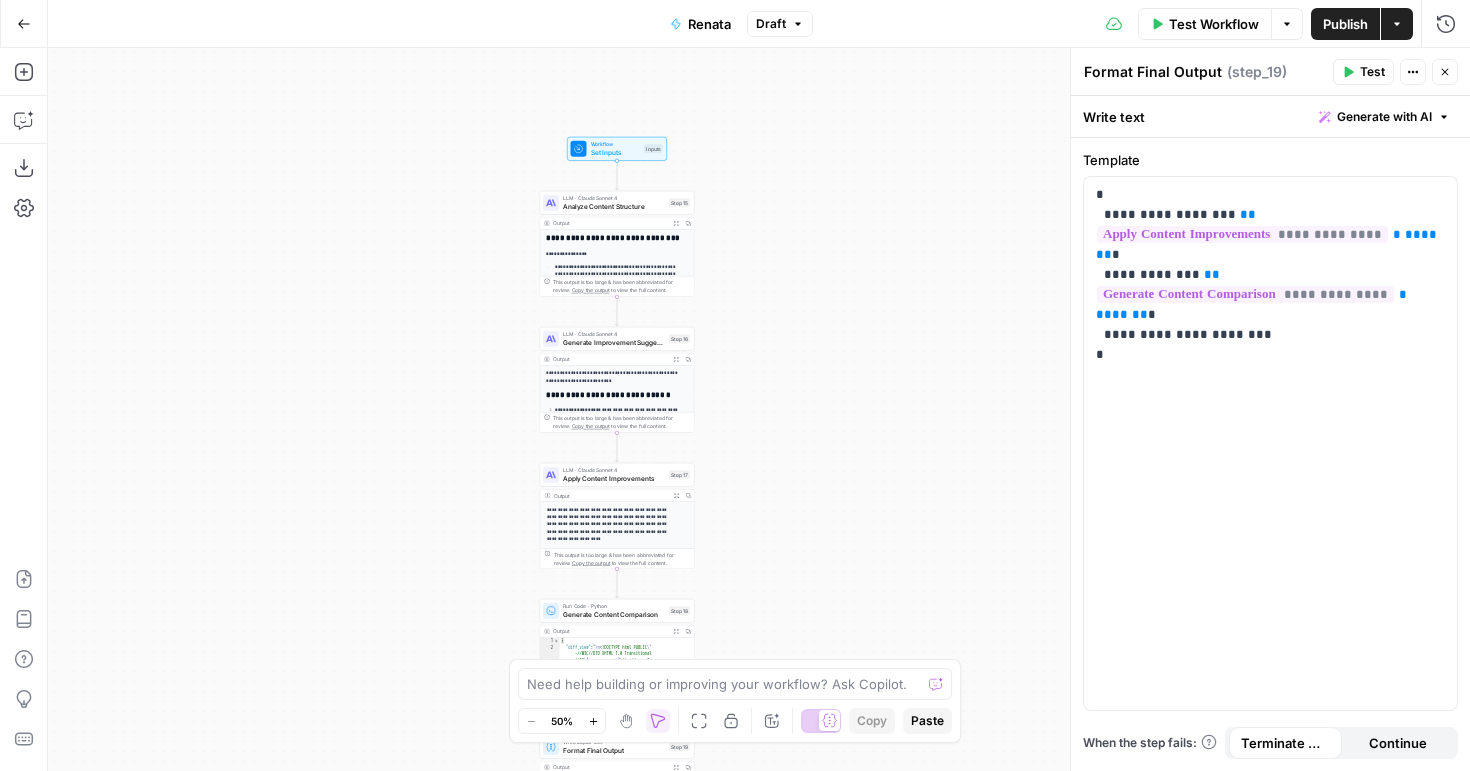 click on "Test Workflow" at bounding box center (1214, 24) 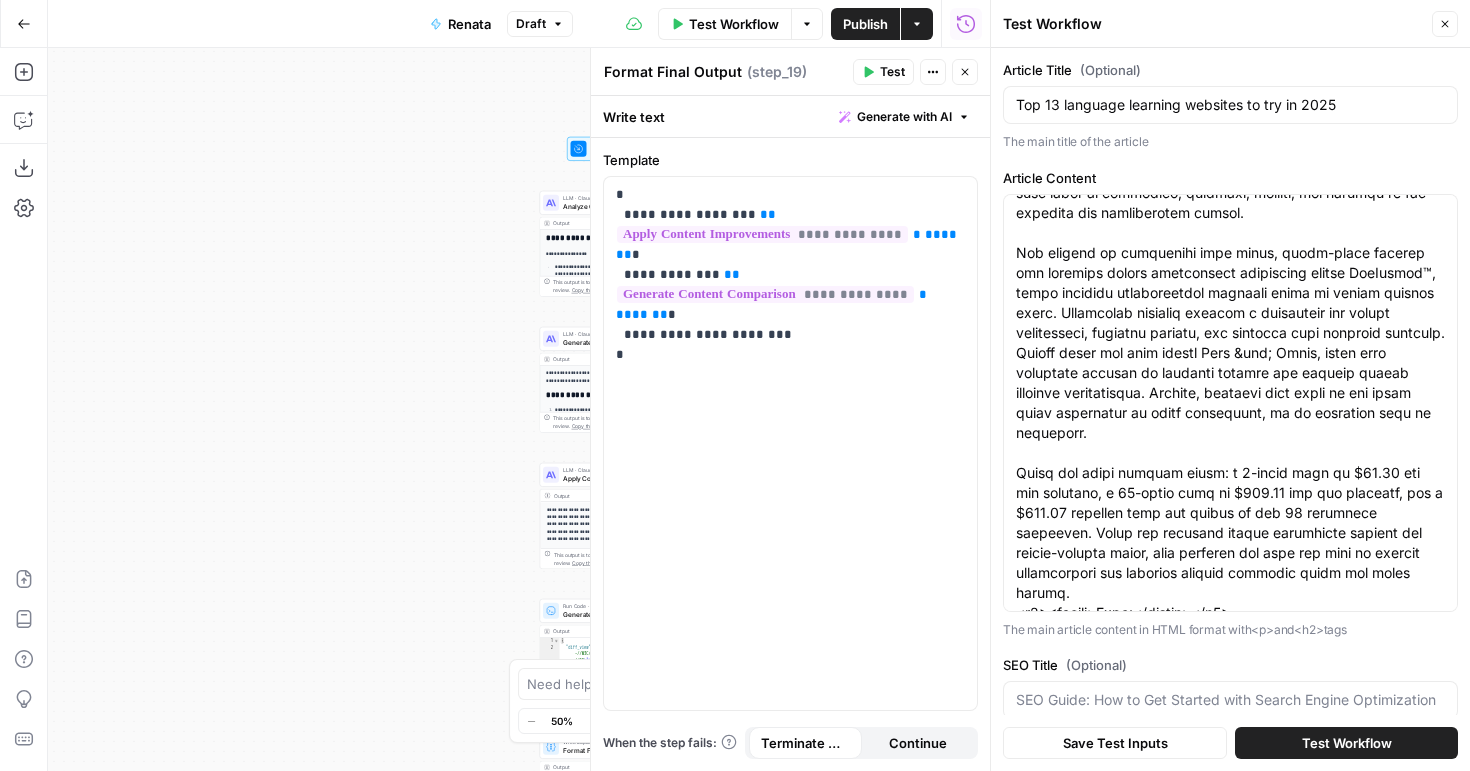 scroll, scrollTop: 7420, scrollLeft: 0, axis: vertical 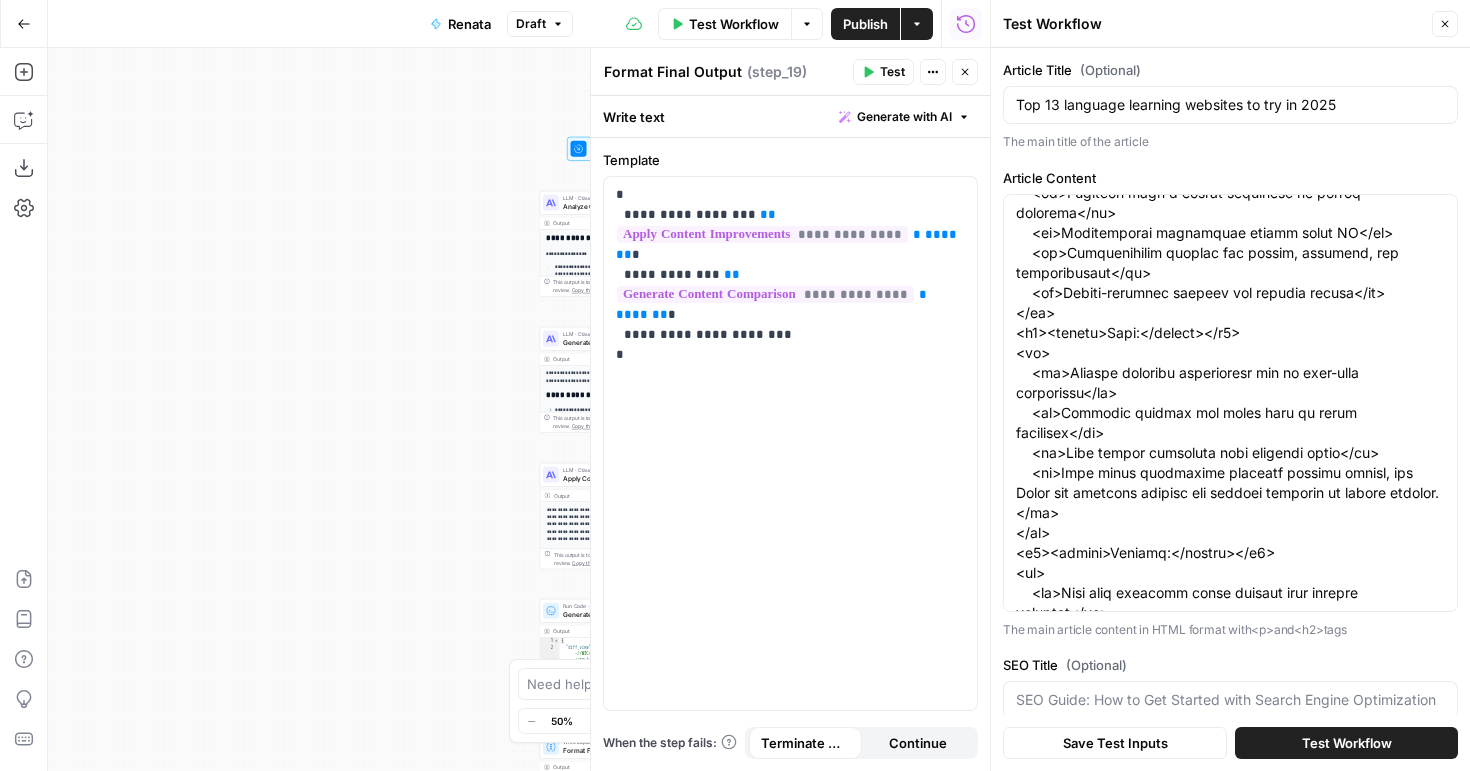 click on "Test Workflow" at bounding box center (1347, 743) 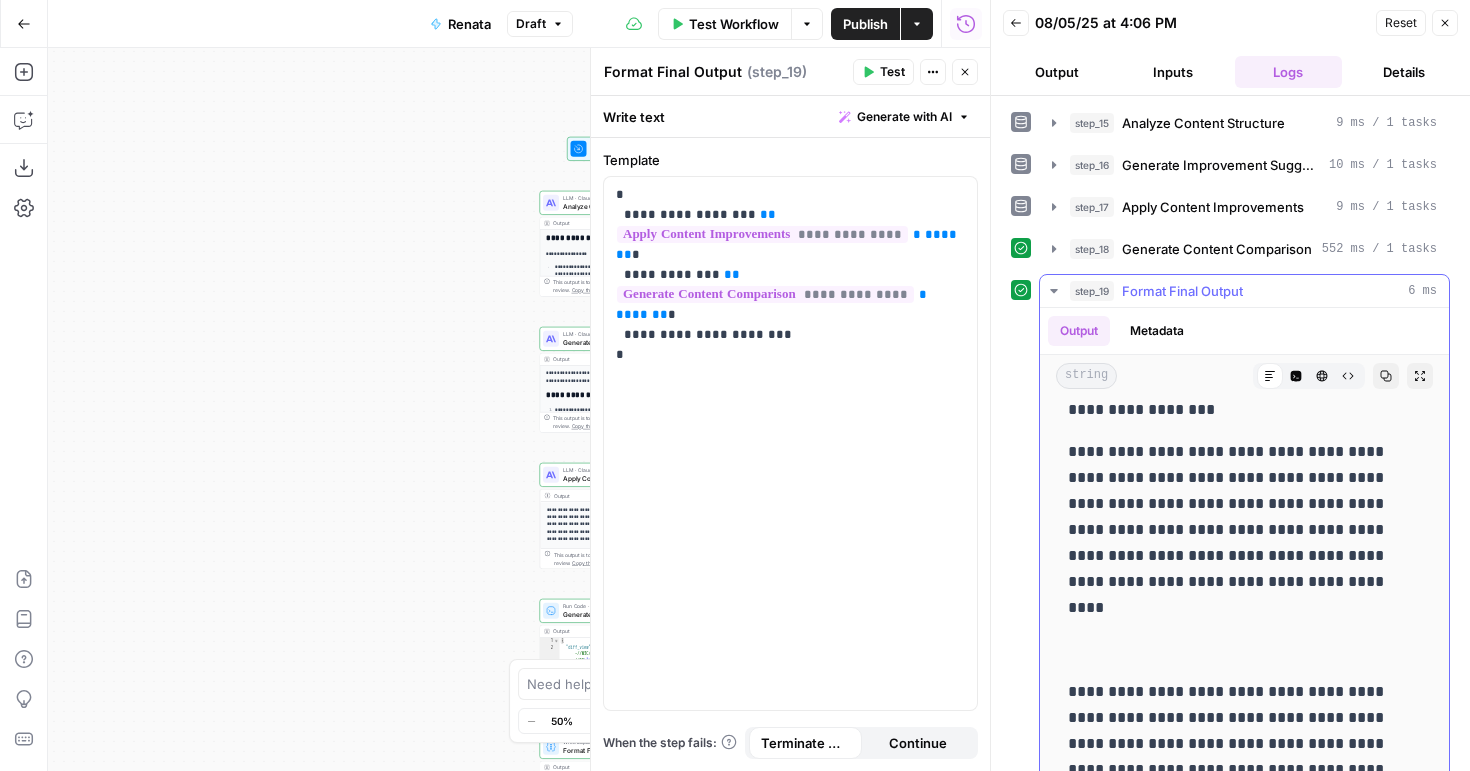 scroll, scrollTop: 0, scrollLeft: 0, axis: both 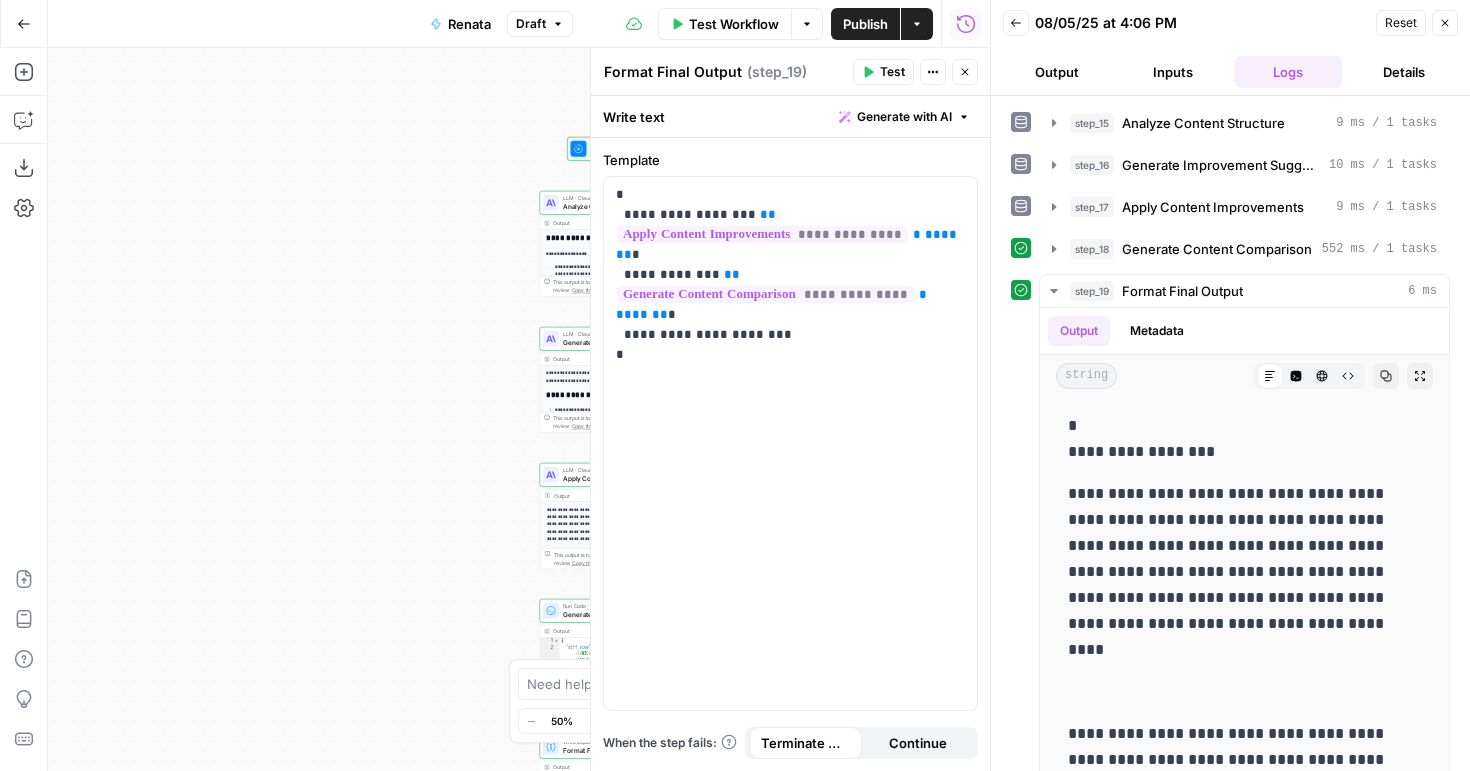 click 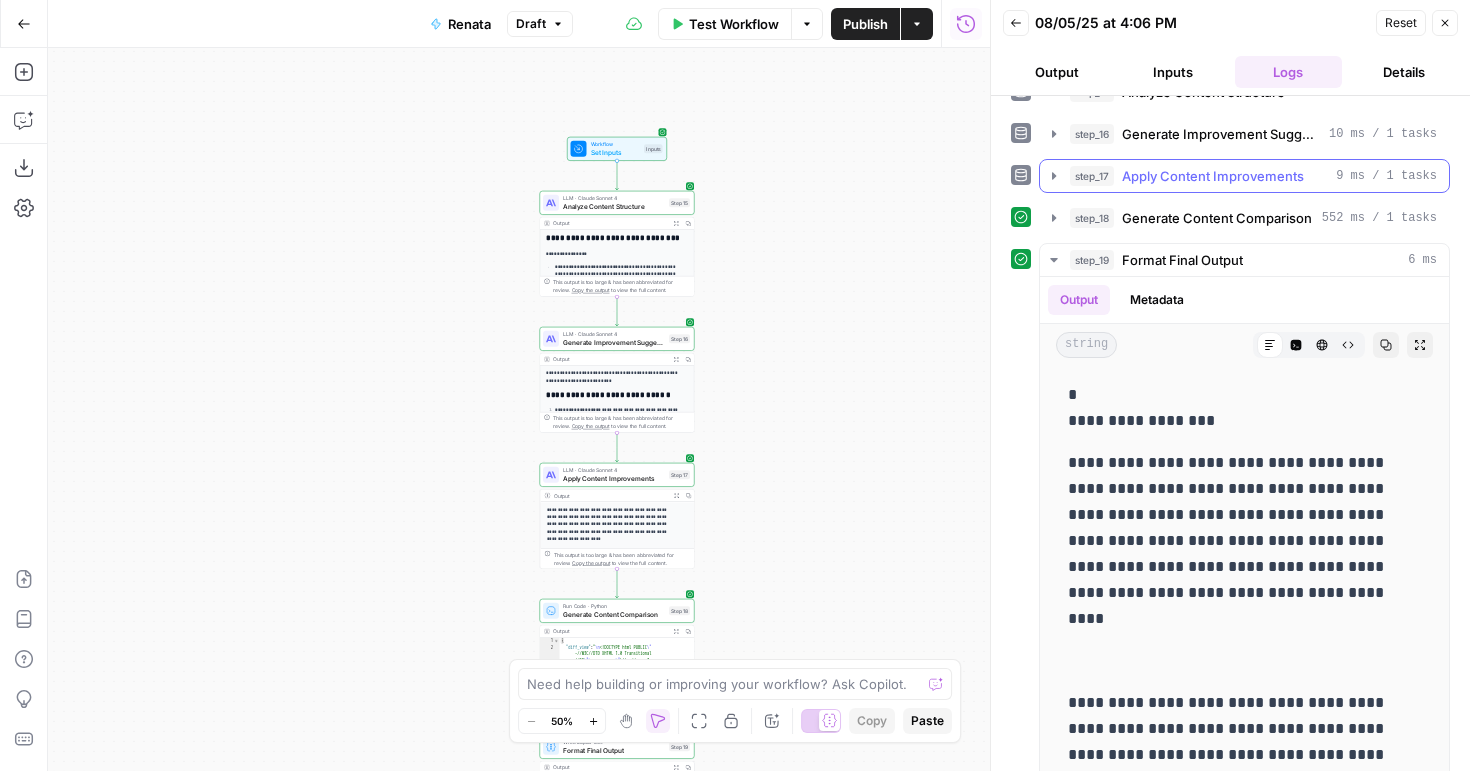 scroll, scrollTop: 40, scrollLeft: 0, axis: vertical 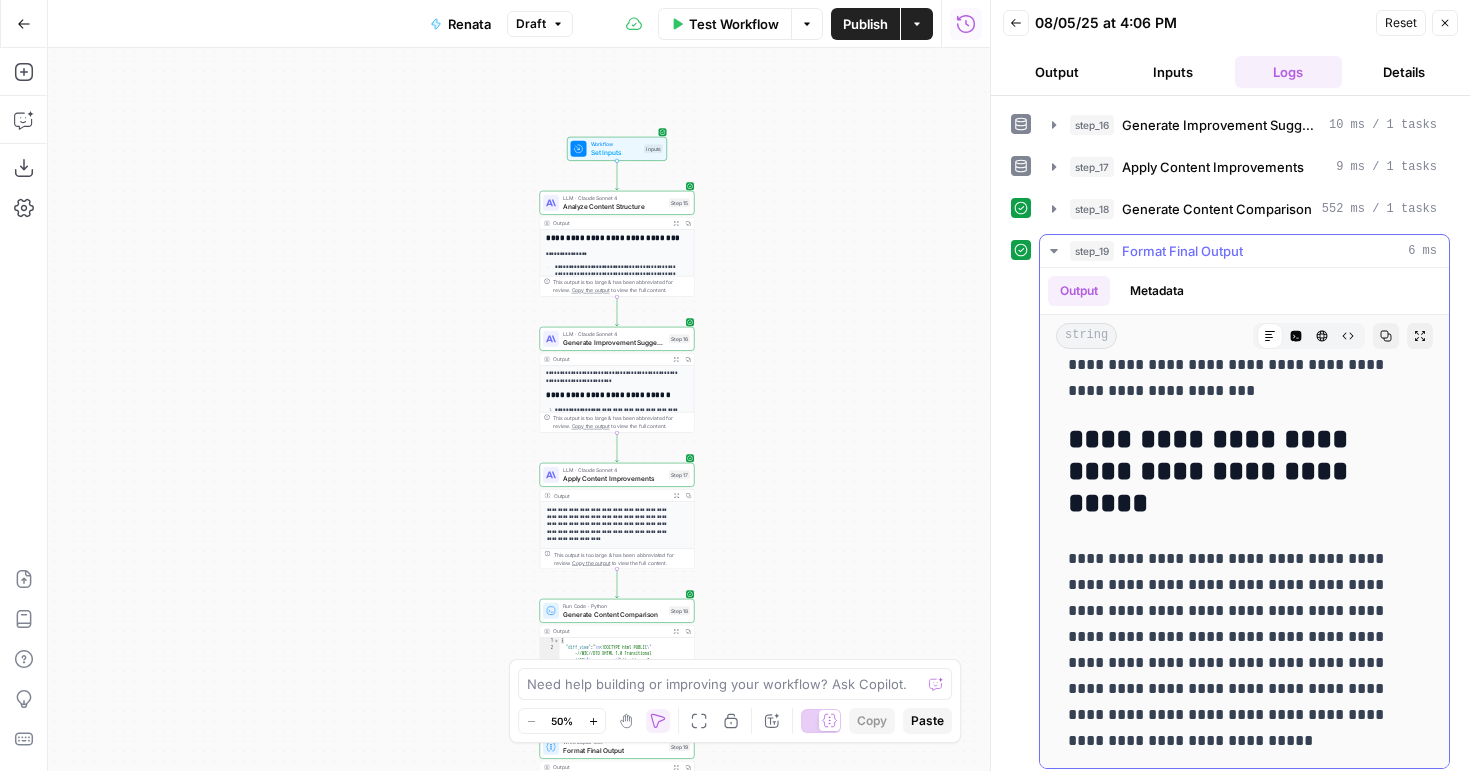 click on "**********" at bounding box center (1229, 472) 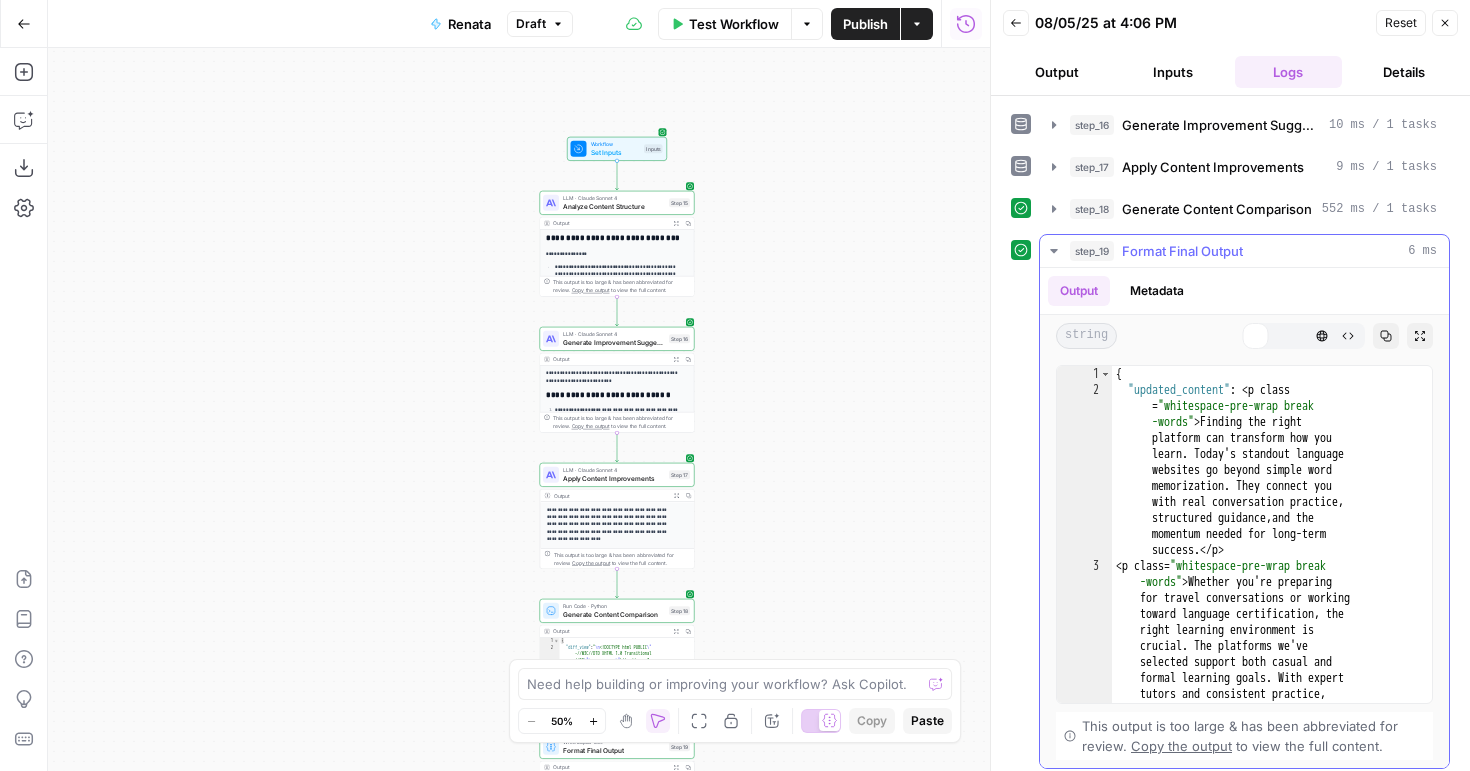 scroll, scrollTop: 0, scrollLeft: 0, axis: both 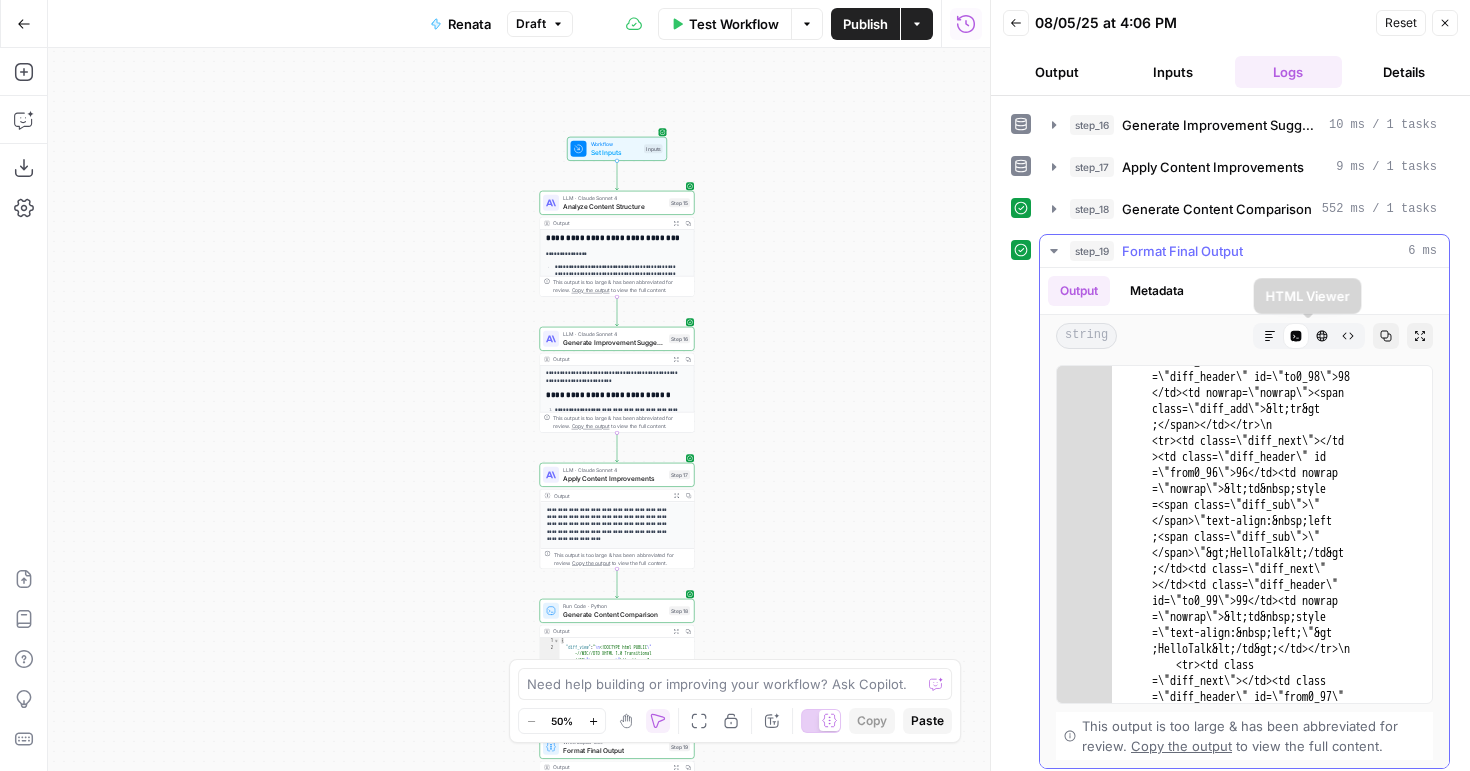 click on "Raw Output" at bounding box center [1348, 336] 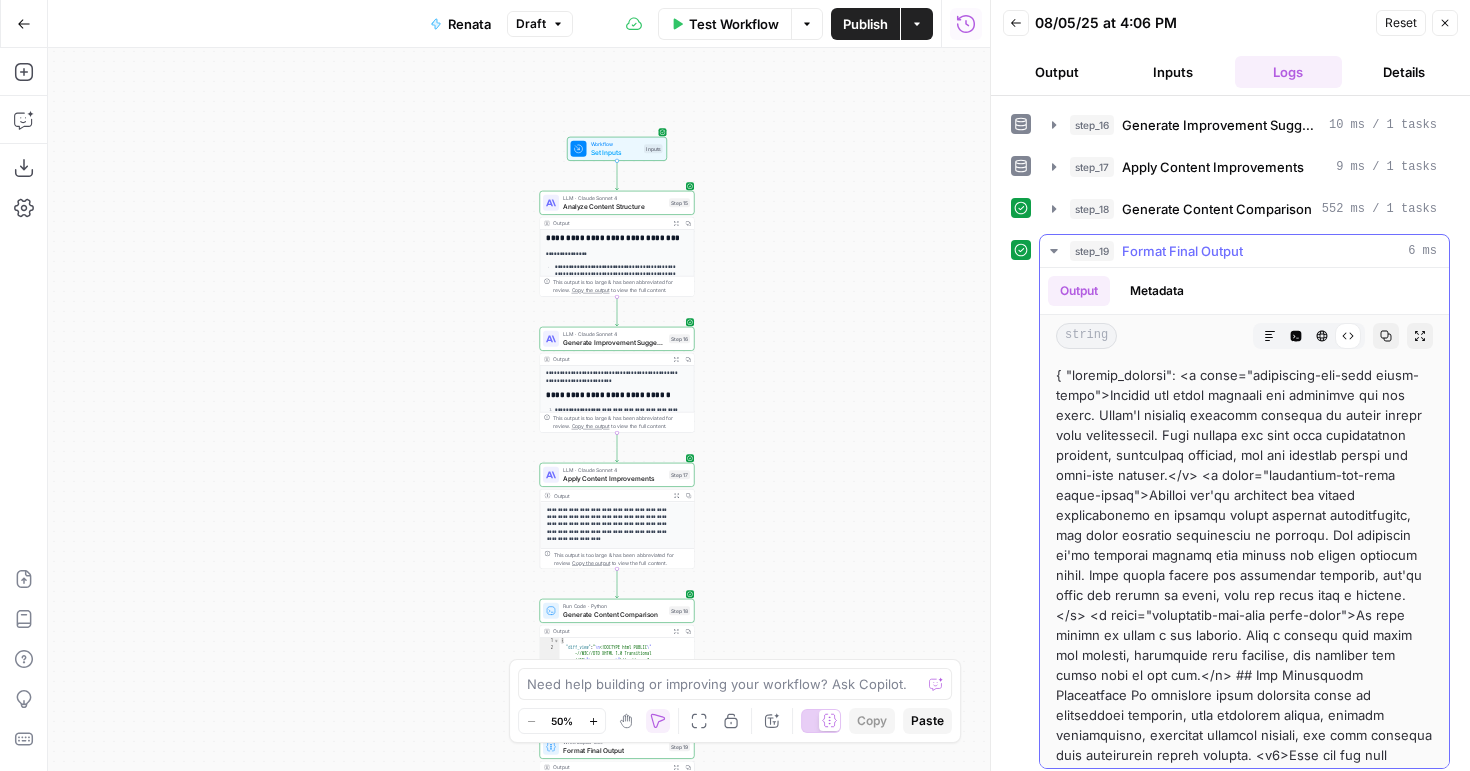 click 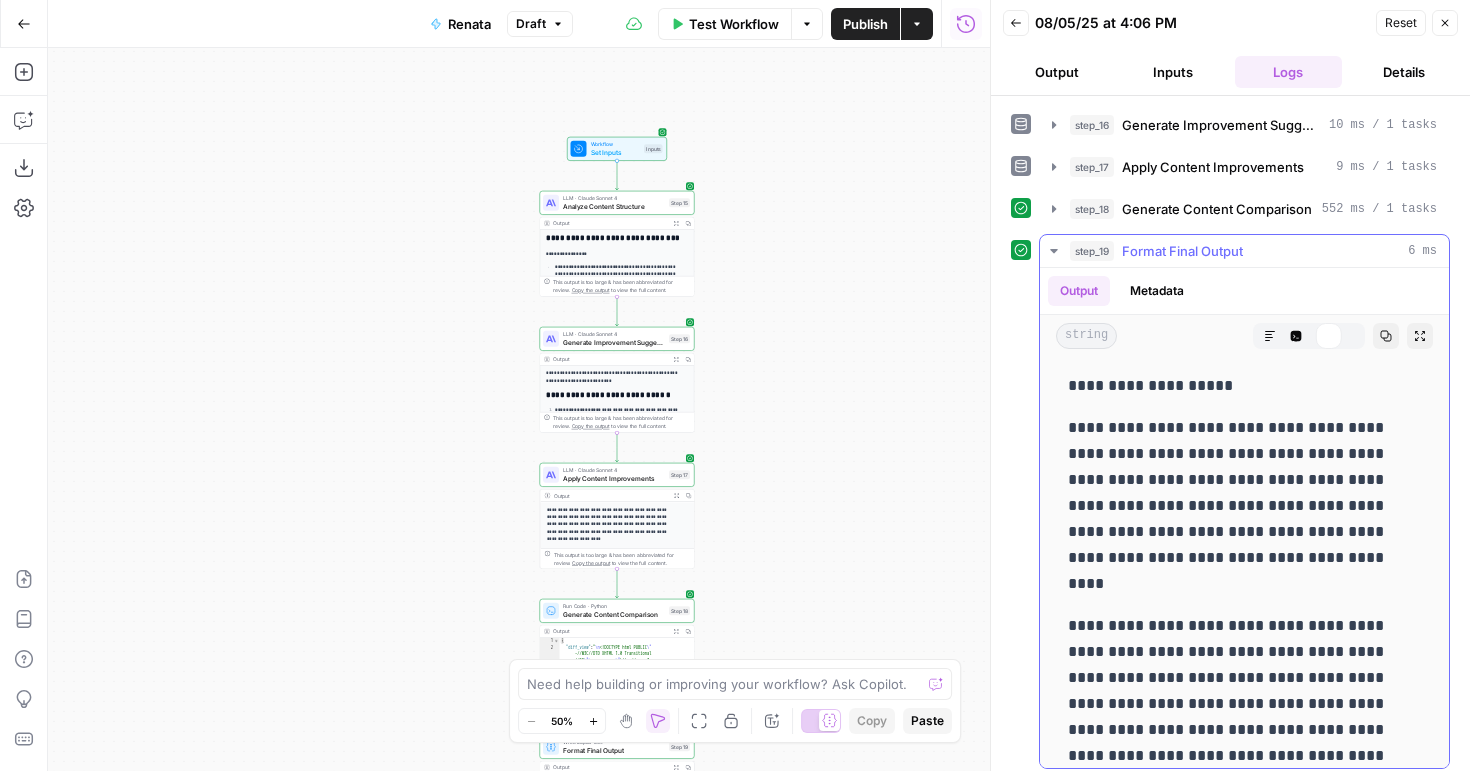 scroll, scrollTop: 0, scrollLeft: 0, axis: both 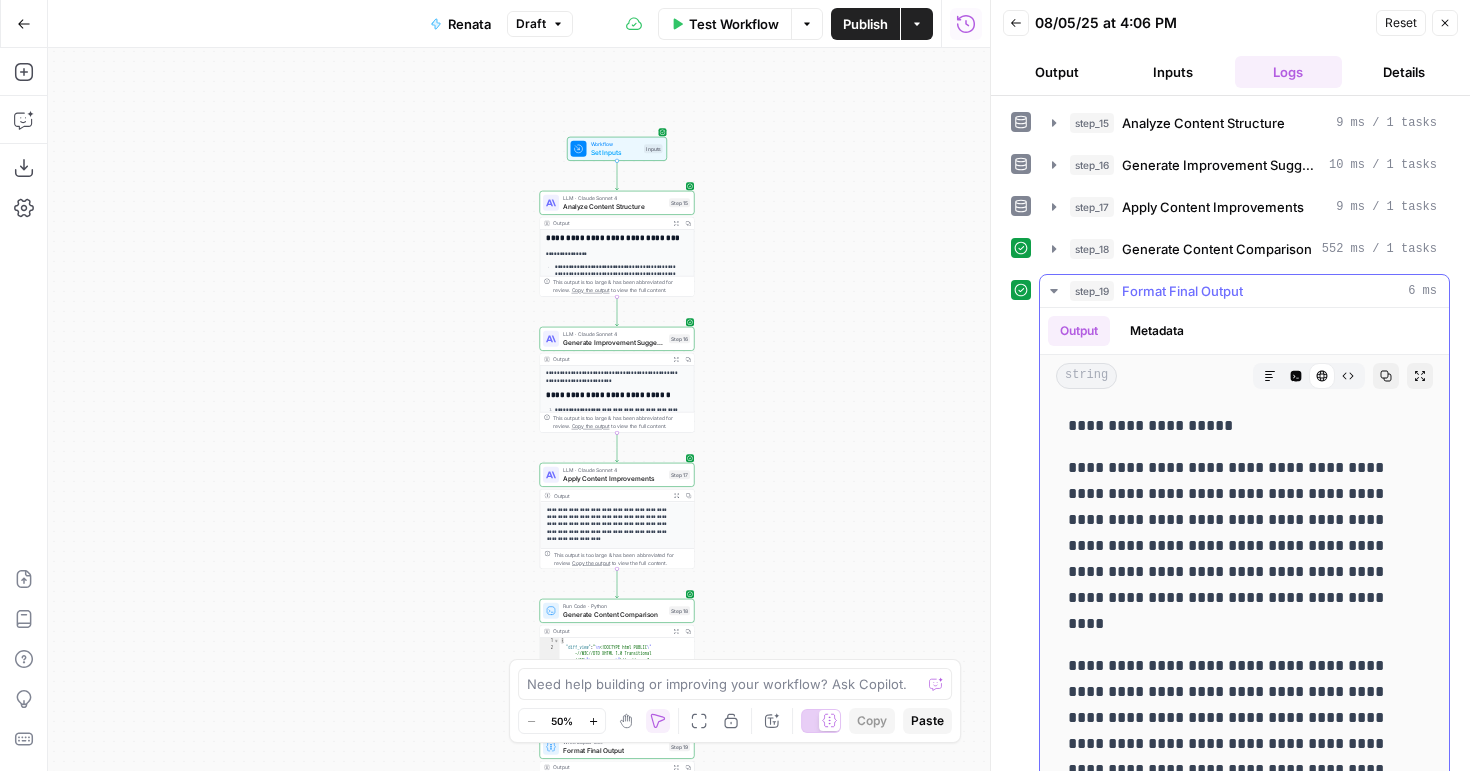 click 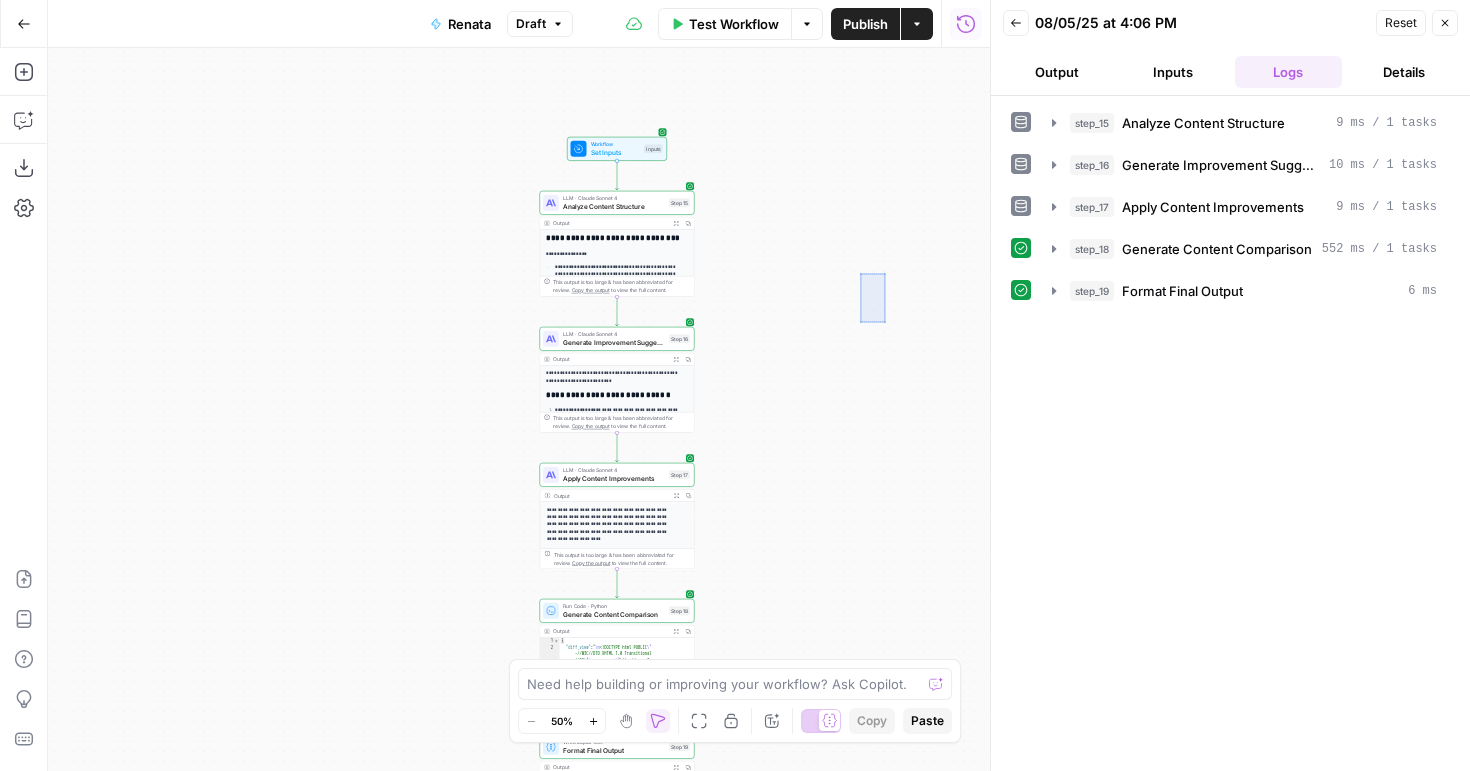 drag, startPoint x: 860, startPoint y: 322, endPoint x: 887, endPoint y: 273, distance: 55.946404 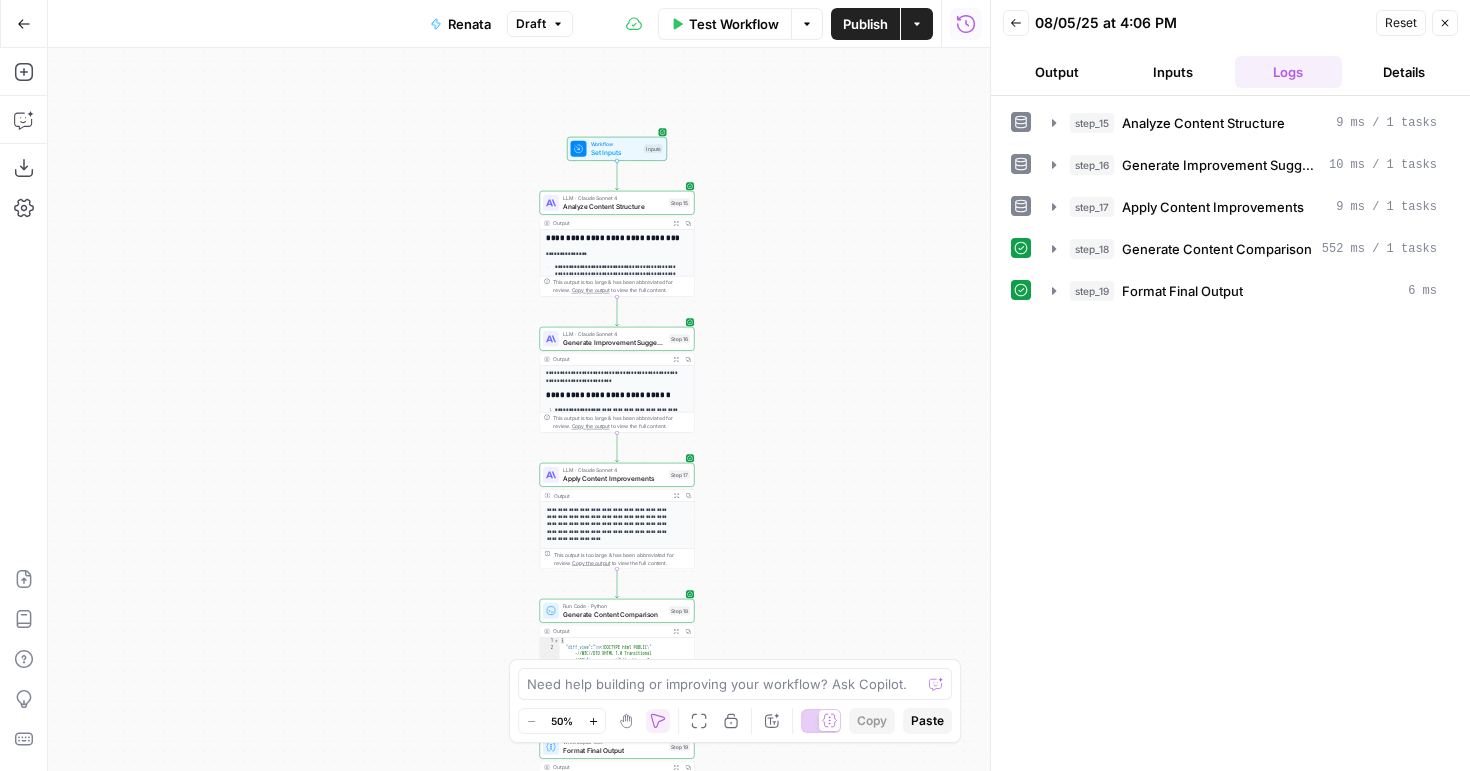 click on "**********" at bounding box center (519, 409) 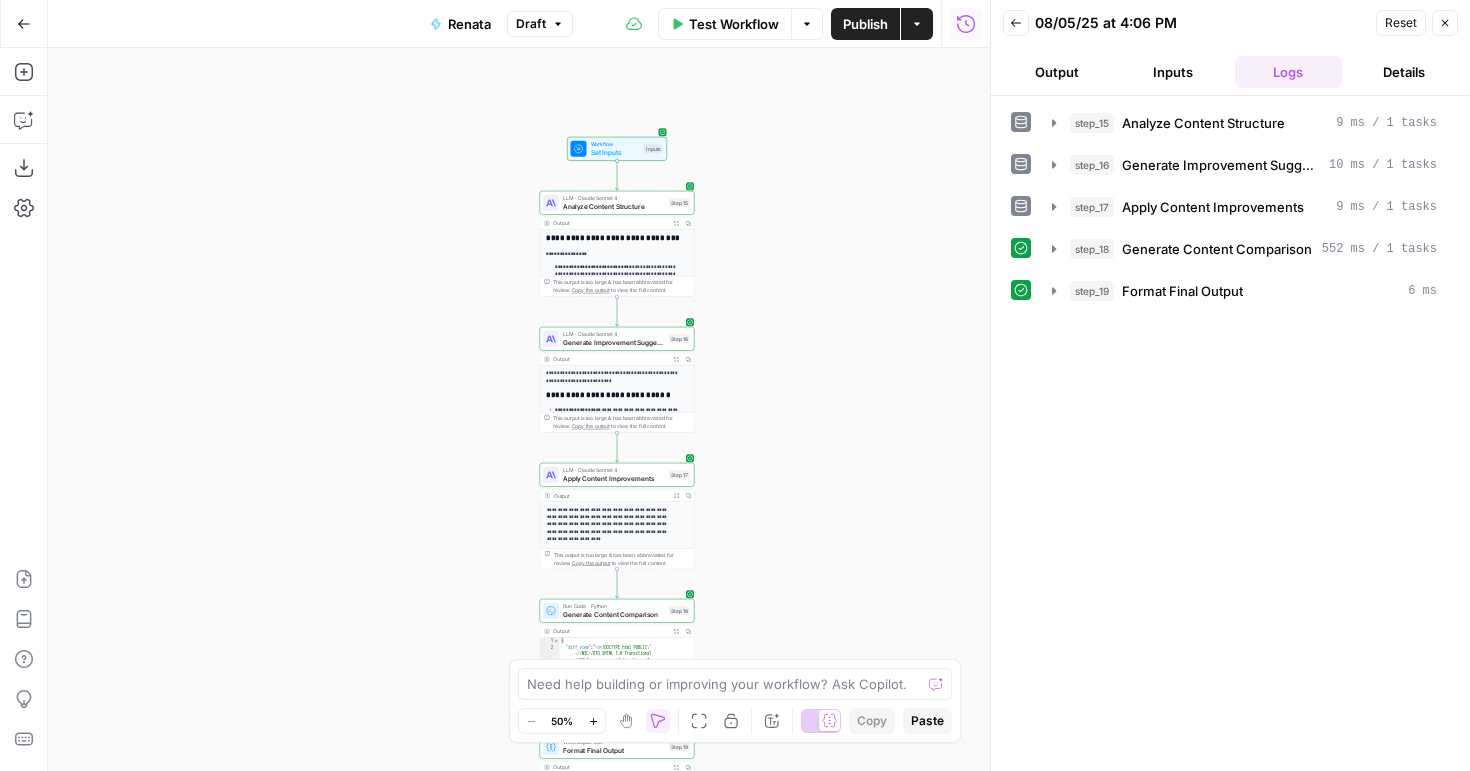 click on "Analyze Content Structure" at bounding box center (614, 206) 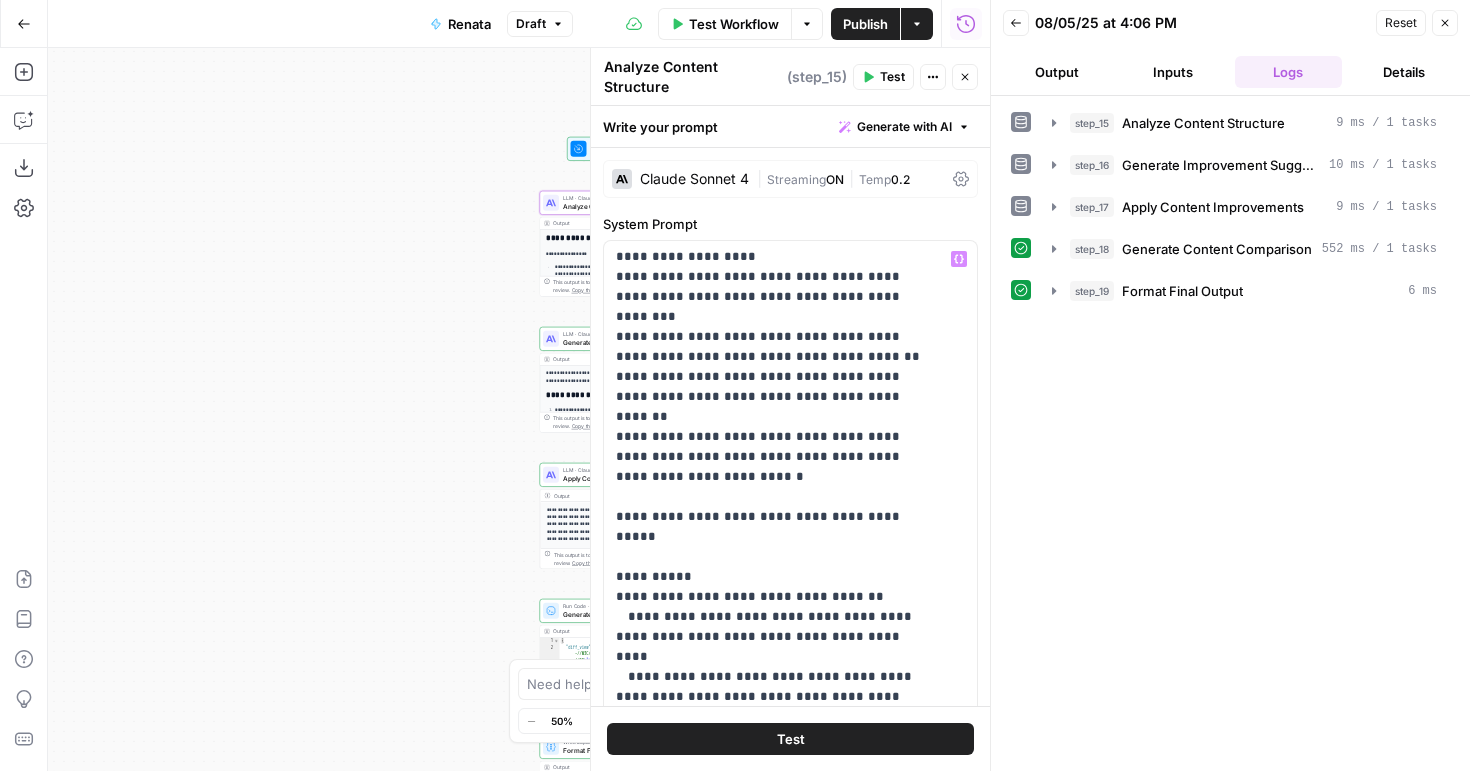 scroll, scrollTop: 761, scrollLeft: 0, axis: vertical 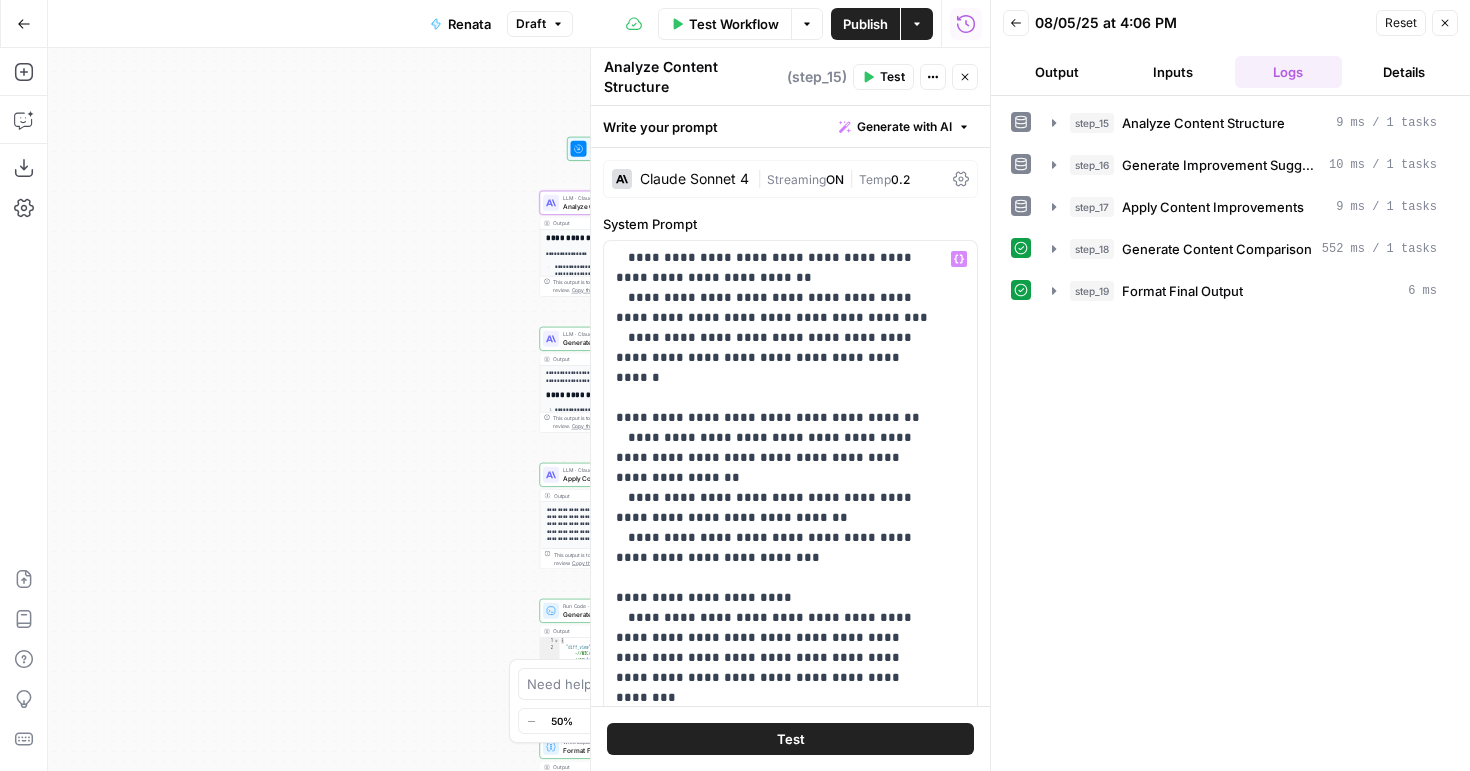 click on "**********" at bounding box center (519, 409) 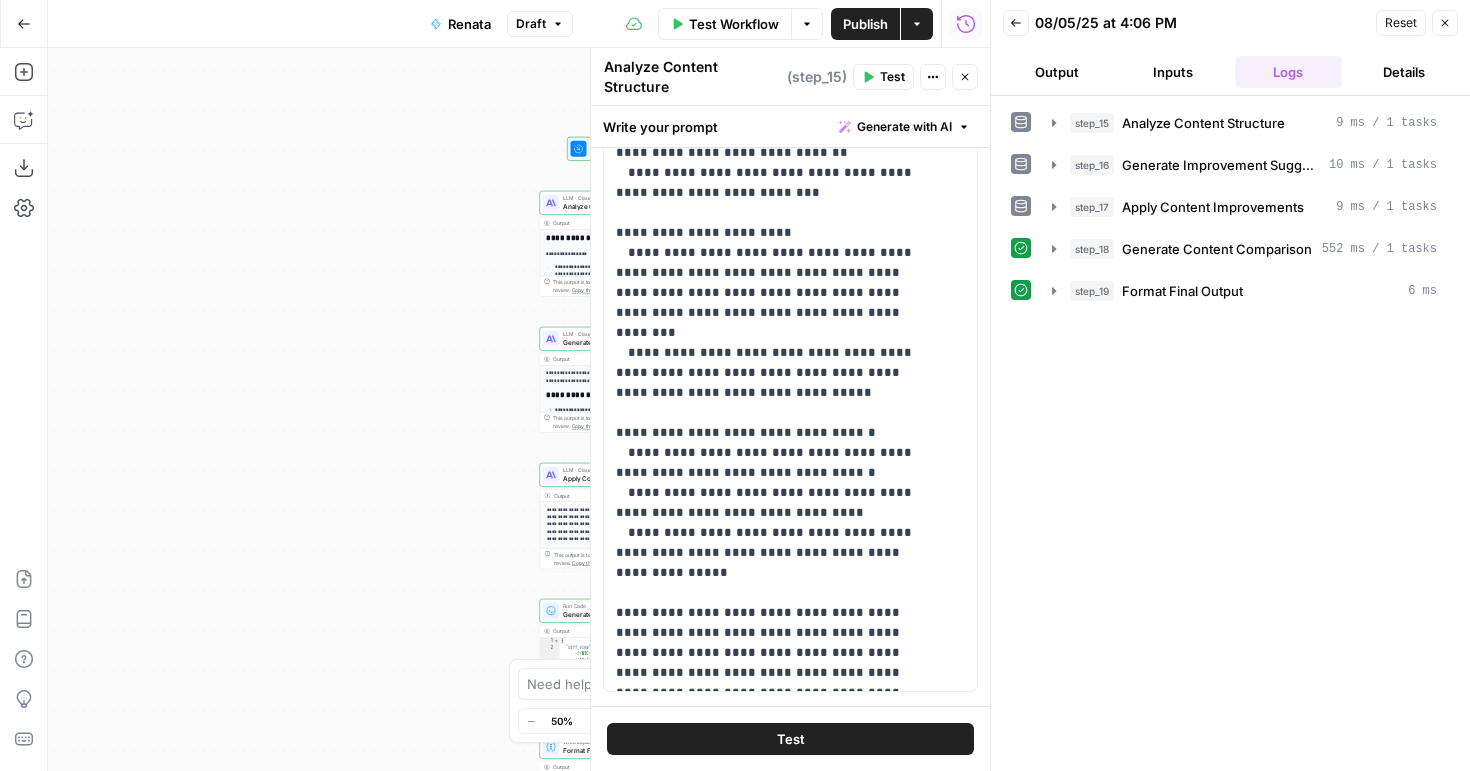 scroll, scrollTop: 0, scrollLeft: 0, axis: both 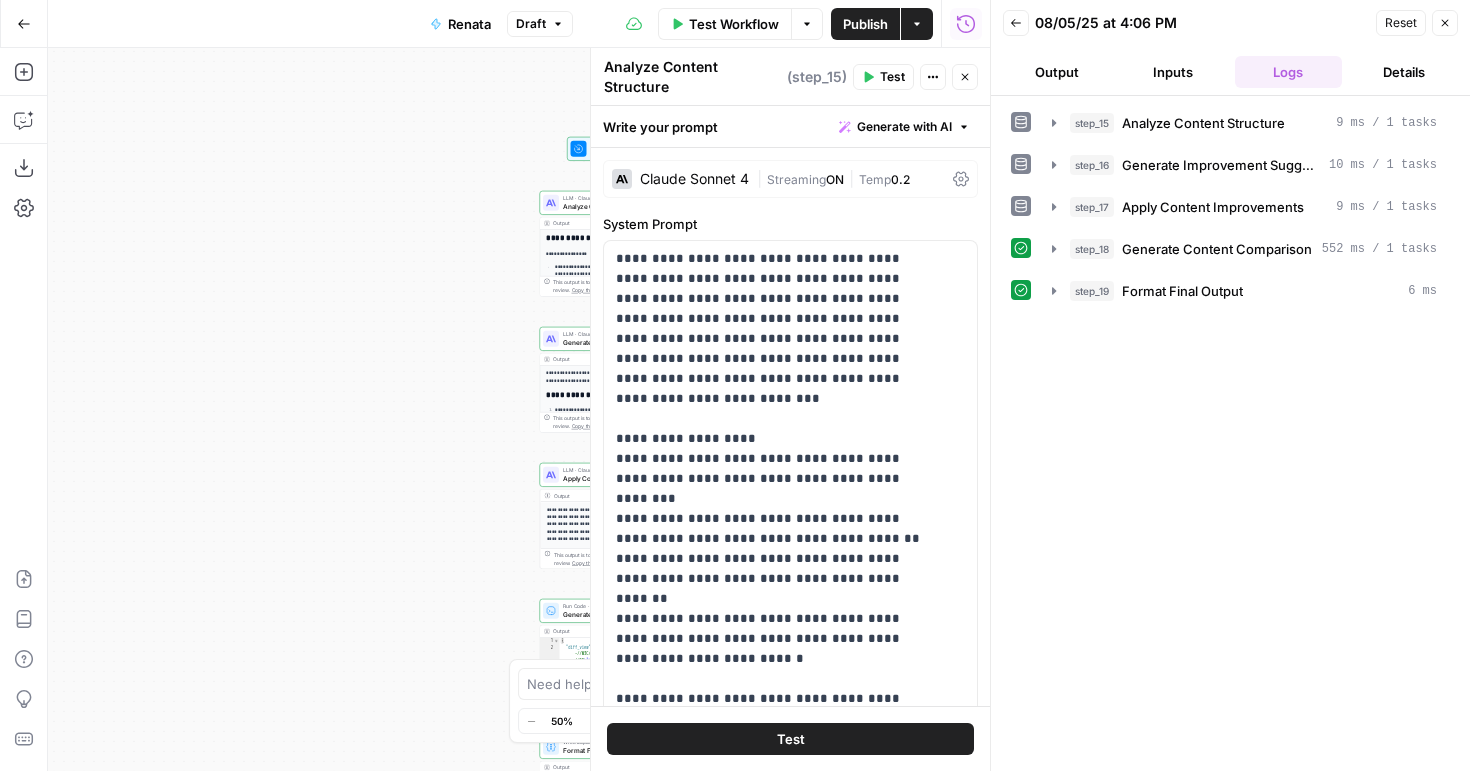 click on "Close" at bounding box center [1445, 23] 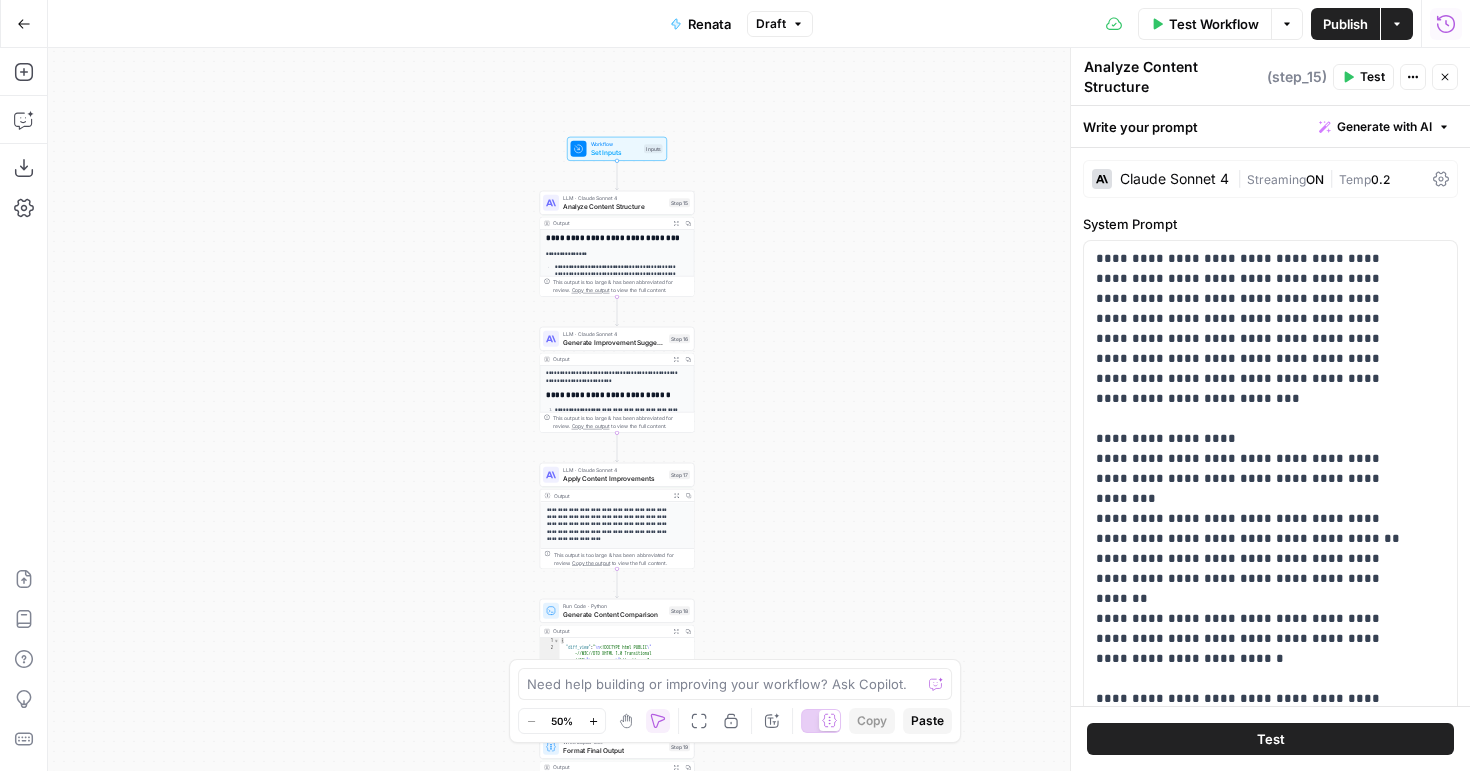 click 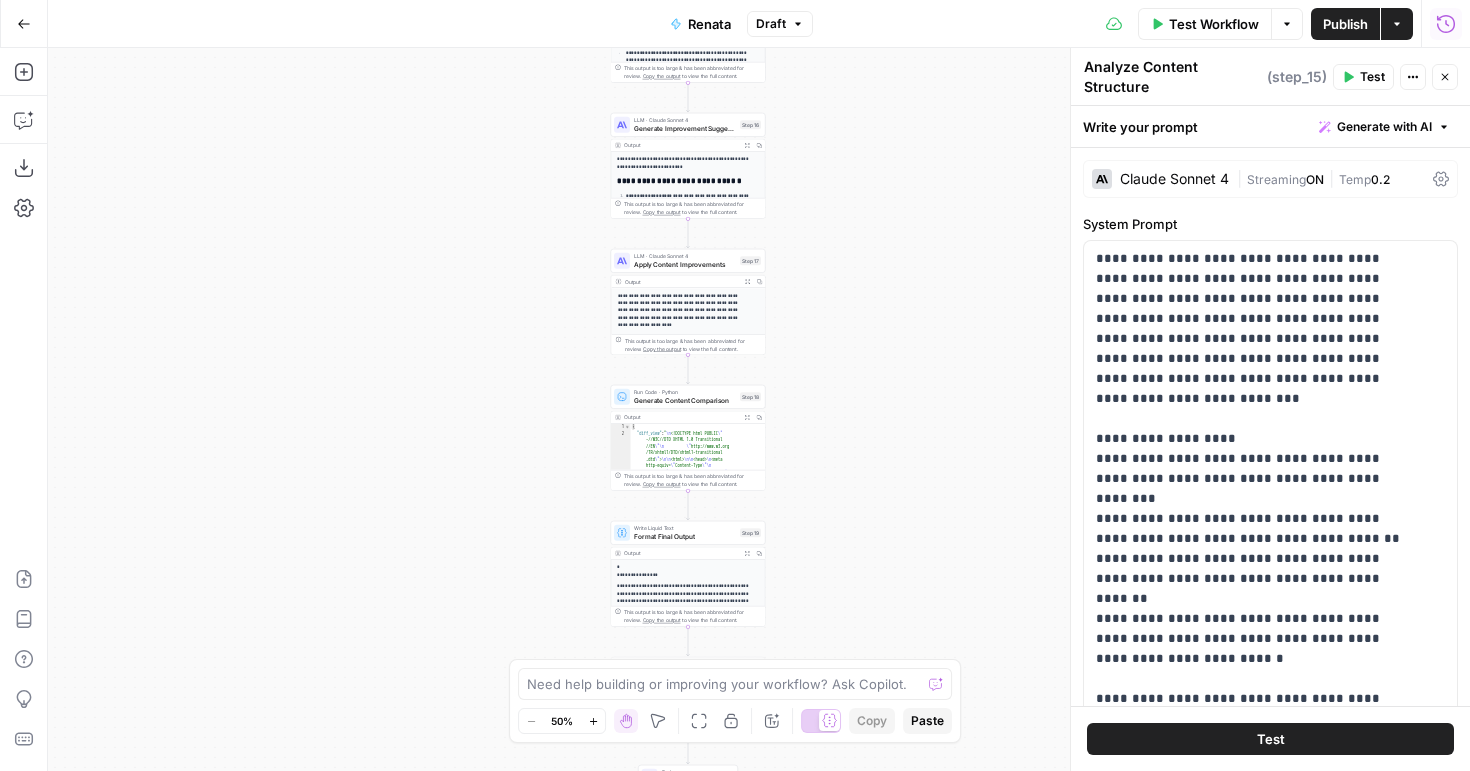 drag, startPoint x: 747, startPoint y: 526, endPoint x: 818, endPoint y: 312, distance: 225.47061 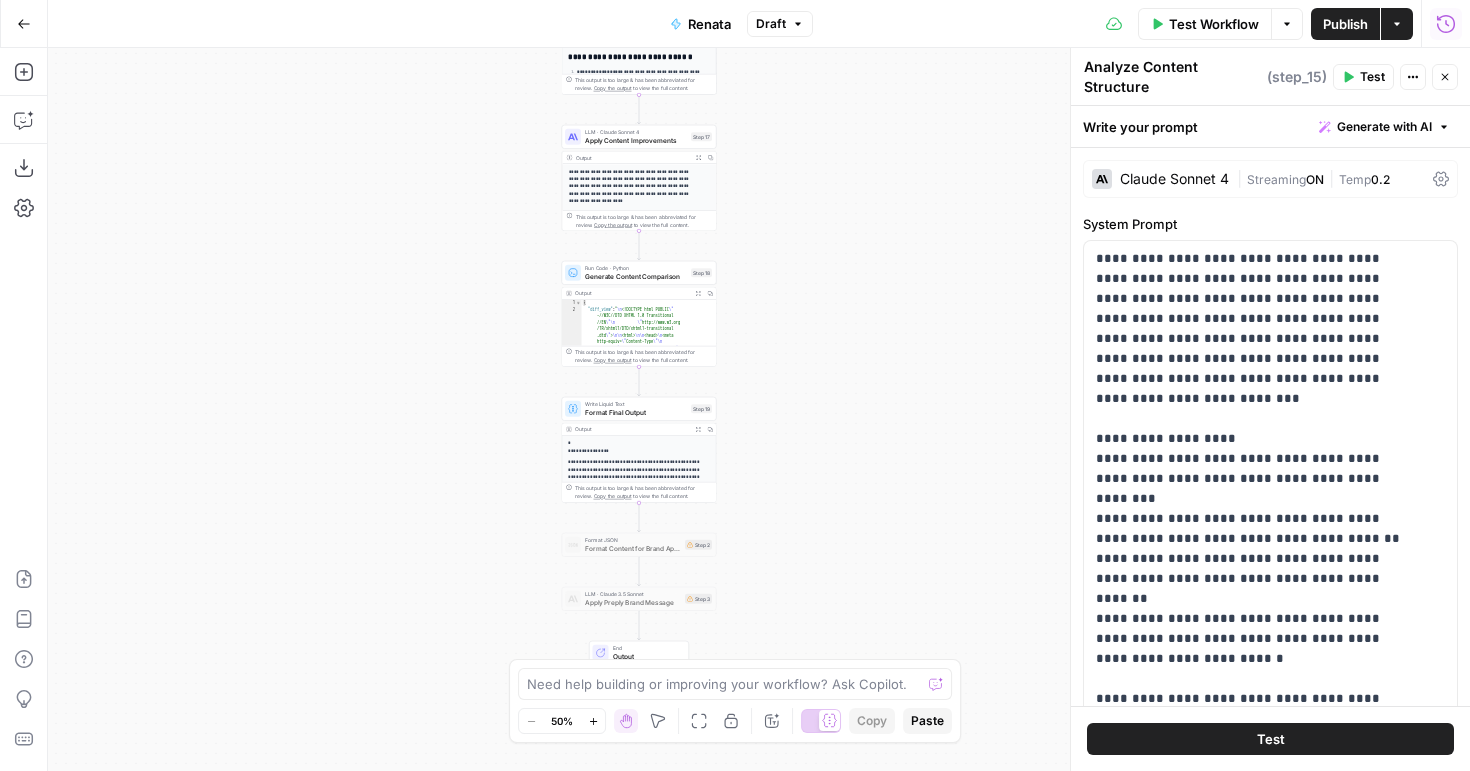click on "**********" at bounding box center (759, 409) 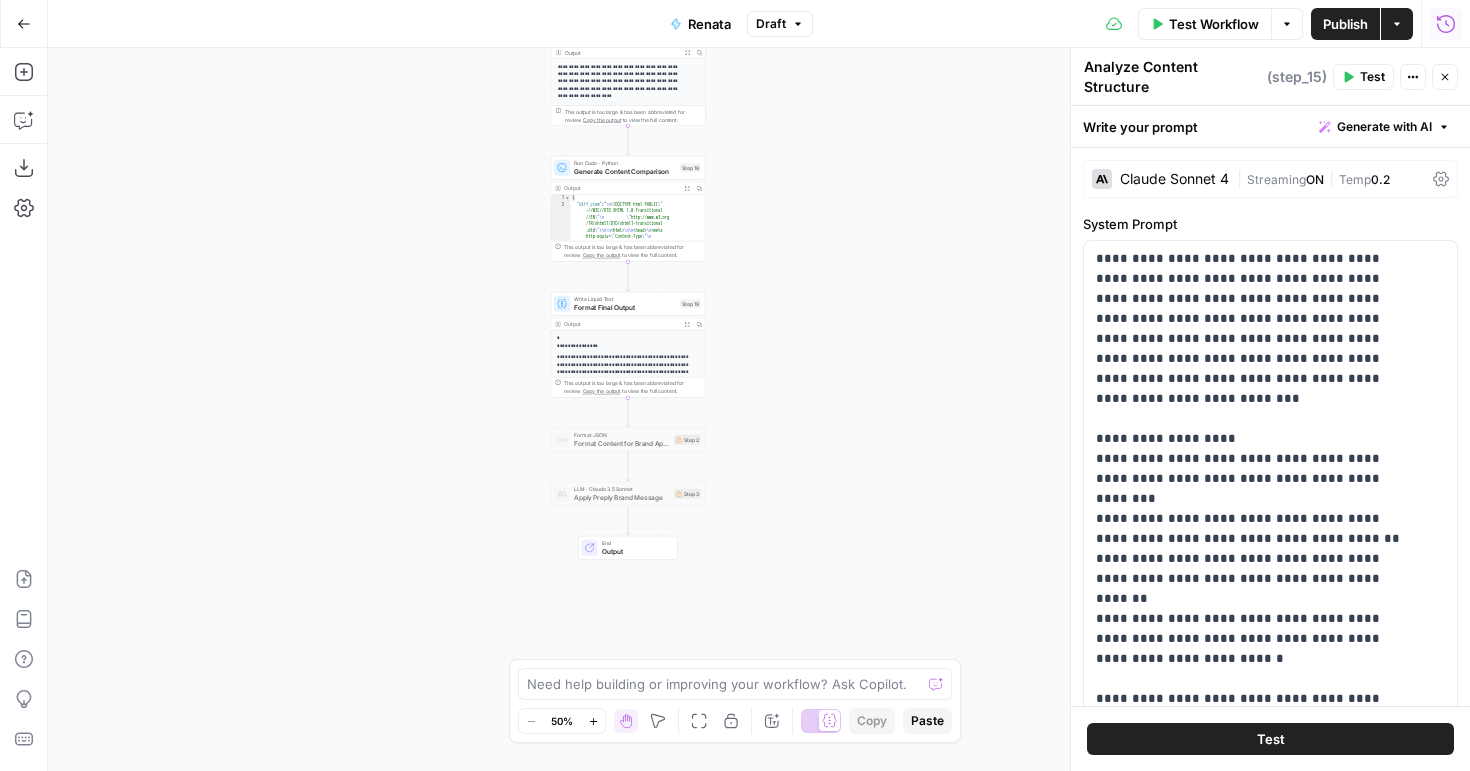 click on "**********" at bounding box center [759, 409] 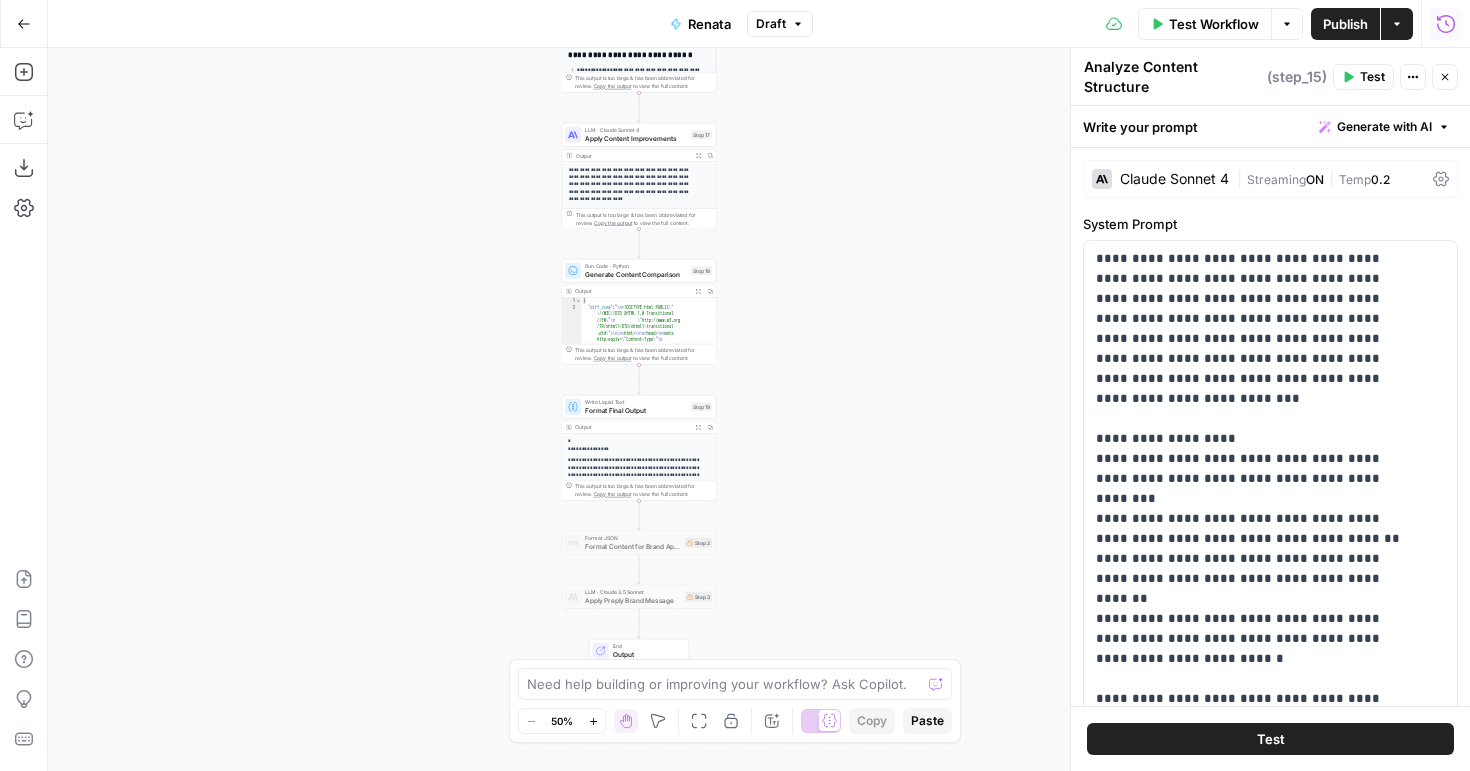 drag, startPoint x: 784, startPoint y: 319, endPoint x: 795, endPoint y: 422, distance: 103.58572 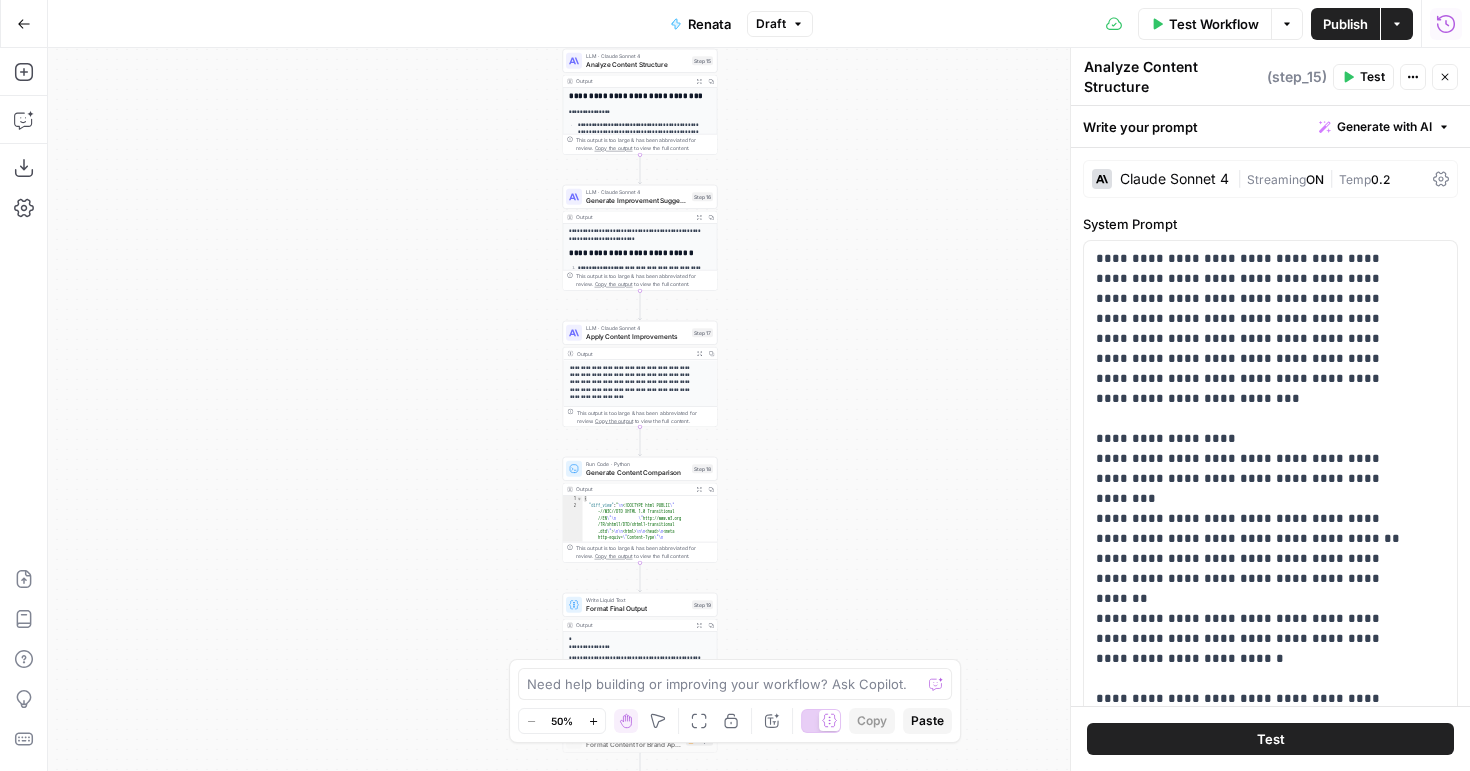 drag, startPoint x: 809, startPoint y: 291, endPoint x: 812, endPoint y: 402, distance: 111.040535 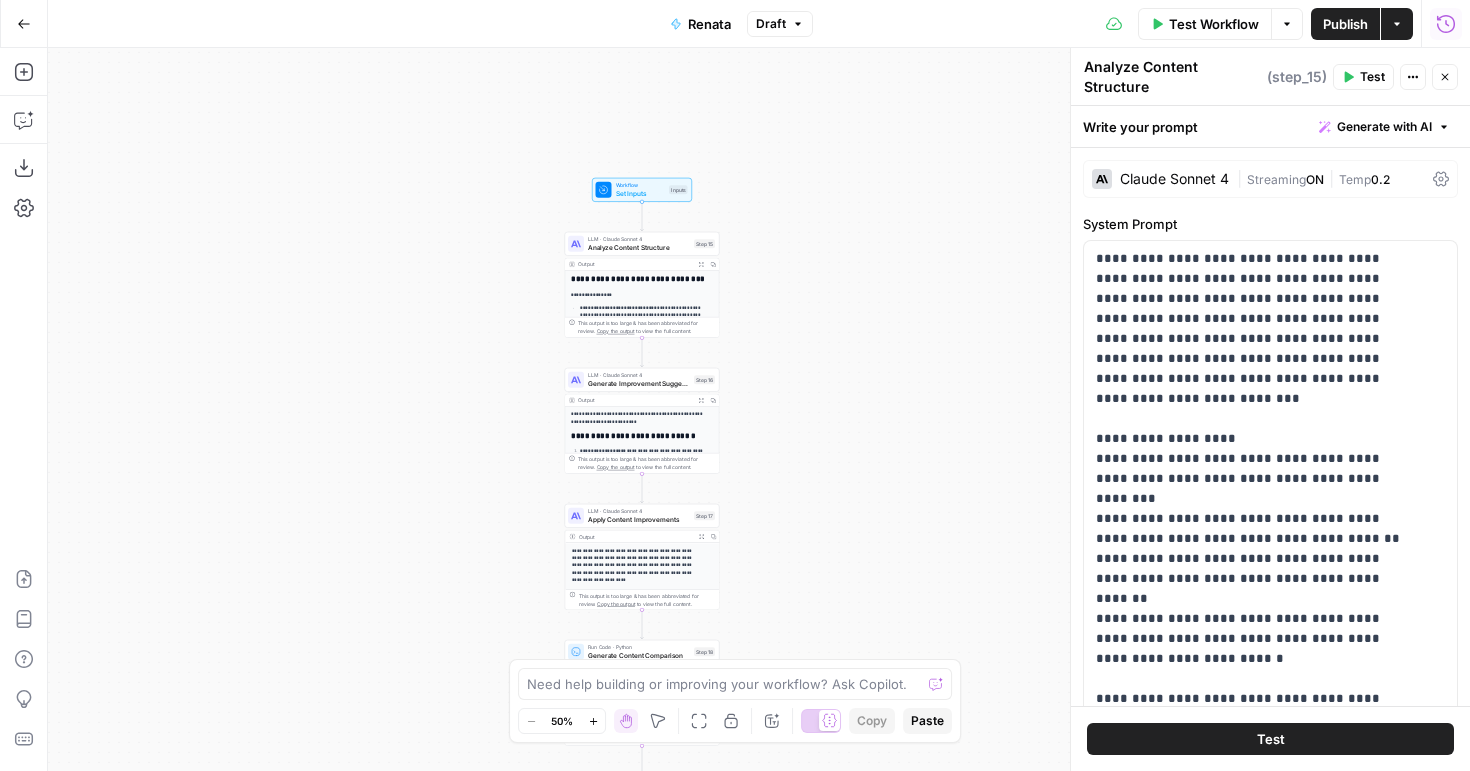 click on "**********" at bounding box center (759, 409) 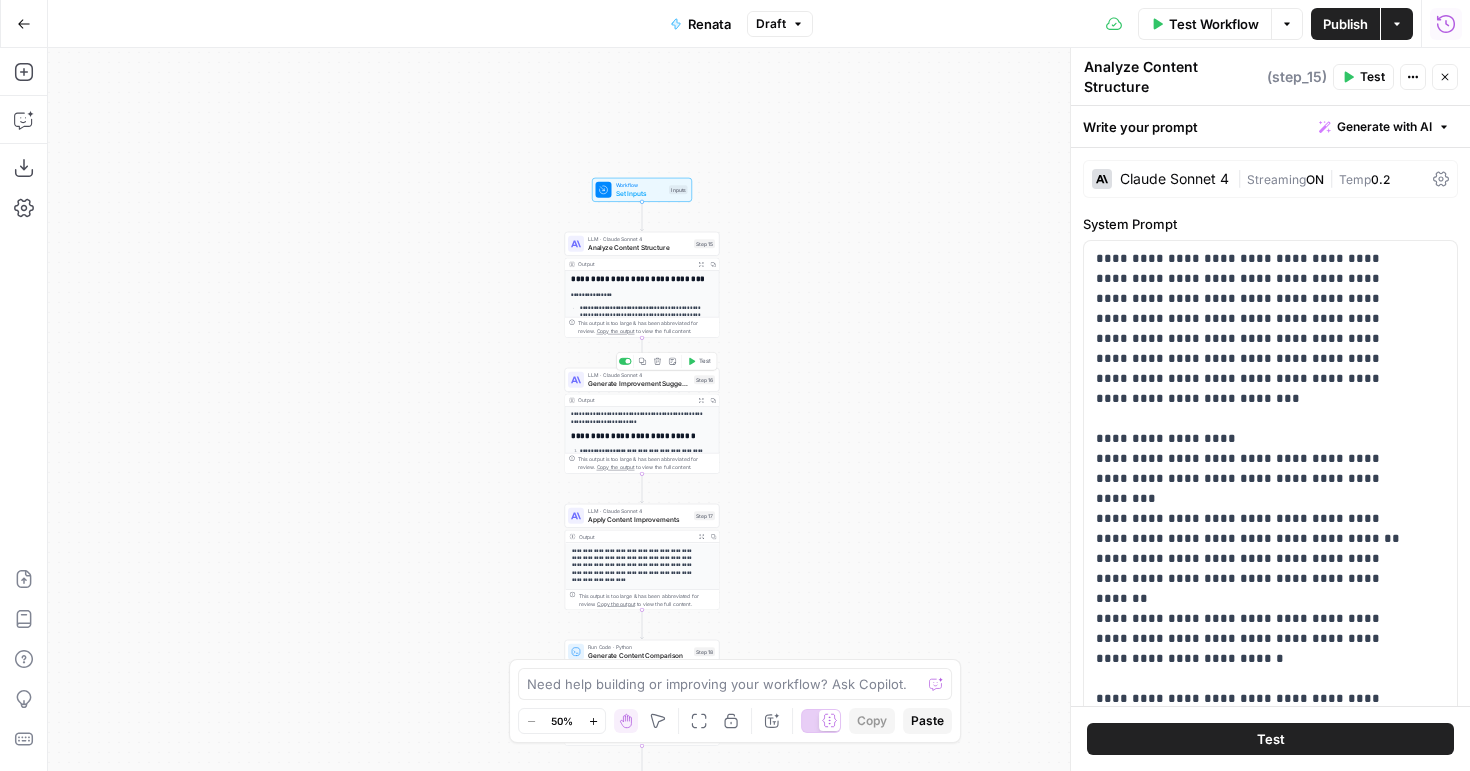 click on "Generate Improvement Suggestions" at bounding box center [639, 383] 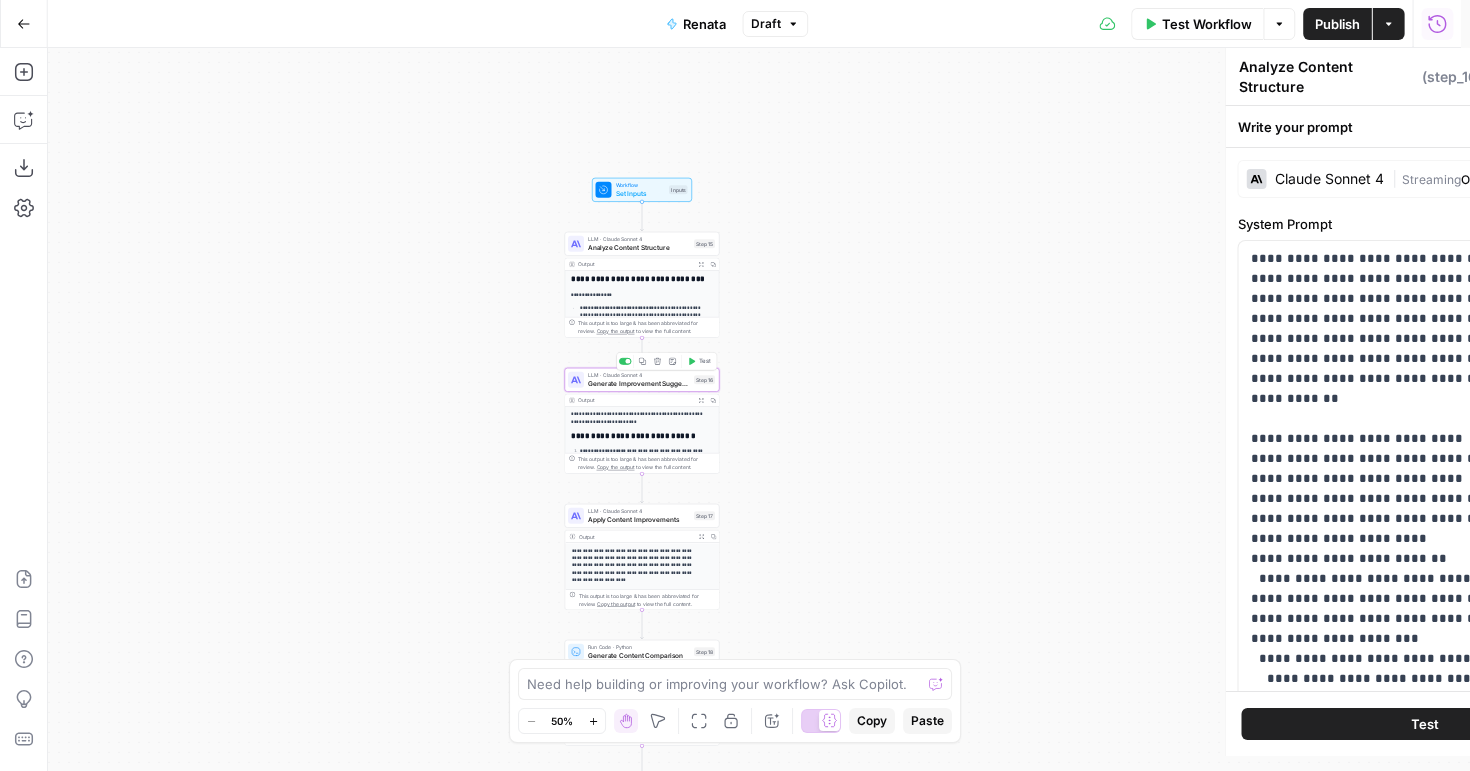type on "Generate Improvement Suggestions" 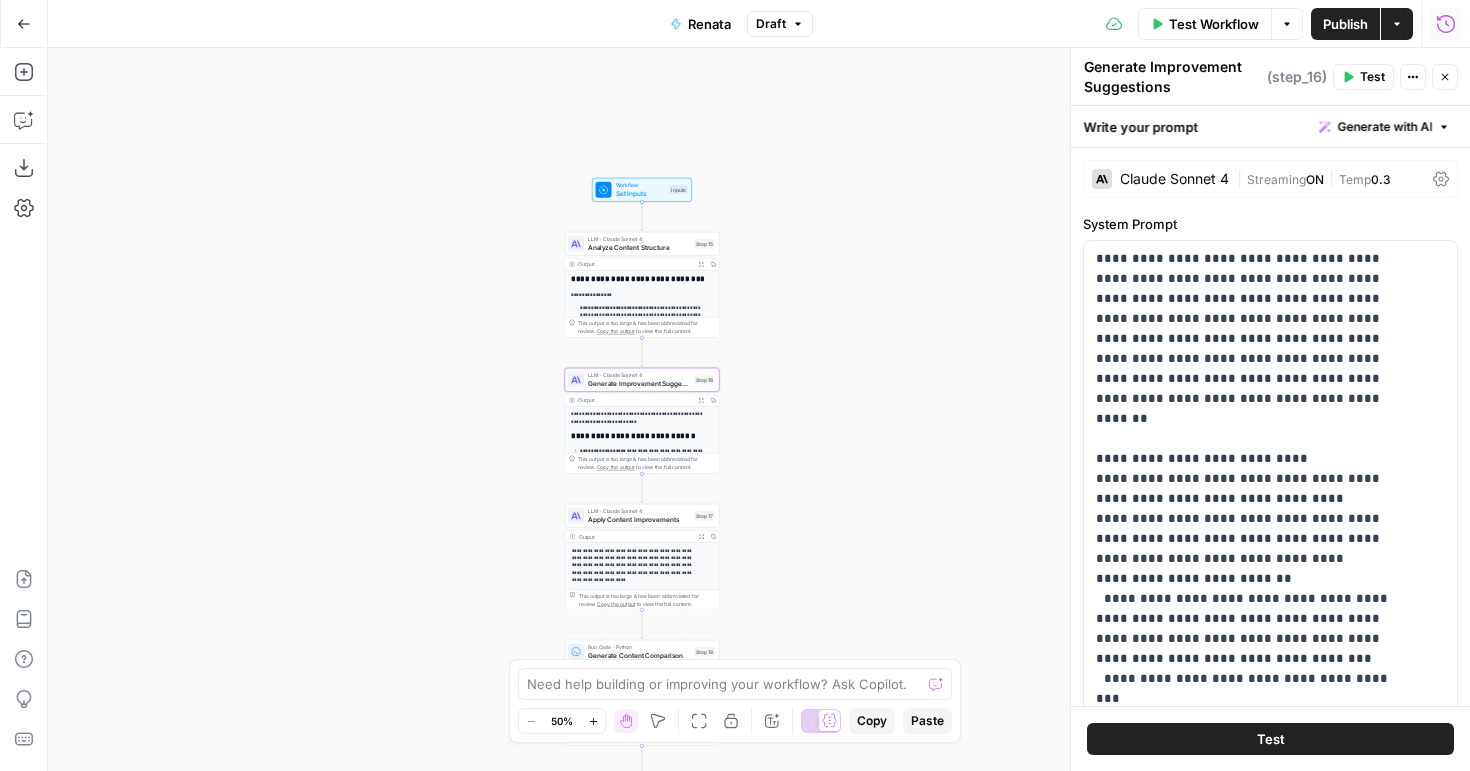 click on "Analyze Content Structure" at bounding box center [639, 247] 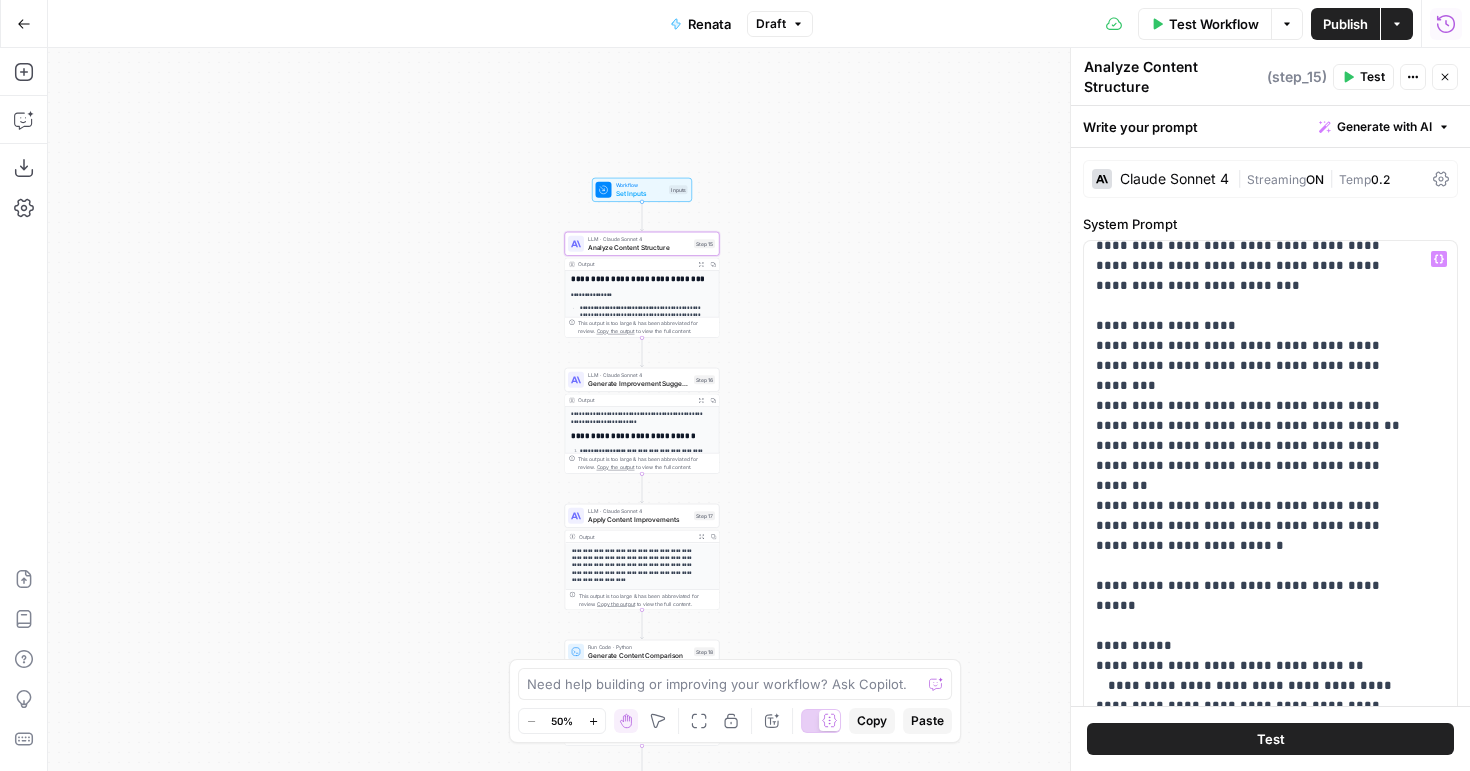 scroll, scrollTop: 761, scrollLeft: 0, axis: vertical 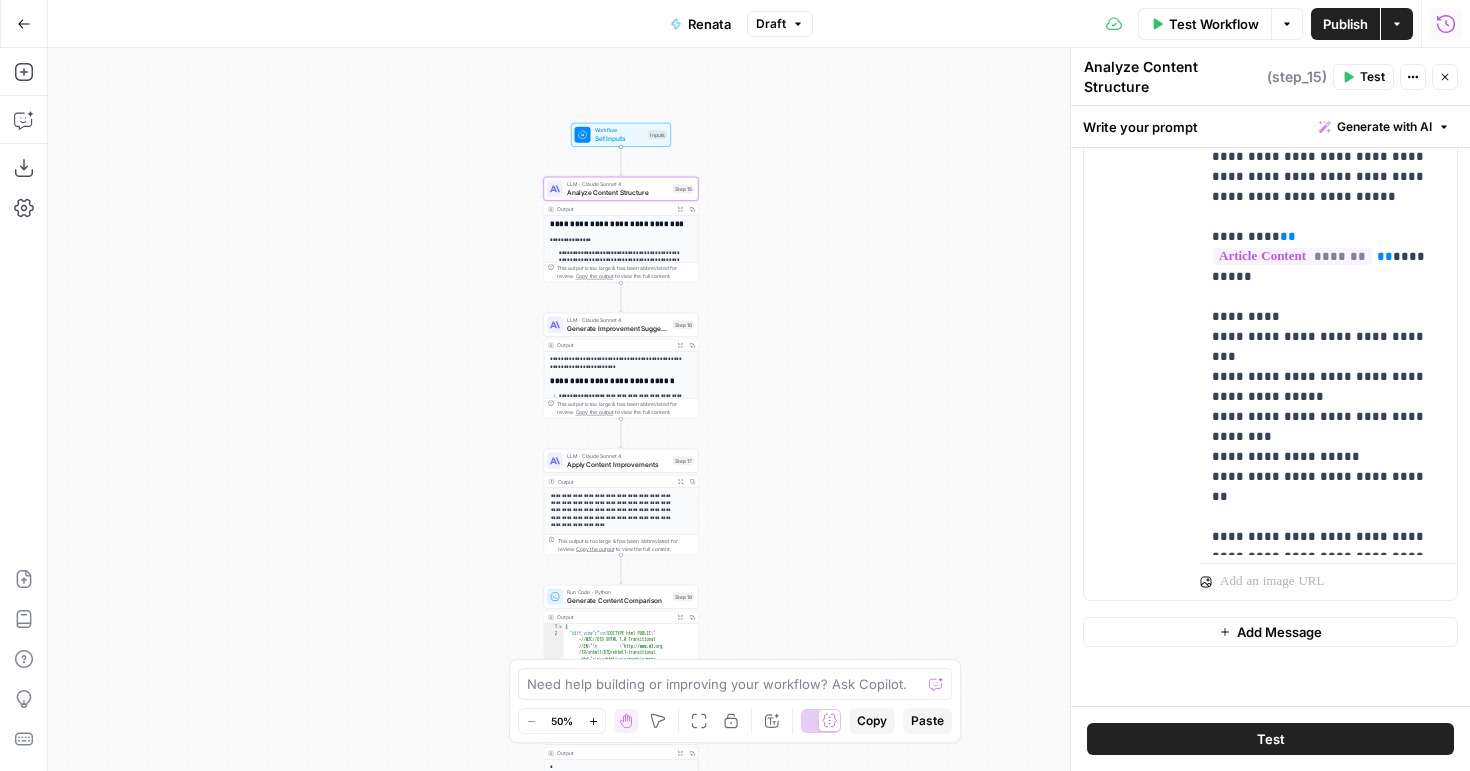drag, startPoint x: 865, startPoint y: 336, endPoint x: 844, endPoint y: 281, distance: 58.872746 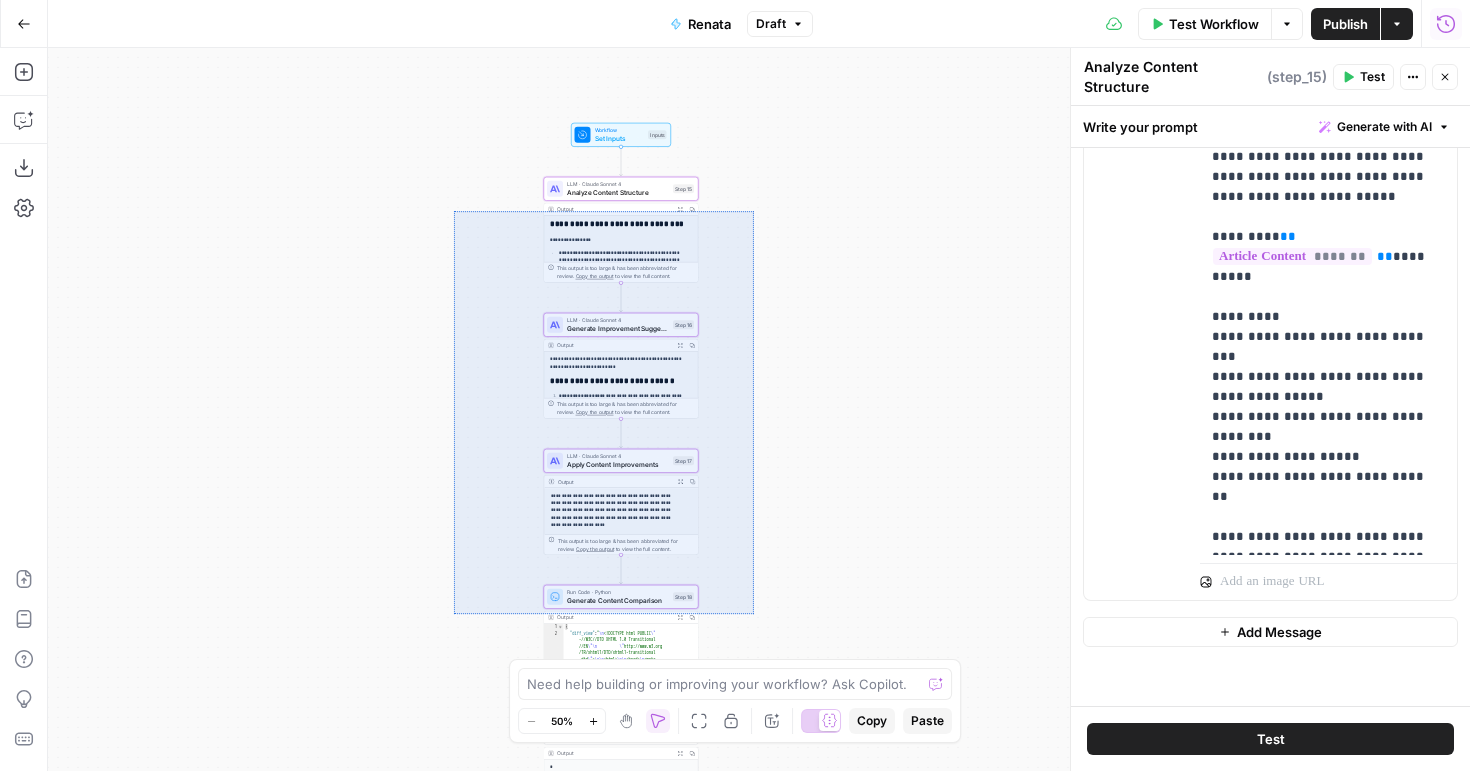 drag, startPoint x: 542, startPoint y: 372, endPoint x: 754, endPoint y: 614, distance: 321.7266 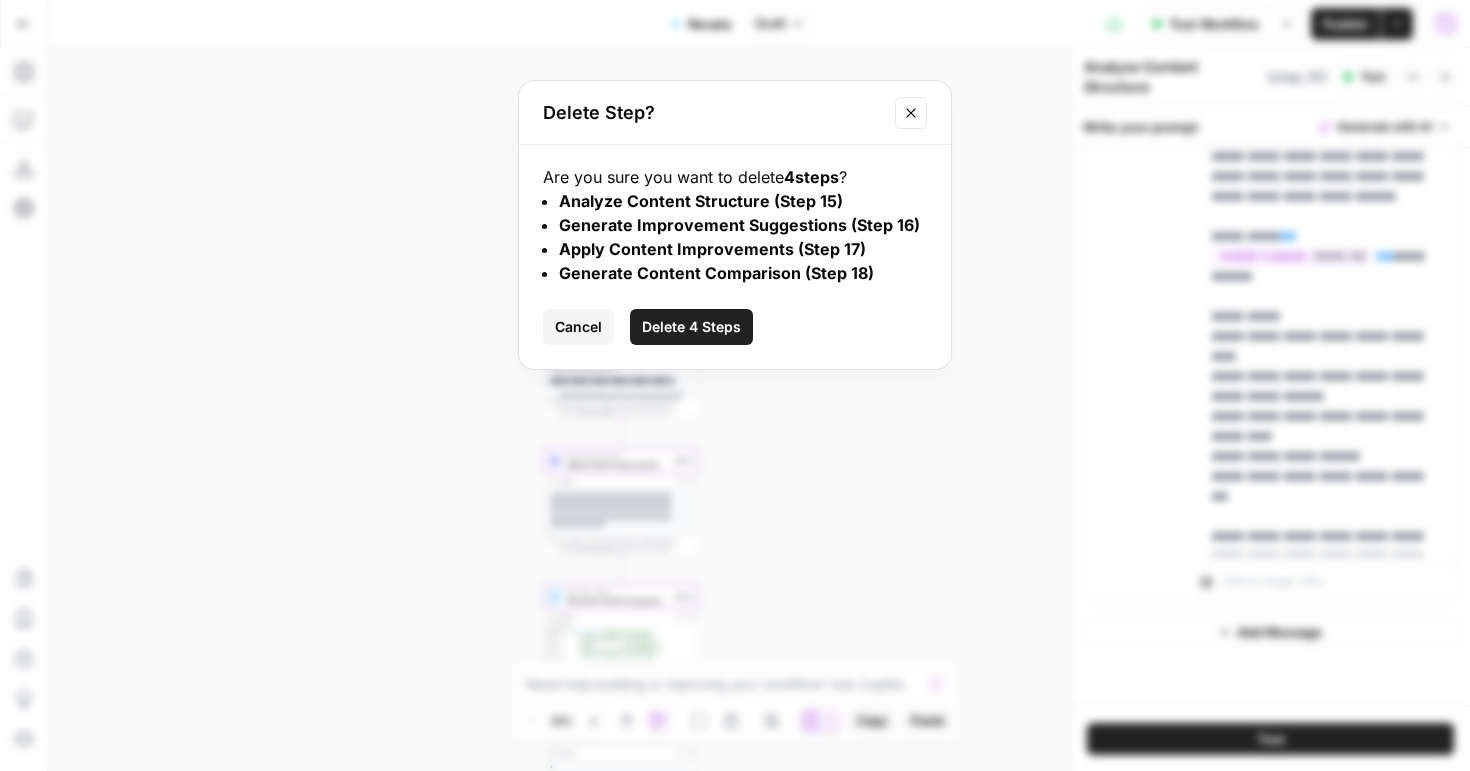 click on "Delete 4 Steps" at bounding box center (691, 327) 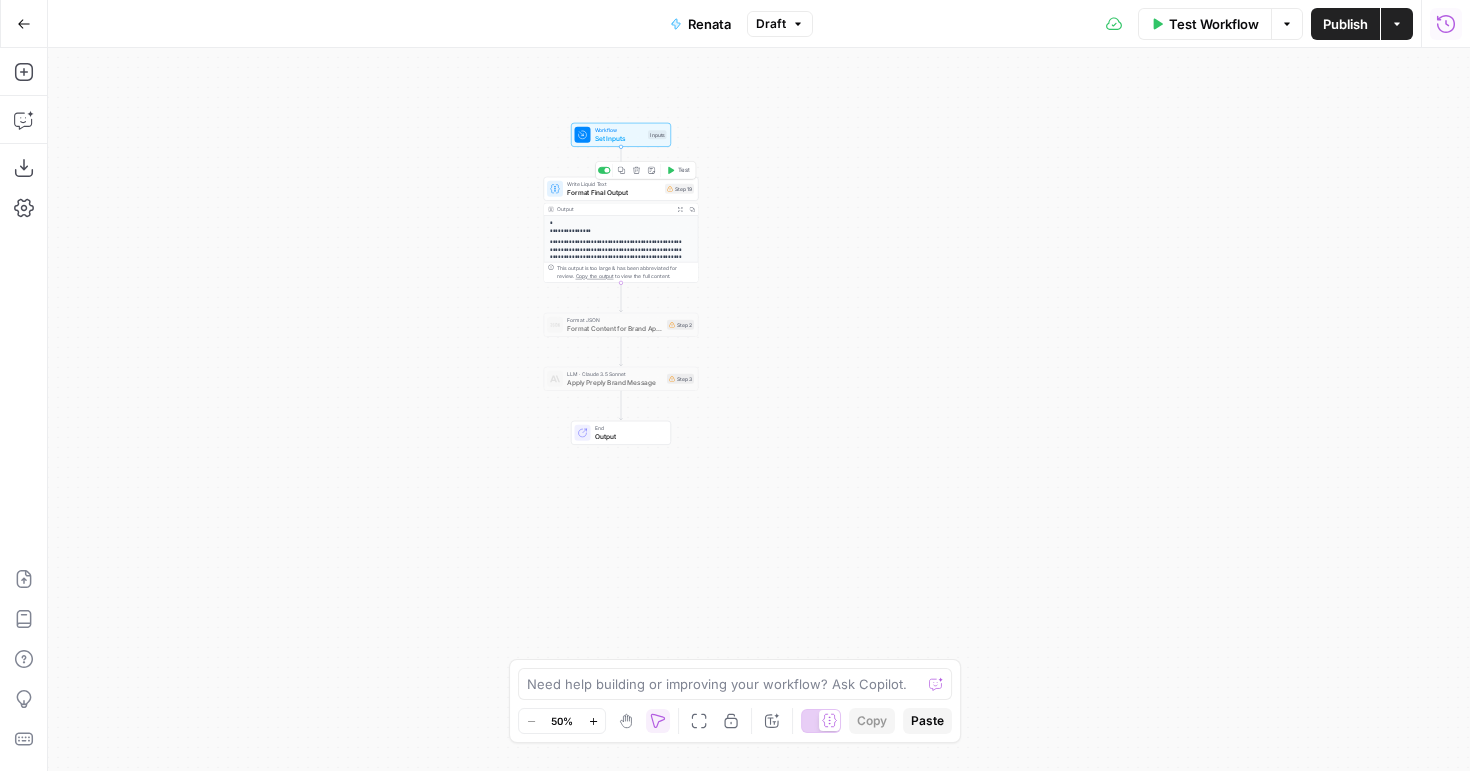 click on "Format Final Output" at bounding box center (614, 192) 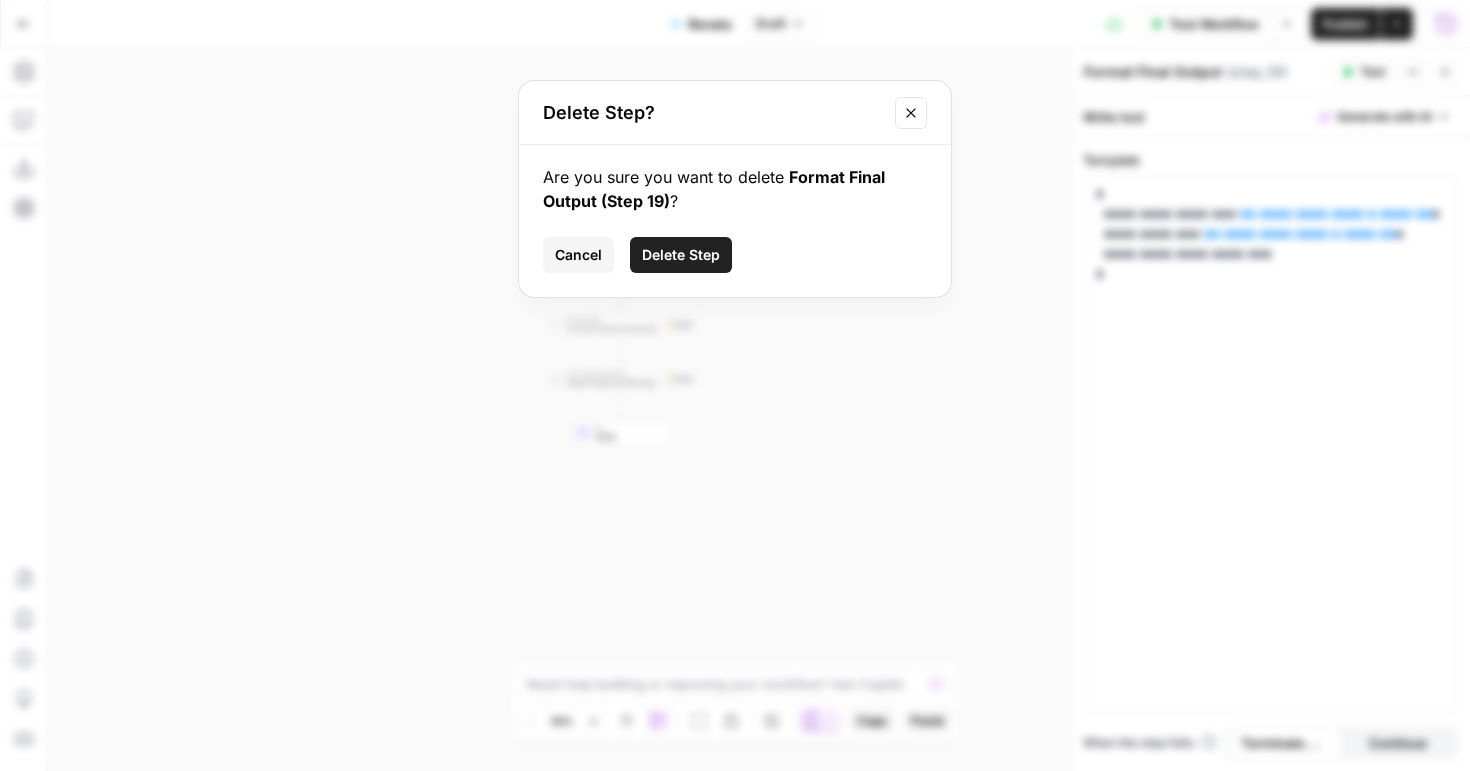 click on "Delete Step" at bounding box center (681, 255) 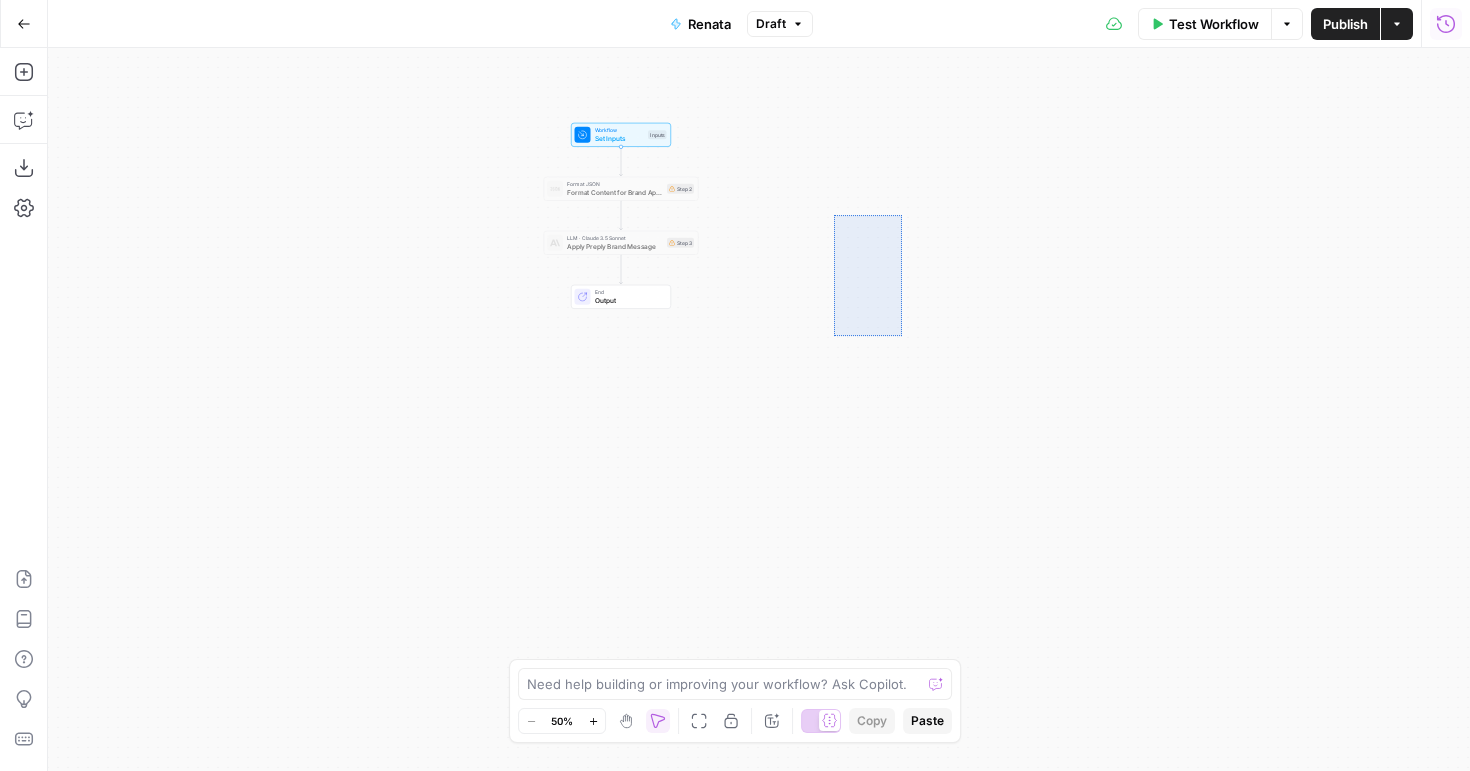 drag, startPoint x: 835, startPoint y: 217, endPoint x: 901, endPoint y: 335, distance: 135.20355 